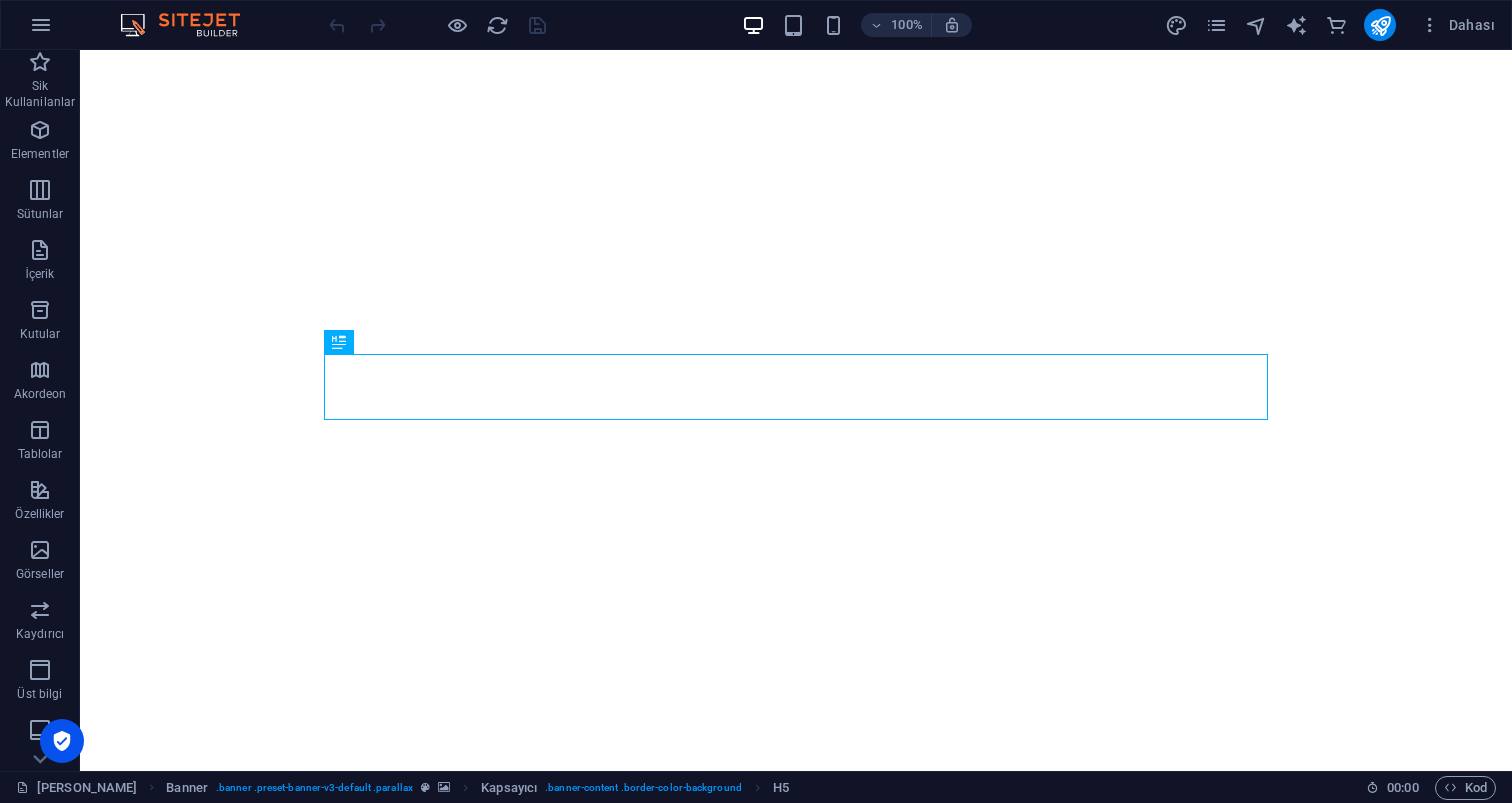 scroll, scrollTop: 0, scrollLeft: 0, axis: both 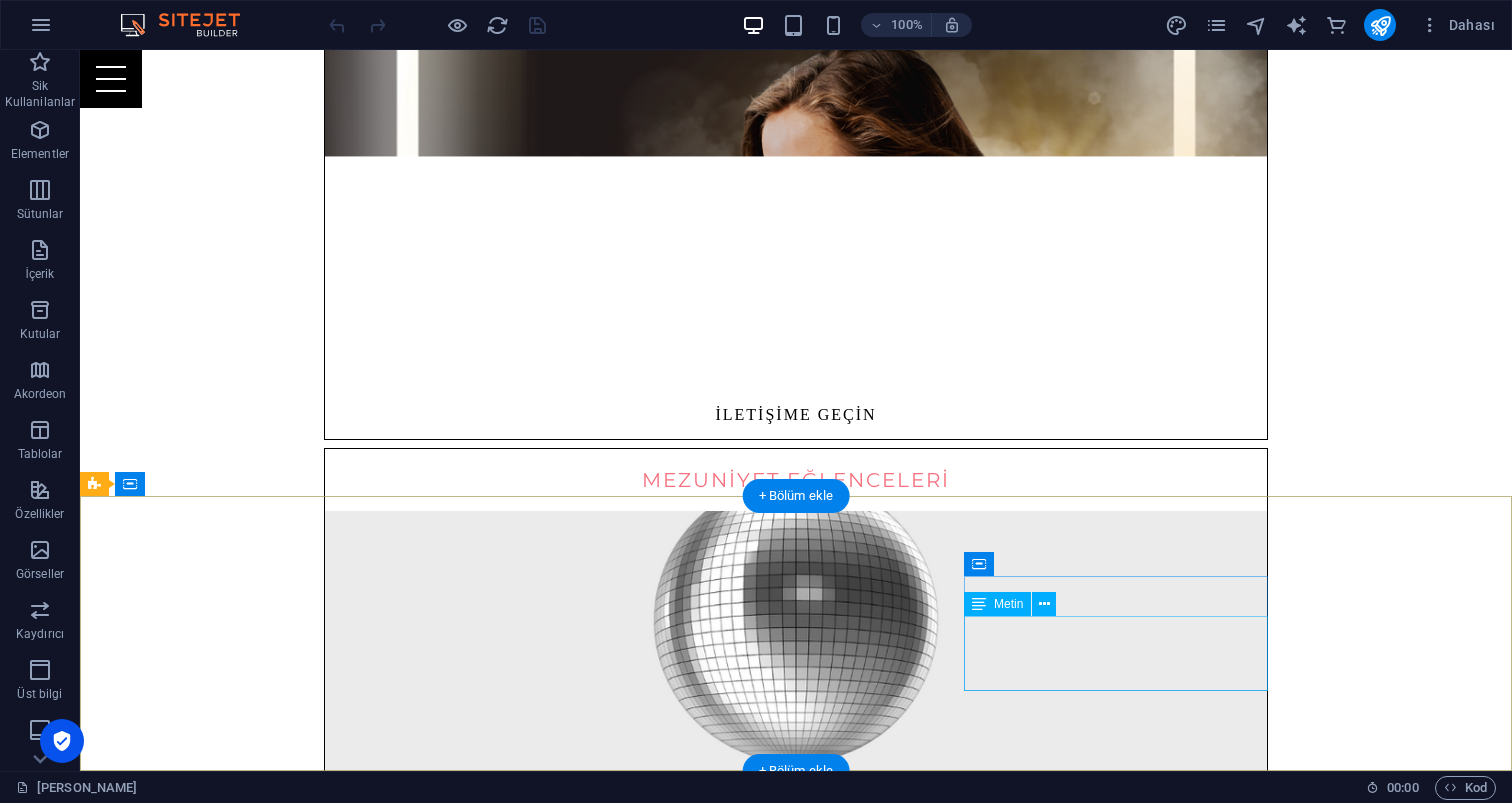 click on "[PERSON_NAME]         05333501812    Email:  [EMAIL_ADDRESS][DOMAIN_NAME]" at bounding box center (568, 5672) 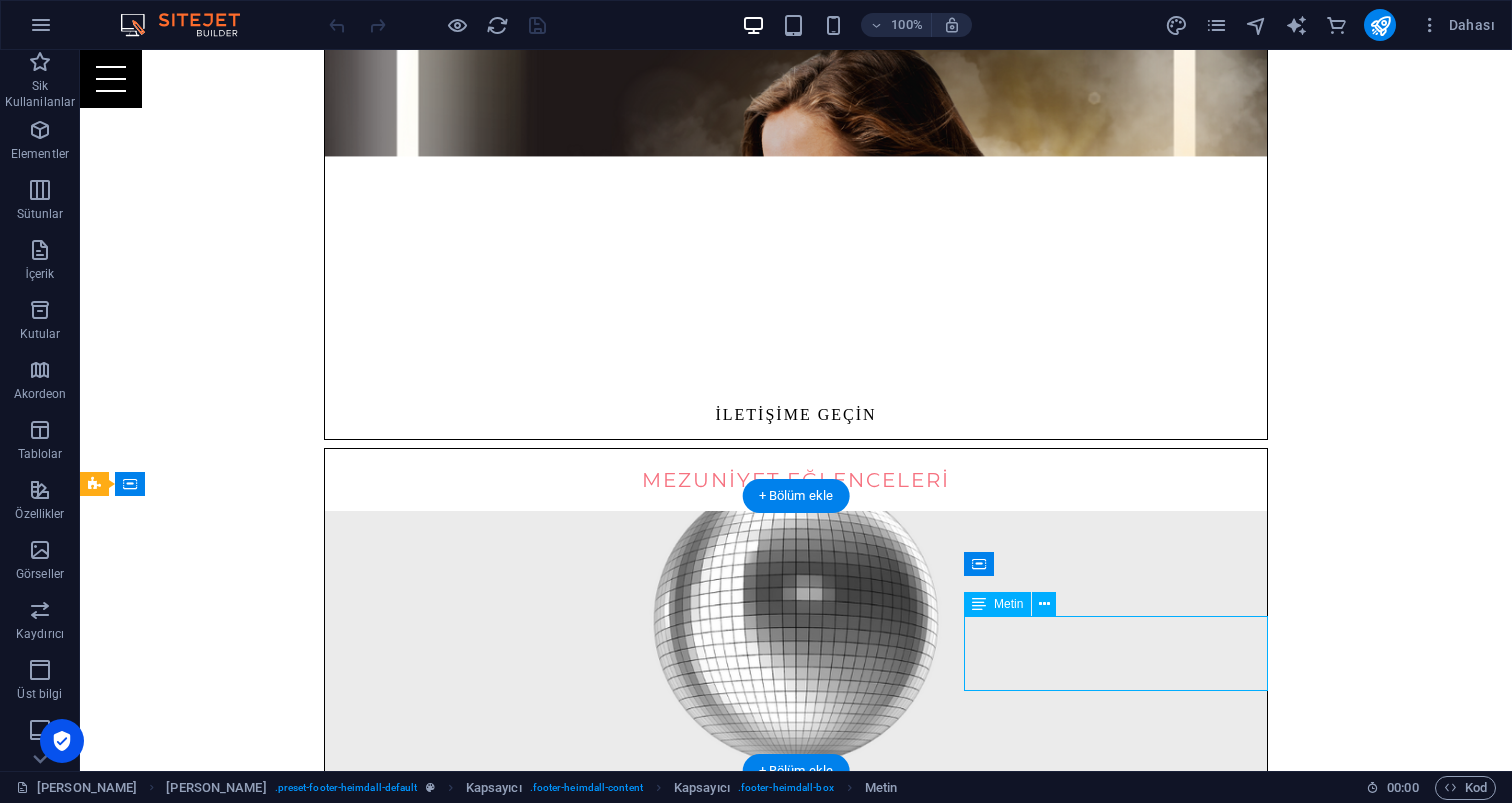 click on "[PERSON_NAME]         05333501812    Email:  [EMAIL_ADDRESS][DOMAIN_NAME]" at bounding box center [568, 5672] 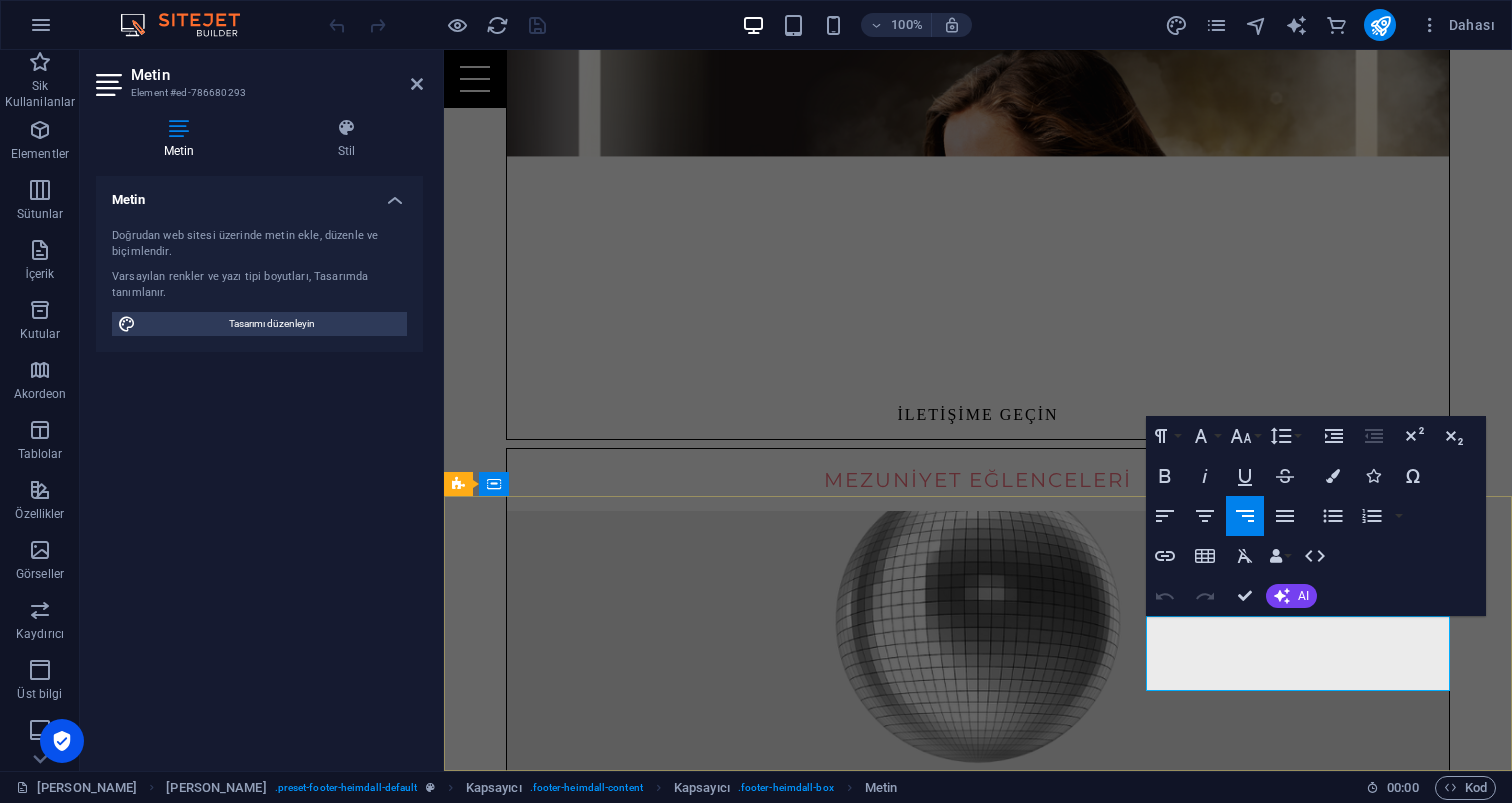 click on "[PERSON_NAME]         05333501812    Email:  [EMAIL_ADDRESS][DOMAIN_NAME]" at bounding box center [932, 5672] 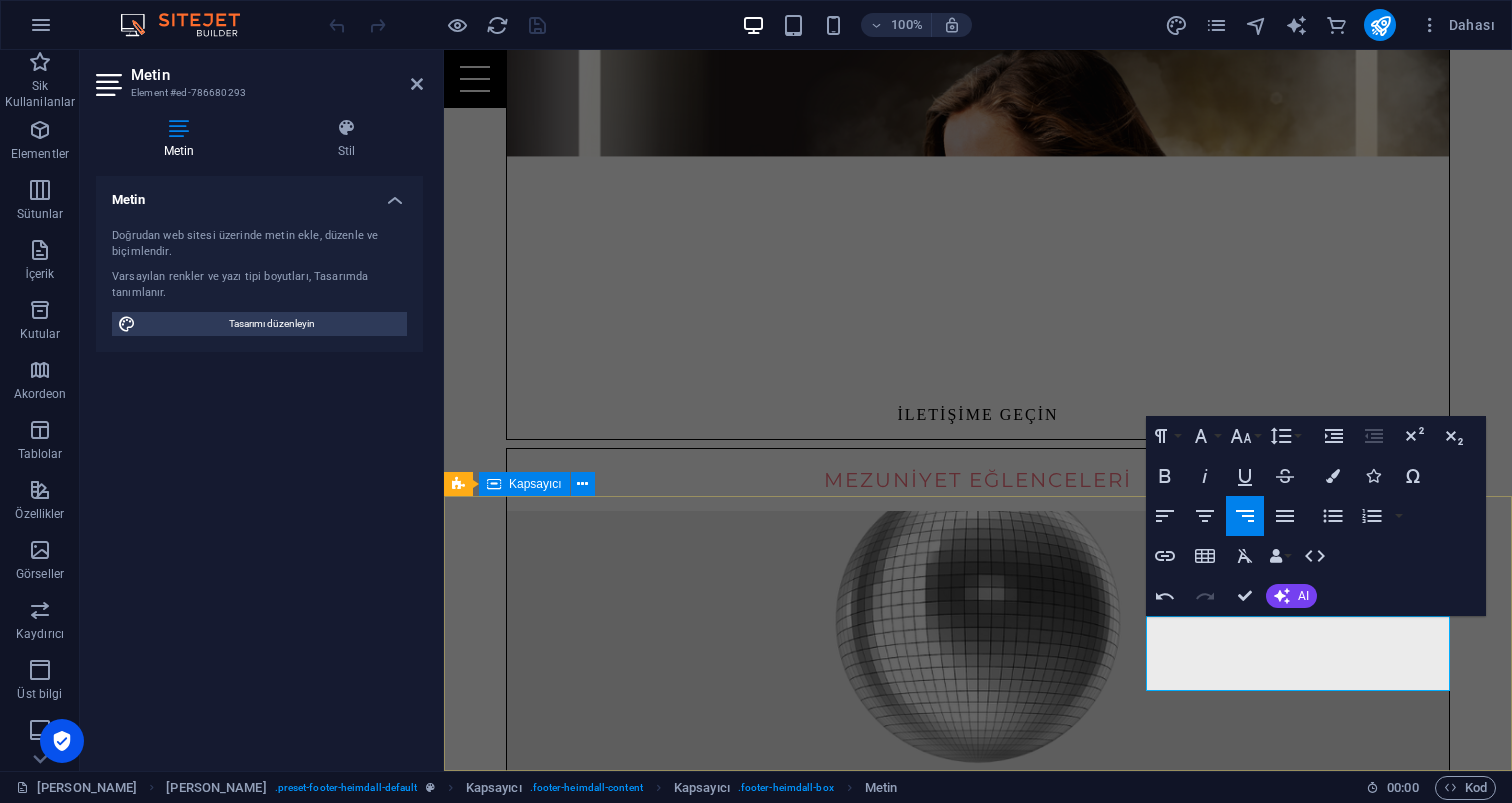 type 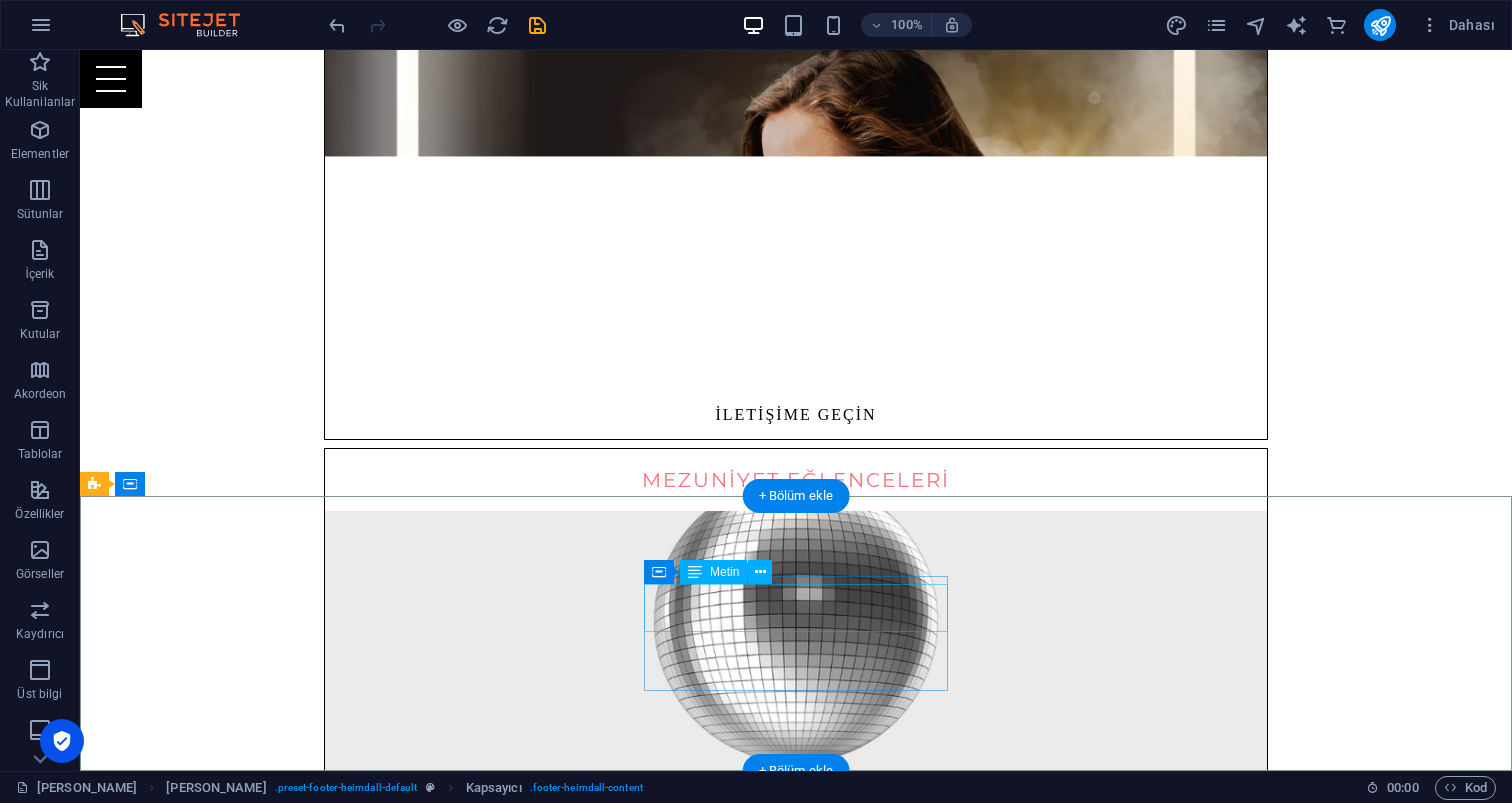 click on "Instagram" at bounding box center (568, 3445) 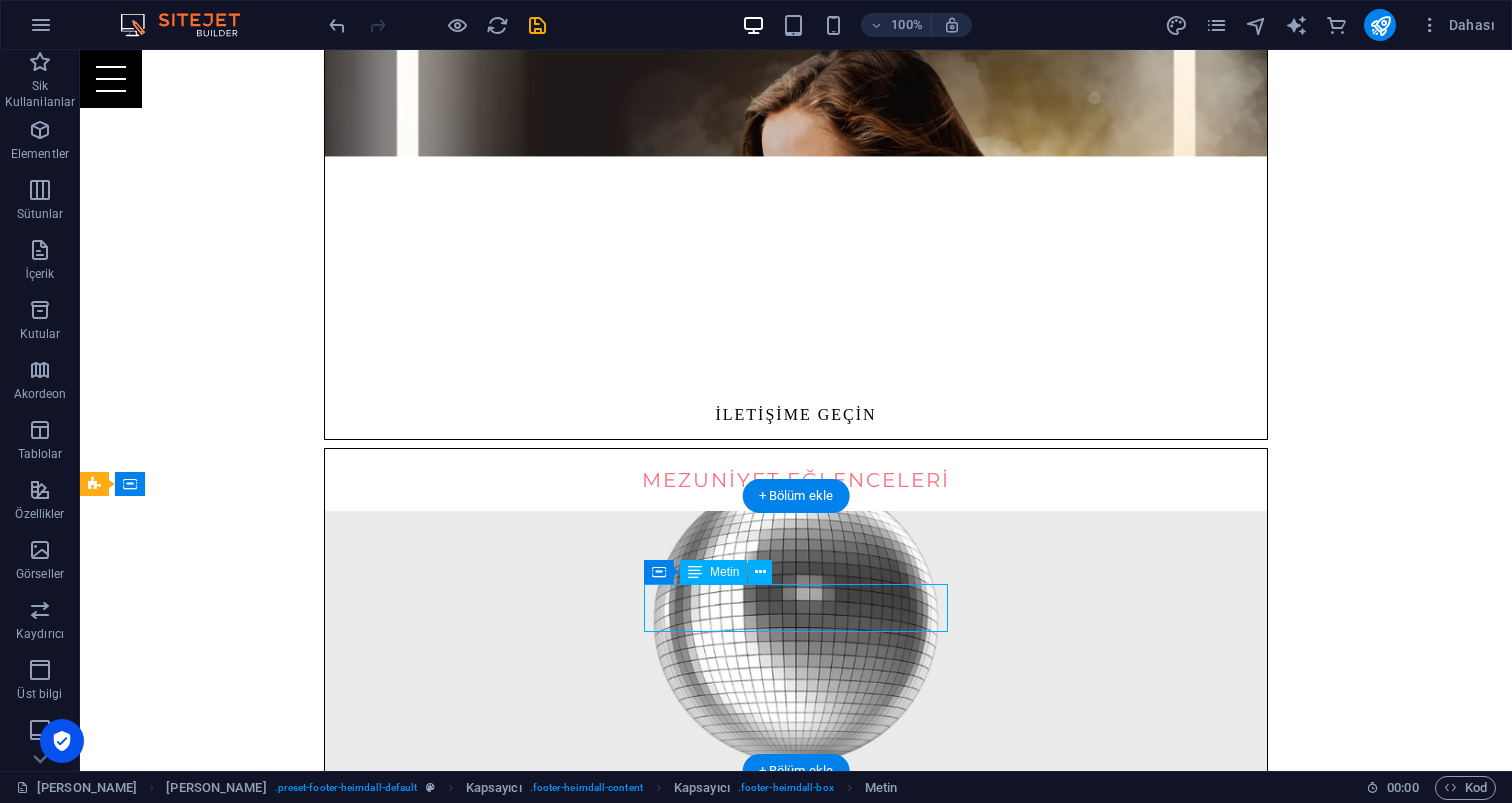 click on "Instagram" at bounding box center (568, 3445) 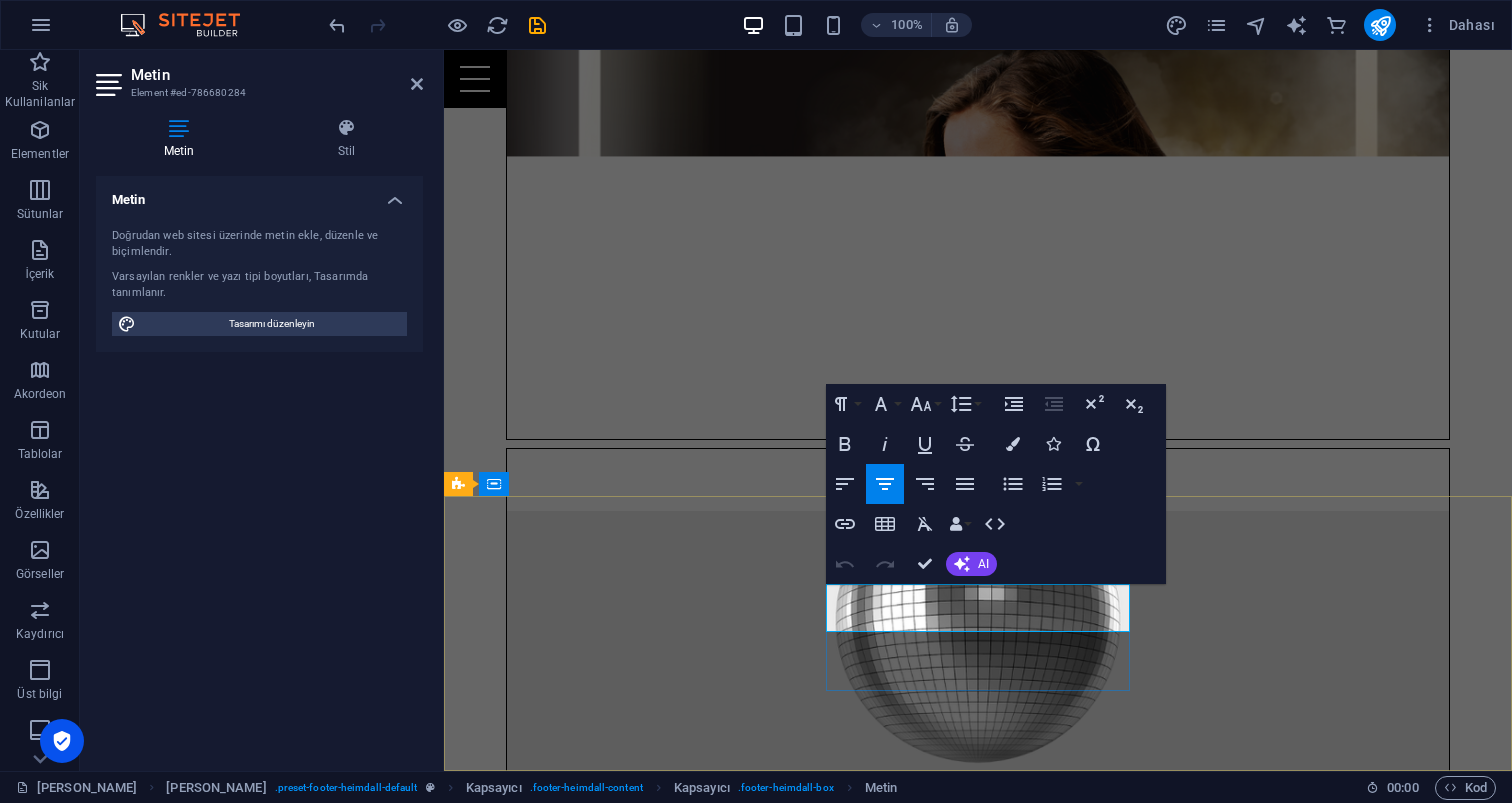 click on "Instagram" at bounding box center (932, 3444) 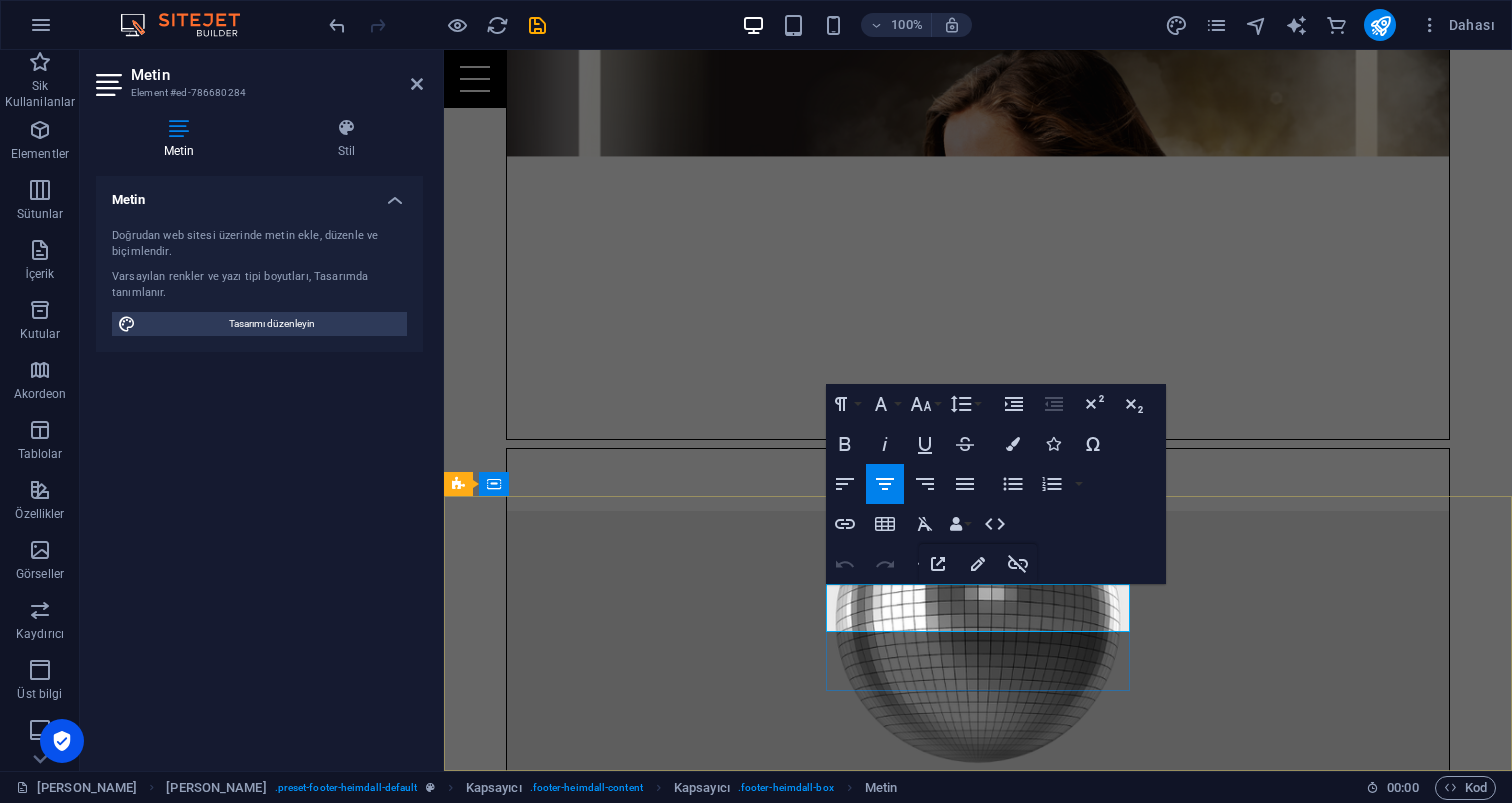 click on "Instagram" at bounding box center (932, 3444) 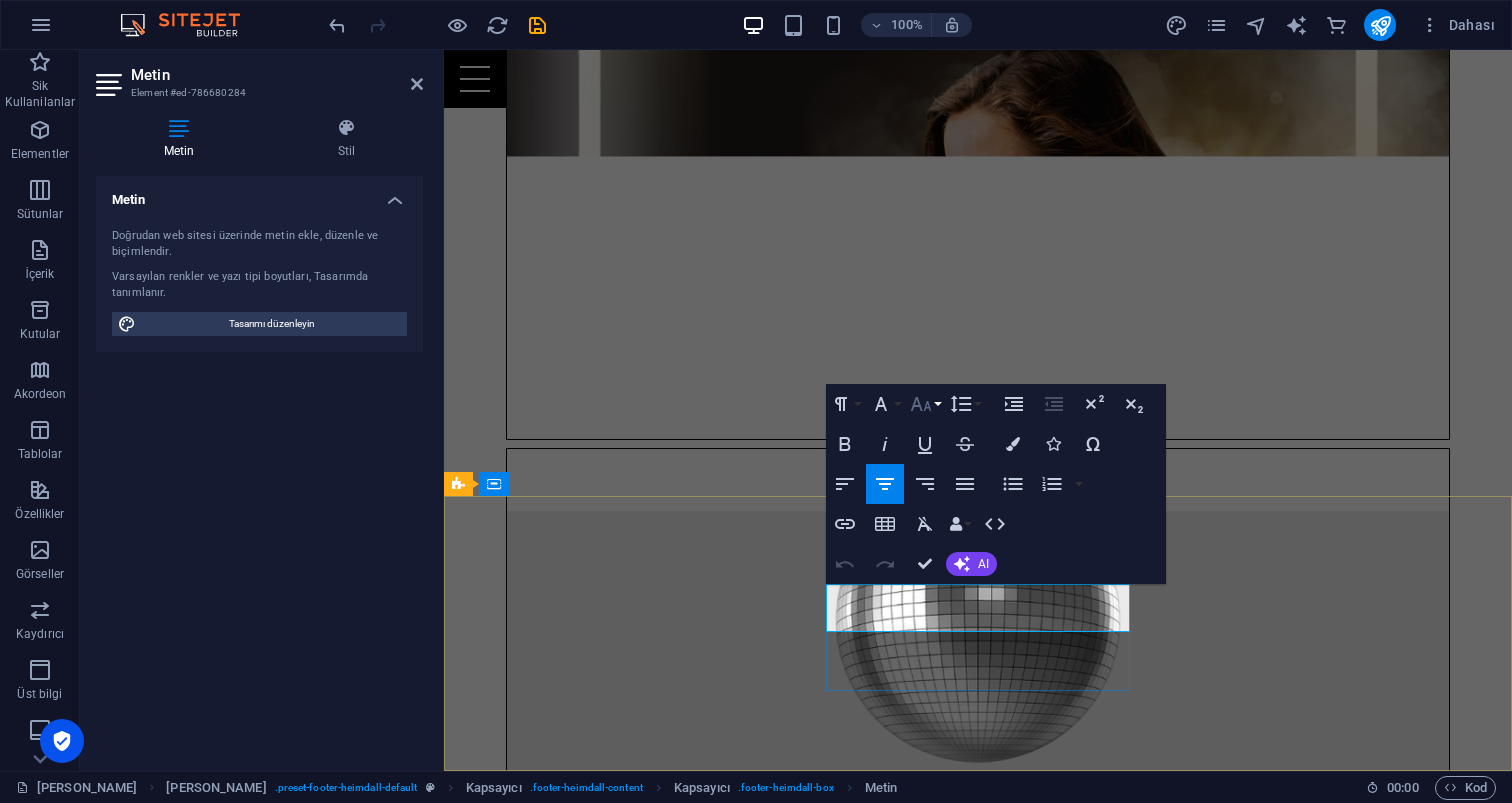 click on "Font Size" at bounding box center (925, 404) 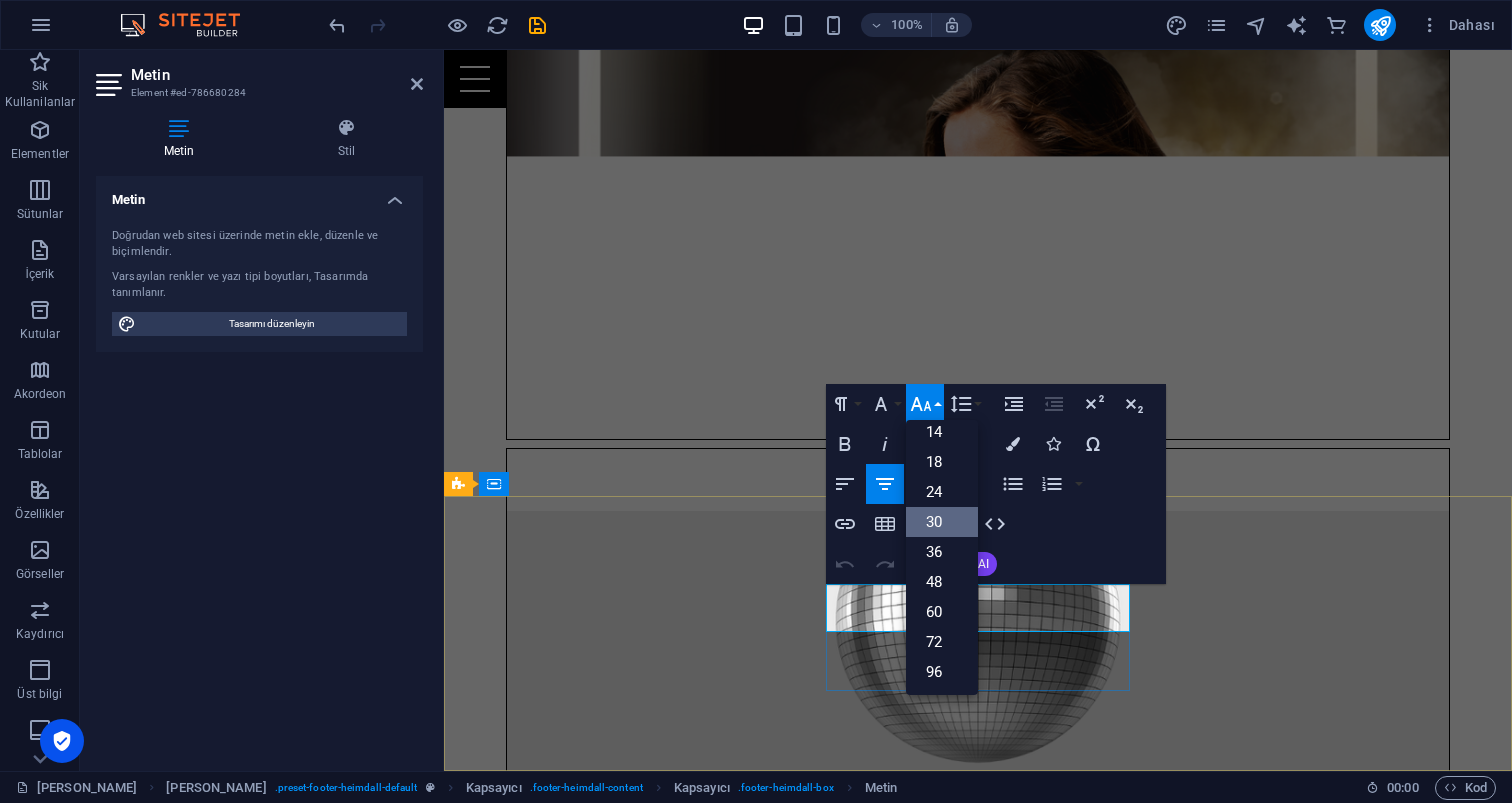 scroll, scrollTop: 161, scrollLeft: 0, axis: vertical 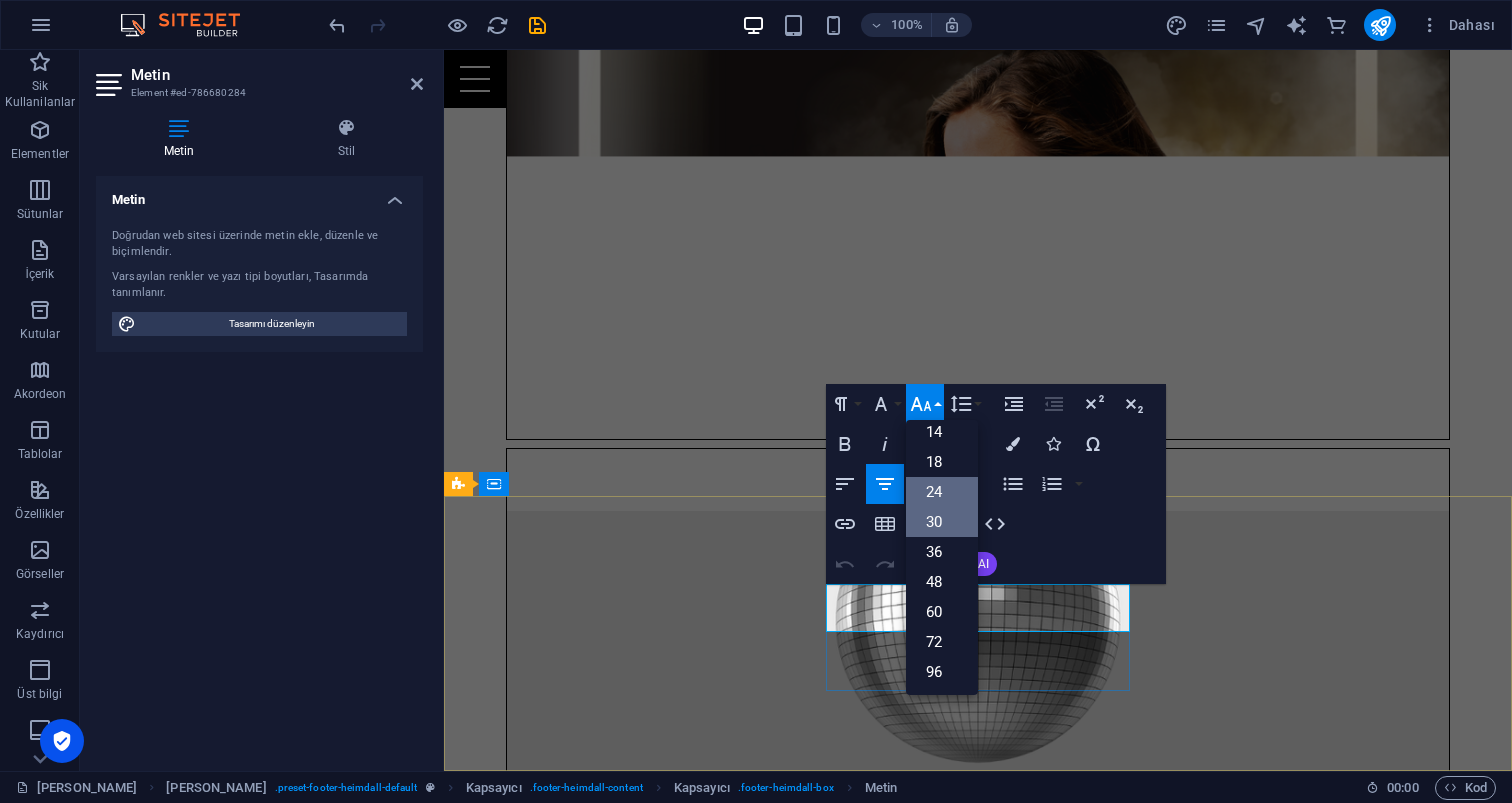 click on "24" at bounding box center [942, 492] 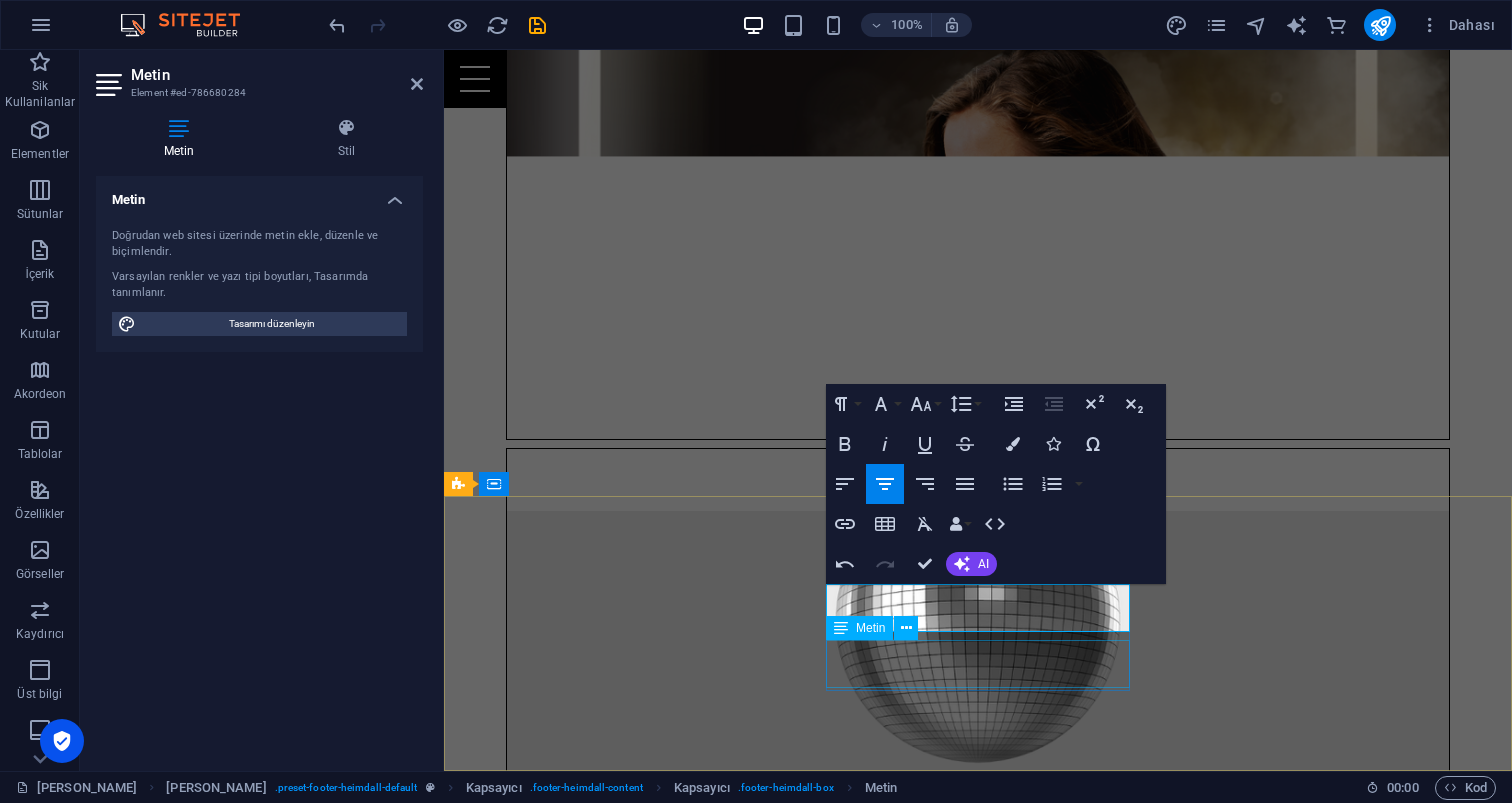 click on "WhatsApp" at bounding box center [932, 4572] 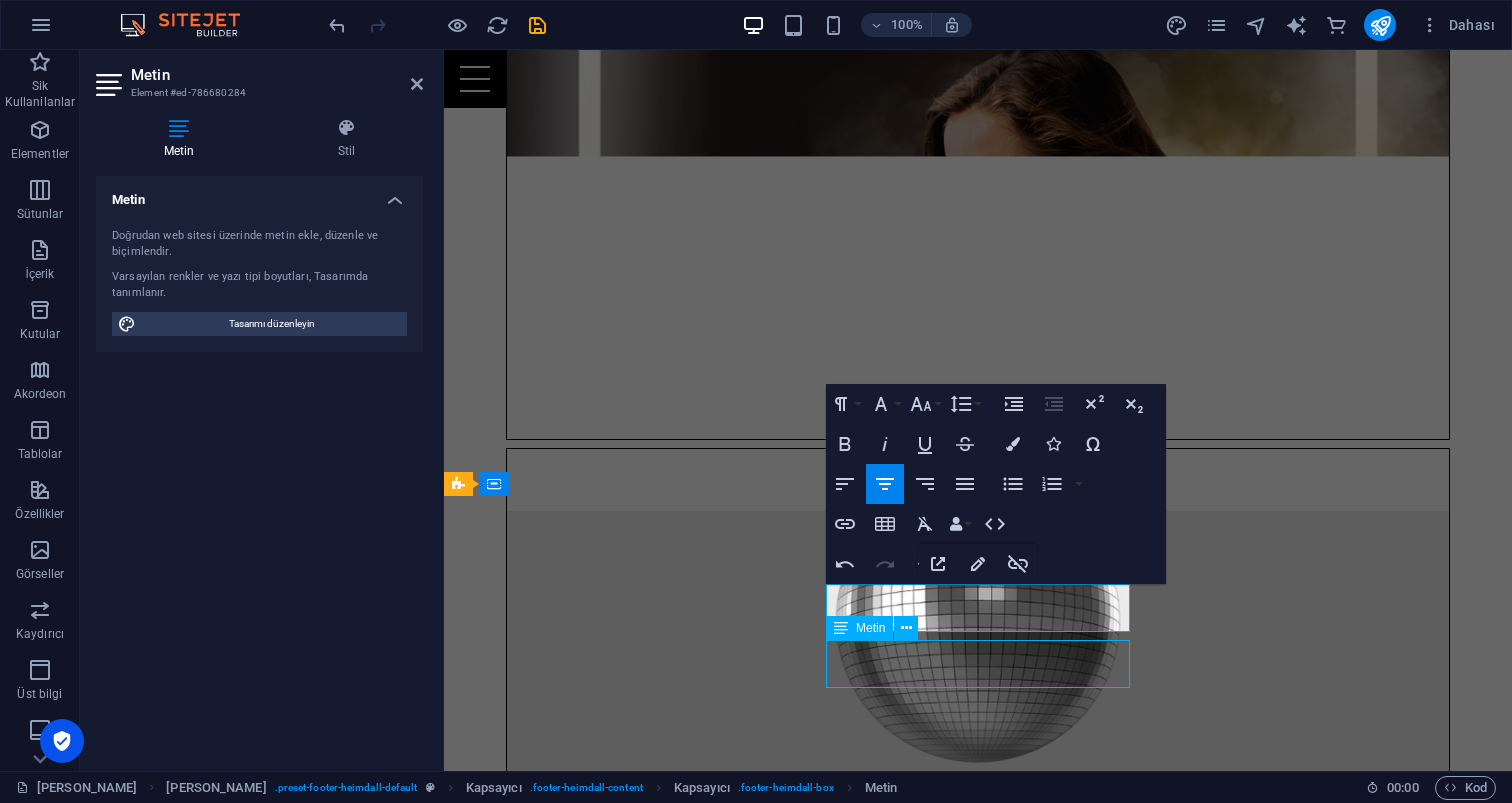 click on "WhatsApp" at bounding box center (932, 4572) 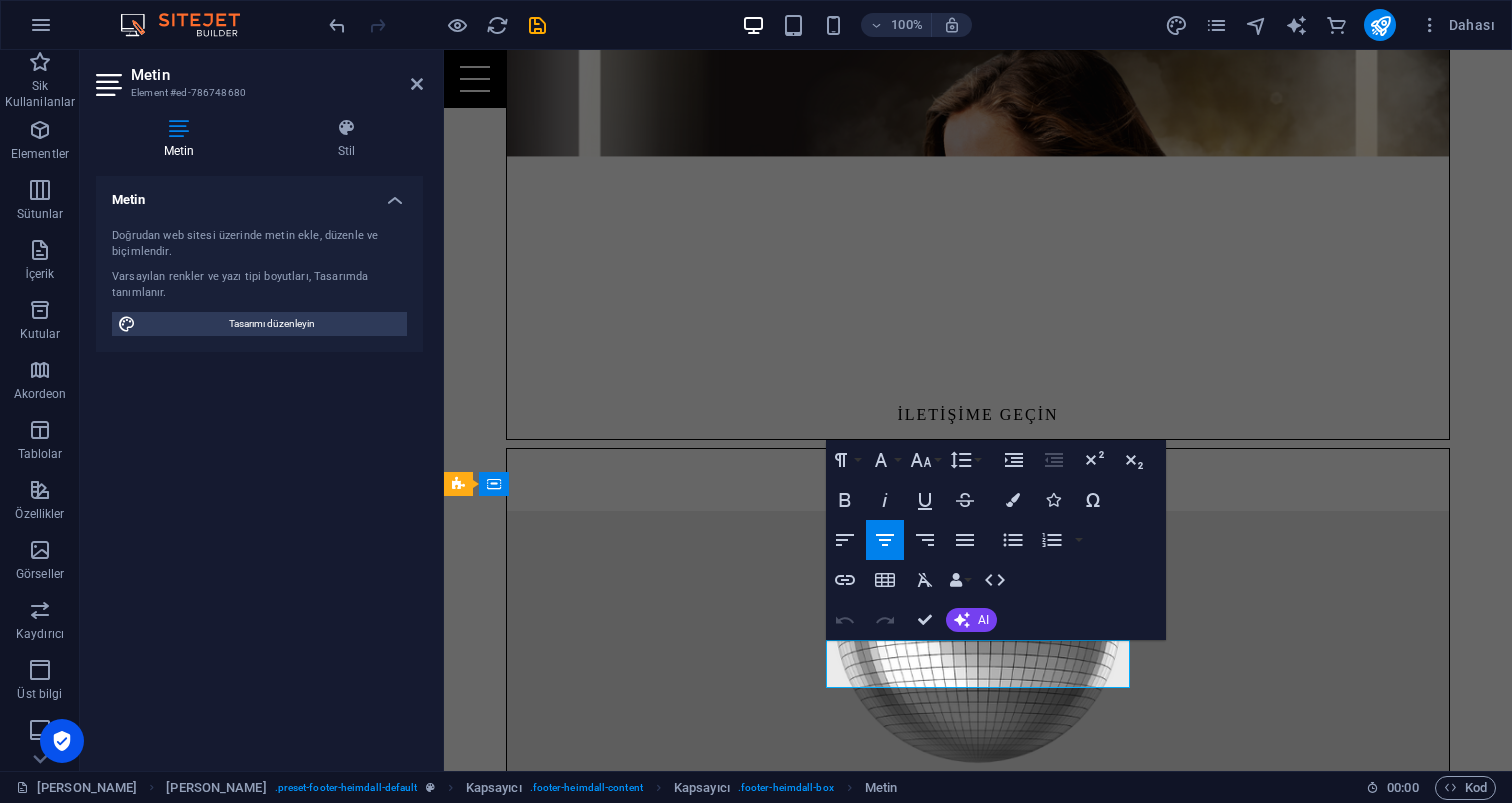 click on "WhatsApp" at bounding box center [933, 5074] 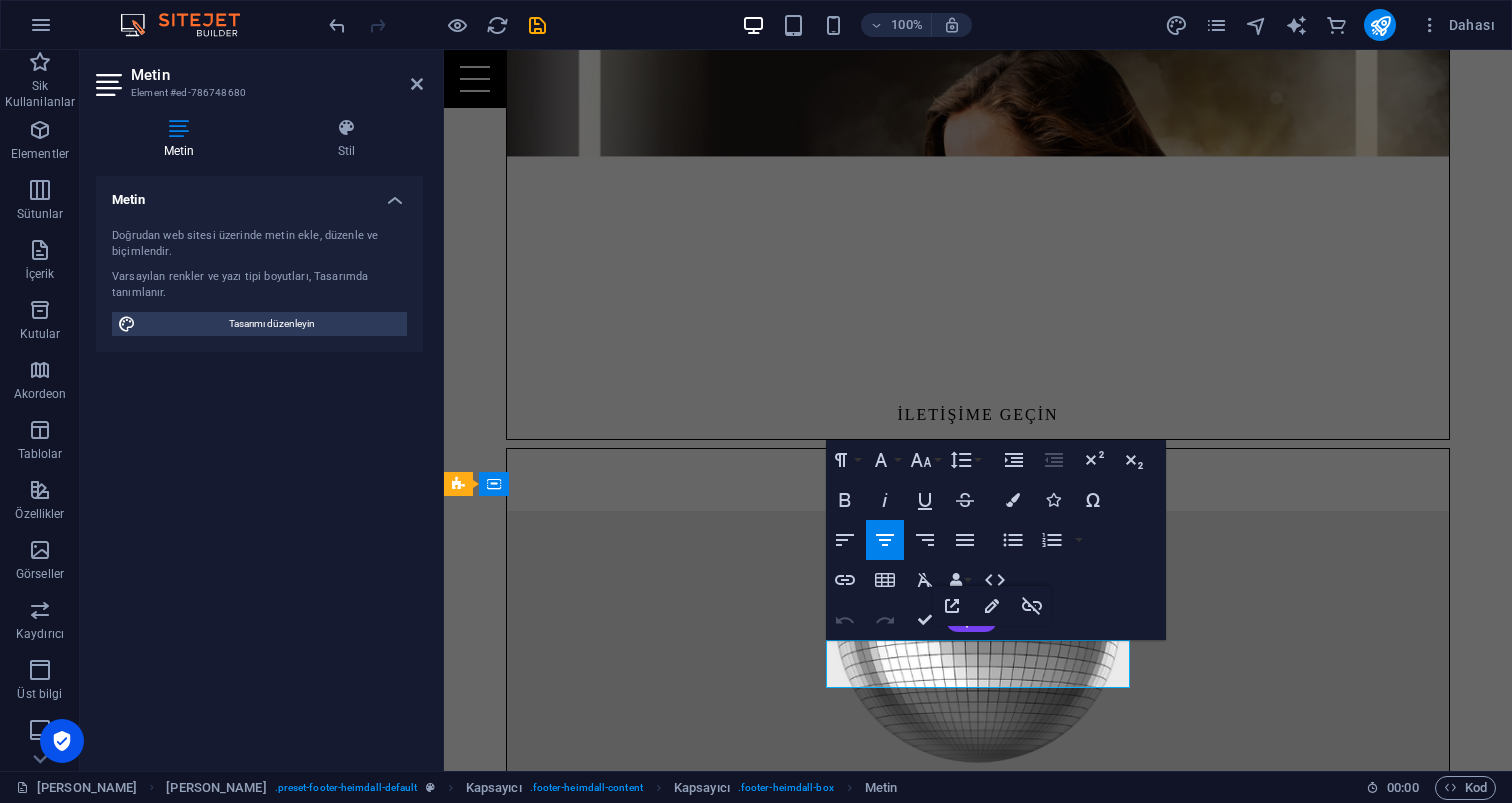 click on "WhatsApp" at bounding box center [933, 5074] 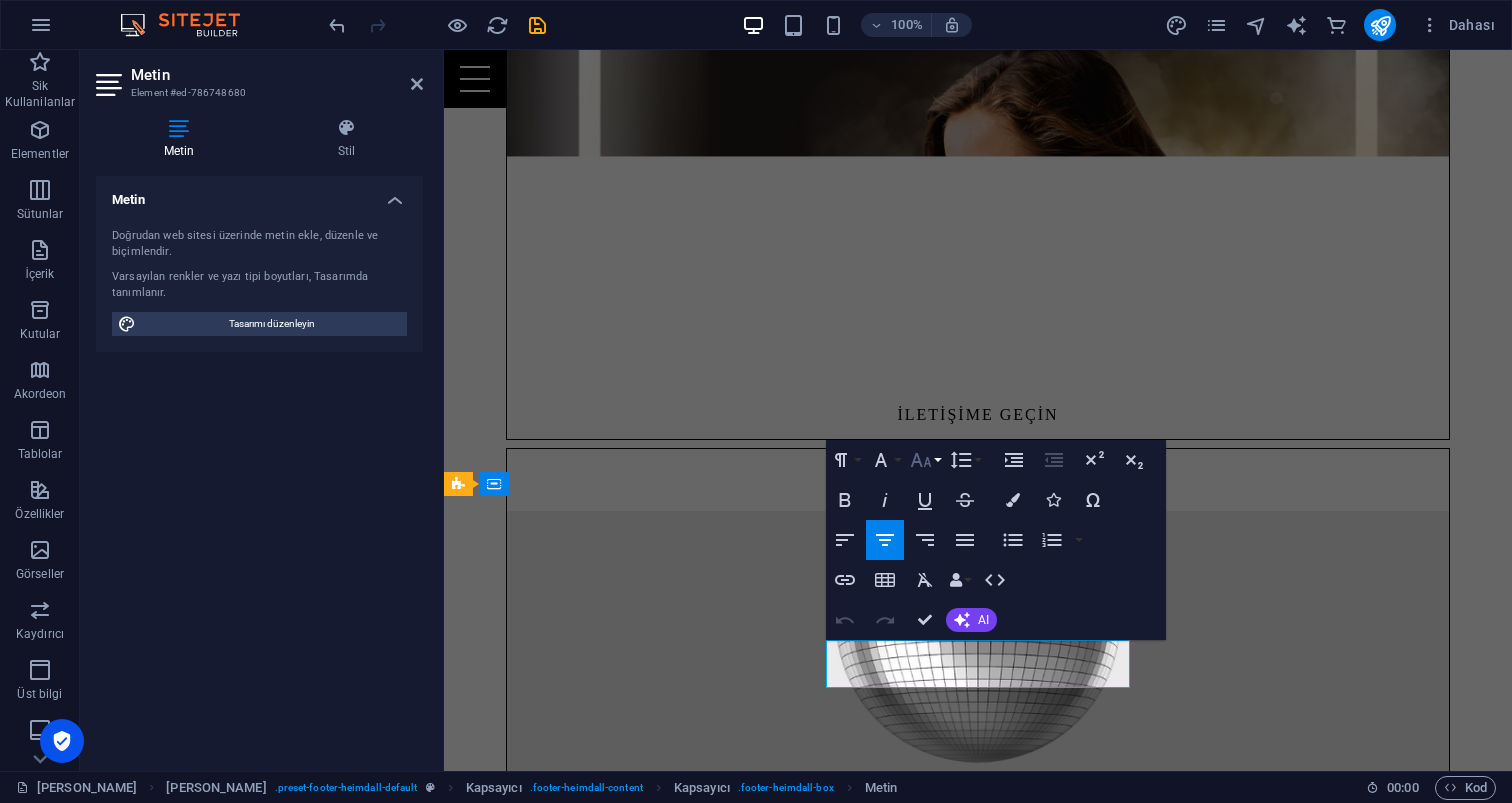 click on "Font Size" at bounding box center (925, 460) 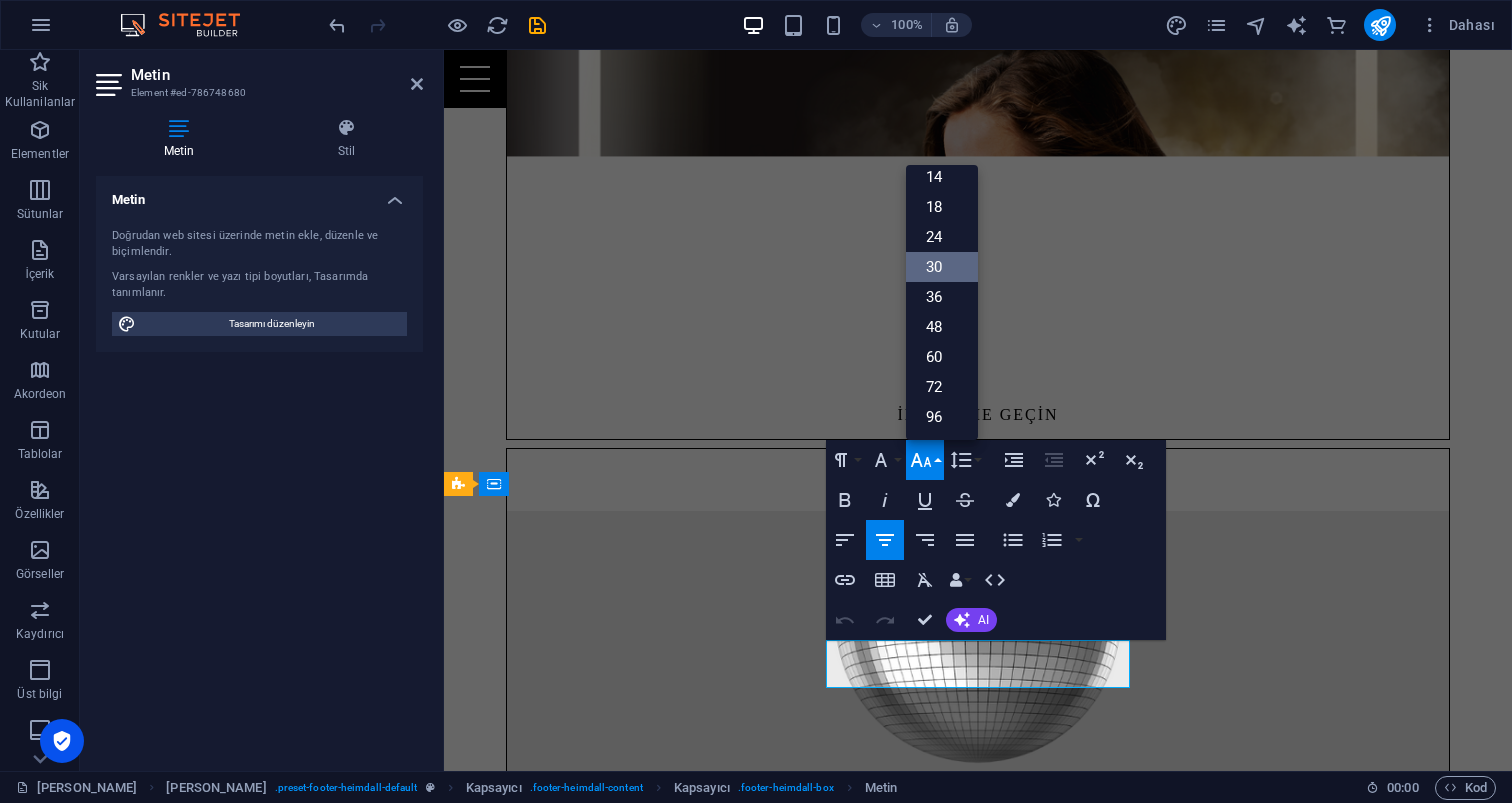 scroll, scrollTop: 161, scrollLeft: 0, axis: vertical 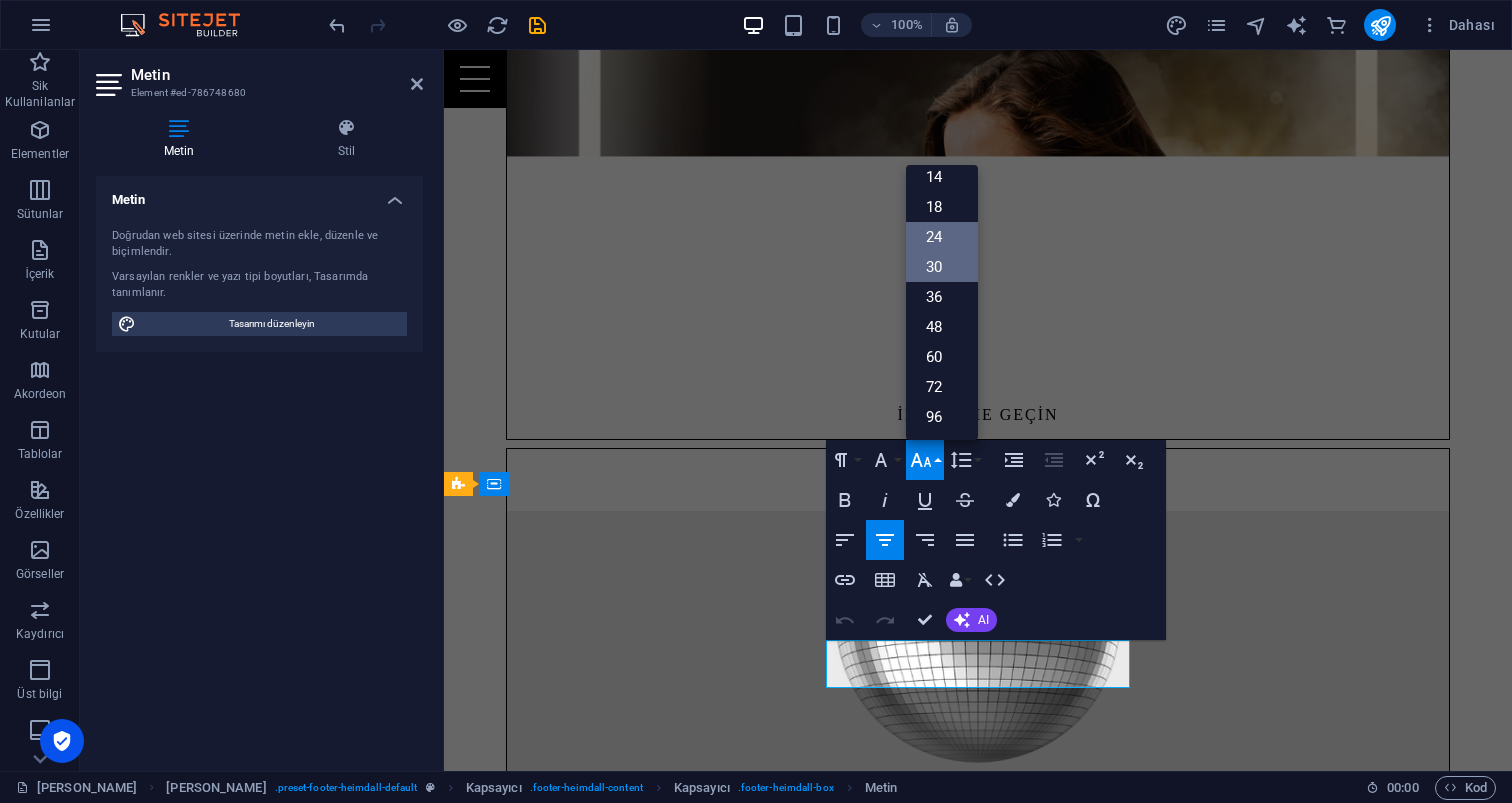 click on "24" at bounding box center [942, 237] 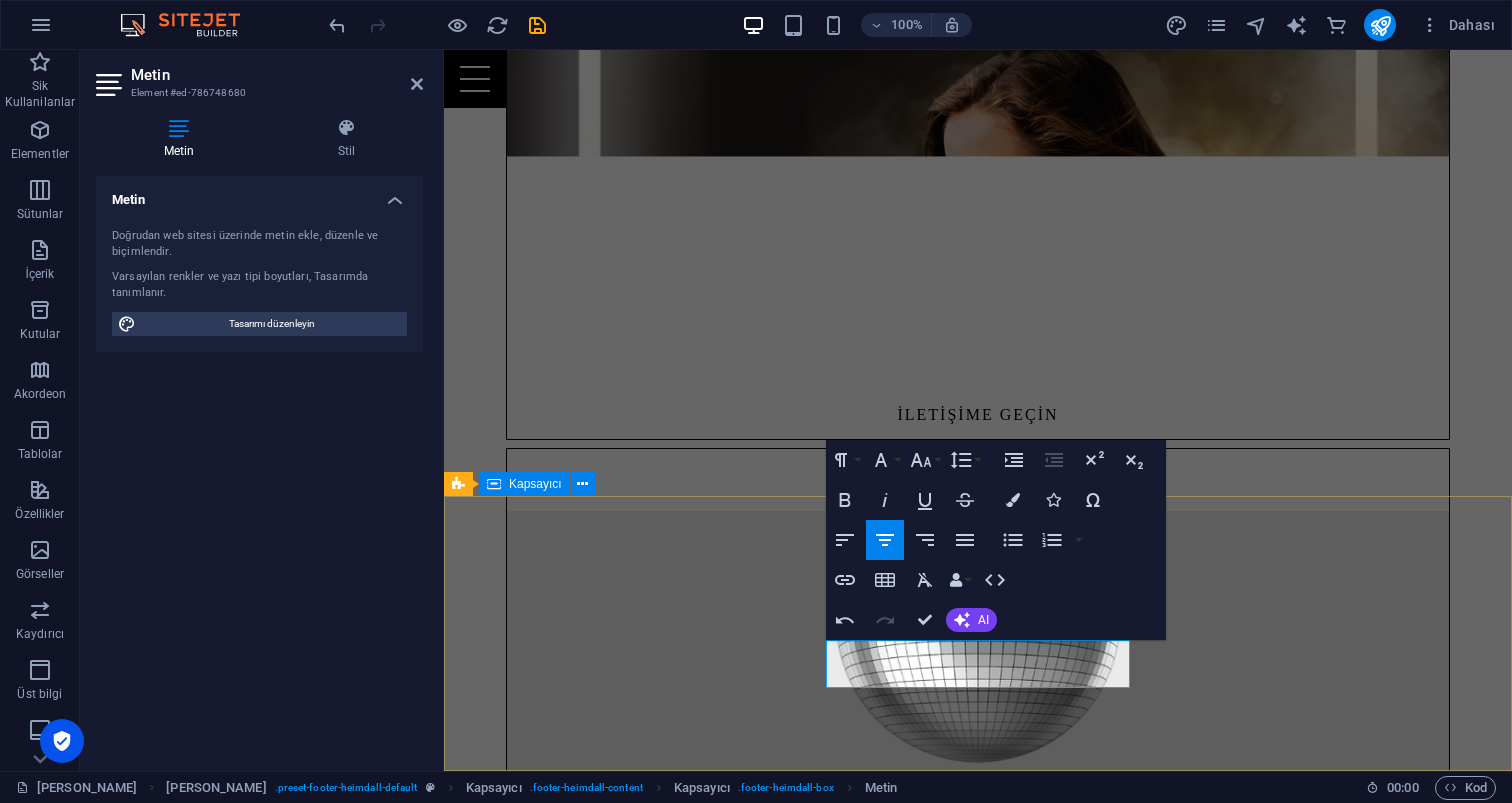 click on "Adres [DOMAIN_NAME] Güzeloba [GEOGRAPHIC_DATA]   07230     Instagram     WhatsApp İLETİŞİM [PERSON_NAME]         05333501812    E-Posta:  [EMAIL_ADDRESS][DOMAIN_NAME]" at bounding box center [978, 4459] 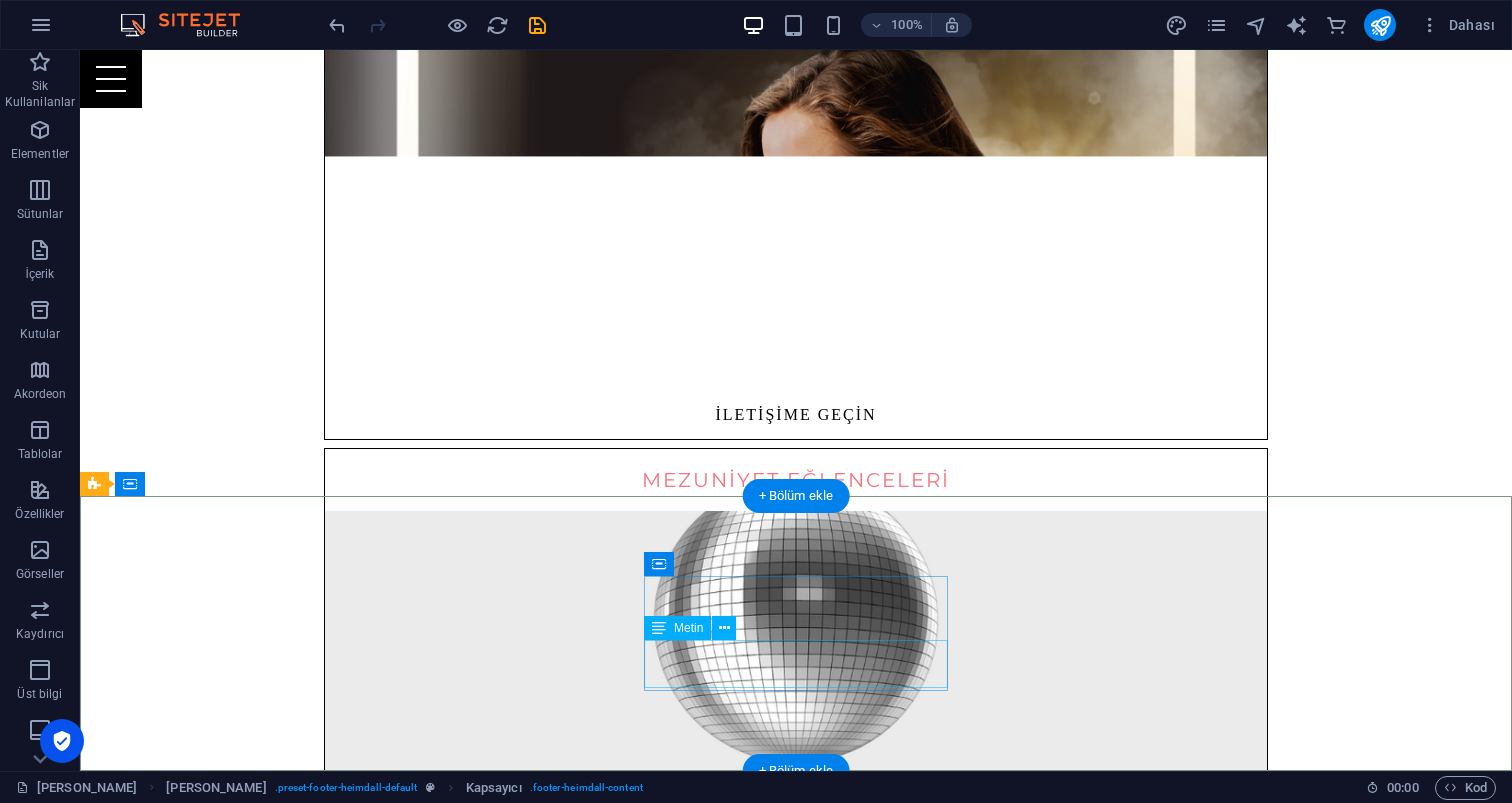 click on "WhatsApp" at bounding box center (568, 4572) 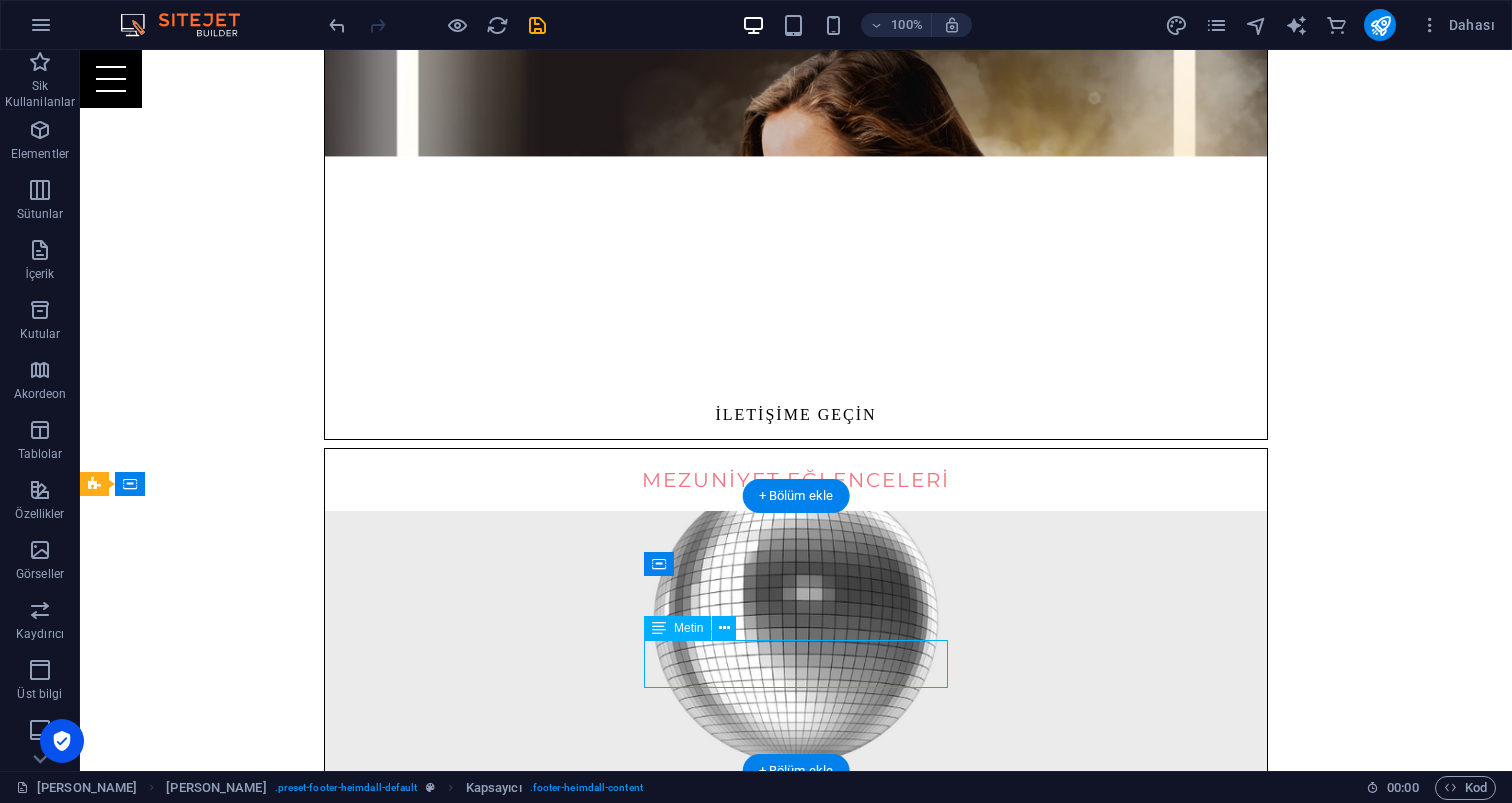 click on "WhatsApp" at bounding box center [568, 4572] 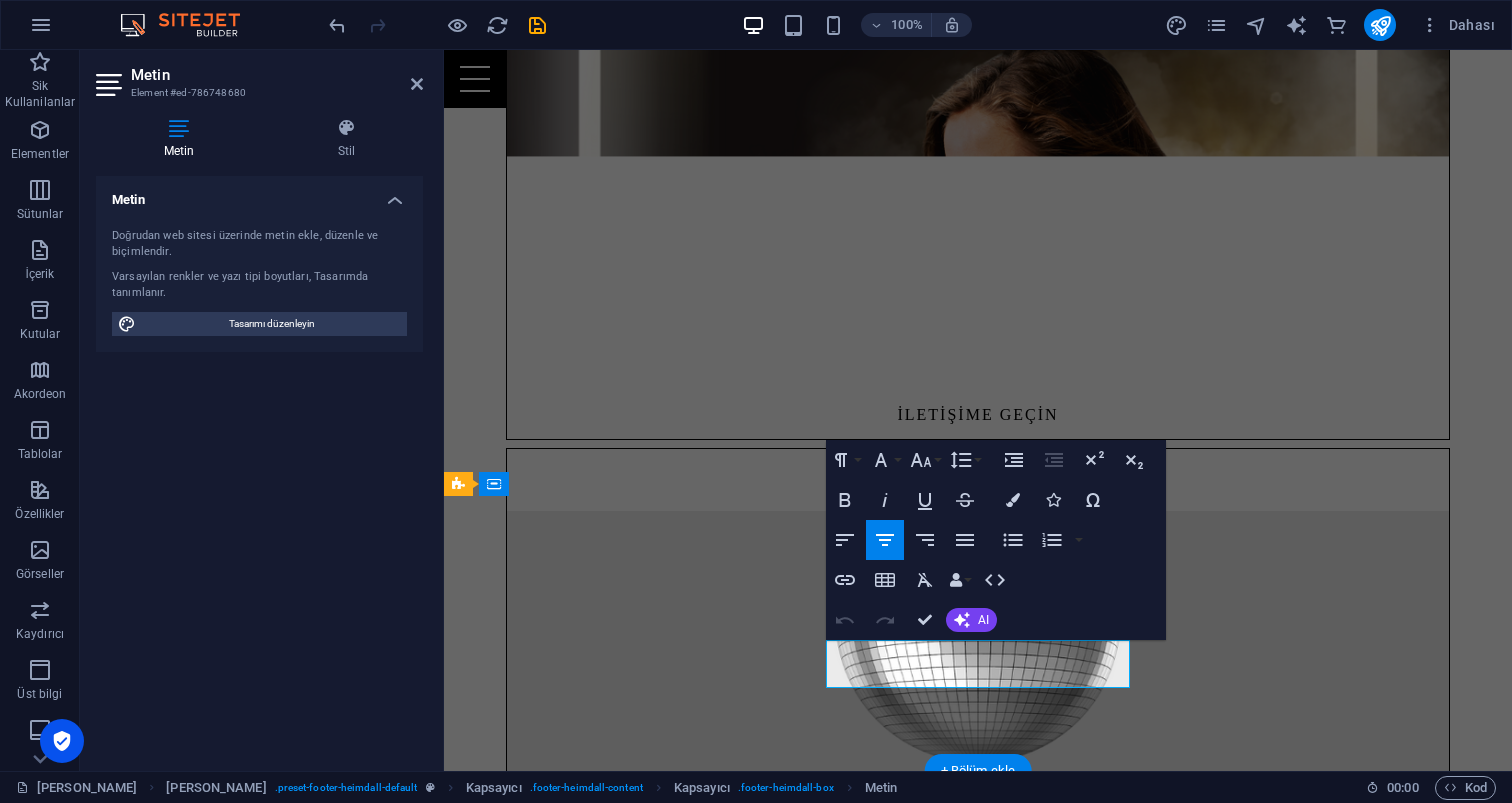 click on "WhatsApp" at bounding box center (934, 5076) 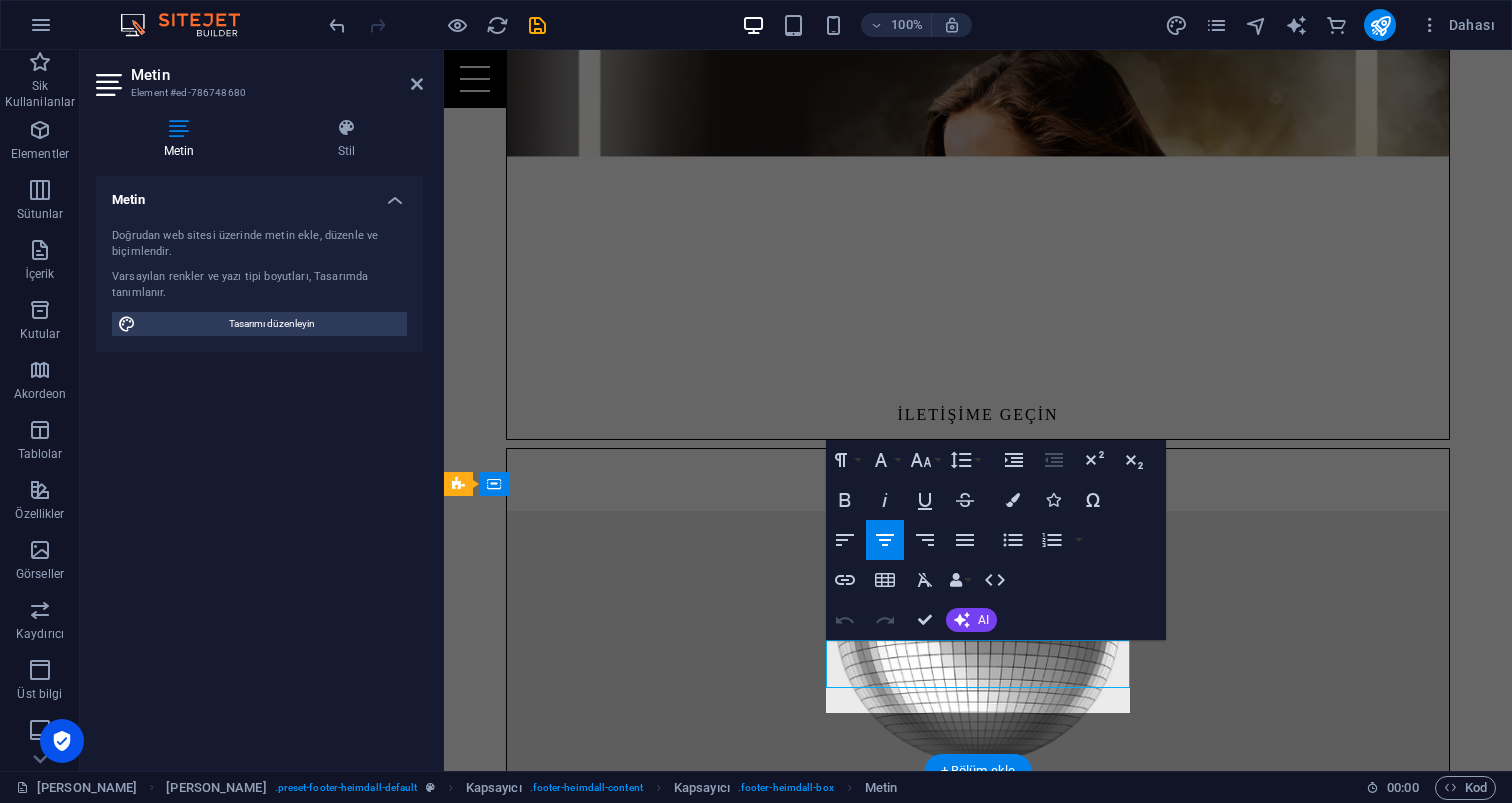 type 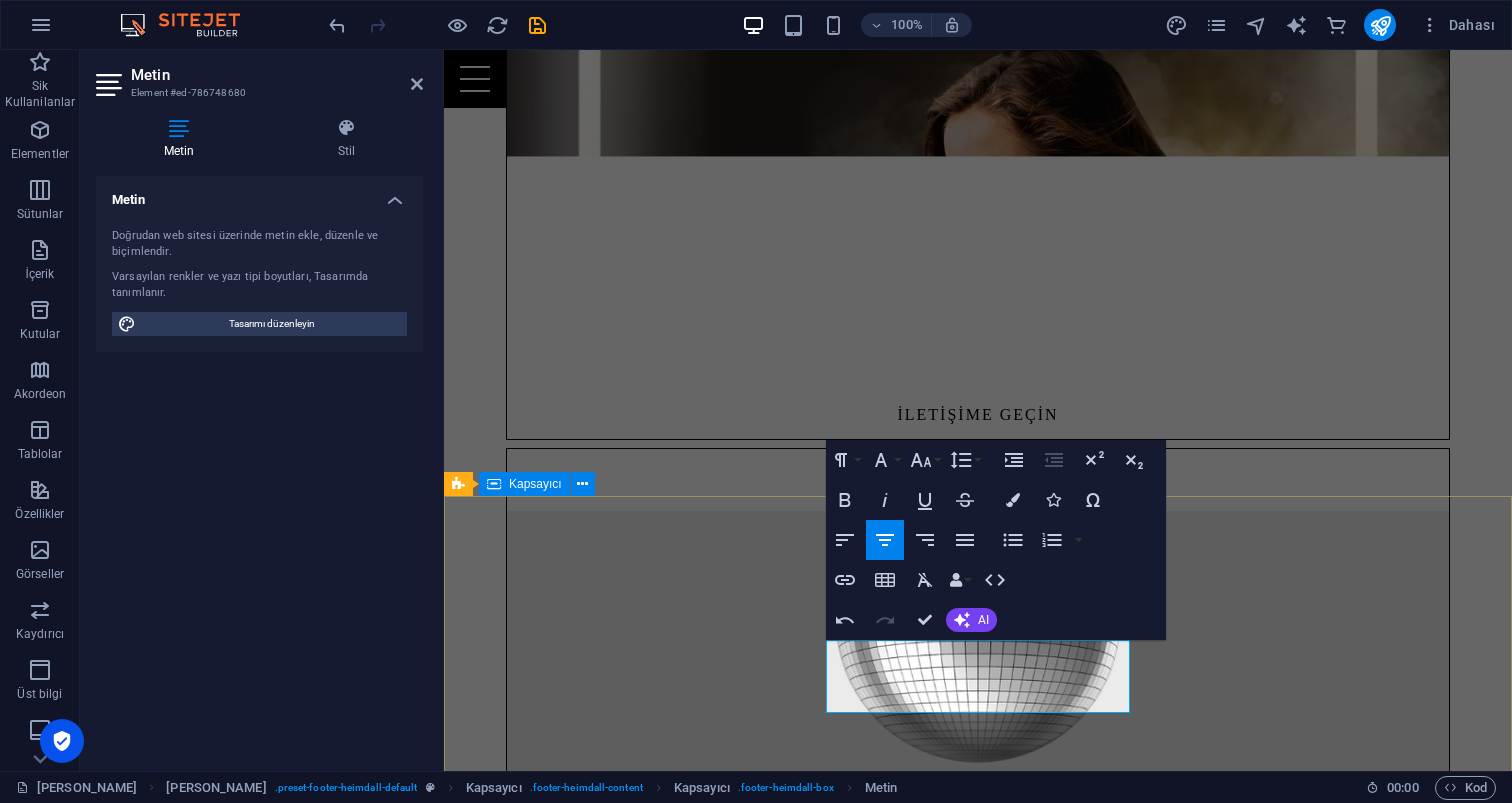 click on "Adres [DOMAIN_NAME] Güzeloba [GEOGRAPHIC_DATA]   07230     Instagram     Whatsapp İLETİŞİM [PERSON_NAME]         05333501812    E-Posta:  [EMAIL_ADDRESS][DOMAIN_NAME]" at bounding box center [978, 4472] 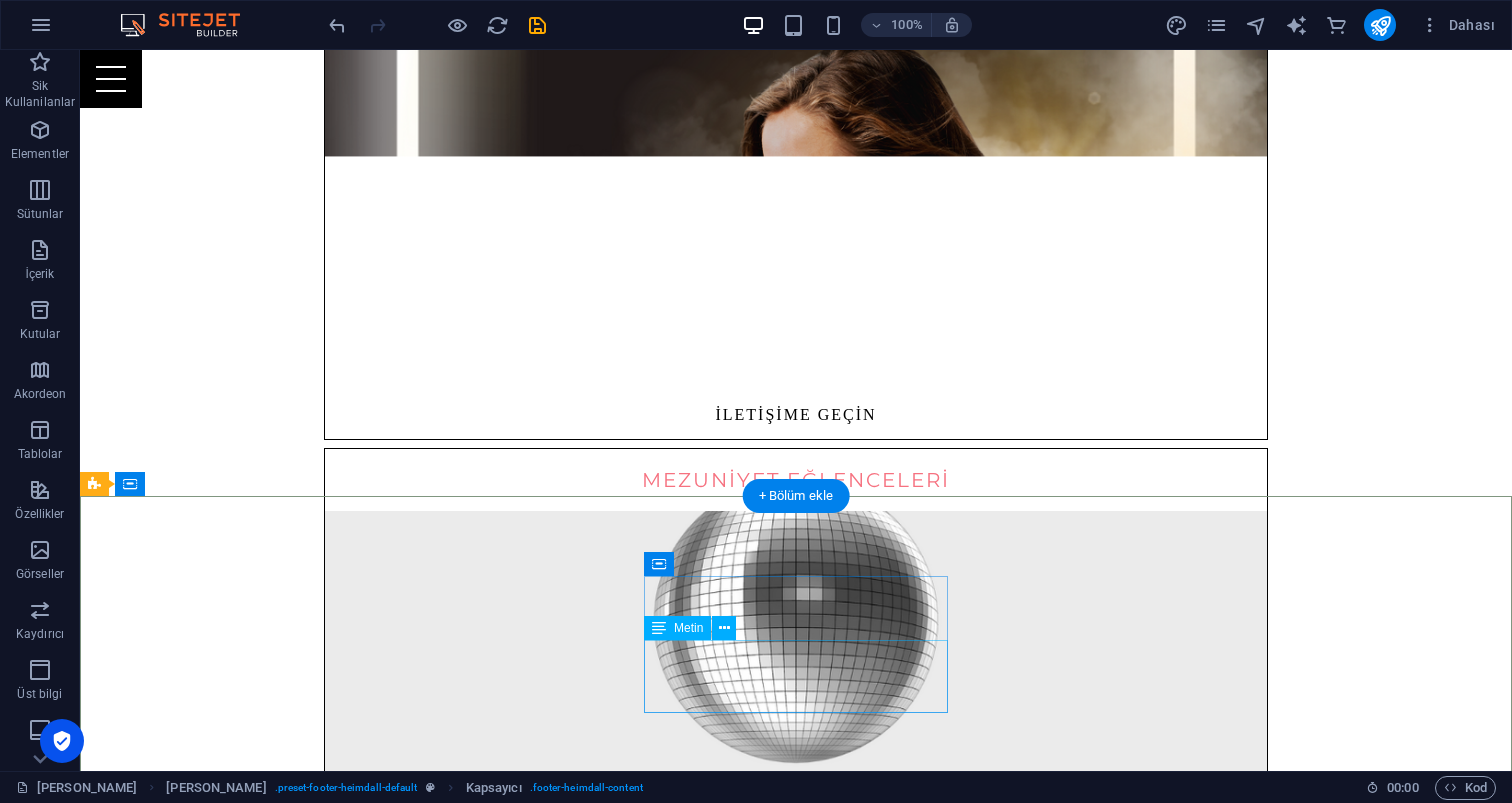 click on "Whatsapp" at bounding box center (568, 4585) 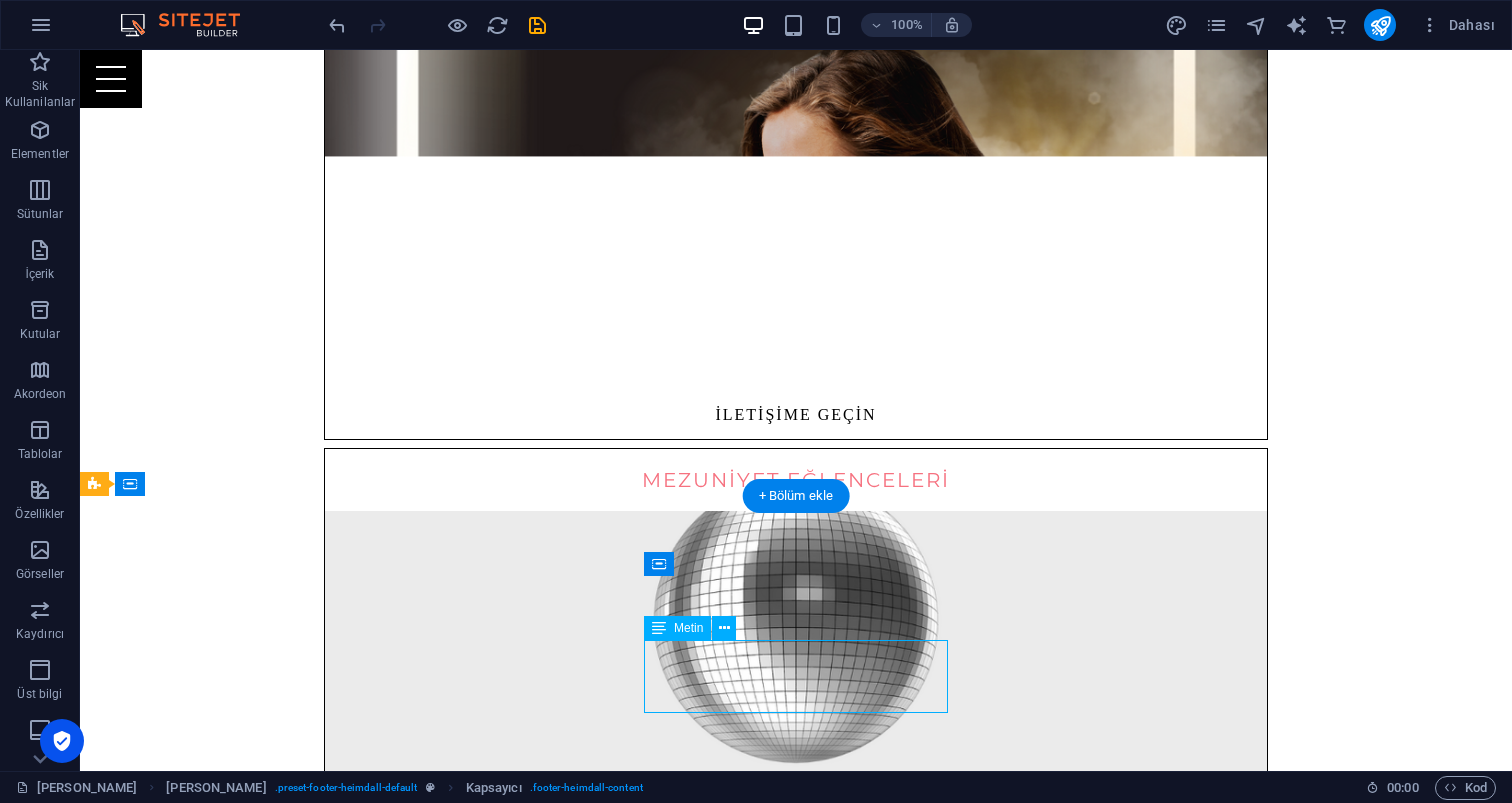 click on "Whatsapp" at bounding box center (568, 4585) 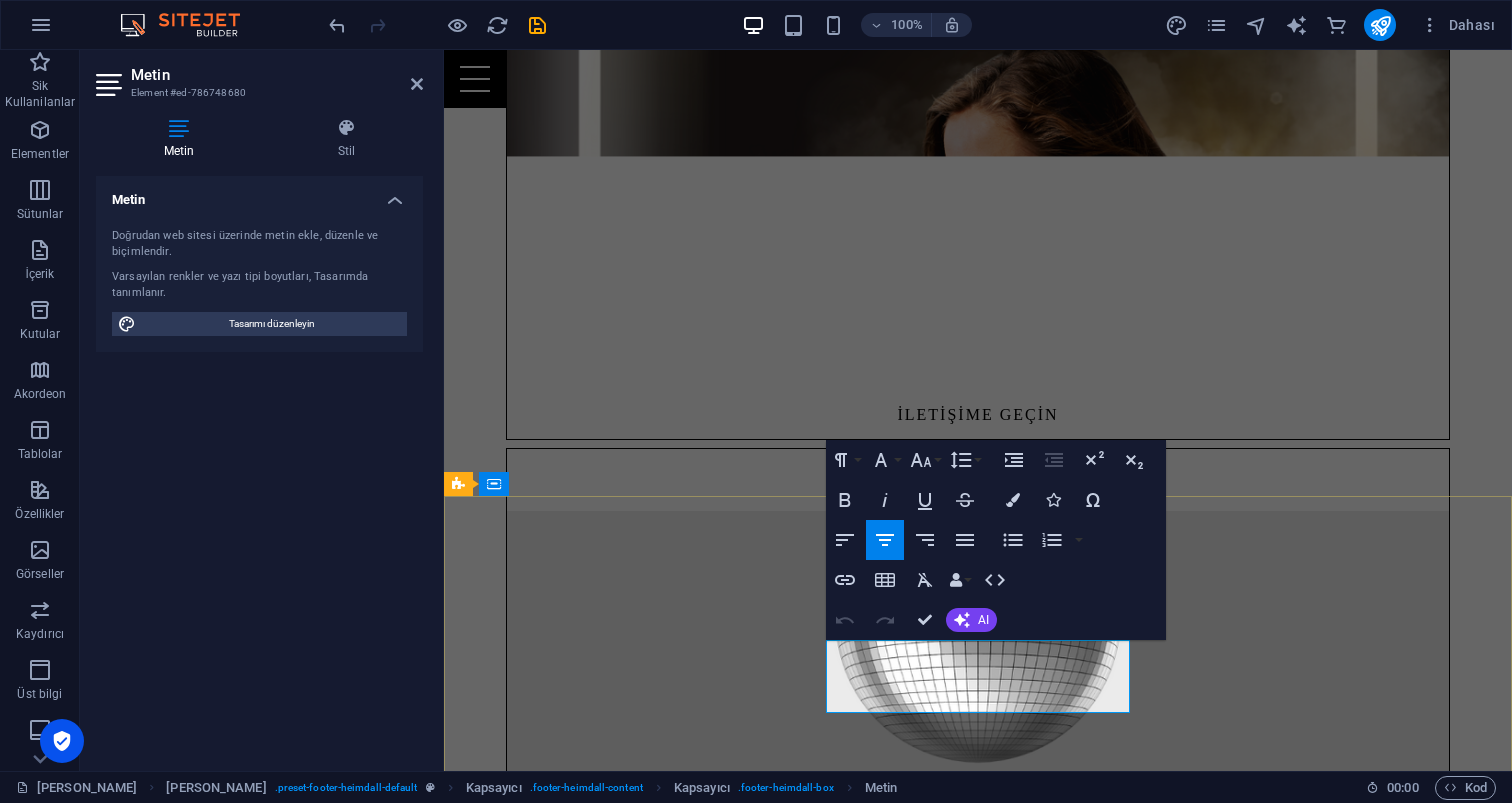 click on "Whatsapp" at bounding box center [932, 4572] 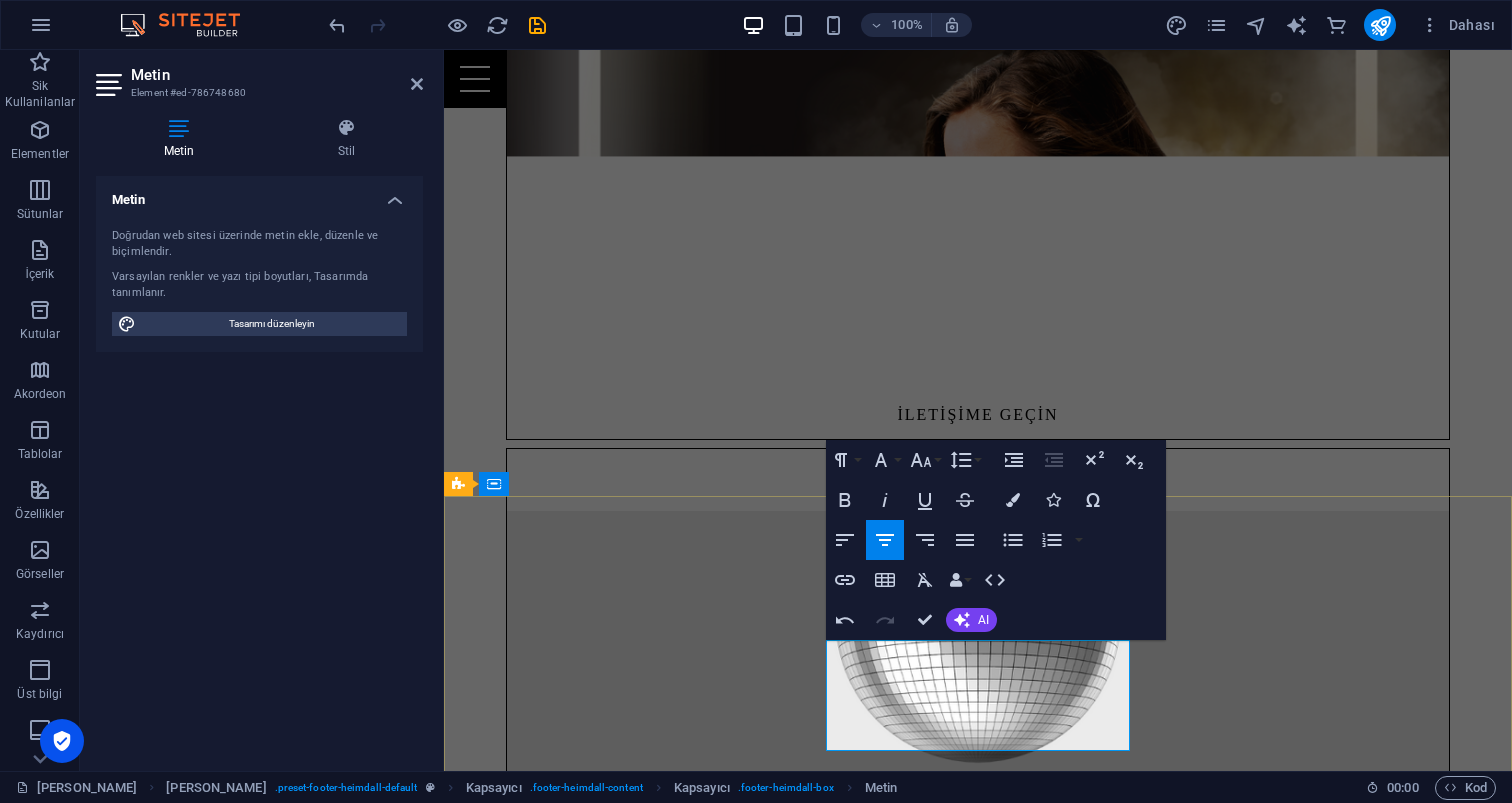 type 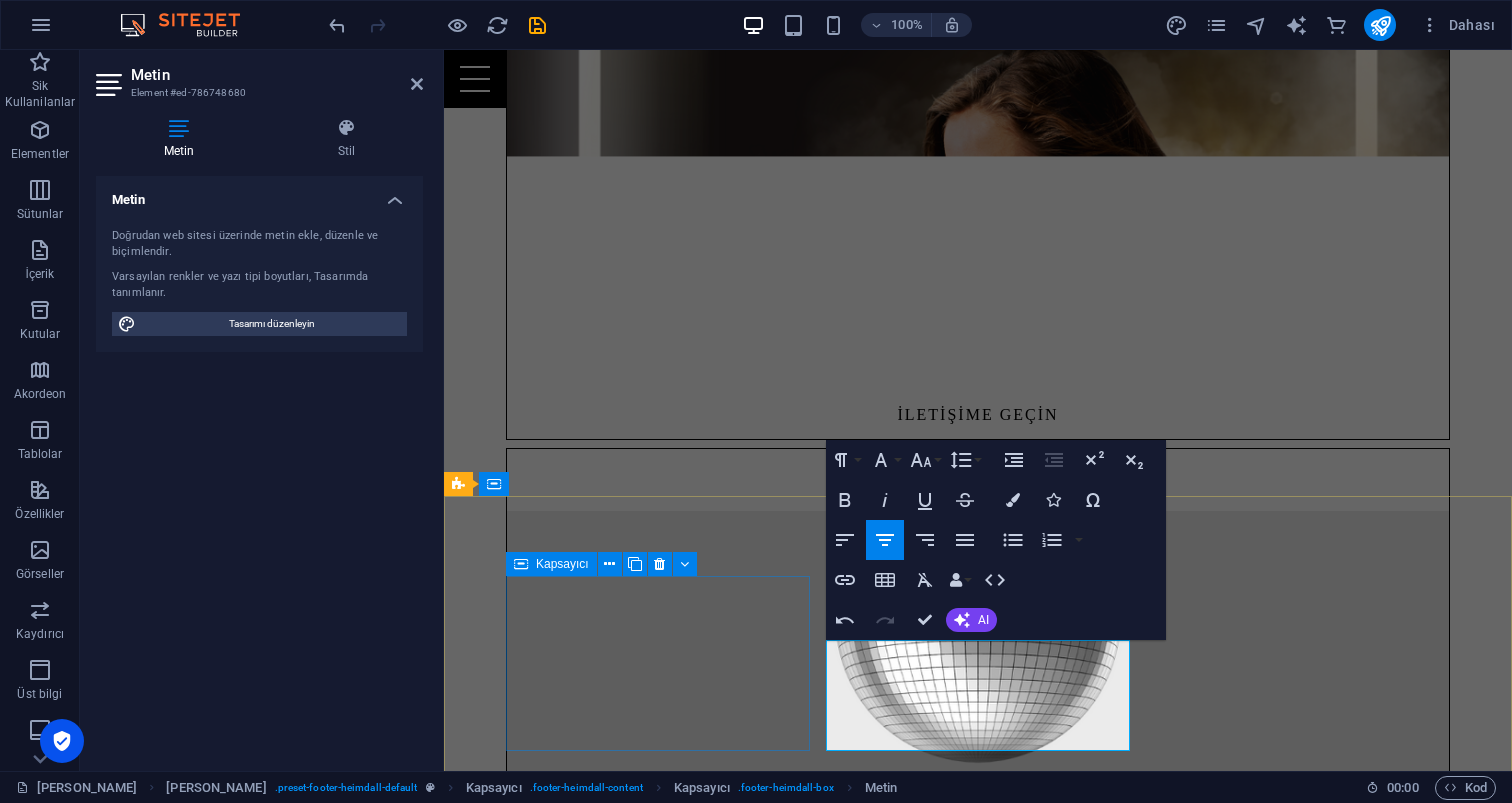click on "Adres [DOMAIN_NAME] Güzeloba [GEOGRAPHIC_DATA]   07230" at bounding box center [932, 2777] 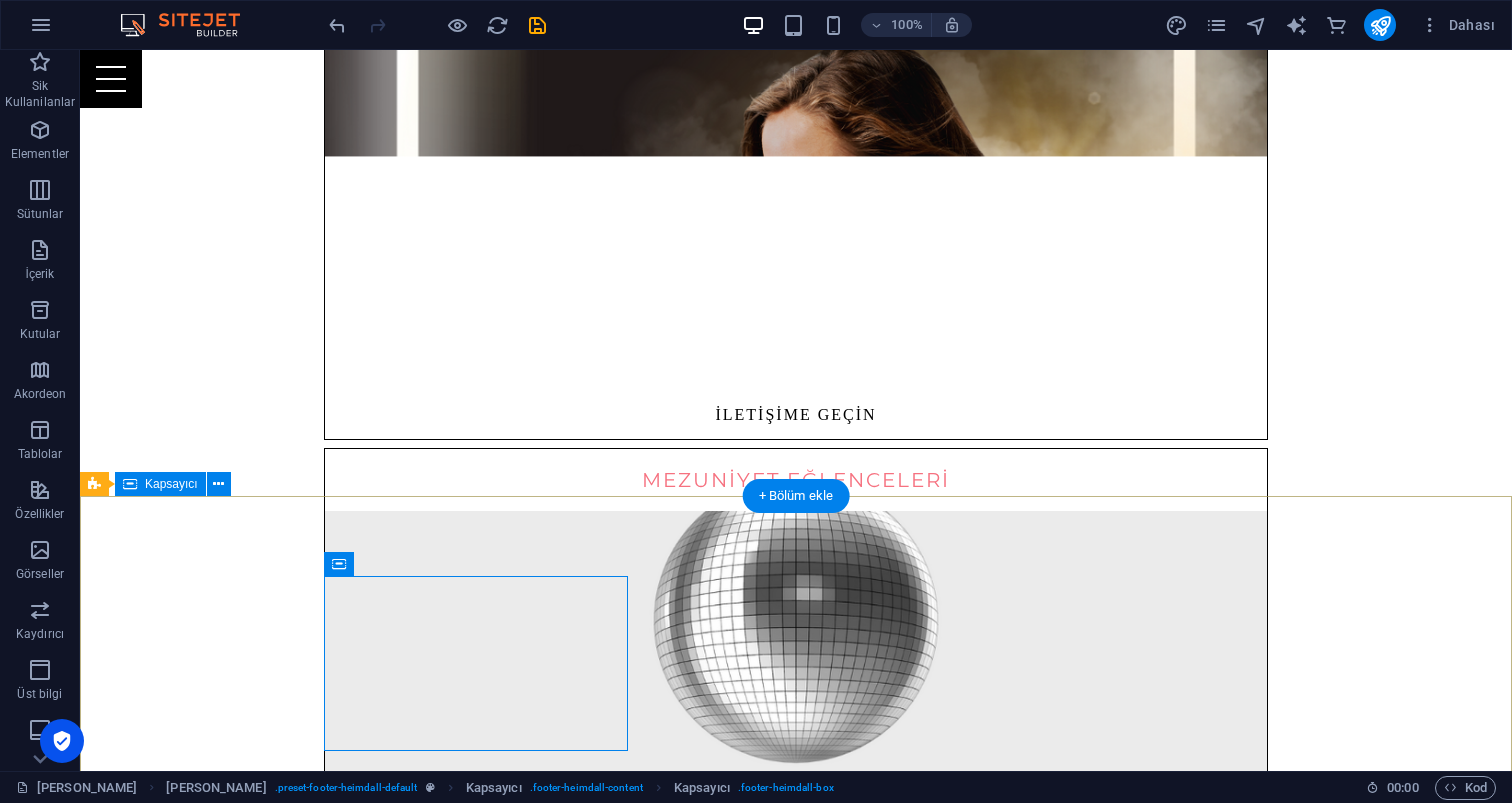 click on "Adres [DOMAIN_NAME] Güzeloba [GEOGRAPHIC_DATA]   07230     Instagram     Whatsapp PowerApp Set'leri İLETİŞİM [PERSON_NAME]         05333501812    E-Posta:  [EMAIL_ADDRESS][DOMAIN_NAME]" at bounding box center (796, 4491) 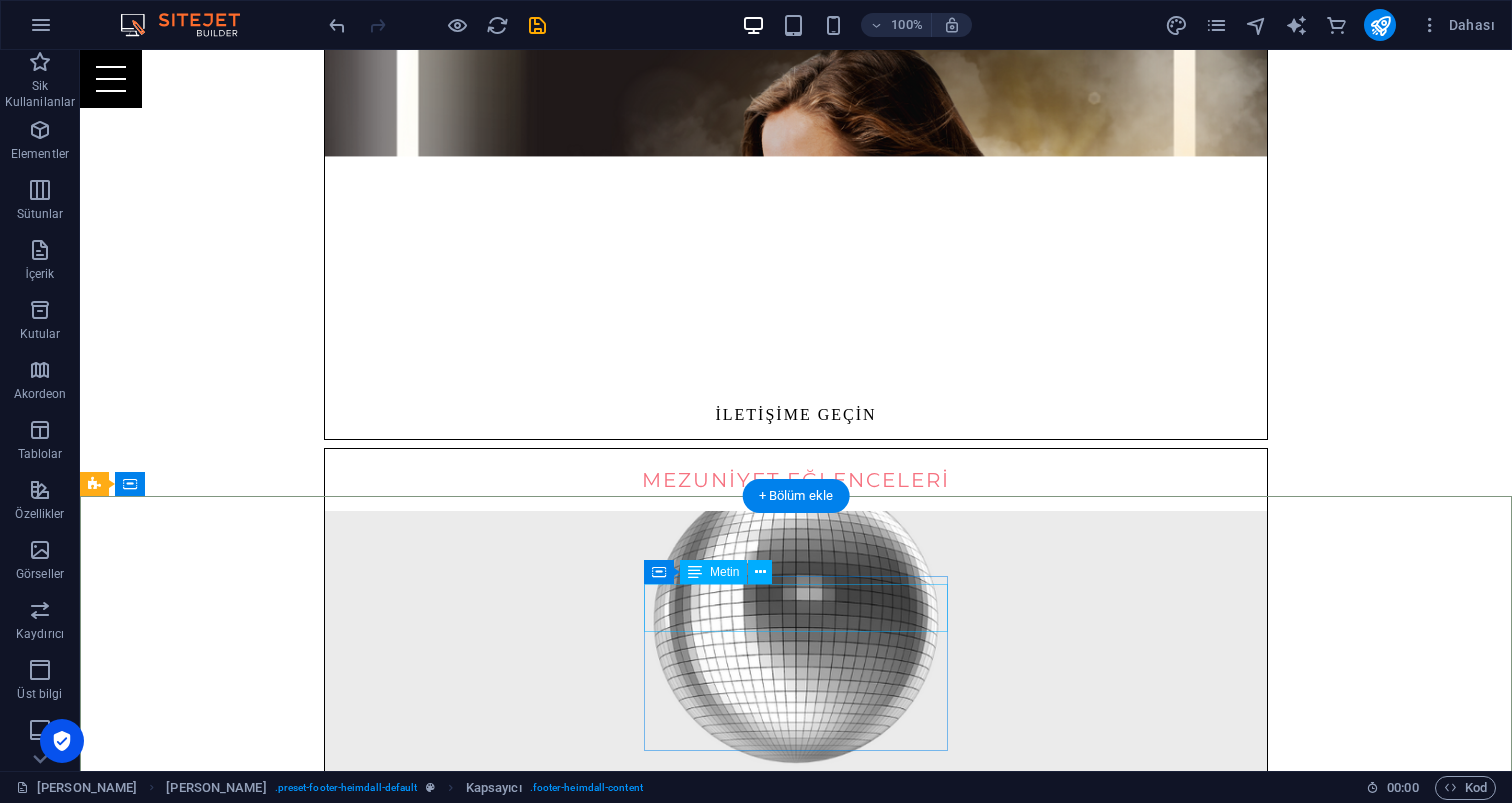 click on "Instagram" at bounding box center [568, 3445] 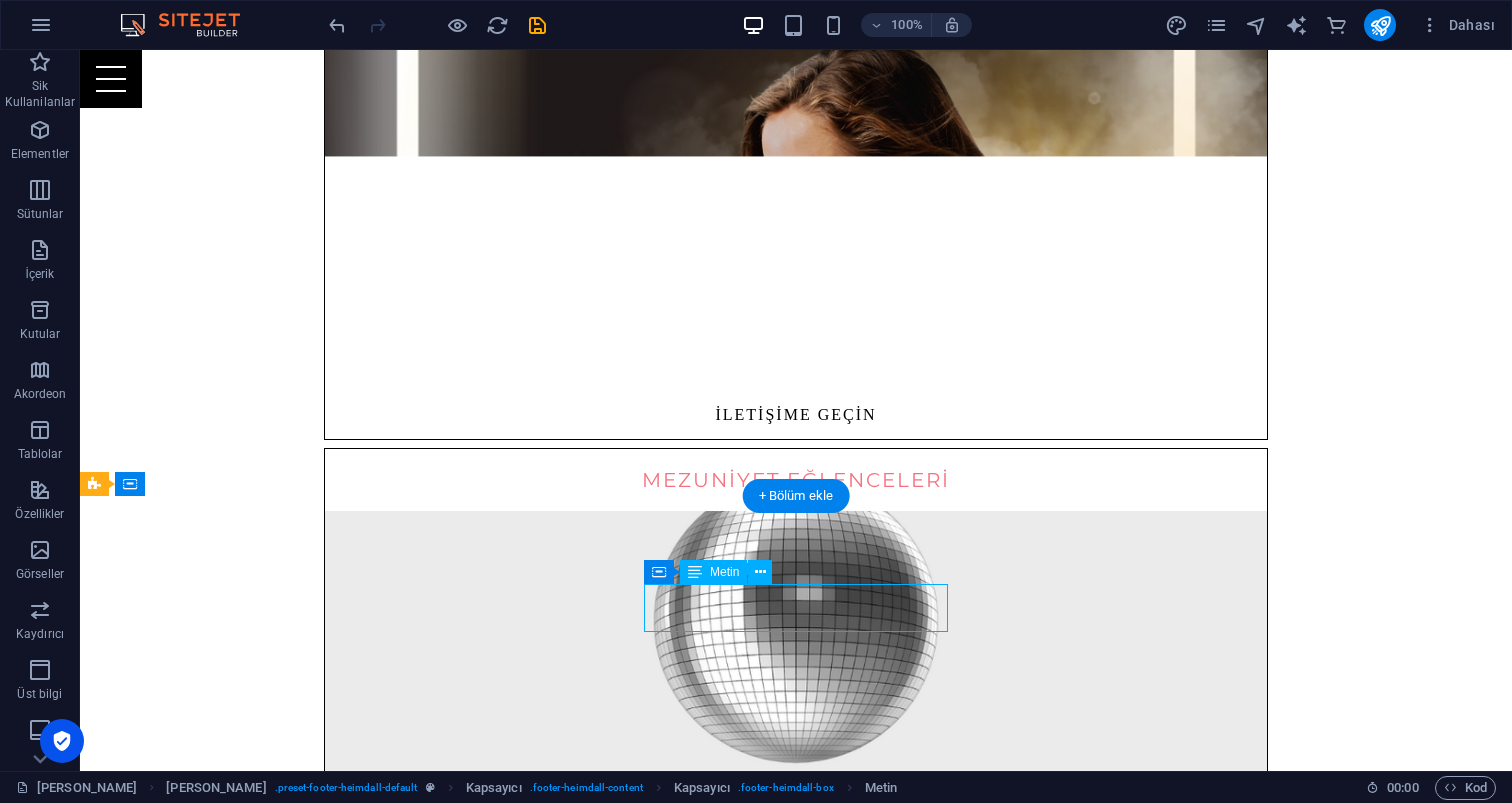 drag, startPoint x: 765, startPoint y: 615, endPoint x: 405, endPoint y: 614, distance: 360.0014 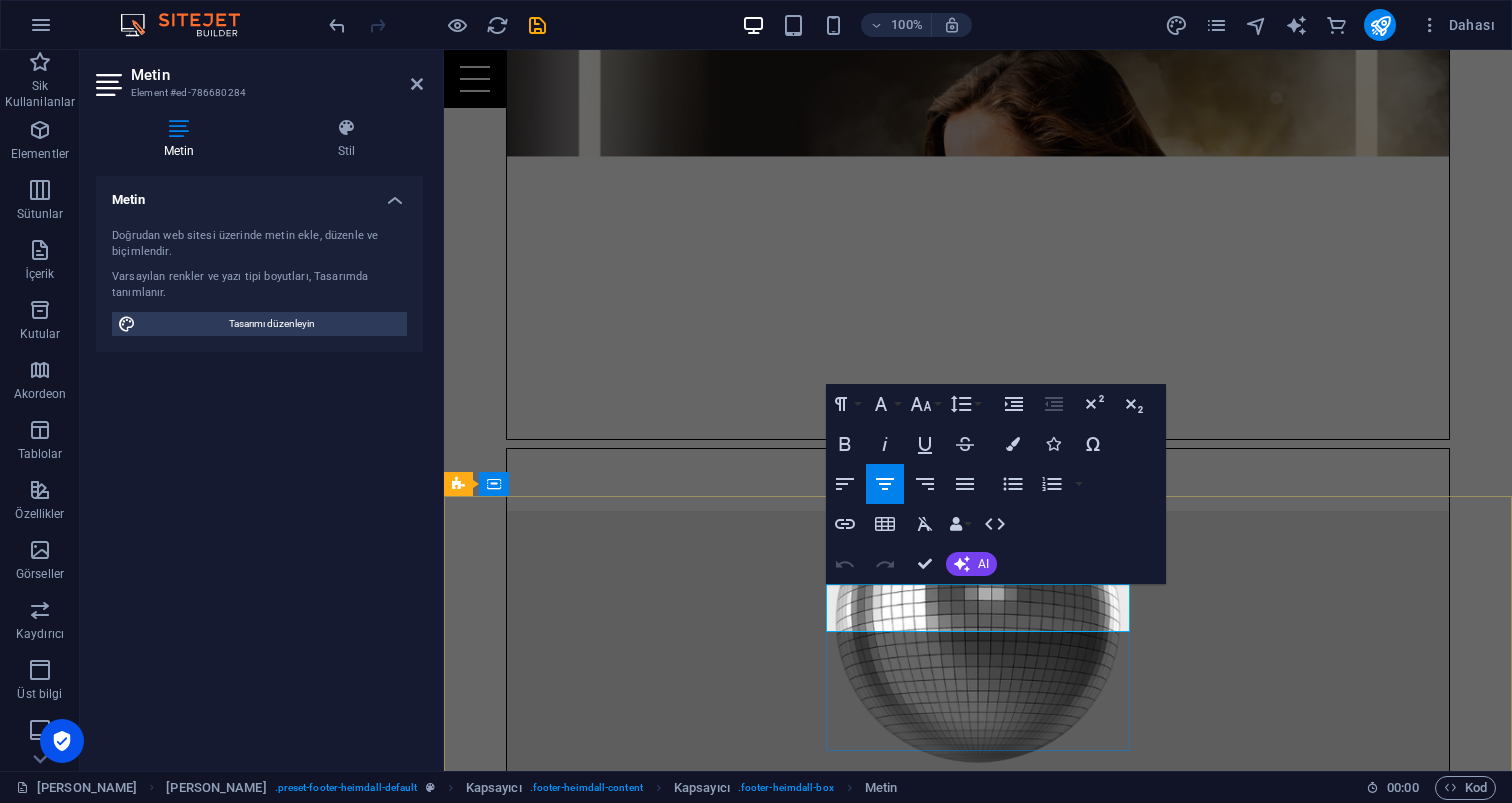 click on "Instagram" at bounding box center [934, 4016] 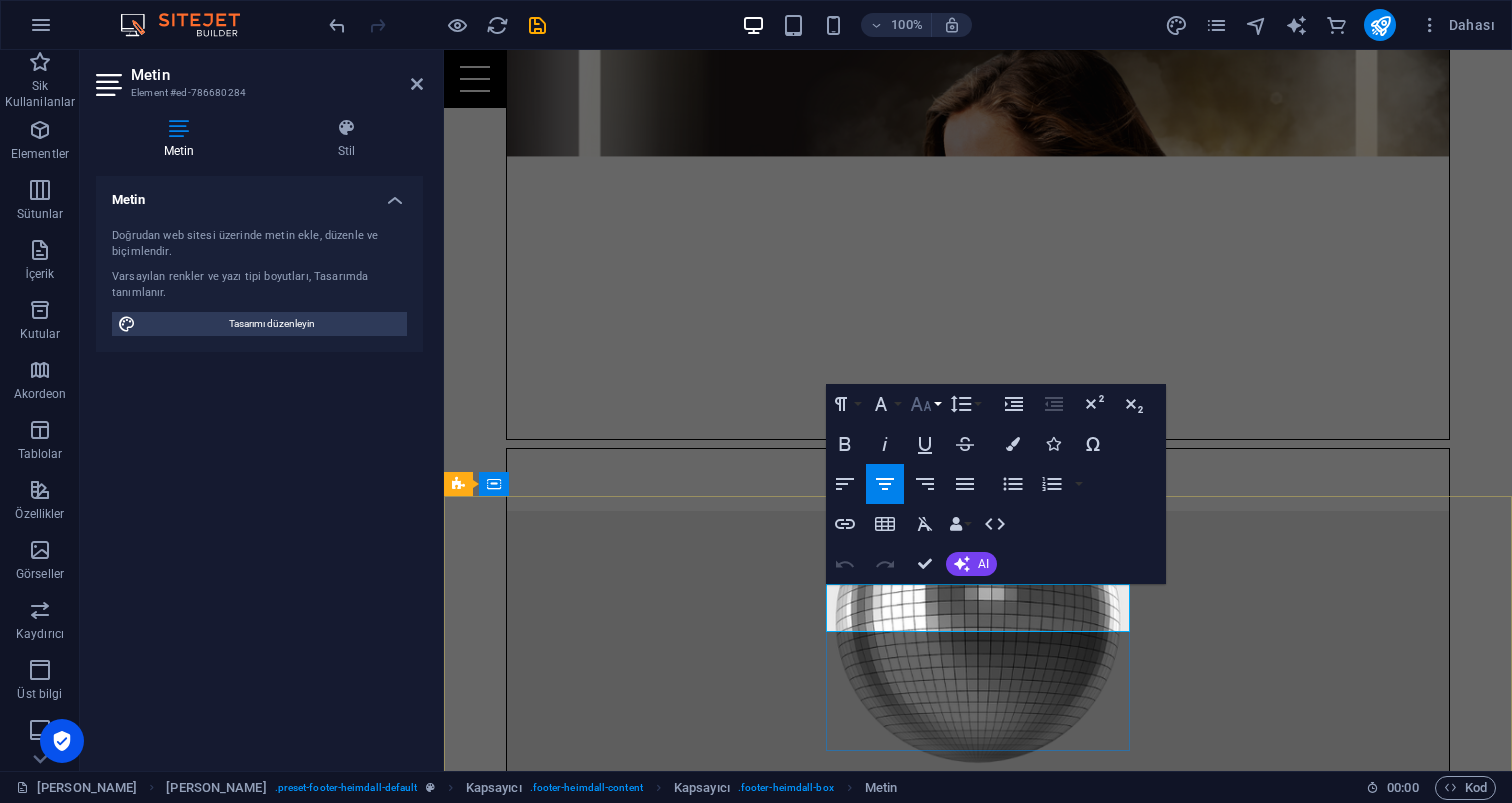 click on "Font Size" at bounding box center (925, 404) 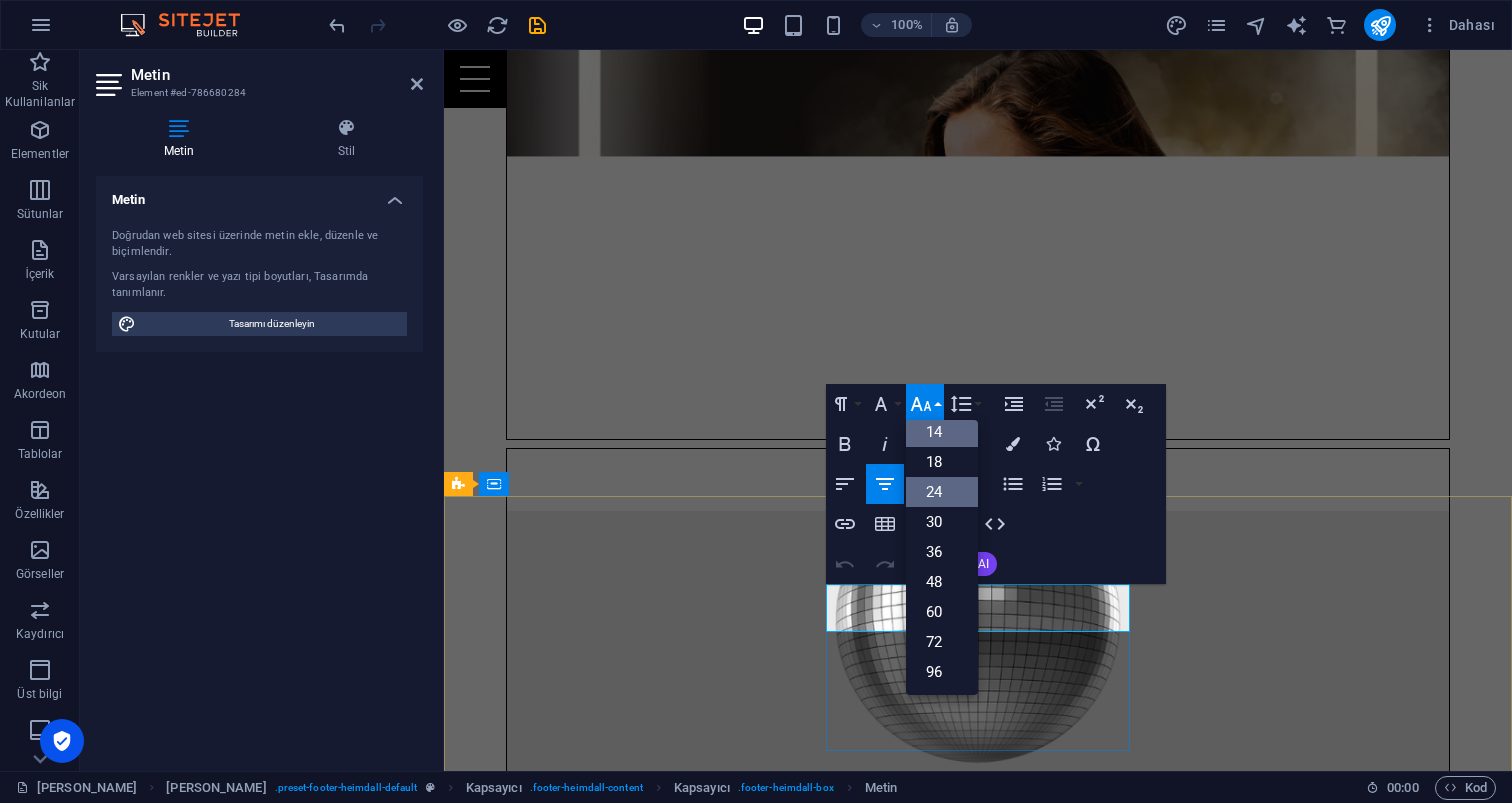 scroll, scrollTop: 161, scrollLeft: 0, axis: vertical 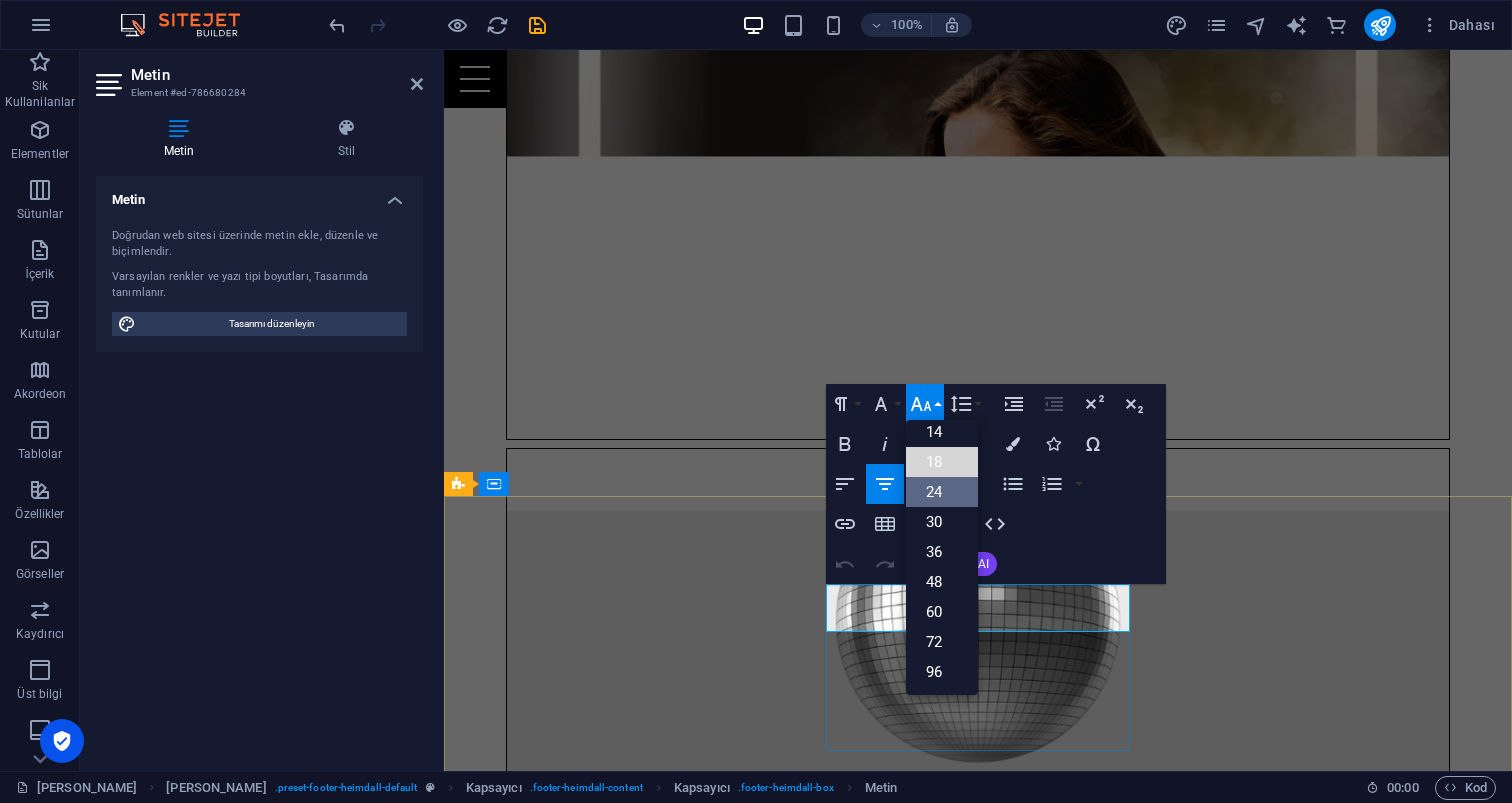 drag, startPoint x: 943, startPoint y: 465, endPoint x: 1121, endPoint y: 575, distance: 209.24626 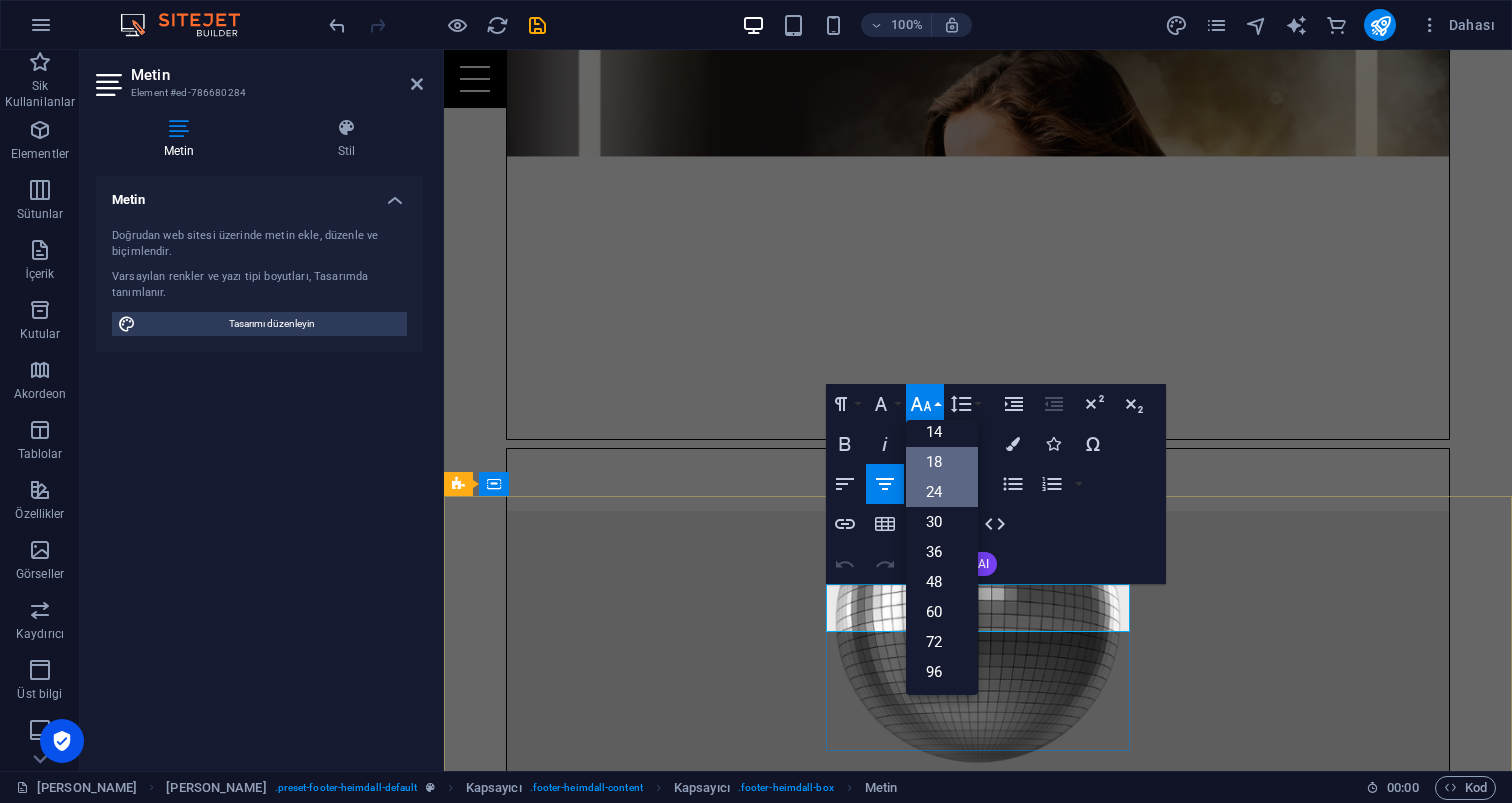 click on "18" at bounding box center (942, 462) 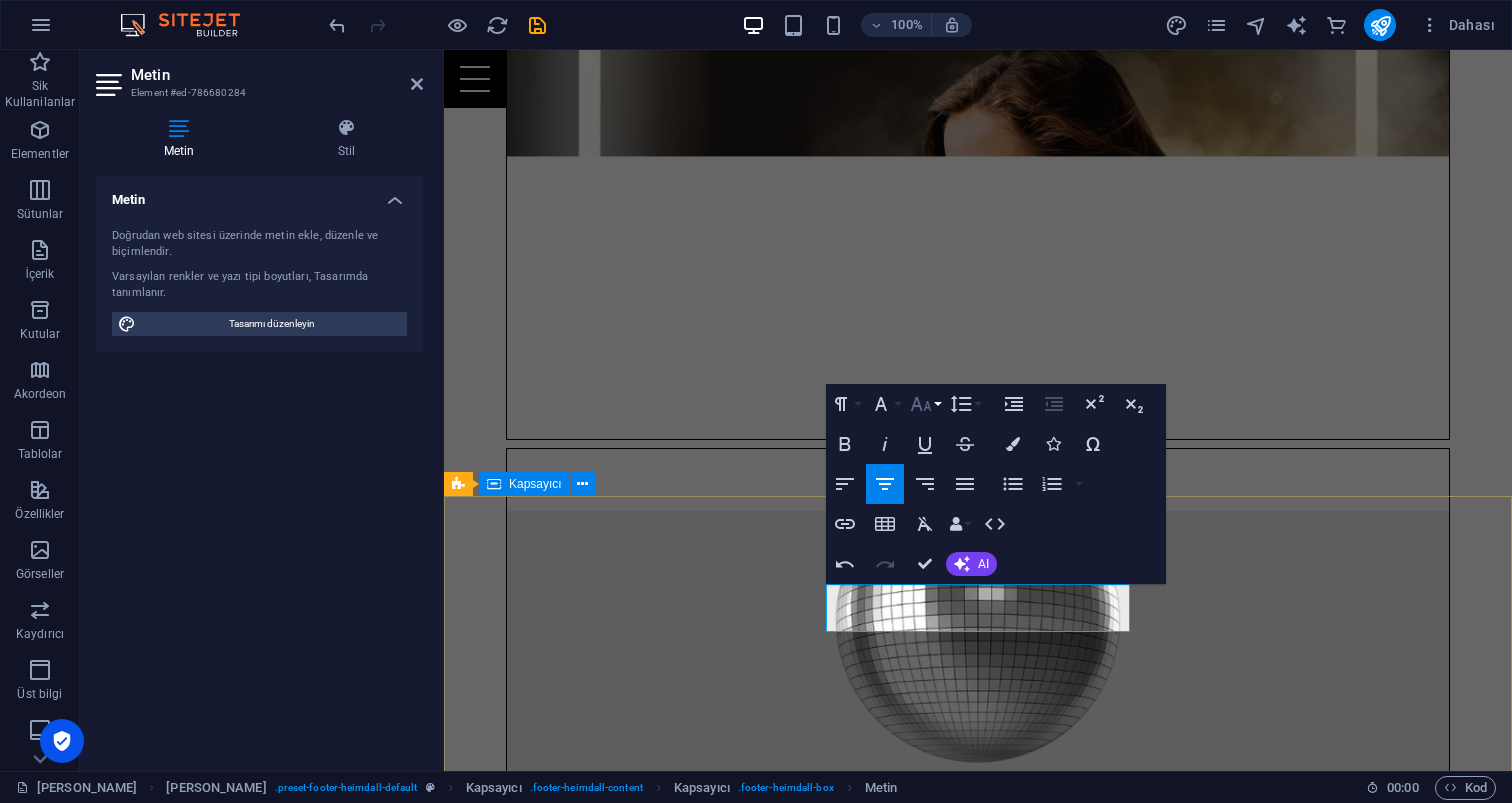 click on "Font Size" at bounding box center (925, 404) 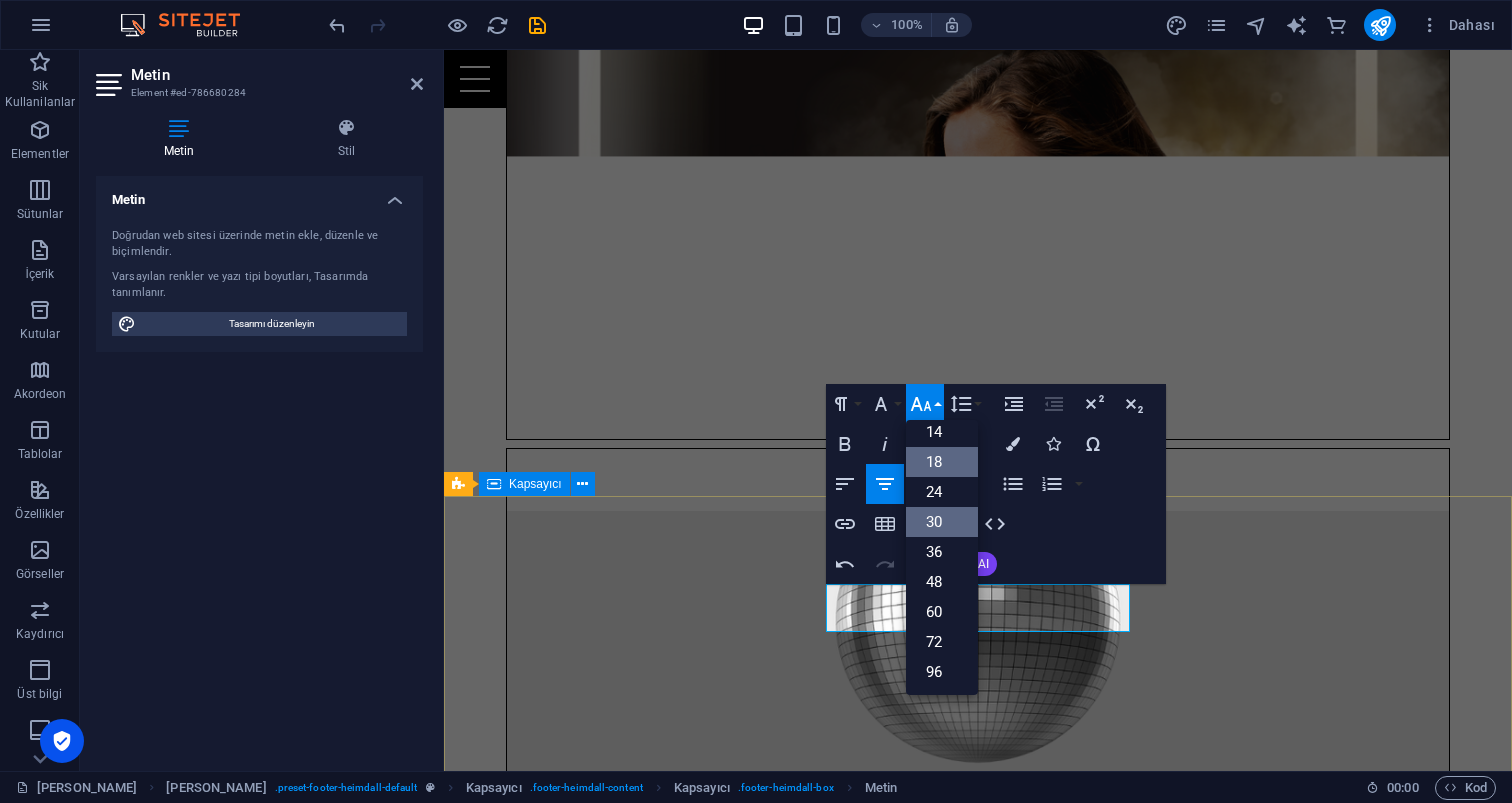 scroll, scrollTop: 161, scrollLeft: 0, axis: vertical 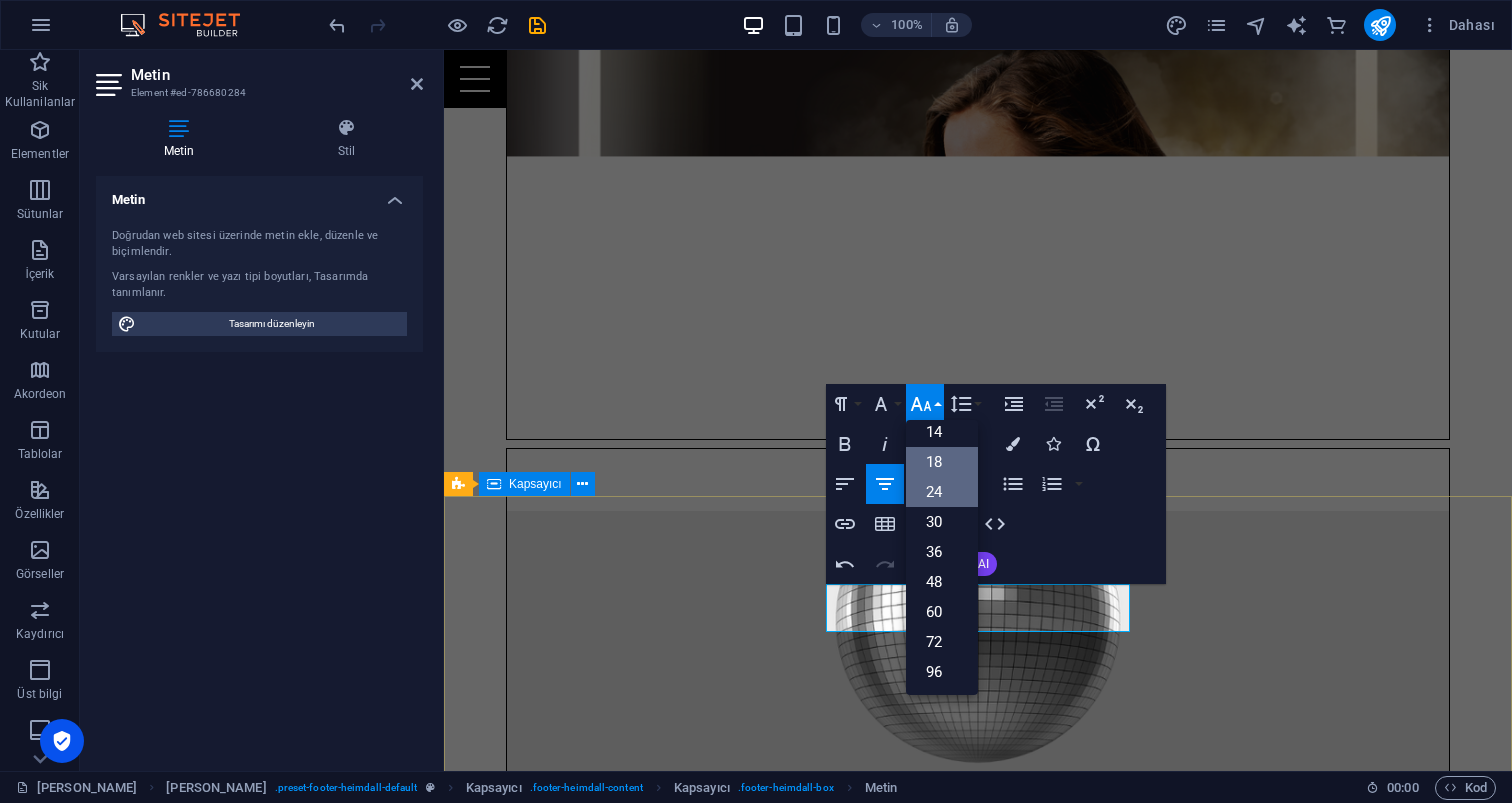 click on "24" at bounding box center [942, 492] 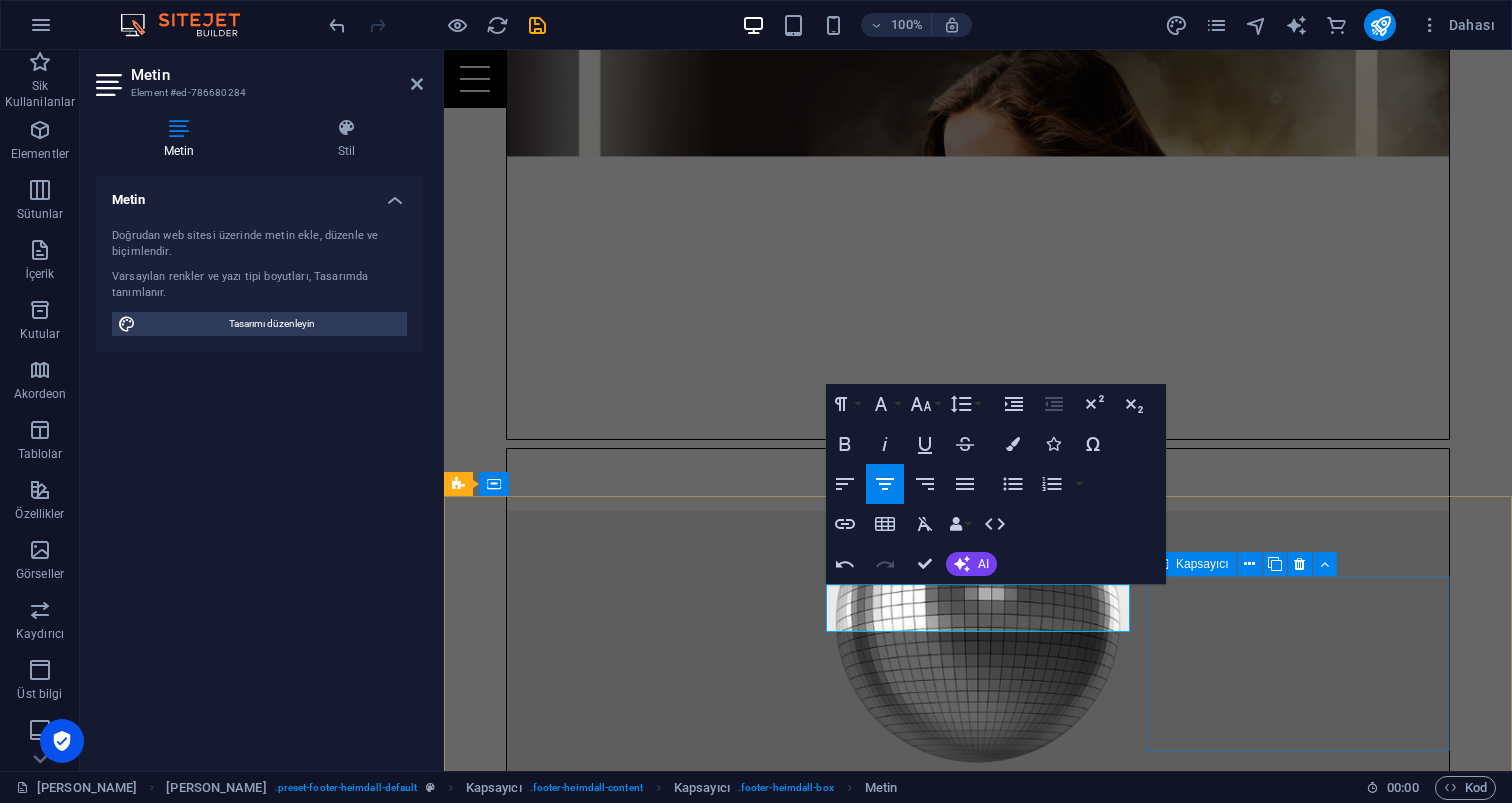 click on "İLETİŞİM [PERSON_NAME]         05333501812    E-Posta:  [EMAIL_ADDRESS][DOMAIN_NAME]" at bounding box center [932, 5716] 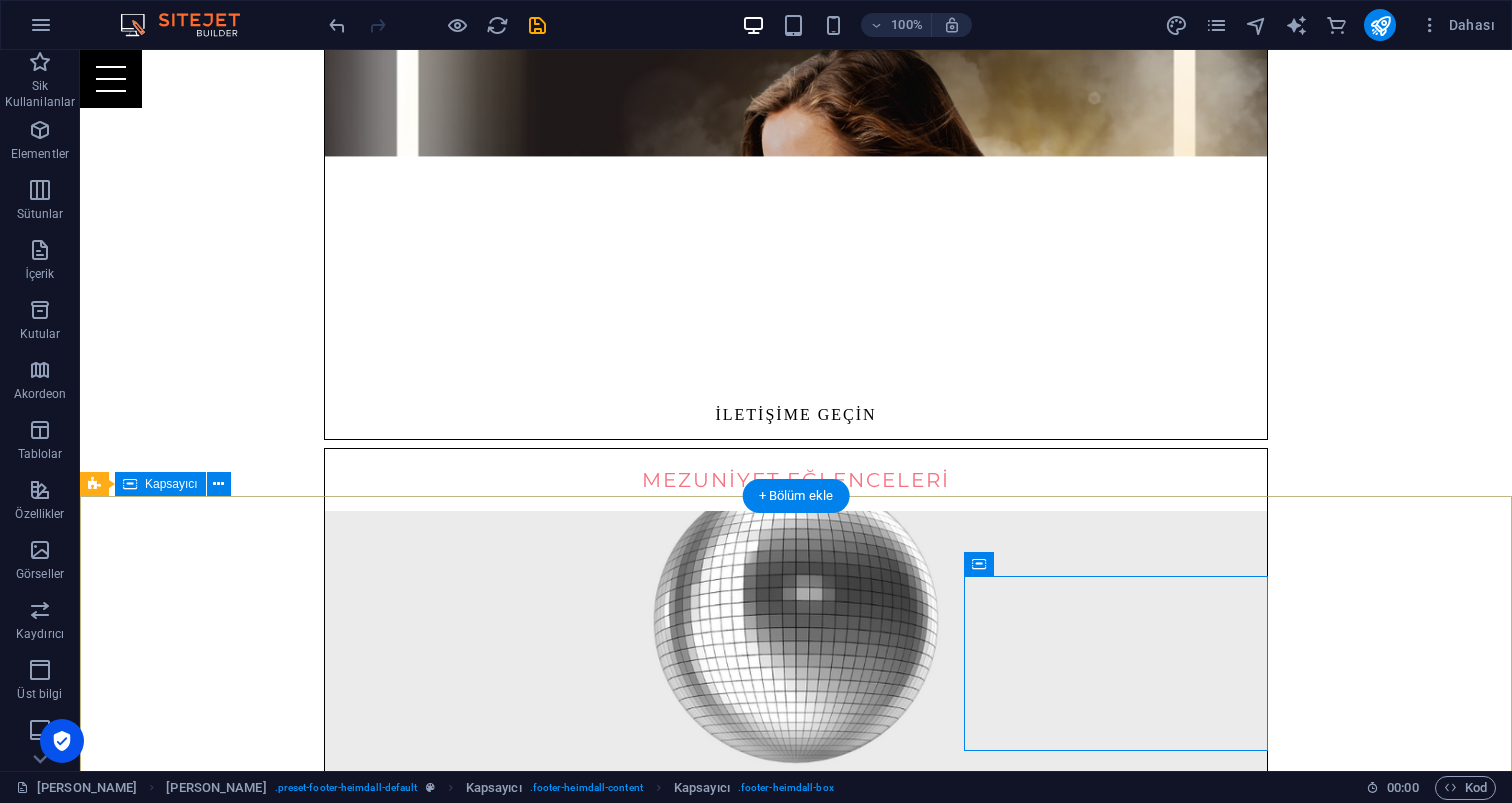 click on "Adres [DOMAIN_NAME] Güzeloba [GEOGRAPHIC_DATA]   07230     Instagram     Whatsapp PowerApp Set'leri İLETİŞİM [PERSON_NAME]         05333501812    E-Posta:  [EMAIL_ADDRESS][DOMAIN_NAME]" at bounding box center [796, 4491] 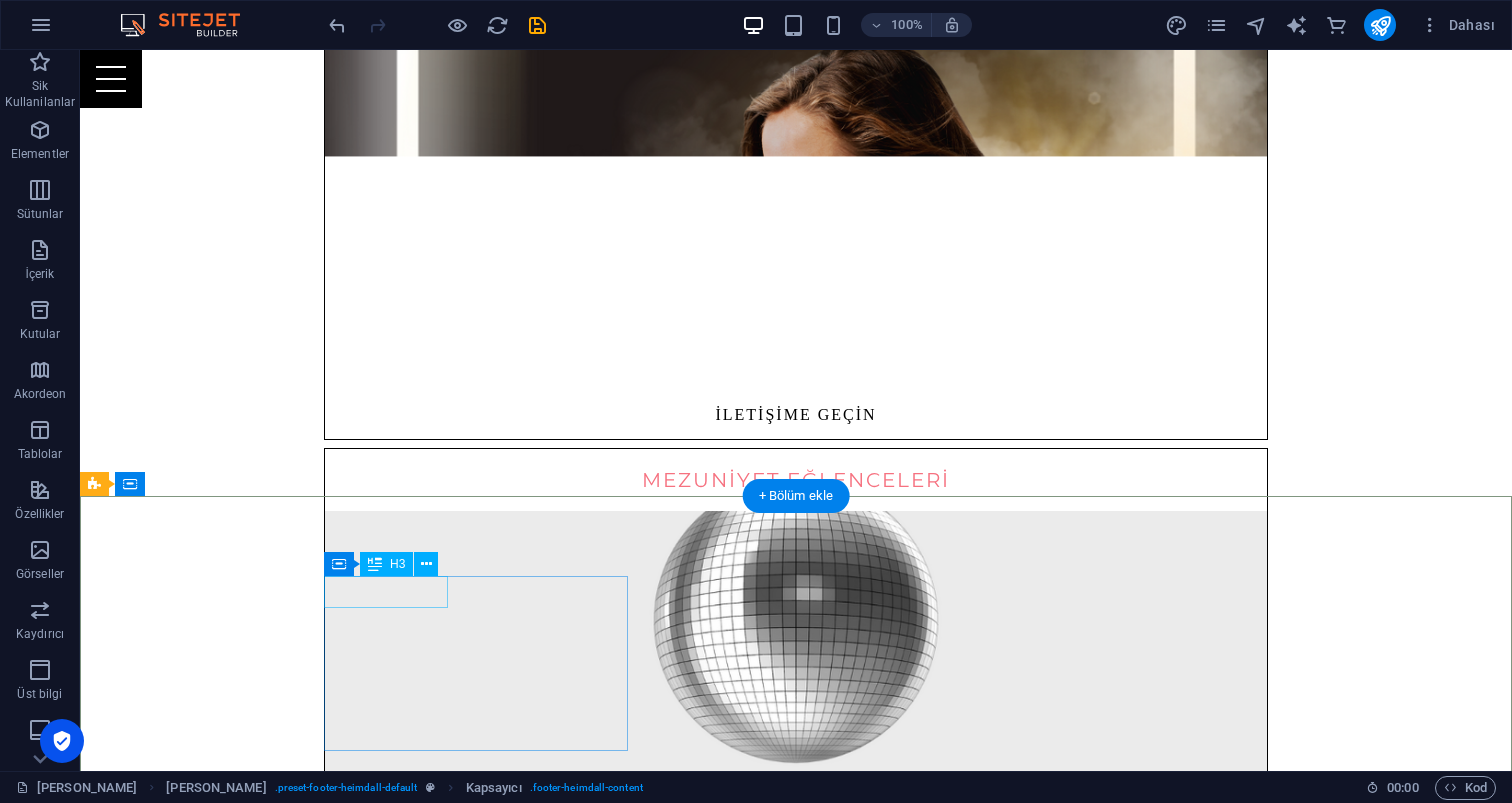 click on "Adres" at bounding box center [568, 2735] 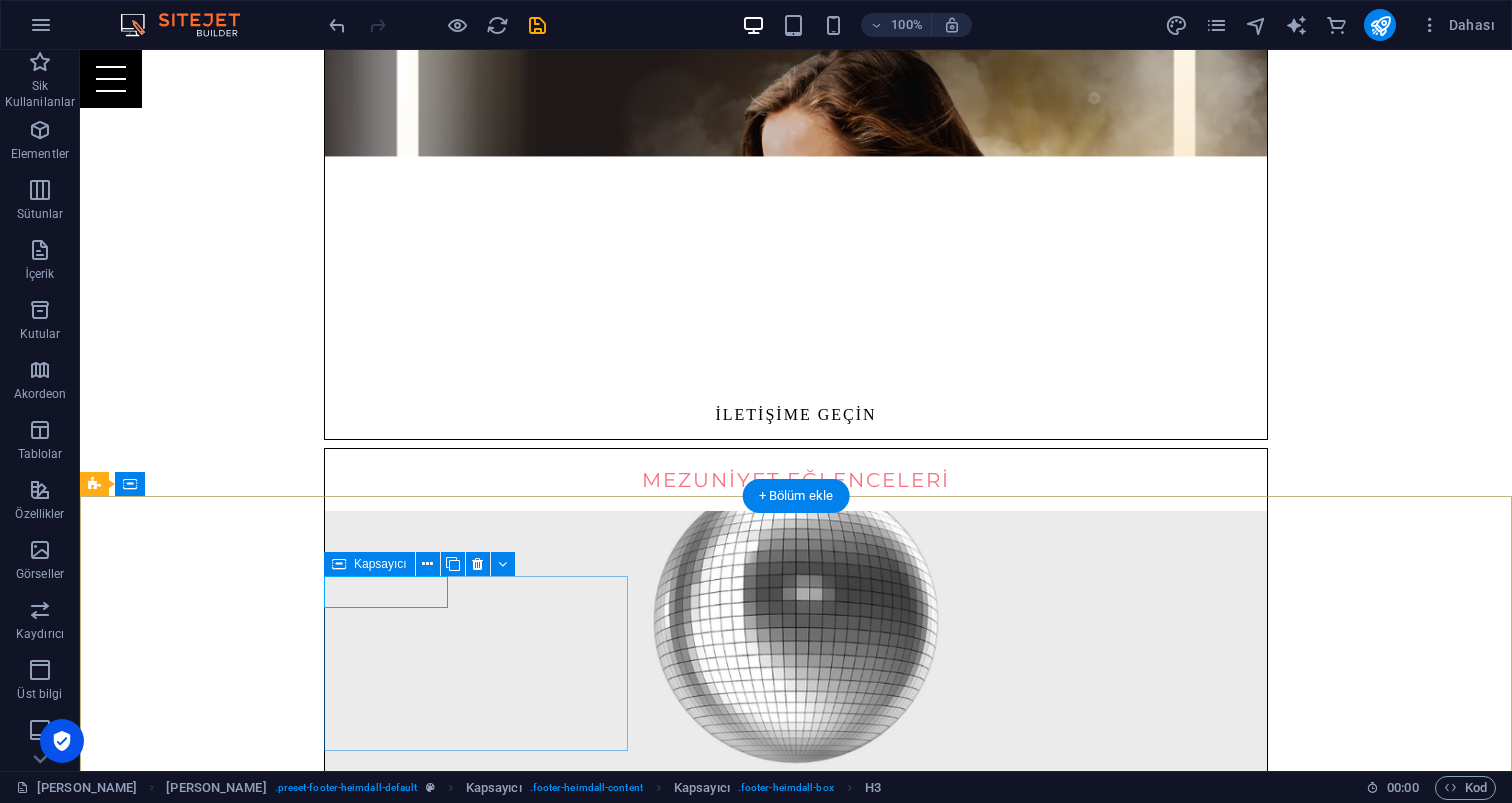 click on "Adres [DOMAIN_NAME] Güzeloba [GEOGRAPHIC_DATA]   07230" at bounding box center (568, 2777) 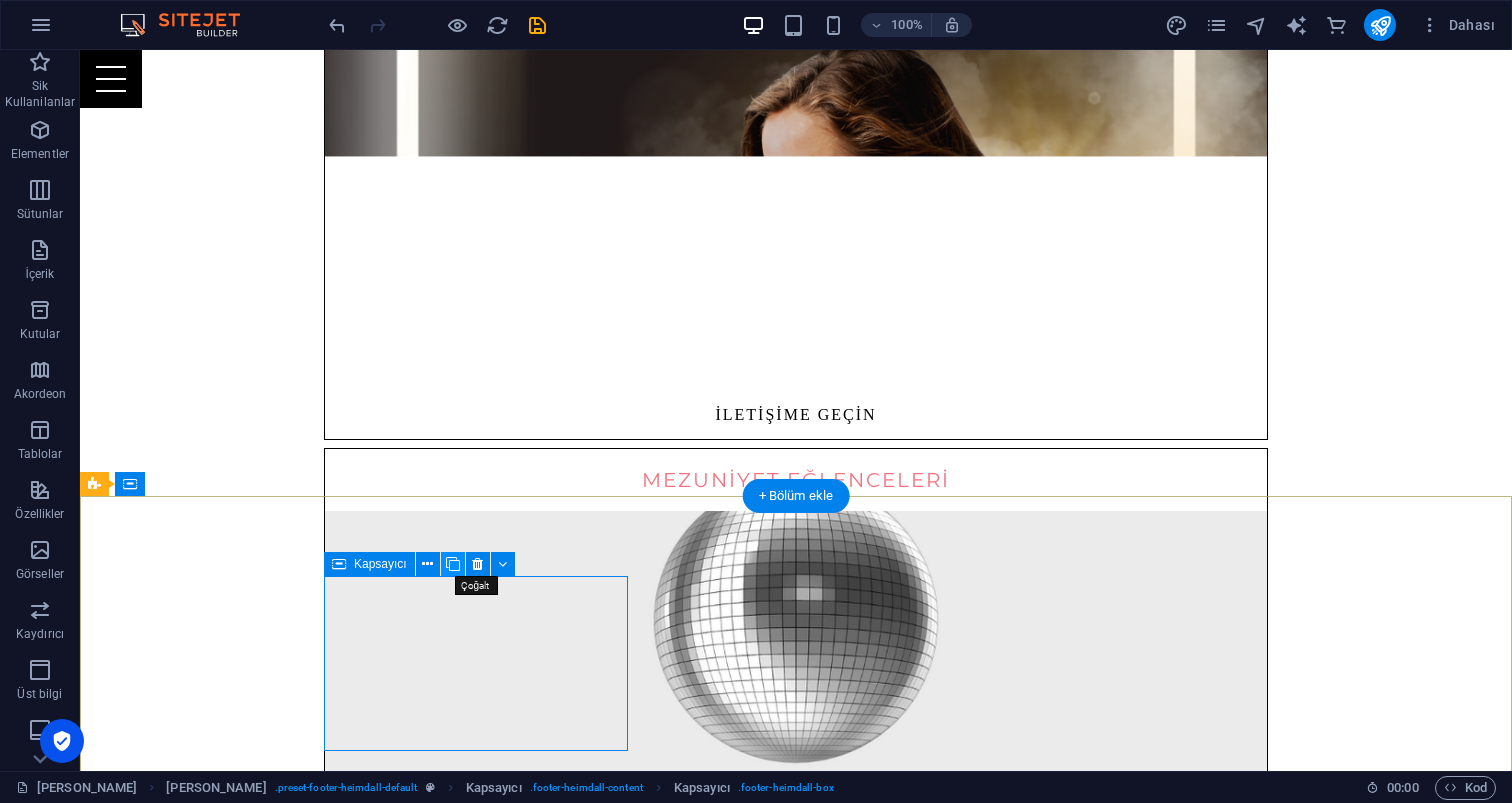 click at bounding box center (453, 564) 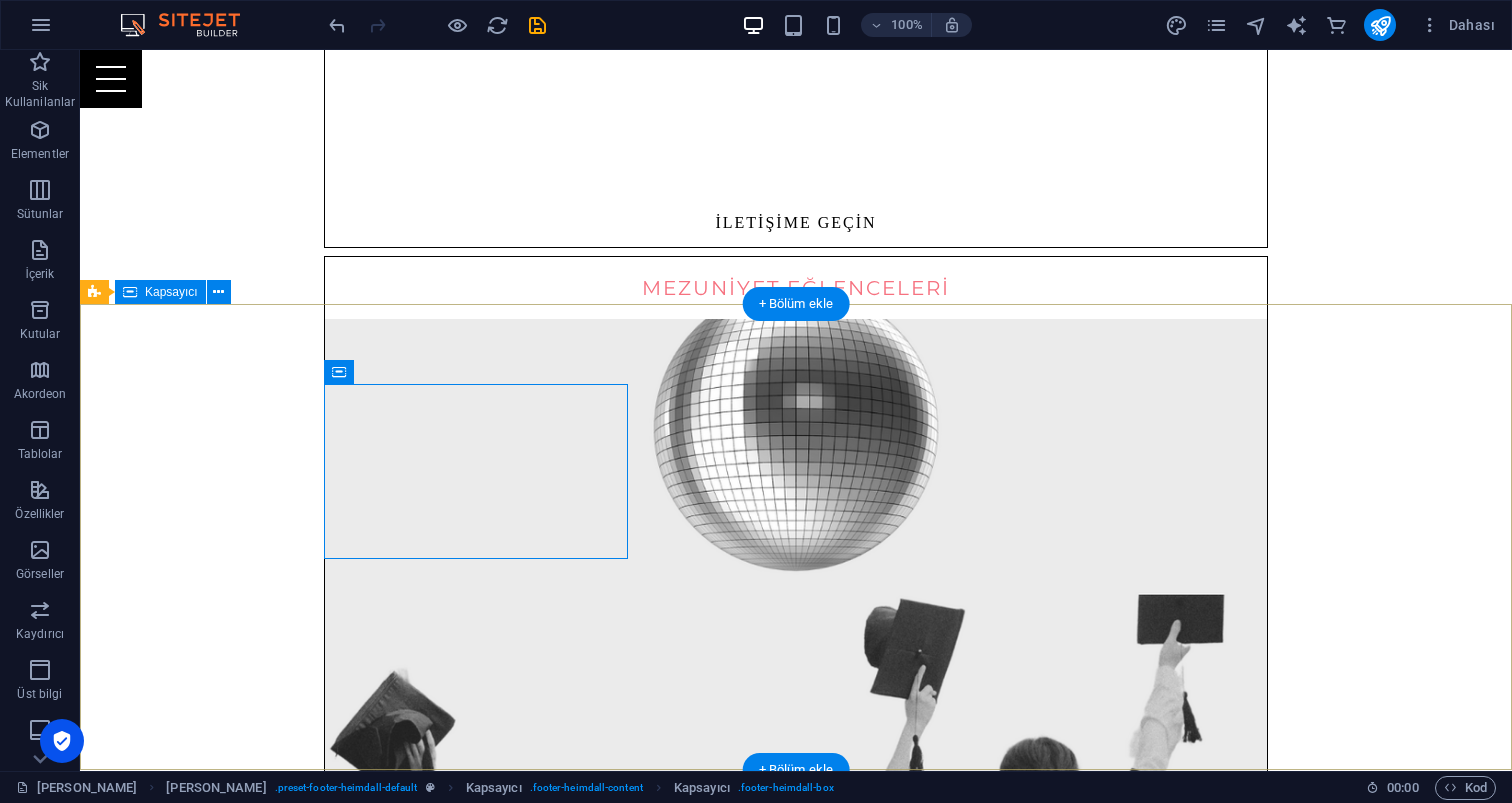 scroll, scrollTop: 1991, scrollLeft: 0, axis: vertical 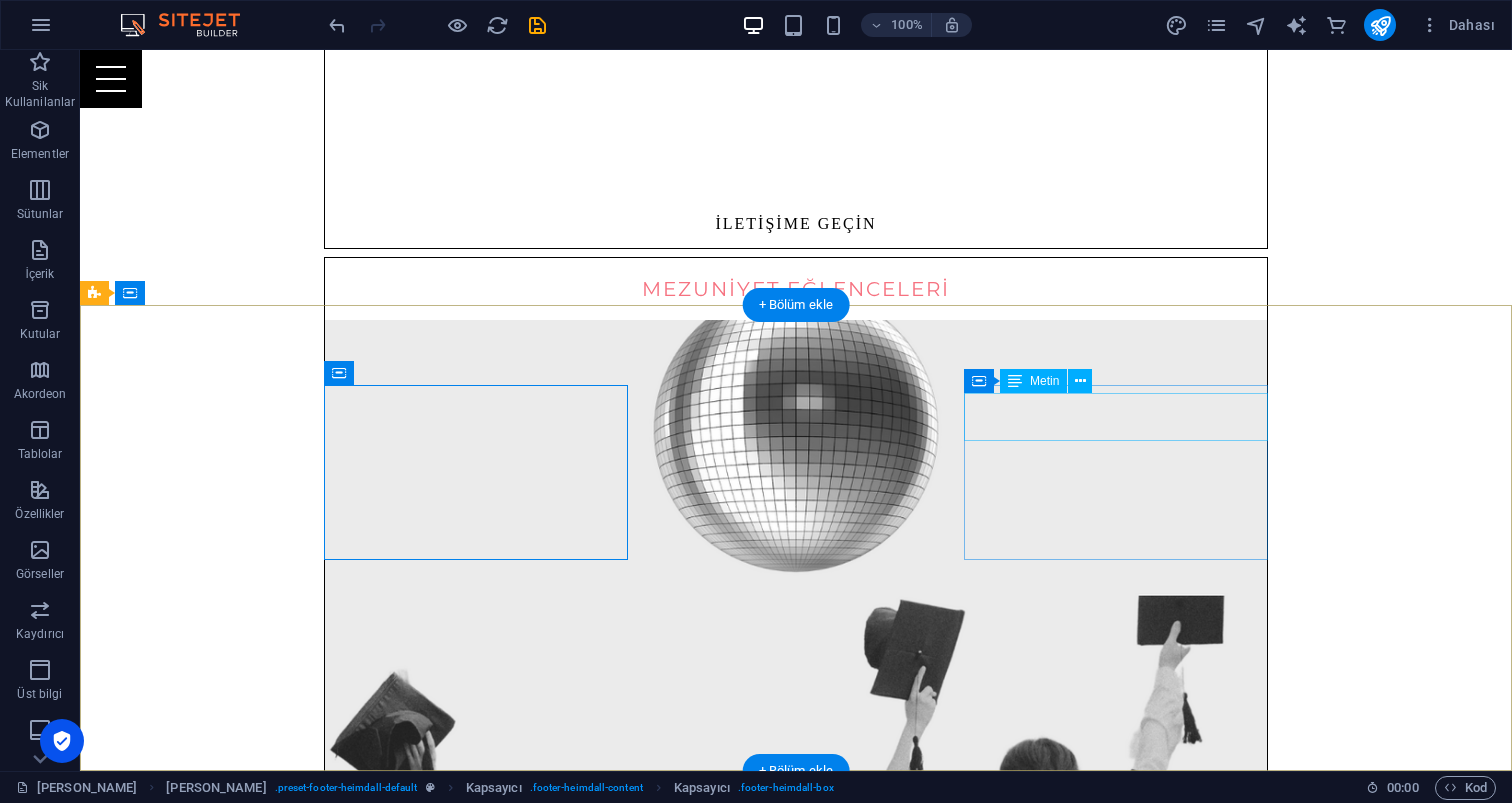 click on "Instagram" at bounding box center (568, 3378) 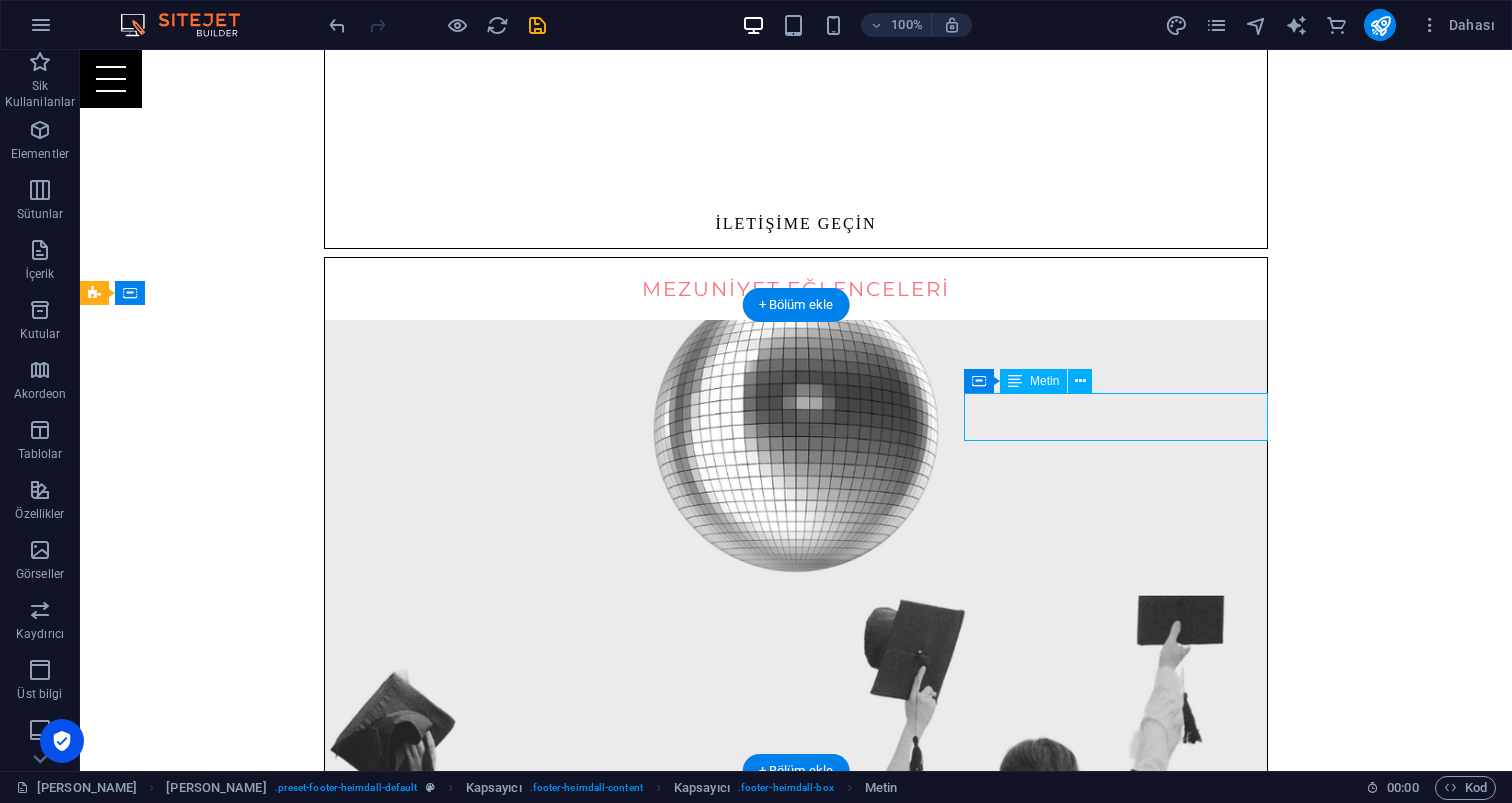 scroll, scrollTop: 1935, scrollLeft: 0, axis: vertical 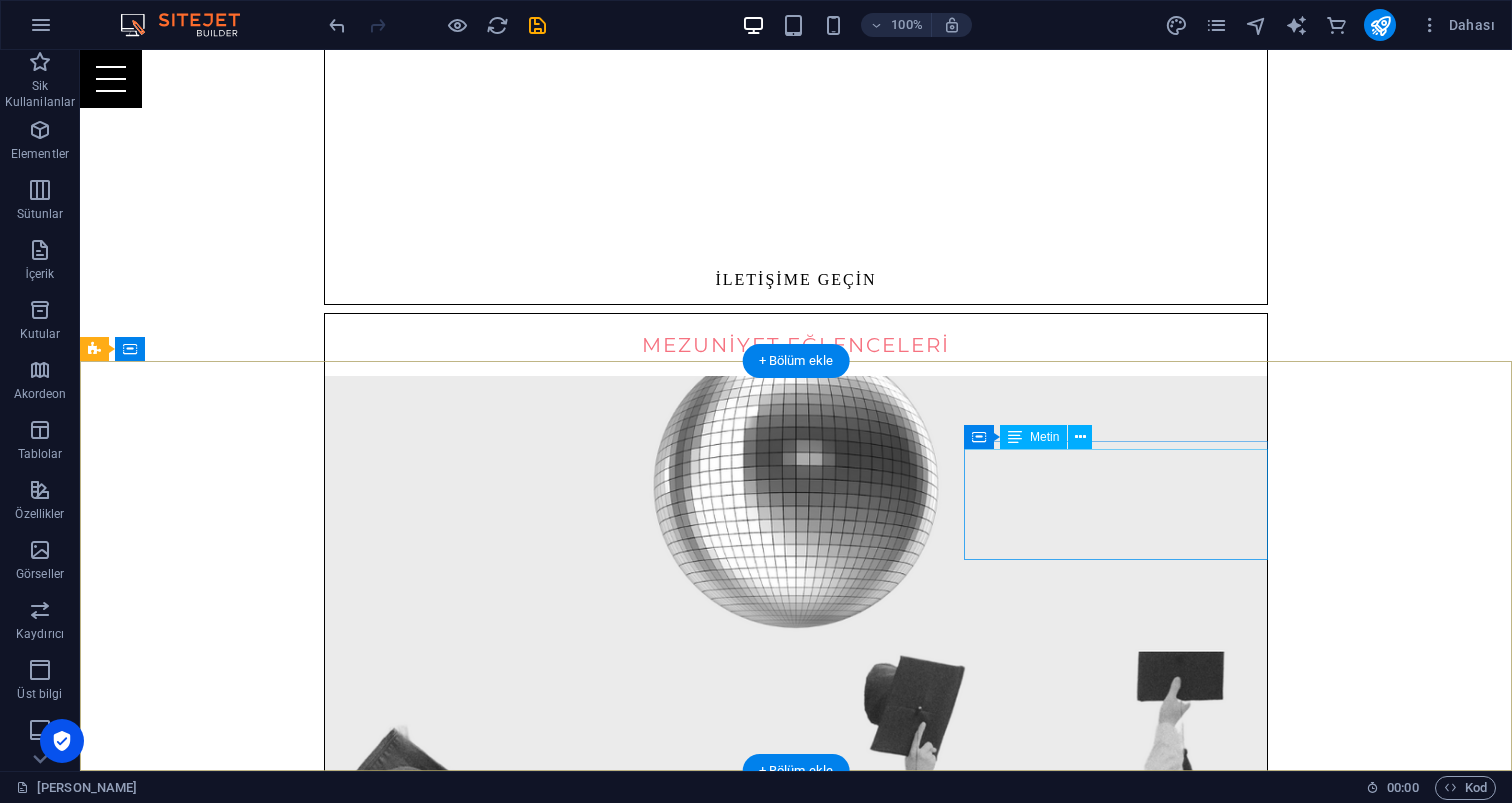 click on "Whatsapp PowerApp Set'leri" at bounding box center (568, 3399) 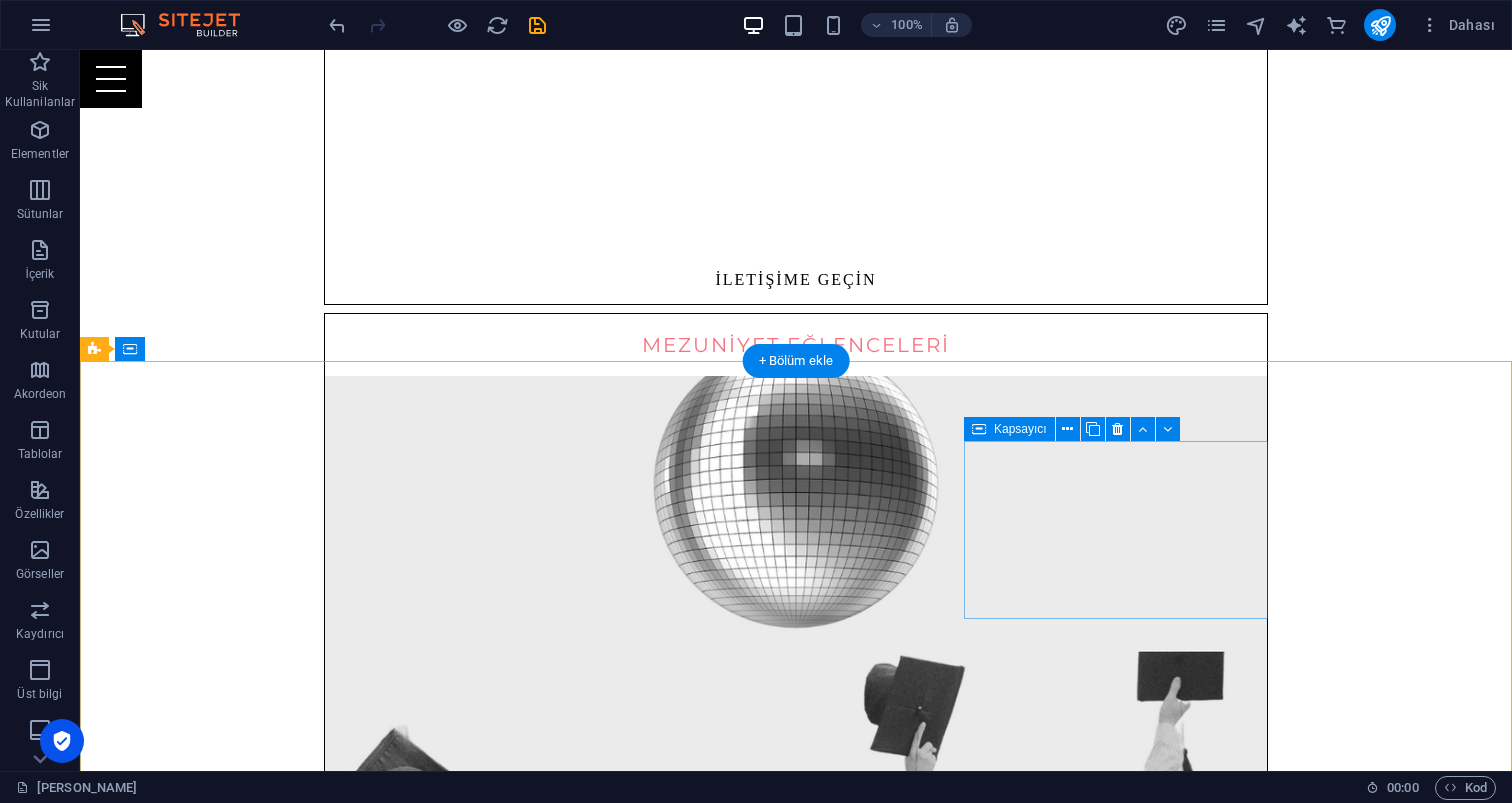 click on "İçeriği buraya bırak veya  Element ekle  Panoyu yapıştır" at bounding box center (568, 2904) 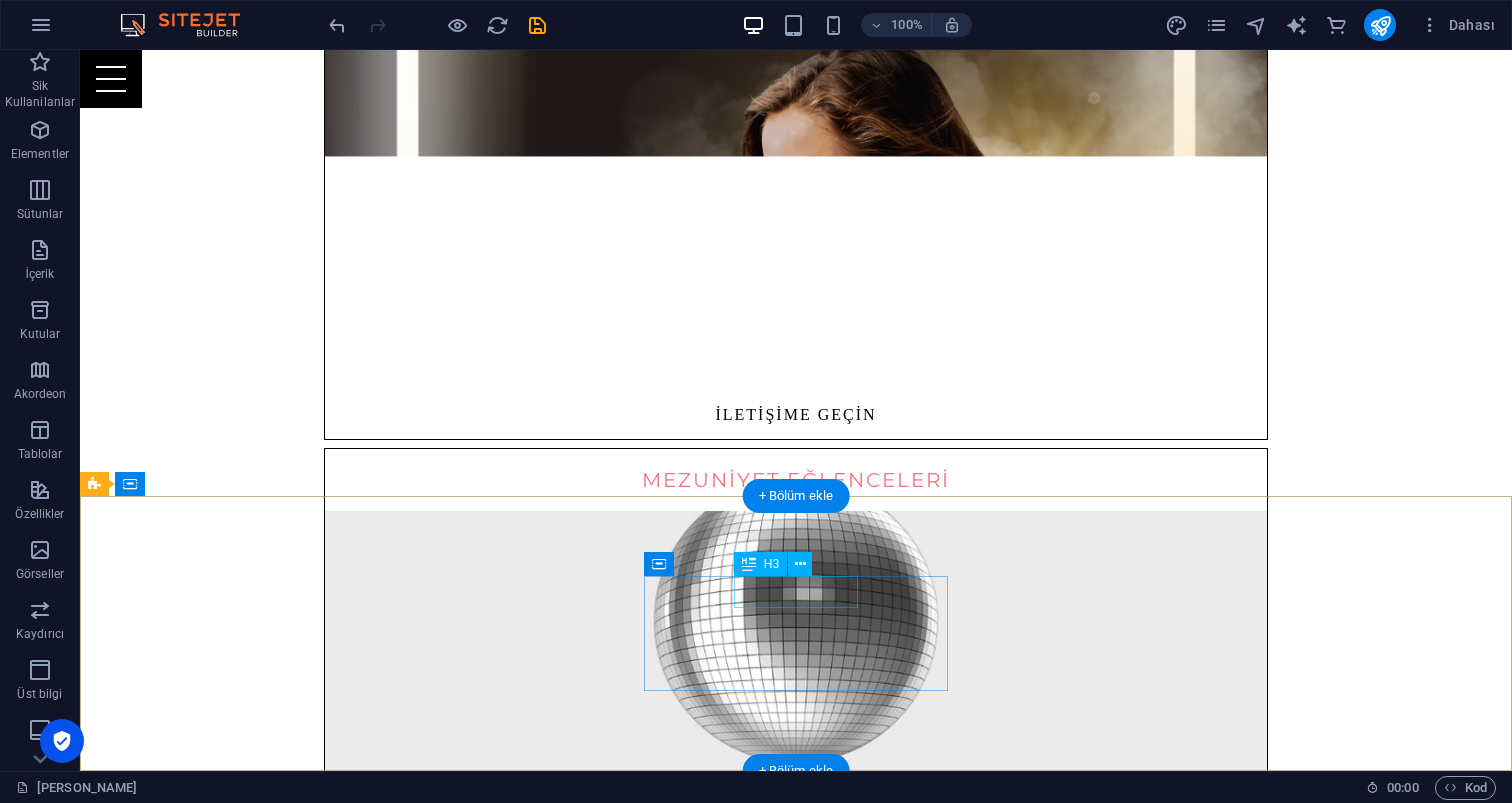 click on "Adres" at bounding box center [568, 2860] 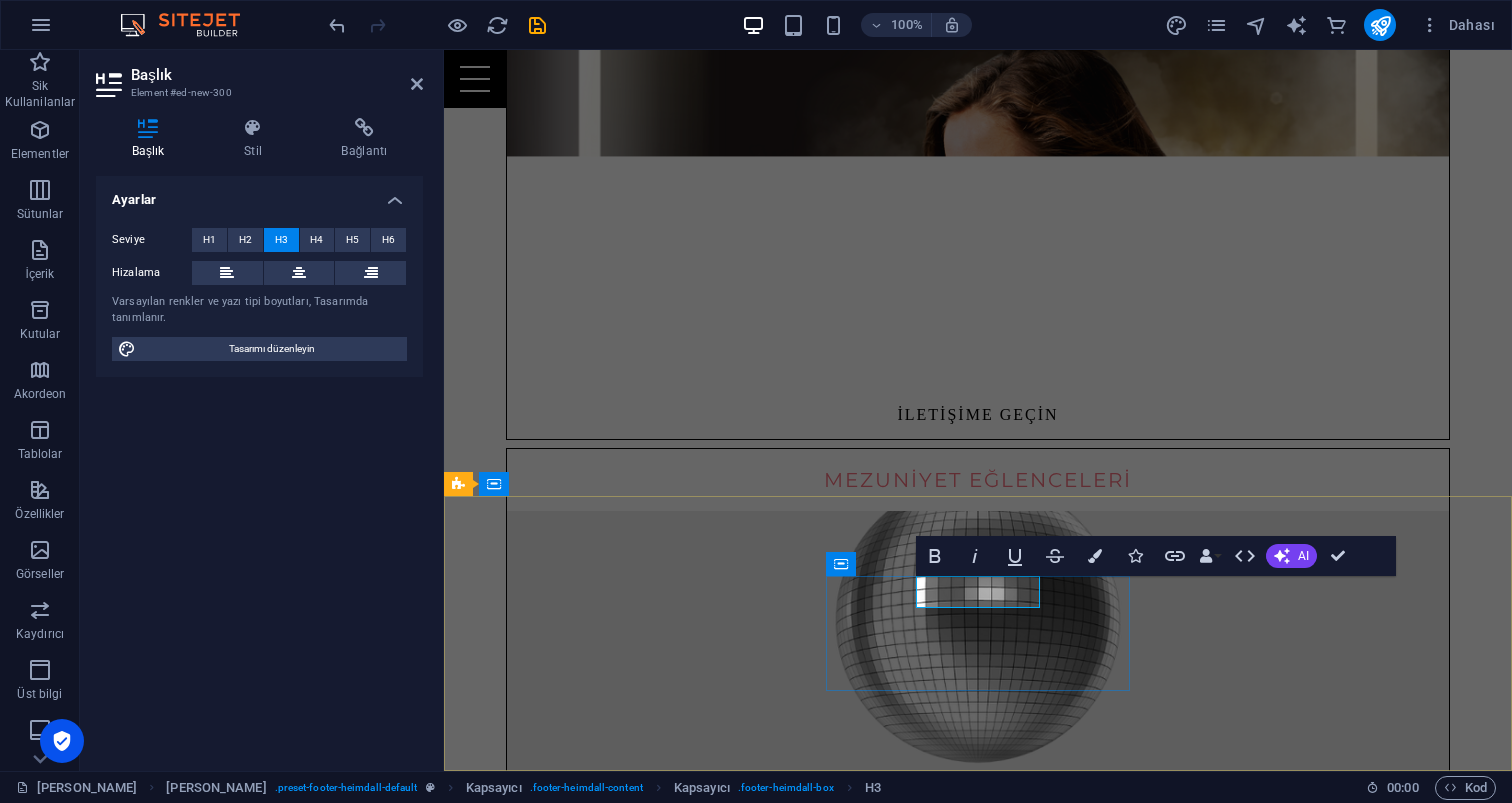 type 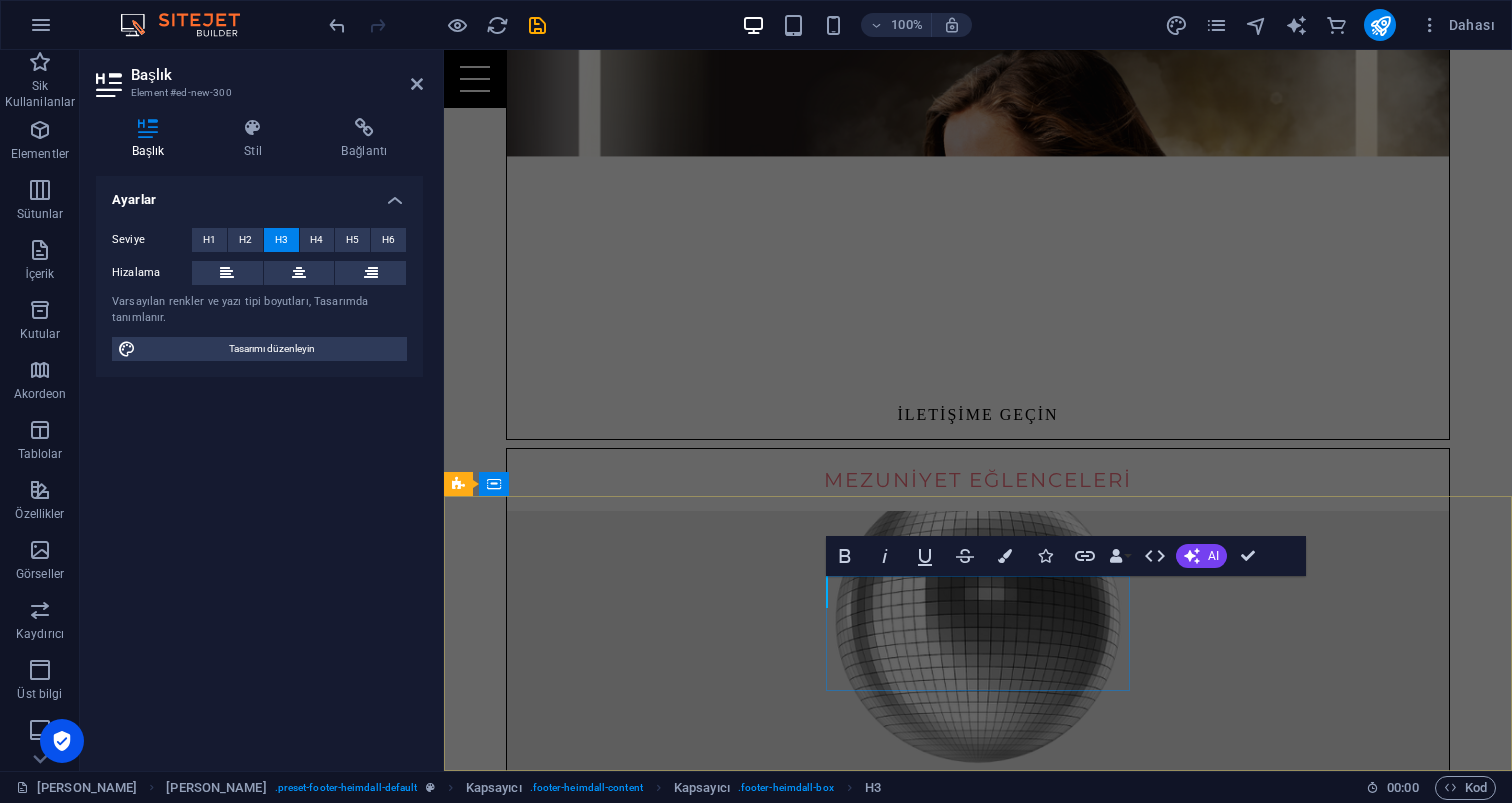 click on "​ [DOMAIN_NAME] Güzeloba [GEOGRAPHIC_DATA]   07230" at bounding box center [932, 2901] 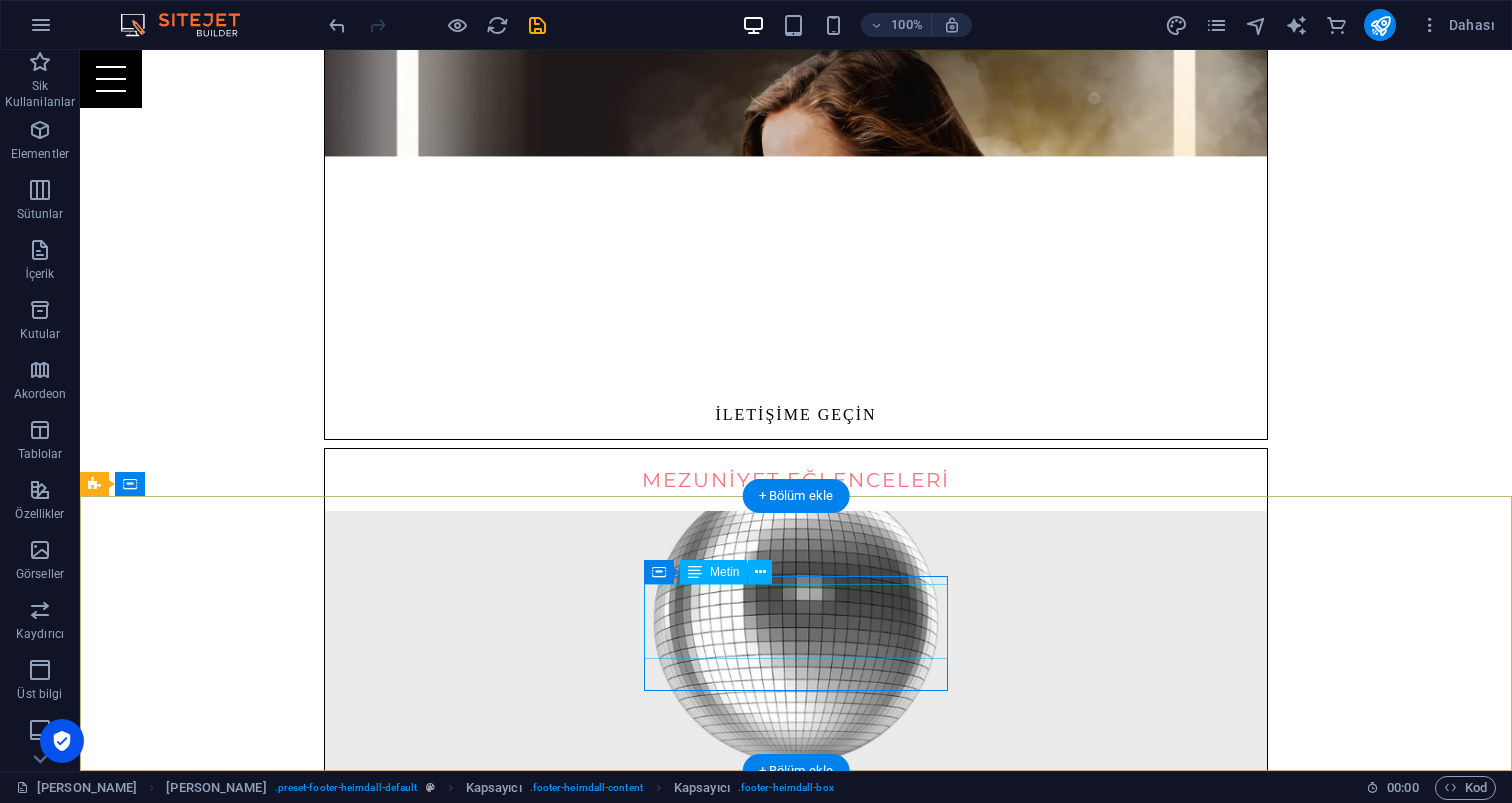 click on "[DOMAIN_NAME] Güzeloba [GEOGRAPHIC_DATA]   07230" at bounding box center (568, 2890) 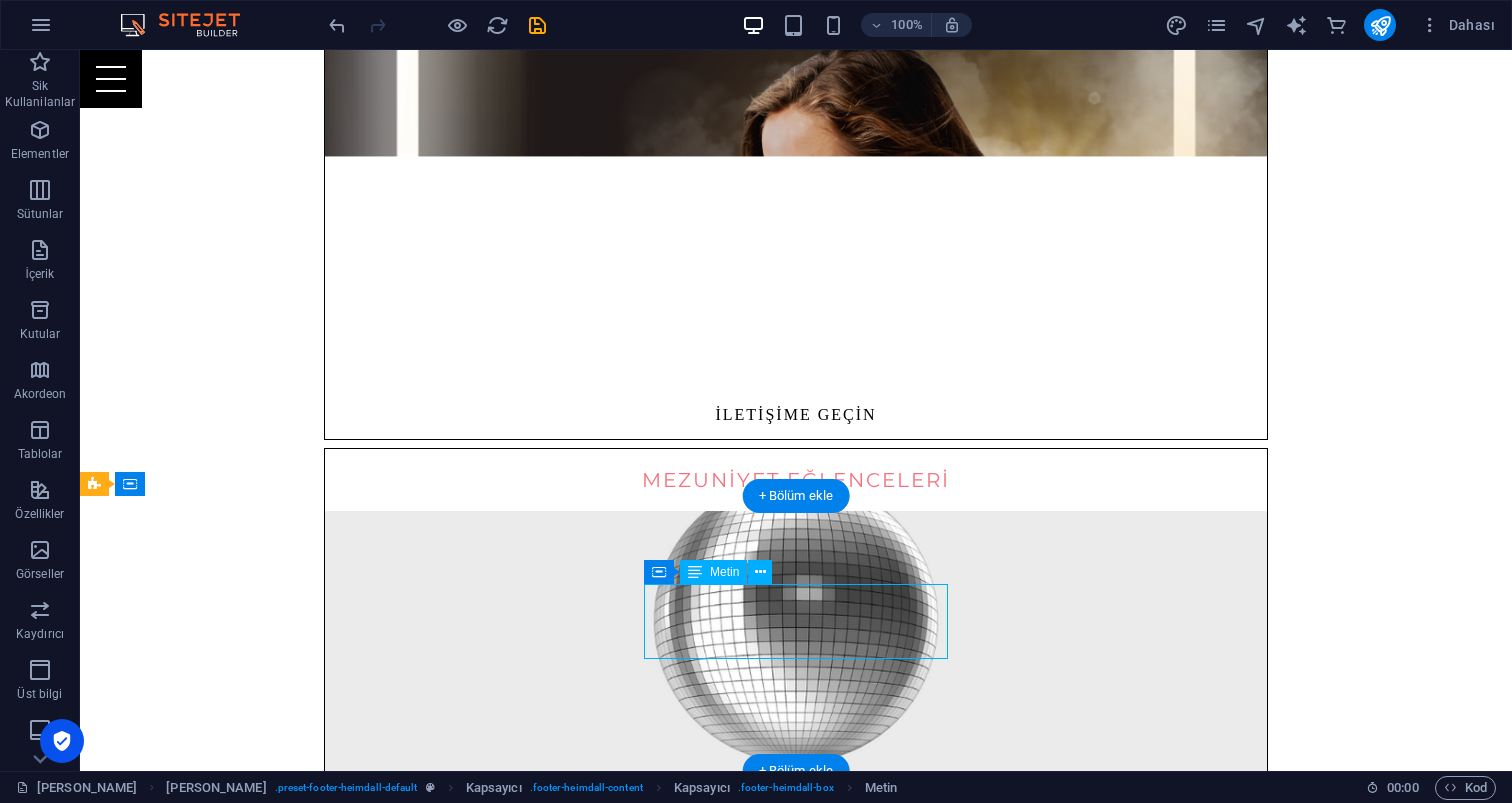 click on "[DOMAIN_NAME] Güzeloba [GEOGRAPHIC_DATA]   07230" at bounding box center [568, 2890] 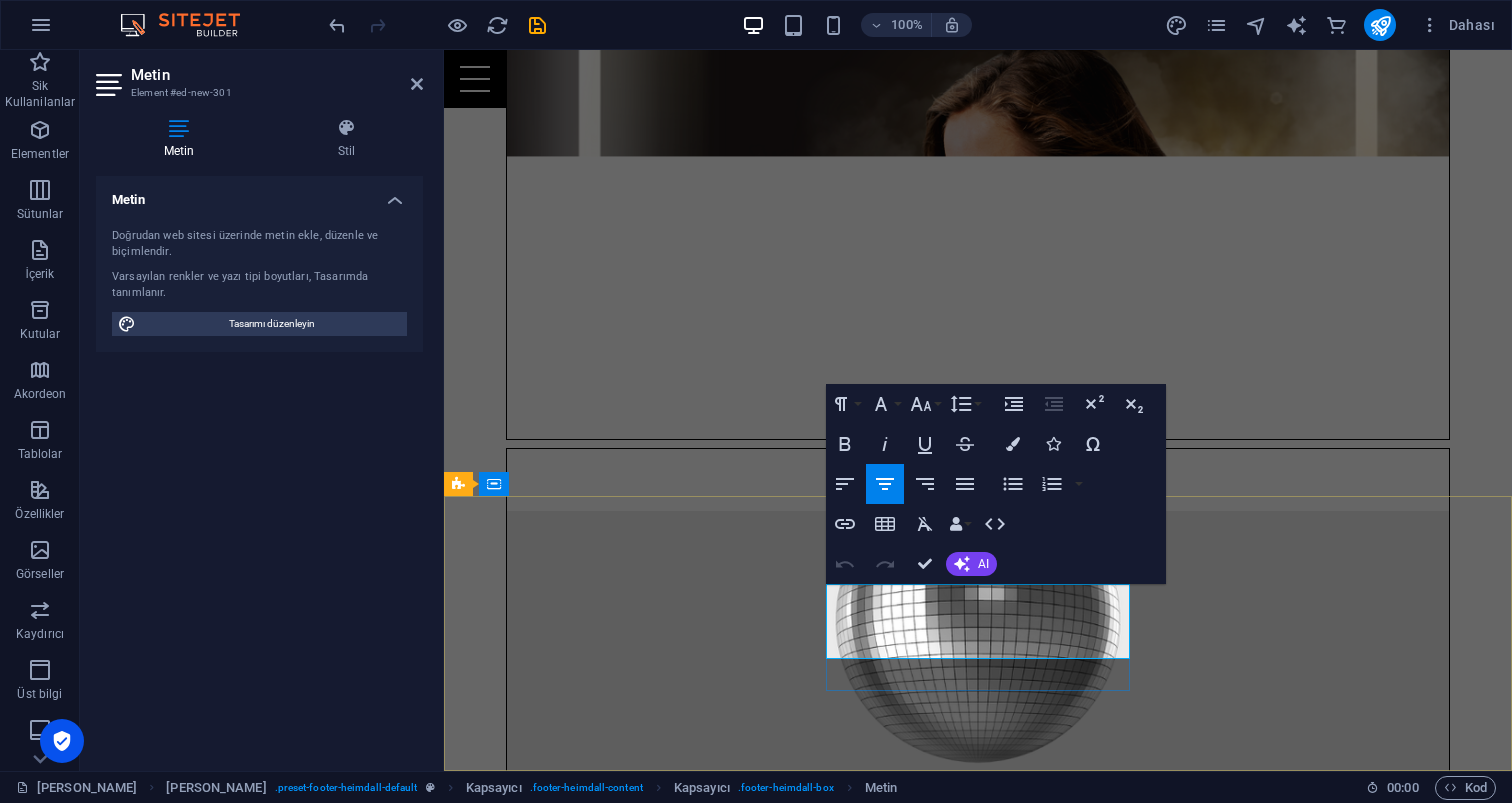 click on "[DOMAIN_NAME]" at bounding box center [932, 2864] 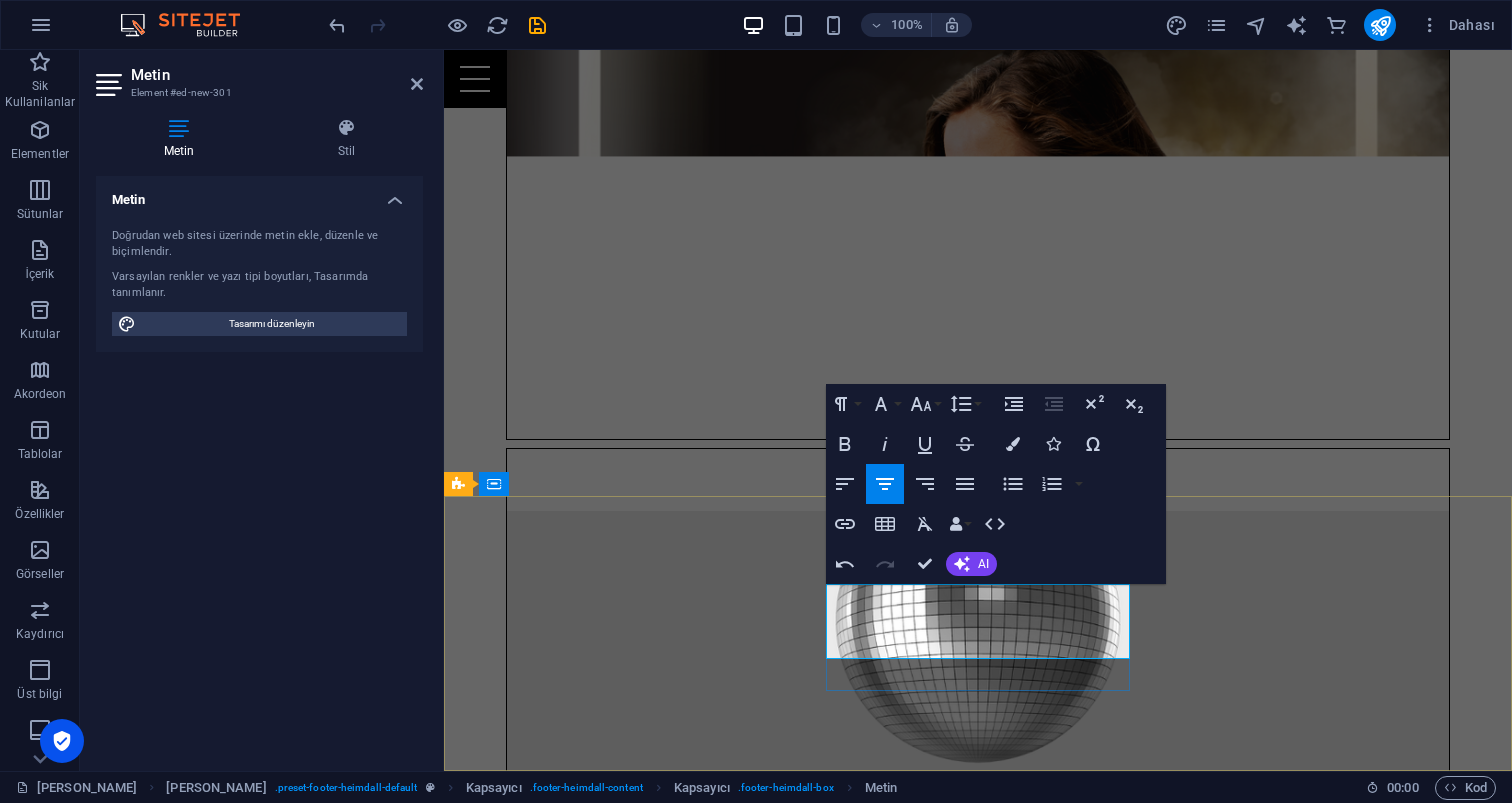 click on "Güzeloba" at bounding box center (932, 2890) 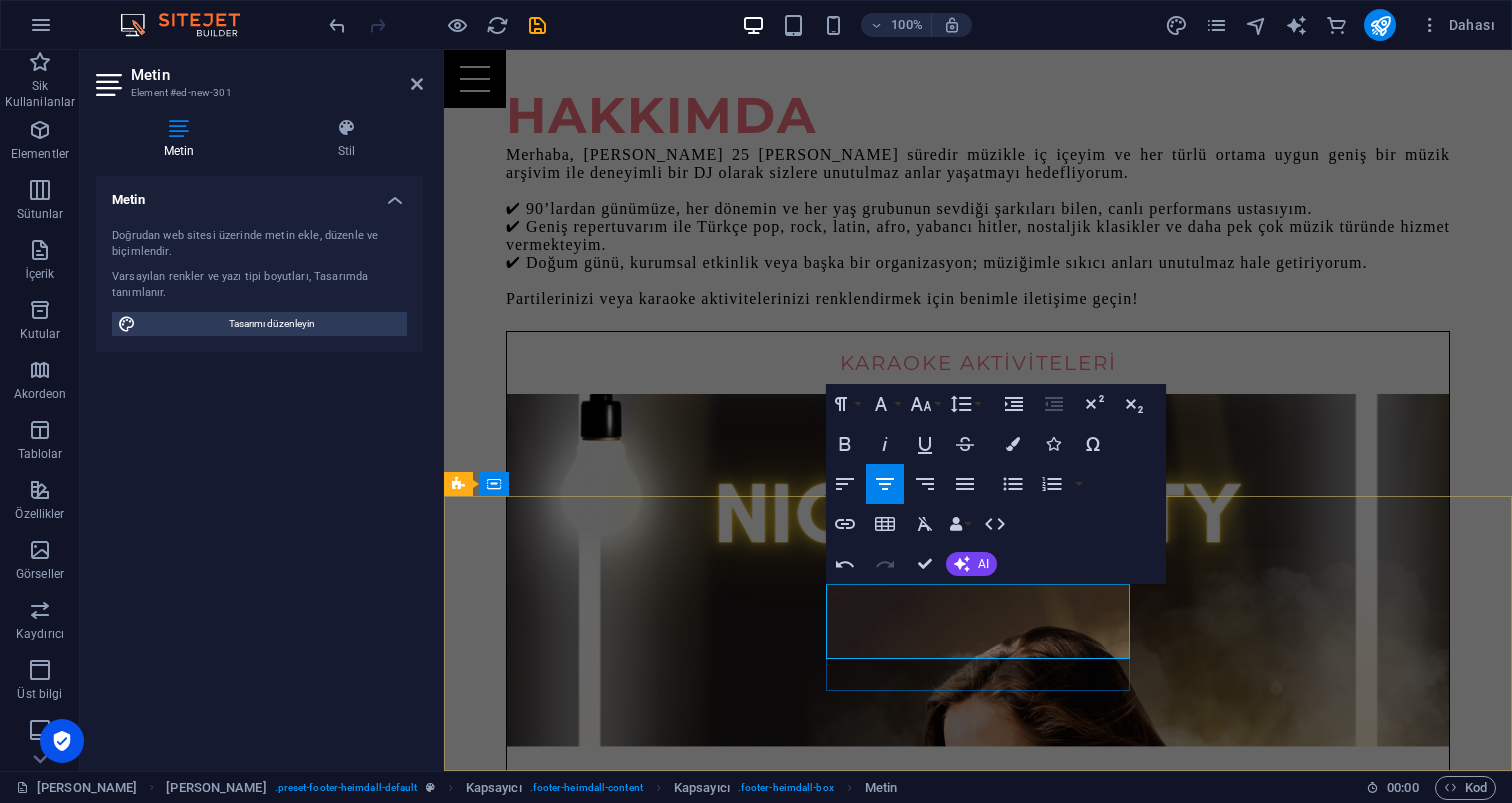 click on "[PERSON_NAME], [PERSON_NAME] 25 [PERSON_NAME] süredir müzikle iç içeyim ve her türlü ortama uygun geniş bir müzik arşivim ile deneyimli bir DJ olarak sizlere unutulmaz anlar yaşatmayı hedefliyorum. ✔ 90’lardan günümüze, her dönemin ve her yaş grubunun sevdiği şarkıları bilen, canlı performans ustasıyım.   ✔ Geniş repertuvarım ile Türkçe pop, rock, latin, afro, yabancı [PERSON_NAME], nostaljik klasikler ve daha pek çok müzik türünde hizmet vermekteyim.   ✔ Doğum günü, kurumsal etkinlik veya başka bir organizasyon; müziğimle sıkıcı anları unutulmaz hale getiriyorum. Partilerinizi veya karaoke aktivitelerinizi renklendirmek için benimle iletişime geçin! KAraoke Aktiviteleri iletişime geçin Mezuniyet Eğlenceleri iletişime geçin Kurumsal Eğlenceler iletişime geçin PROFESYONEL DJ PERFORMANSLARI iletişime geçin" at bounding box center (978, 1617) 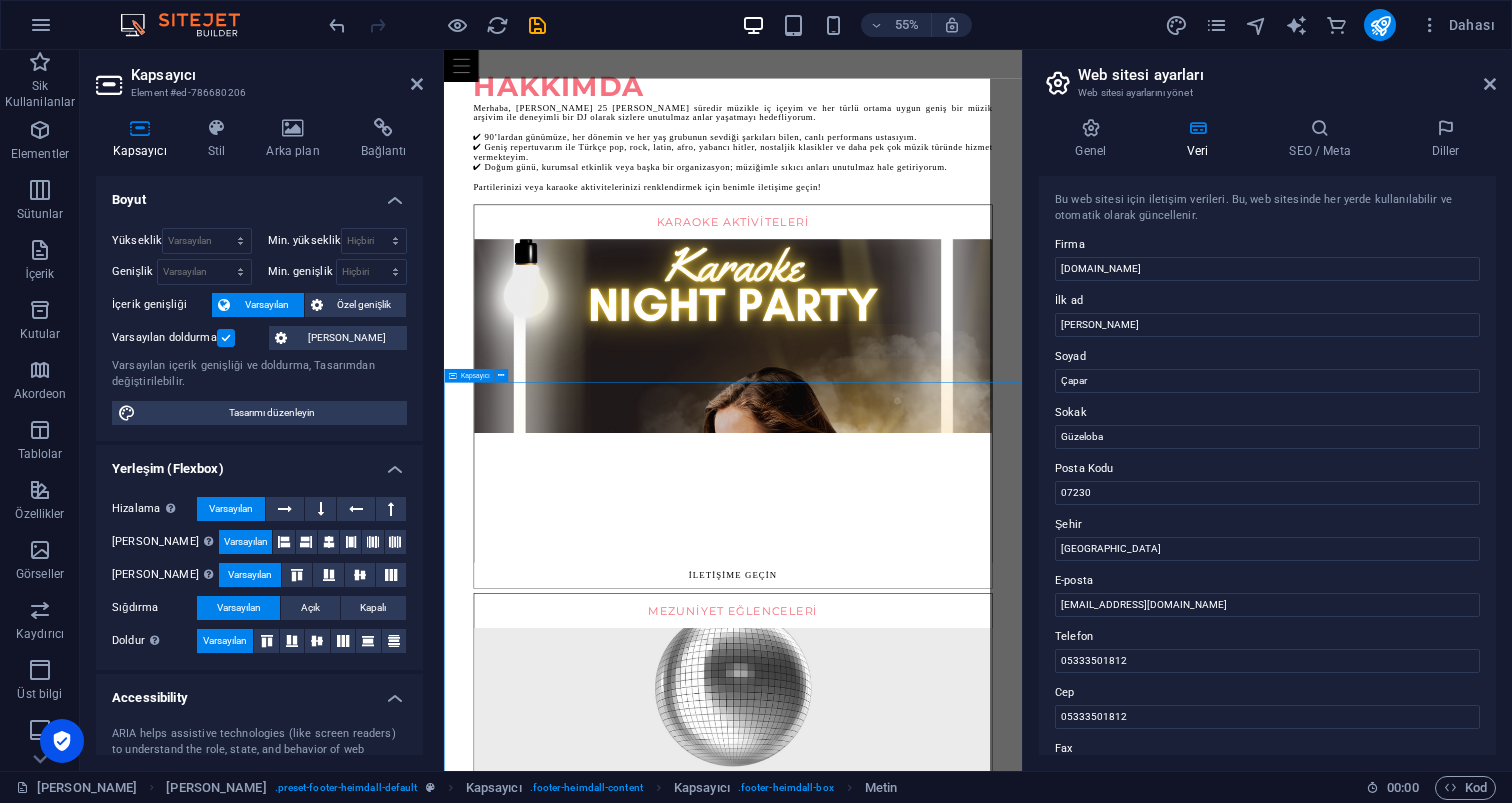 scroll, scrollTop: 783, scrollLeft: 0, axis: vertical 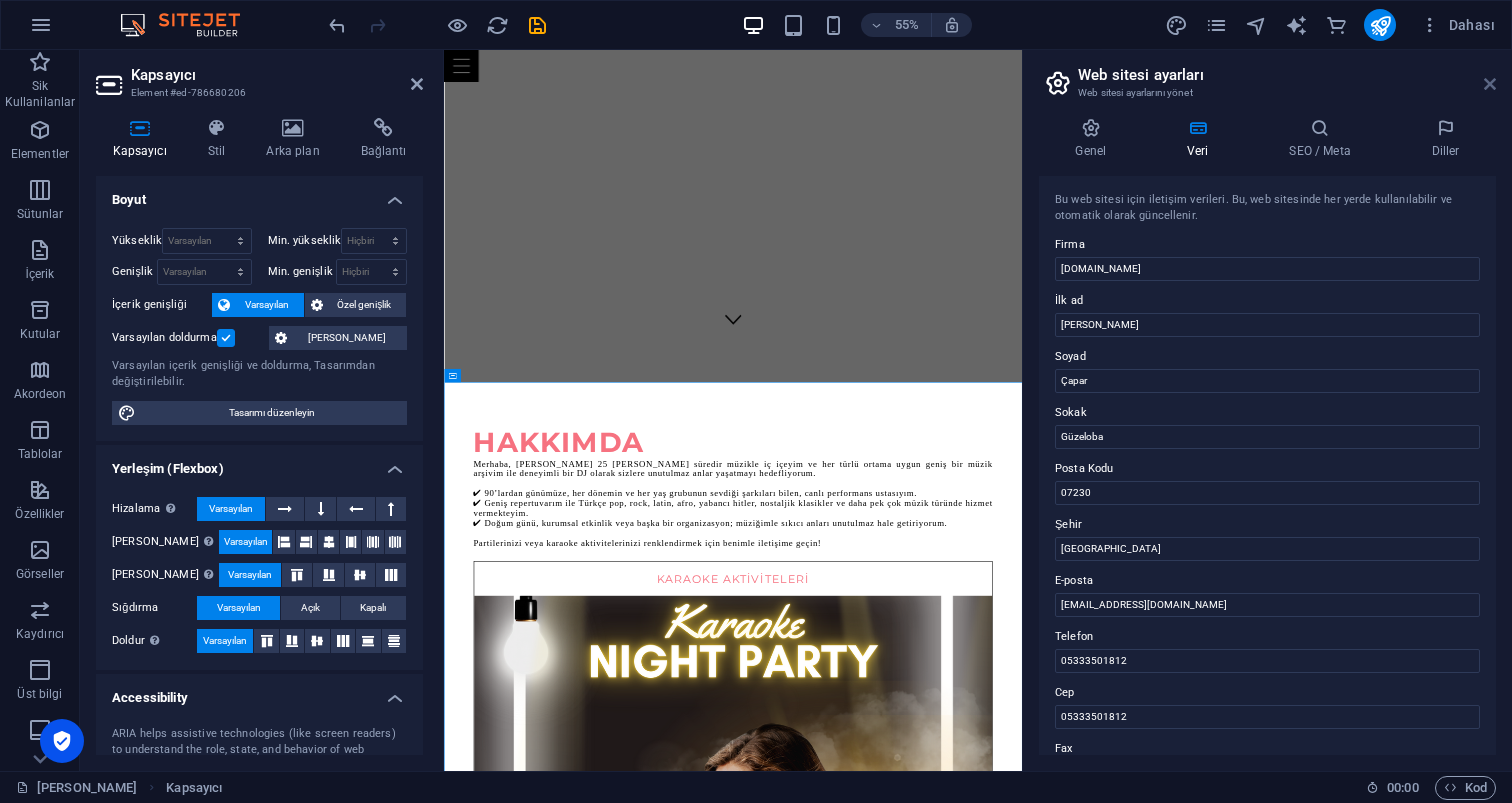 click at bounding box center [1490, 84] 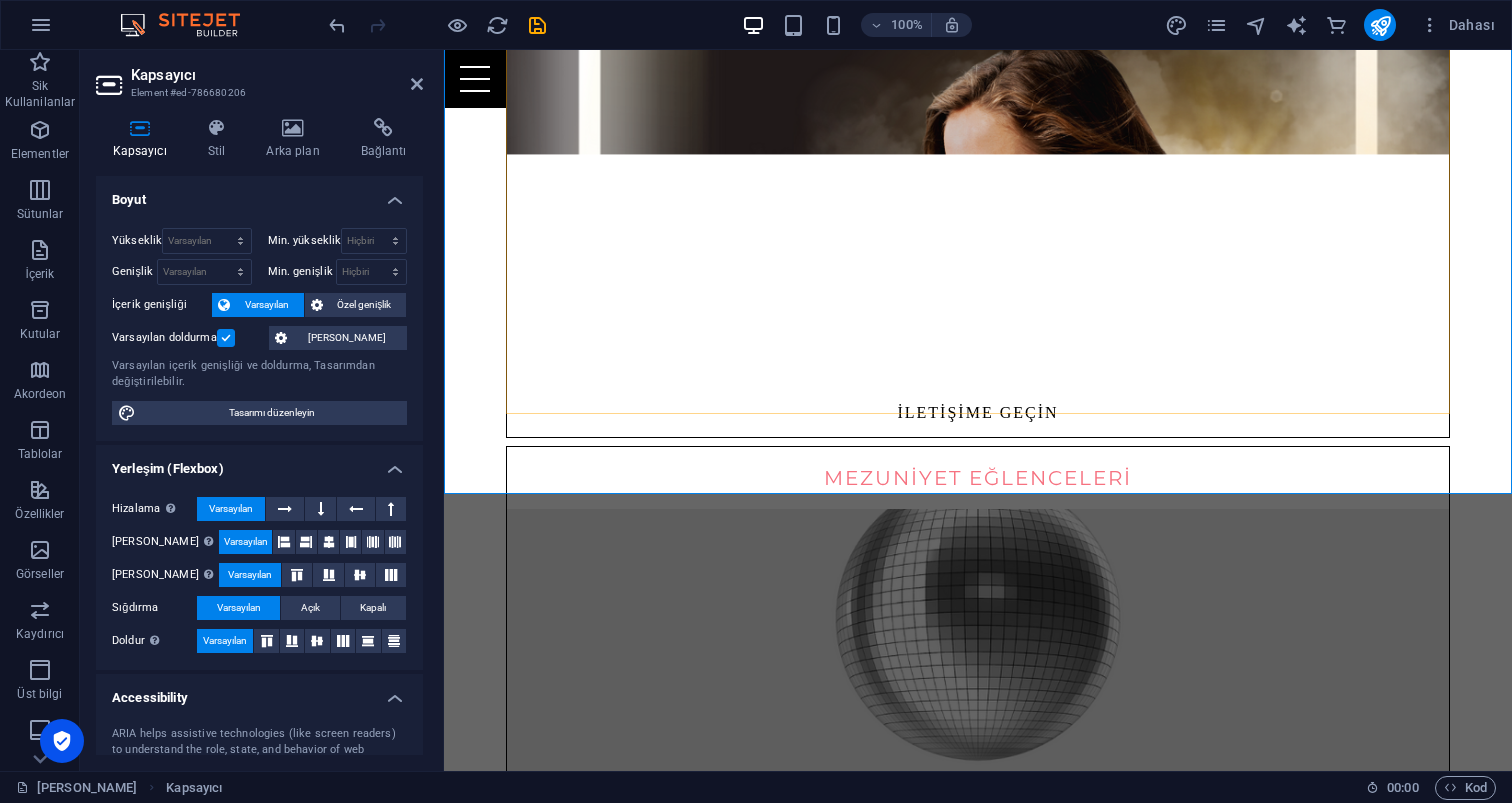 scroll, scrollTop: 1800, scrollLeft: 0, axis: vertical 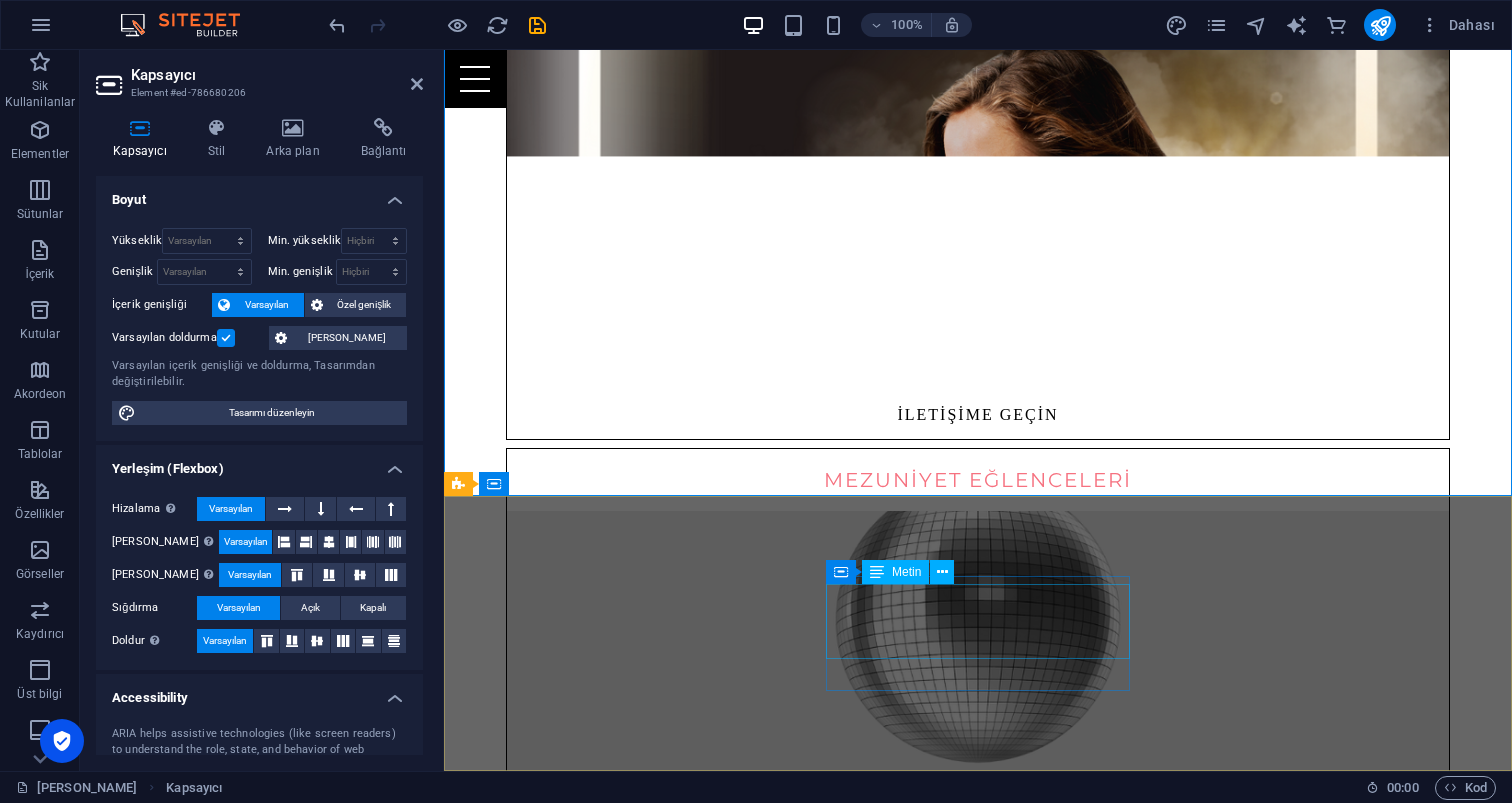 click on "Instagram Güzeloba [GEOGRAPHIC_DATA]   07230" at bounding box center (932, 2889) 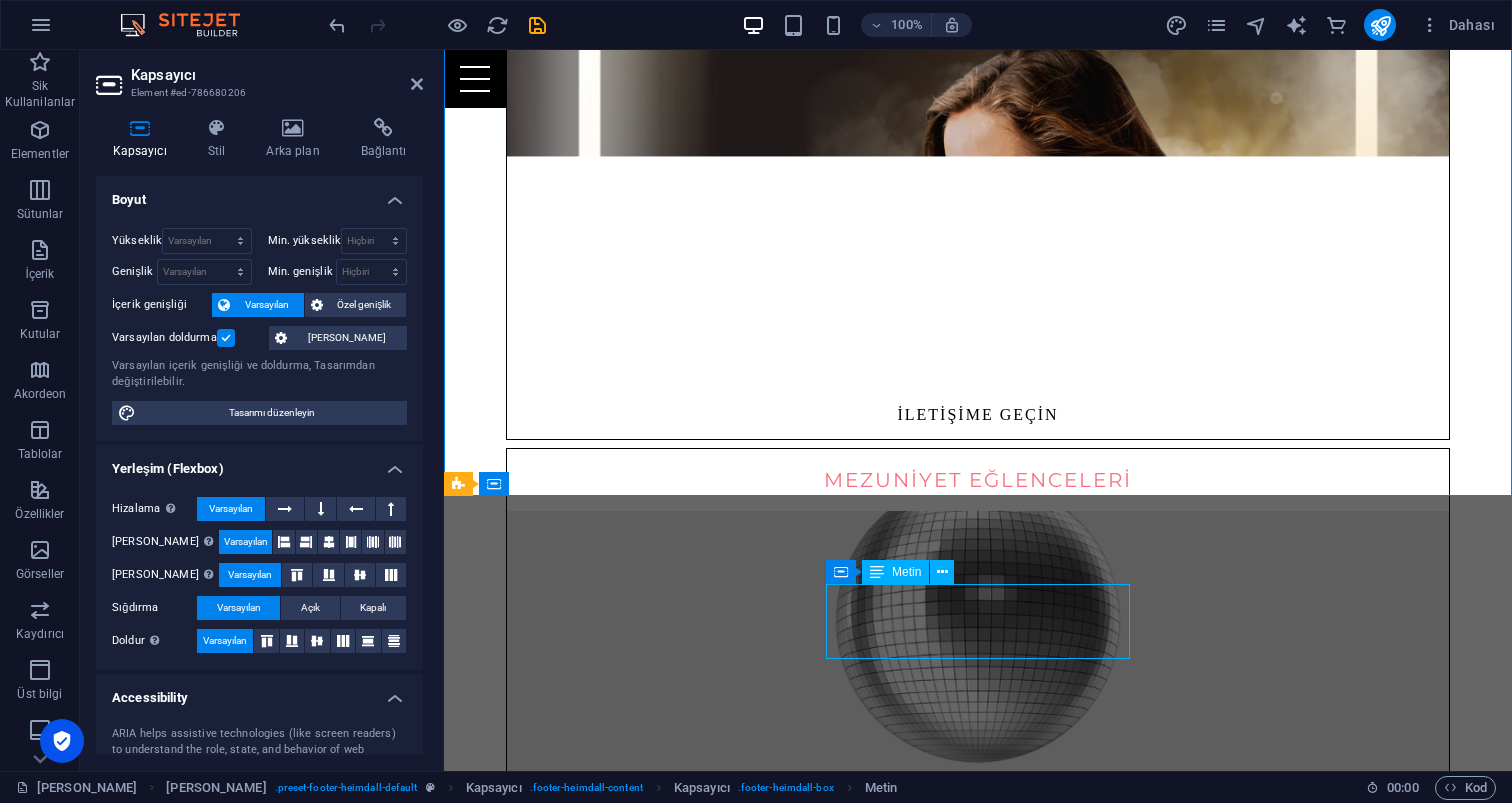 click on "Instagram Güzeloba [GEOGRAPHIC_DATA]   07230" at bounding box center [932, 2889] 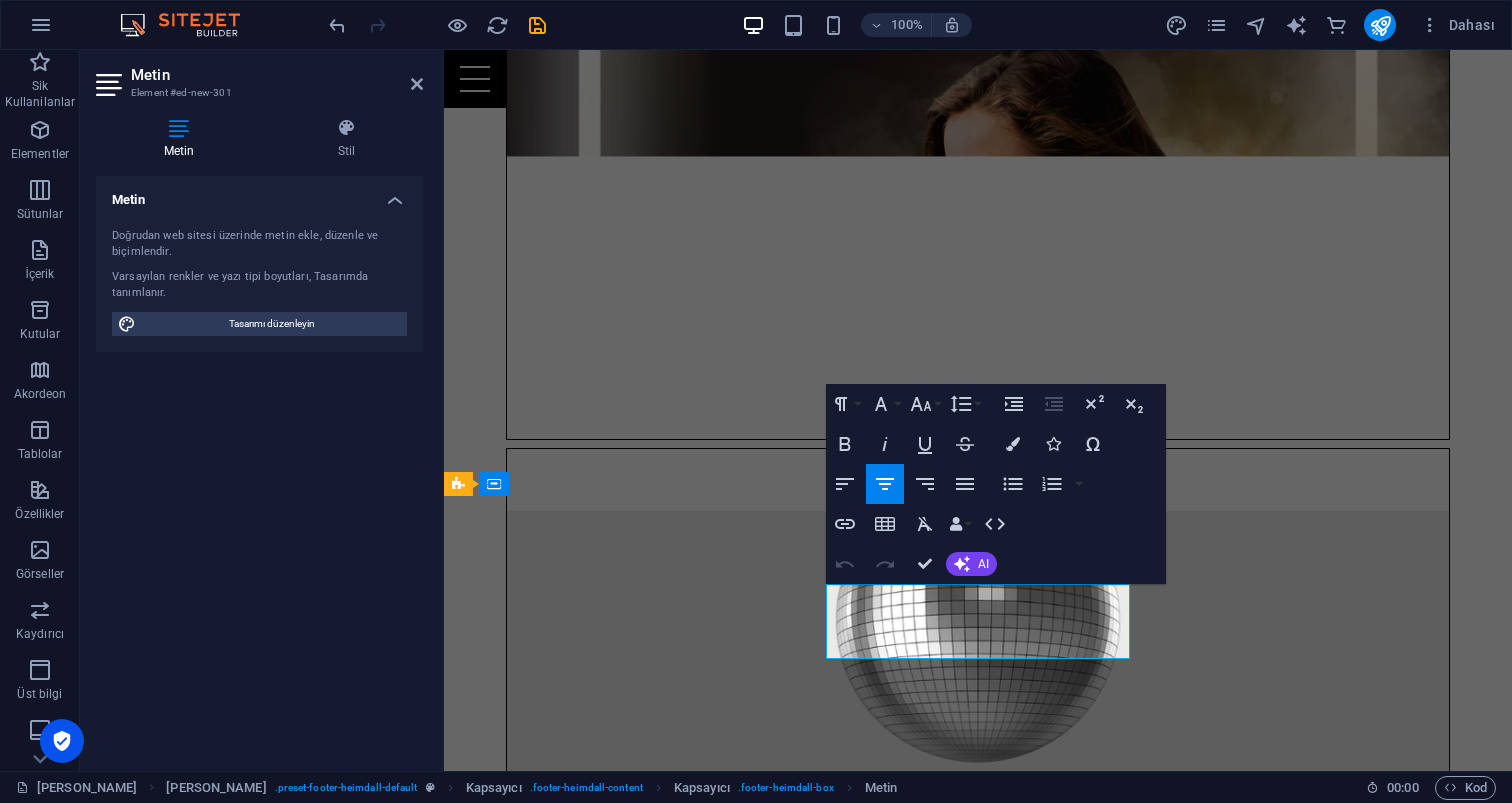 click on "Güzeloba" at bounding box center (932, 2890) 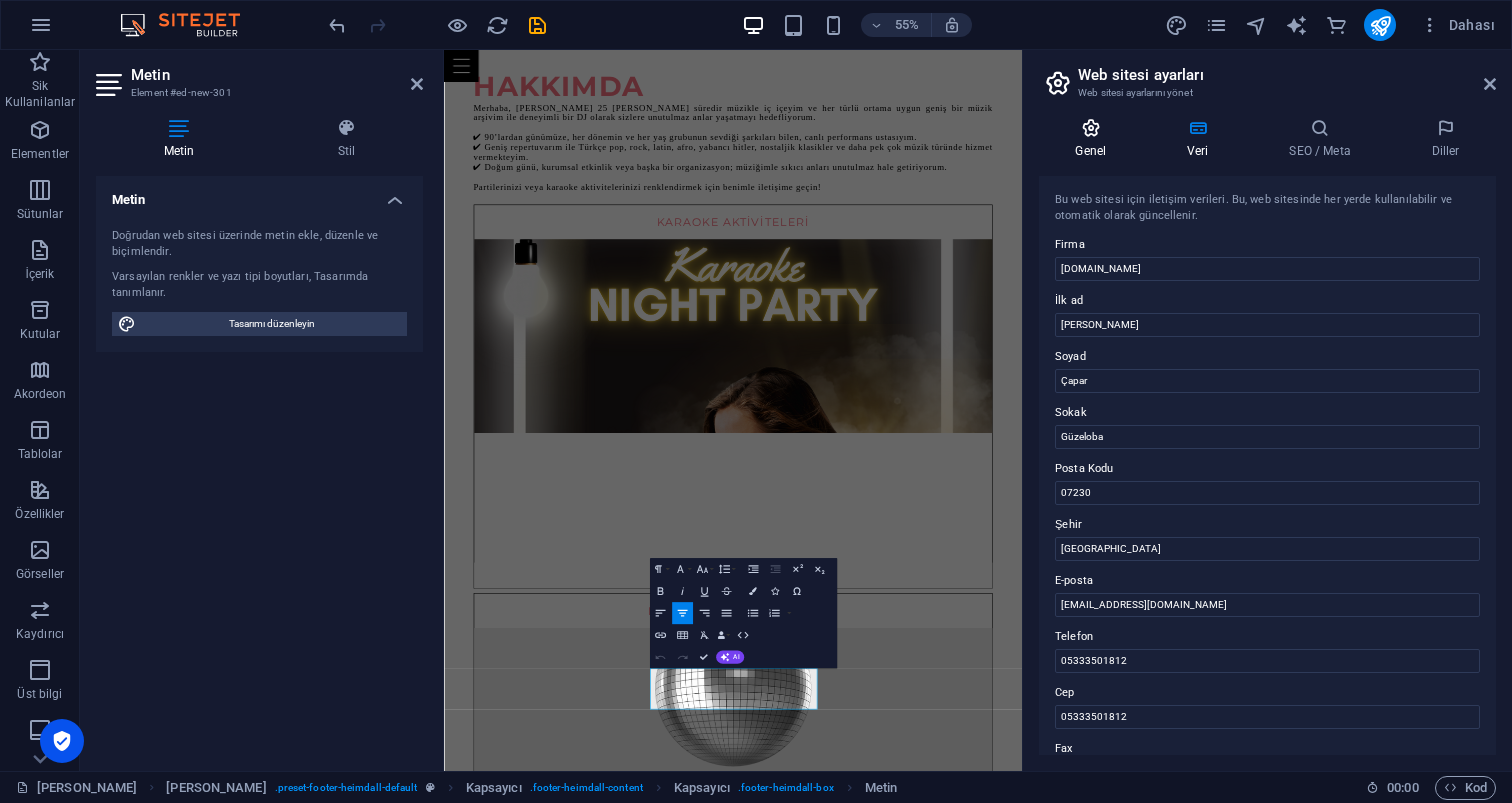 click at bounding box center (1091, 128) 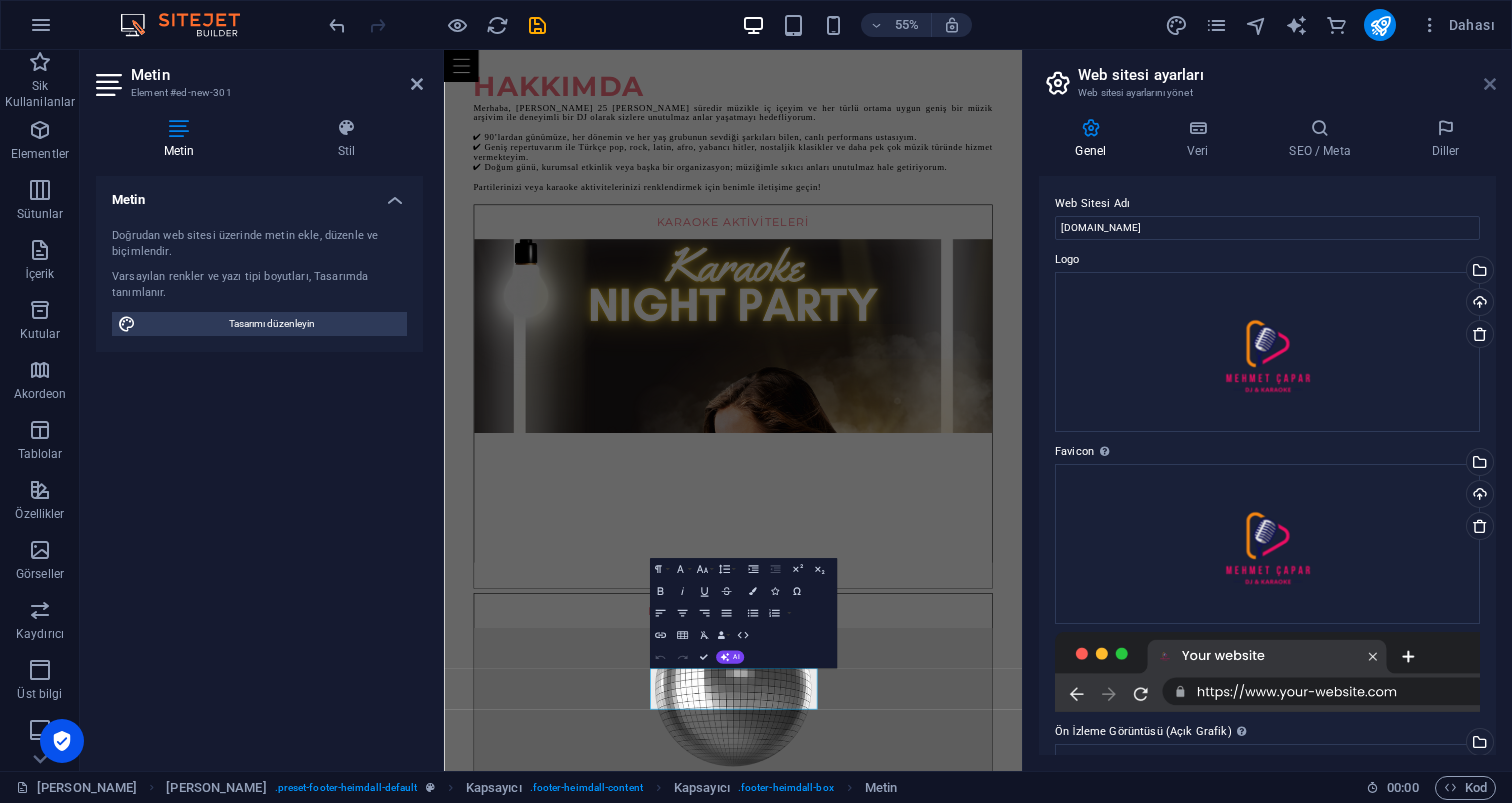 drag, startPoint x: 1494, startPoint y: 86, endPoint x: 859, endPoint y: 195, distance: 644.28723 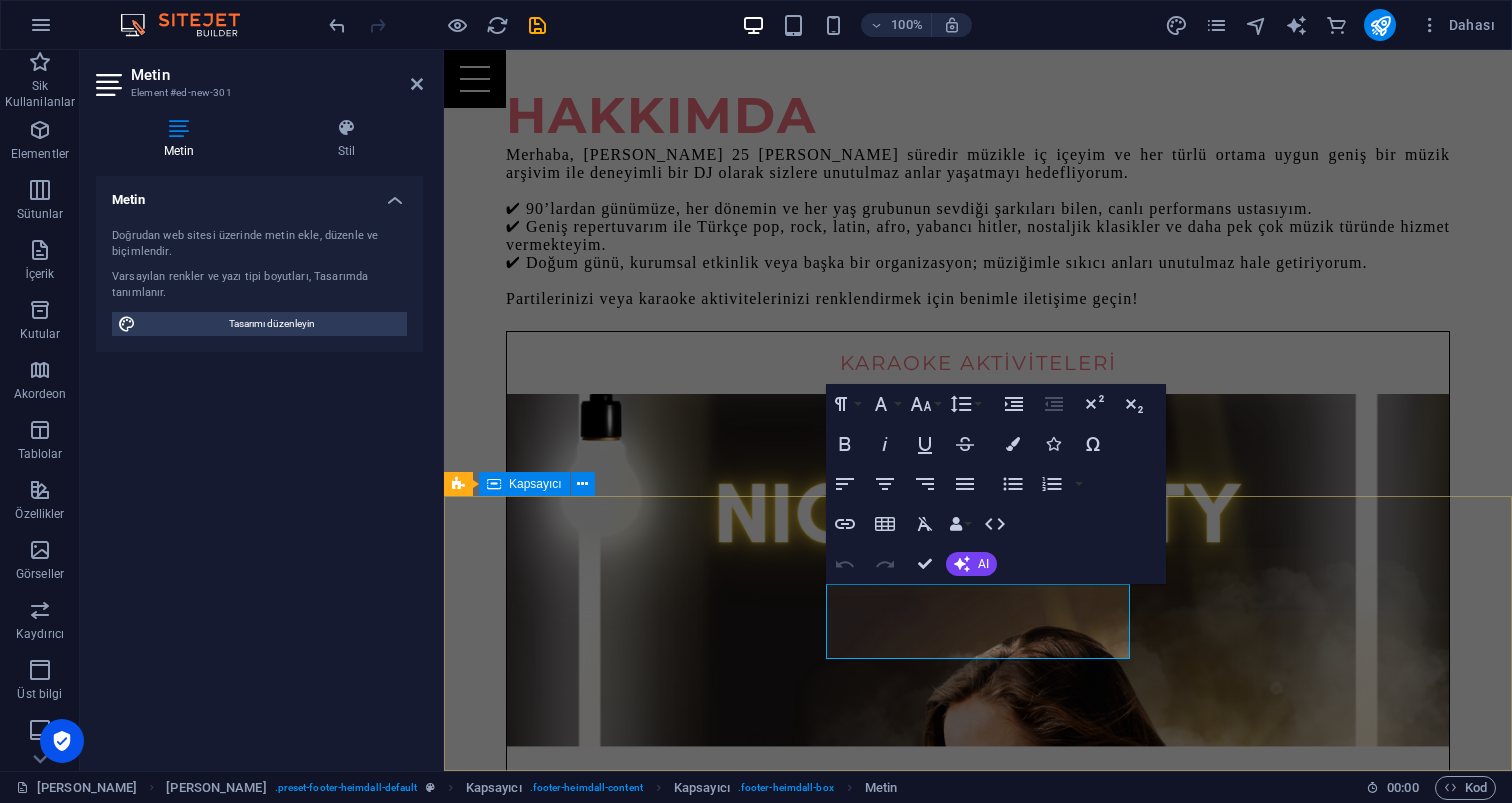 click on "Adres [DOMAIN_NAME] Güzeloba [GEOGRAPHIC_DATA]   07230 Instagram Güzeloba [GEOGRAPHIC_DATA]   07230 İLETİŞİM [PERSON_NAME]         05333501812    E-Posta:  [EMAIL_ADDRESS][DOMAIN_NAME]" at bounding box center [978, 3964] 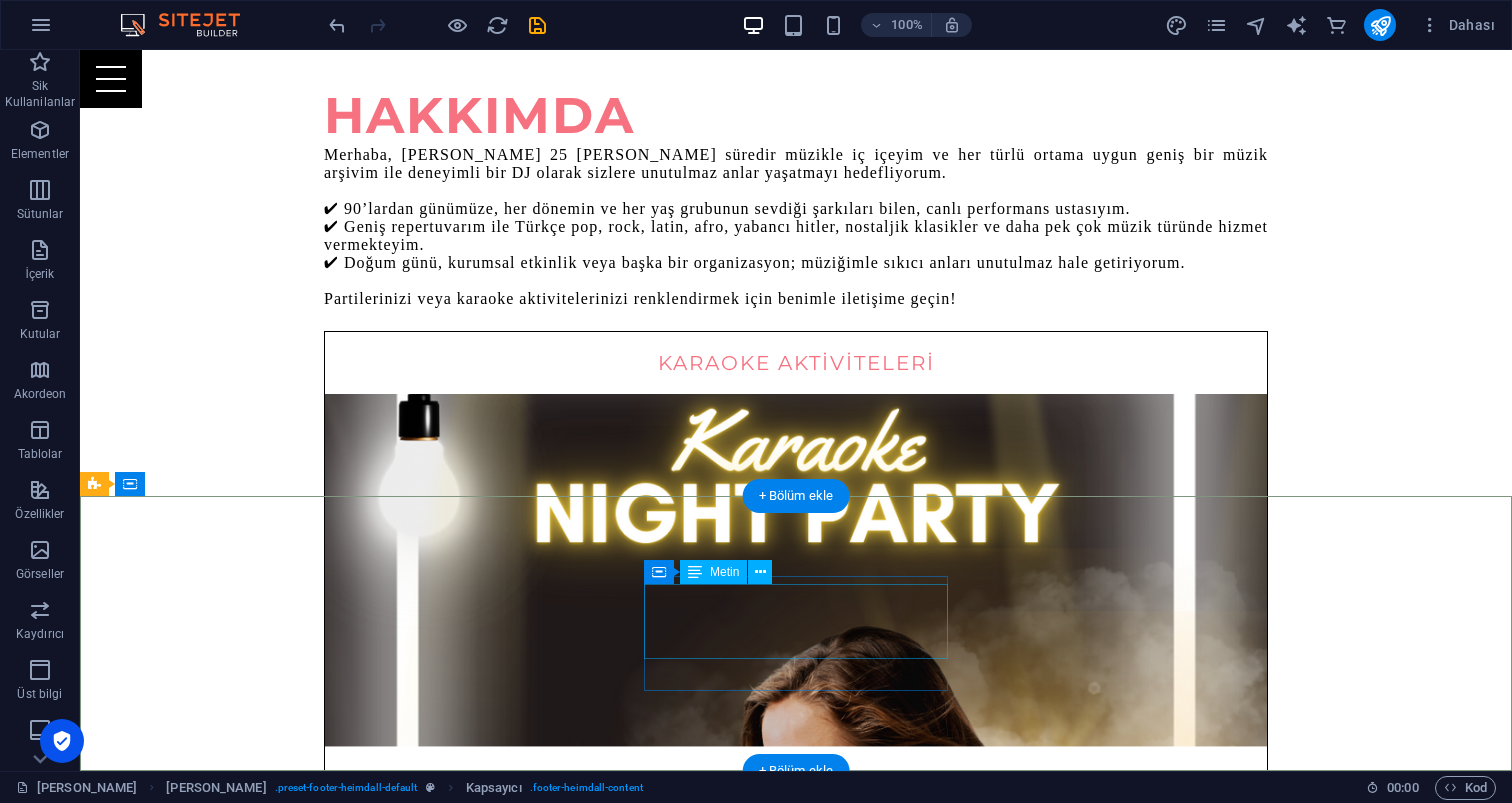 click on "Instagram Güzeloba [GEOGRAPHIC_DATA]   07230" at bounding box center (568, 3480) 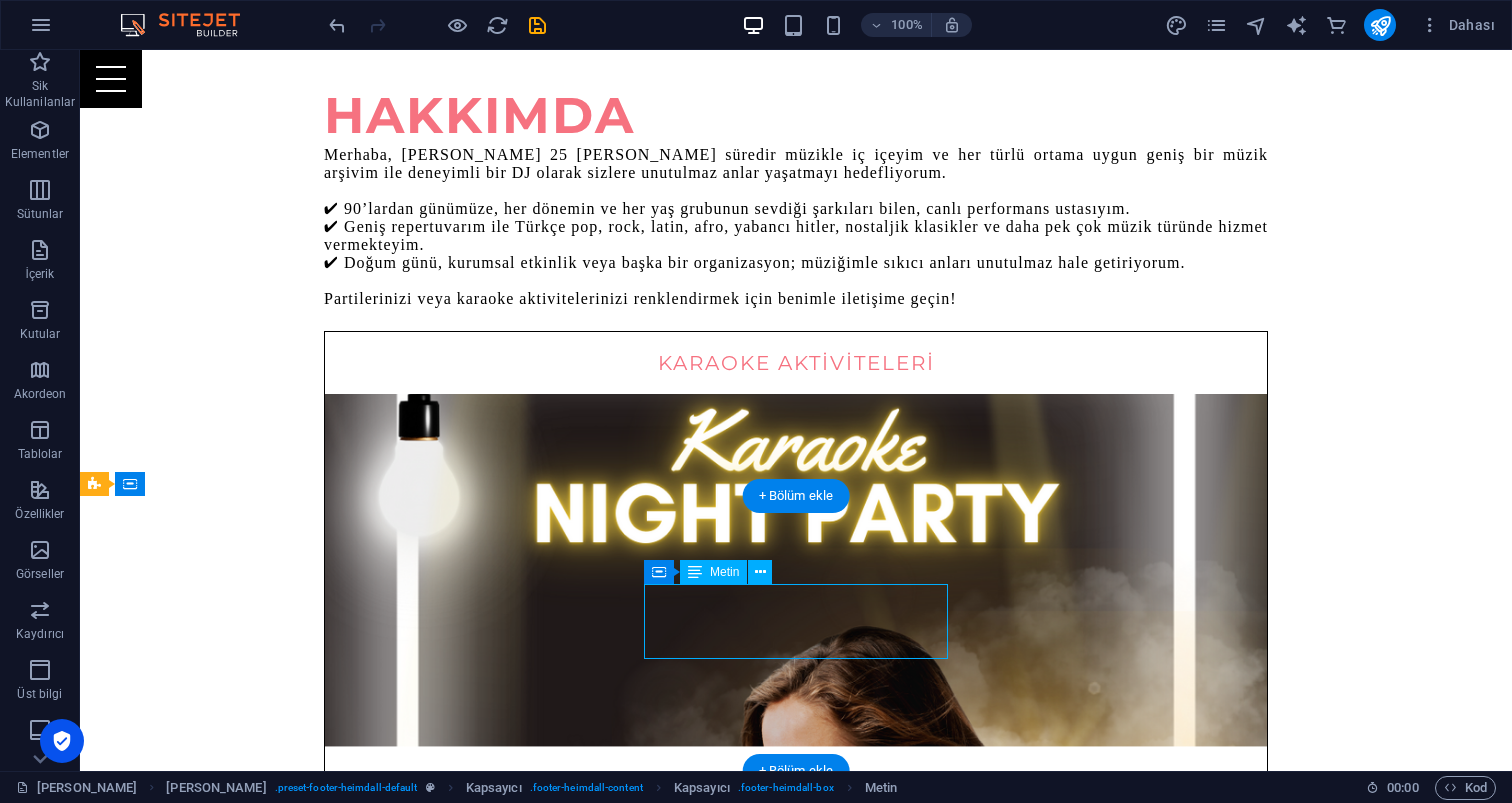 click on "Instagram Güzeloba [GEOGRAPHIC_DATA]   07230" at bounding box center [568, 3480] 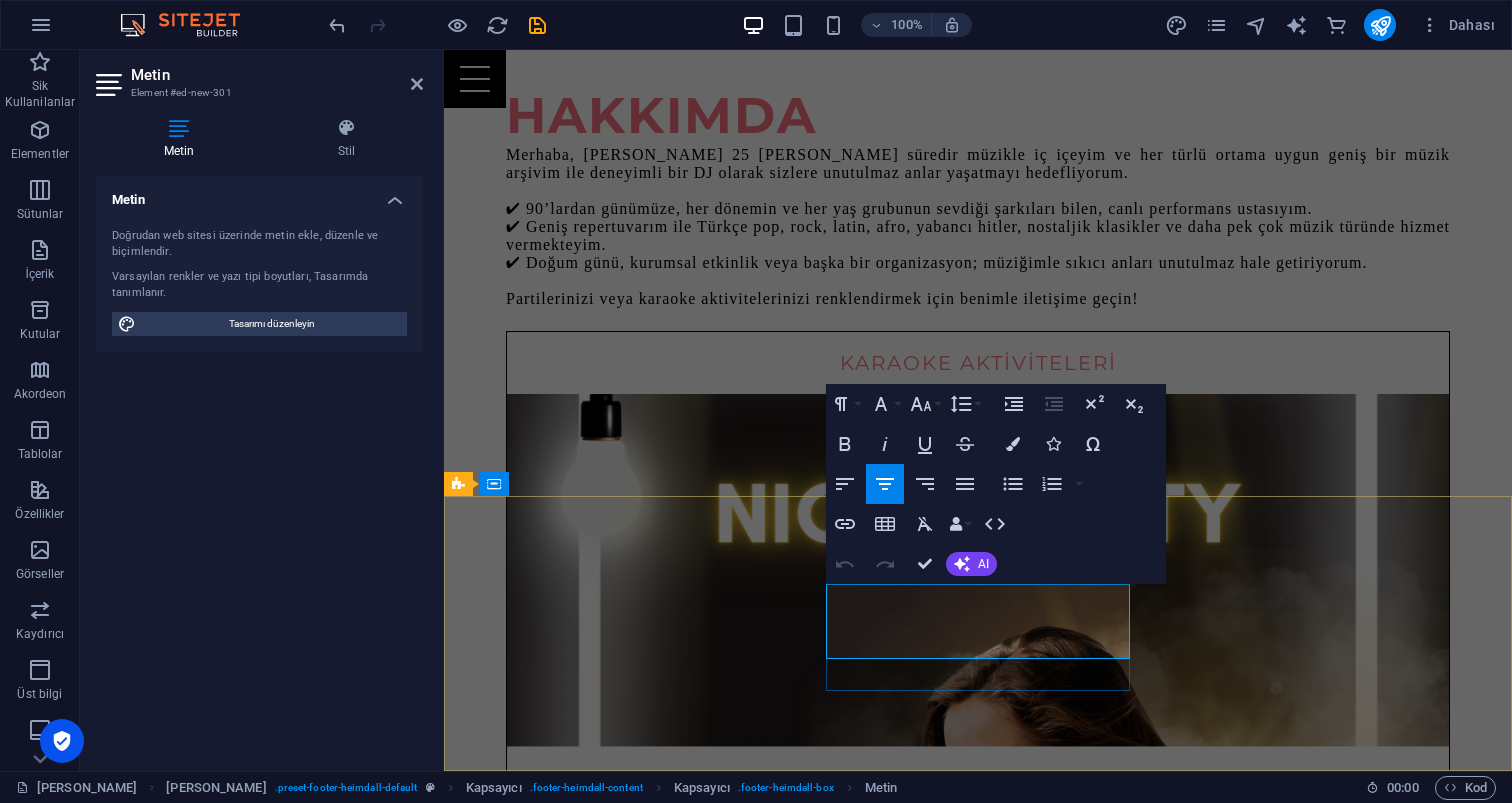 click on "Instagram" at bounding box center [932, 3454] 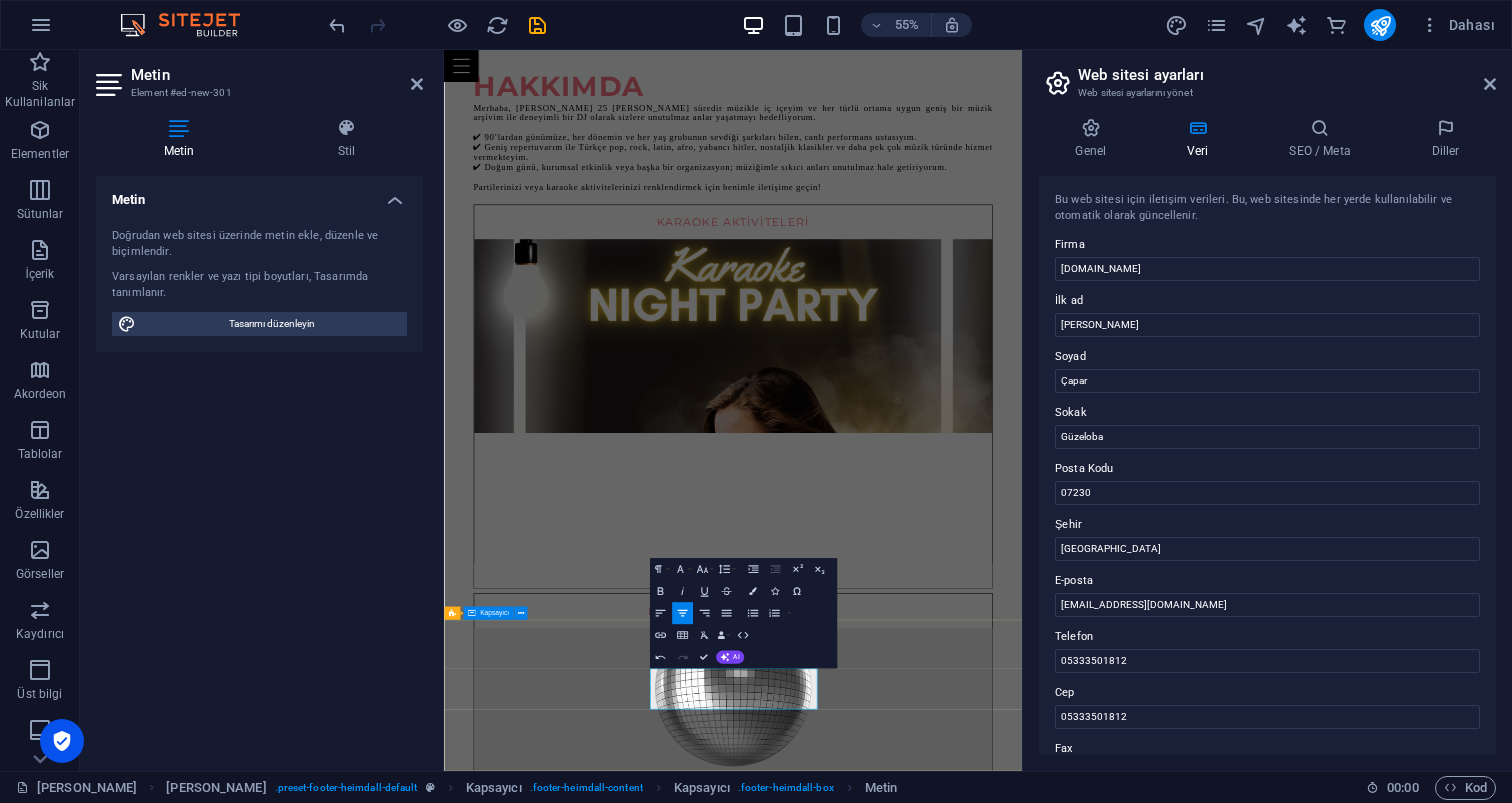 click on "Adres [DOMAIN_NAME] Güzeloba [GEOGRAPHIC_DATA]   07230 Instagram [GEOGRAPHIC_DATA]   07230 İLETİŞİM [PERSON_NAME]         05333501812    E-Posta:  [EMAIL_ADDRESS][DOMAIN_NAME]" at bounding box center [969, 3964] 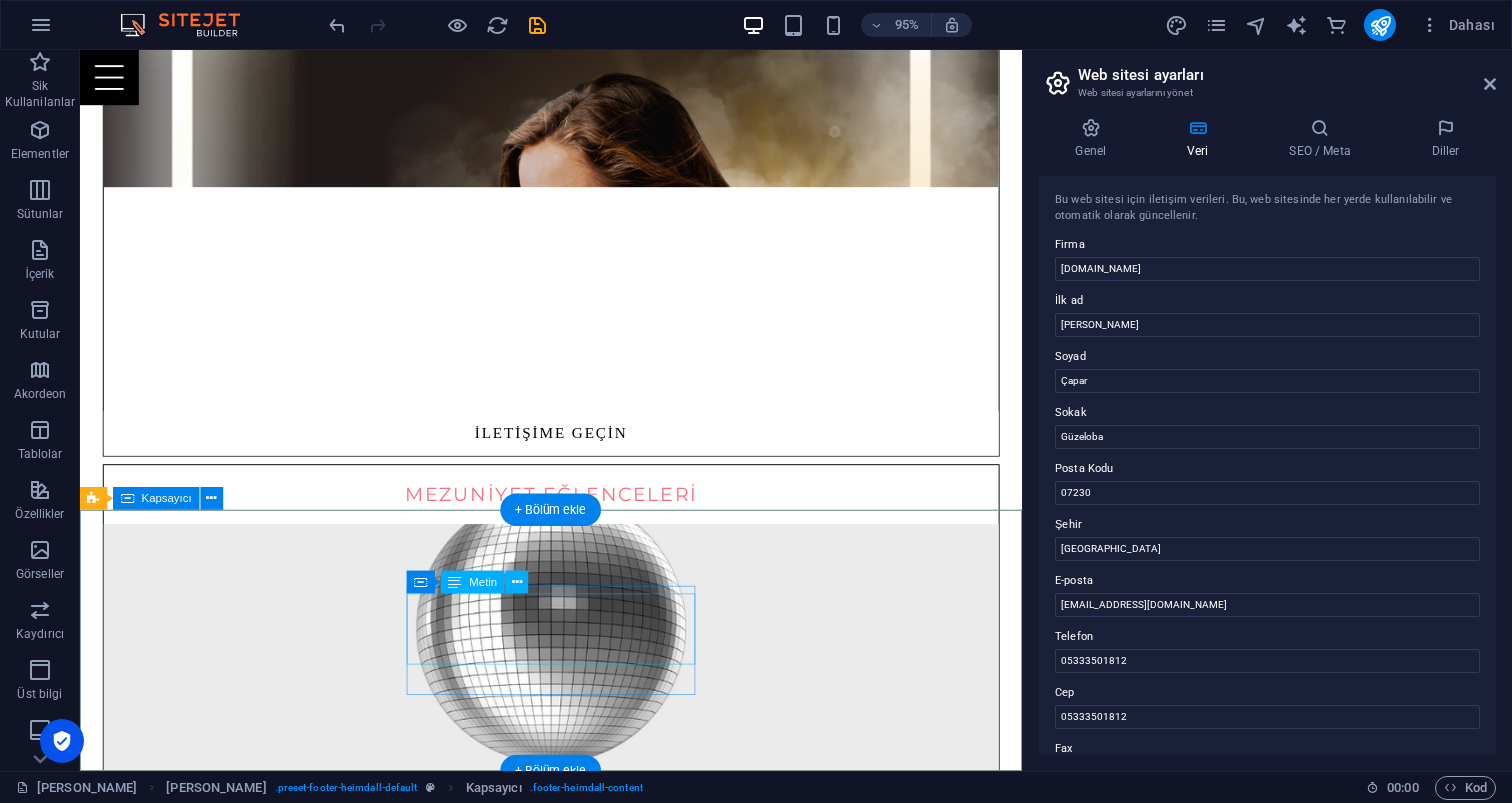 click on "Adres [DOMAIN_NAME] Güzeloba [GEOGRAPHIC_DATA]   07230 Instagram [GEOGRAPHIC_DATA]   07230 İLETİŞİM [PERSON_NAME]         05333501812    E-Posta:  [EMAIL_ADDRESS][DOMAIN_NAME]" at bounding box center (576, 3412) 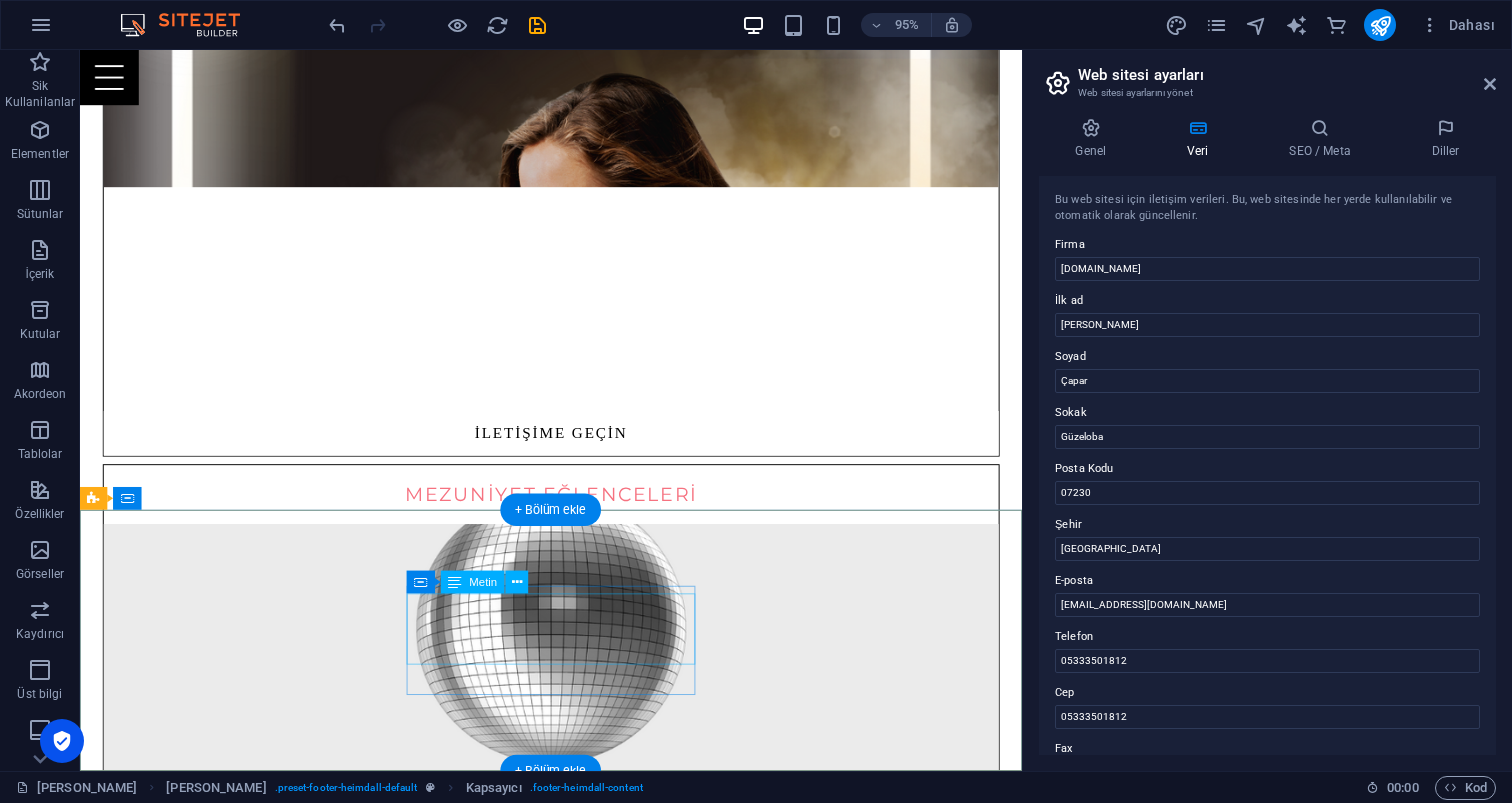 click on "Instagram [GEOGRAPHIC_DATA]   07230" at bounding box center (568, 2928) 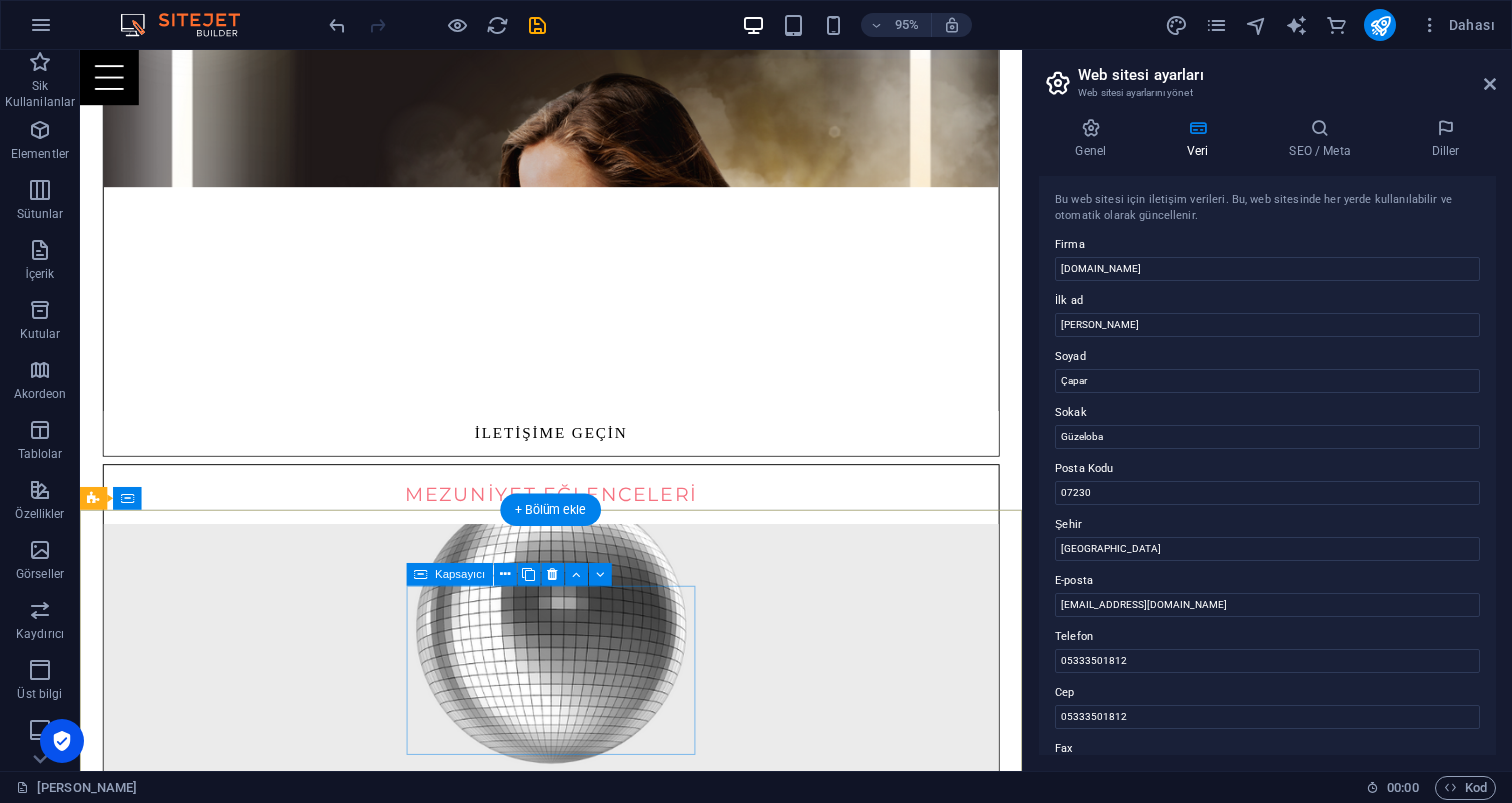 click on "İçeriği buraya bırak veya  Element ekle  Panoyu yapıştır" at bounding box center [568, 2953] 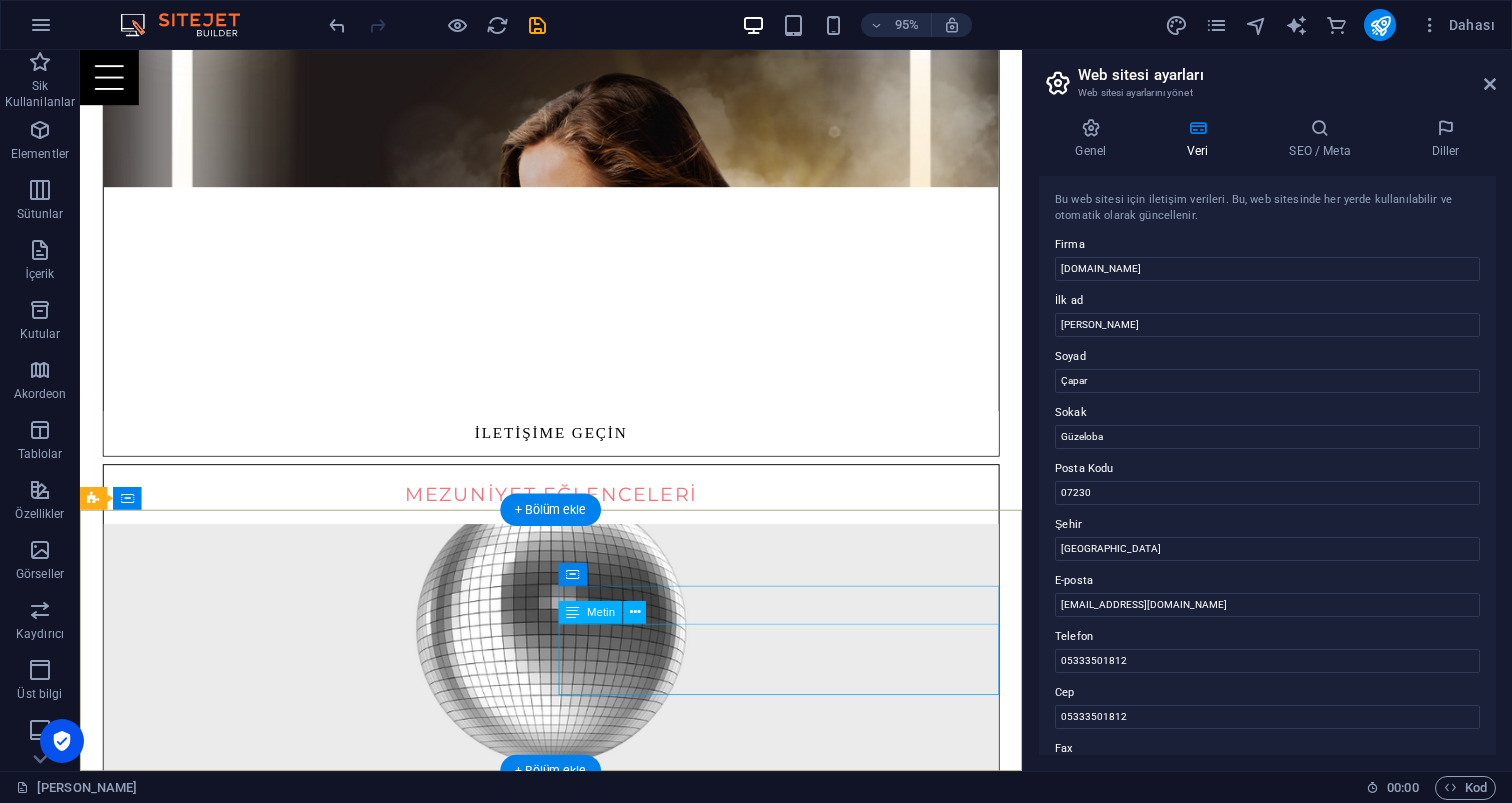 click on "[PERSON_NAME]         05333501812    E-Posta:  [EMAIL_ADDRESS][DOMAIN_NAME]" at bounding box center (568, 3448) 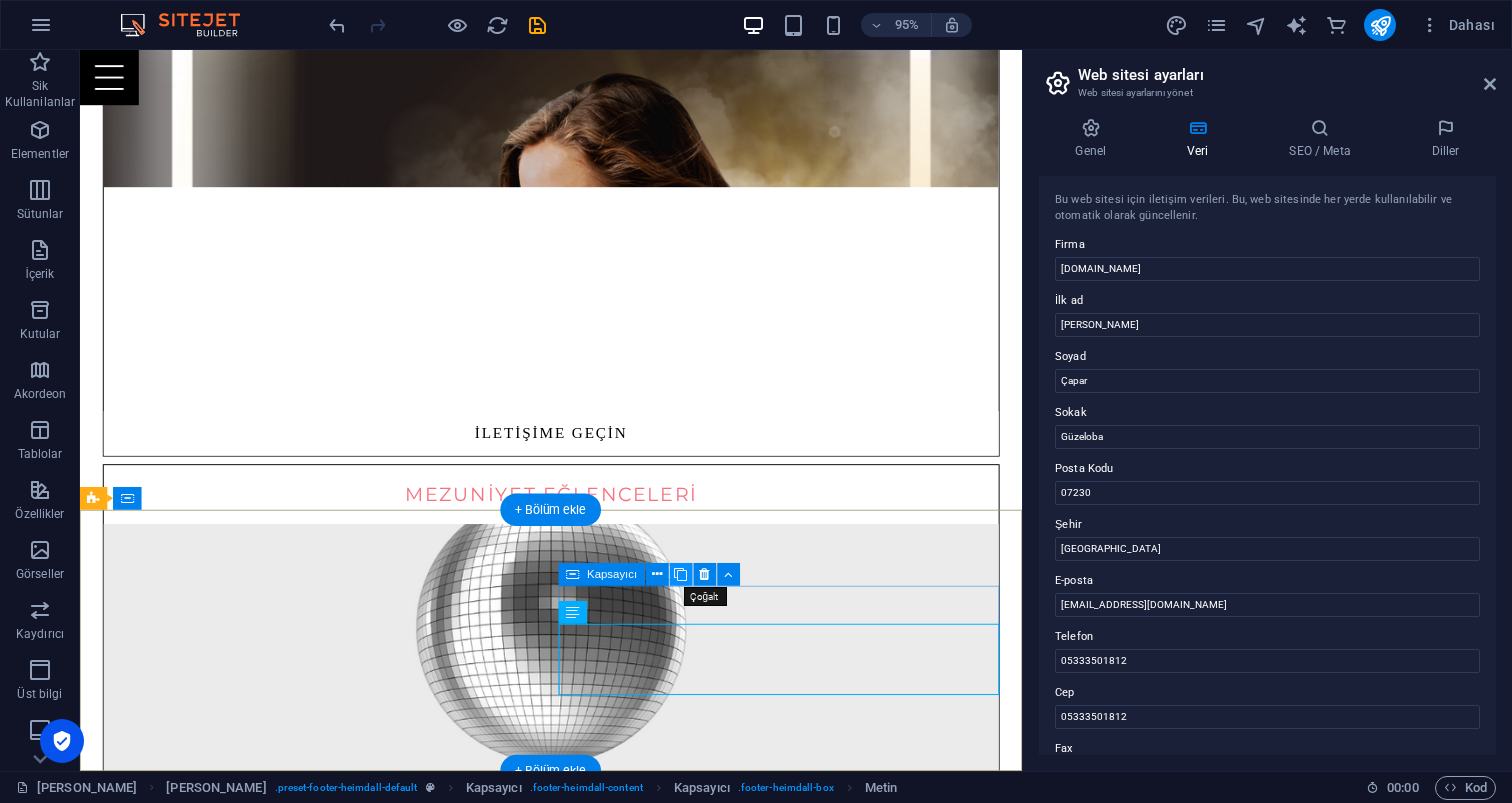 click at bounding box center [680, 575] 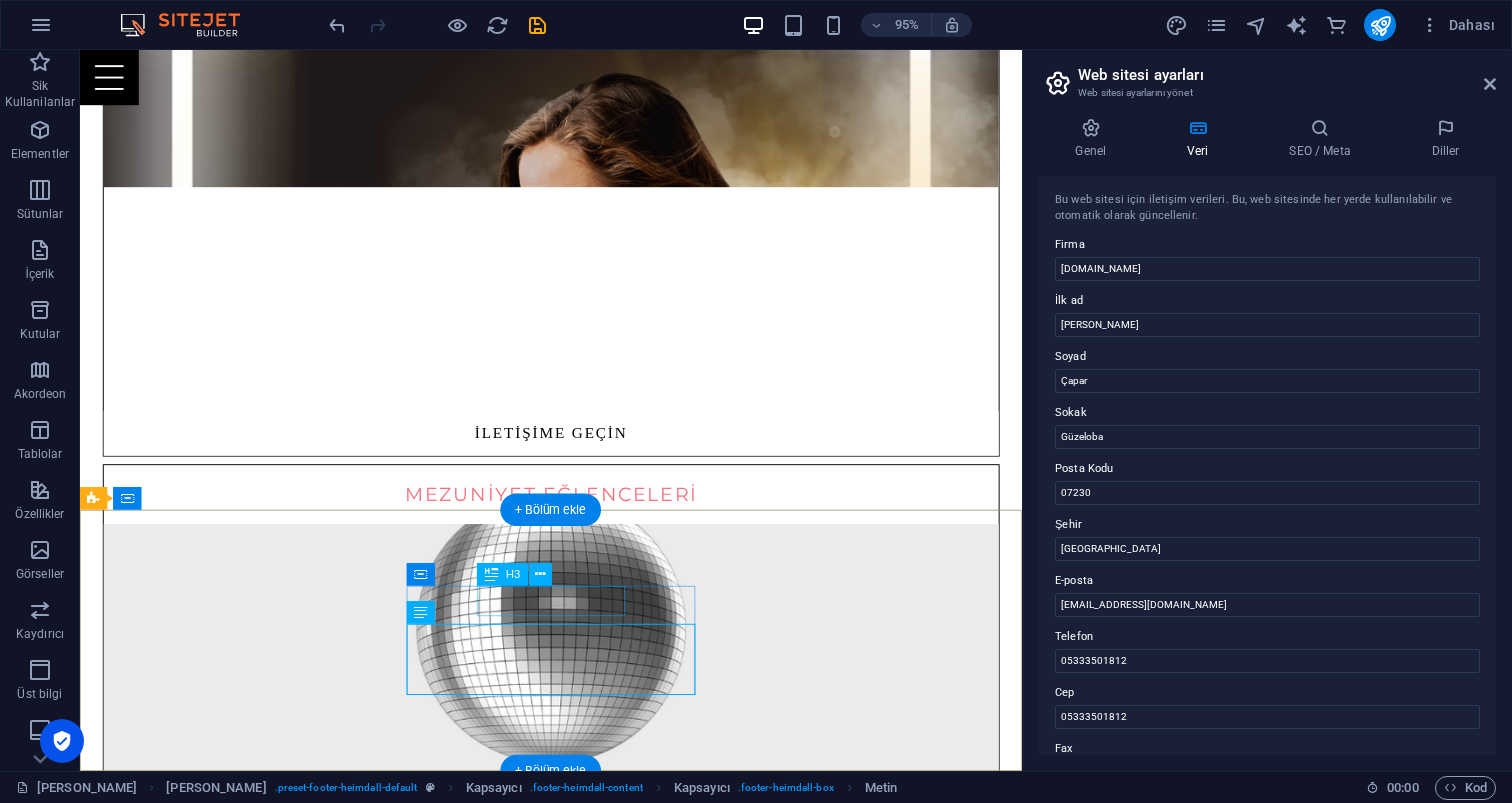 click on "İLETİŞİM" at bounding box center [568, 2898] 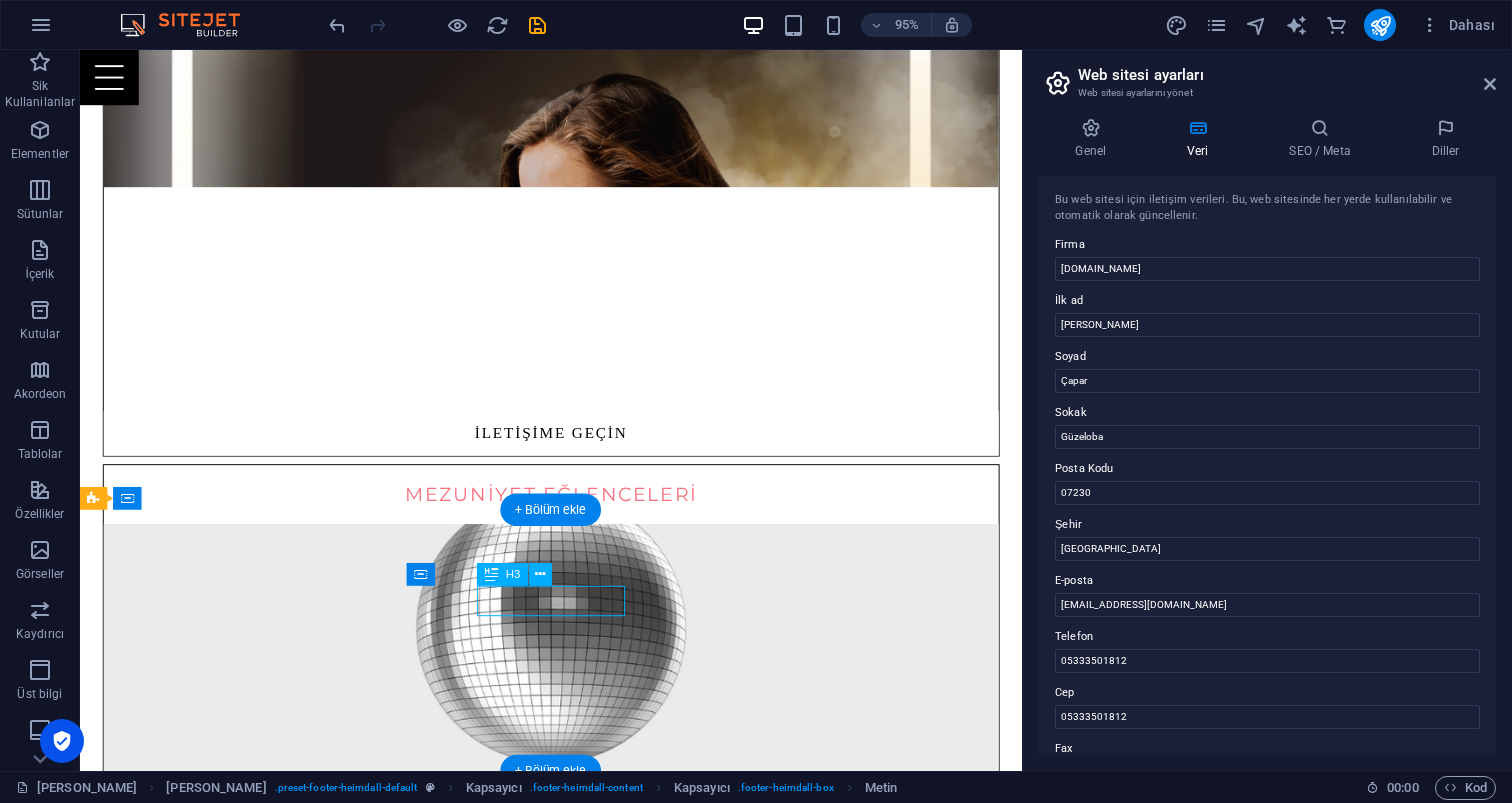 click on "İLETİŞİM" at bounding box center (568, 2898) 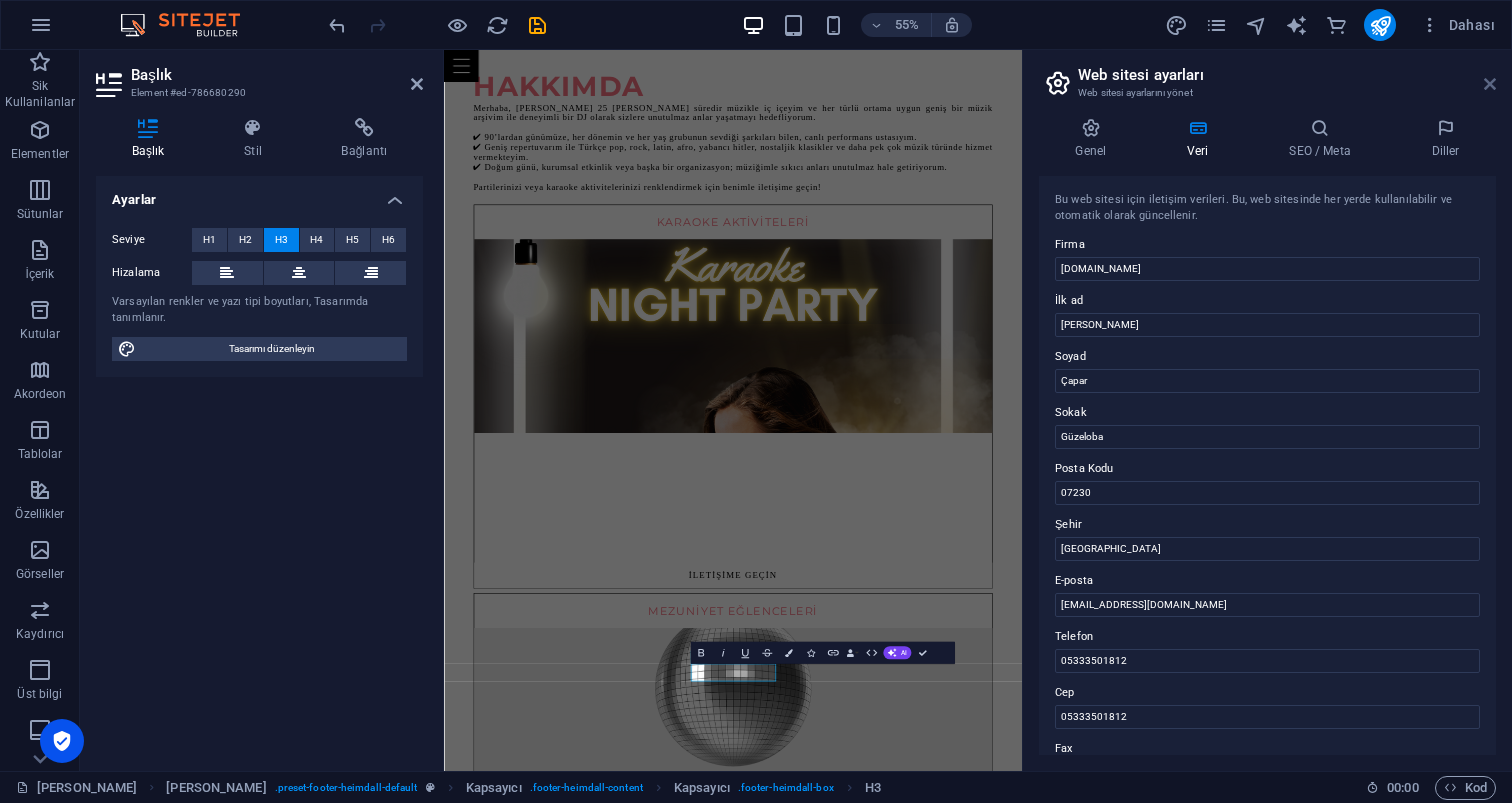 click at bounding box center (1490, 84) 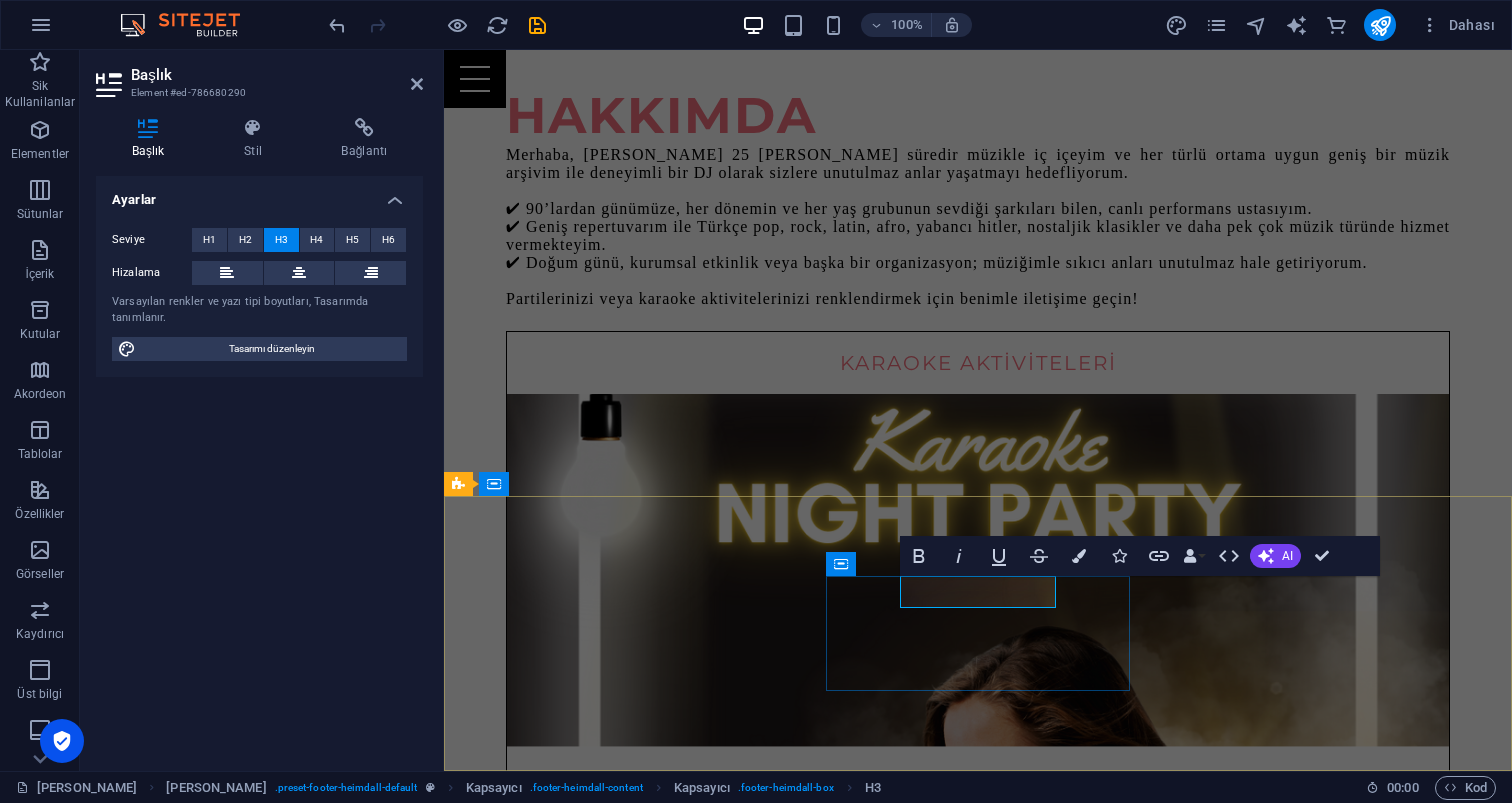 click on "İLETİŞİM" at bounding box center (932, 3449) 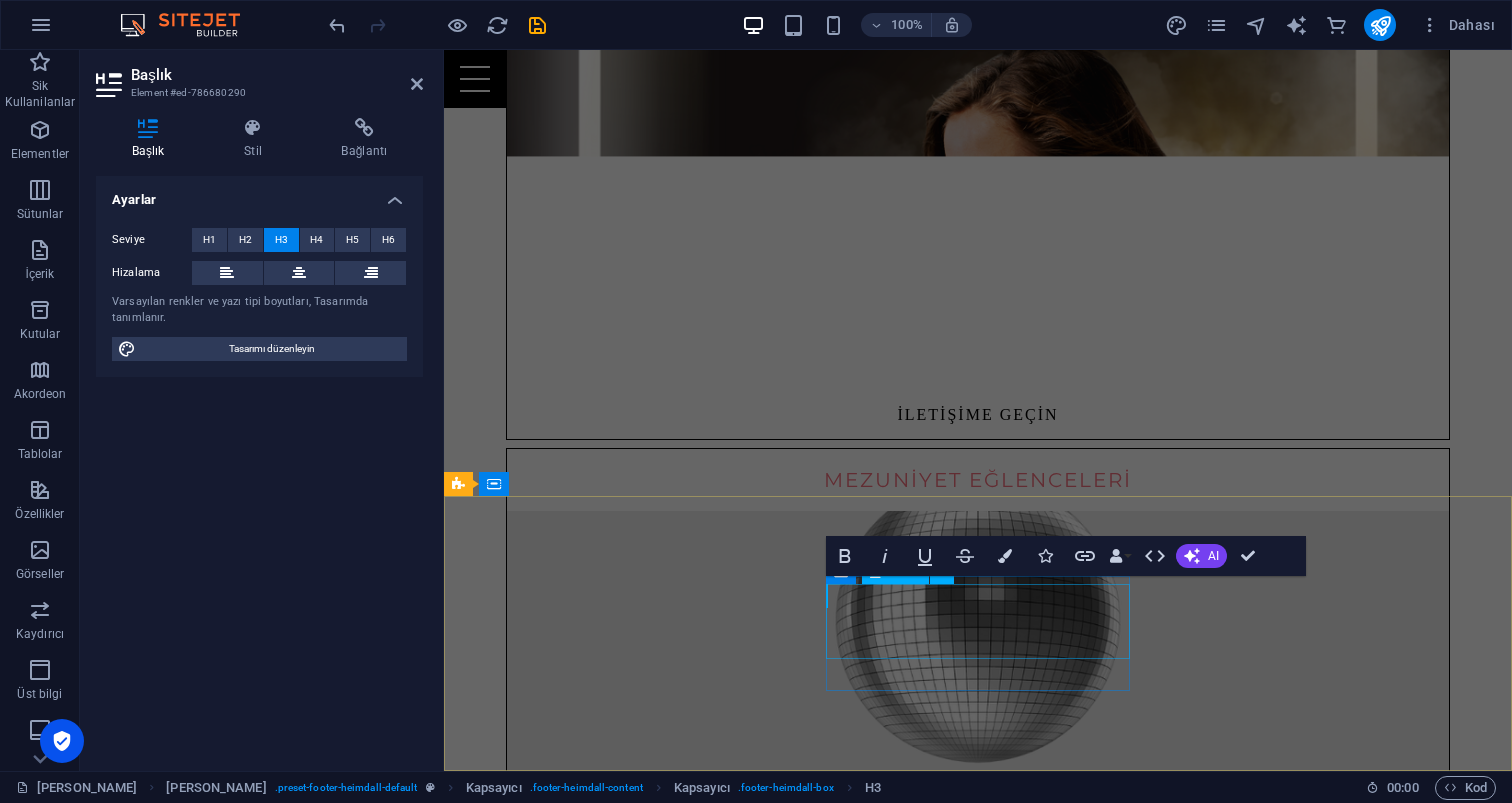 click on "[PERSON_NAME]         05333501812    E-Posta:  [EMAIL_ADDRESS][DOMAIN_NAME]" at bounding box center [932, 3409] 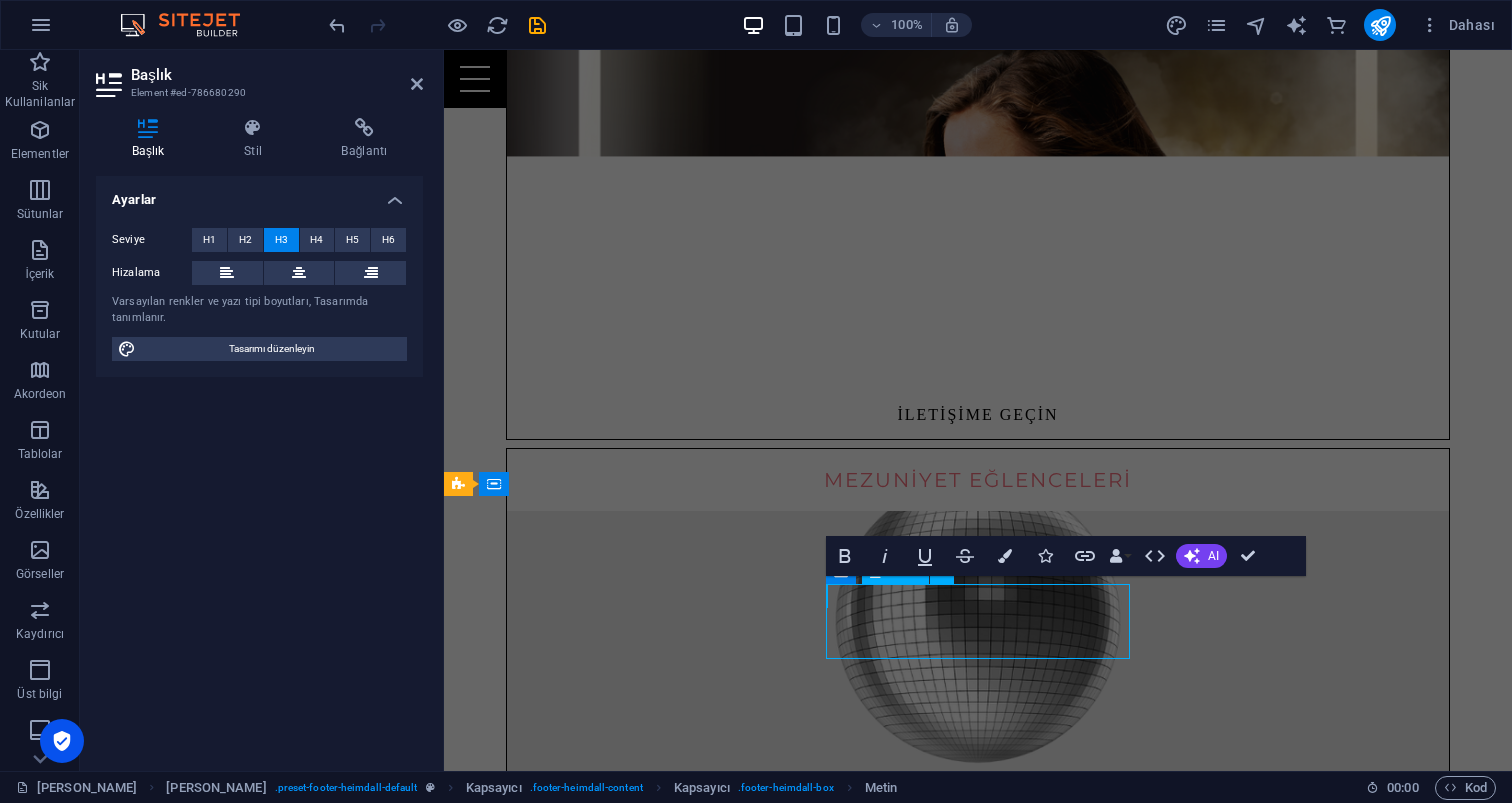 click on "[PERSON_NAME]         05333501812    E-Posta:  [EMAIL_ADDRESS][DOMAIN_NAME]" at bounding box center [932, 3409] 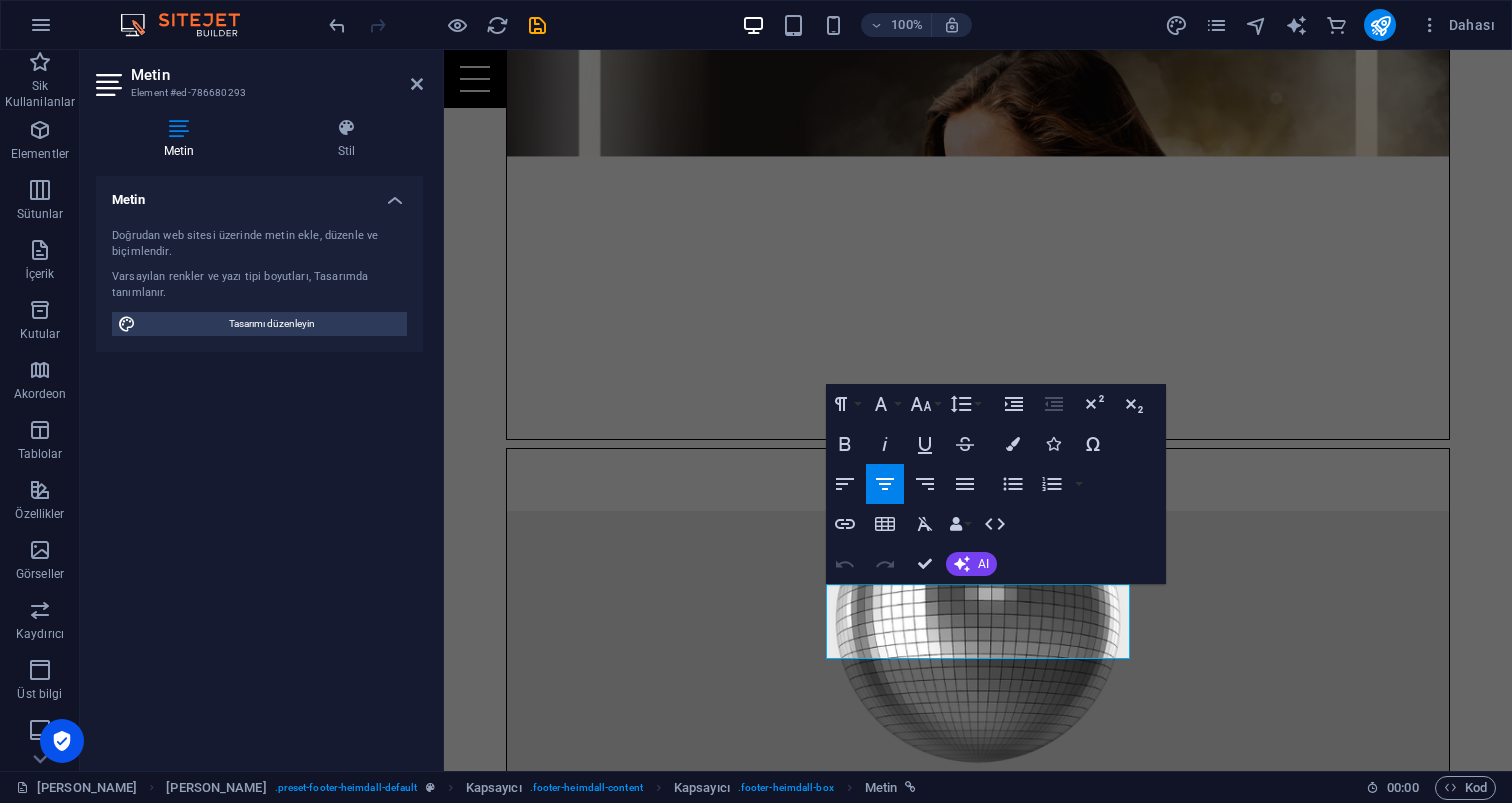 drag, startPoint x: 1050, startPoint y: 596, endPoint x: 891, endPoint y: 587, distance: 159.25452 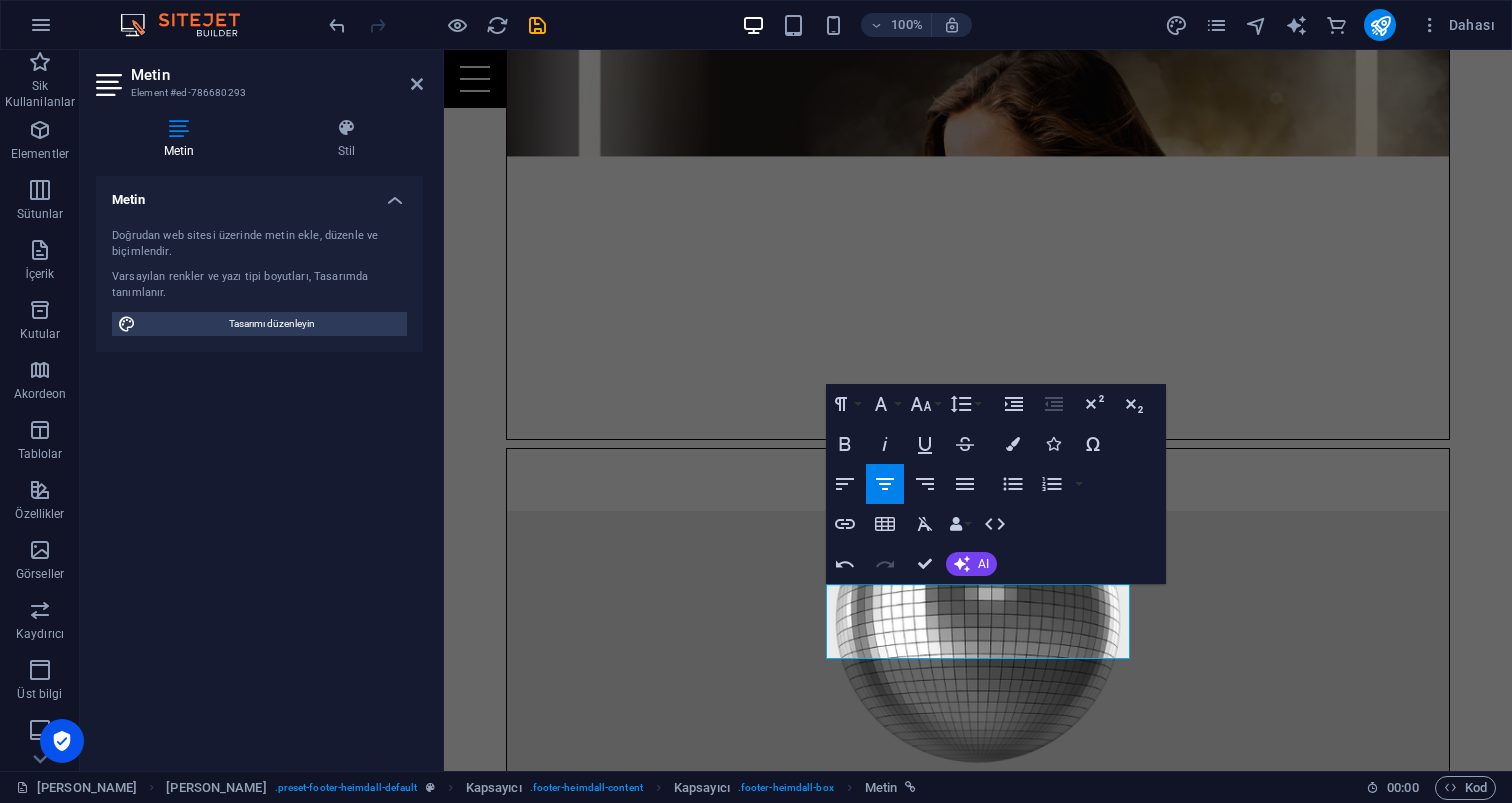 click on "05333501812" at bounding box center (935, 3865) 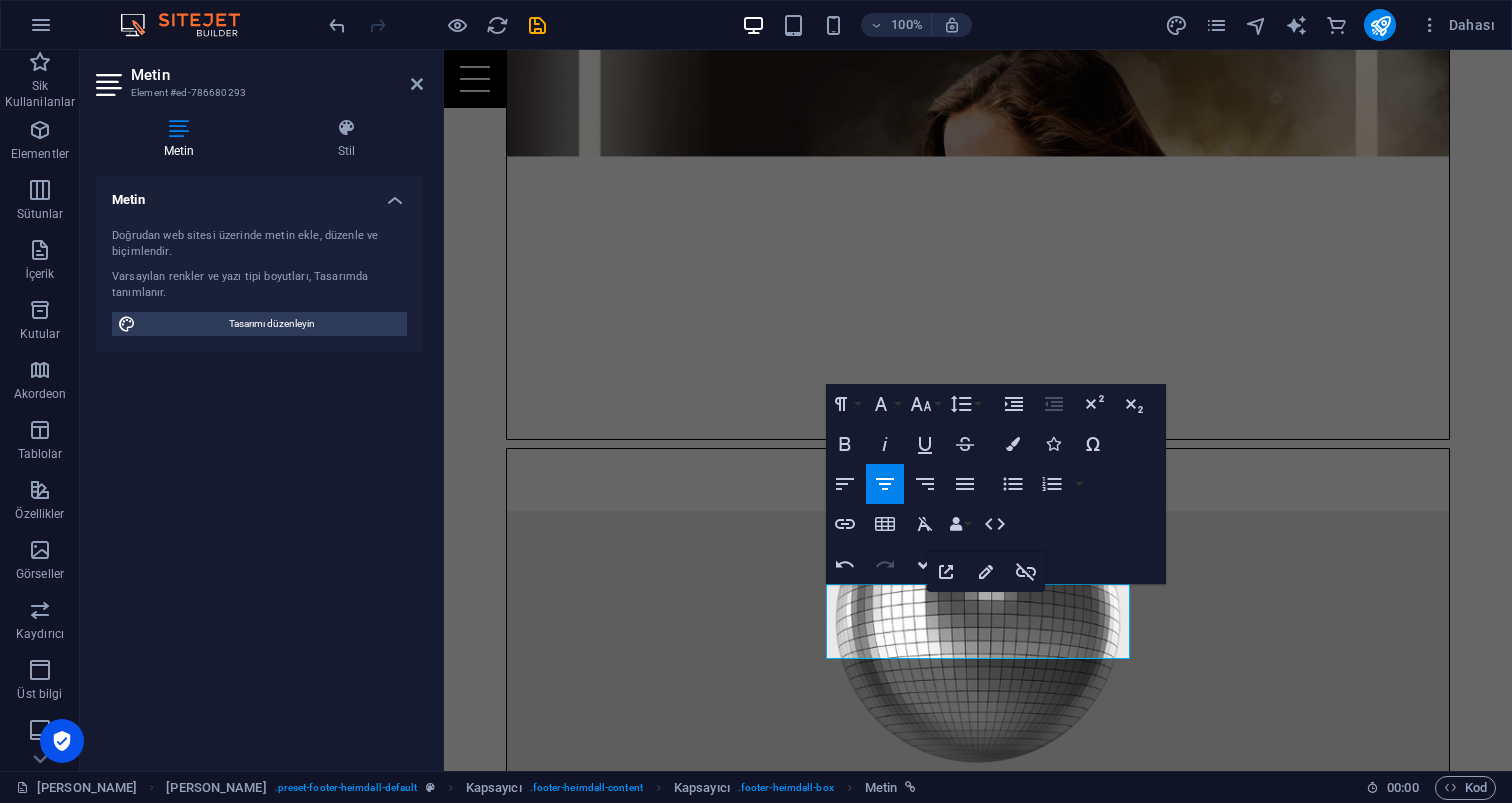 drag, startPoint x: 1055, startPoint y: 620, endPoint x: 911, endPoint y: 620, distance: 144 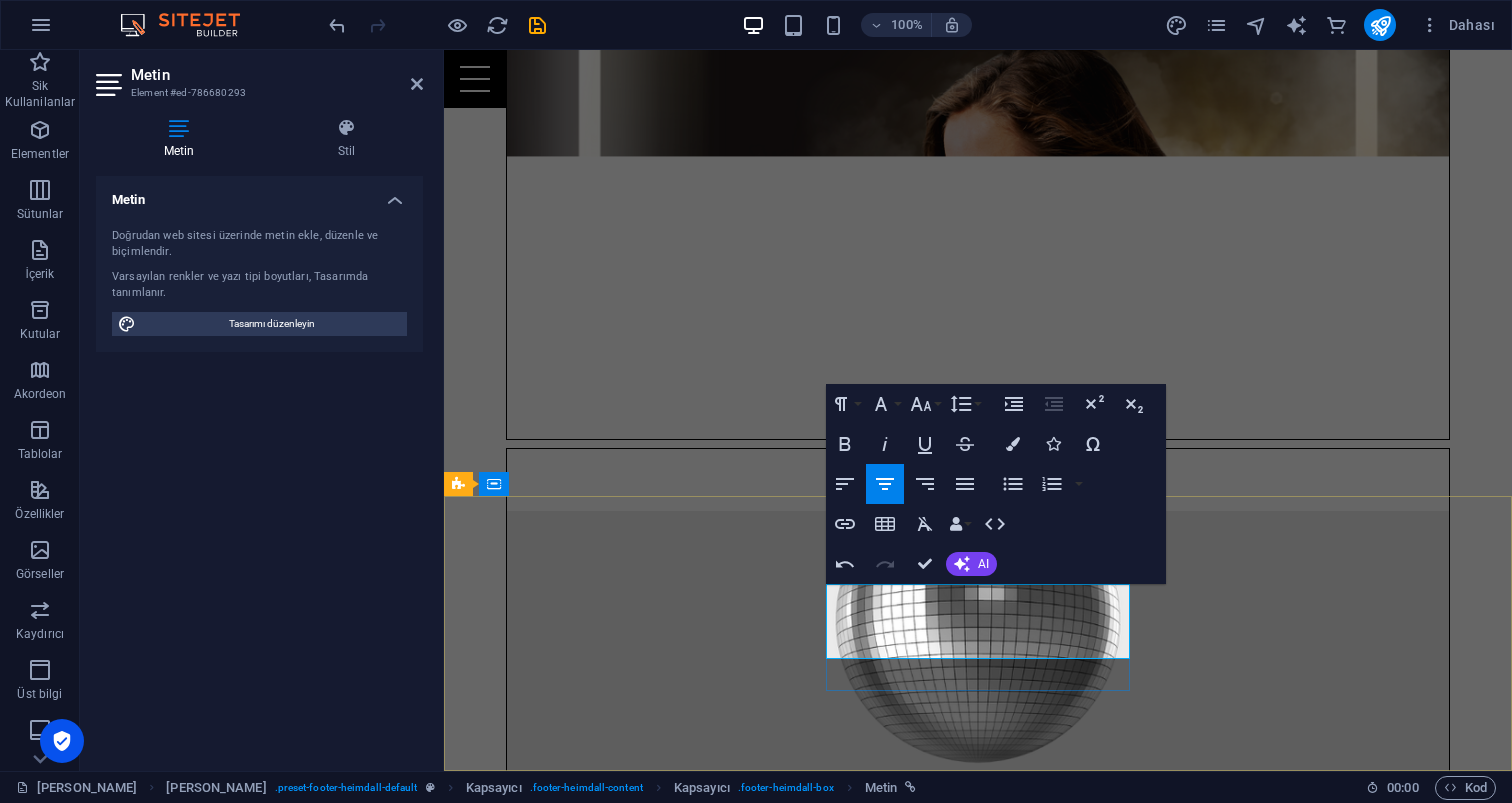drag, startPoint x: 1121, startPoint y: 648, endPoint x: 832, endPoint y: 649, distance: 289.00174 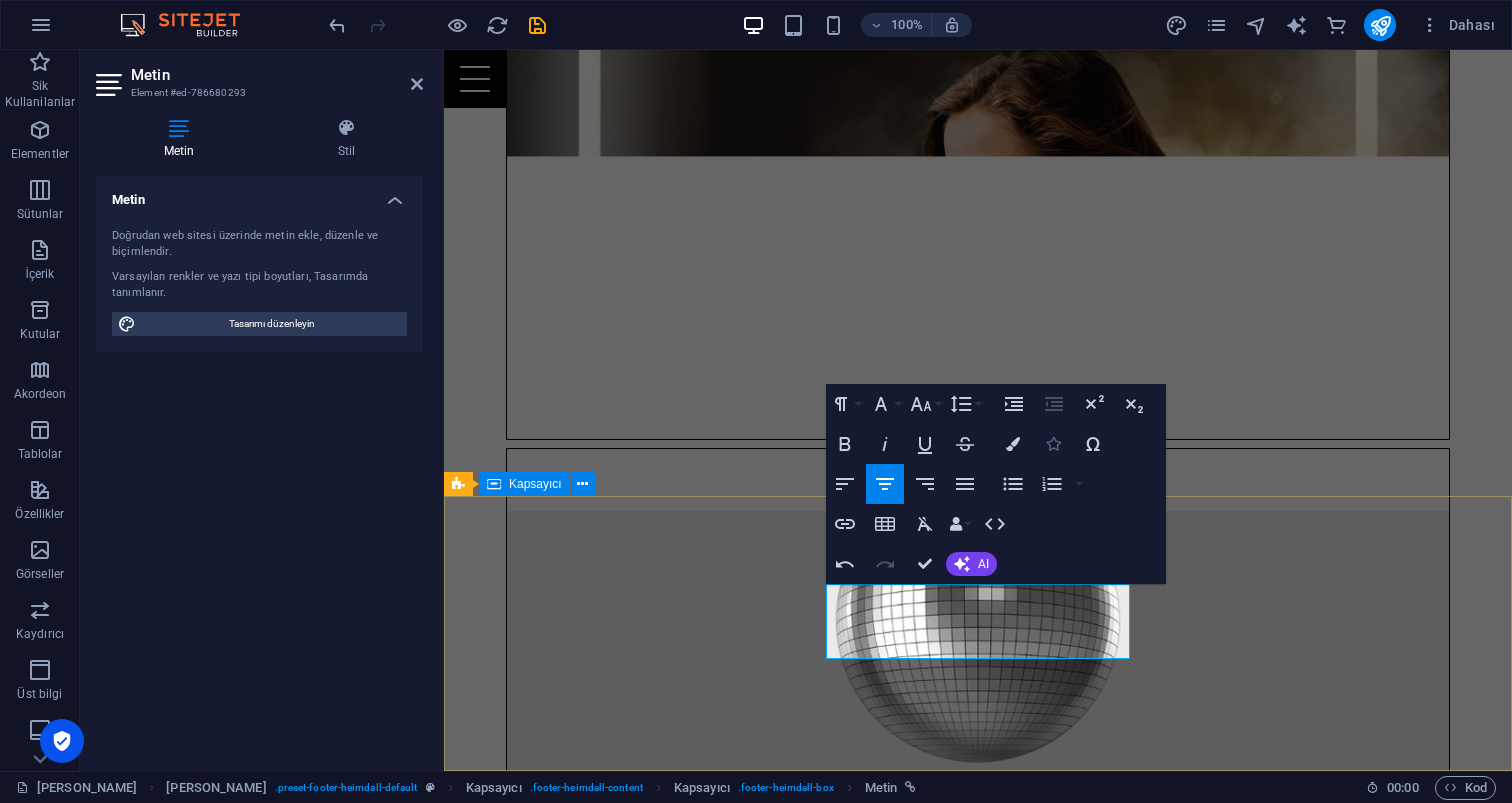 click at bounding box center [1053, 444] 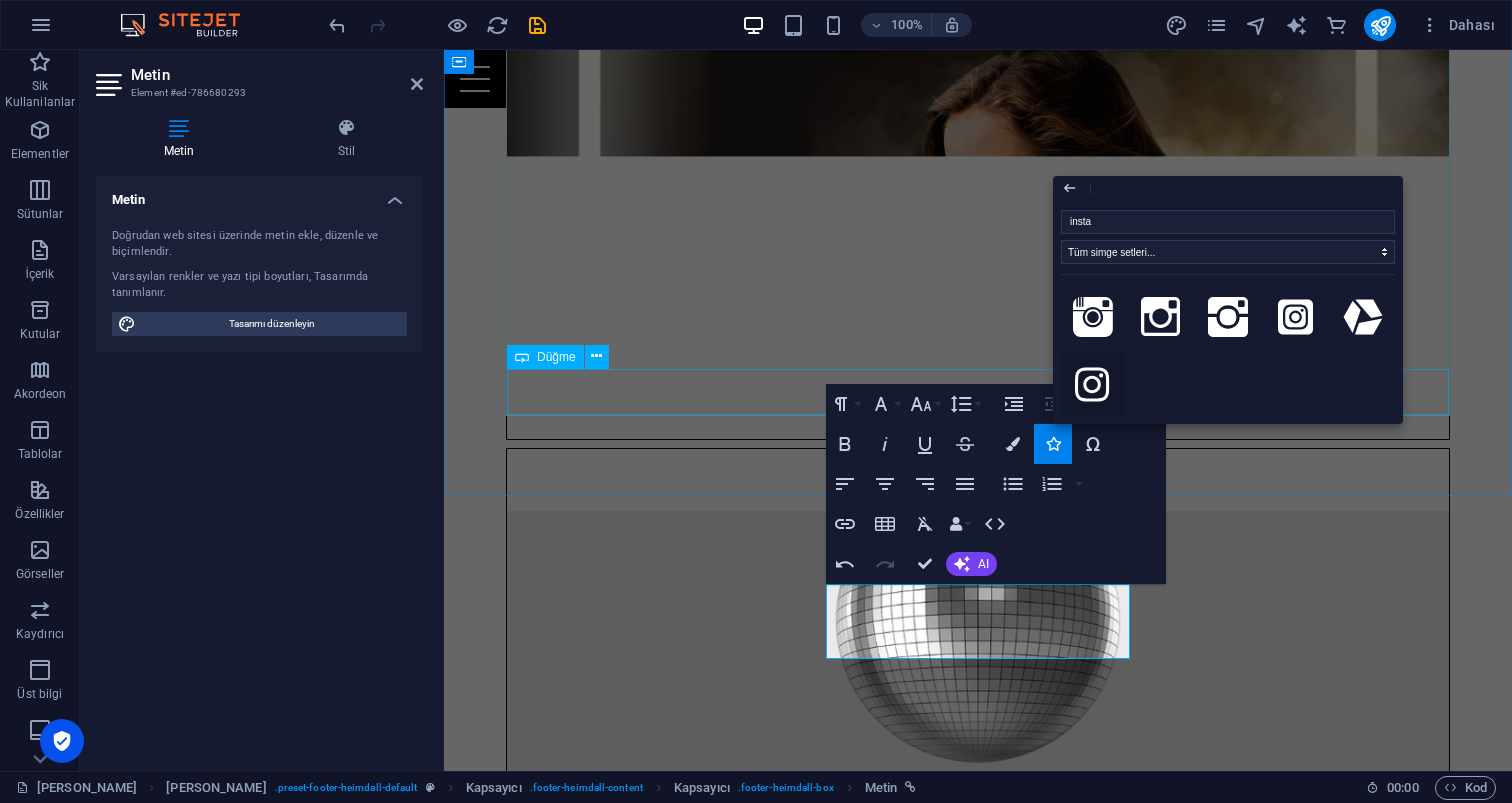 click 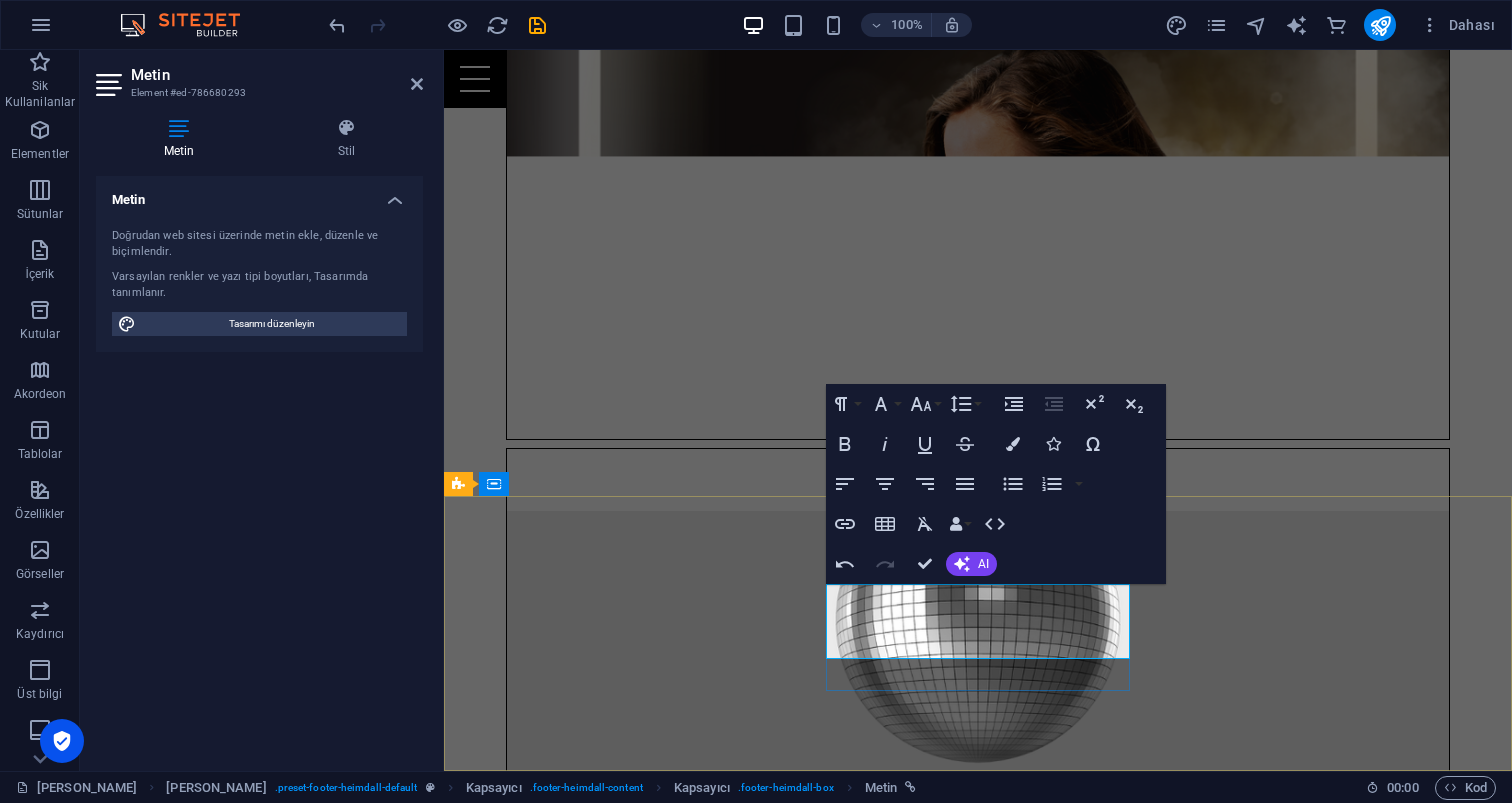 drag, startPoint x: 938, startPoint y: 621, endPoint x: 944, endPoint y: 648, distance: 27.658634 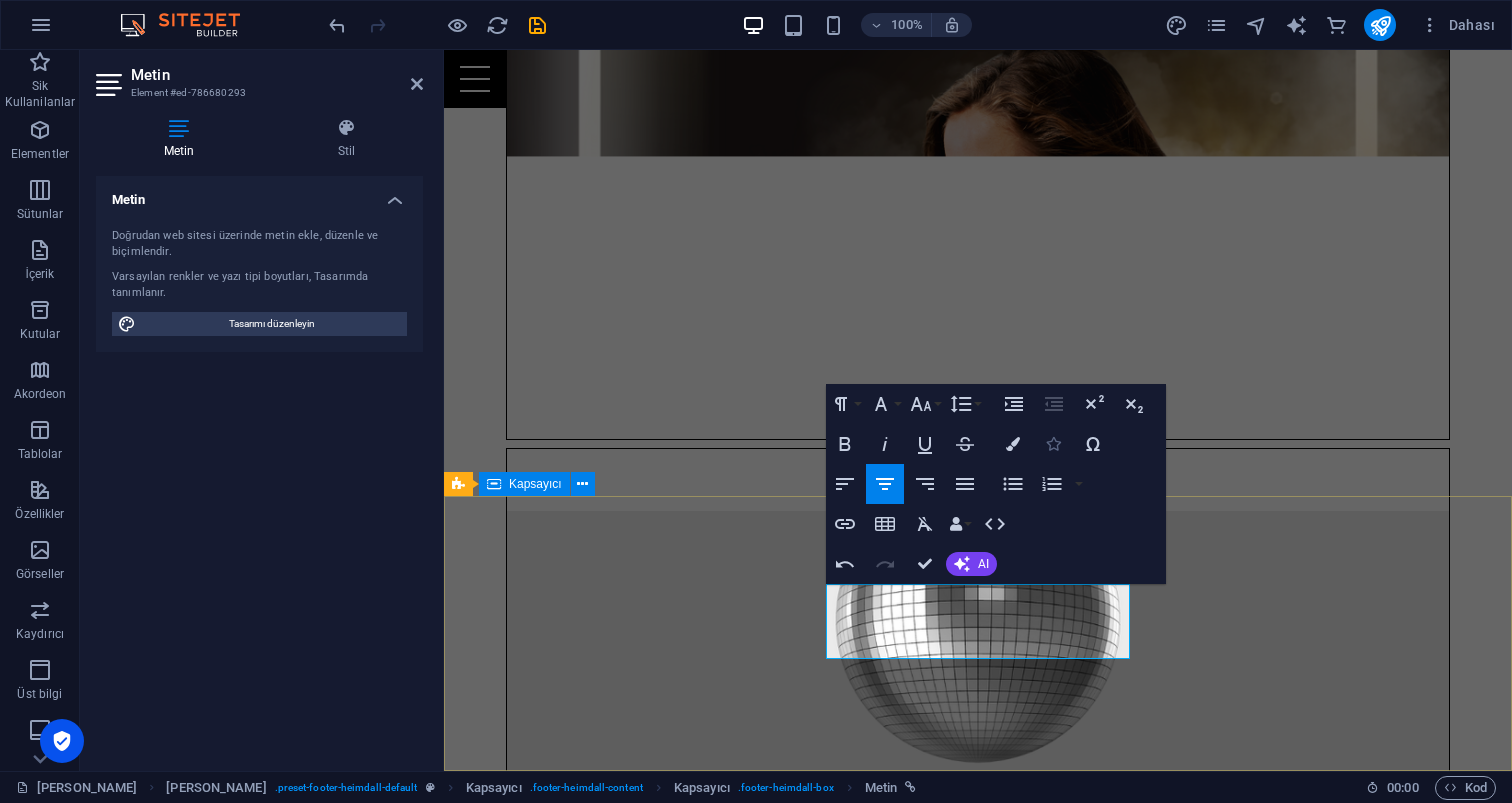 click at bounding box center (1053, 444) 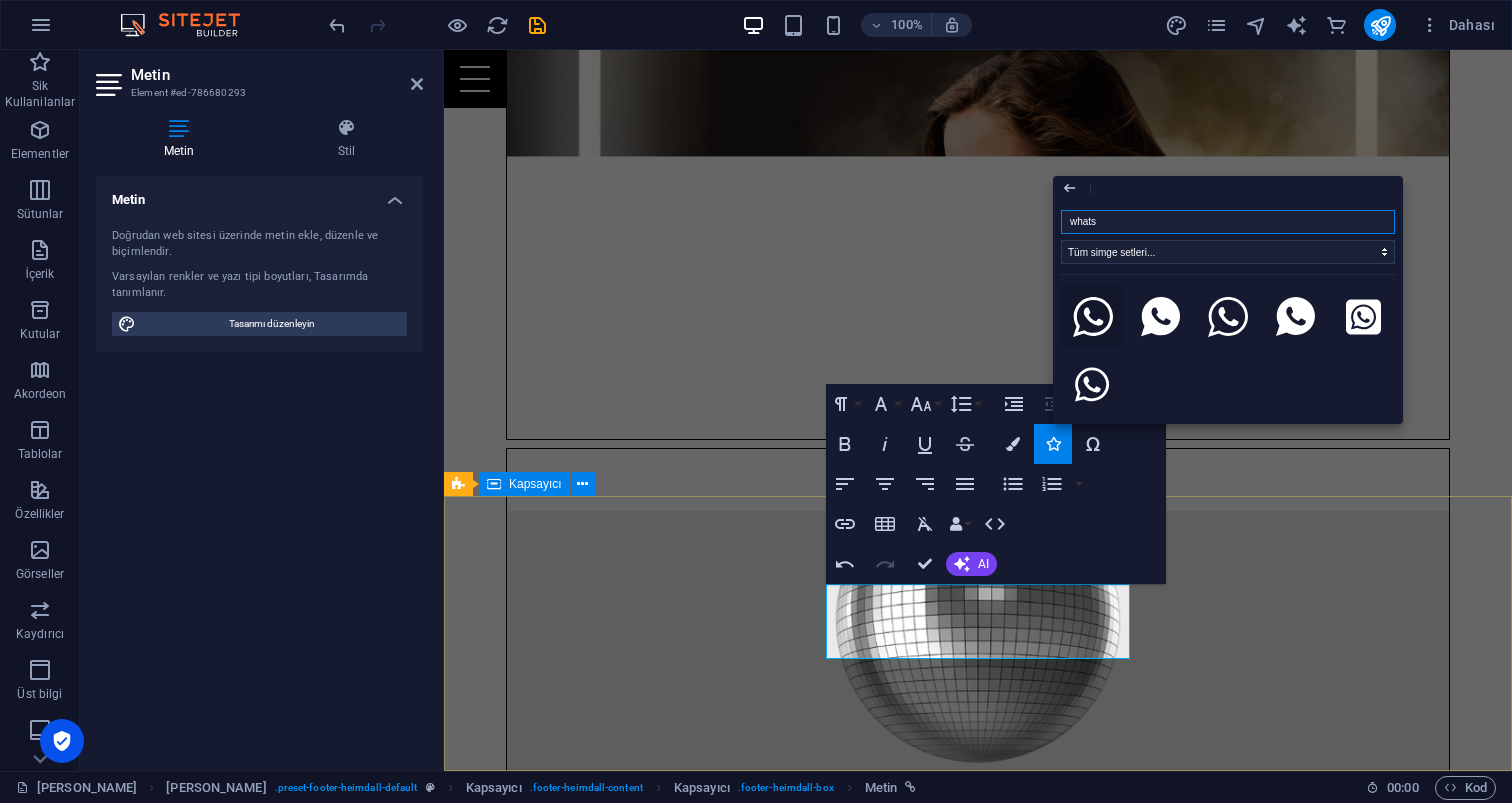 click 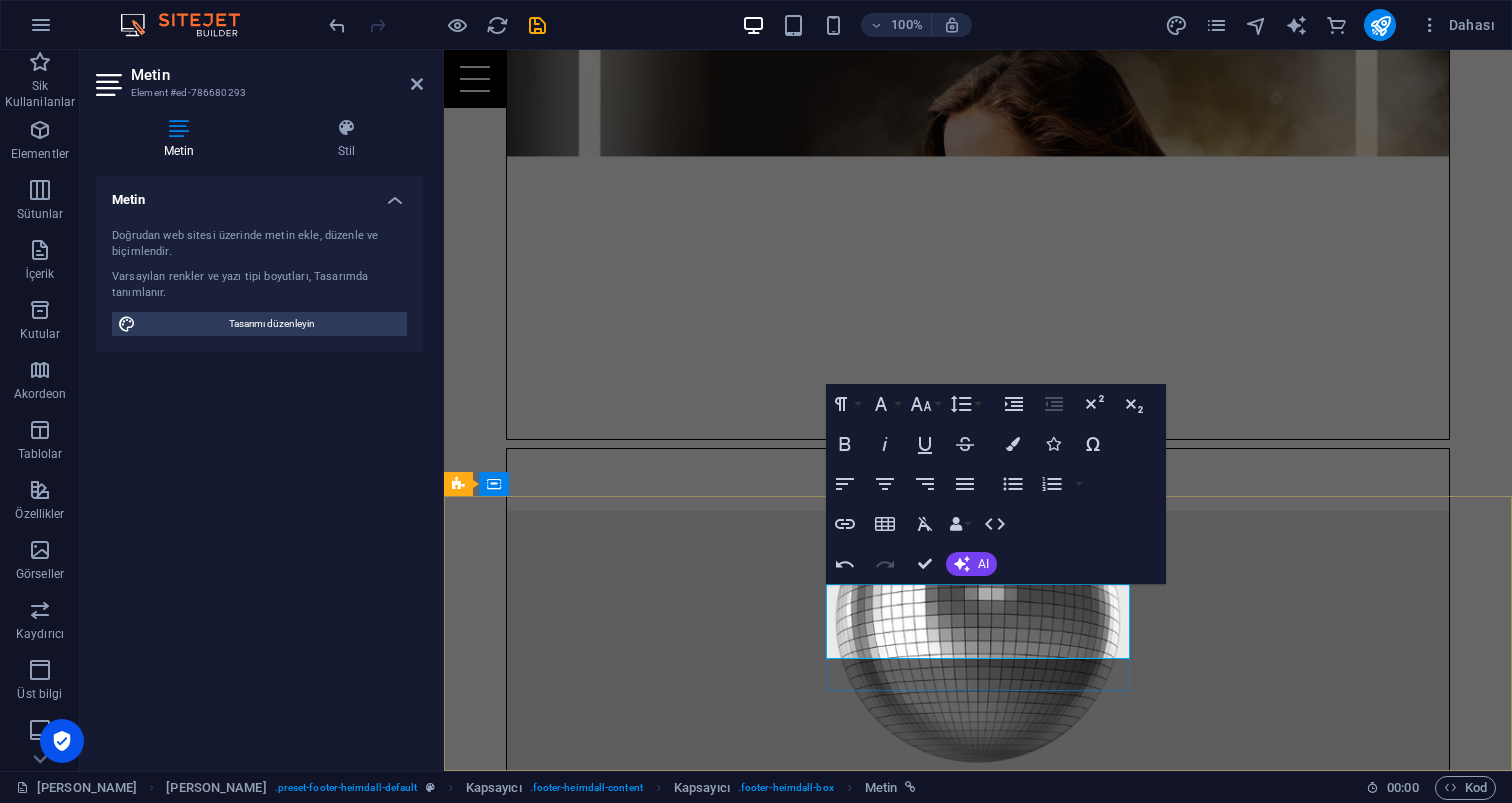 click on "Power-App Set'leri" at bounding box center [932, 5003] 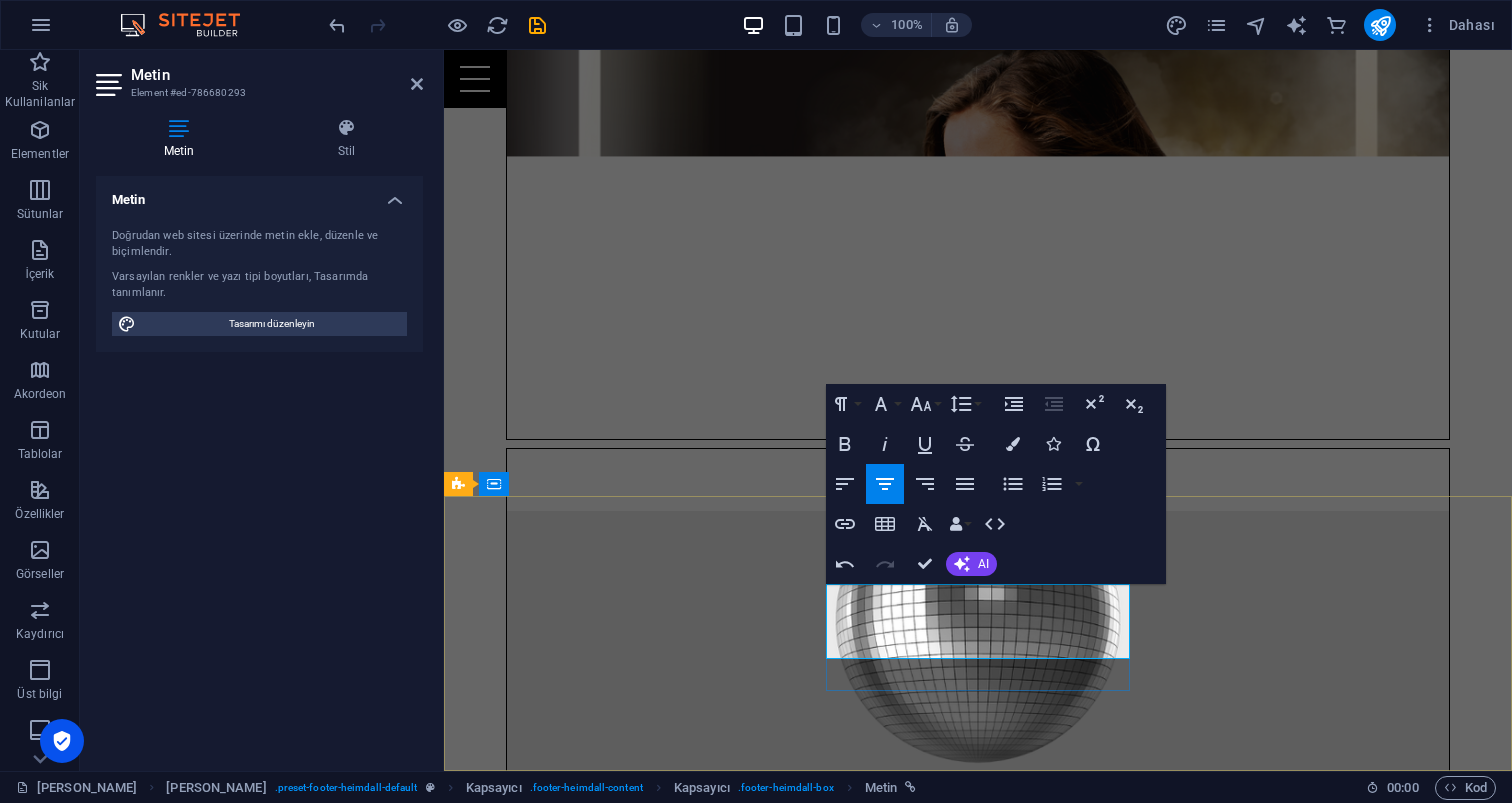 click on "Power-App Set'leri" at bounding box center (932, 5003) 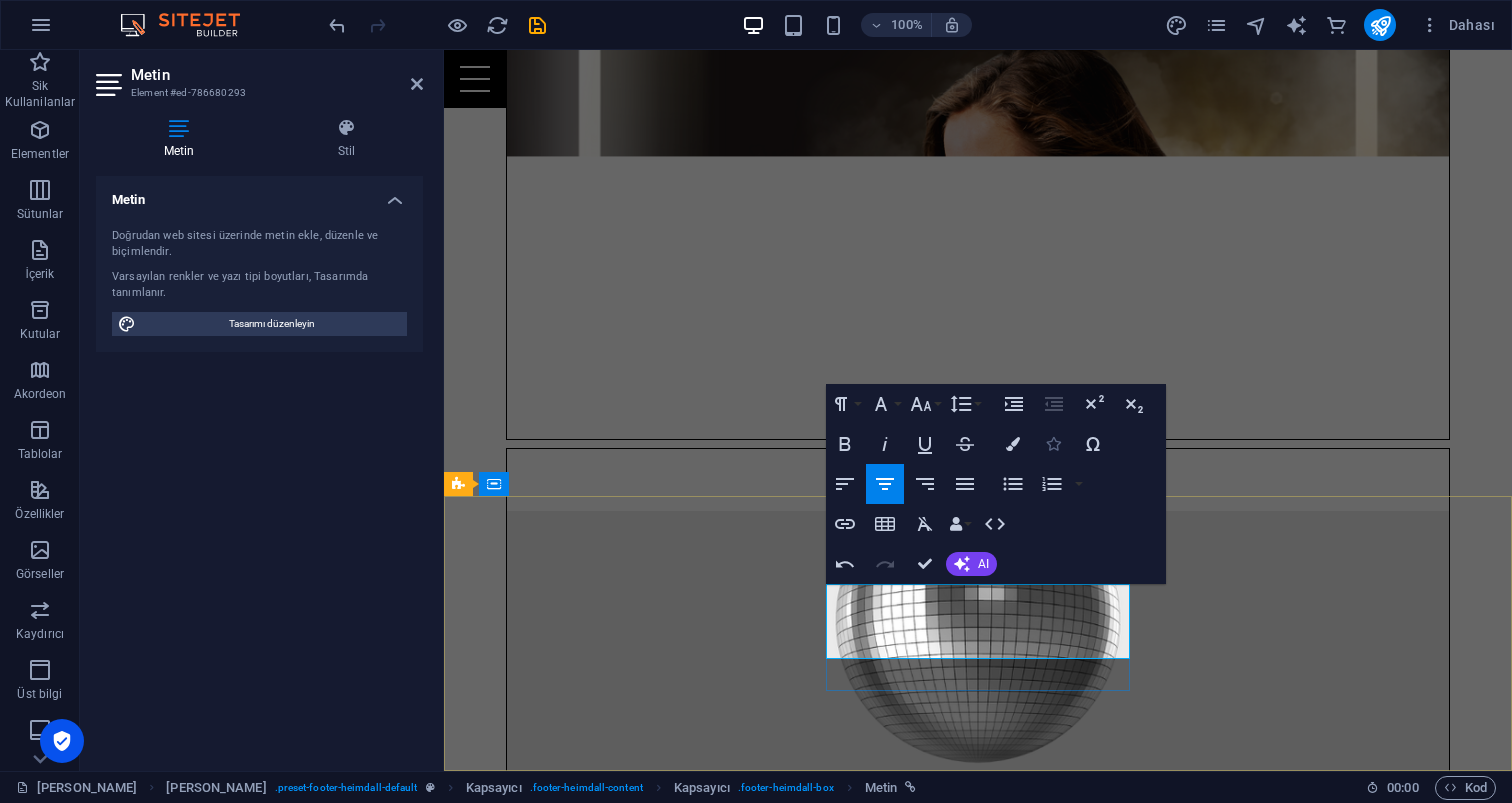 click on "Icons" at bounding box center [1053, 444] 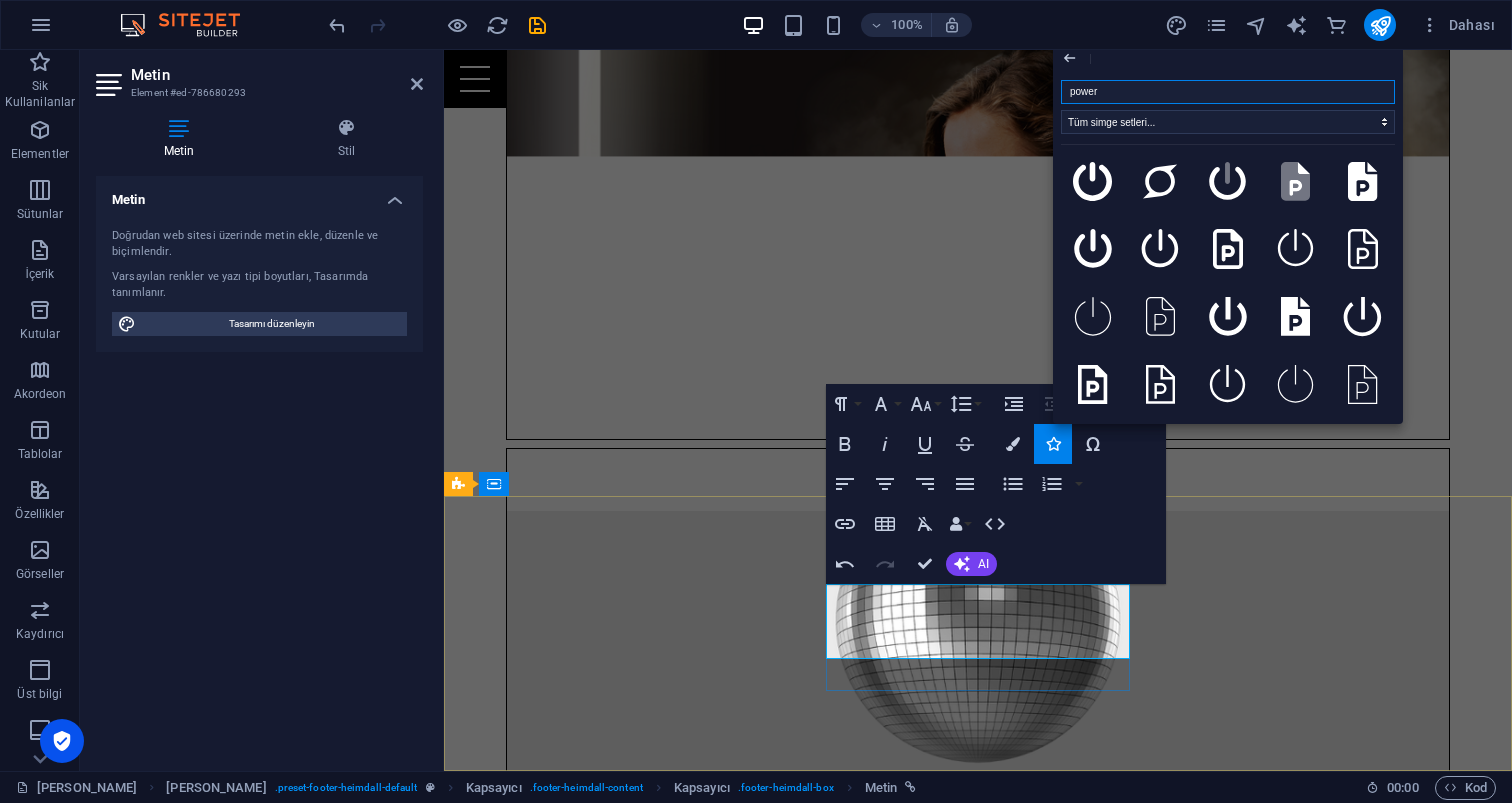 scroll, scrollTop: 136, scrollLeft: 0, axis: vertical 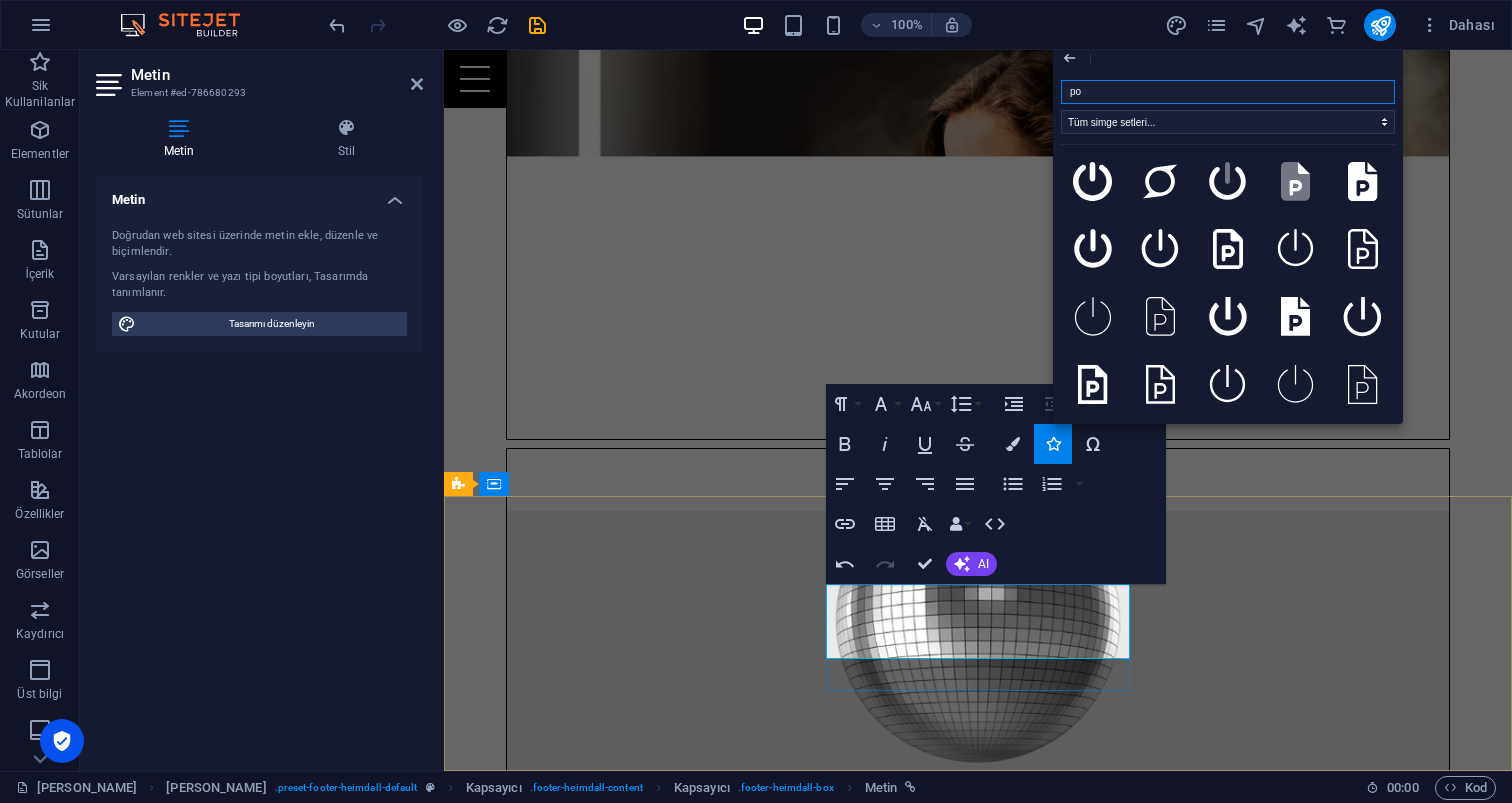 type on "p" 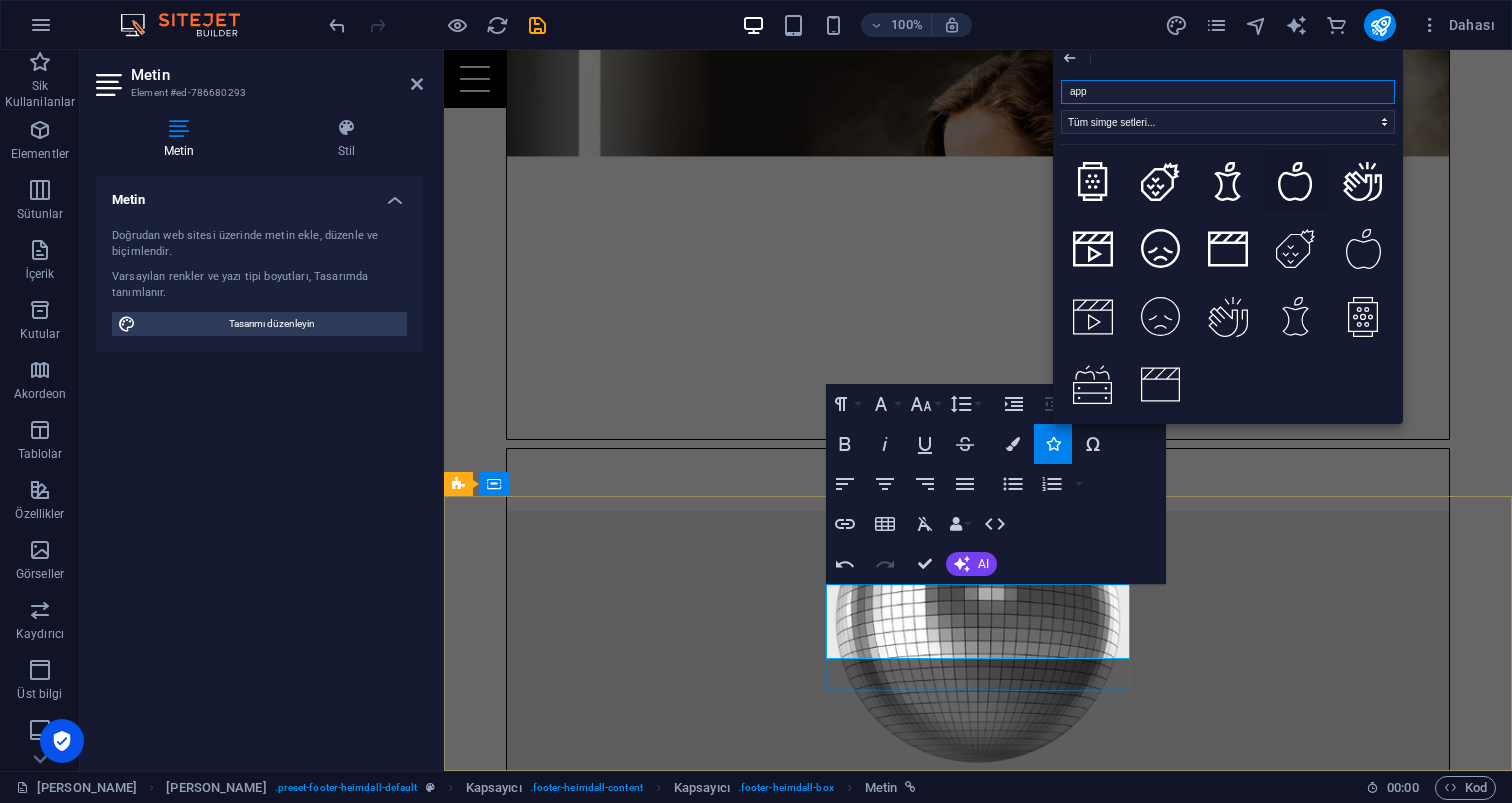 scroll, scrollTop: 1545, scrollLeft: 0, axis: vertical 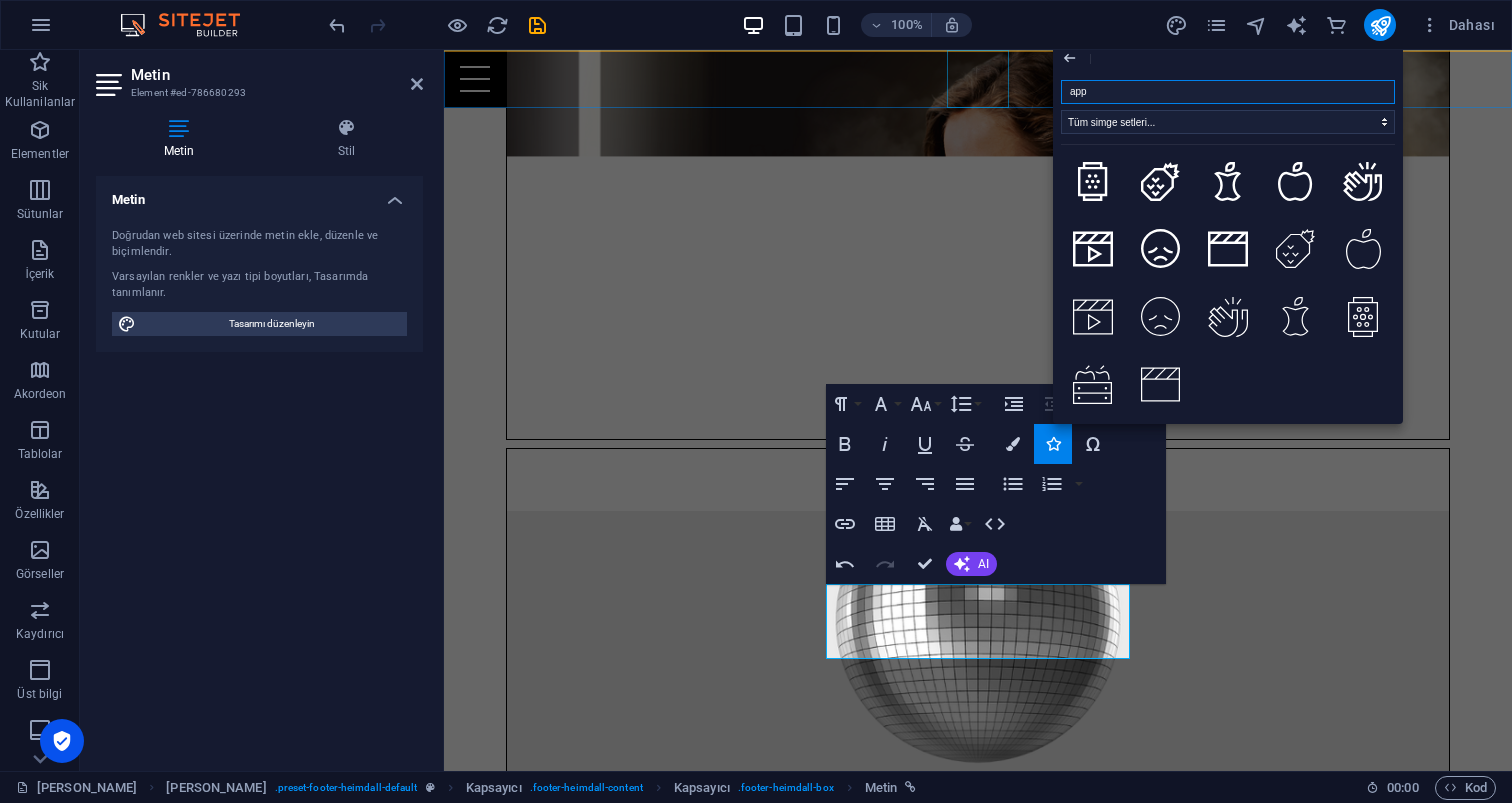 drag, startPoint x: 1593, startPoint y: 141, endPoint x: 1498, endPoint y: 142, distance: 95.005264 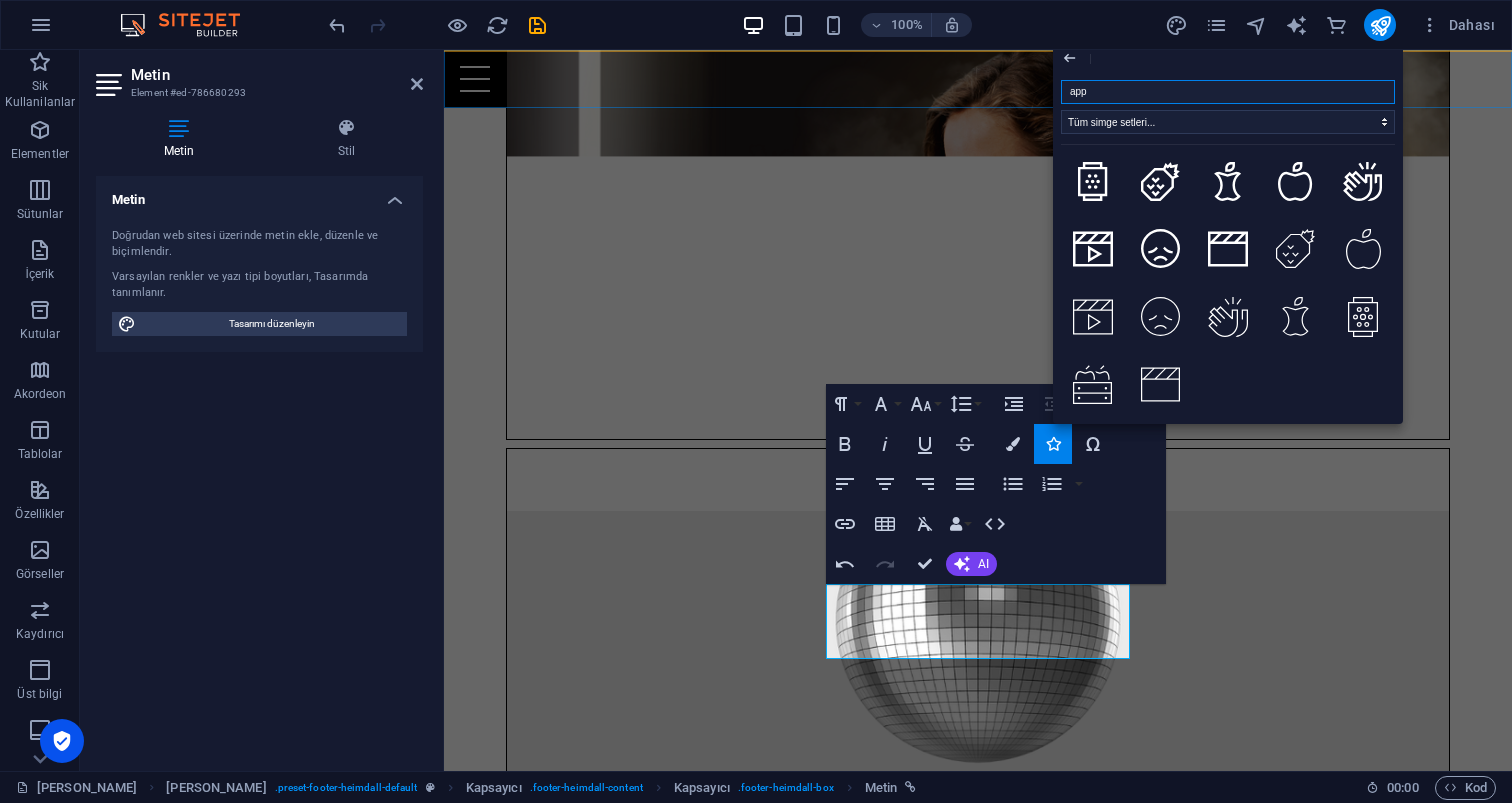 click on "app" at bounding box center [1228, 92] 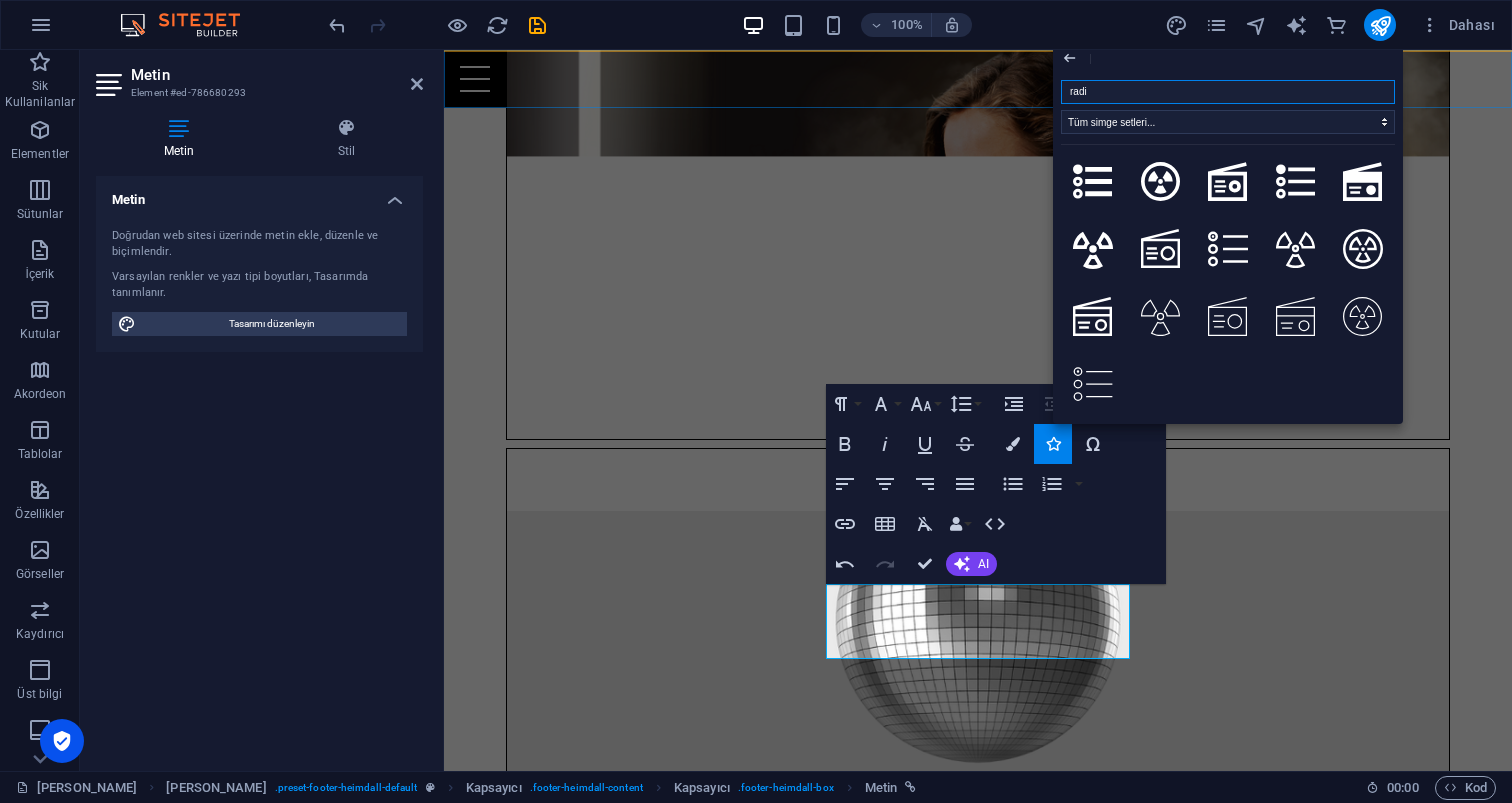 scroll, scrollTop: 500, scrollLeft: 0, axis: vertical 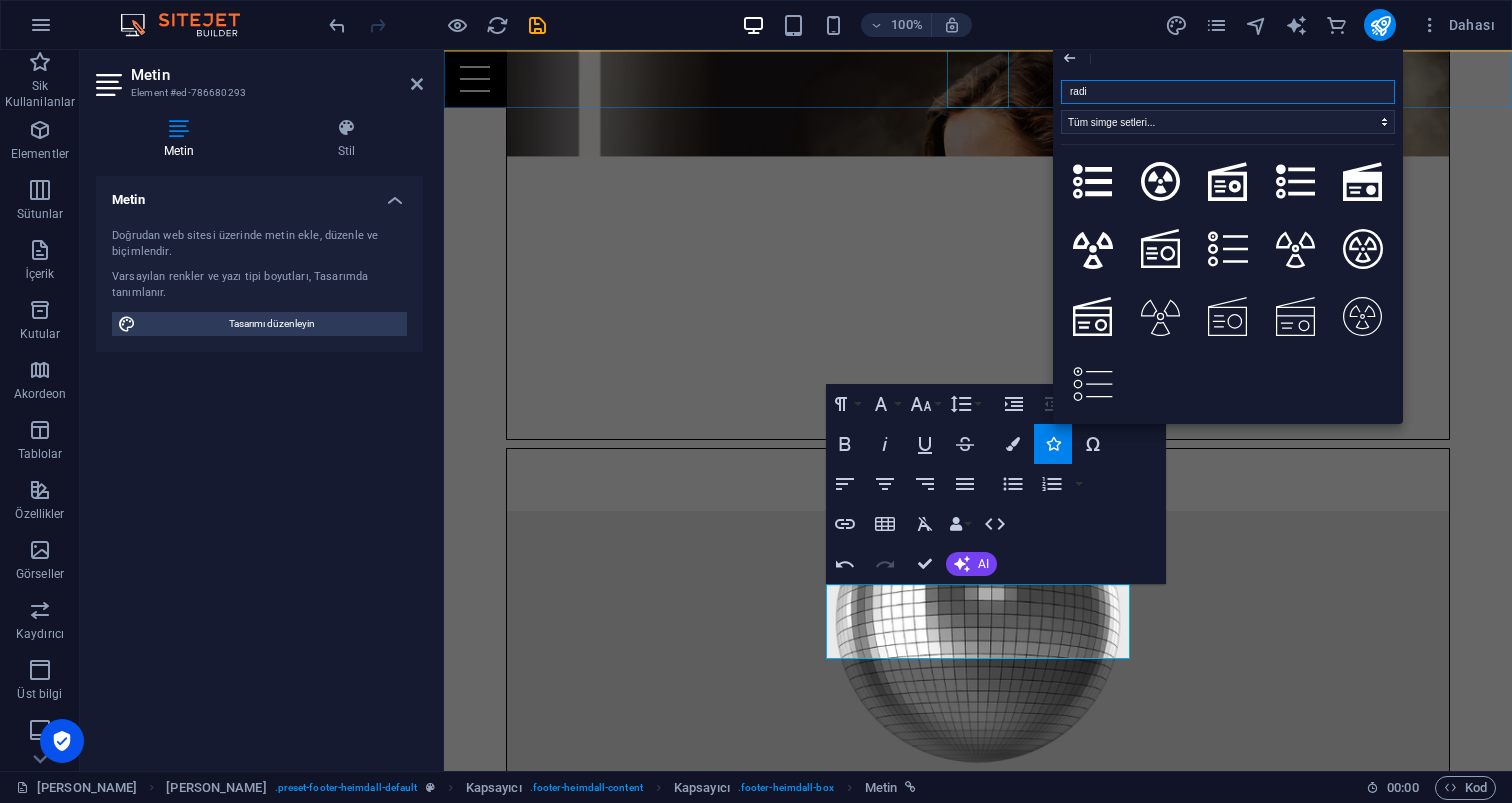 drag, startPoint x: 1503, startPoint y: 143, endPoint x: 968, endPoint y: 86, distance: 538.0279 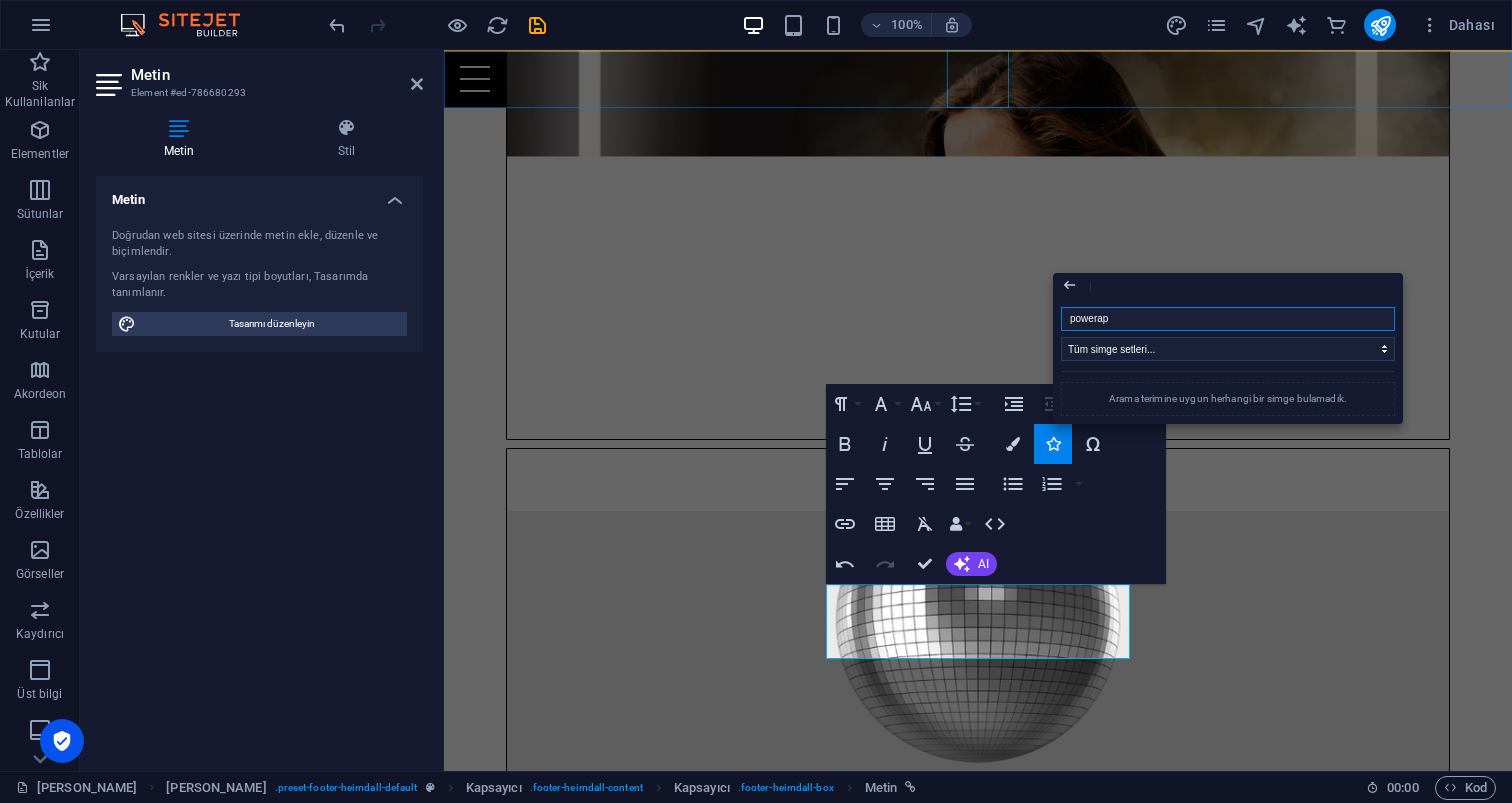 scroll, scrollTop: 0, scrollLeft: 0, axis: both 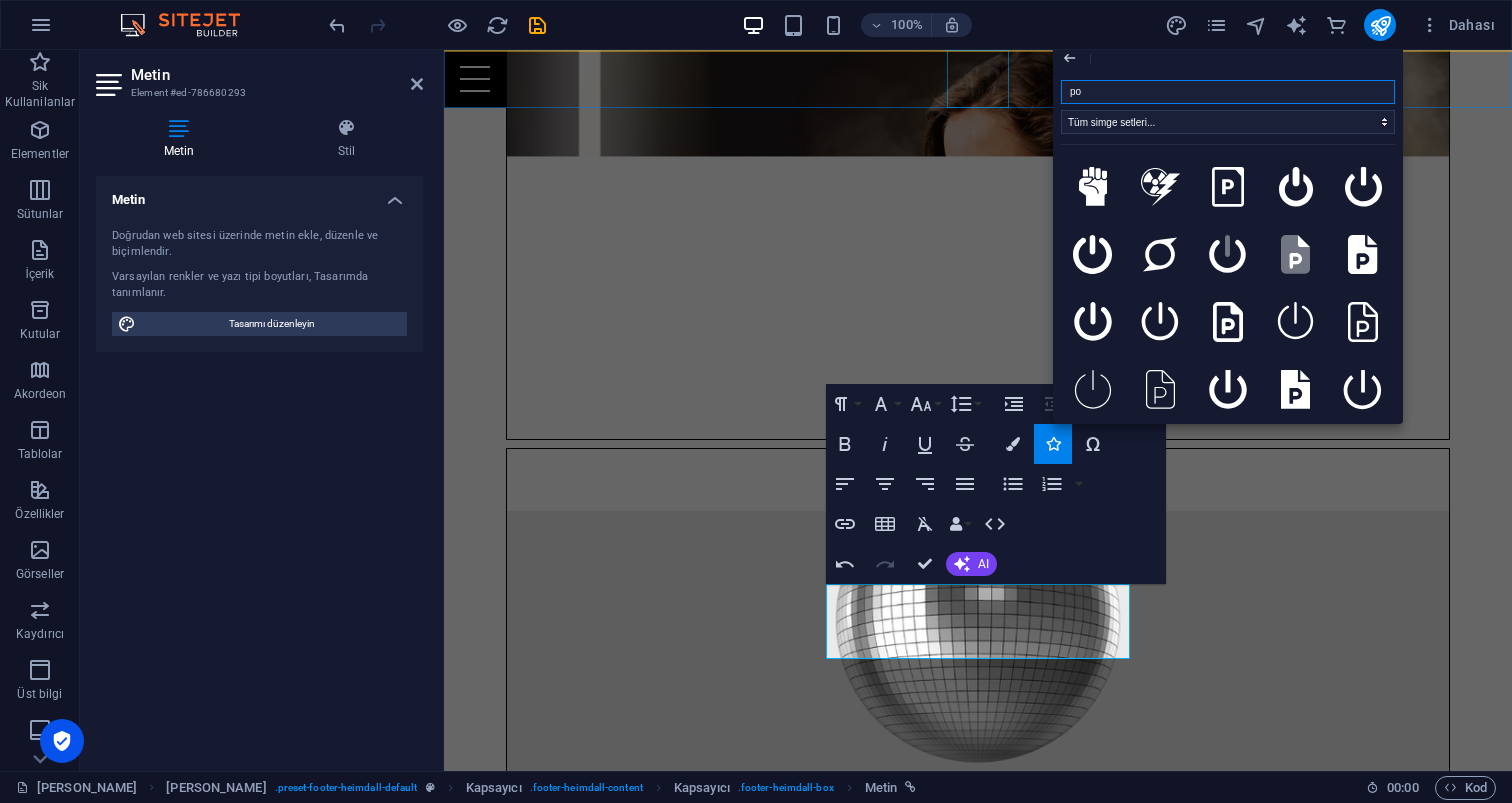 type on "p" 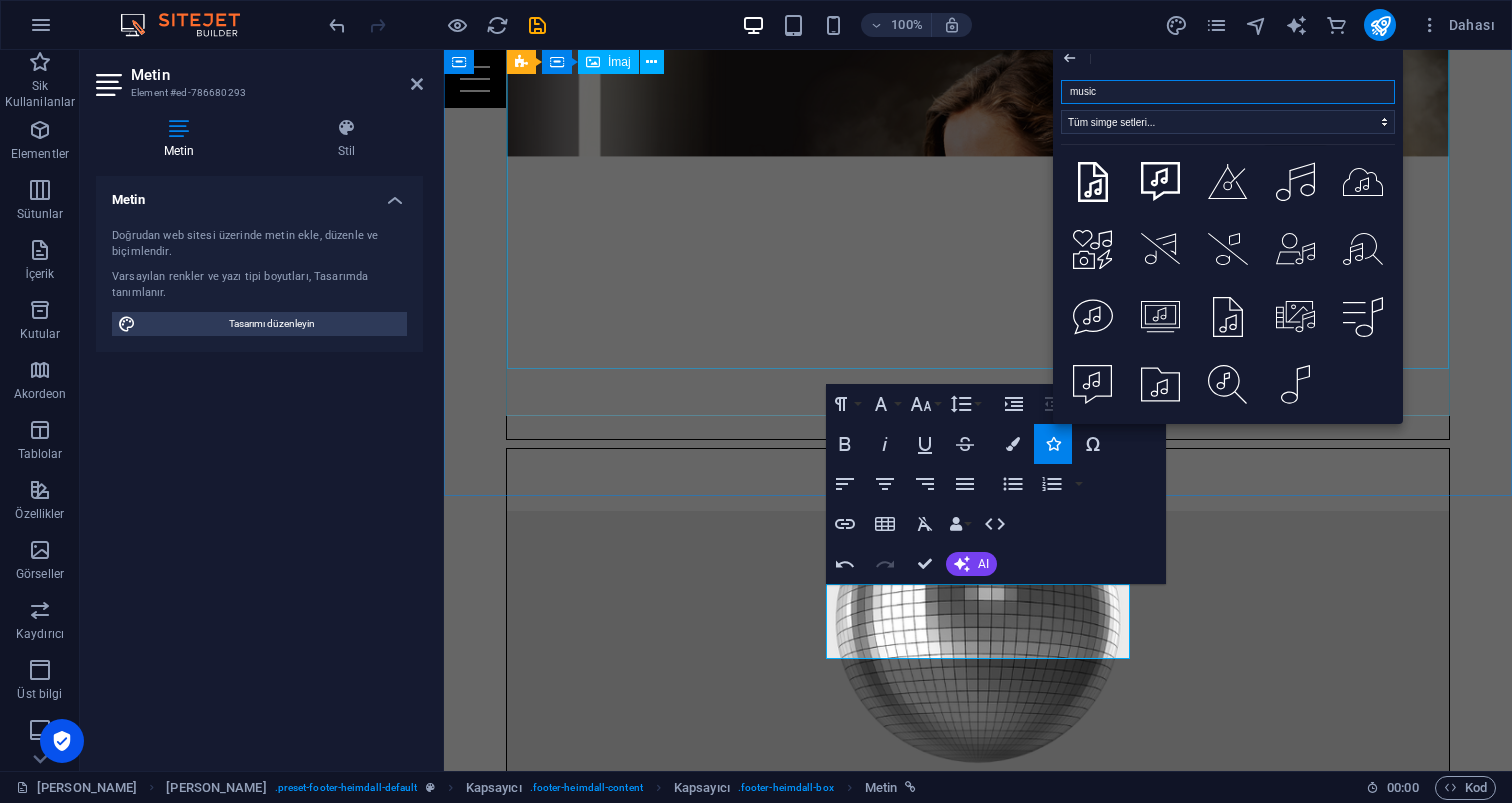 scroll, scrollTop: 2107, scrollLeft: 0, axis: vertical 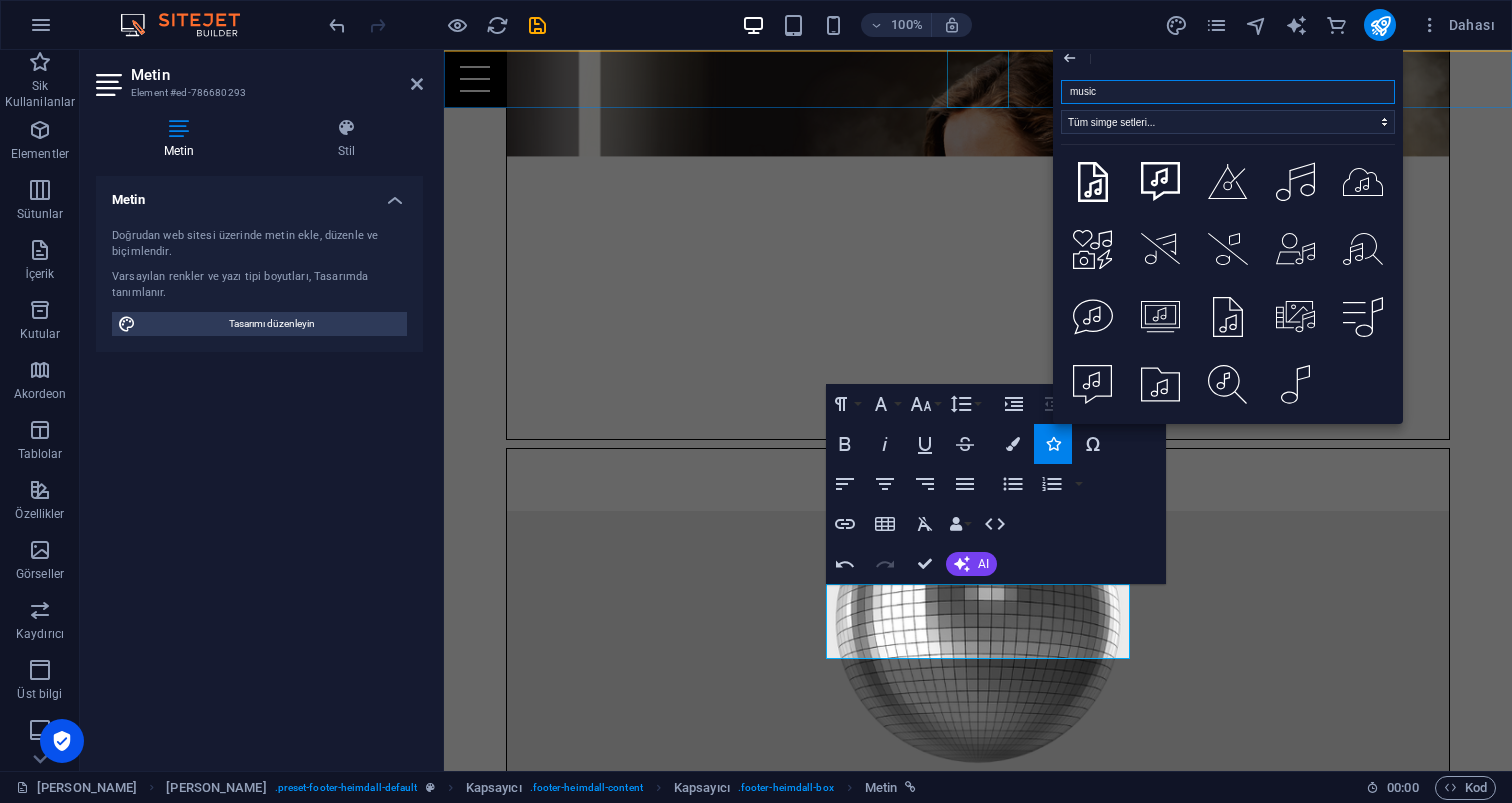 drag, startPoint x: 1606, startPoint y: 143, endPoint x: 982, endPoint y: 80, distance: 627.17224 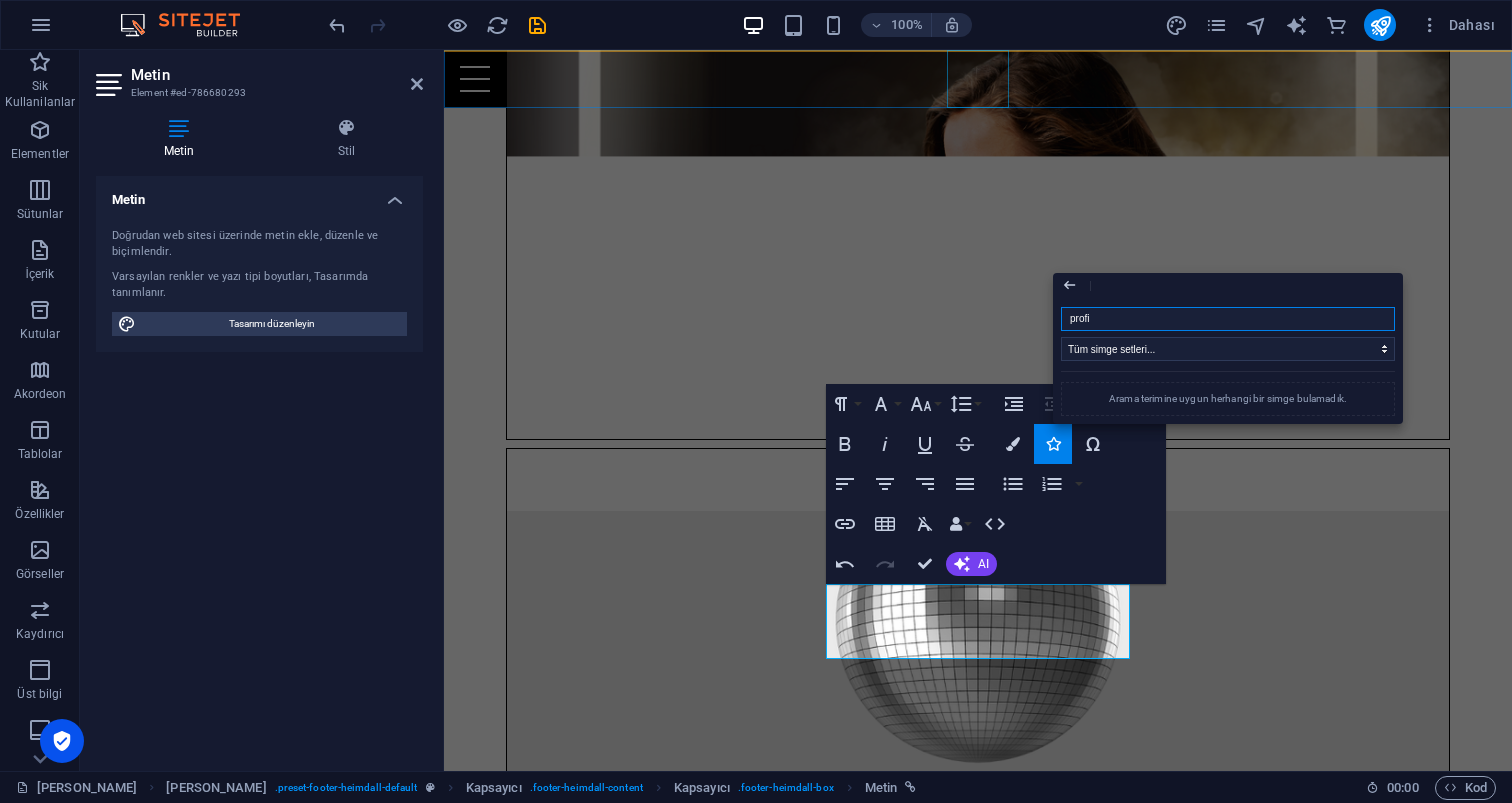 scroll, scrollTop: 0, scrollLeft: 0, axis: both 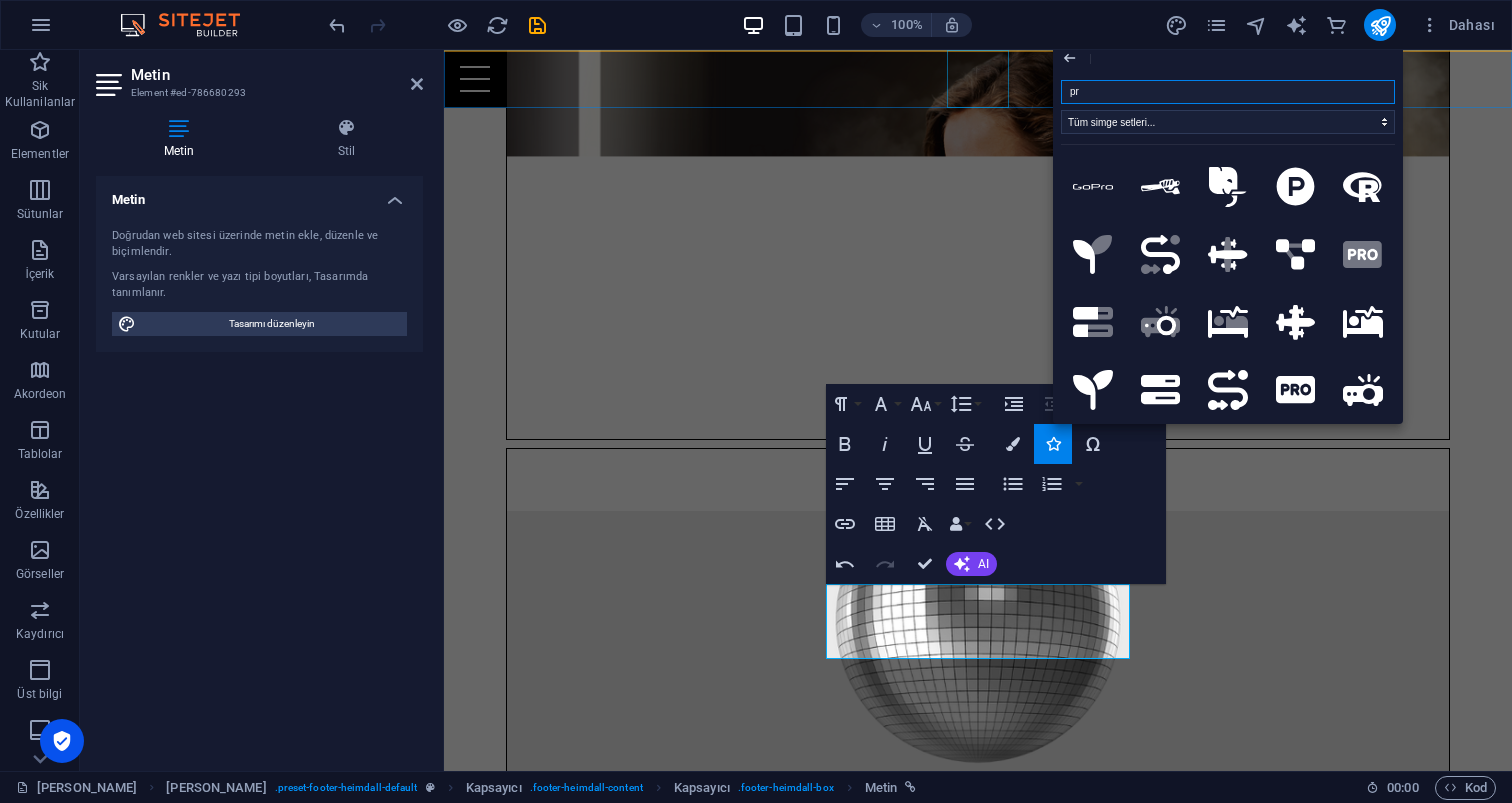 type on "p" 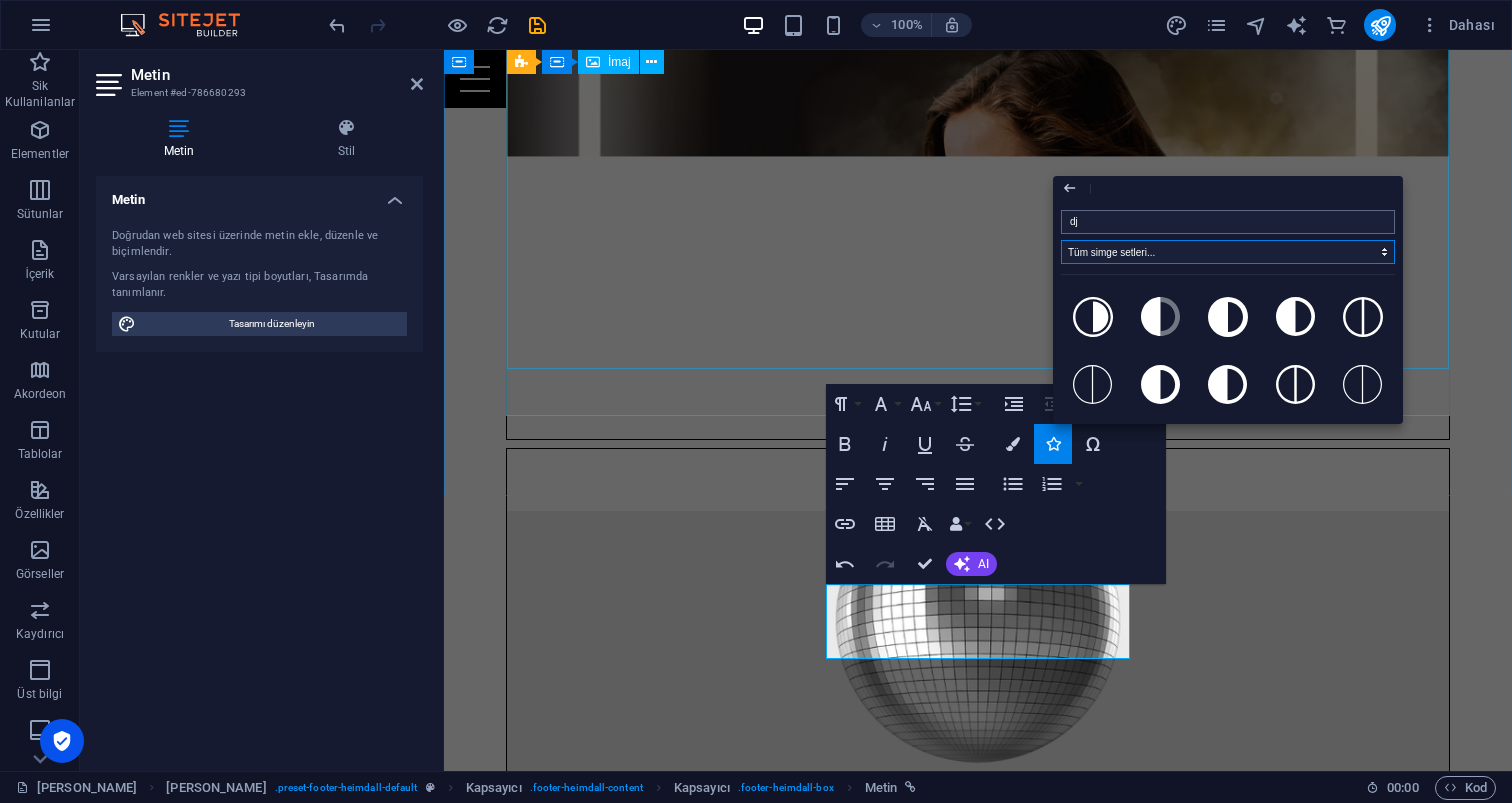 drag, startPoint x: 1192, startPoint y: 258, endPoint x: 1200, endPoint y: 228, distance: 31.04835 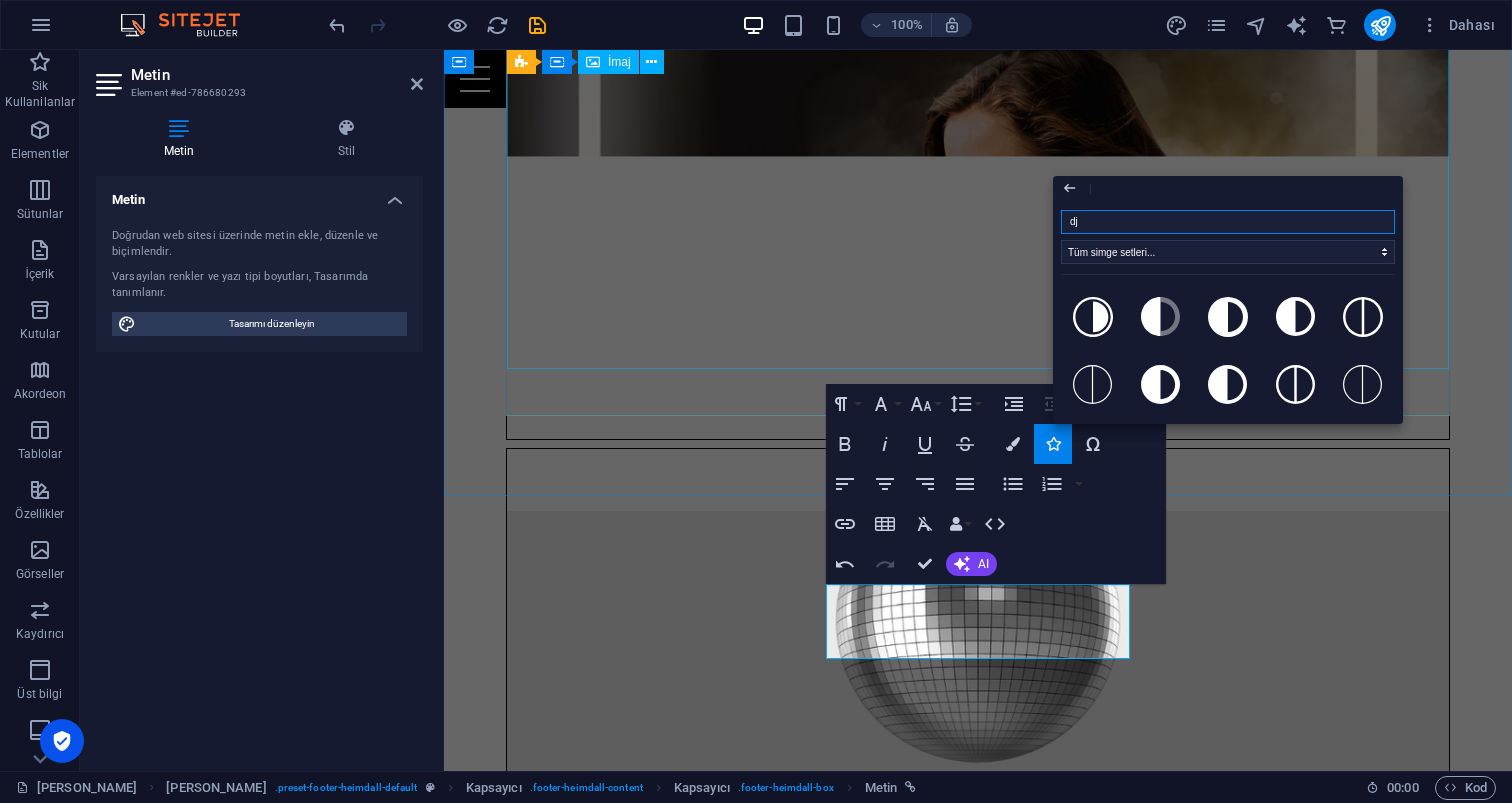 drag, startPoint x: 1647, startPoint y: 277, endPoint x: 1050, endPoint y: 221, distance: 599.6207 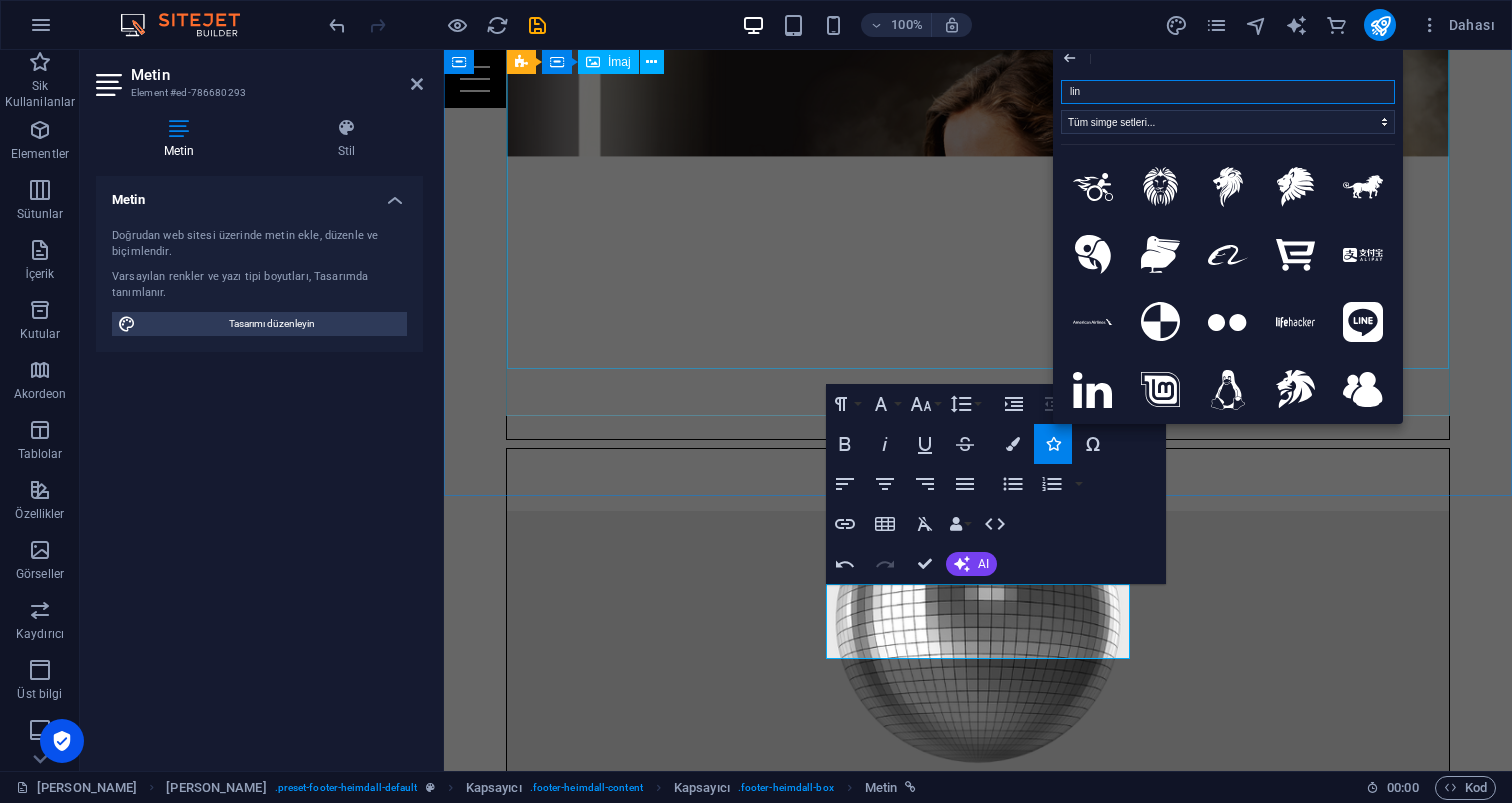 type on "link" 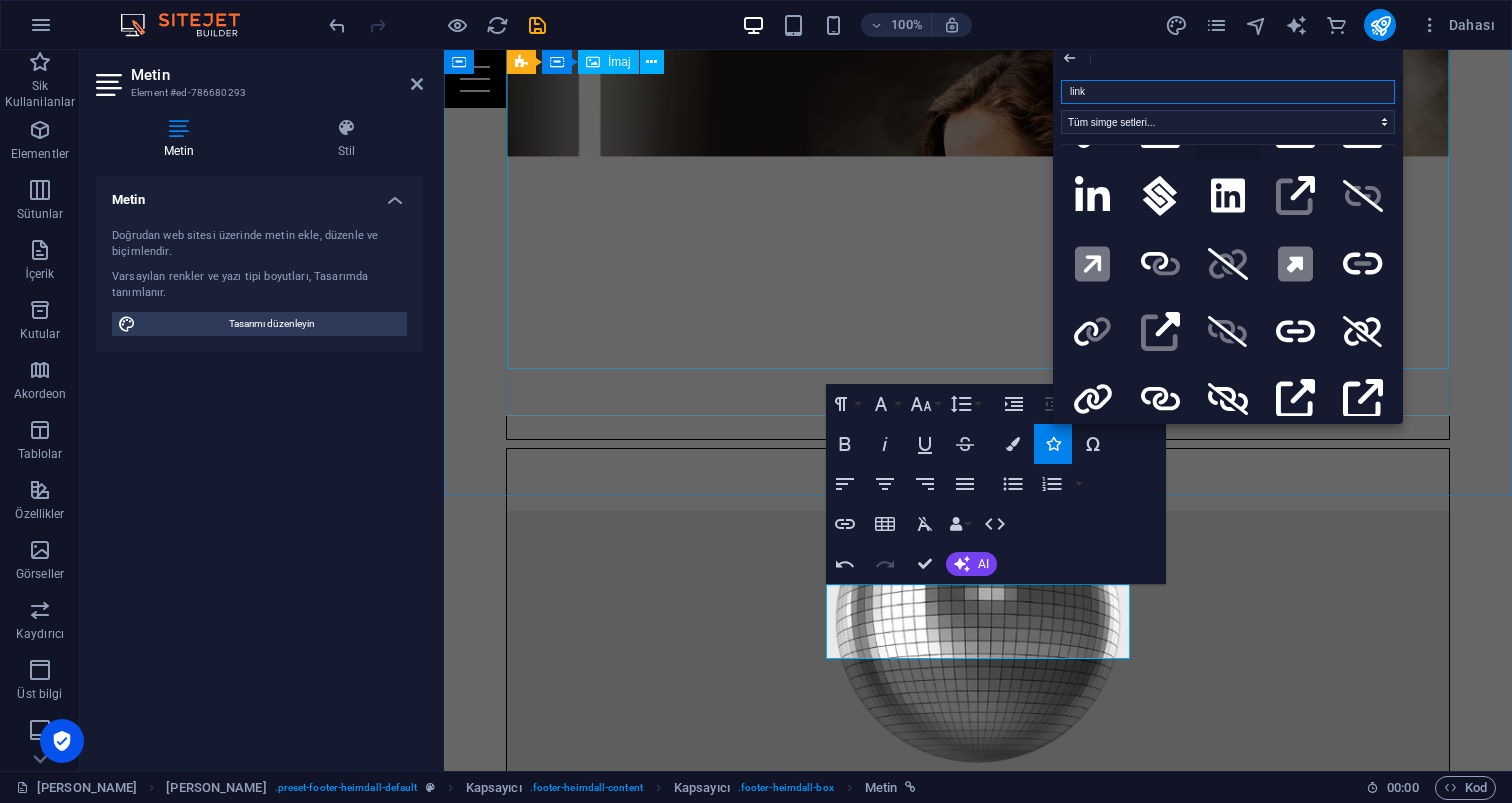 scroll, scrollTop: 135, scrollLeft: 0, axis: vertical 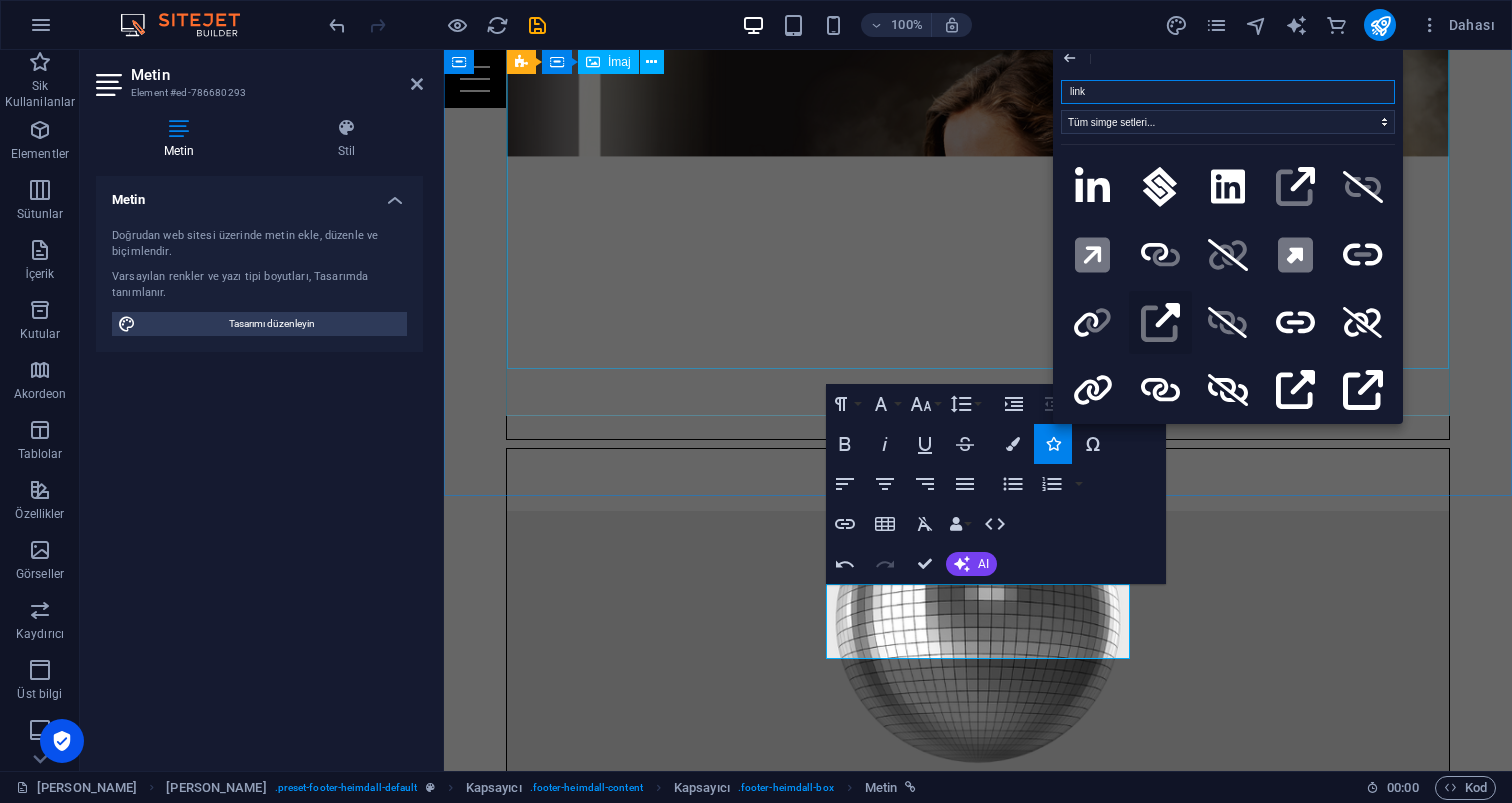 click on ".fa-secondary{opacity:.4}" 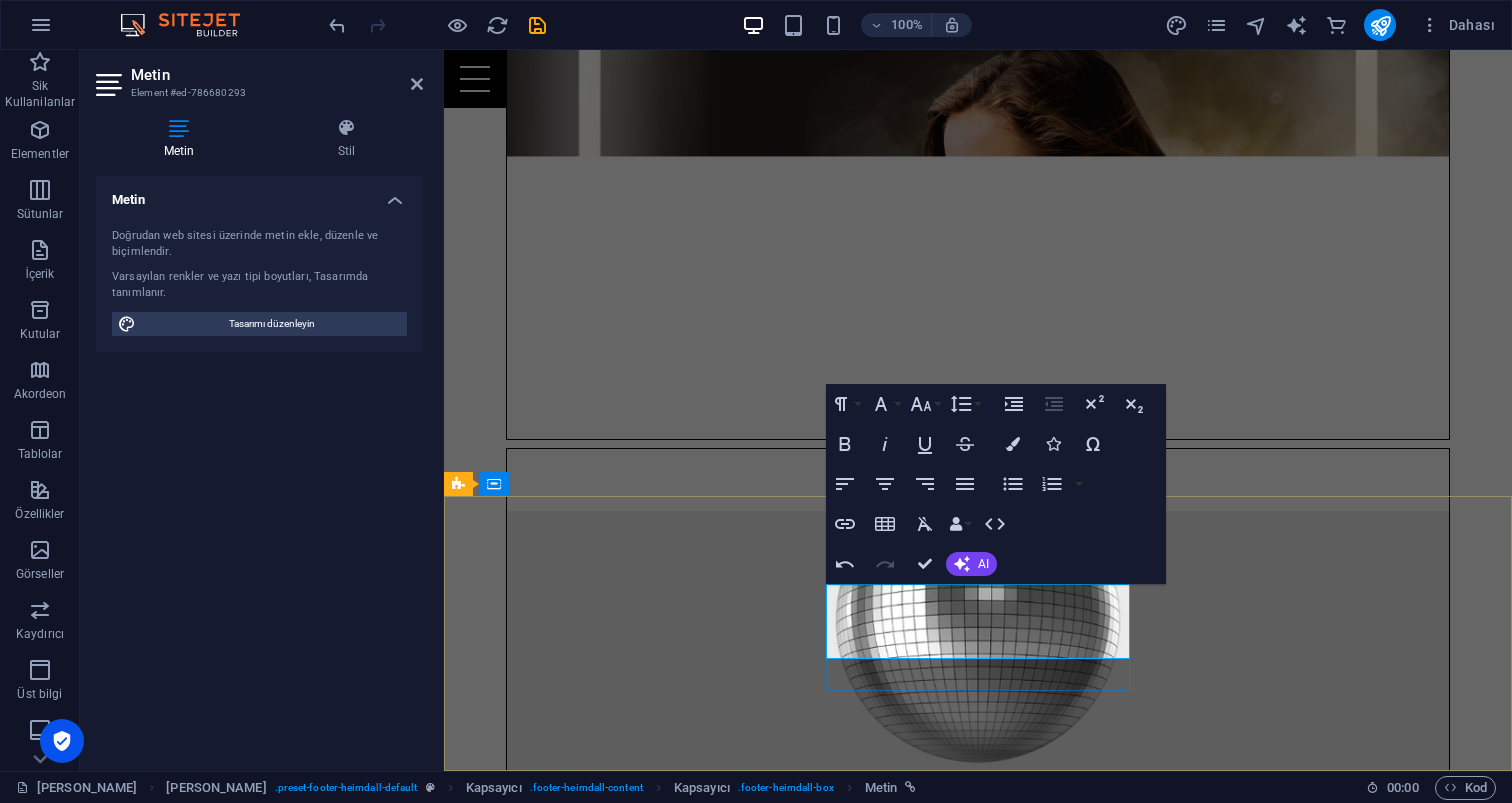 click on "Instagram" at bounding box center [932, 3419] 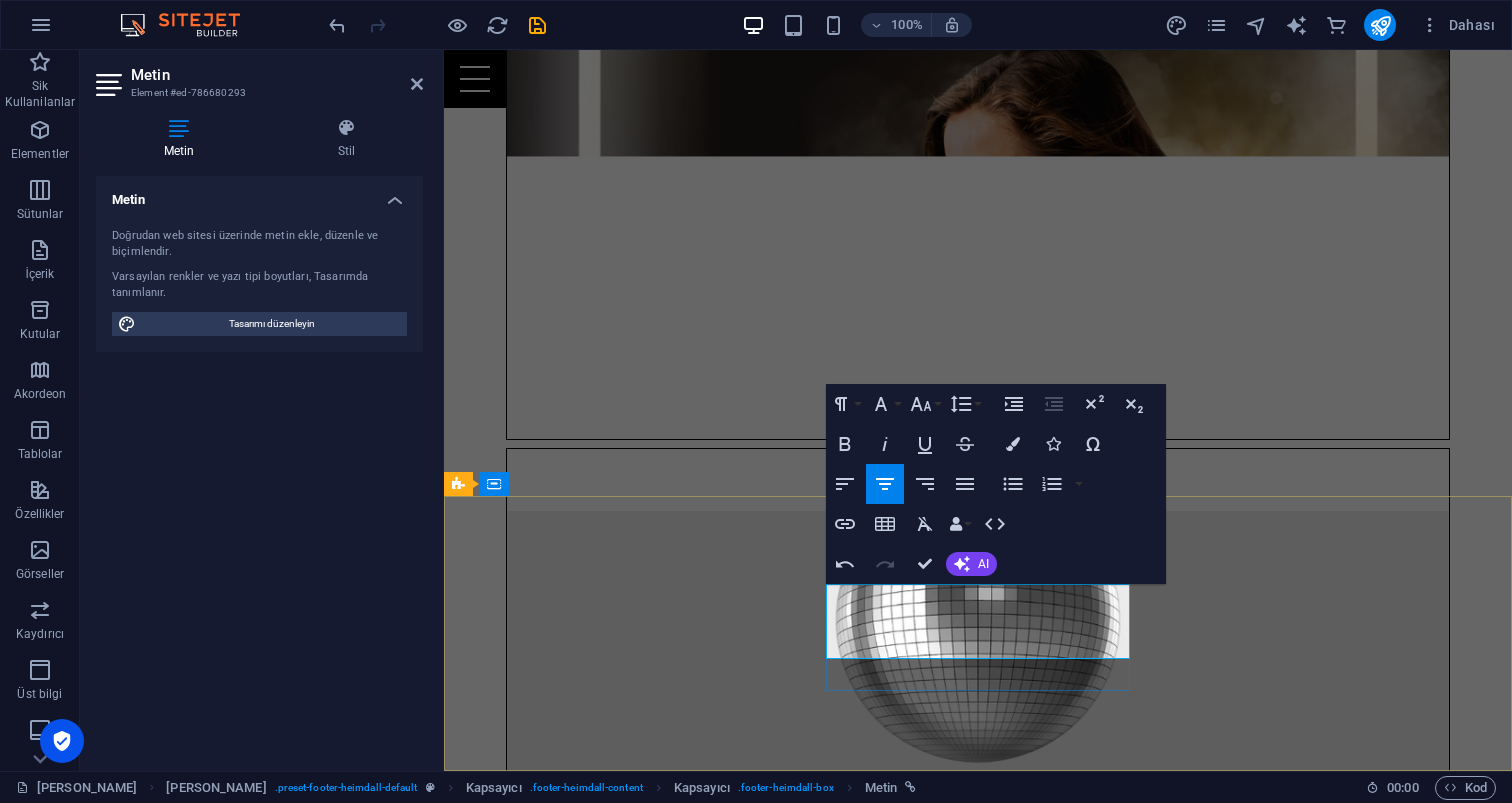 click on "Instagram" at bounding box center (932, 3419) 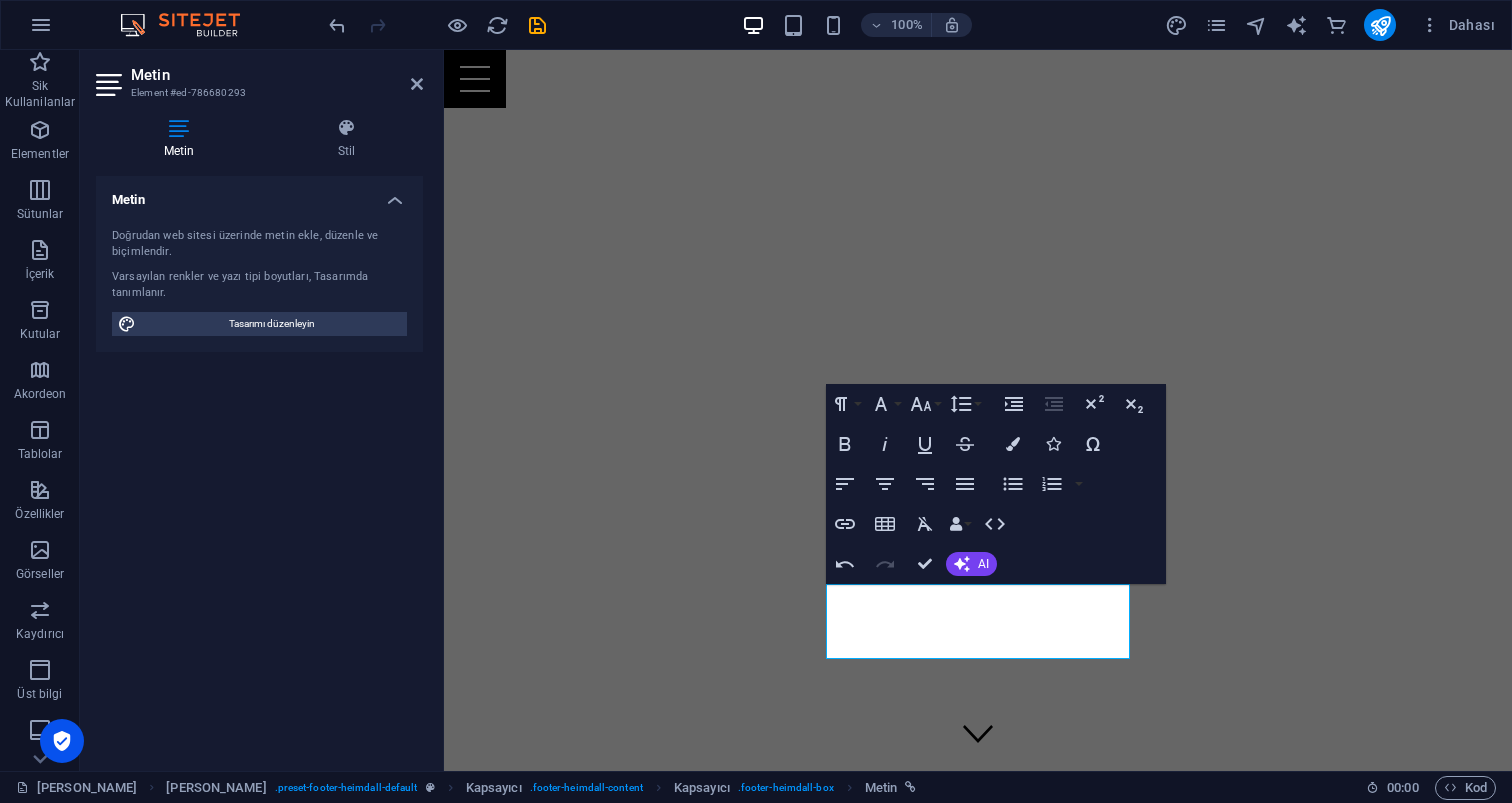 scroll, scrollTop: 0, scrollLeft: 0, axis: both 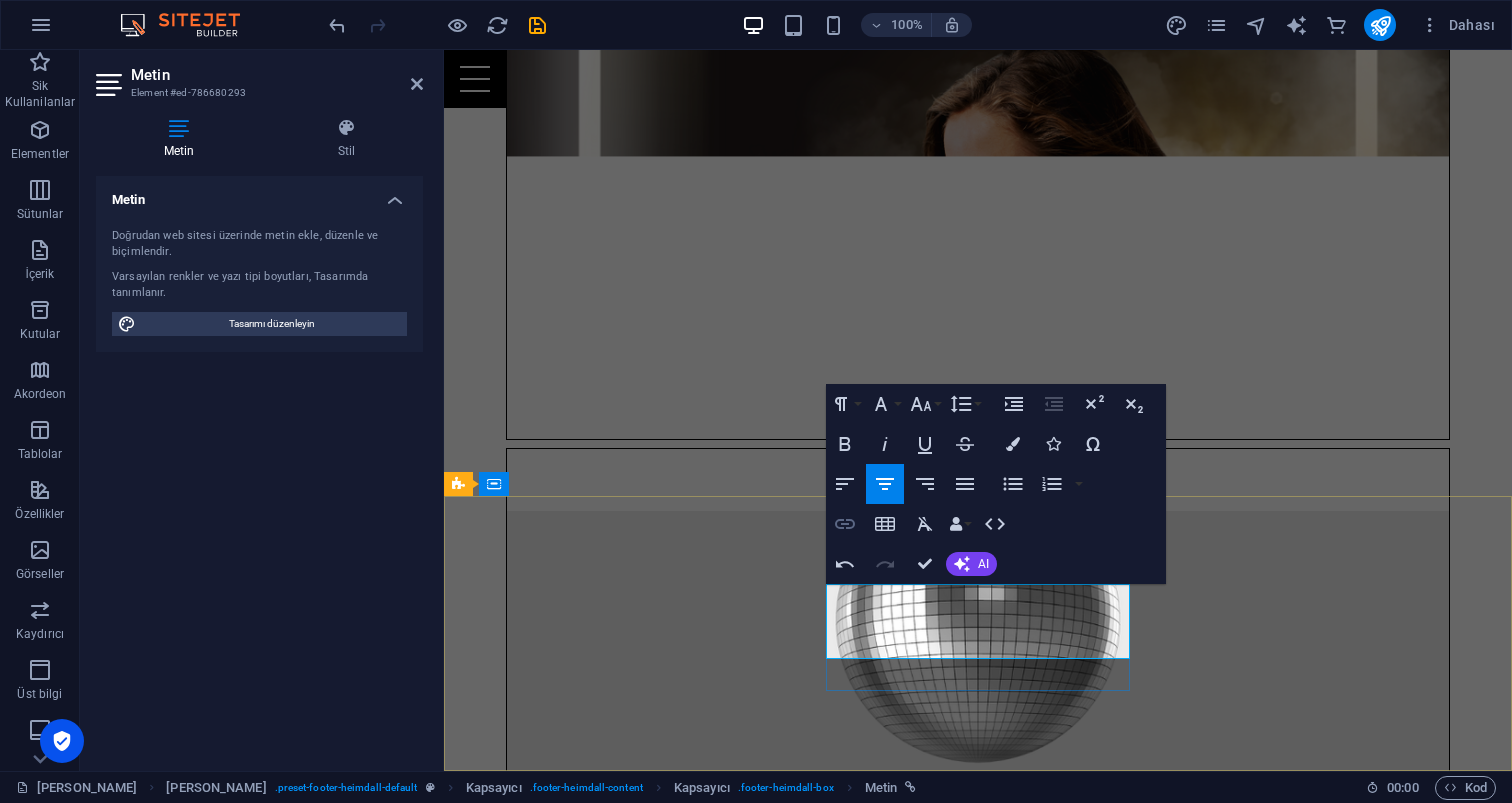 click 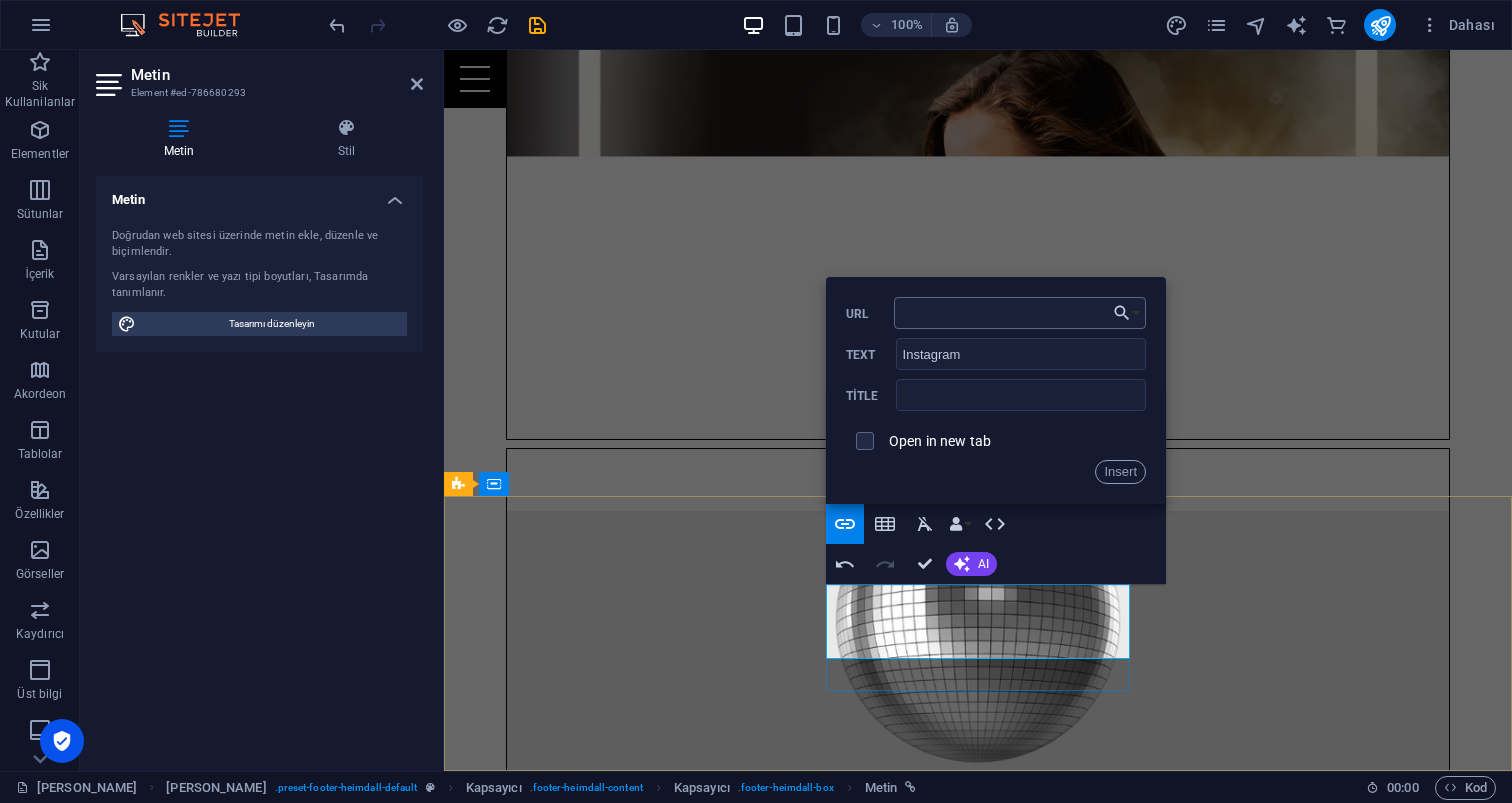 click on "URL" at bounding box center (1020, 313) 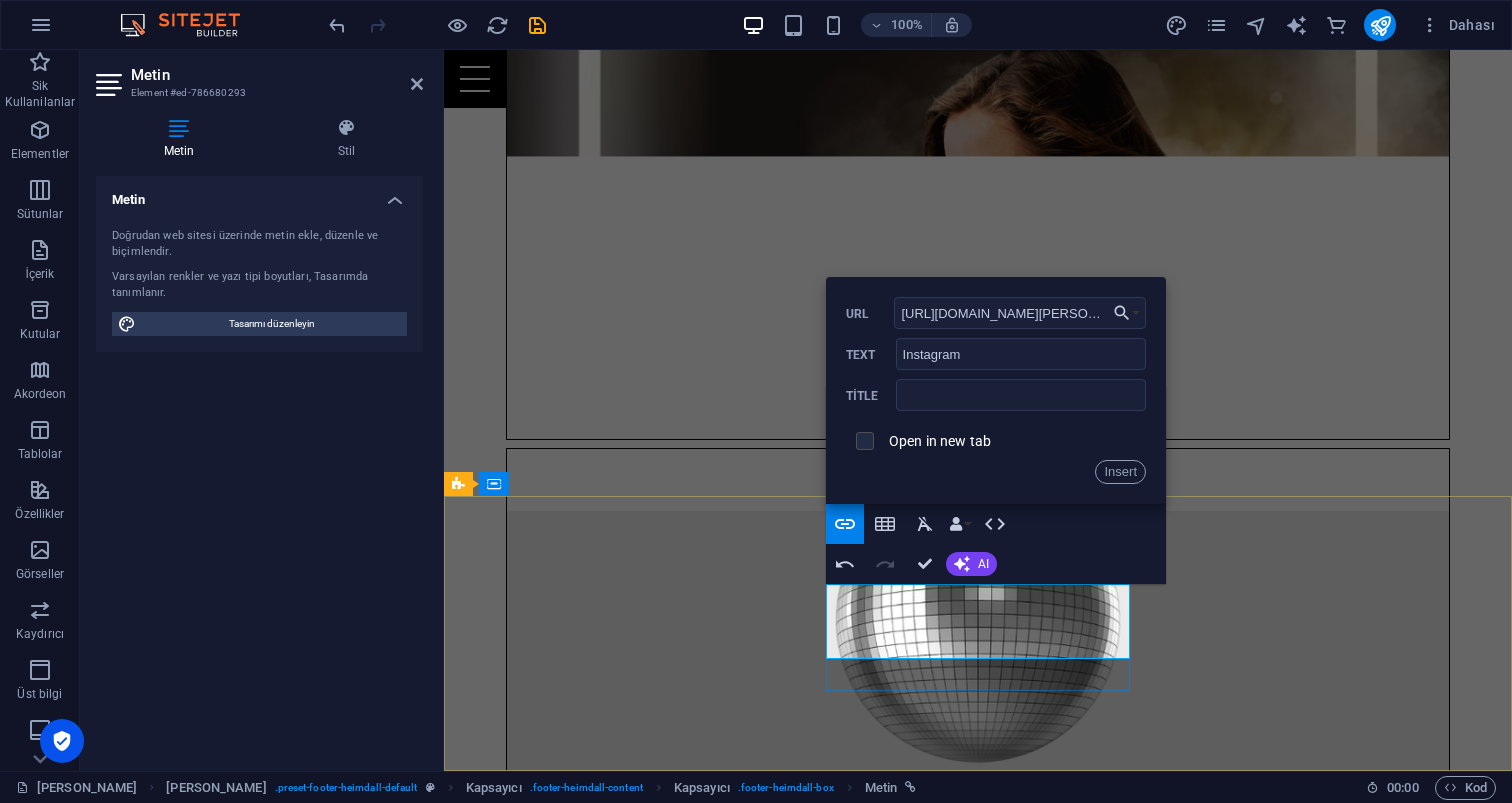 type on "https://www.instagram.com/mehmetcapar_/" 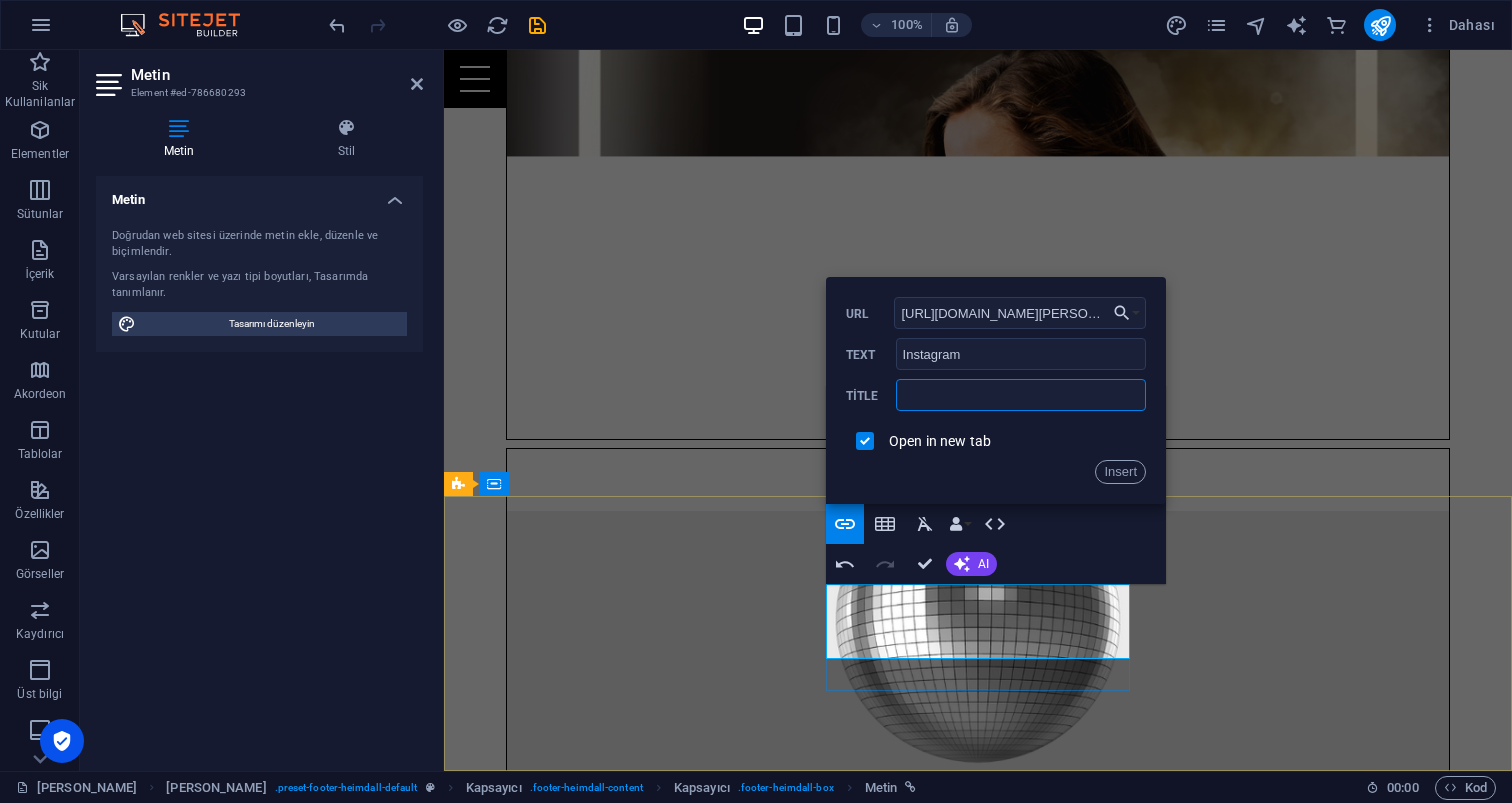 click at bounding box center (1021, 395) 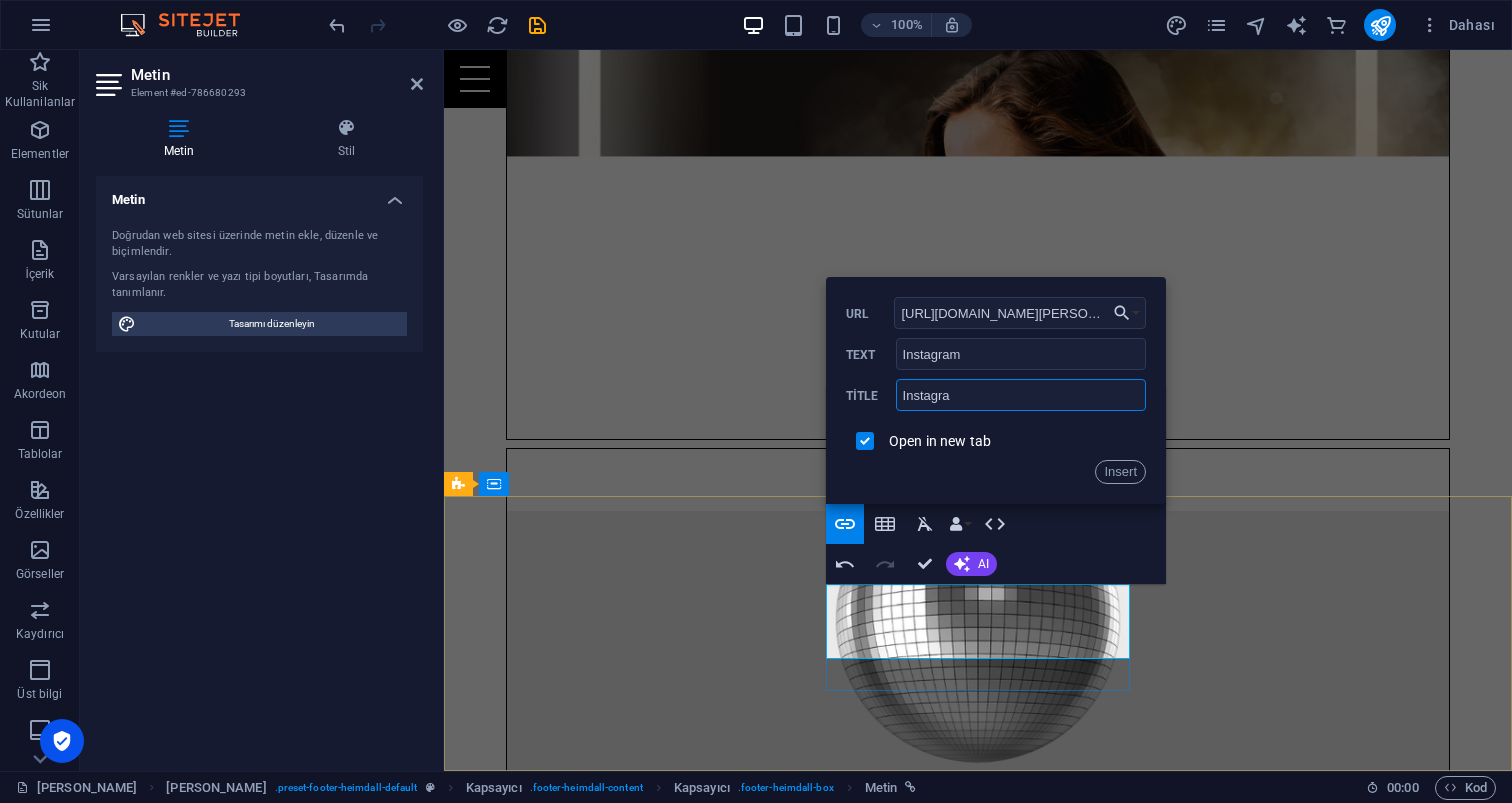type on "Instagram" 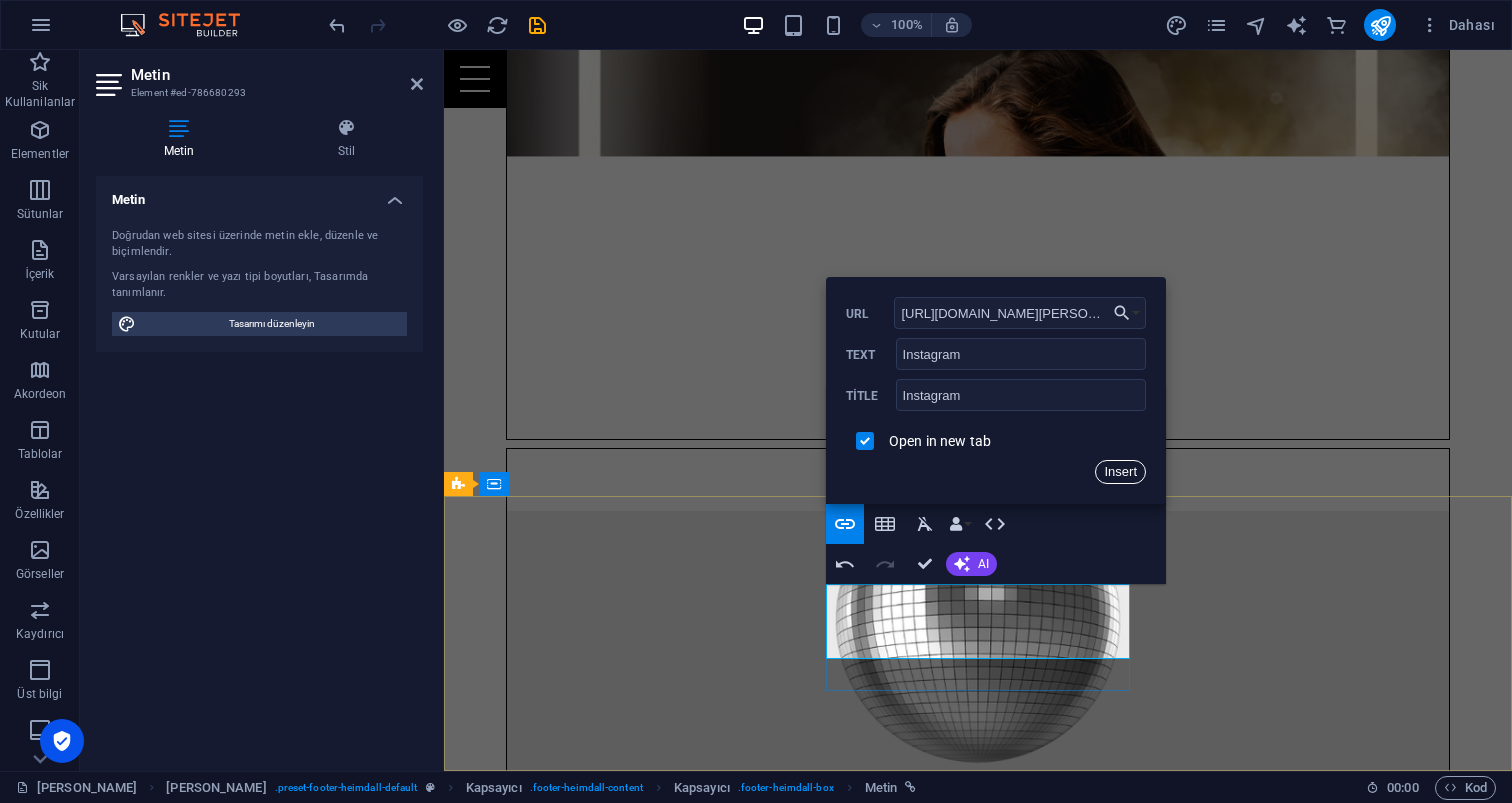 click on "Insert" at bounding box center [1120, 472] 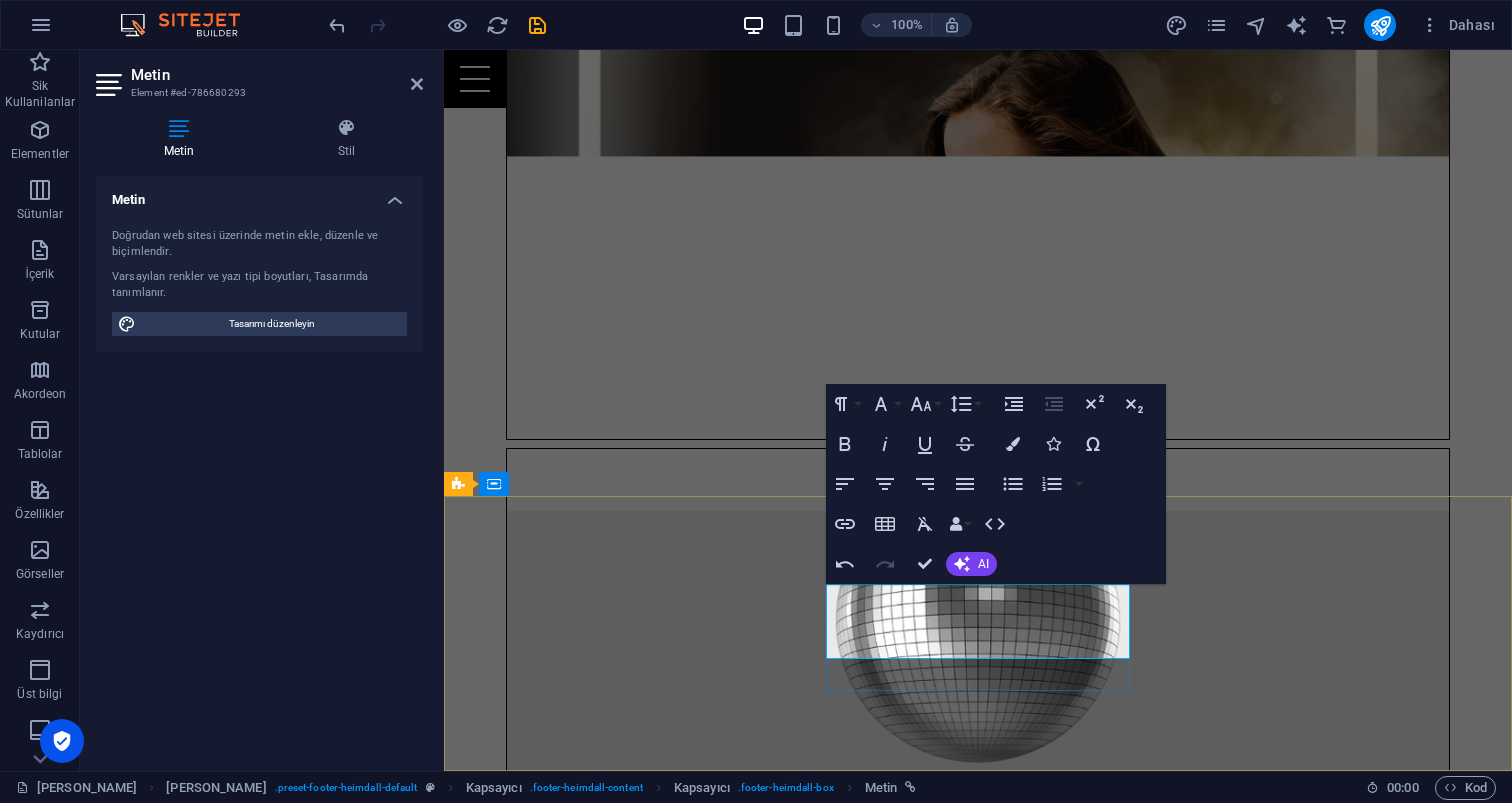 click on "Whatsapp" at bounding box center (932, 4489) 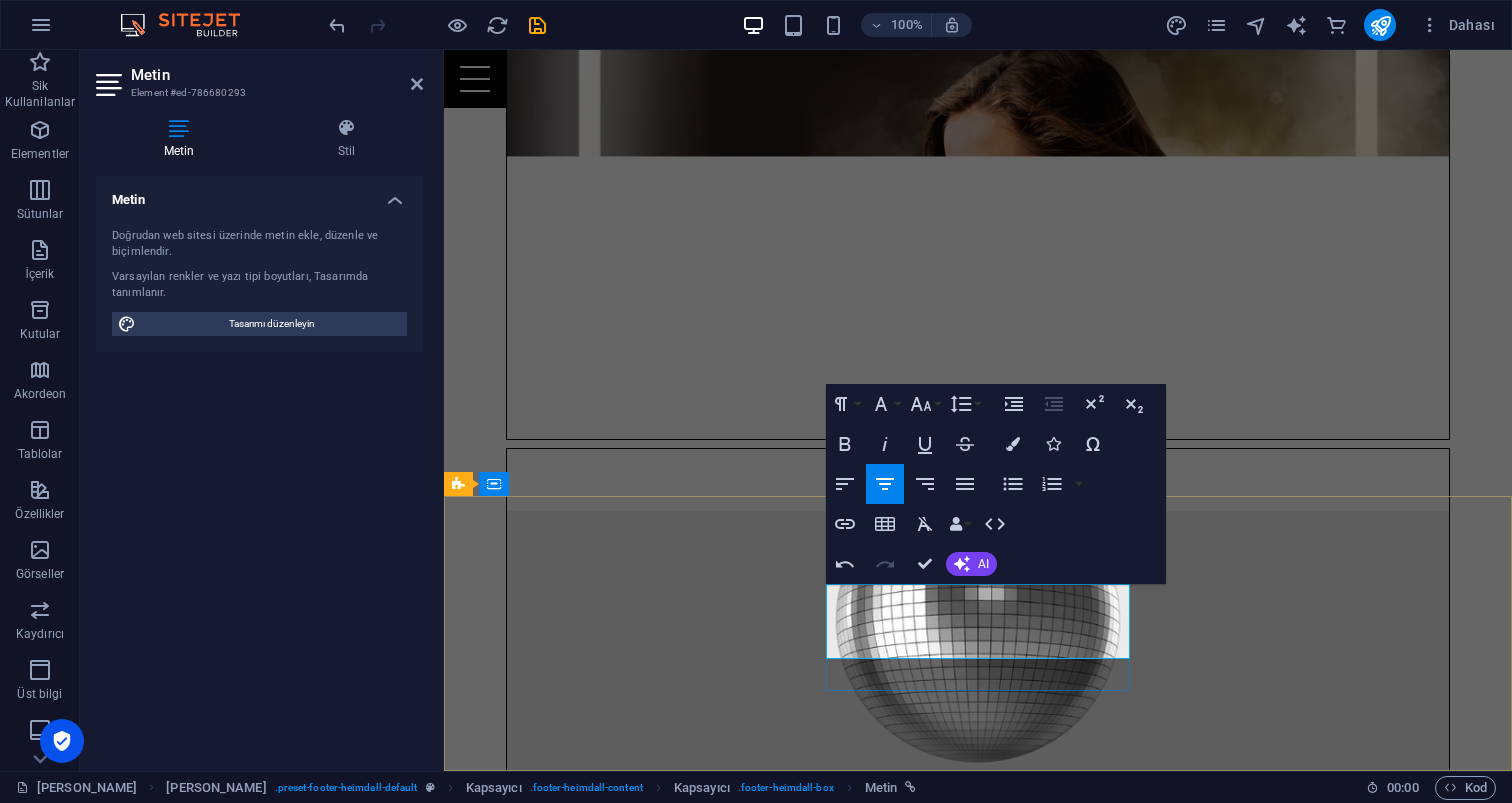 click on "Whatsapp" at bounding box center [932, 4489] 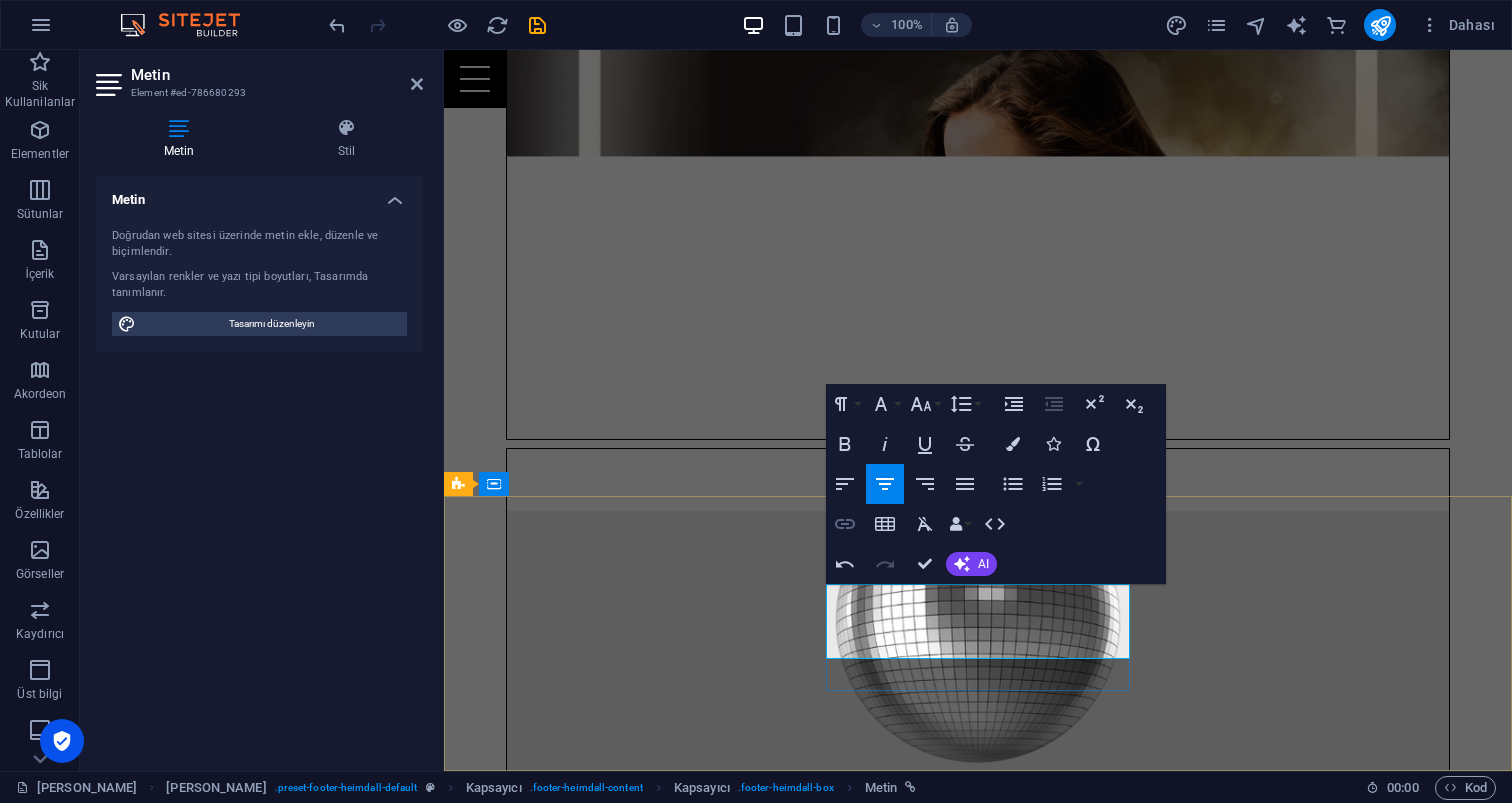 type 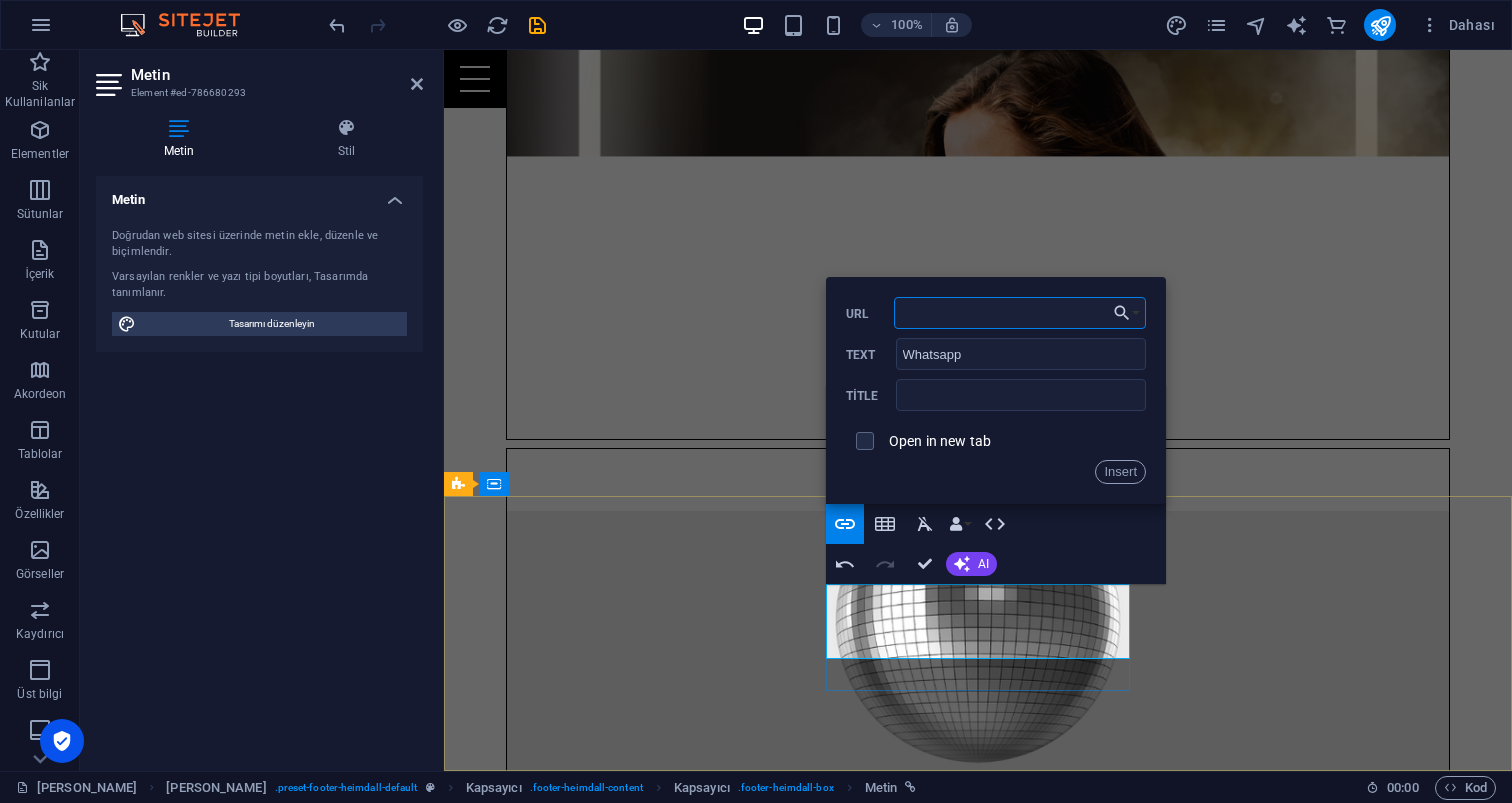 click on "URL" at bounding box center [1020, 313] 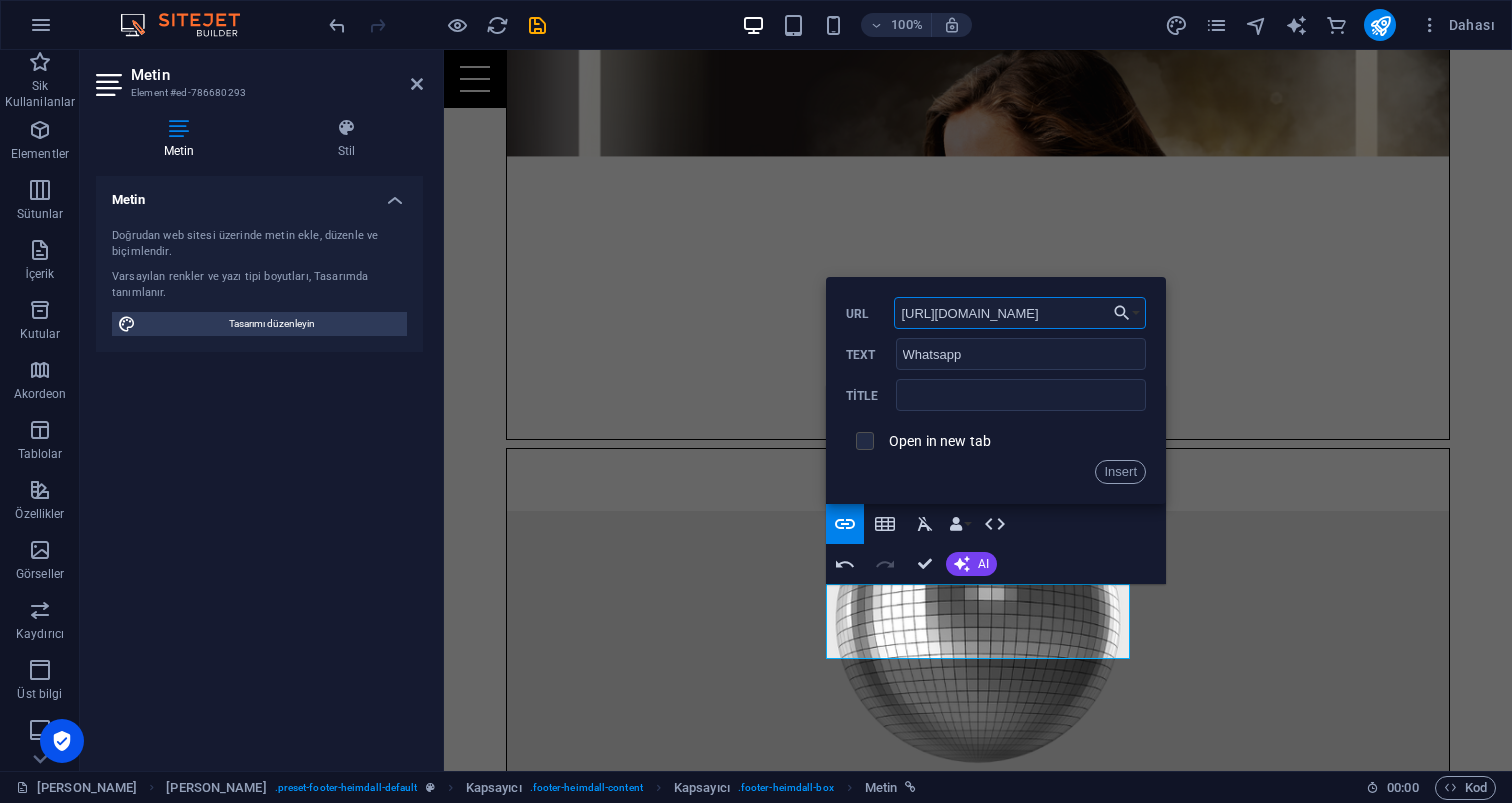 type on "http://wa.me/905333501812" 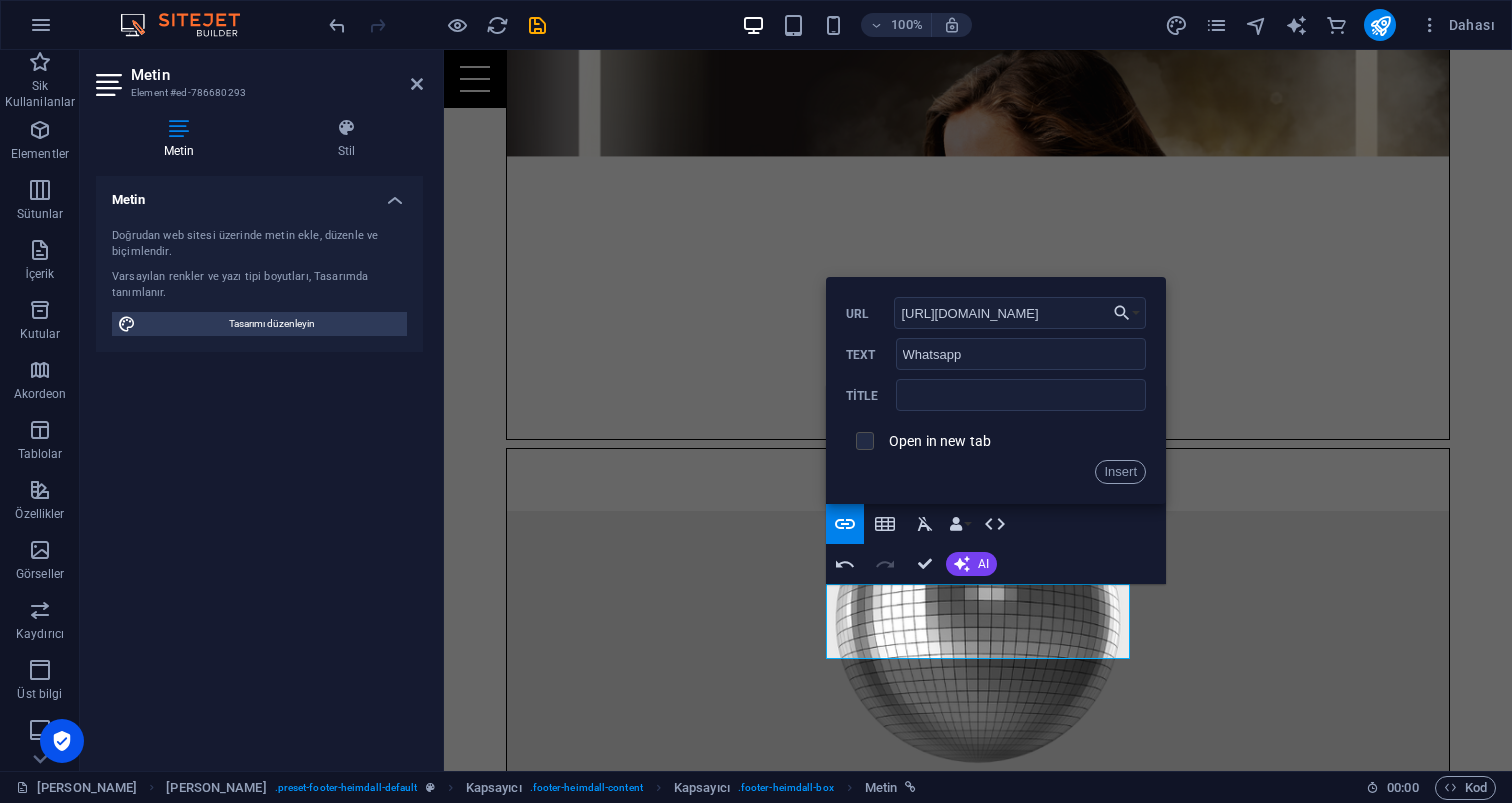 click at bounding box center (862, 438) 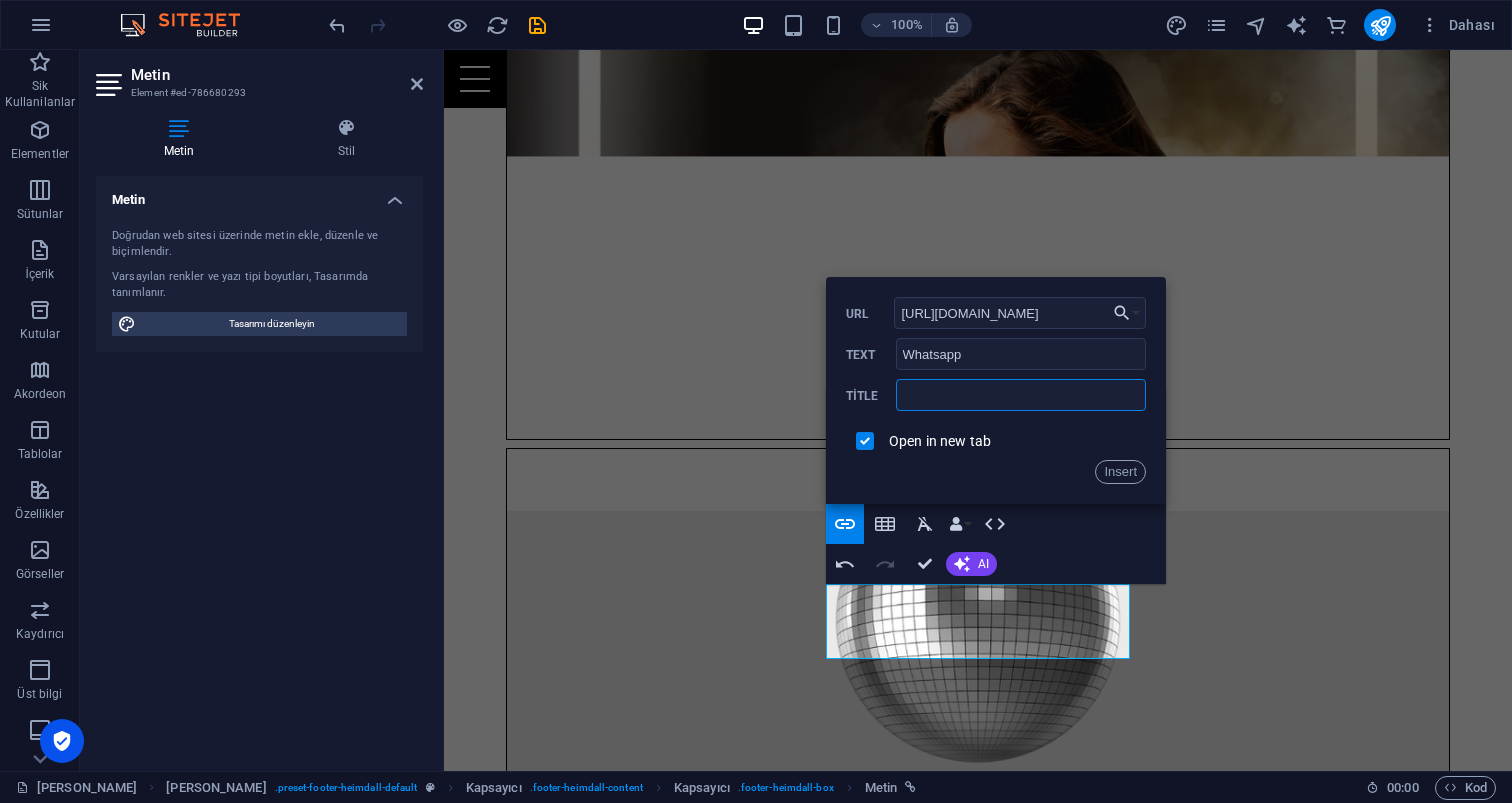 click at bounding box center (1021, 395) 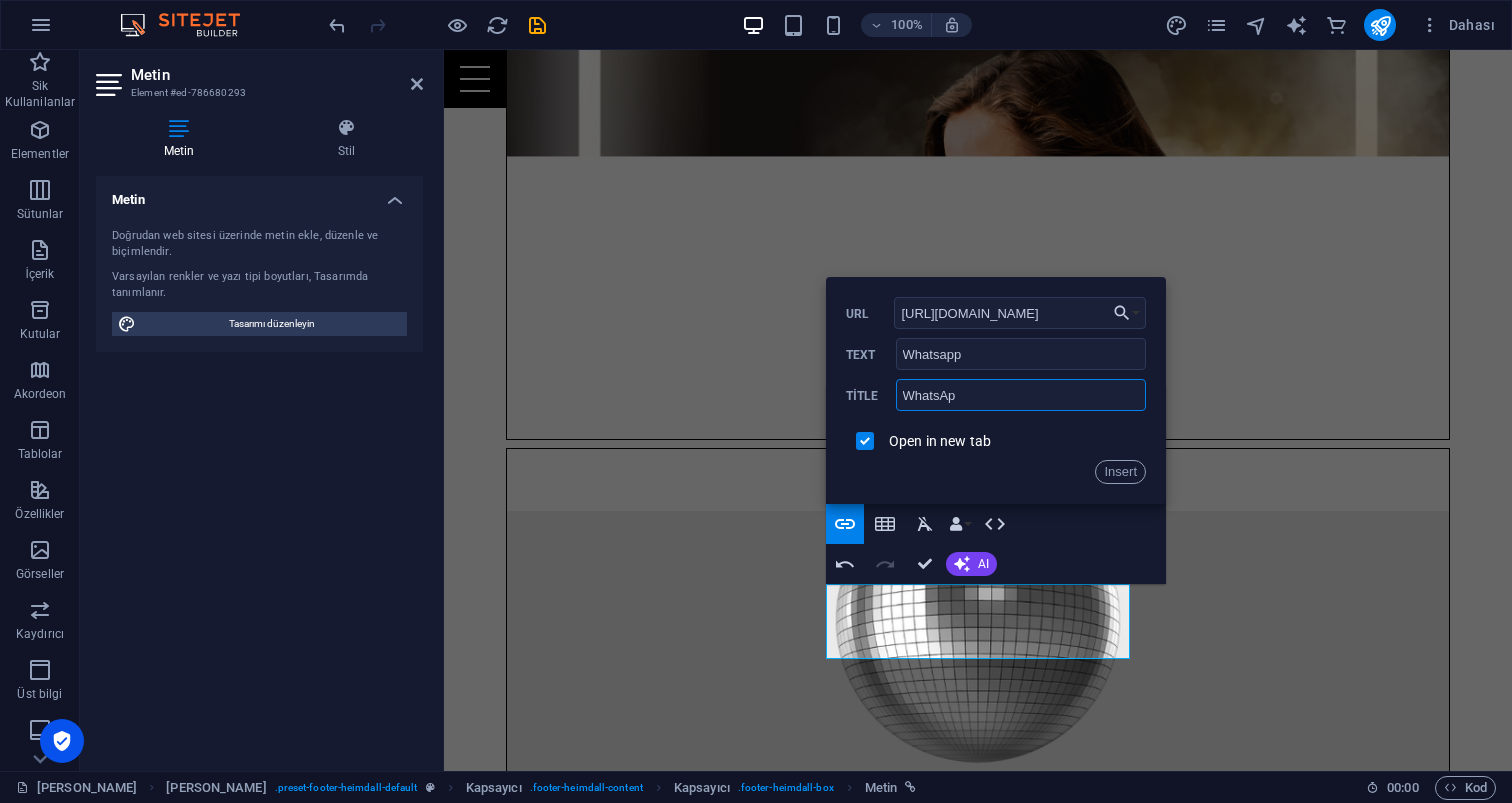 type on "WhatsApp" 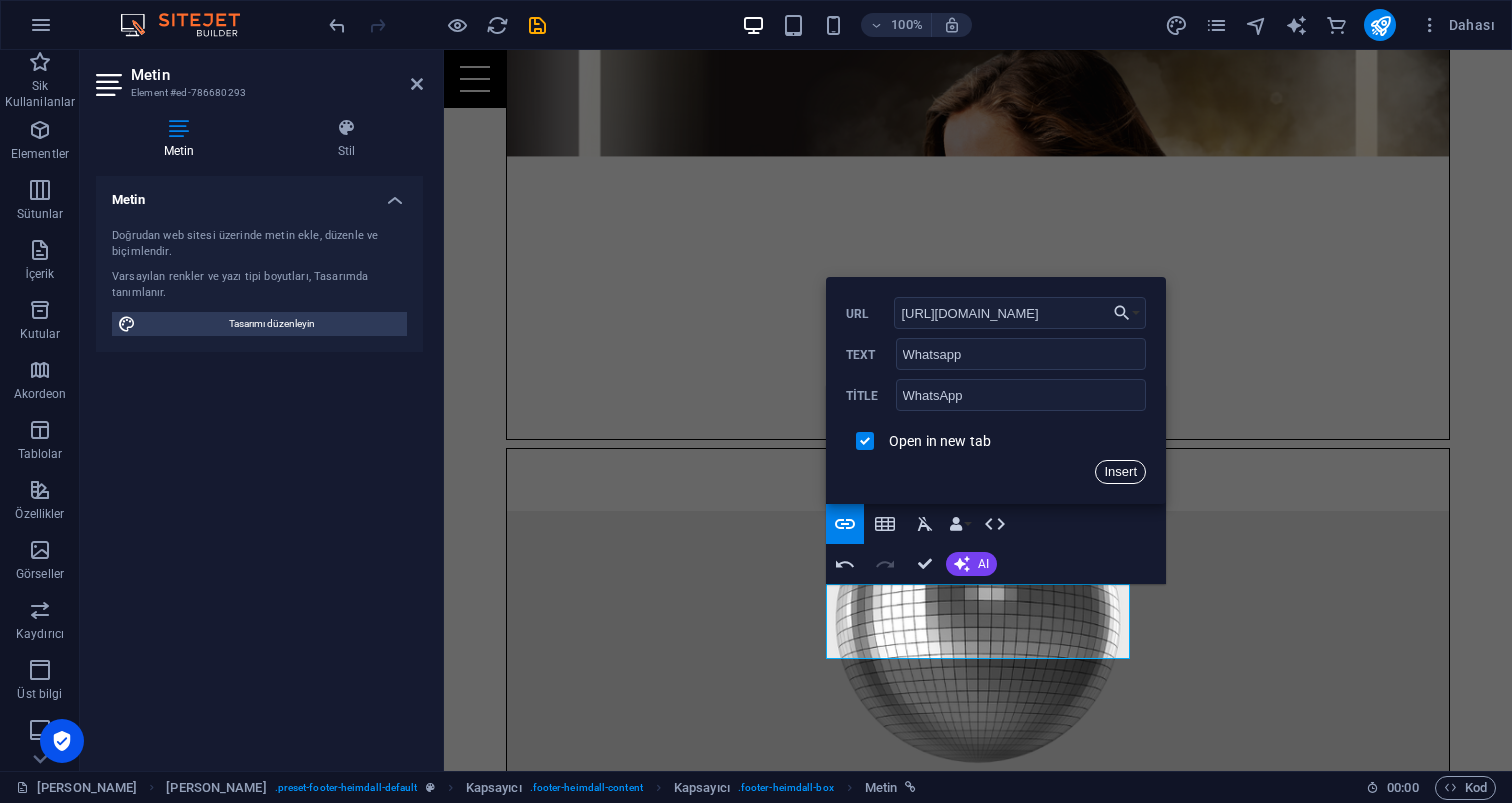 click on "Insert" at bounding box center [1120, 472] 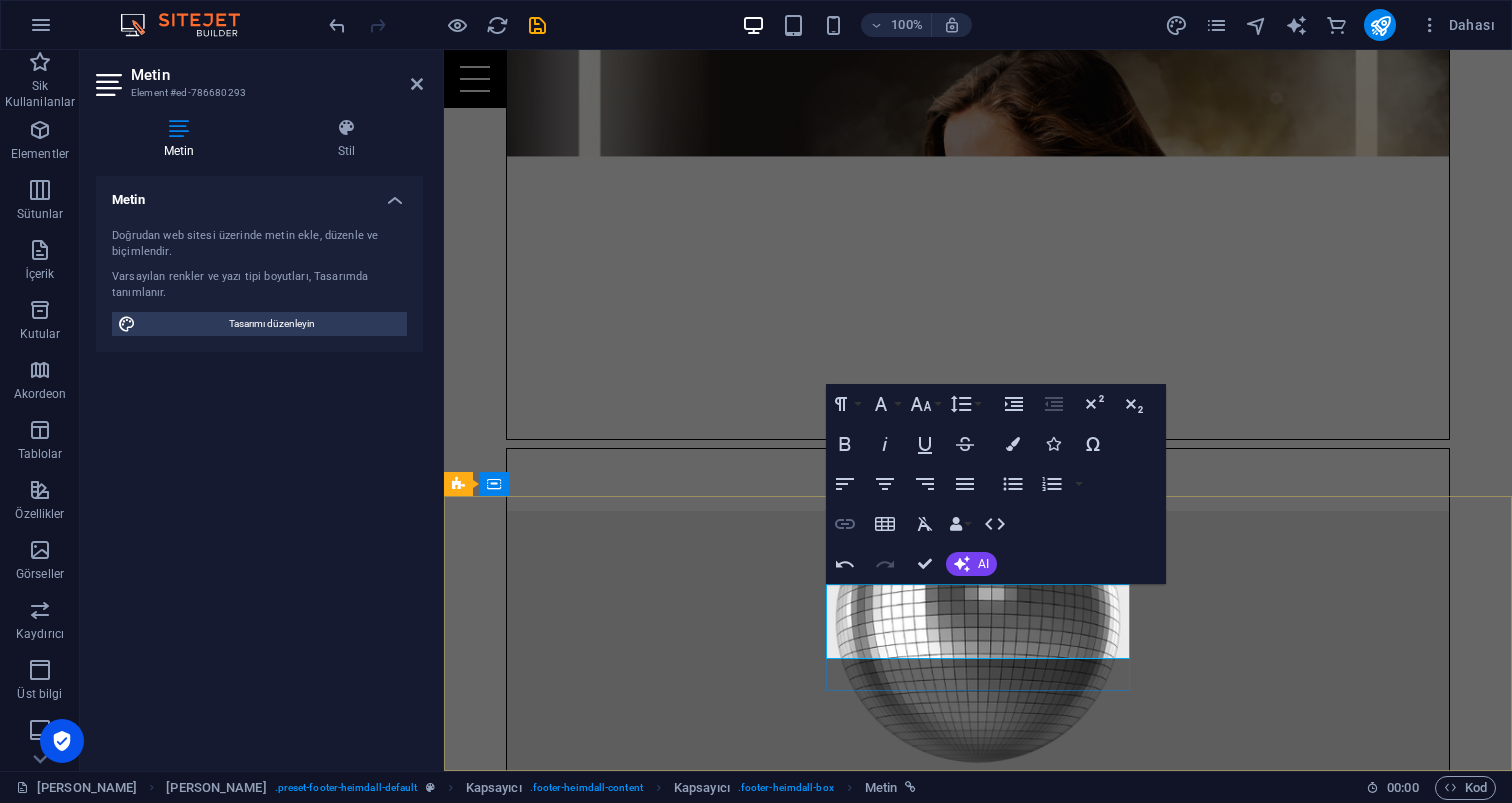 click 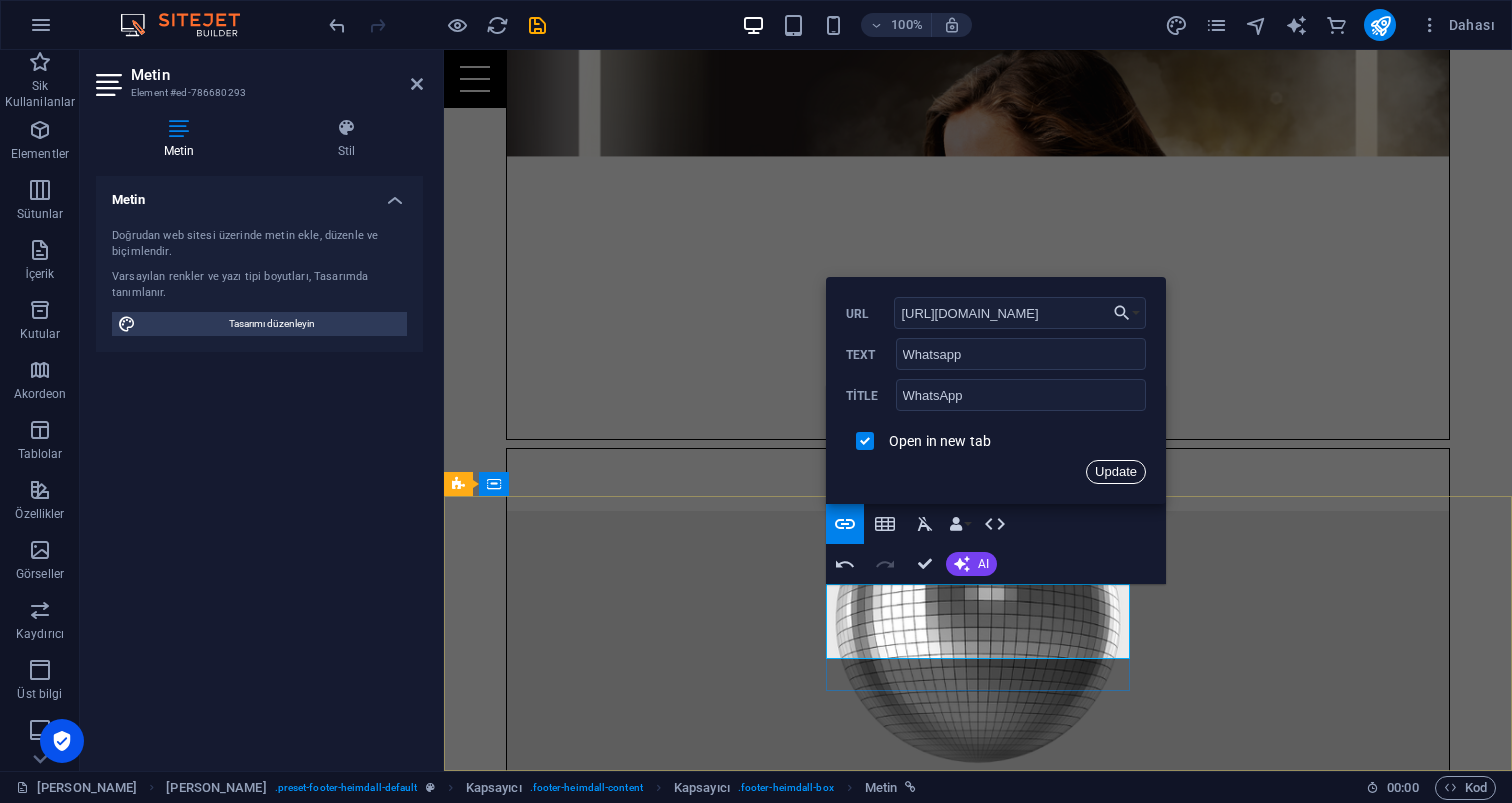 click on "Update" at bounding box center (1116, 472) 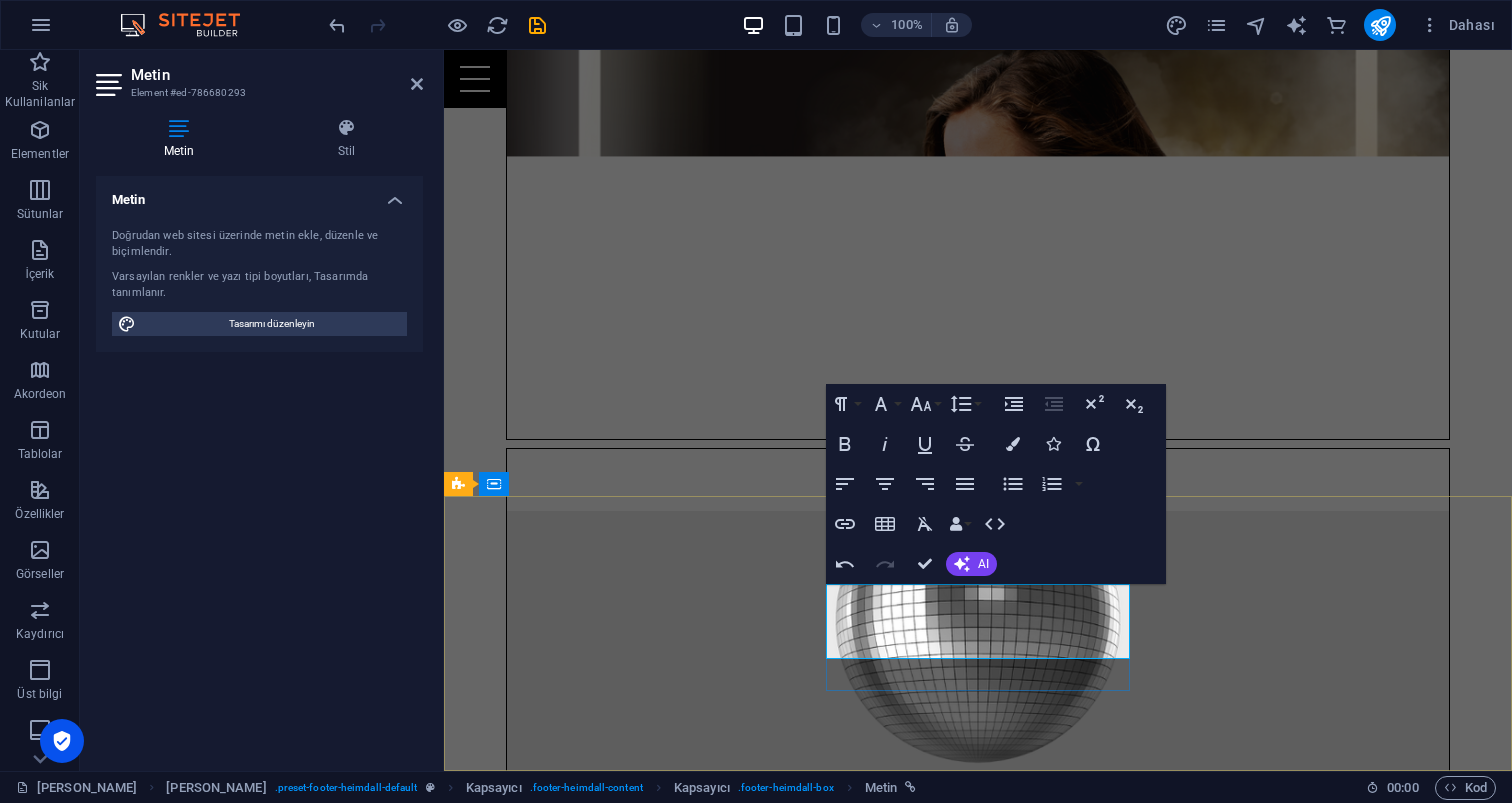 click on "Power-App Set'leri" at bounding box center [932, 5491] 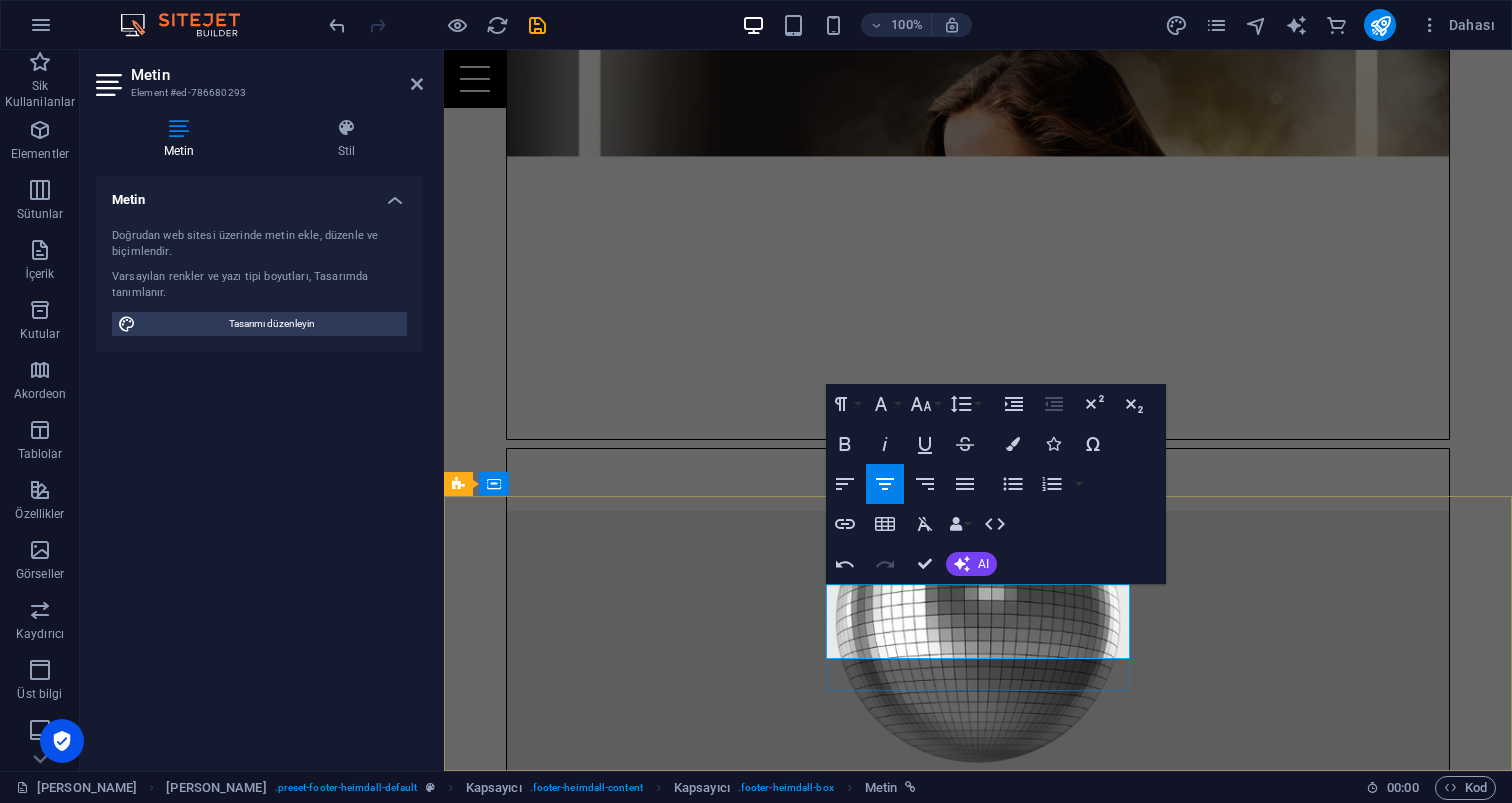 drag, startPoint x: 1094, startPoint y: 649, endPoint x: 913, endPoint y: 647, distance: 181.01105 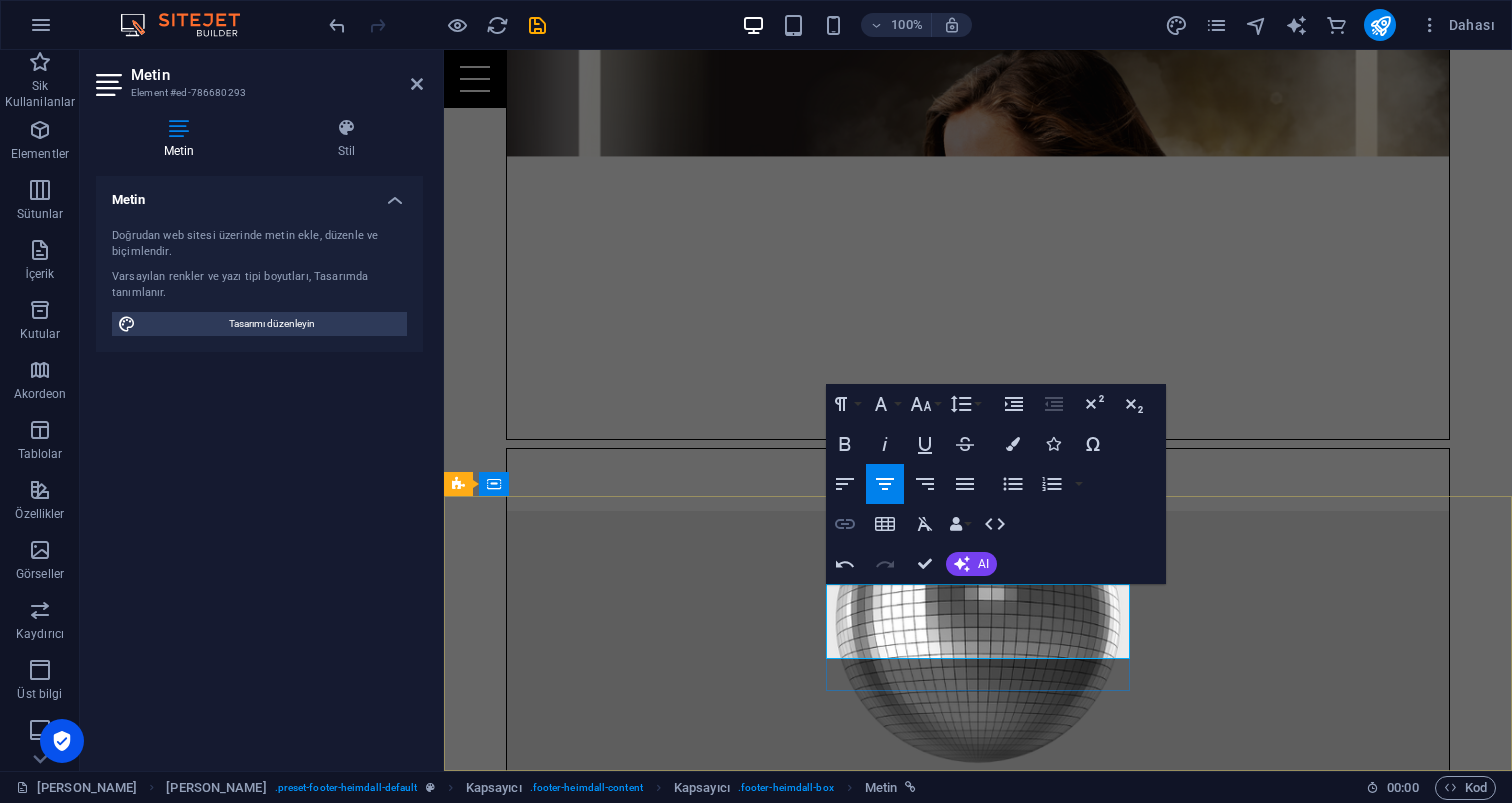 type 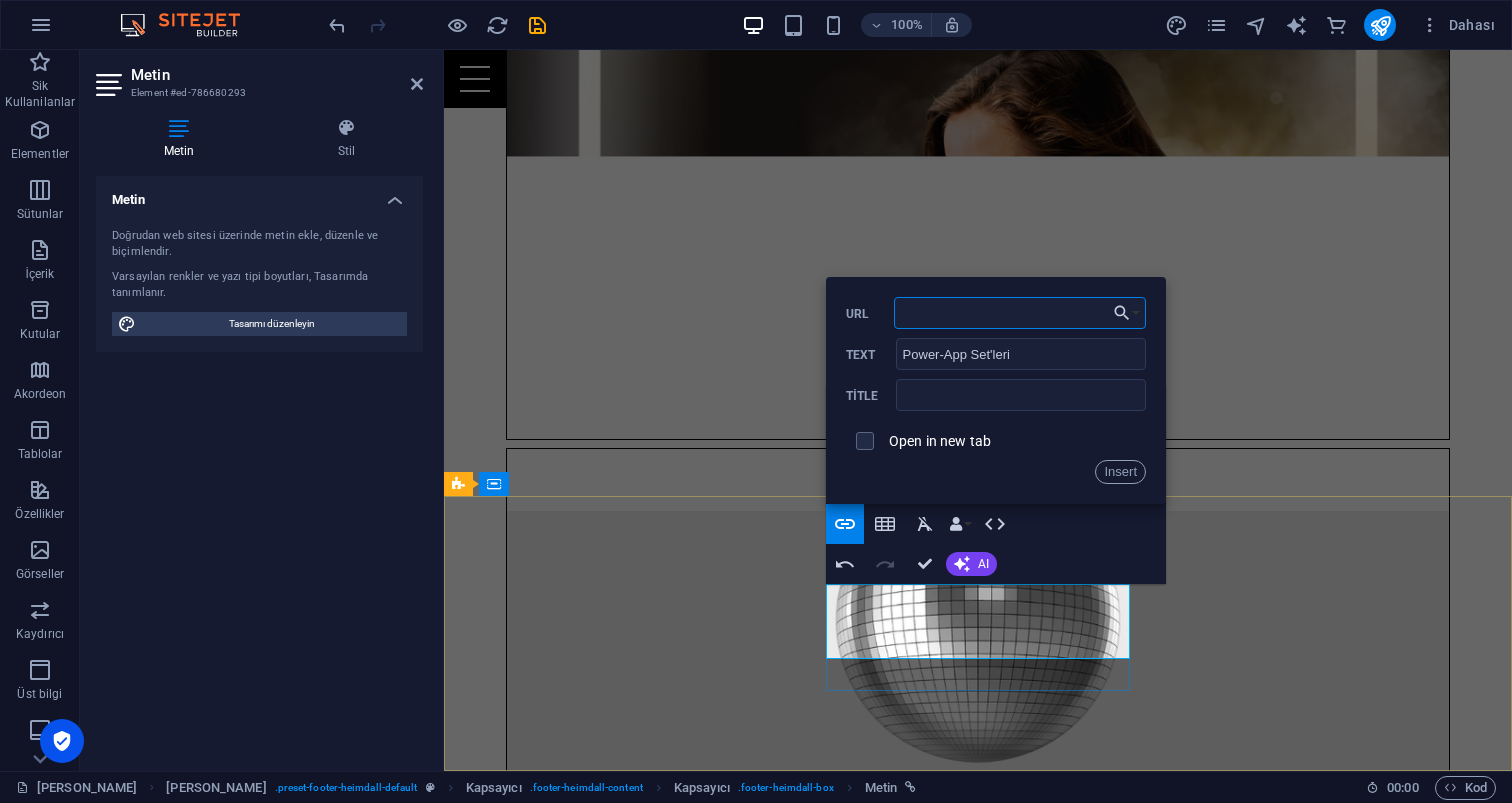 click on "URL" at bounding box center (1020, 313) 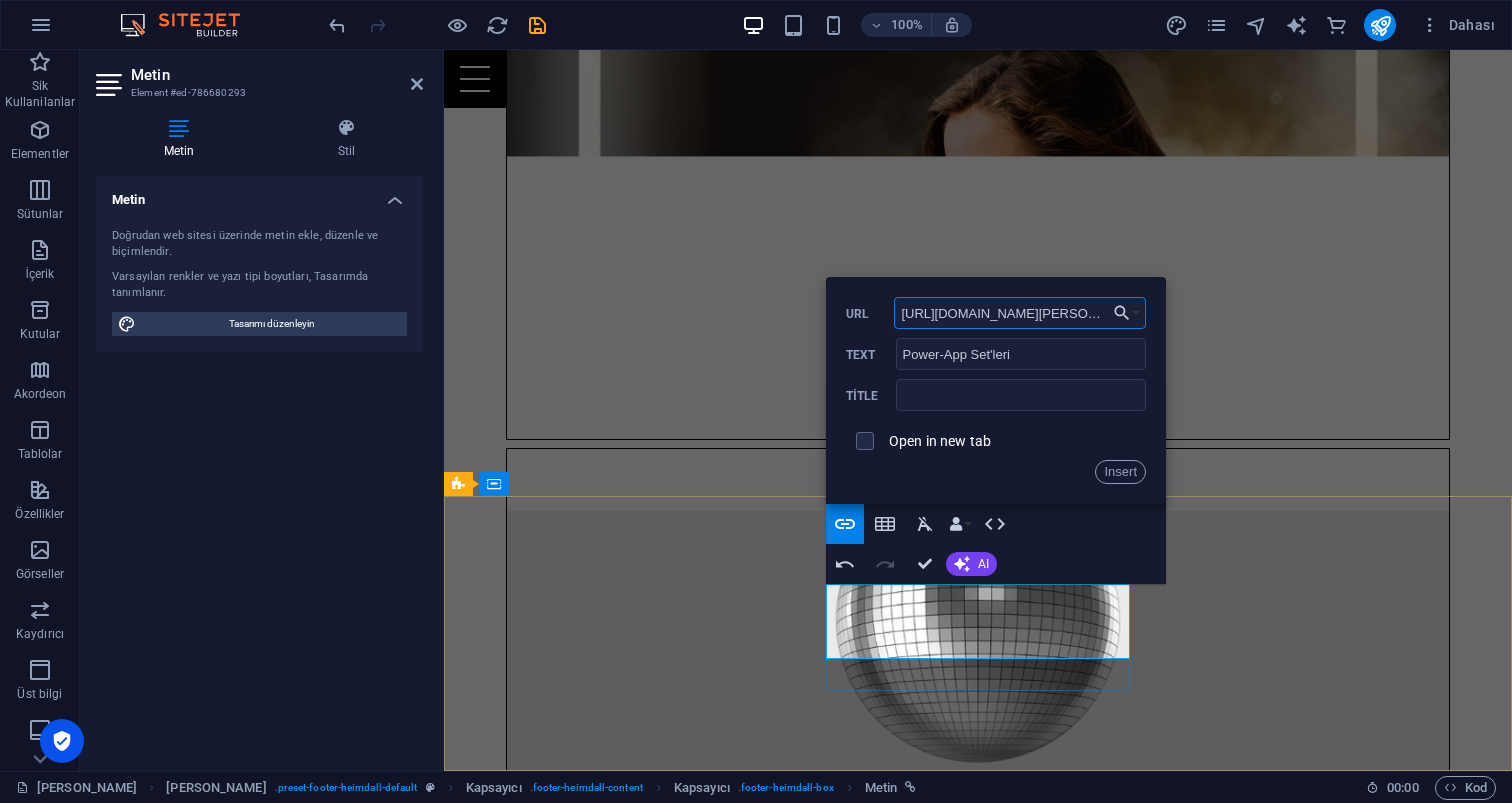 type on "https://www.powerapp.com.tr/djsets/master-djs/mehmet-capar/" 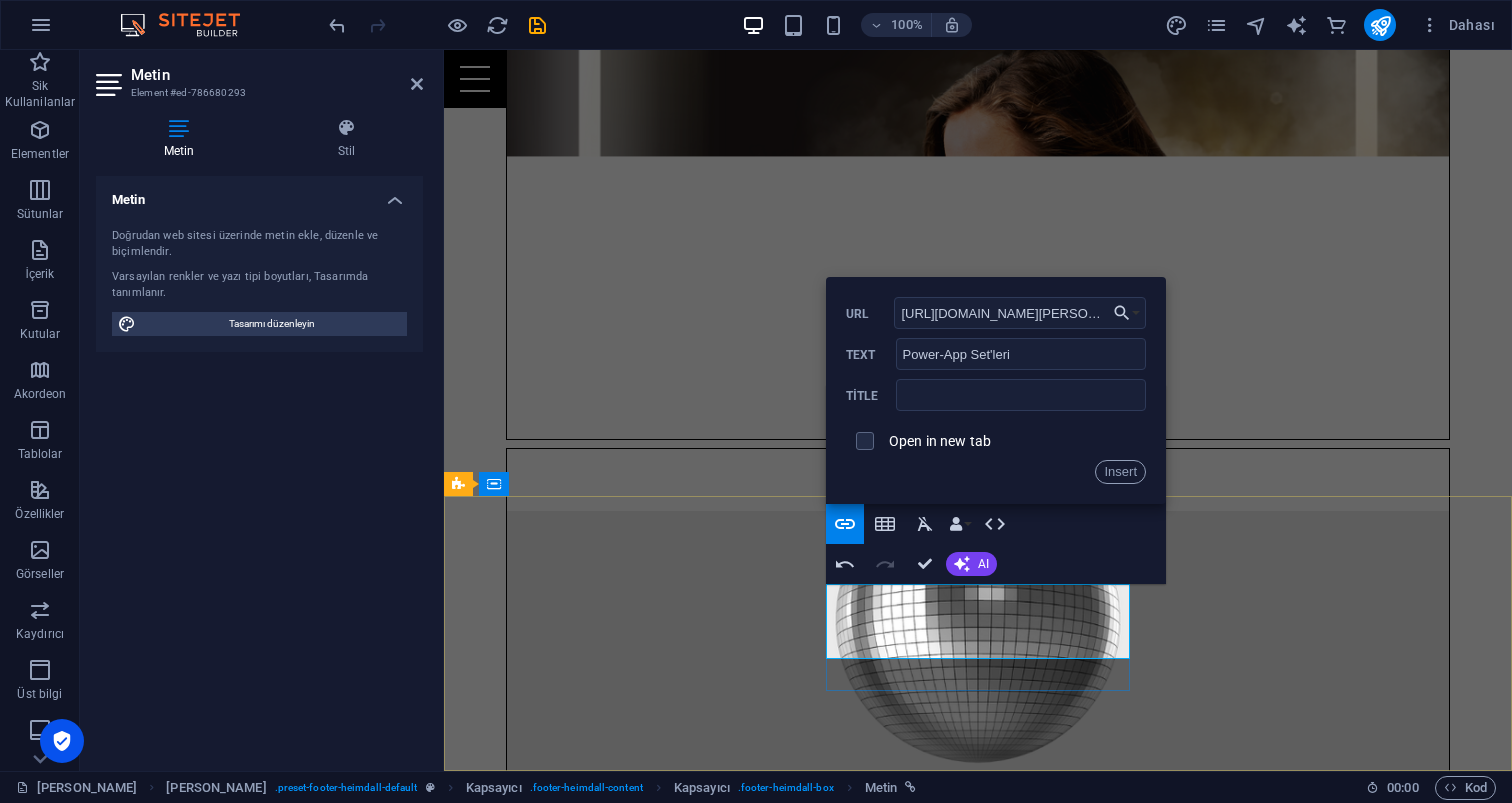 click at bounding box center (865, 441) 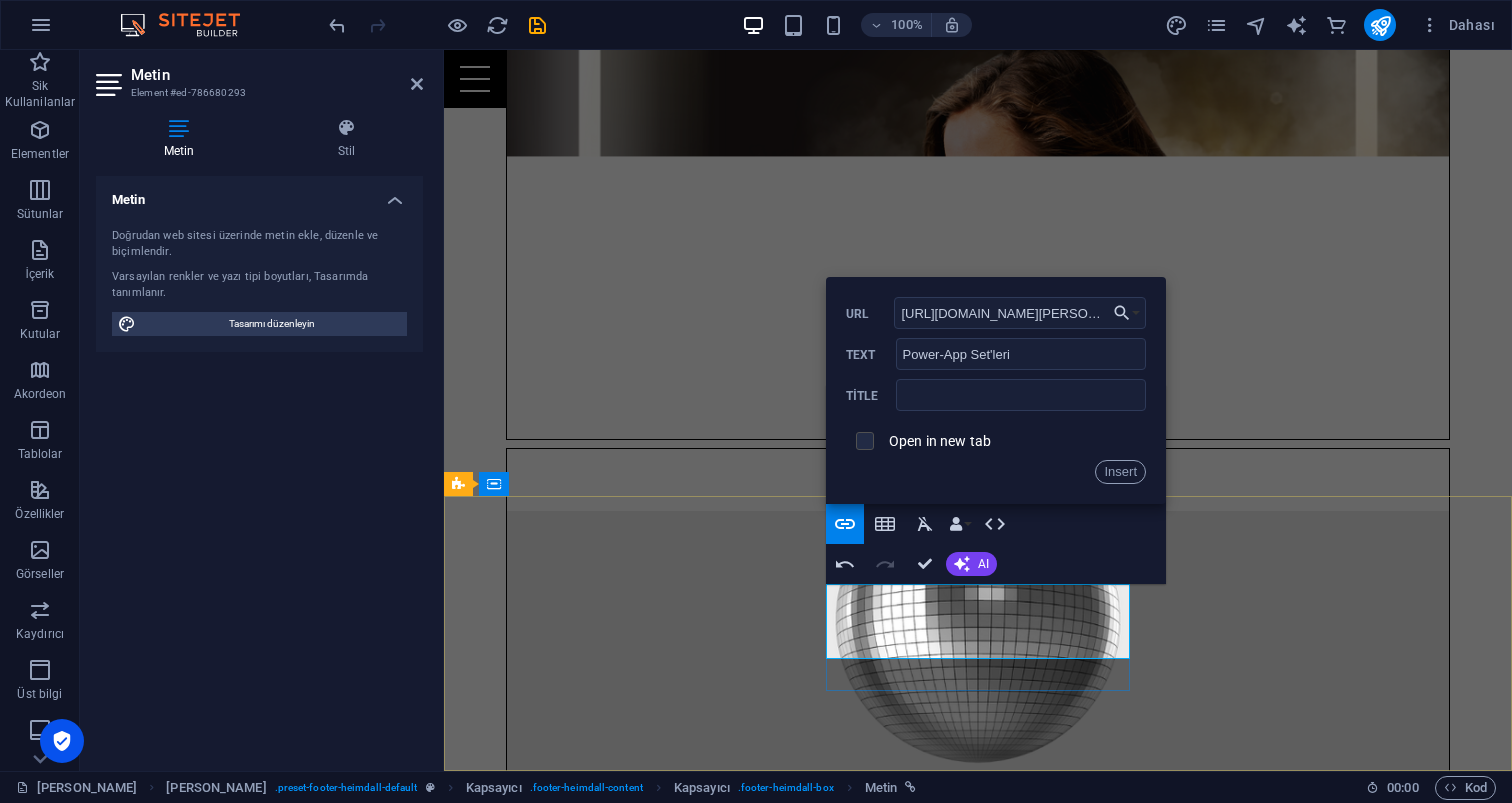 click at bounding box center (862, 438) 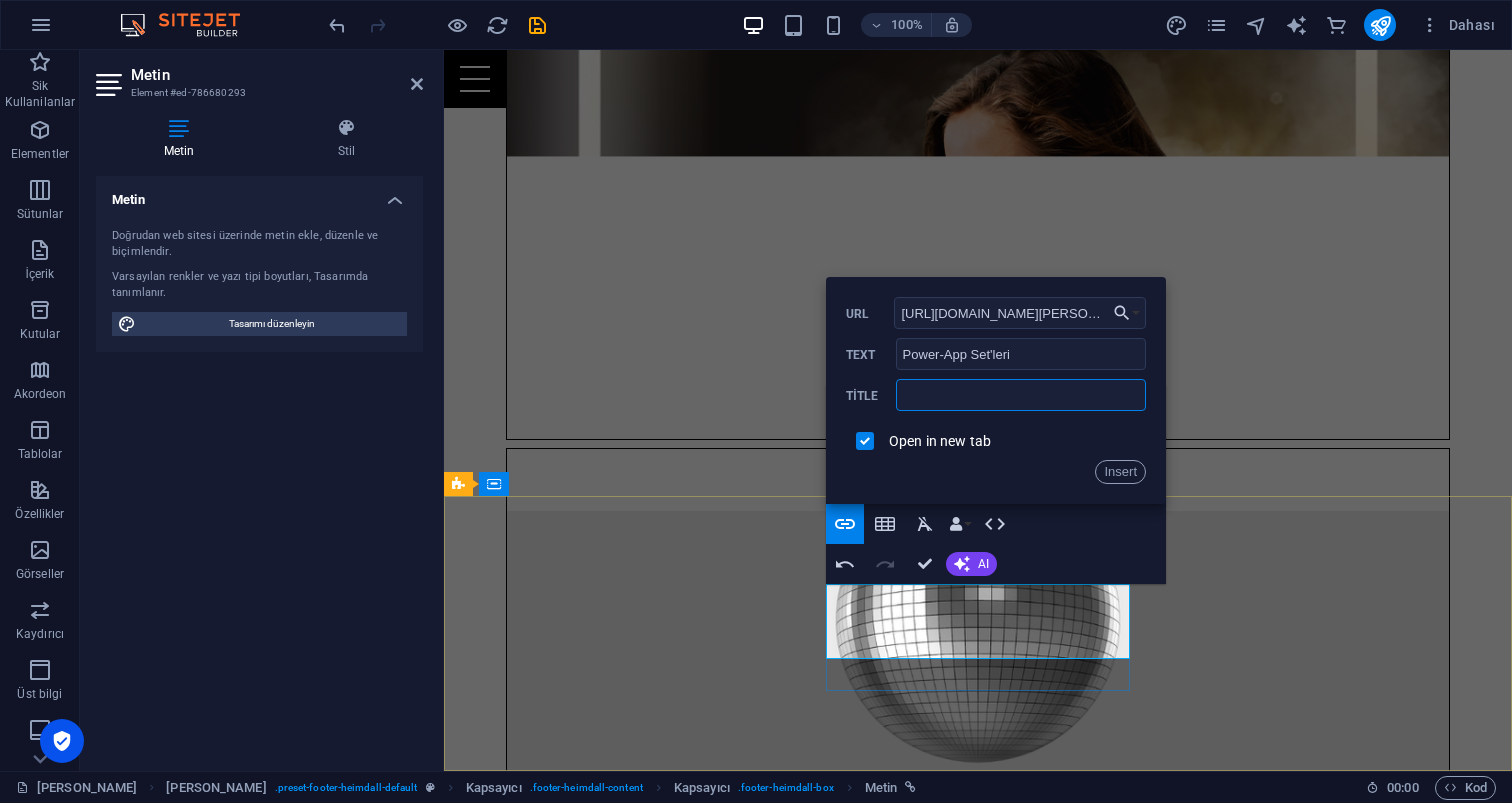 click at bounding box center [1021, 395] 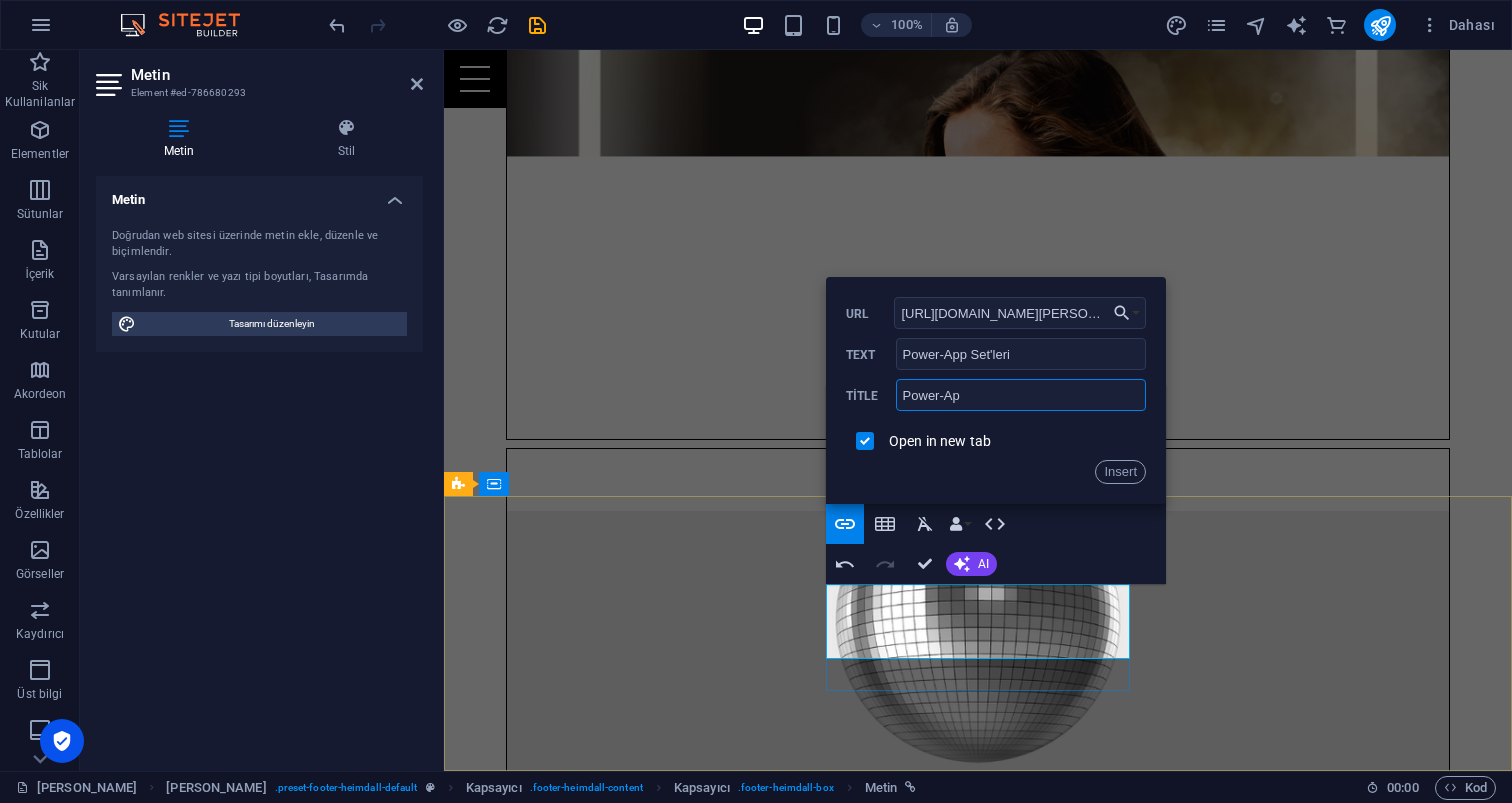 type on "Power-App" 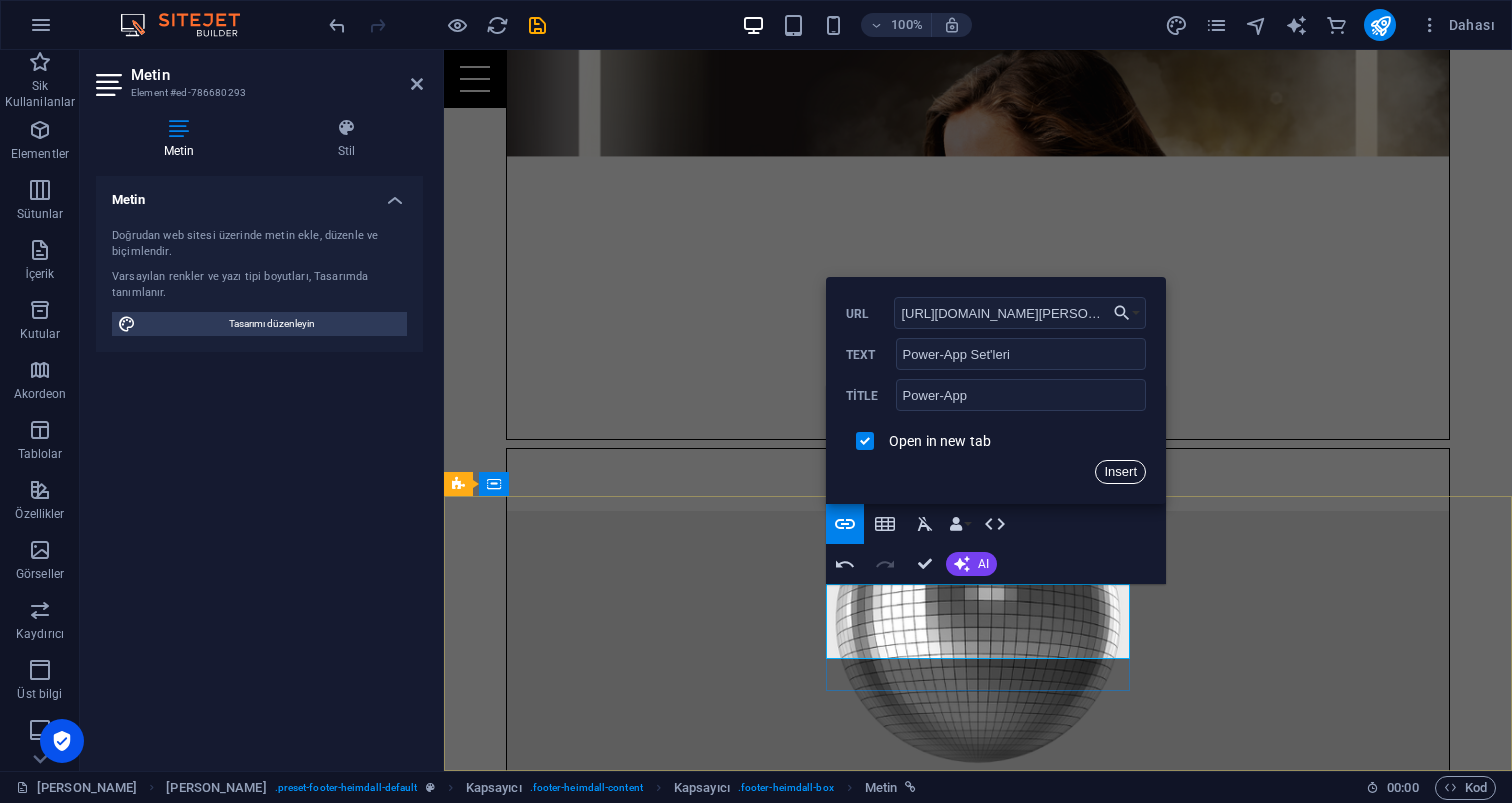 click on "Insert" at bounding box center (1120, 472) 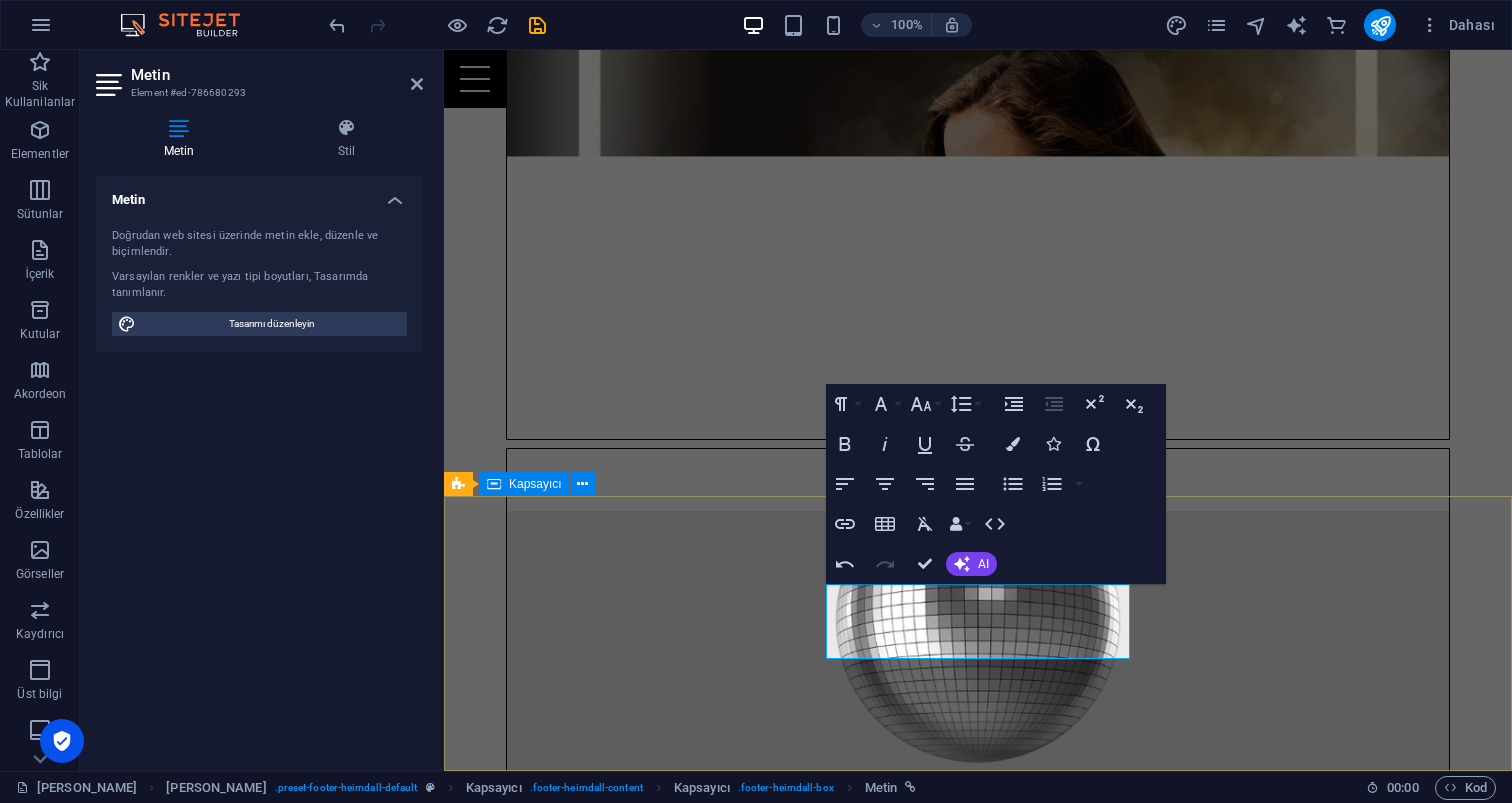 click on "Adres karaokeparty.com.tr Güzeloba Antalya   07230     Instagram       Whatsapp     Power-App Set'leri İLETİŞİM Mehmet Çapar         05333501812    E-Posta:  info@karaokeparty.com.tr" at bounding box center [978, 4906] 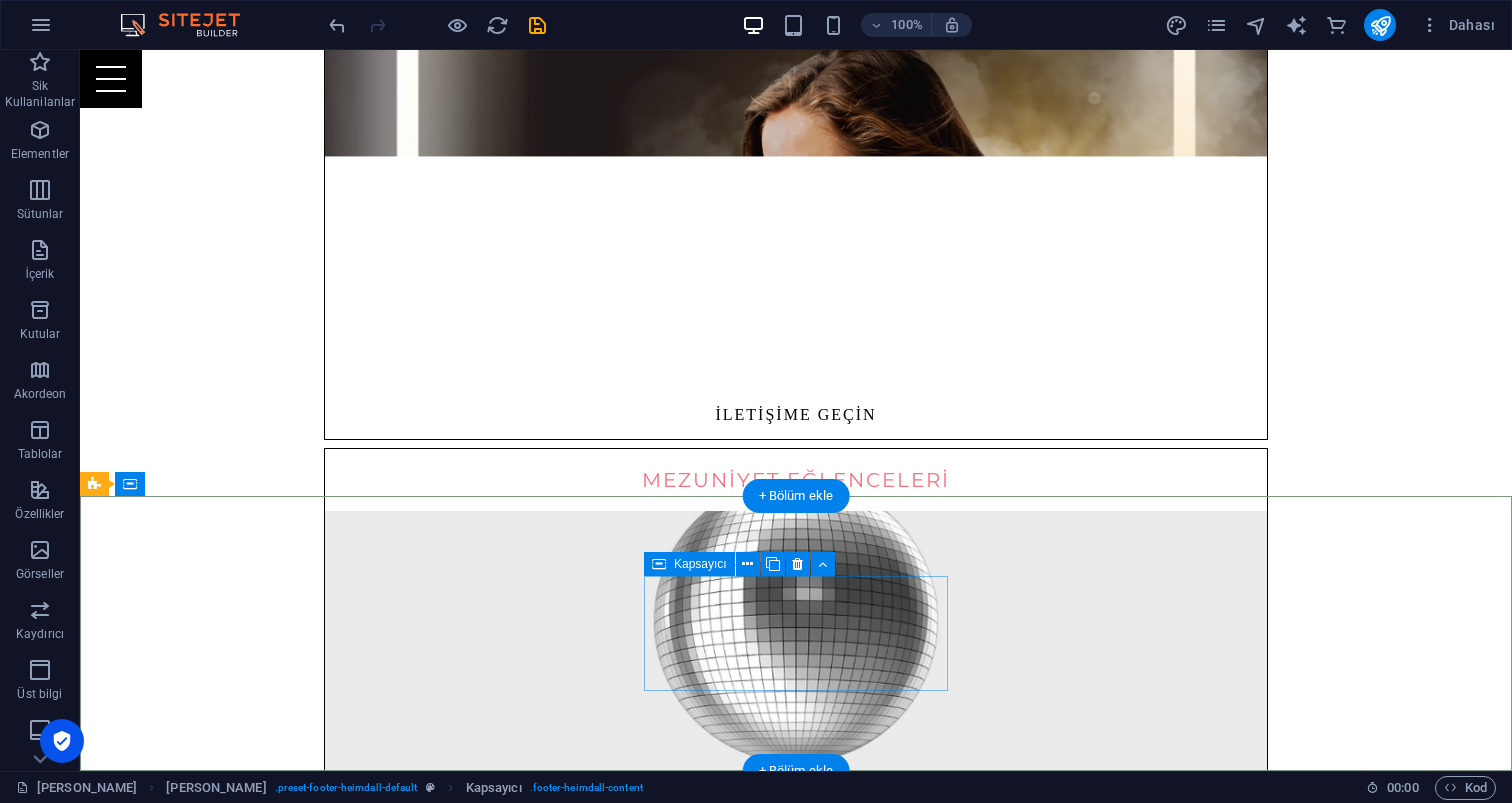 click on "Instagram       Whatsapp     Power-App Set'leri" at bounding box center (568, 4418) 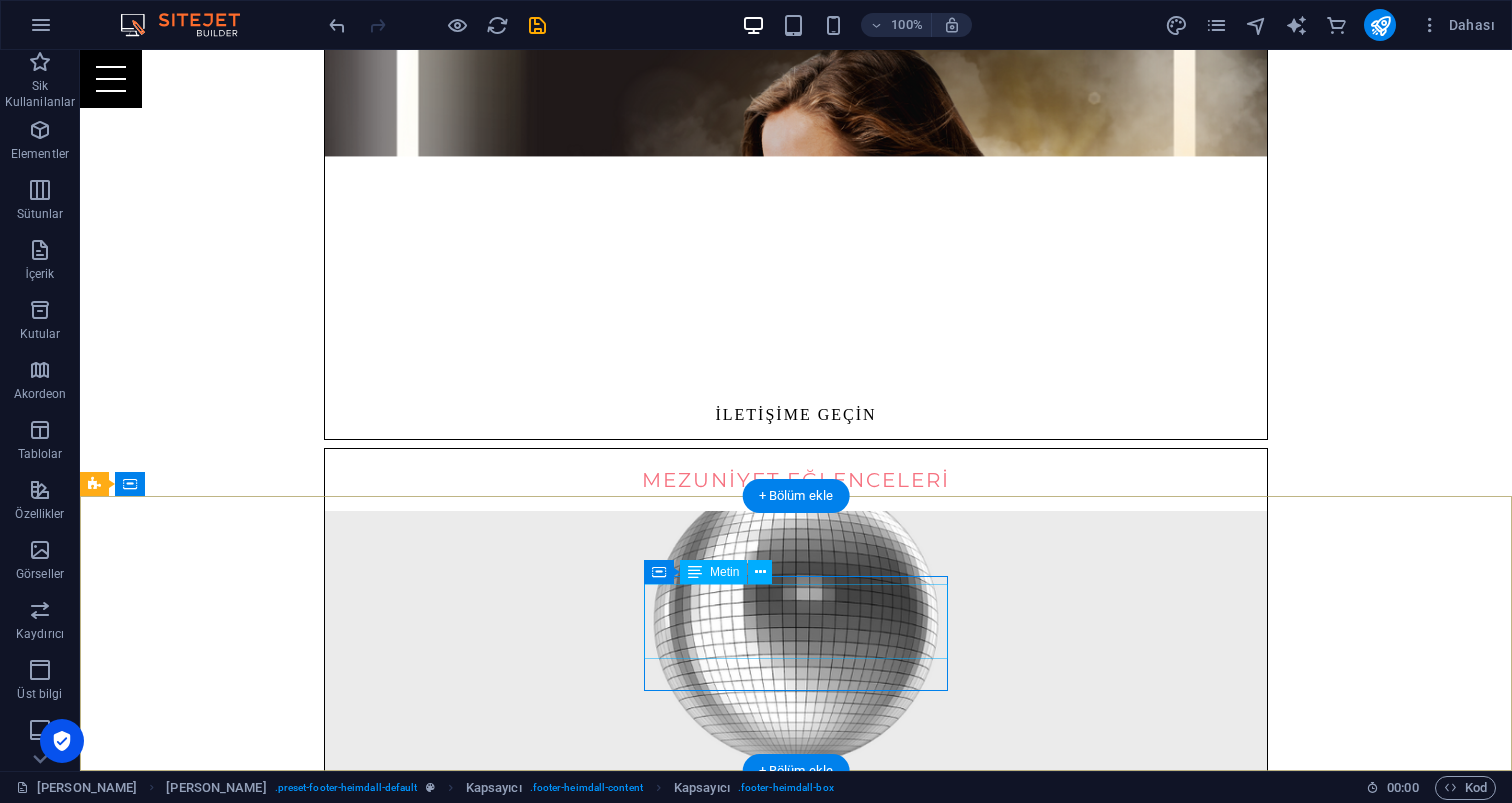 click on "Instagram       Whatsapp     Power-App Set'leri" at bounding box center [568, 4422] 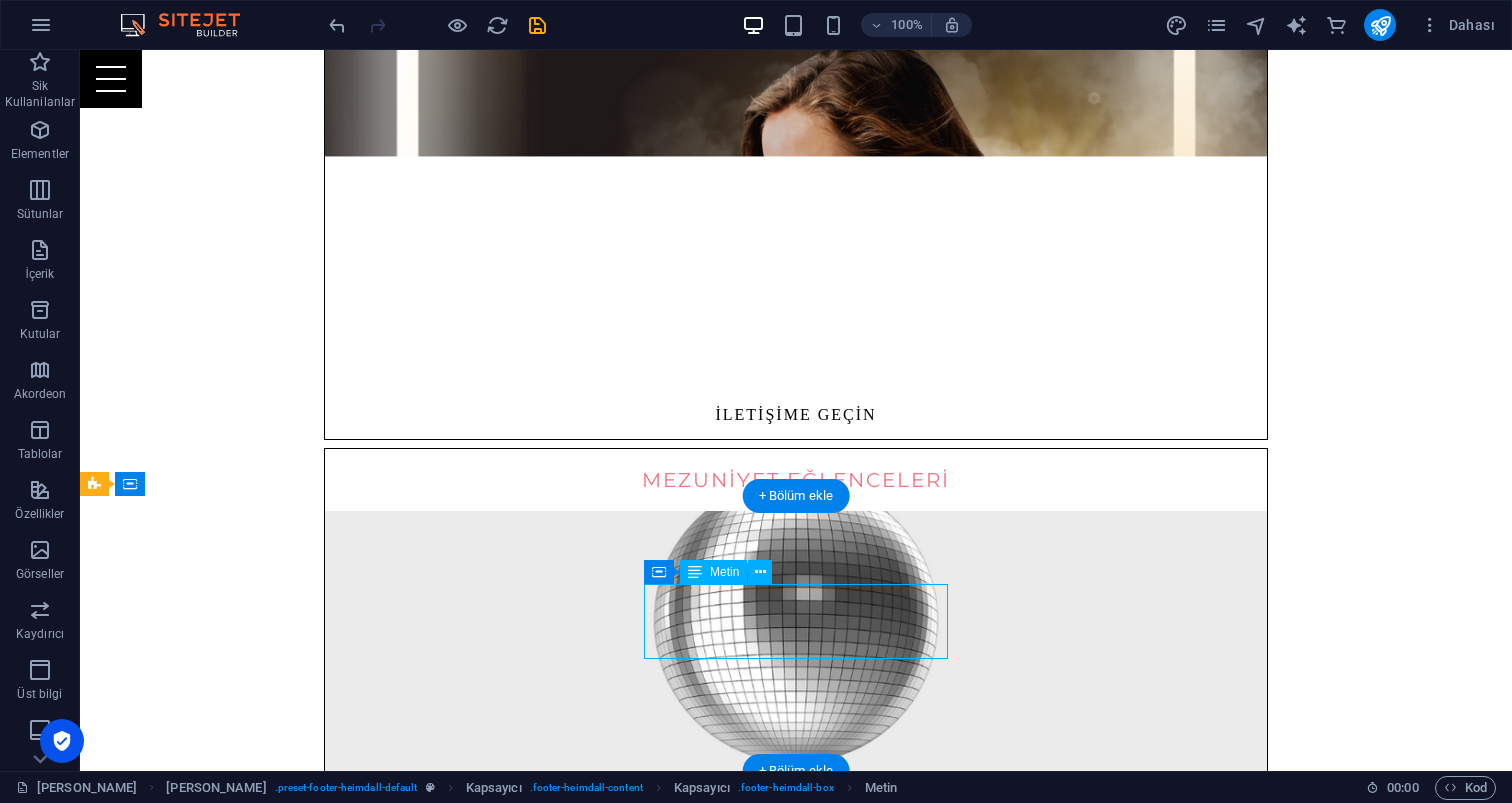 click on "Instagram       Whatsapp     Power-App Set'leri" at bounding box center [568, 4422] 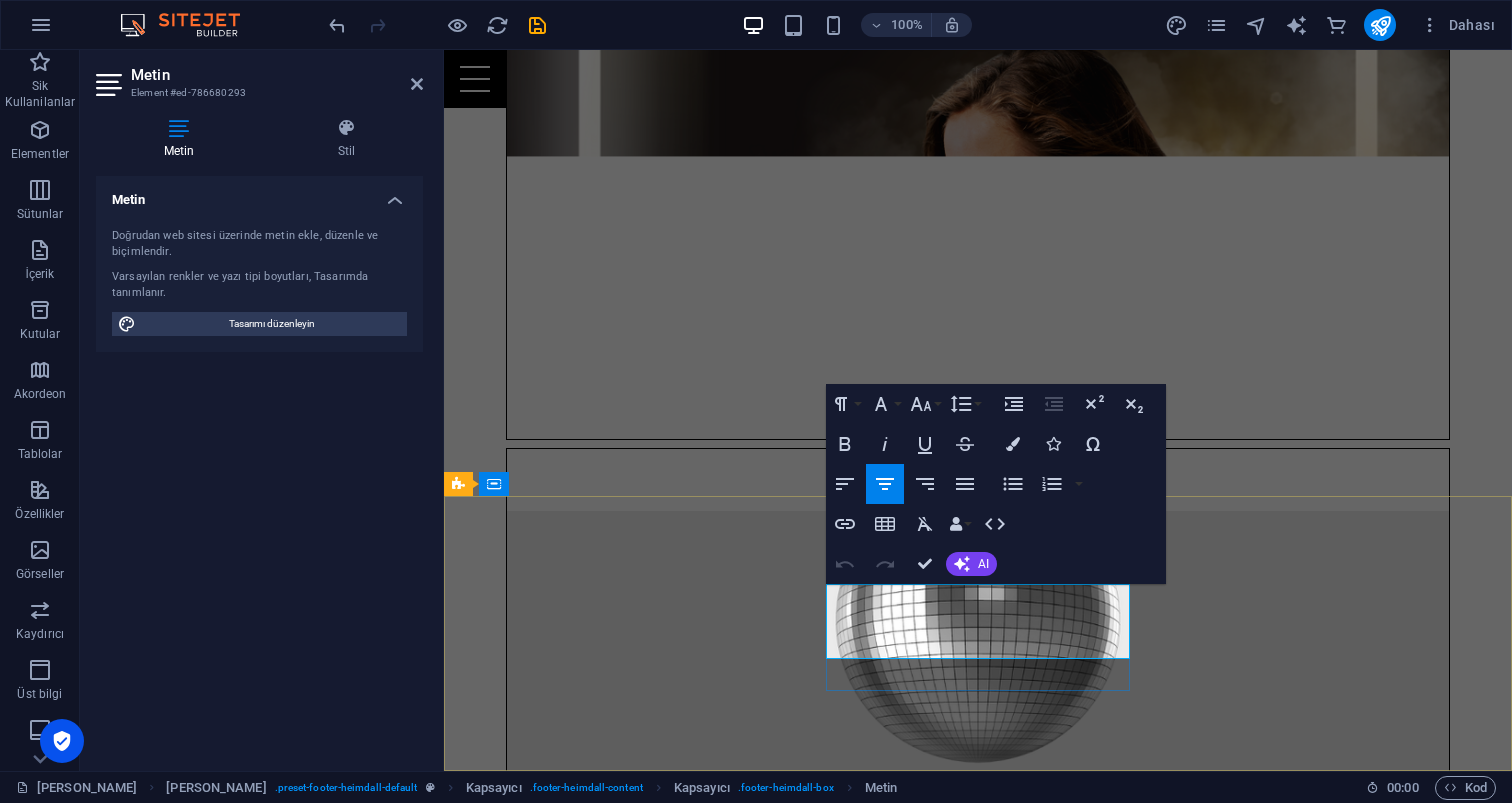 drag, startPoint x: 1044, startPoint y: 641, endPoint x: 926, endPoint y: 594, distance: 127.01575 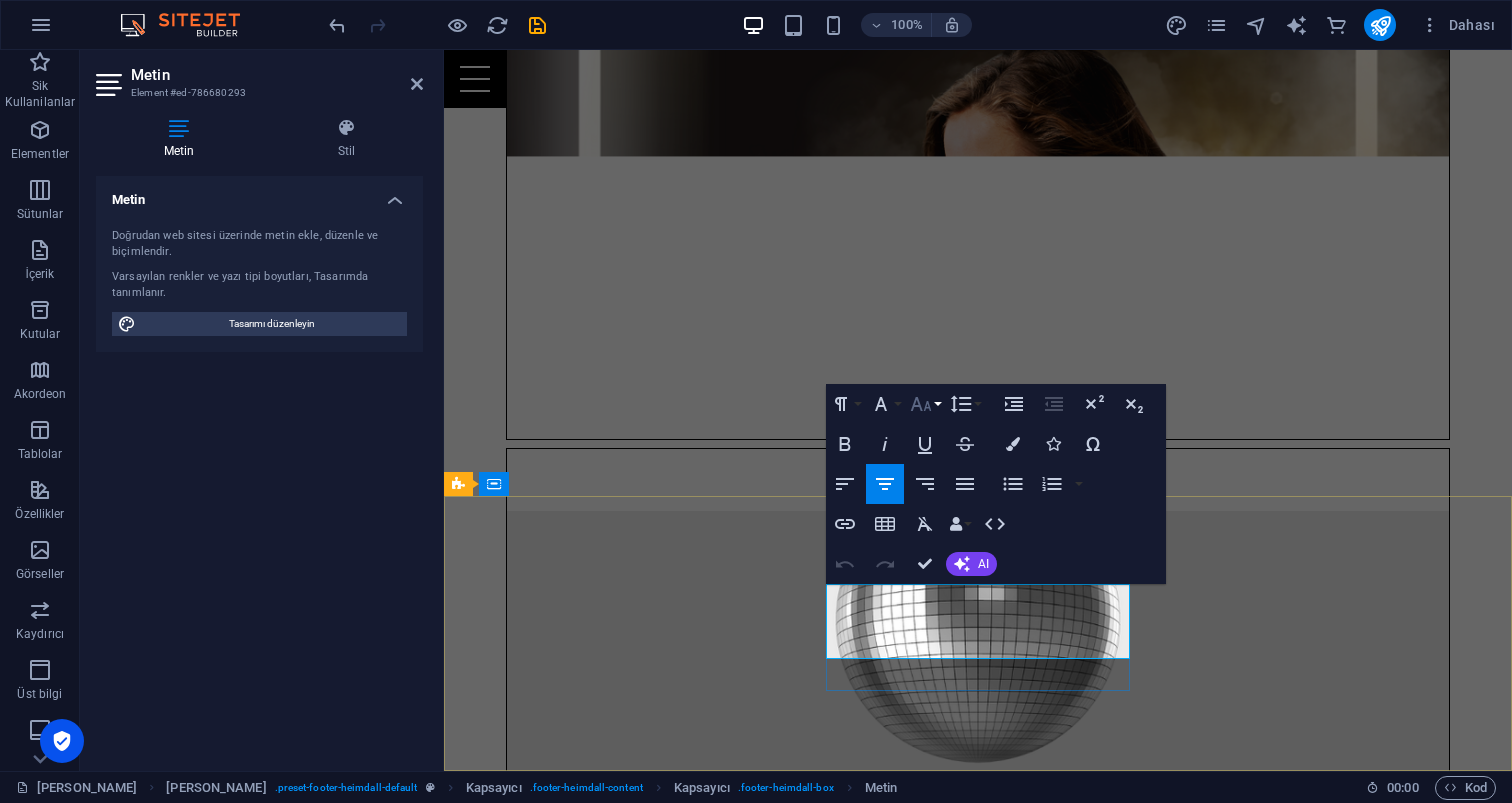click on "Font Size" at bounding box center [925, 404] 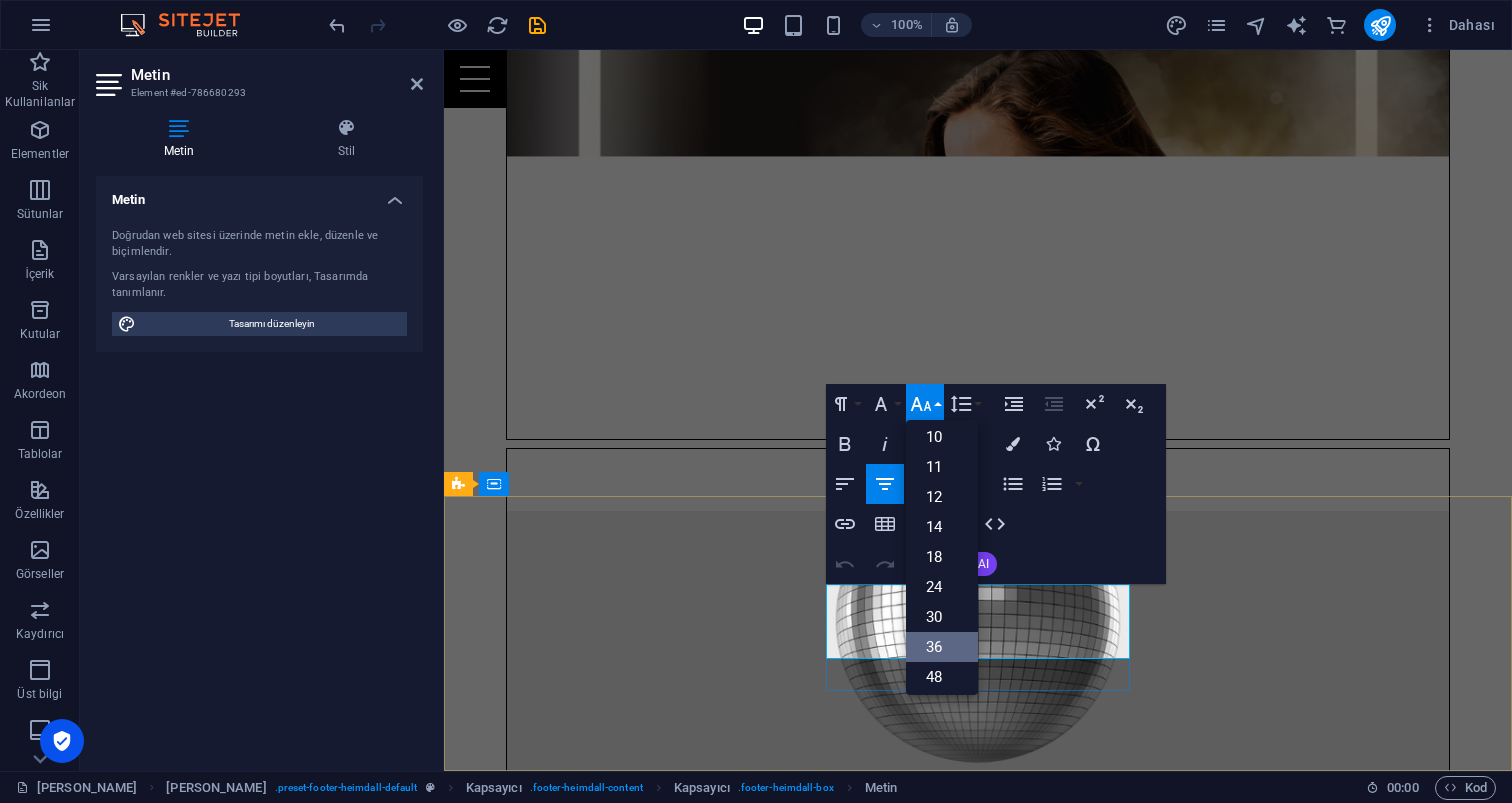 scroll, scrollTop: 64, scrollLeft: 0, axis: vertical 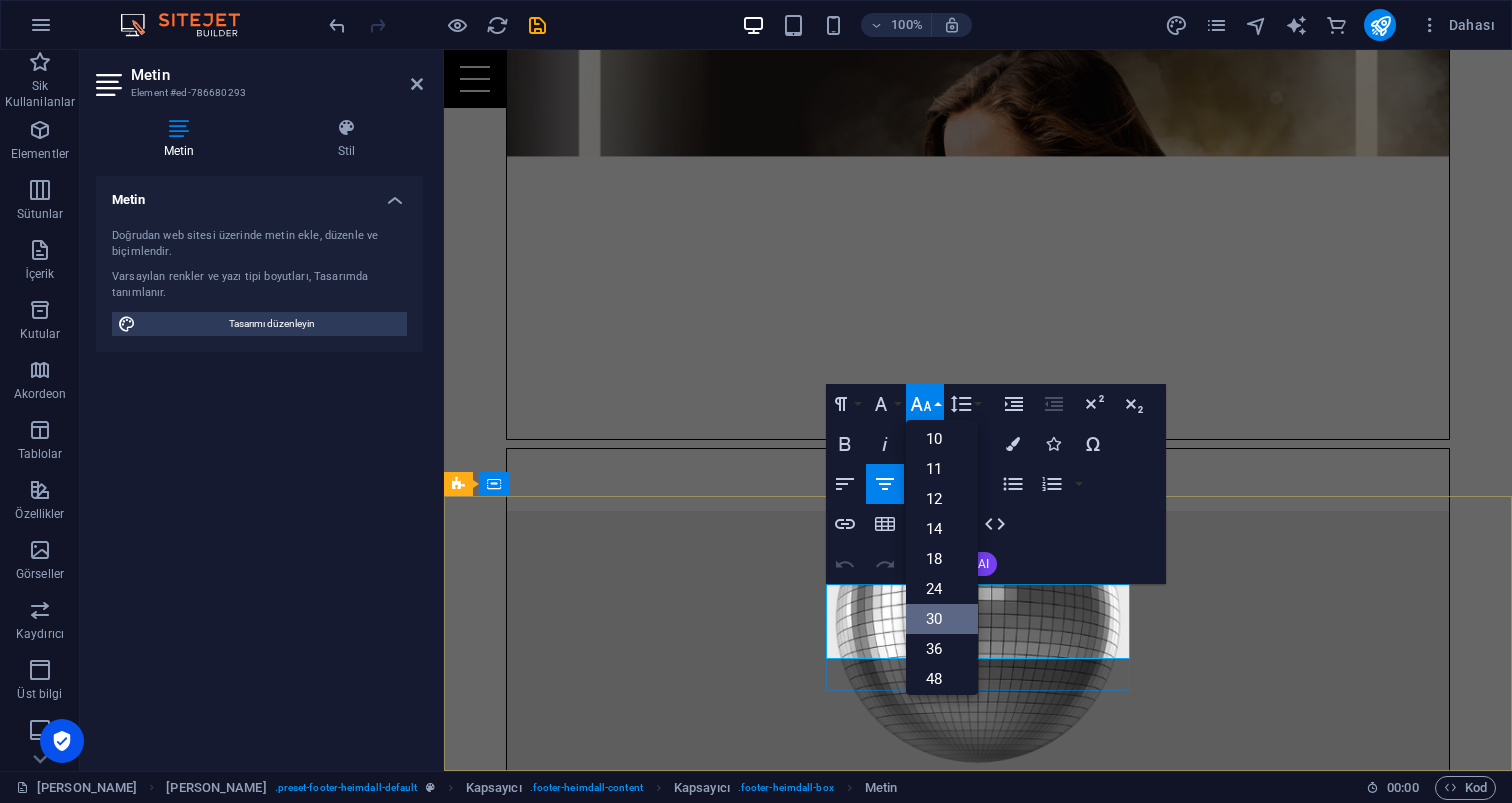 click on "30" at bounding box center [942, 619] 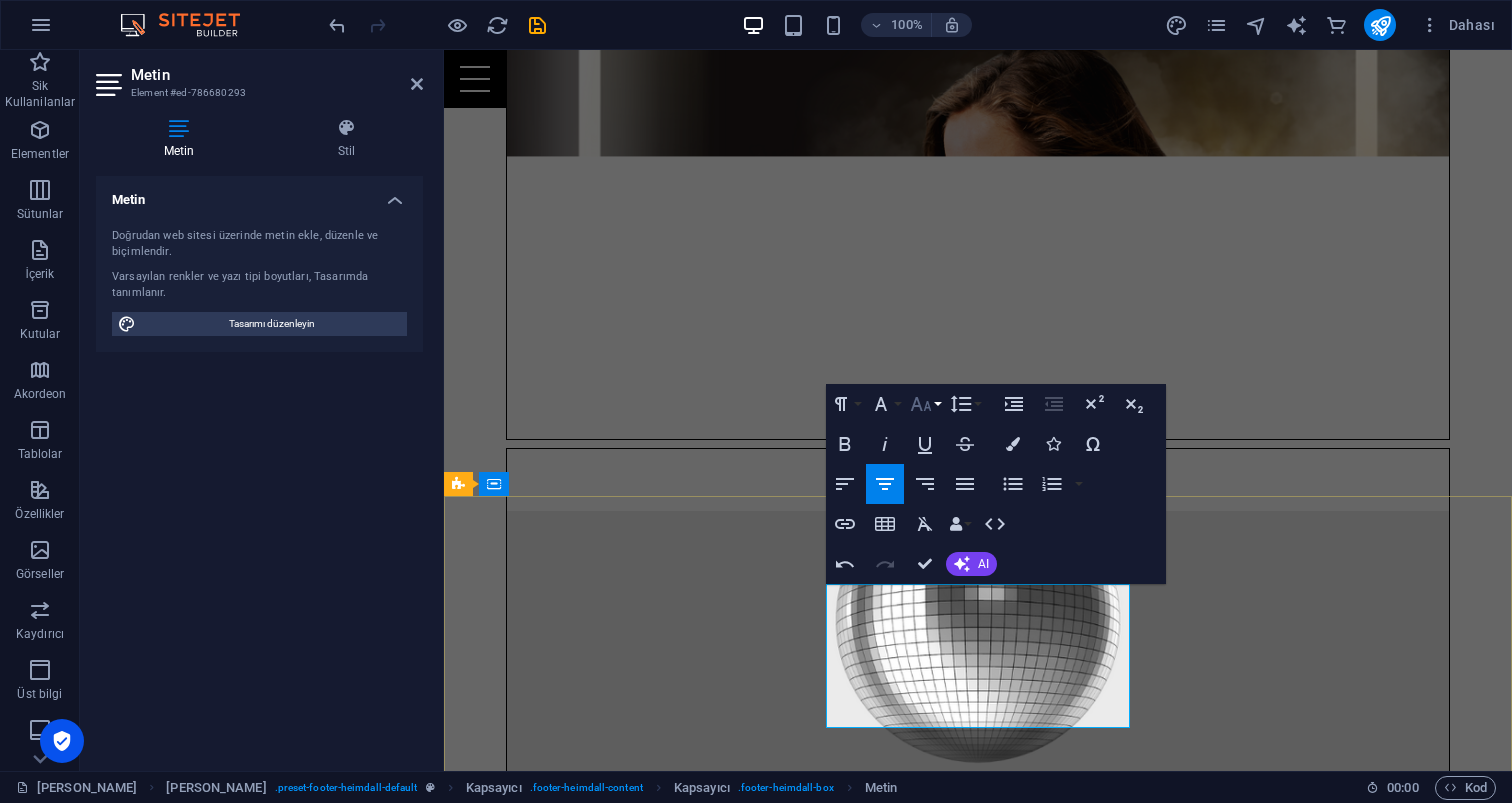 click on "Font Size" at bounding box center [925, 404] 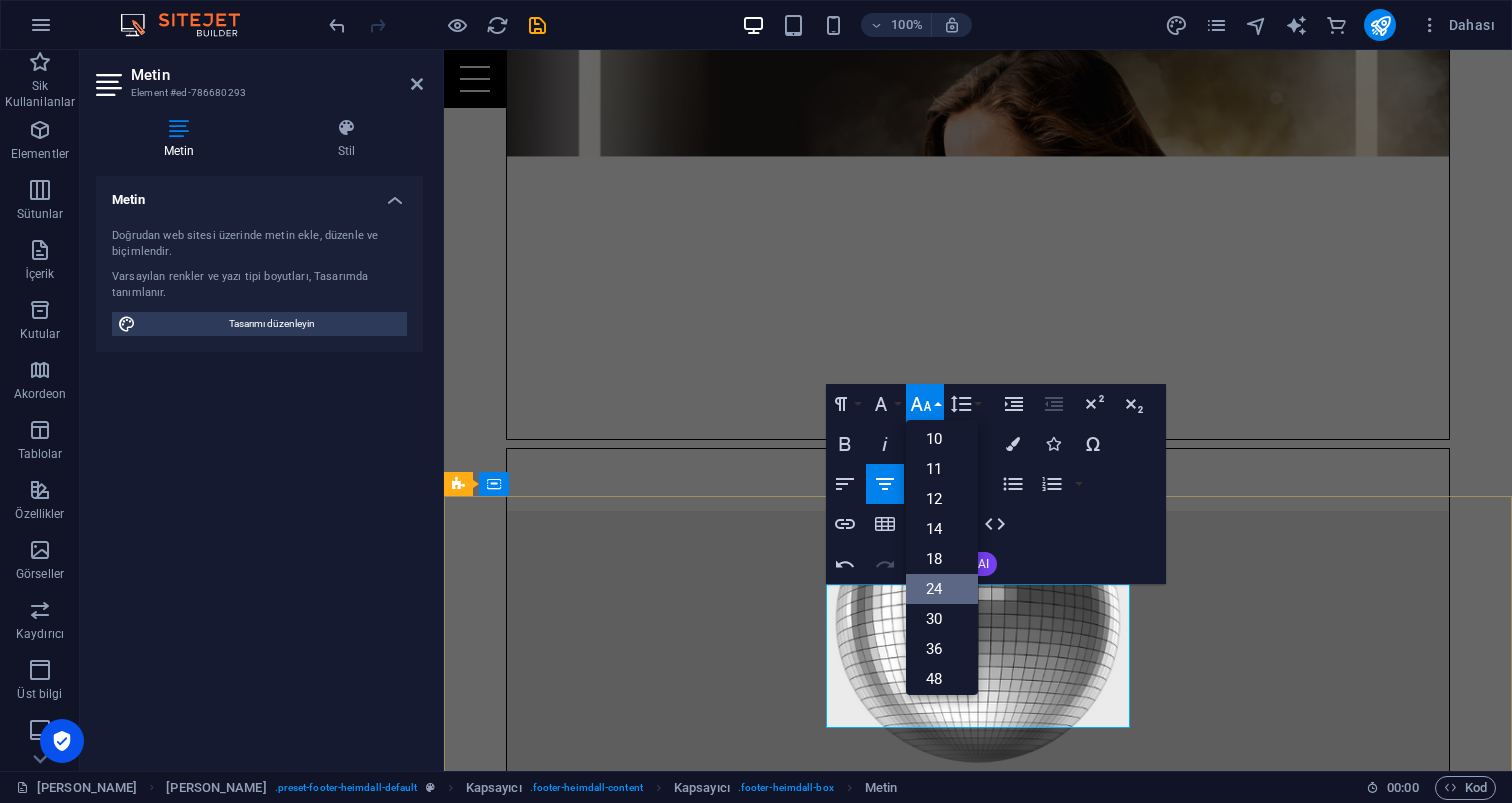 click on "24" at bounding box center [942, 589] 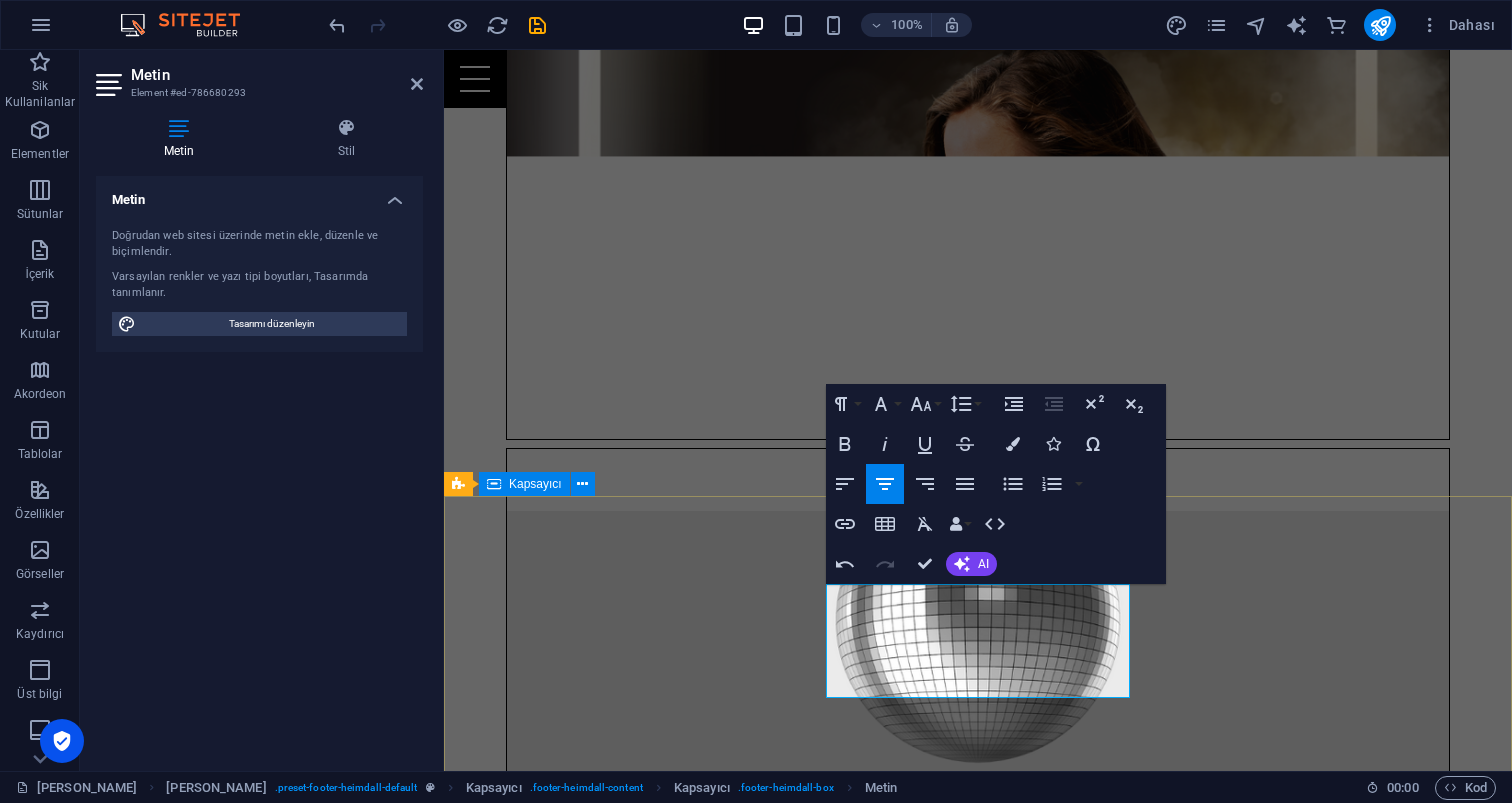 click on "Adres karaokeparty.com.tr Güzeloba Antalya   07230     Instagram       Whatsapp     Power-App Set'leri İLETİŞİM Mehmet Çapar         05333501812    E-Posta:  info@karaokeparty.com.tr" at bounding box center (978, 4950) 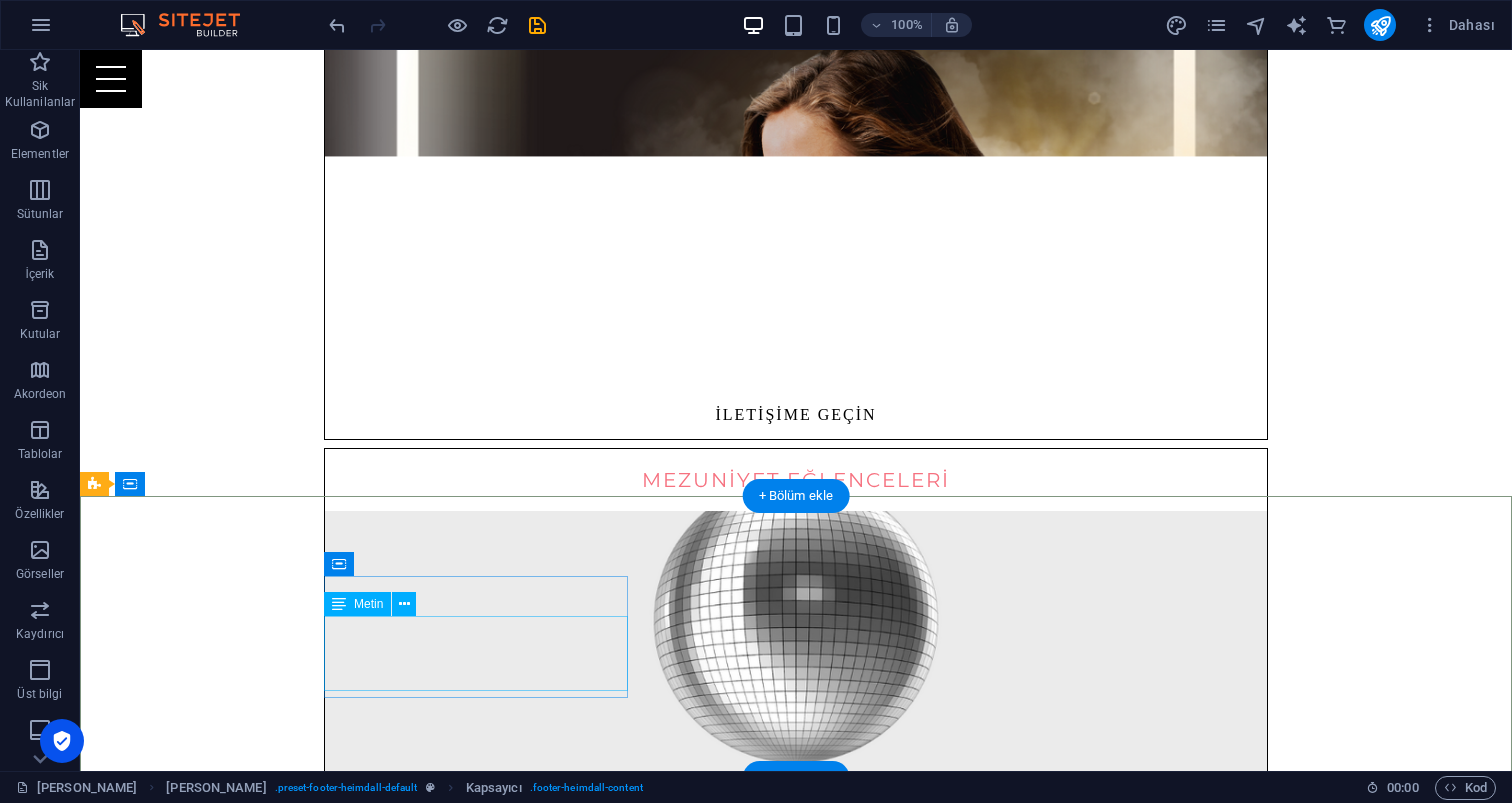 click on "[DOMAIN_NAME] Güzeloba [GEOGRAPHIC_DATA]   07230" at bounding box center (568, 2797) 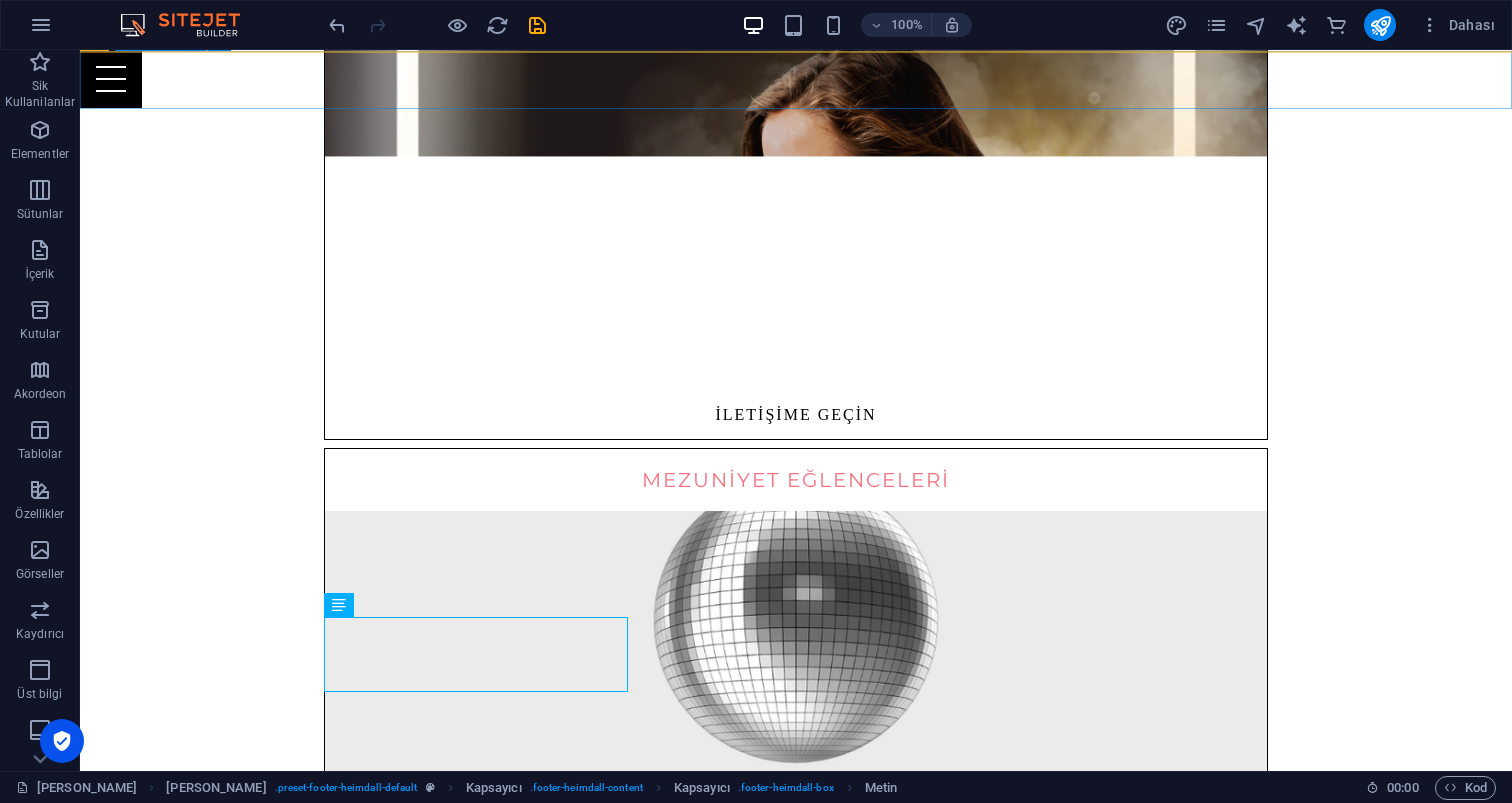 scroll, scrollTop: 1797, scrollLeft: 0, axis: vertical 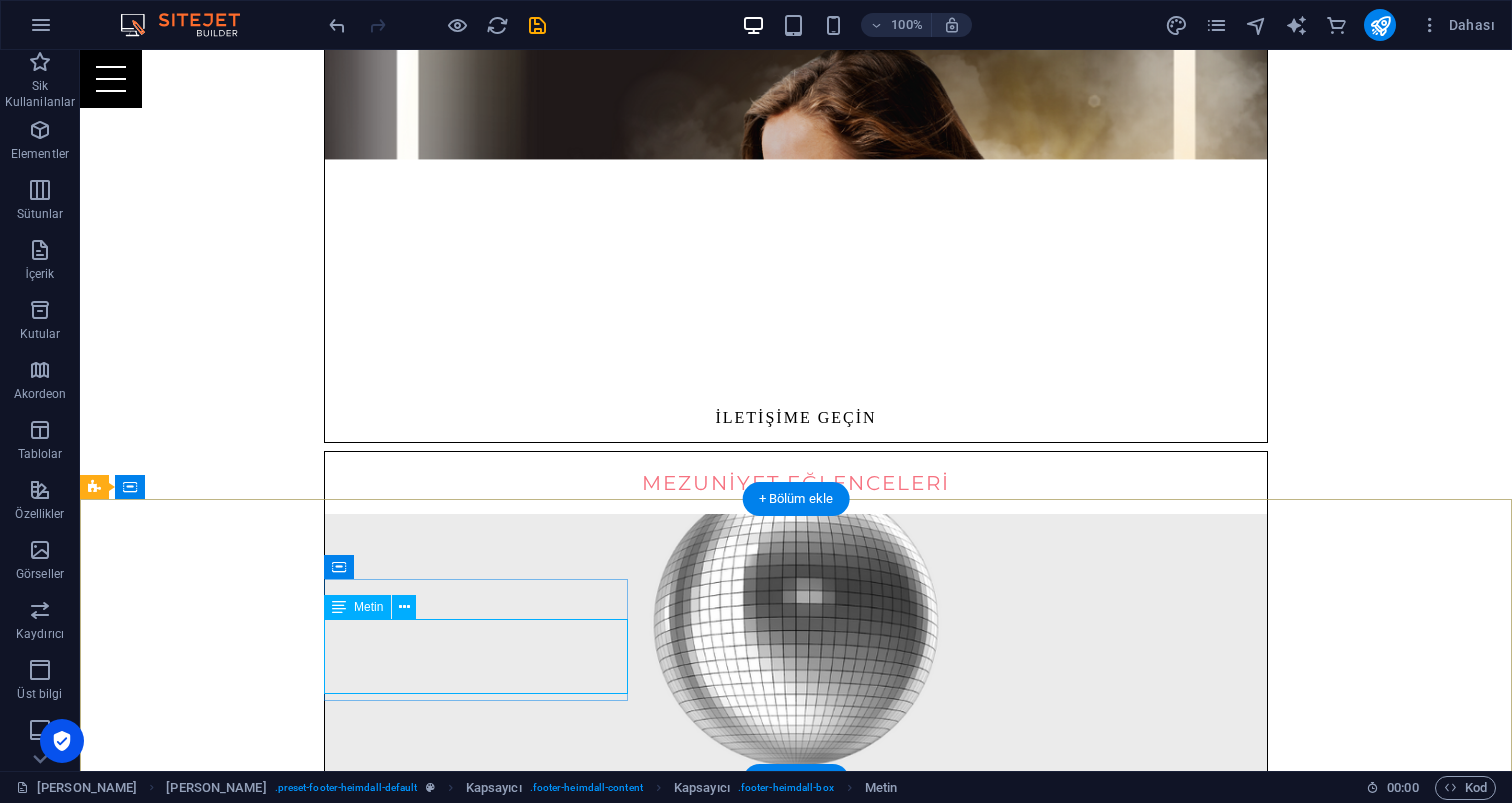 click on "[DOMAIN_NAME] Güzeloba [GEOGRAPHIC_DATA]   07230" at bounding box center (568, 2800) 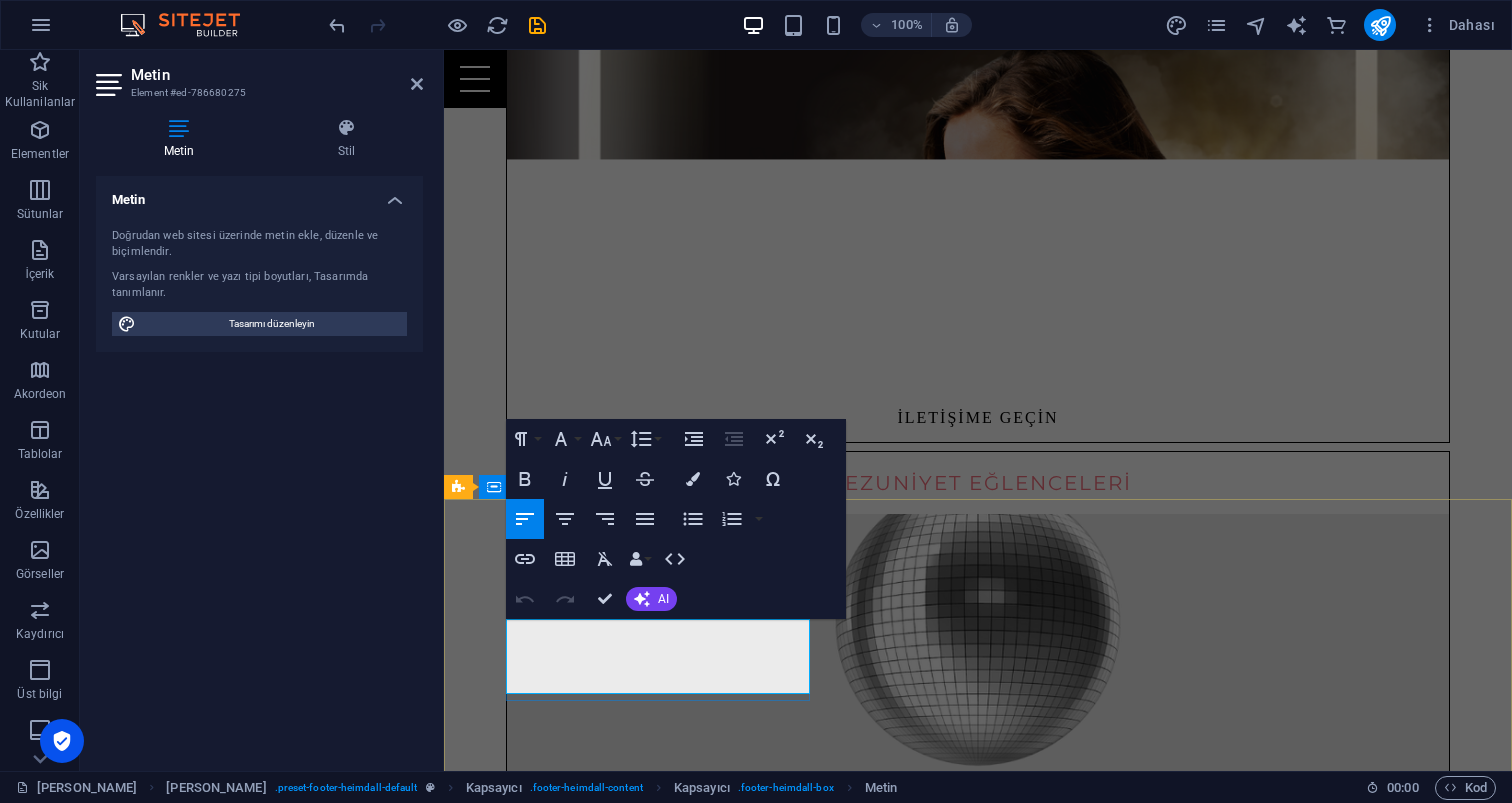 click on "Antalya   07230" at bounding box center [932, 2826] 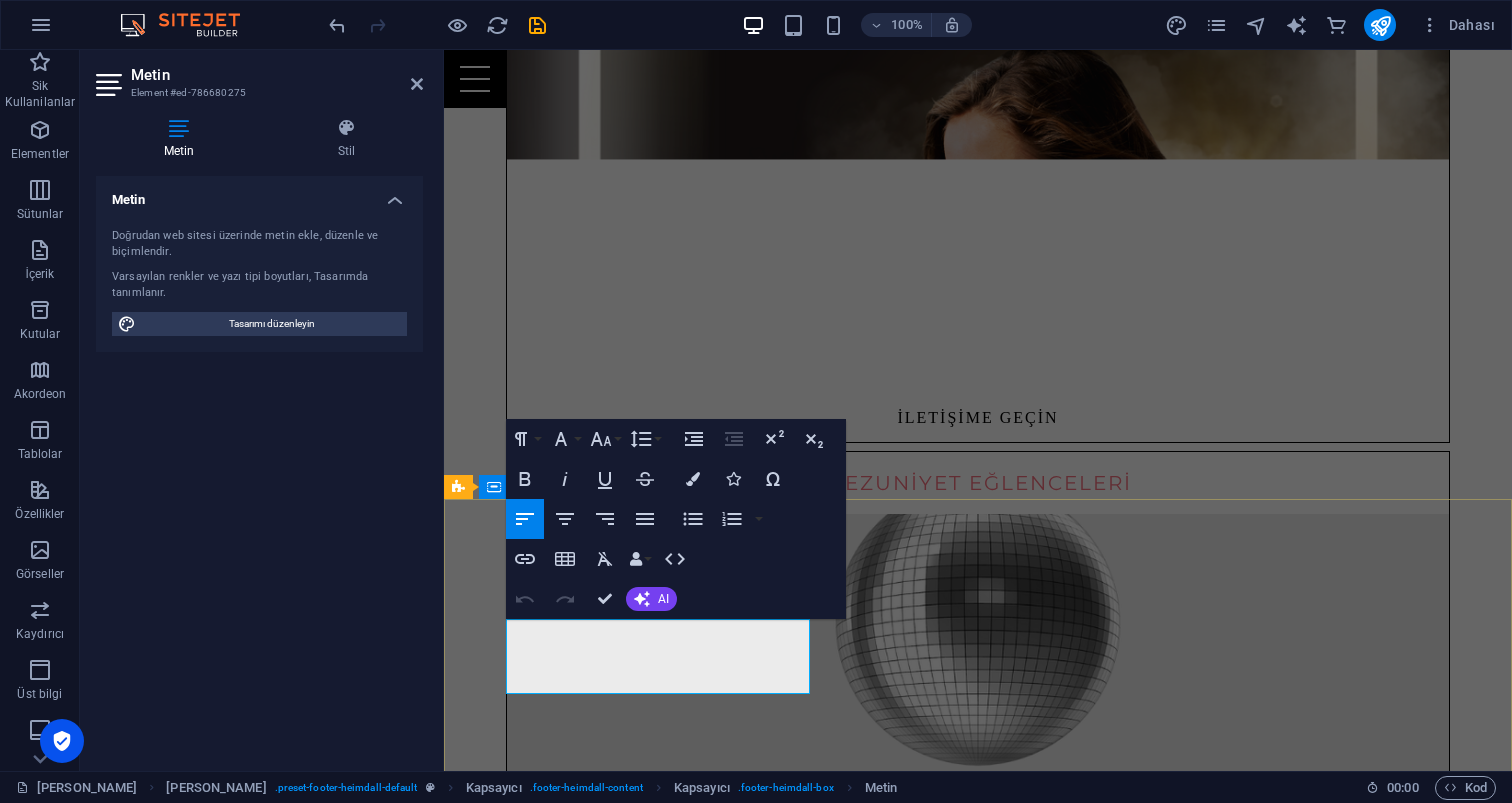 click on "Adres karaokeparty.com.tr Güzeloba Antalya   07230     Instagram       Whatsapp     Power-App Set'leri İLETİŞİM Mehmet Çapar         05333501812    E-Posta:  info@karaokeparty.com.tr" at bounding box center (978, 4953) 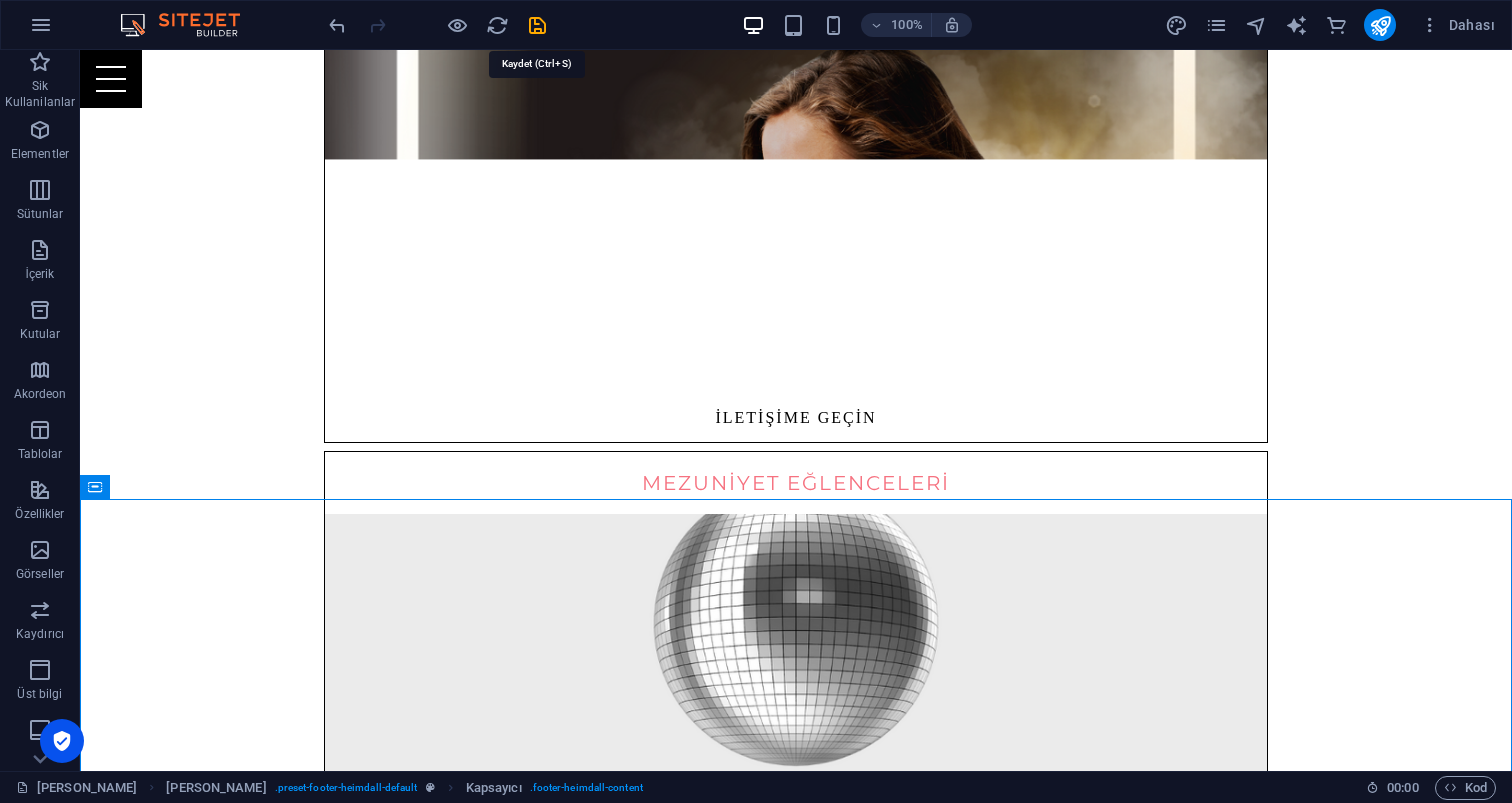 click at bounding box center (537, 25) 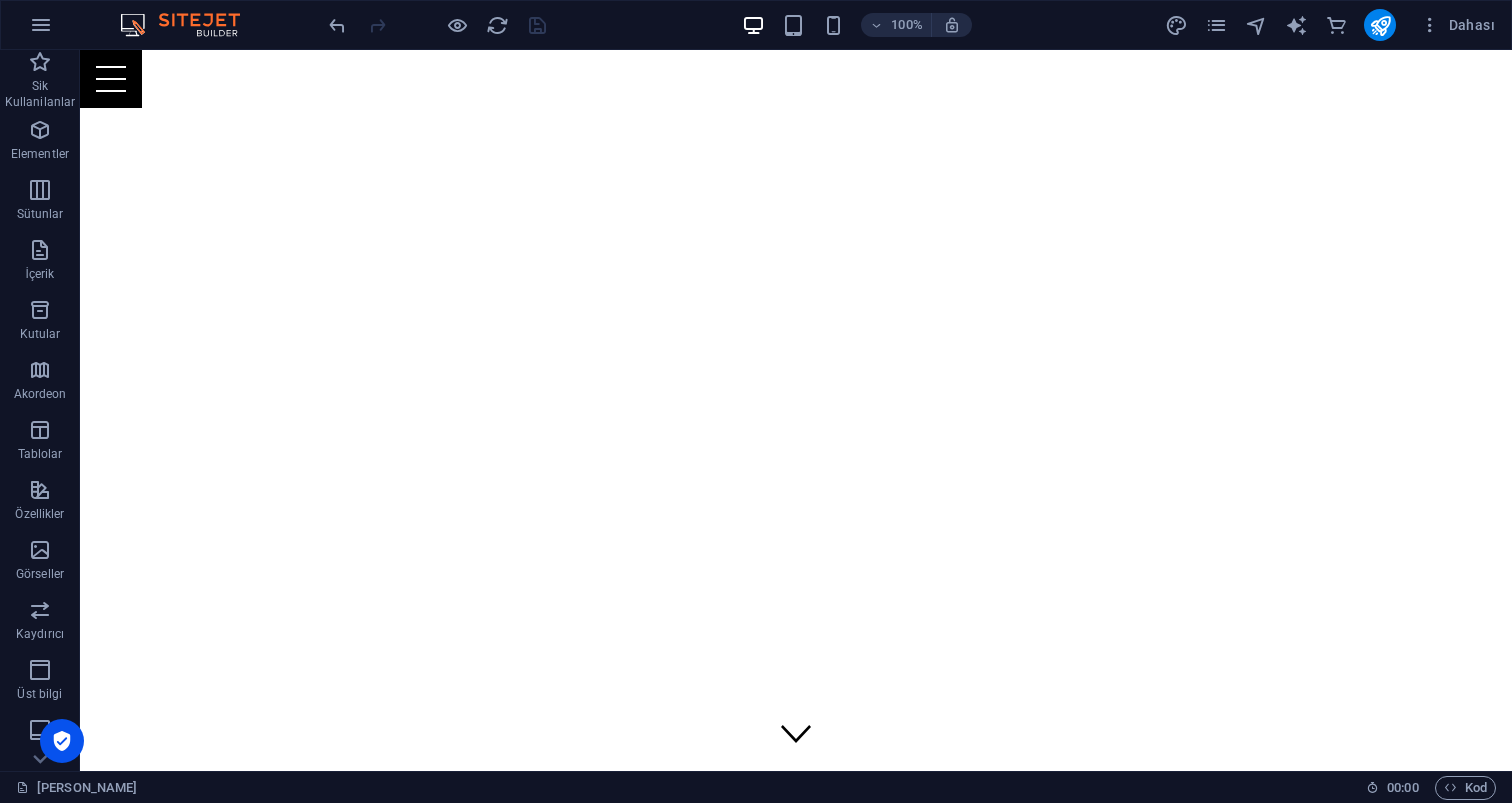 scroll, scrollTop: 0, scrollLeft: 0, axis: both 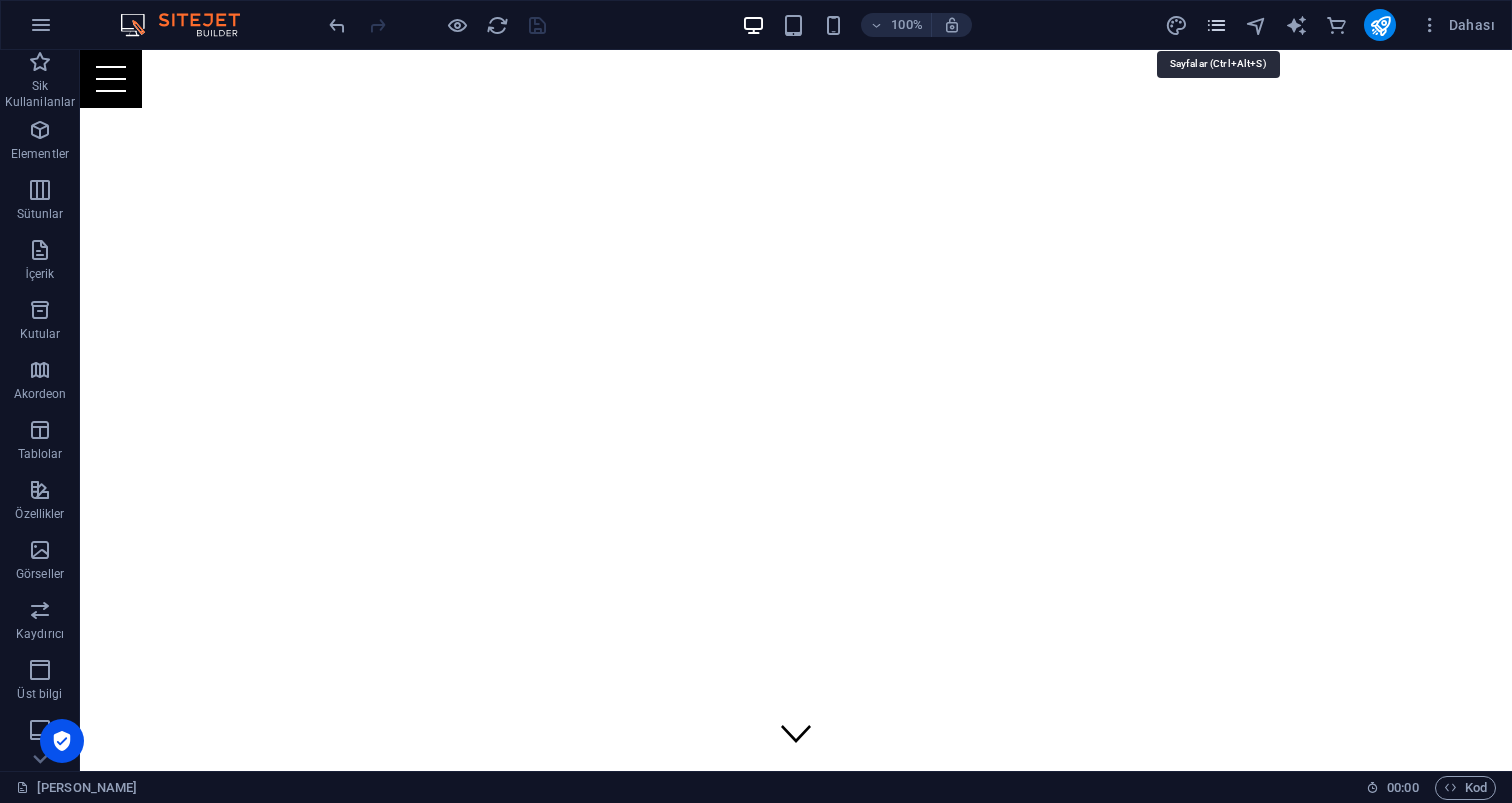 click at bounding box center [1216, 25] 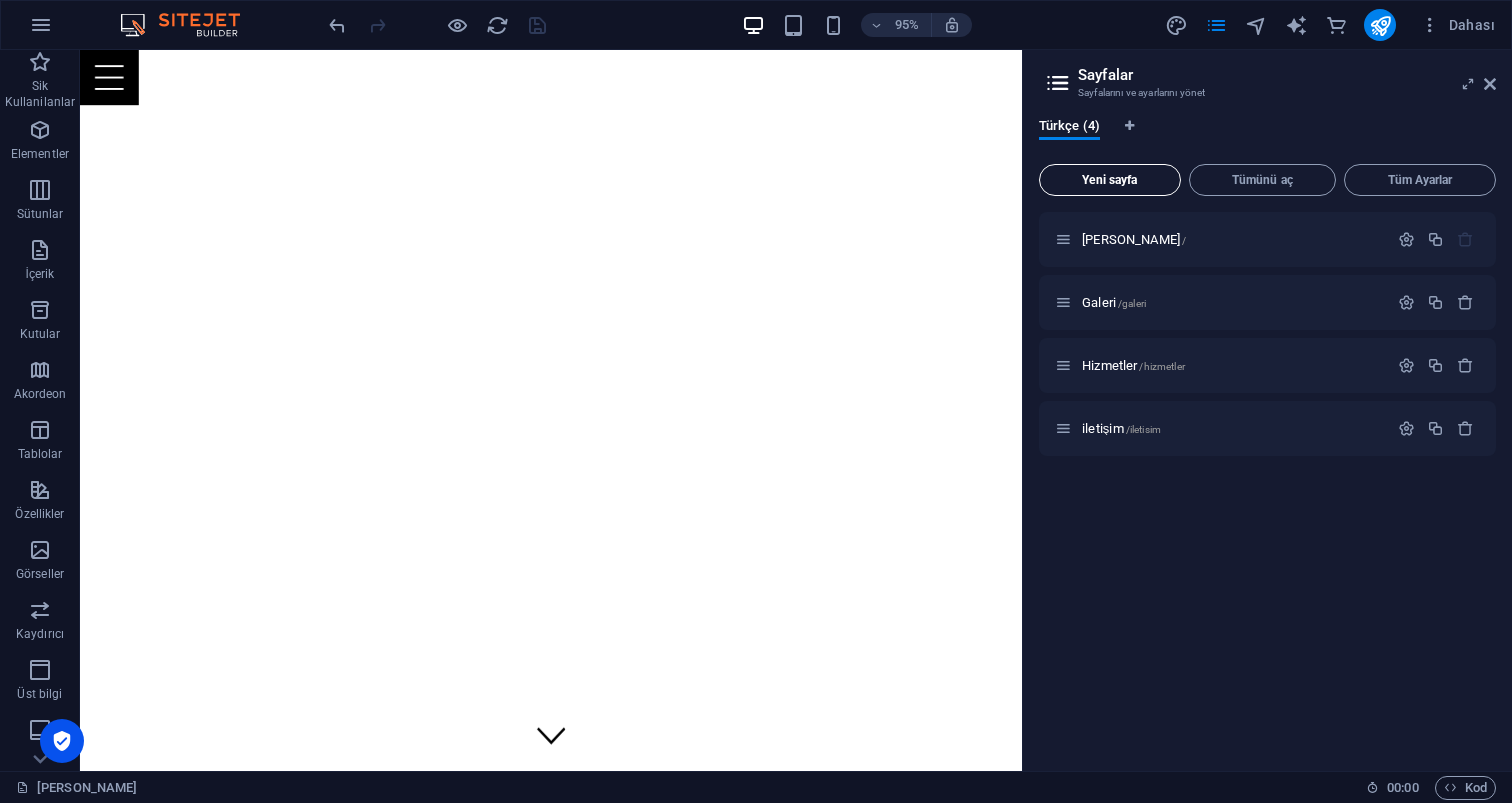 click on "Yeni sayfa" at bounding box center [1110, 180] 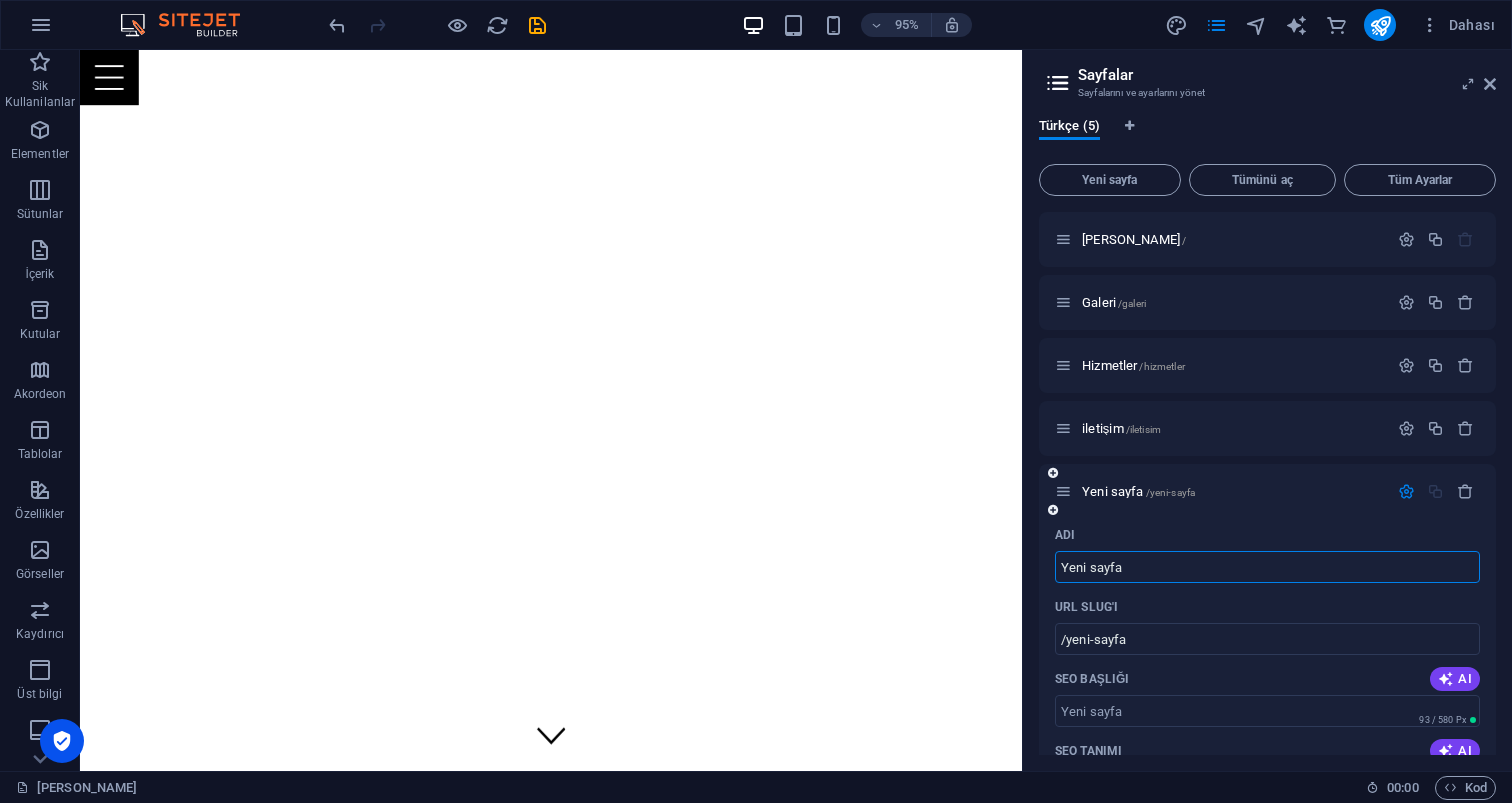 click on "Yeni sayfa" at bounding box center [1267, 567] 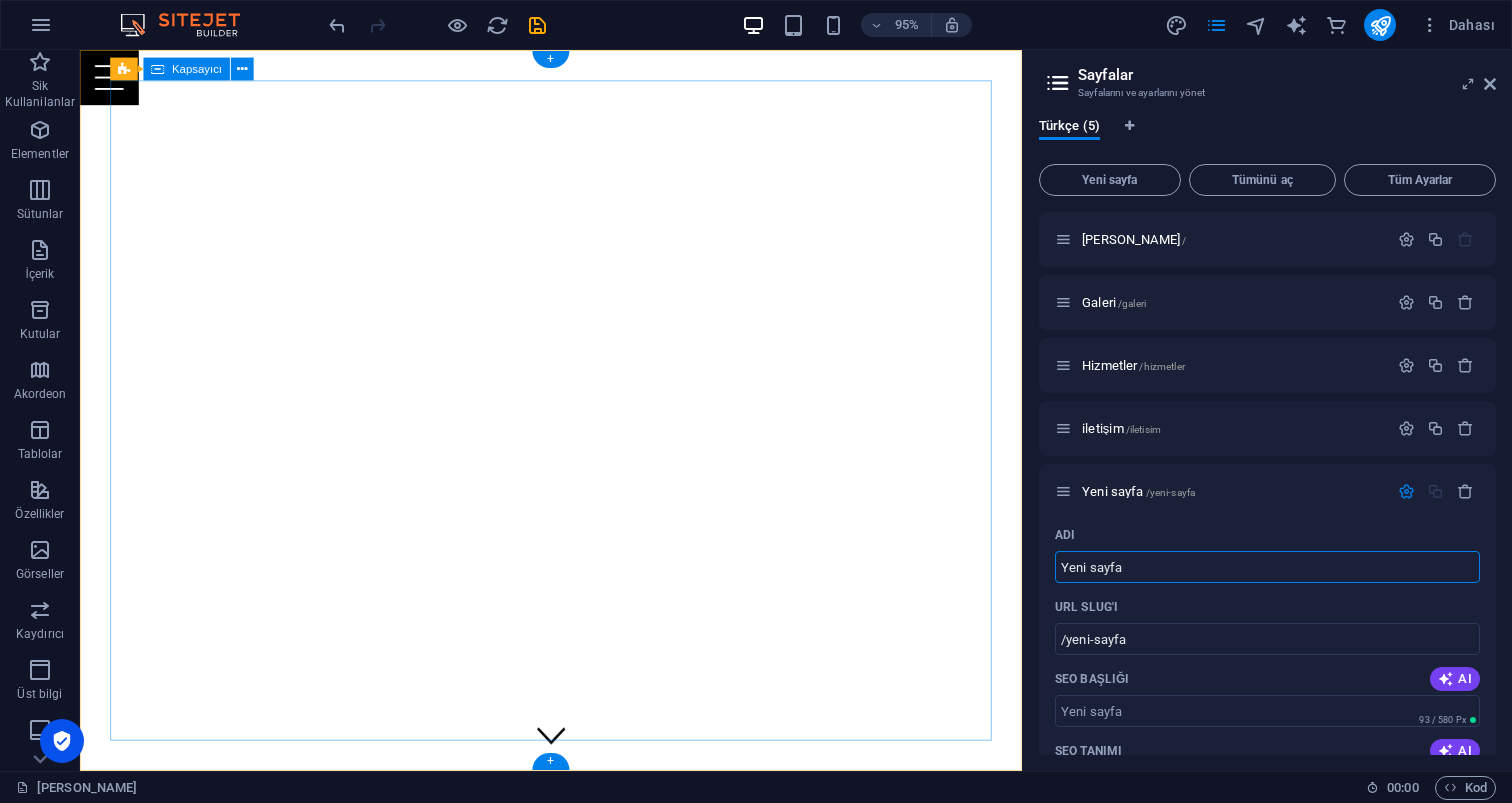 drag, startPoint x: 1275, startPoint y: 616, endPoint x: 1026, endPoint y: 574, distance: 252.51732 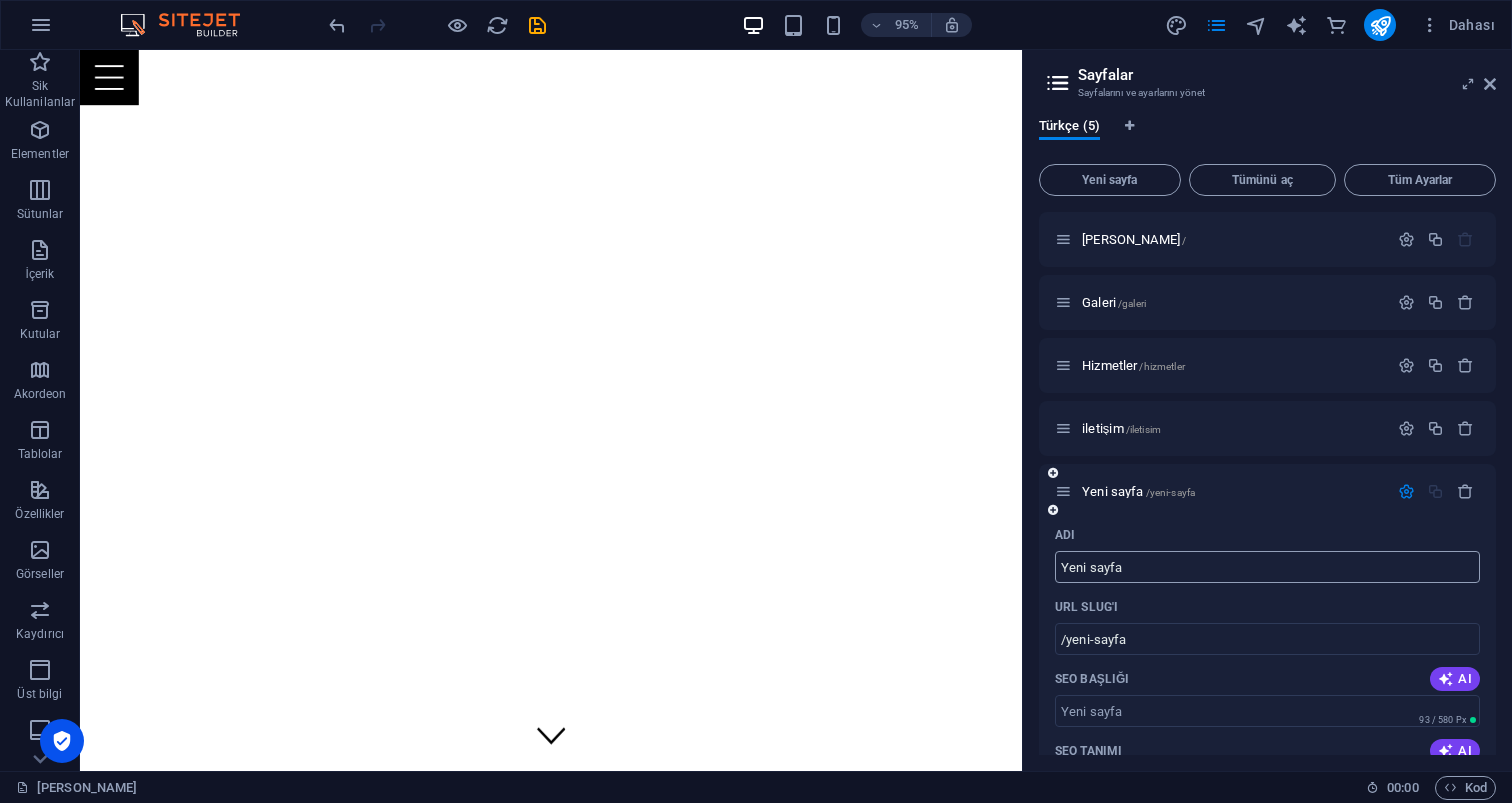click on "Yeni sayfa" at bounding box center (1267, 567) 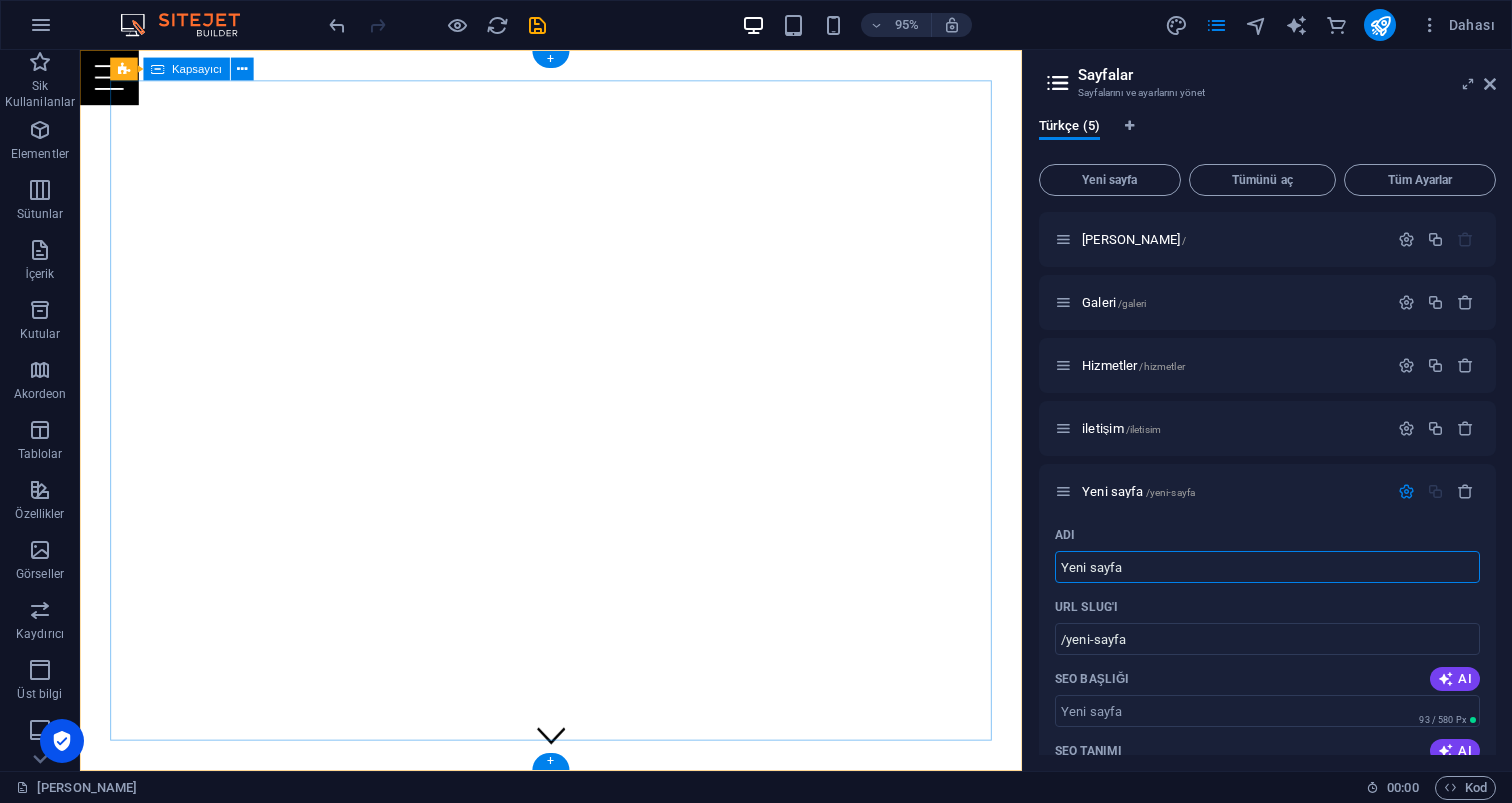 drag, startPoint x: 1139, startPoint y: 615, endPoint x: 972, endPoint y: 581, distance: 170.42593 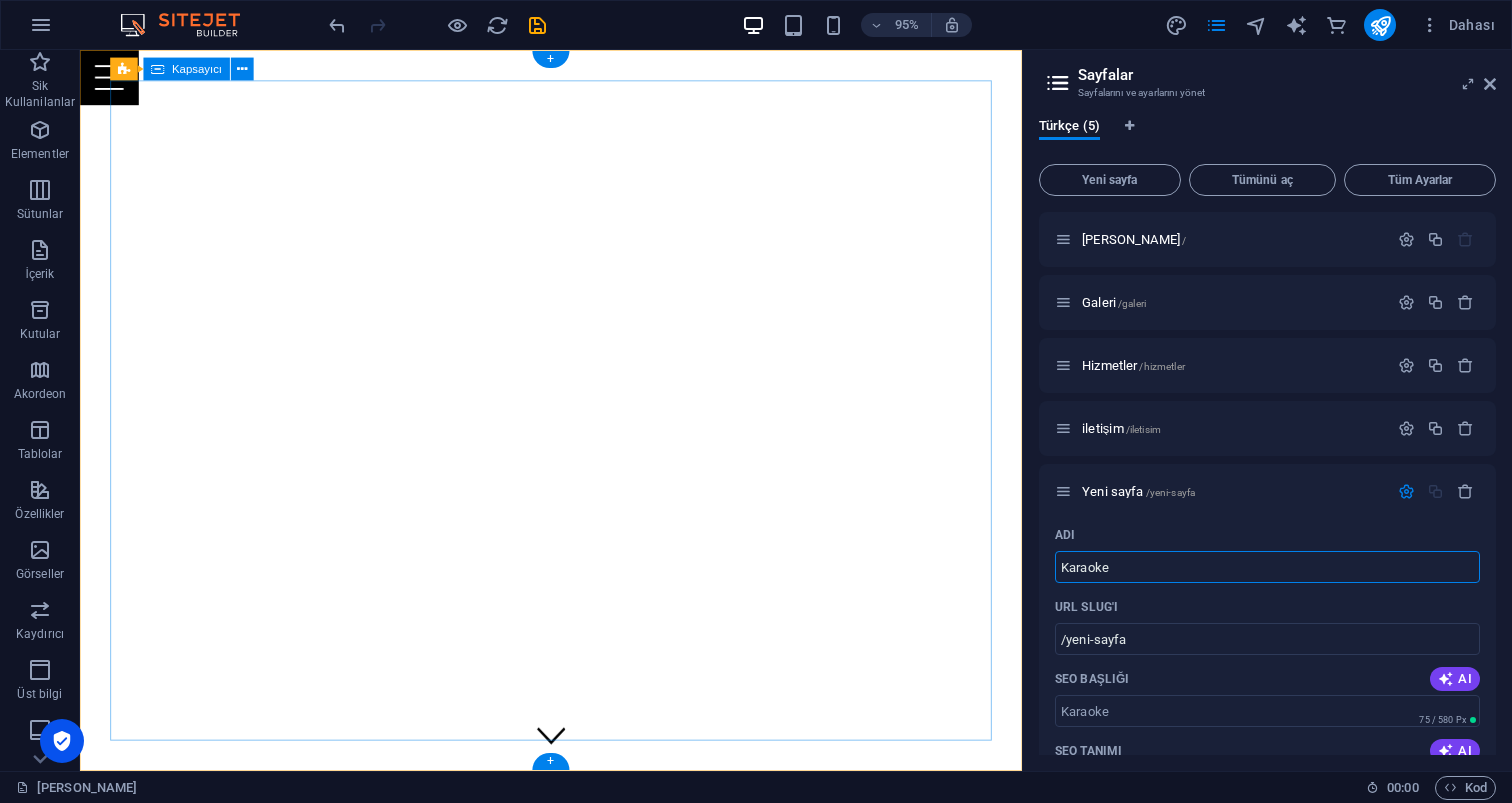 type on "Karaoke" 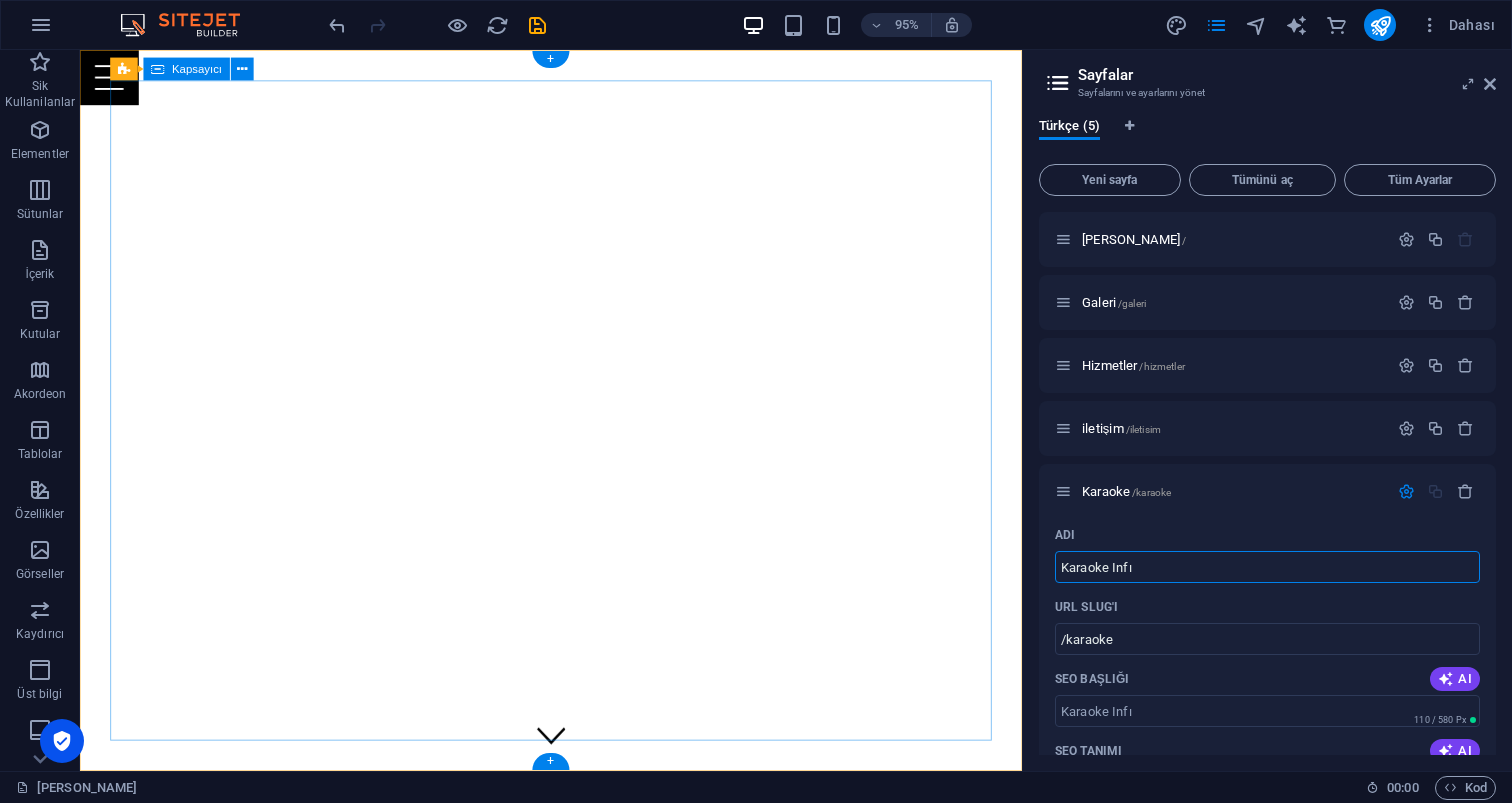 type on "Karaoke Infı" 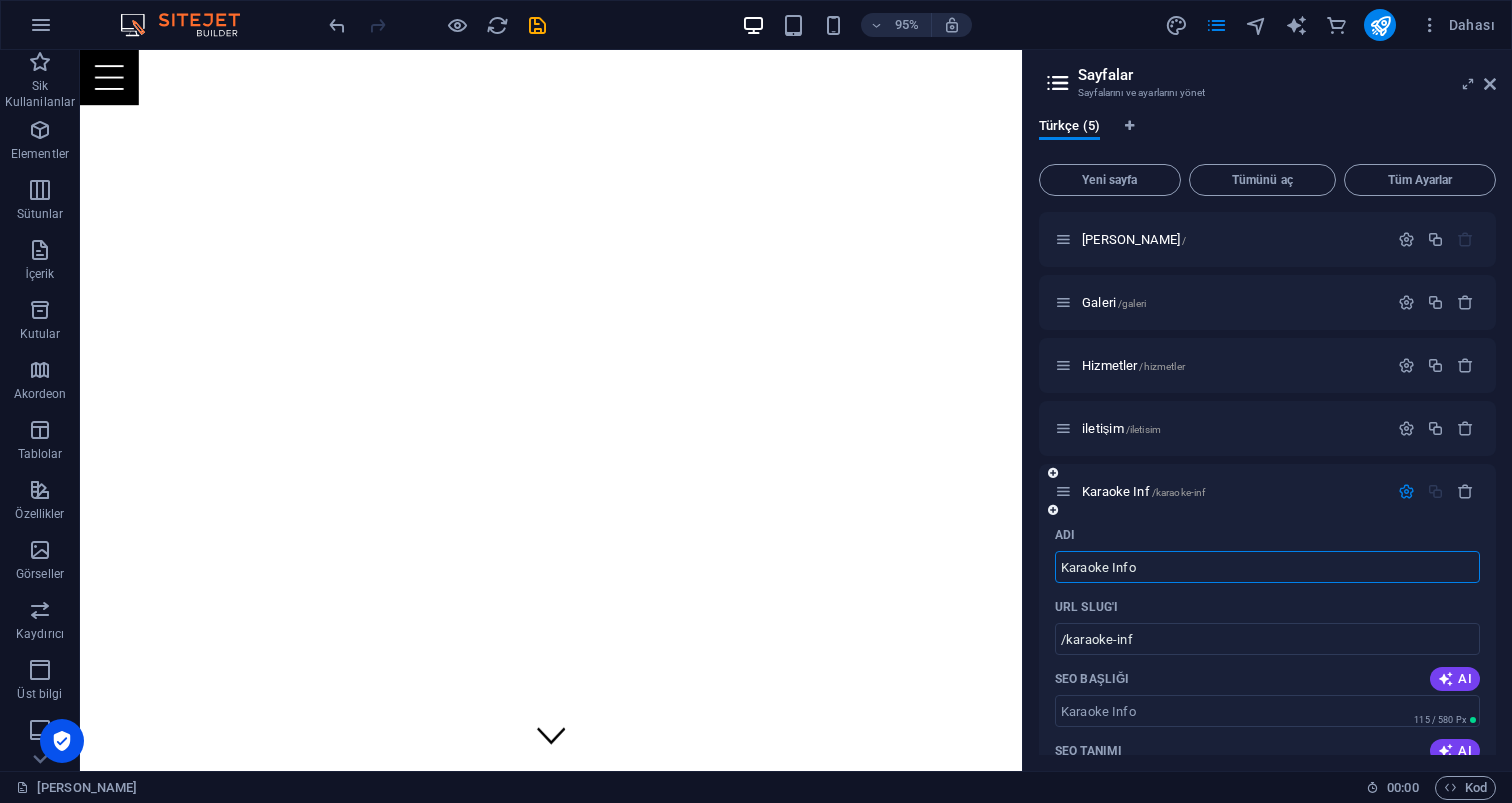 type on "Karaoke Info" 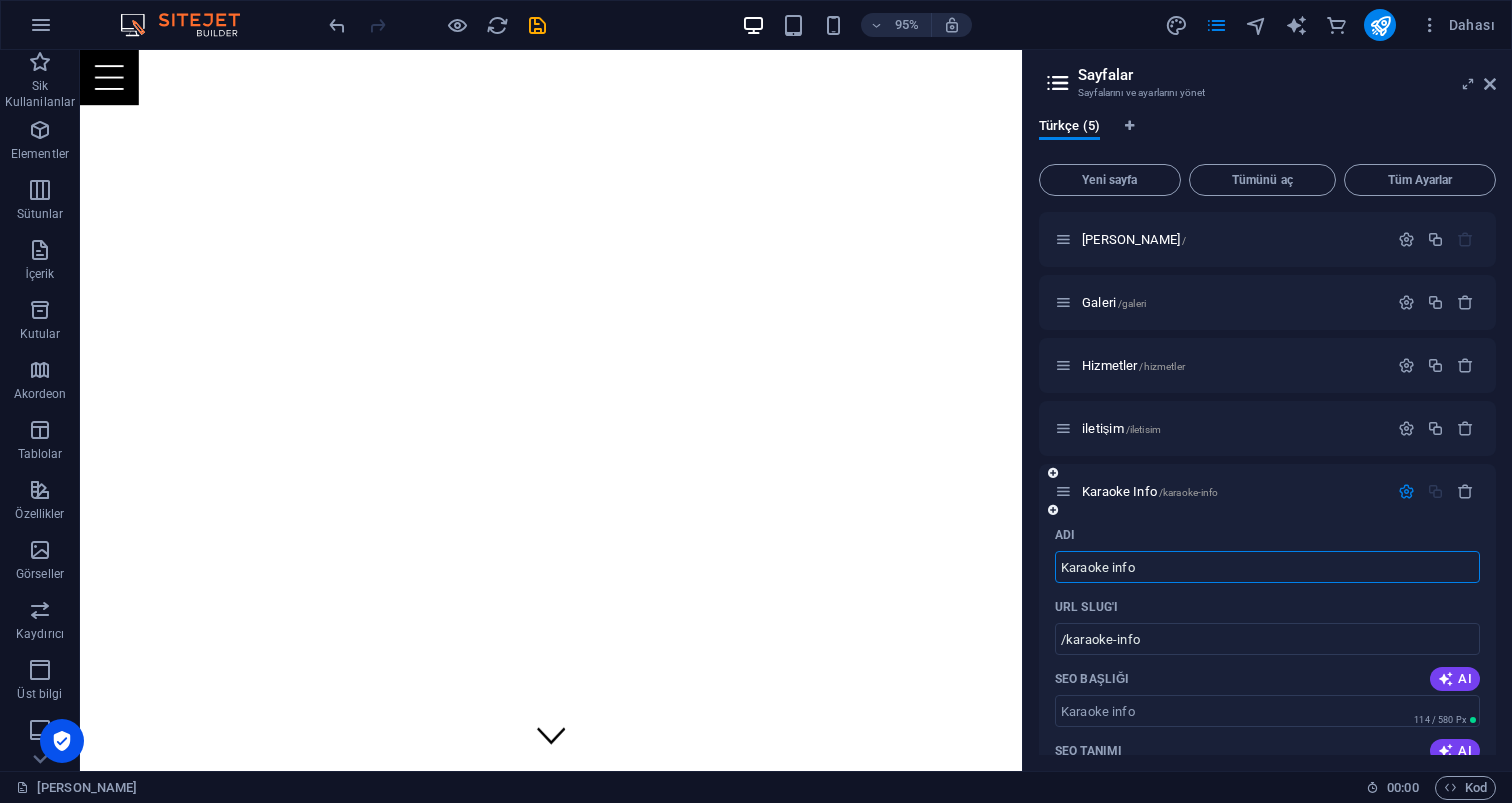 type on "Karaoke info" 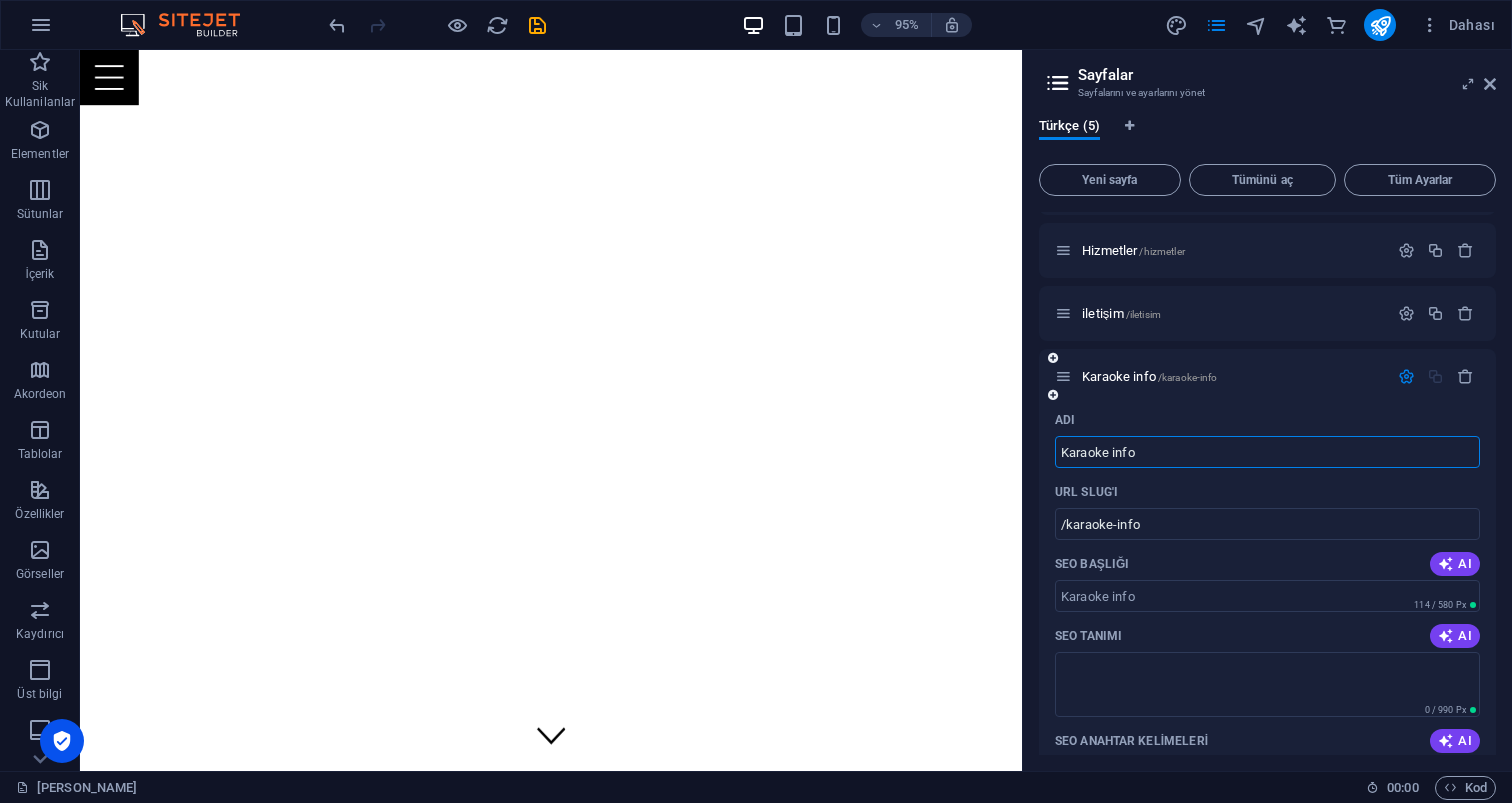 scroll, scrollTop: 122, scrollLeft: 0, axis: vertical 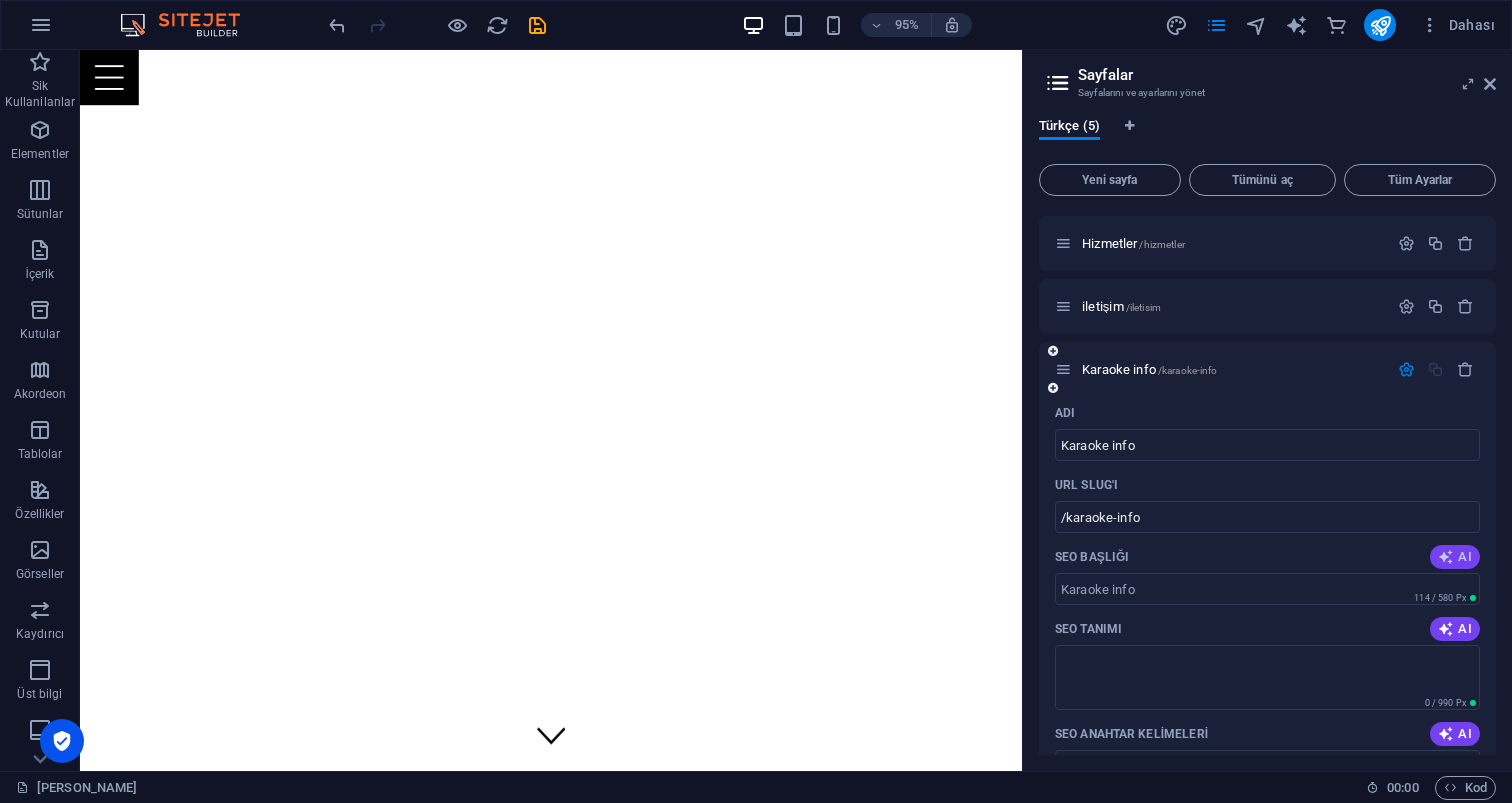 click on "AI" at bounding box center [1455, 557] 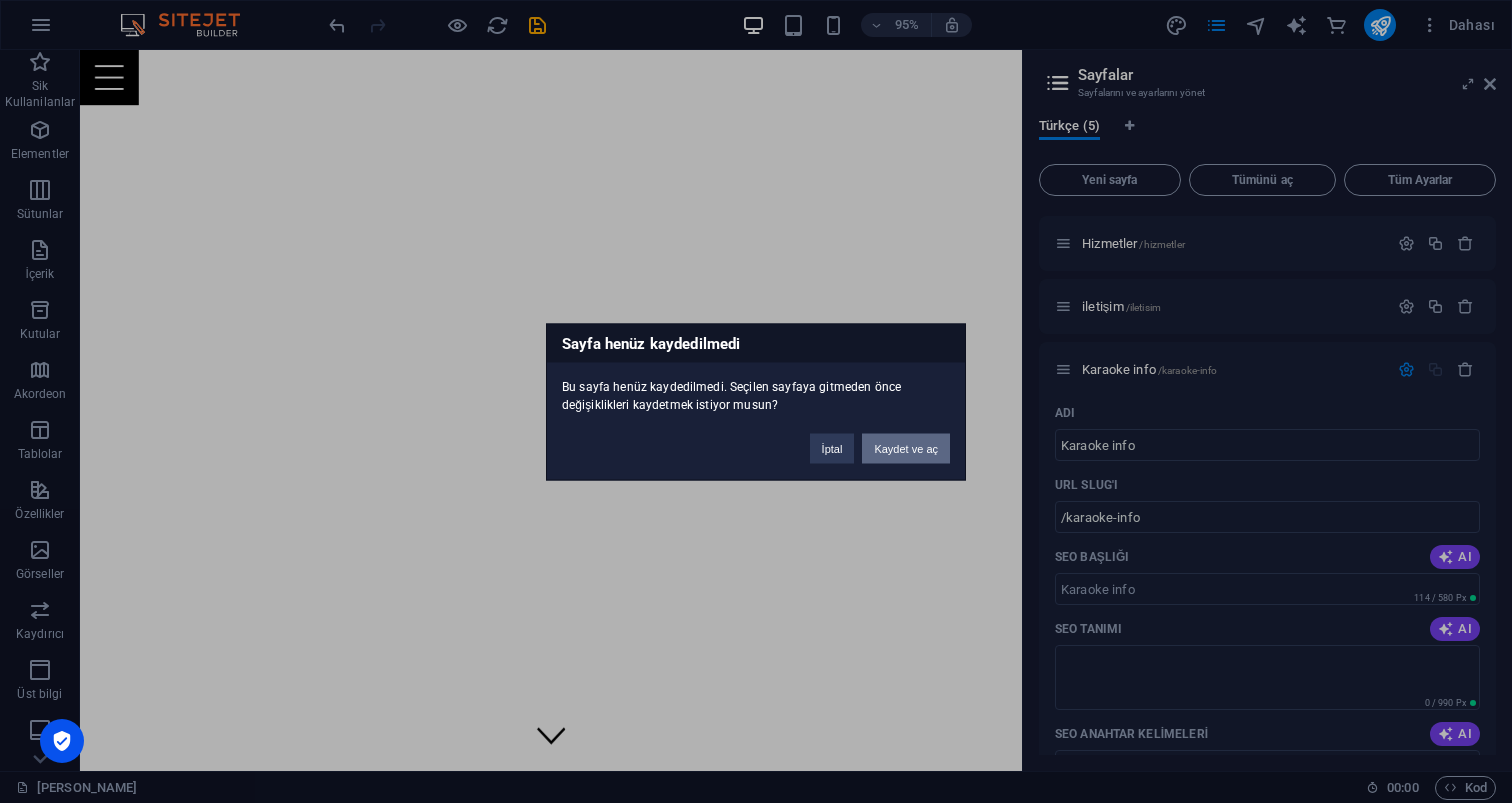 click on "Kaydet ve aç" at bounding box center (906, 448) 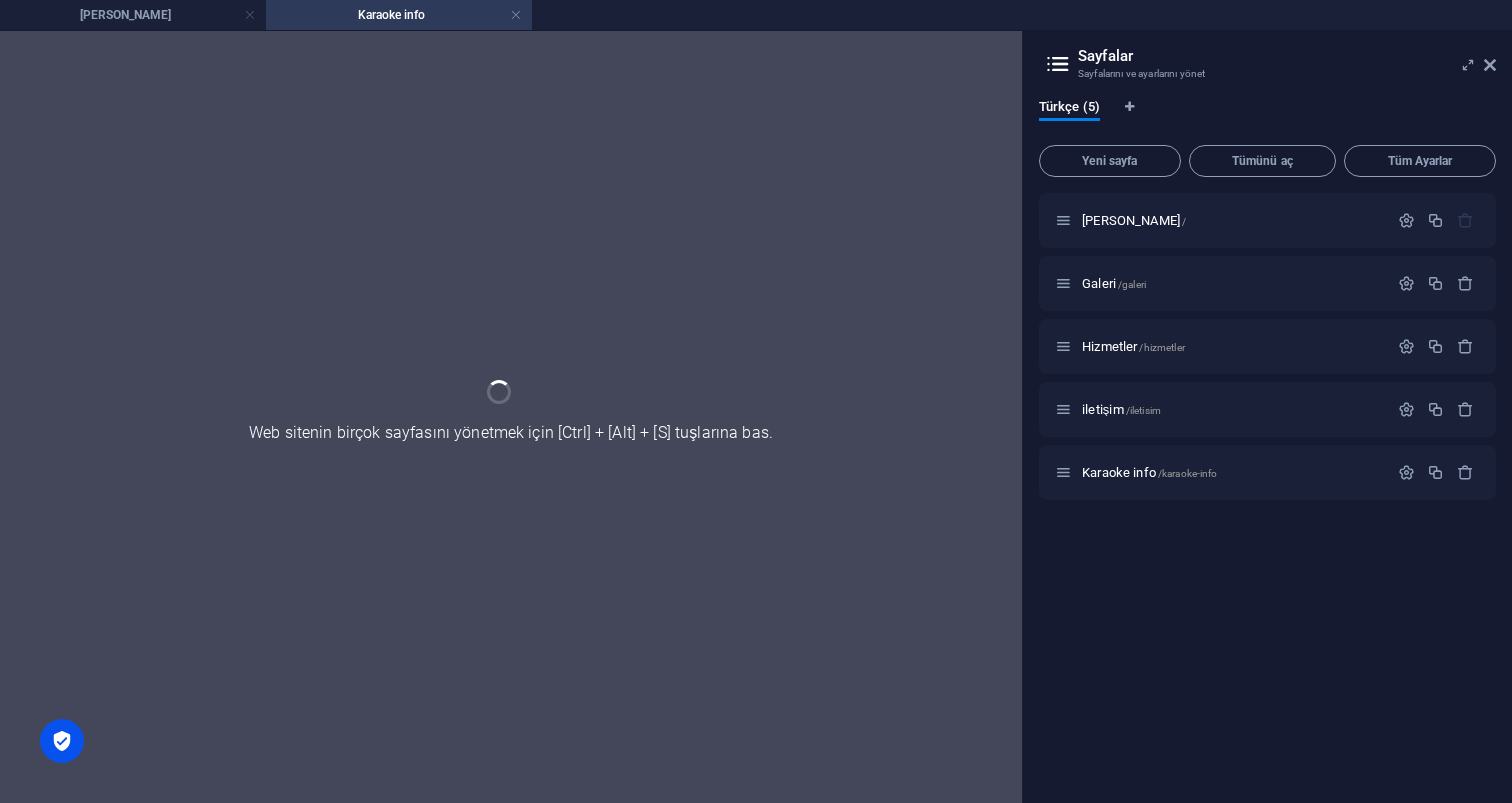 scroll, scrollTop: 0, scrollLeft: 0, axis: both 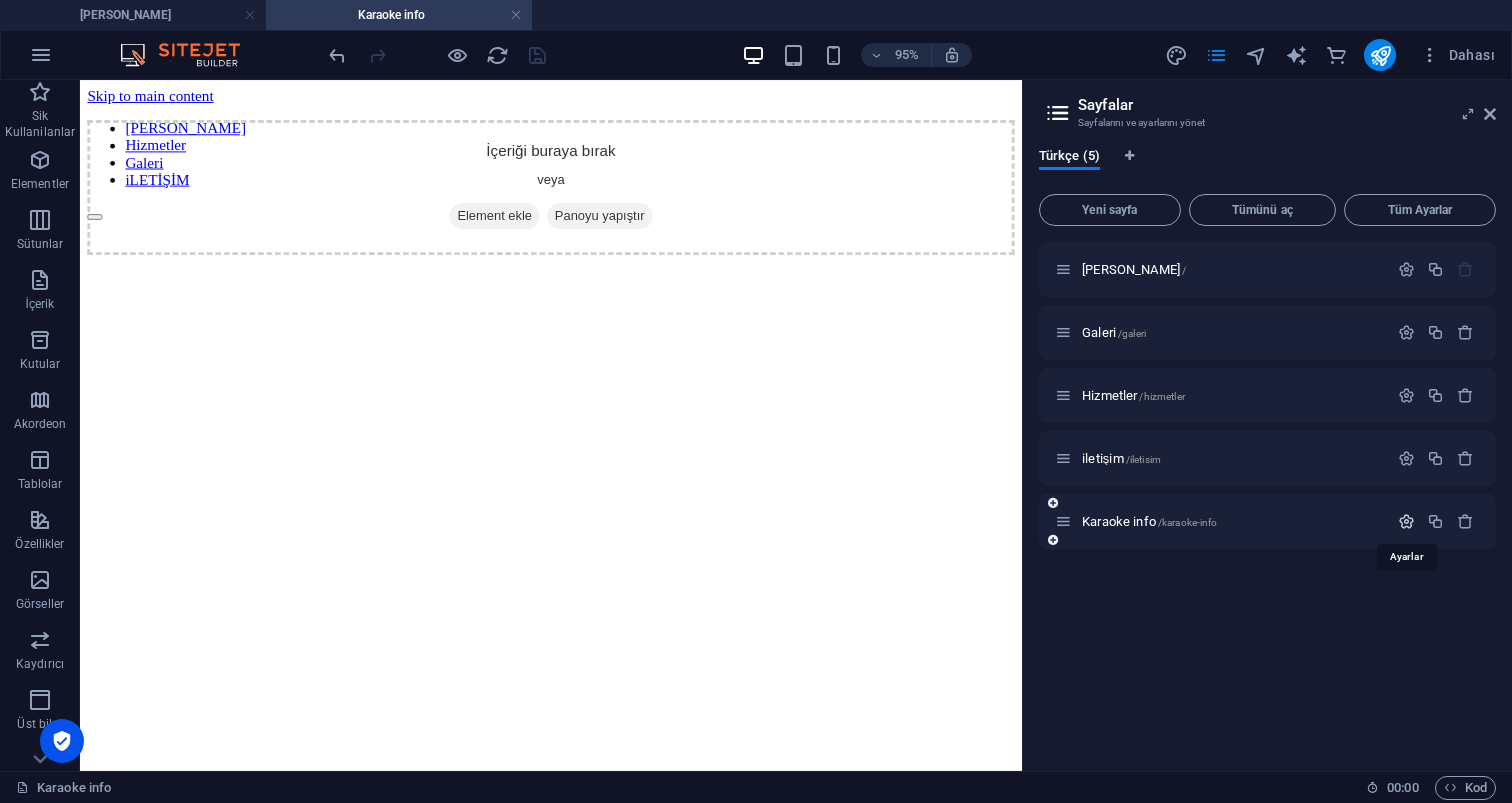 click at bounding box center (1406, 521) 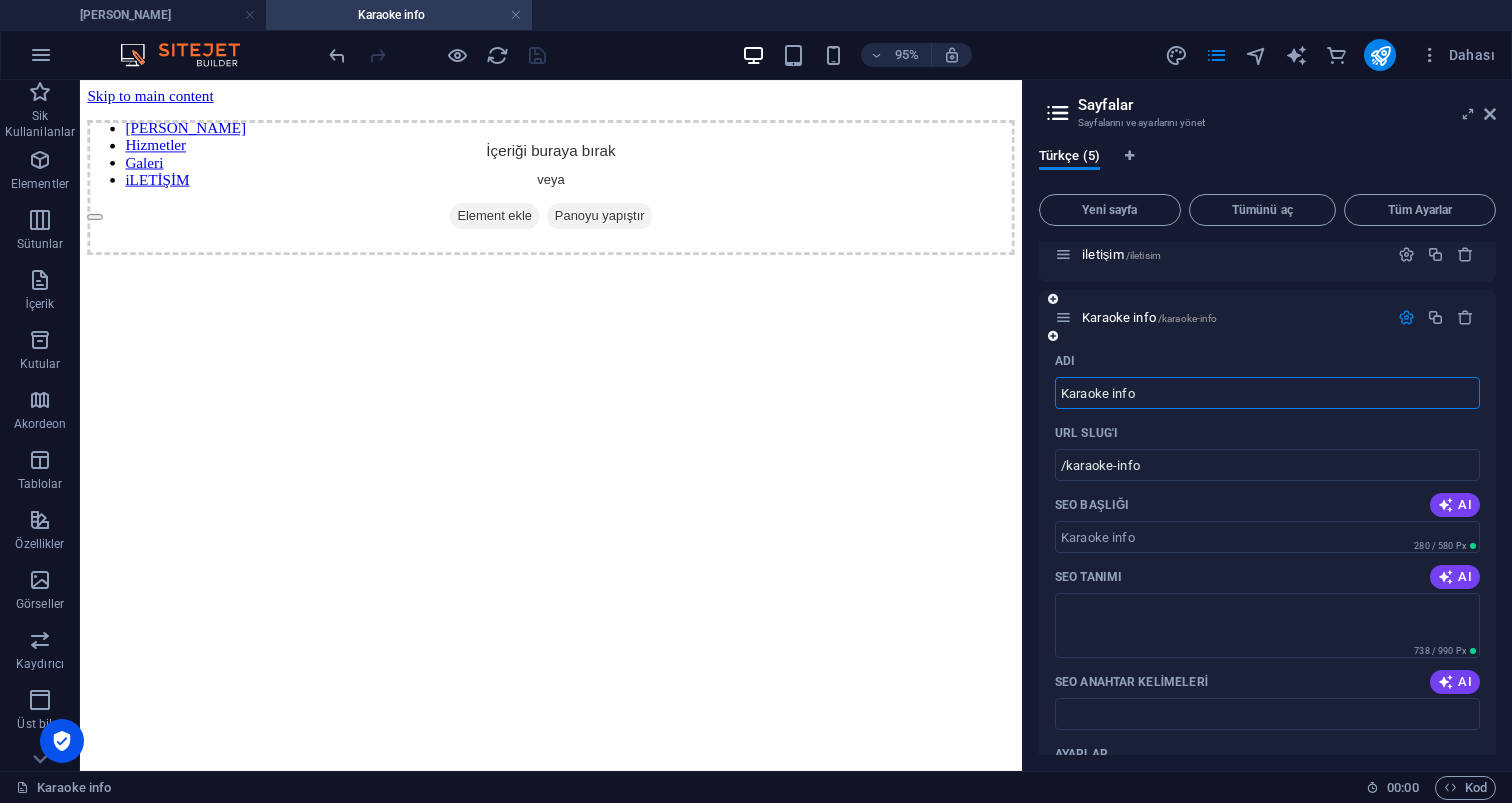 scroll, scrollTop: 205, scrollLeft: 0, axis: vertical 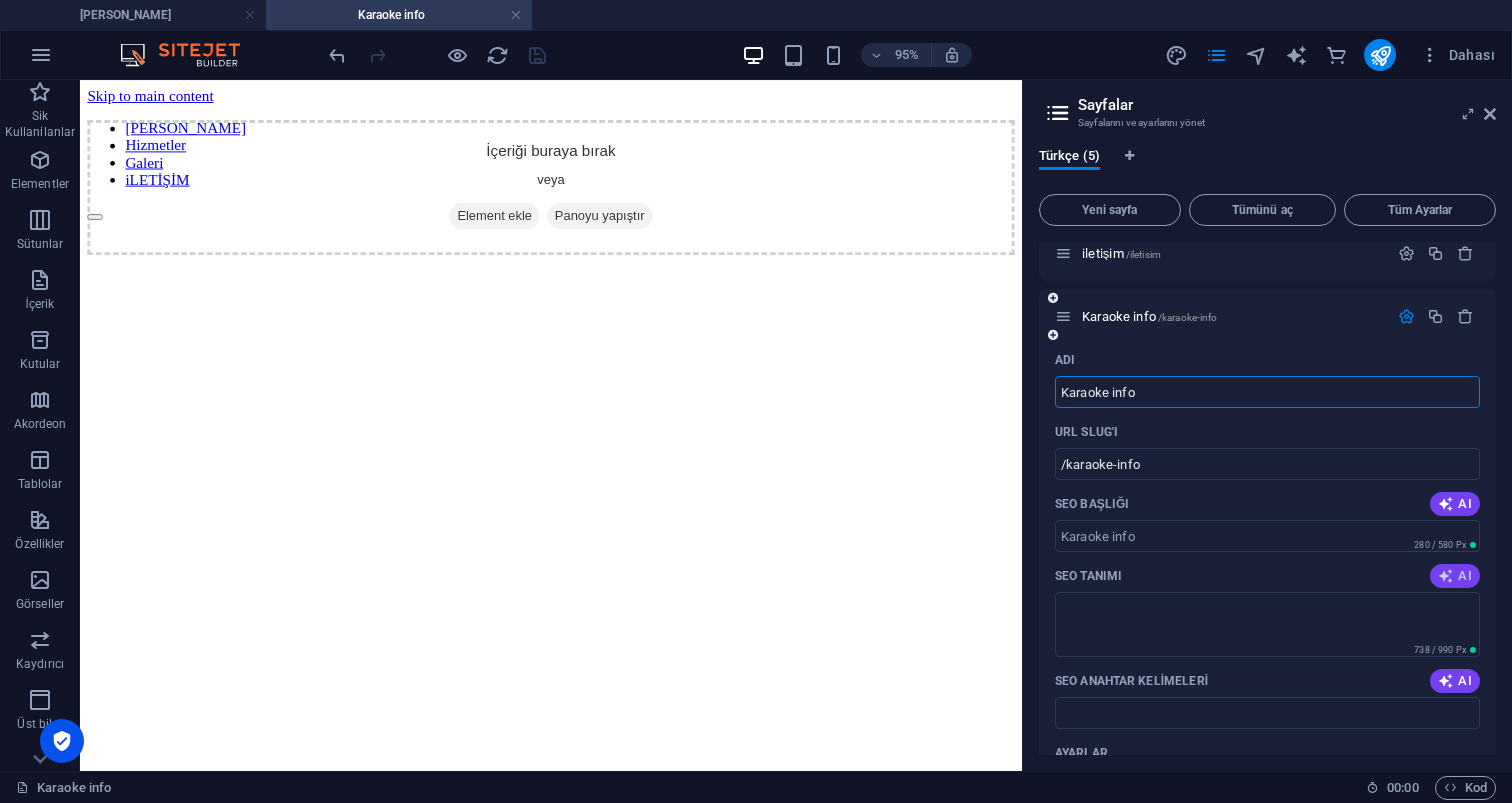 click on "AI" at bounding box center [1455, 576] 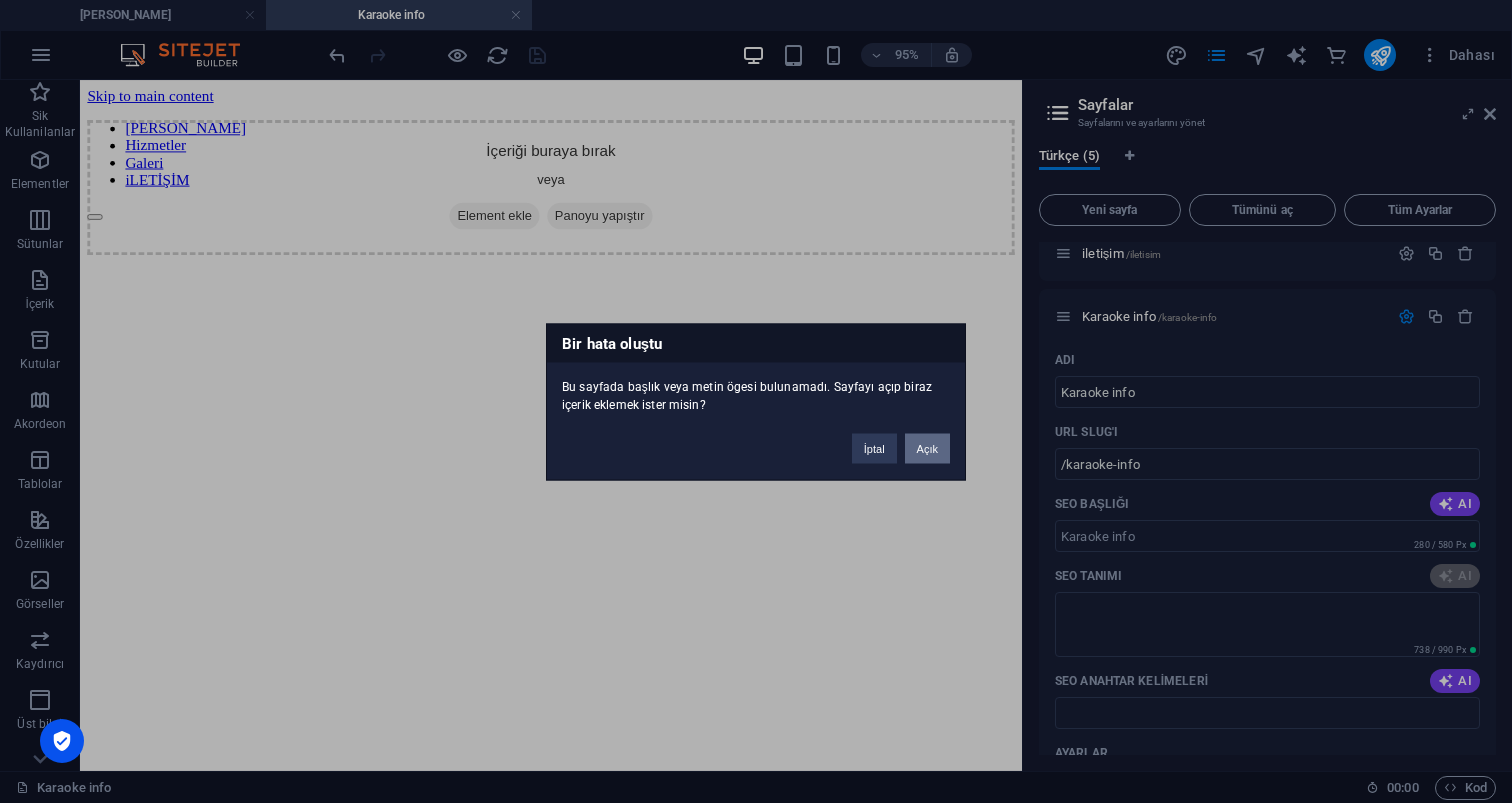 drag, startPoint x: 930, startPoint y: 449, endPoint x: 899, endPoint y: 393, distance: 64.00781 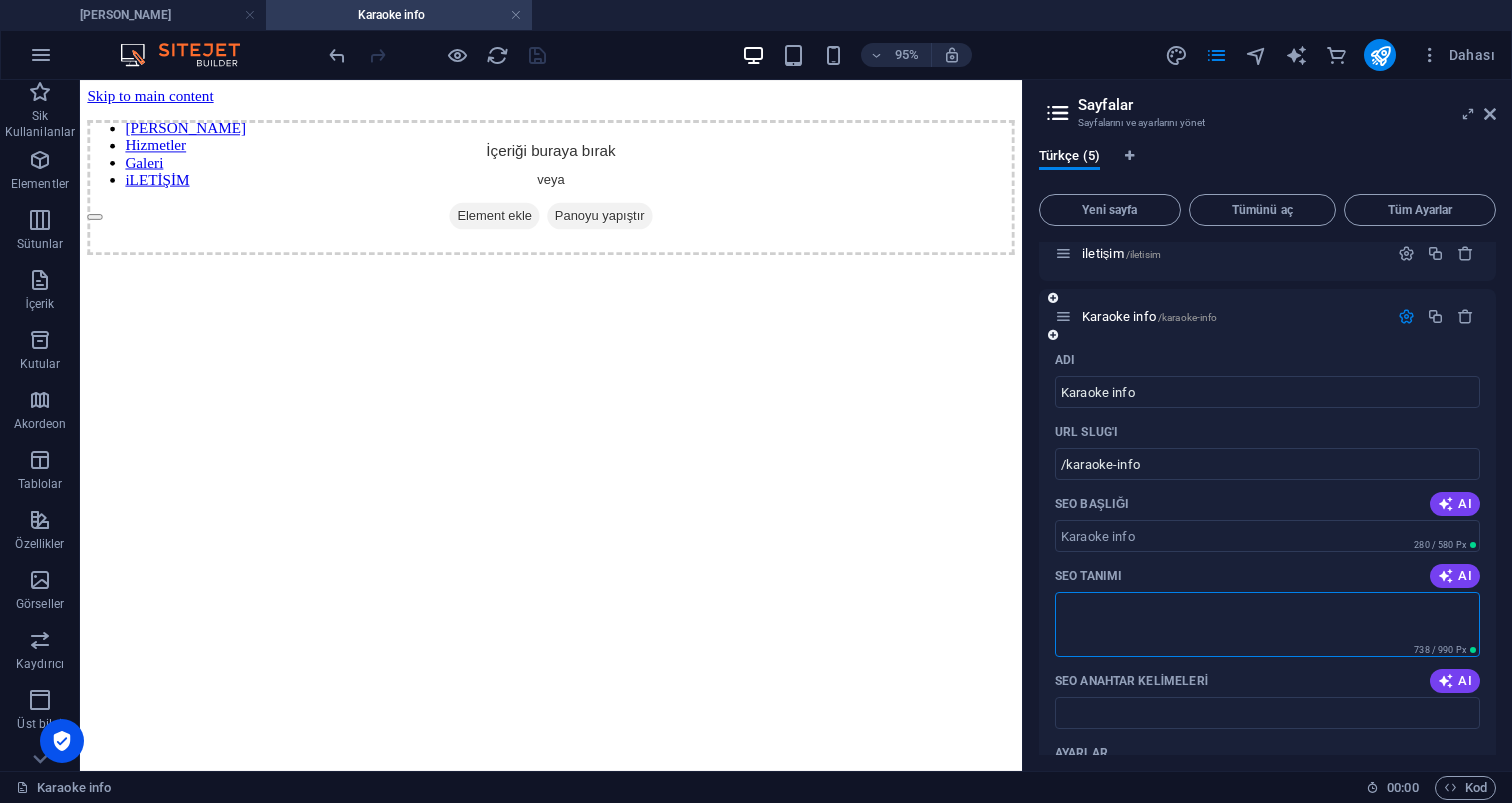 click on "SEO Tanımı" at bounding box center (1267, 624) 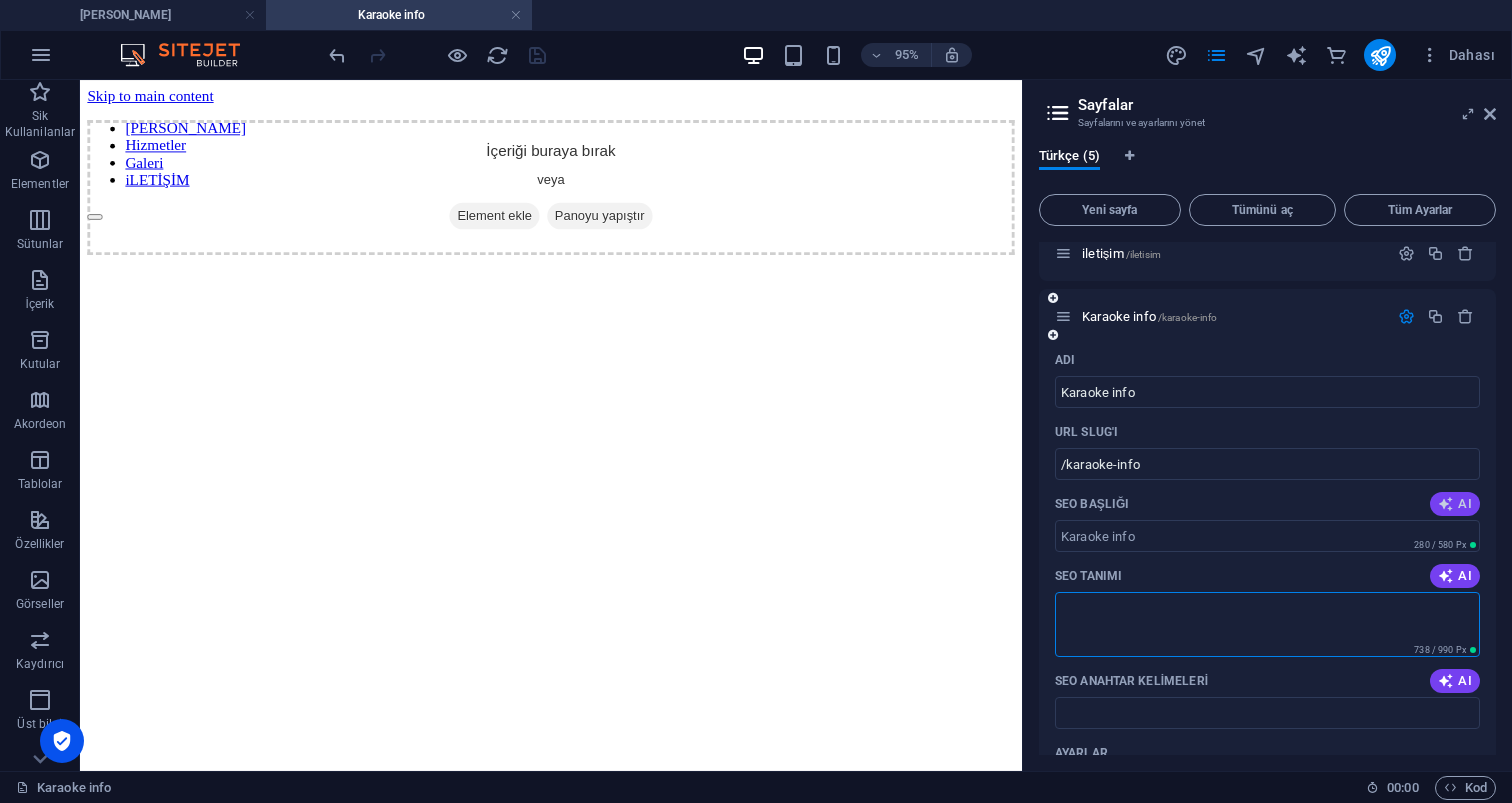 click at bounding box center (1446, 504) 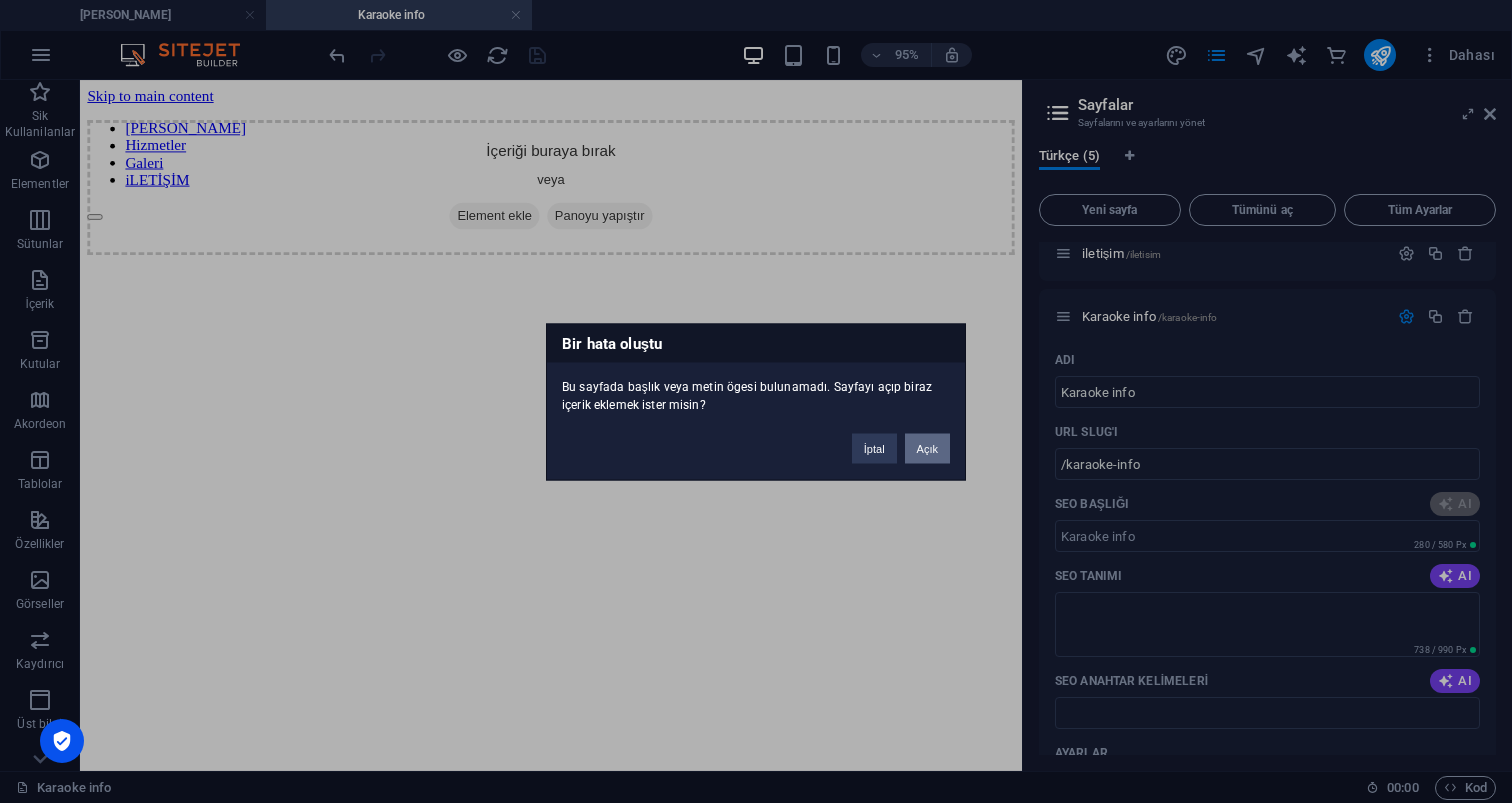 click on "Açık" at bounding box center (927, 448) 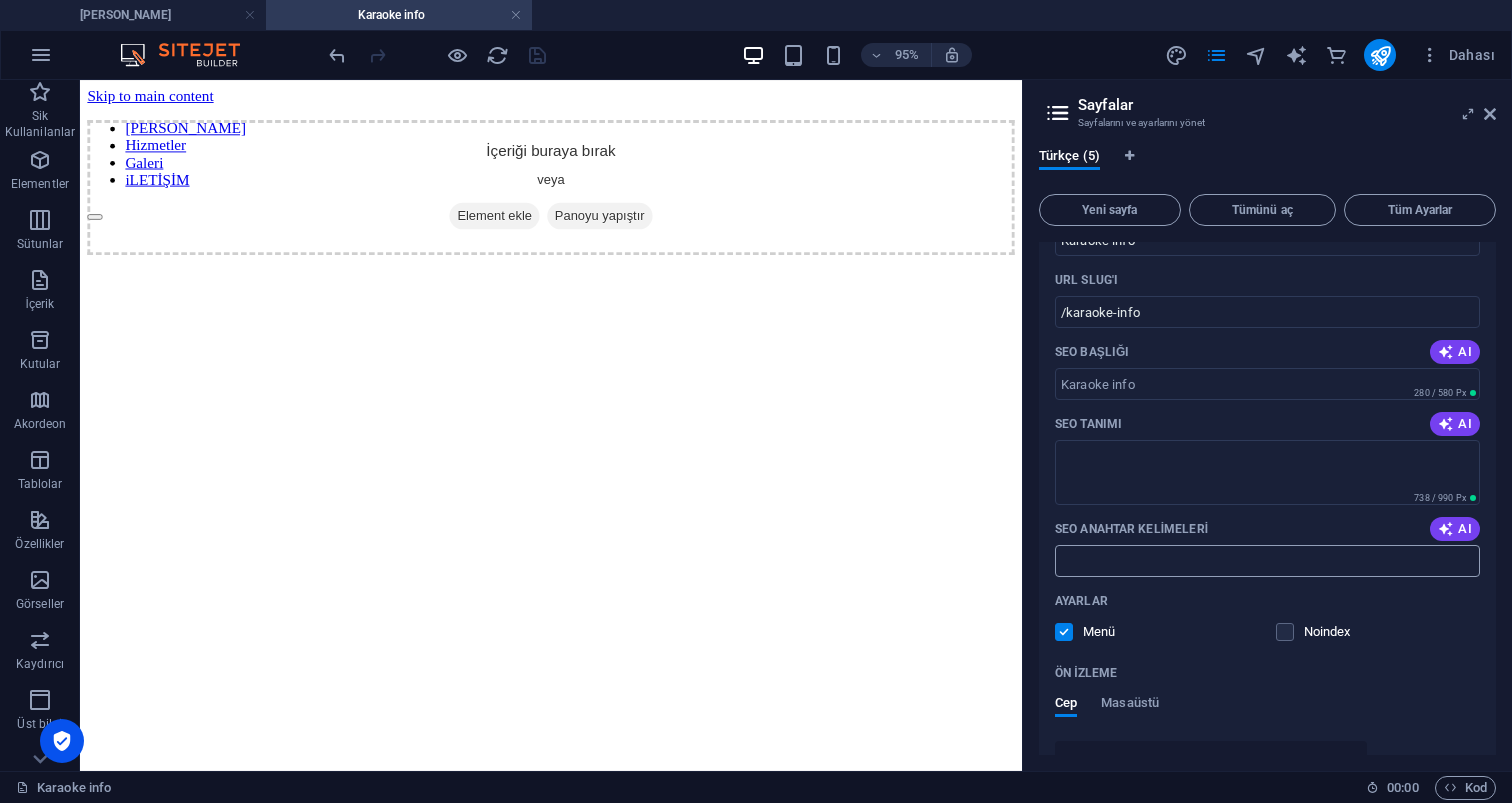 scroll, scrollTop: 359, scrollLeft: 0, axis: vertical 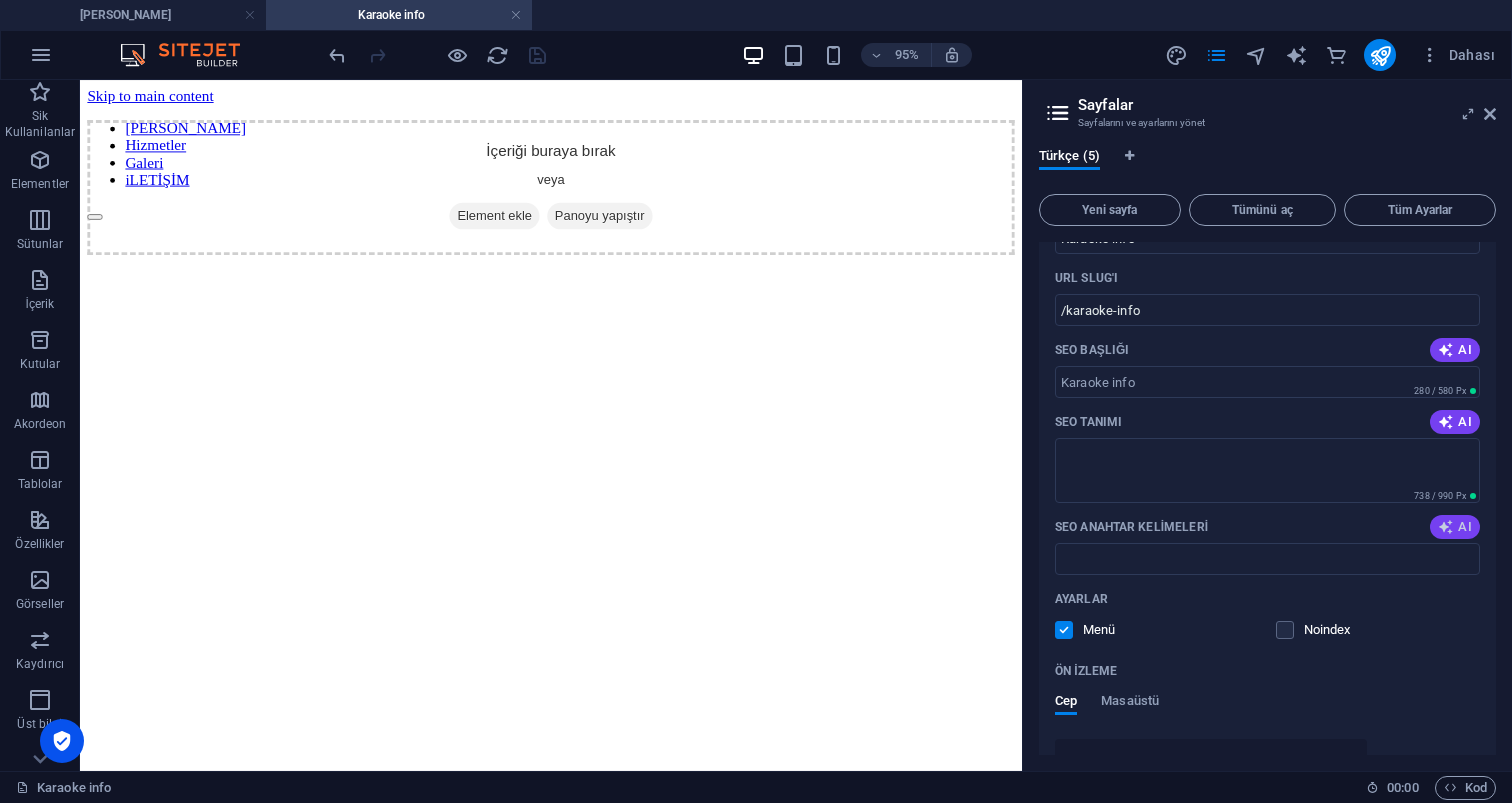 click on "AI" at bounding box center (1455, 527) 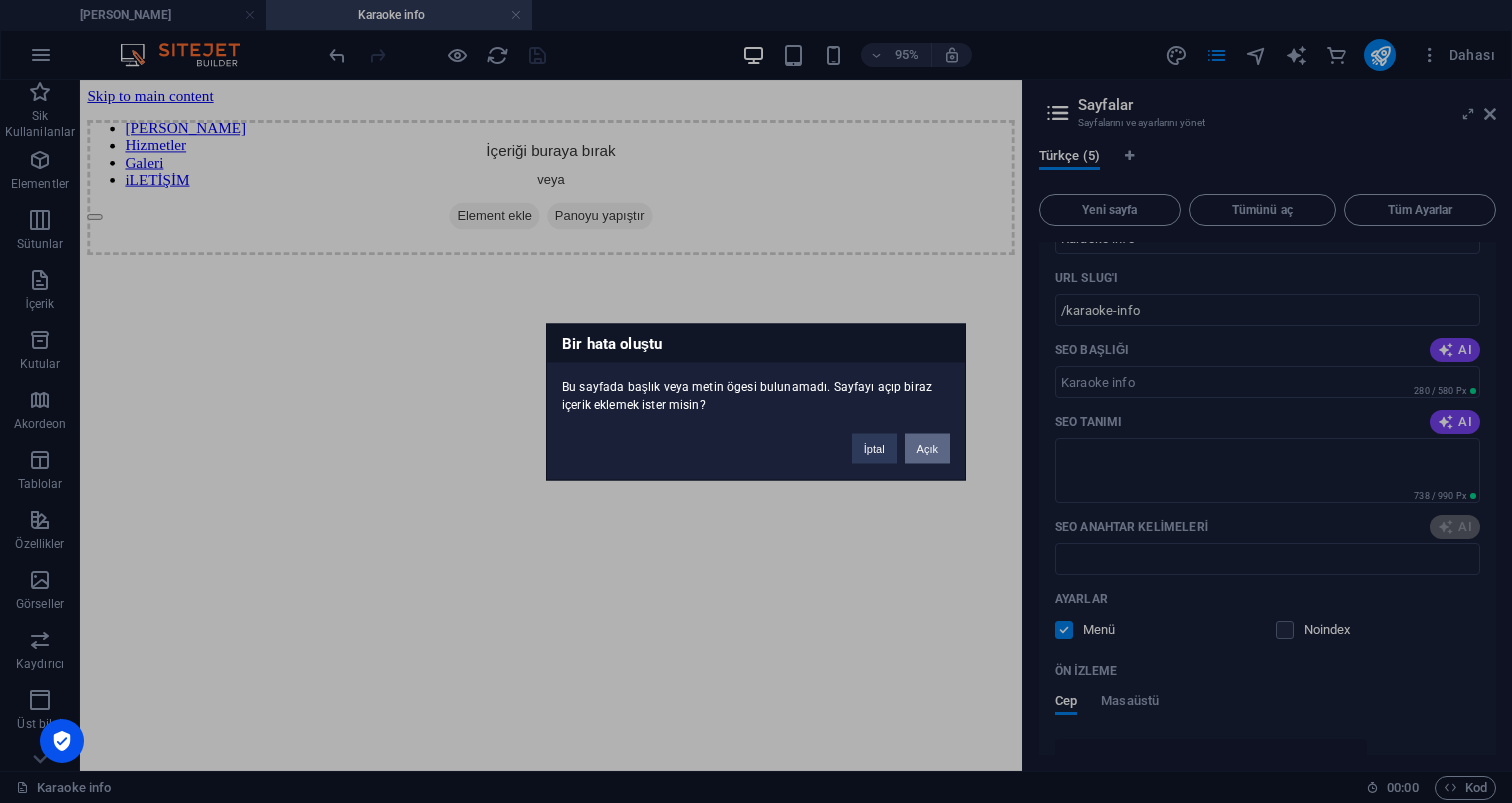 click on "Açık" at bounding box center [927, 448] 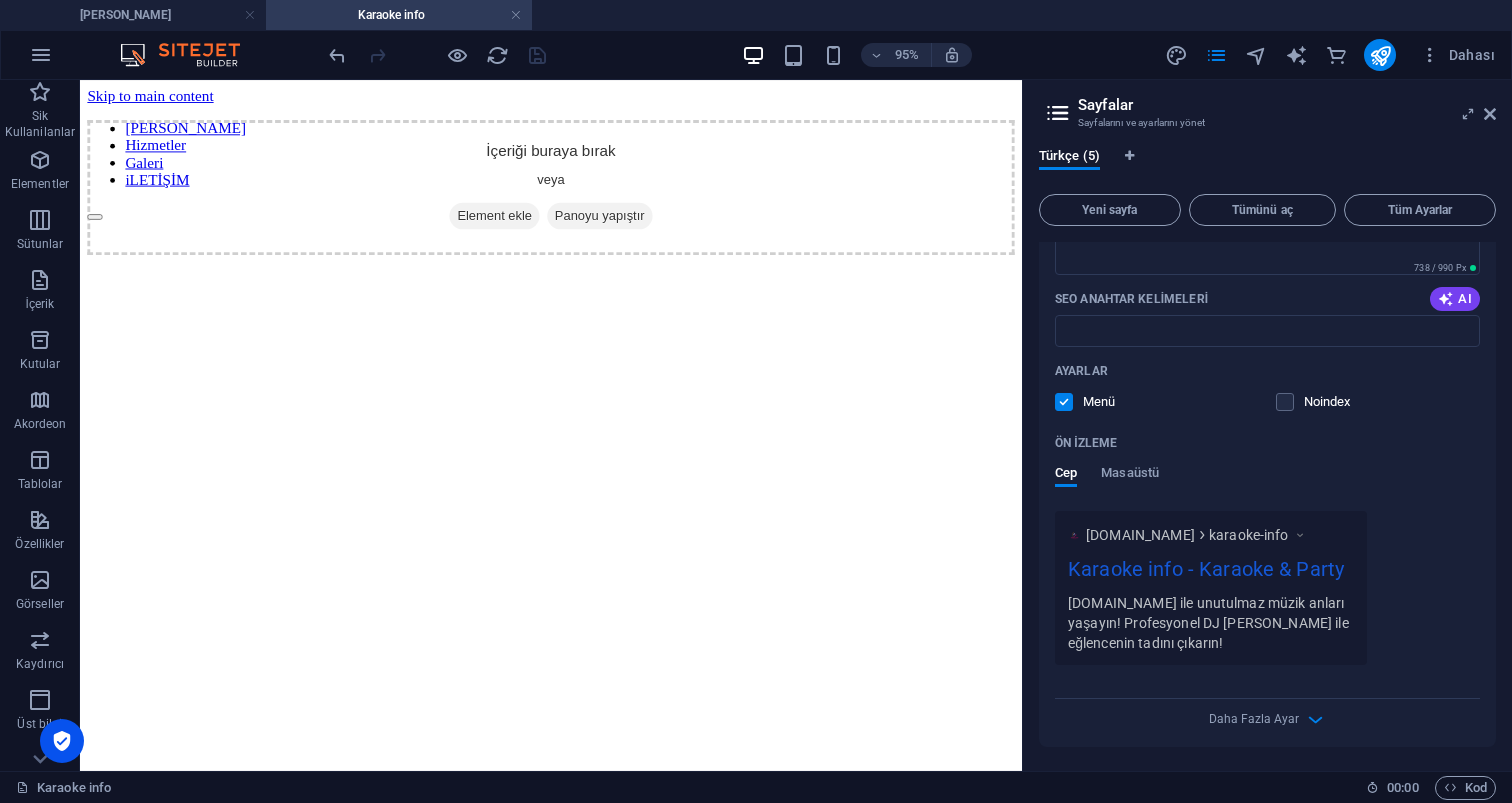 scroll, scrollTop: 587, scrollLeft: 0, axis: vertical 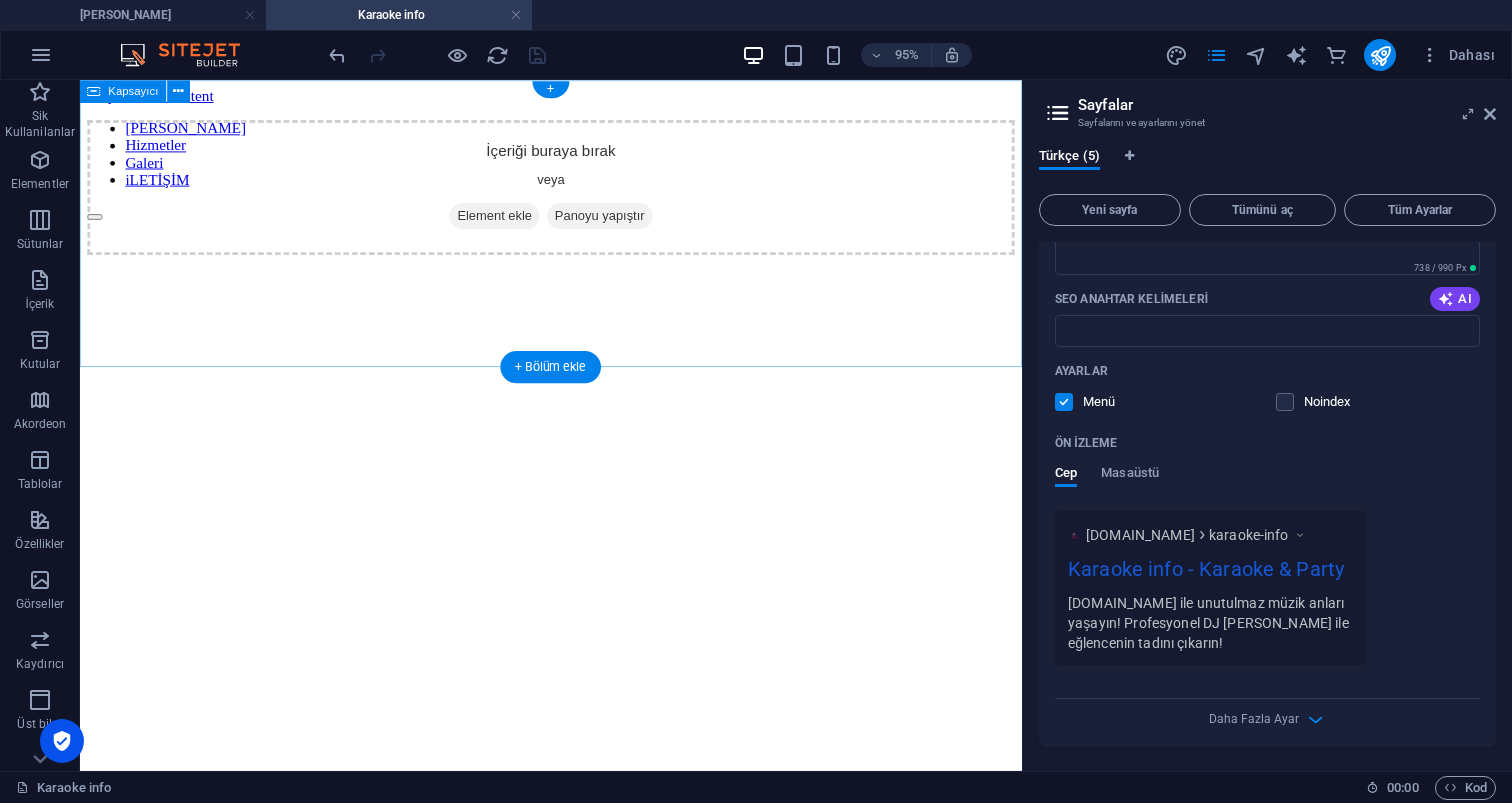 click on "Element ekle" at bounding box center [516, 223] 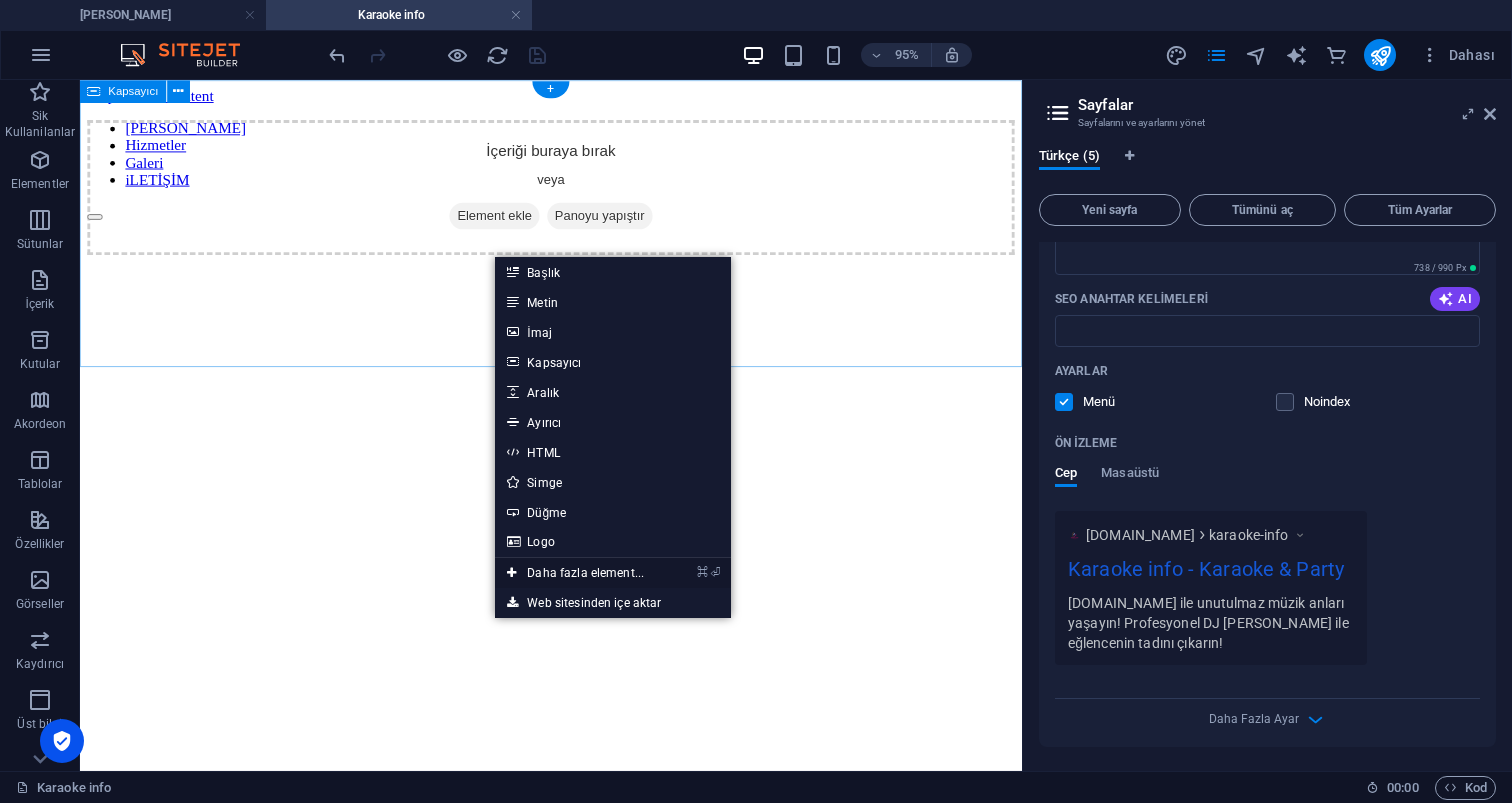 click on "⌘ ⏎  Daha fazla element..." at bounding box center (575, 573) 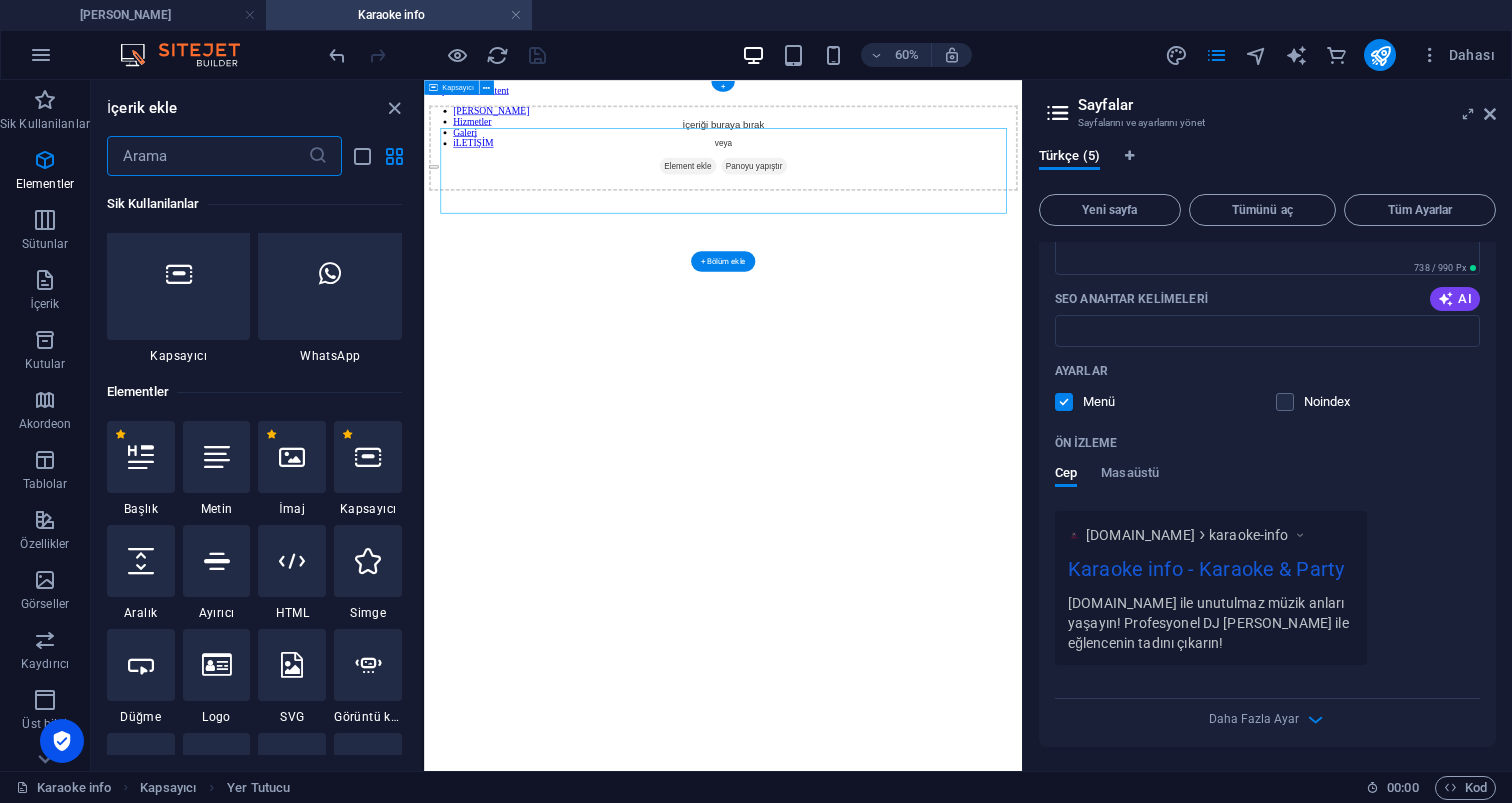 scroll, scrollTop: 377, scrollLeft: 0, axis: vertical 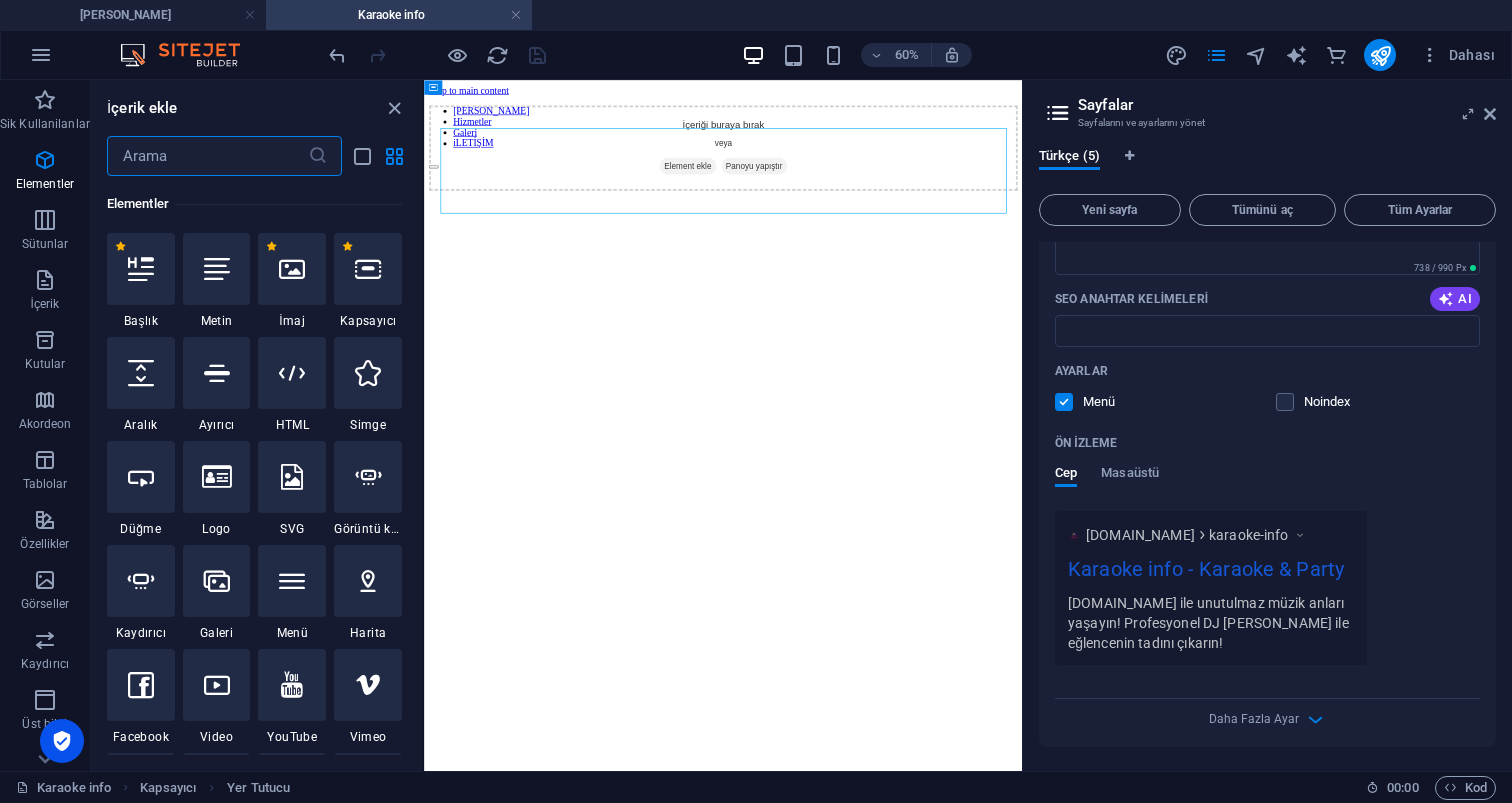 click at bounding box center [207, 156] 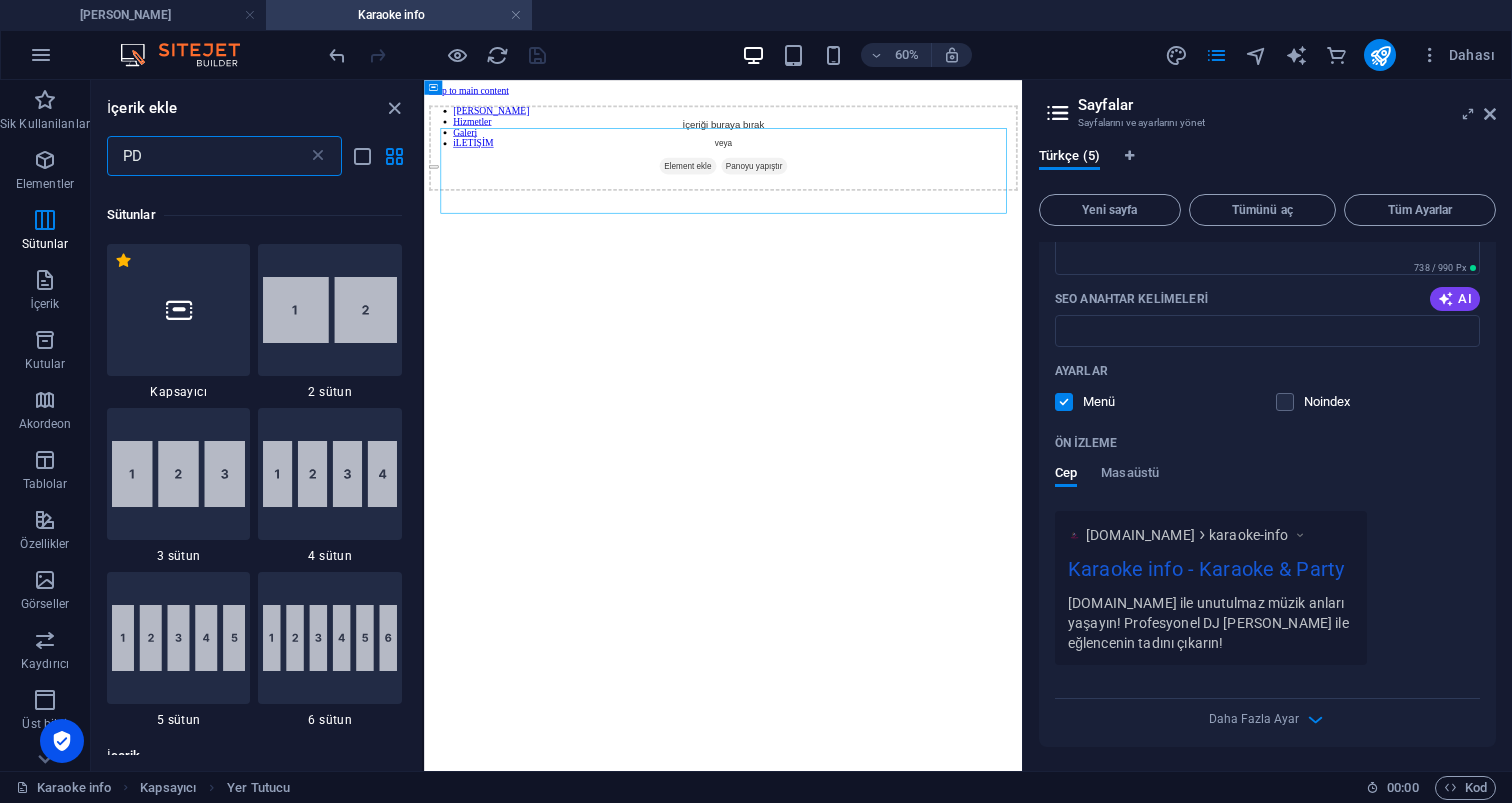 scroll, scrollTop: 0, scrollLeft: 0, axis: both 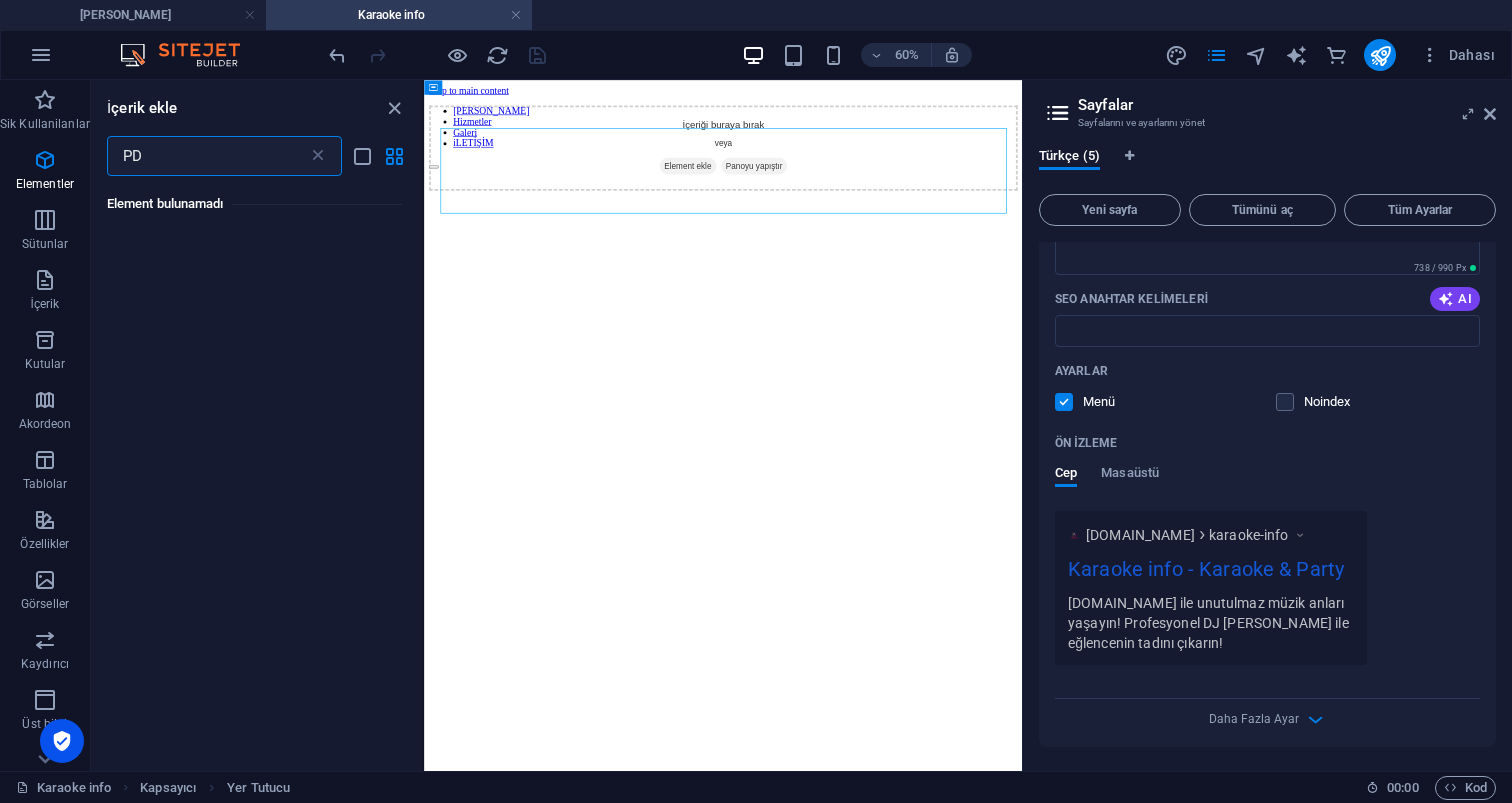 type on "P" 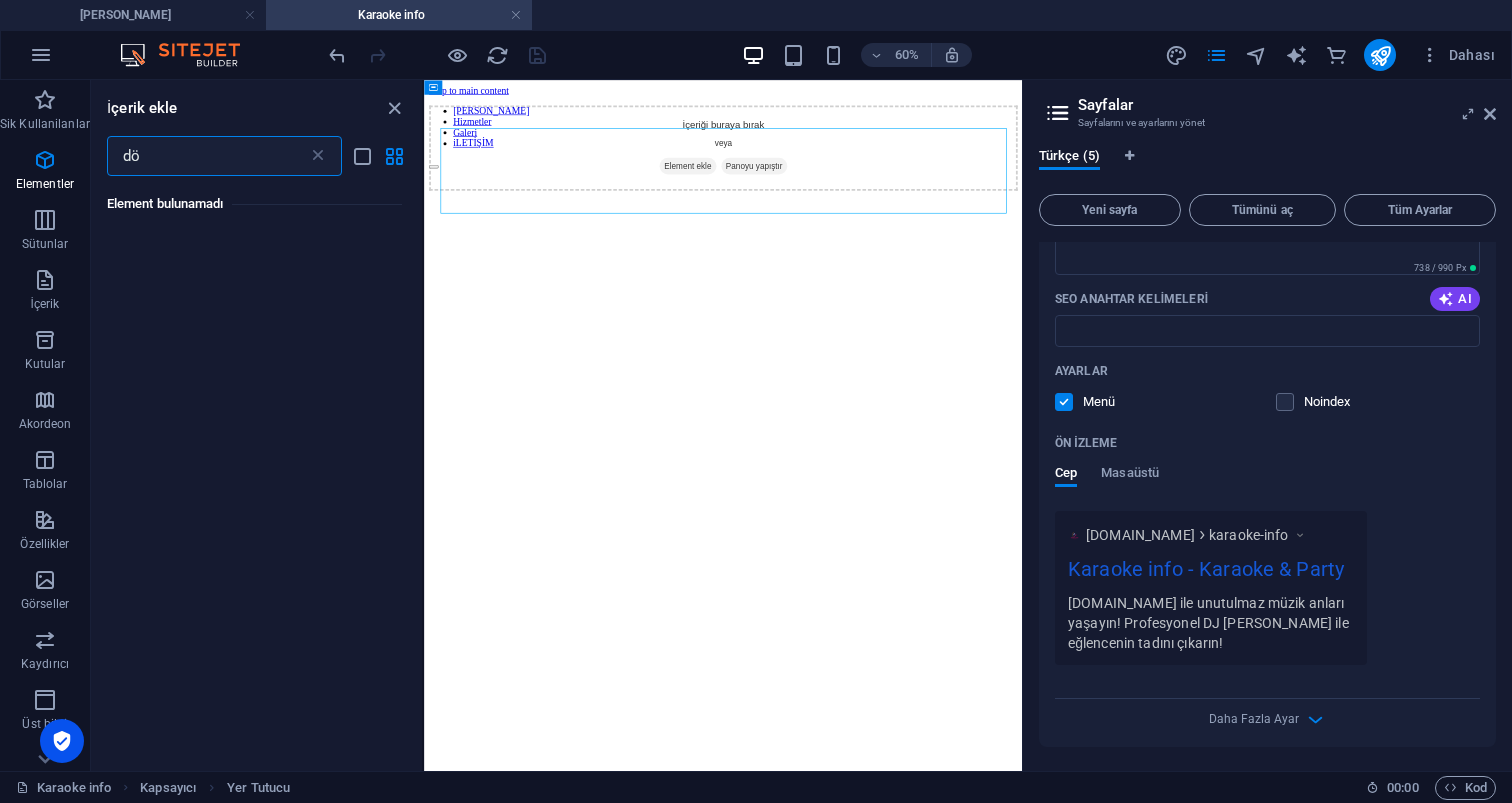 type on "d" 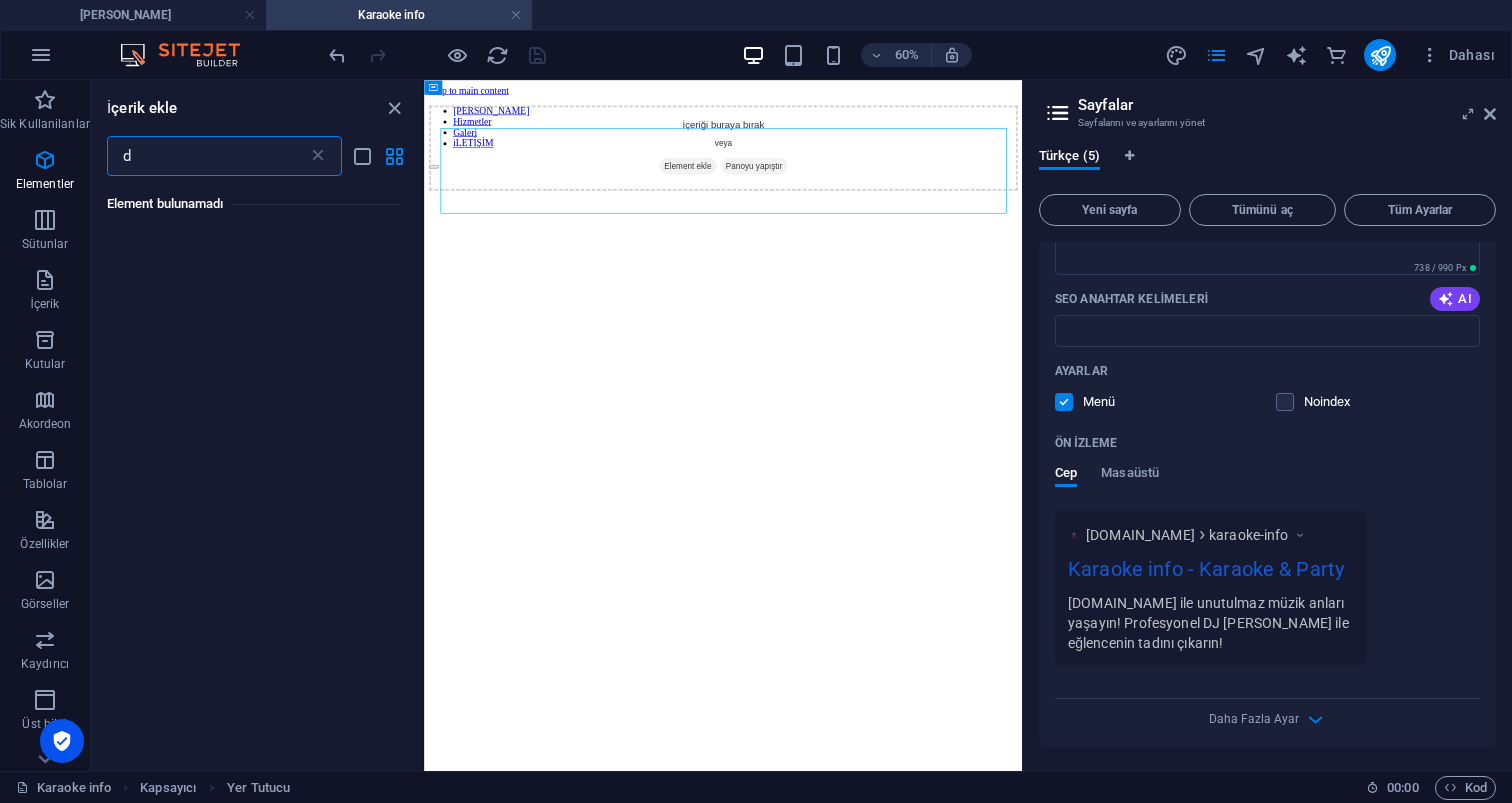 type 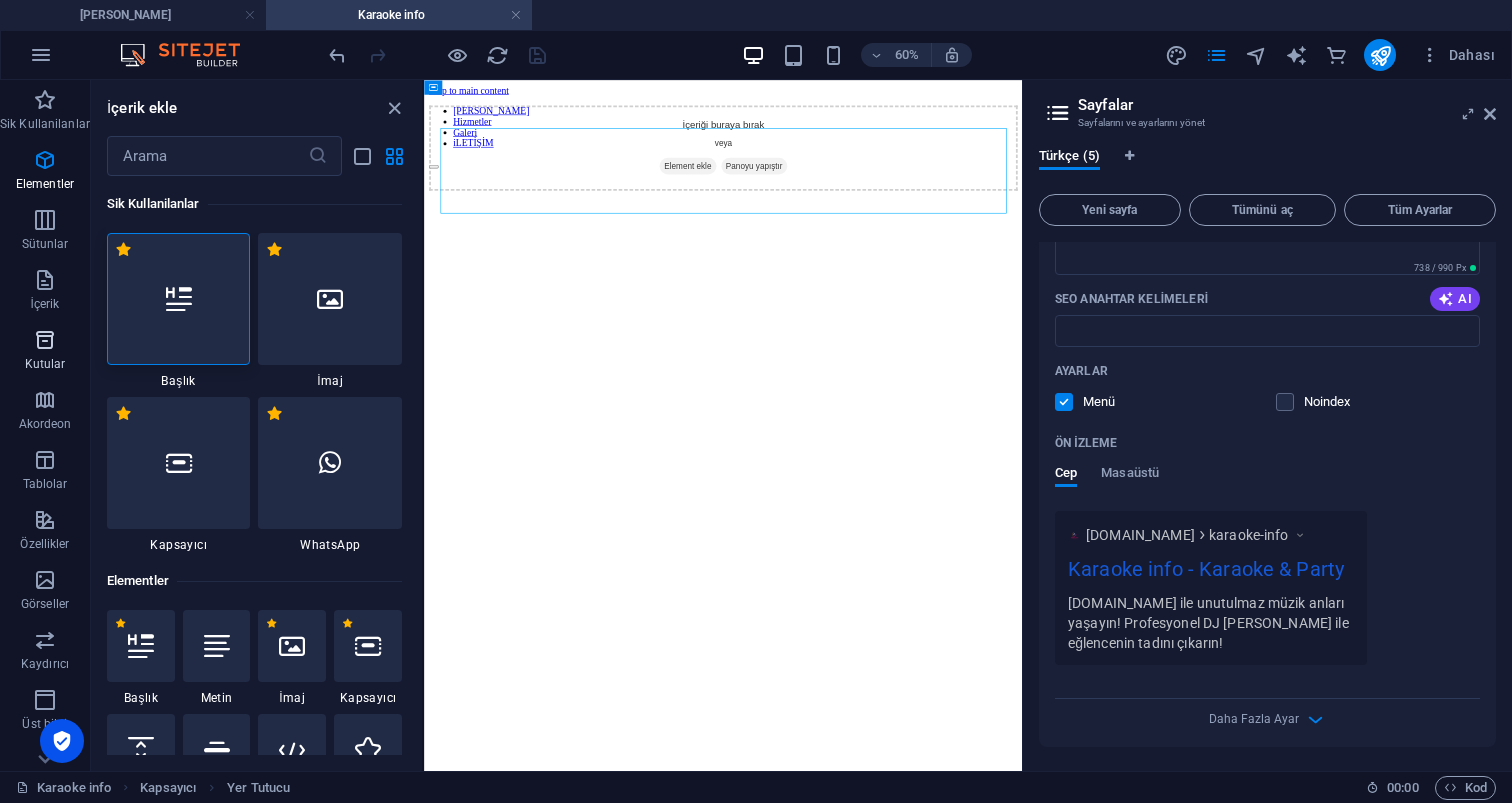 click at bounding box center [45, 340] 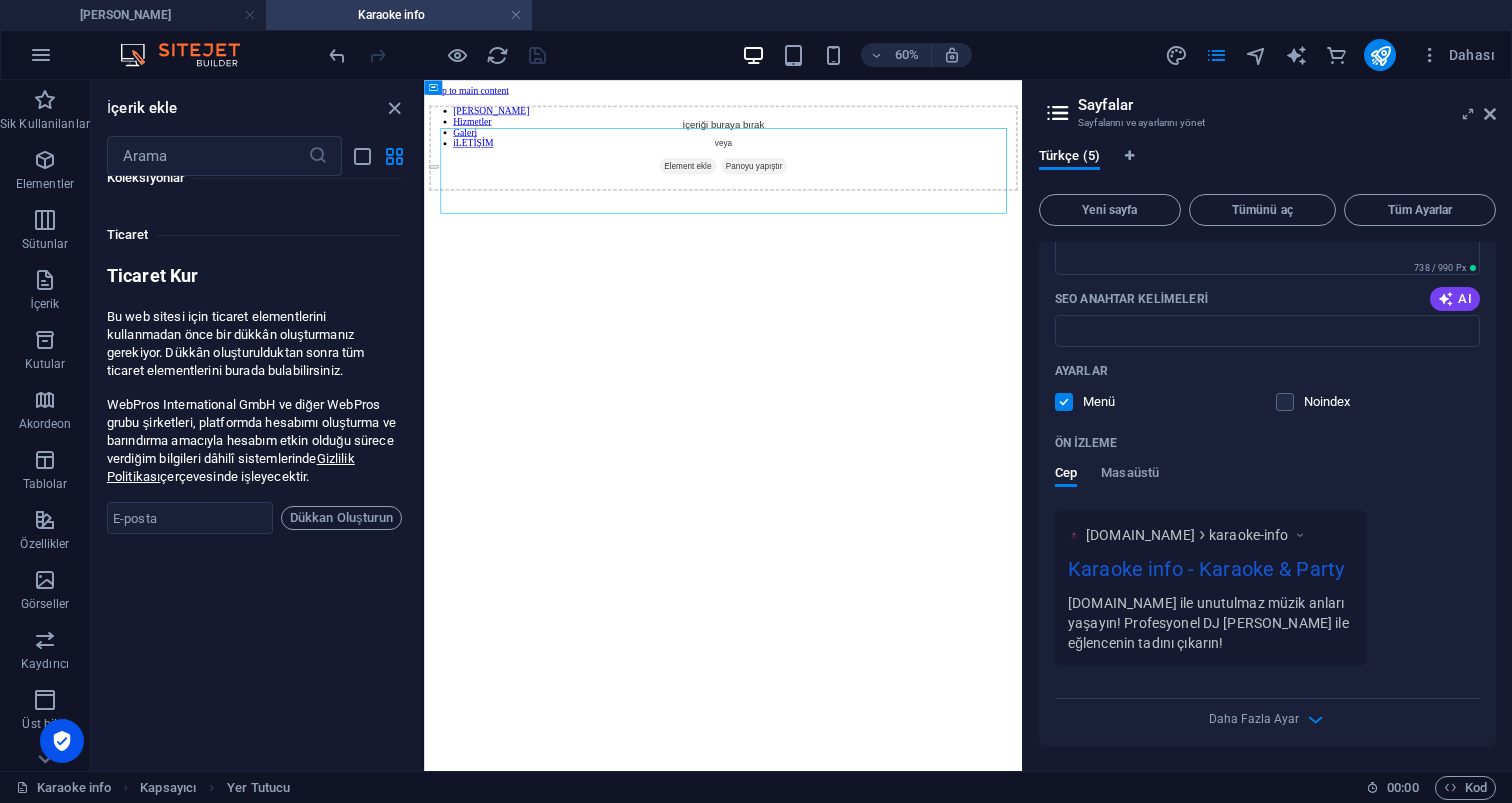 scroll, scrollTop: 19241, scrollLeft: 0, axis: vertical 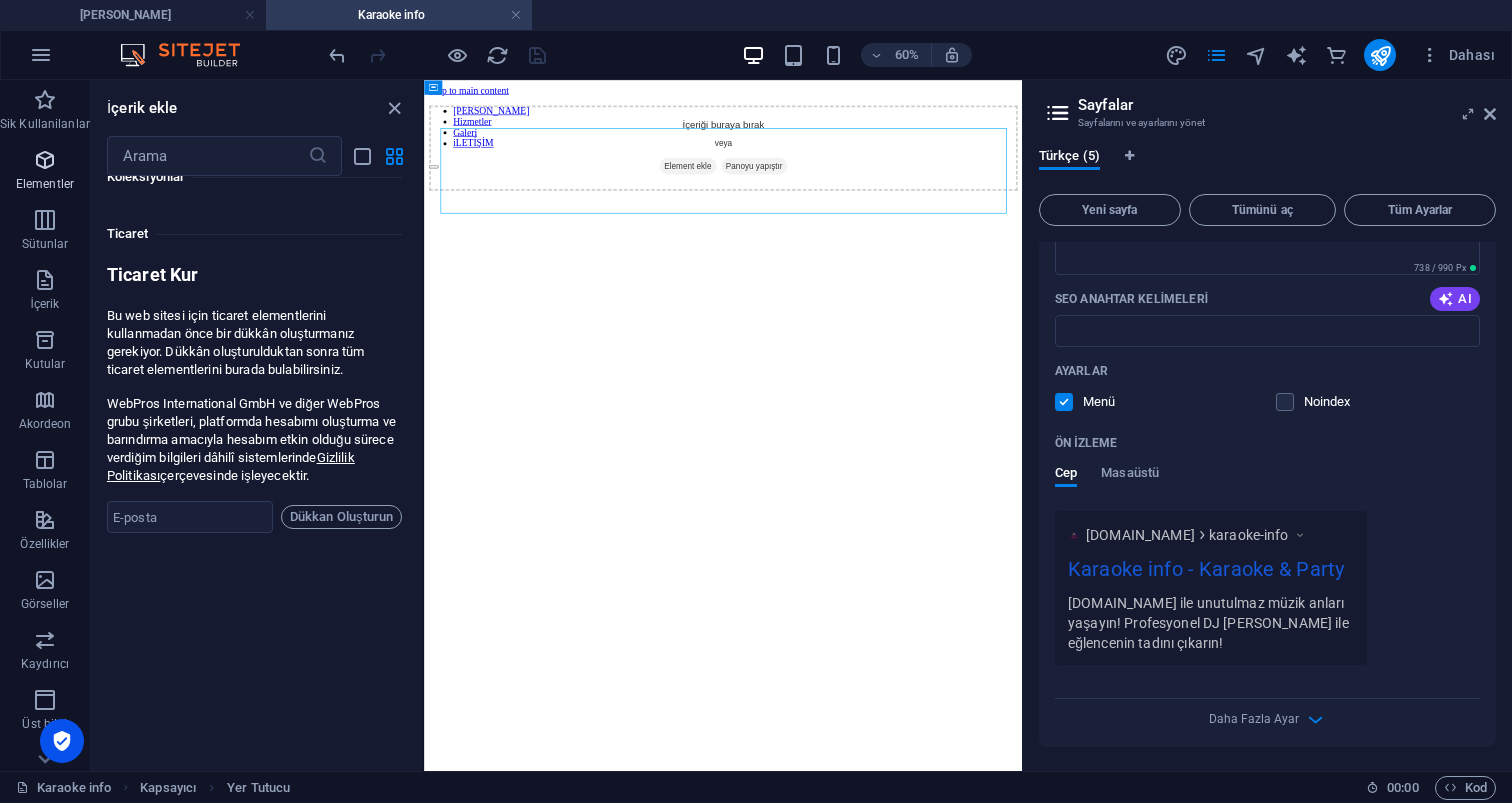 click at bounding box center (45, 160) 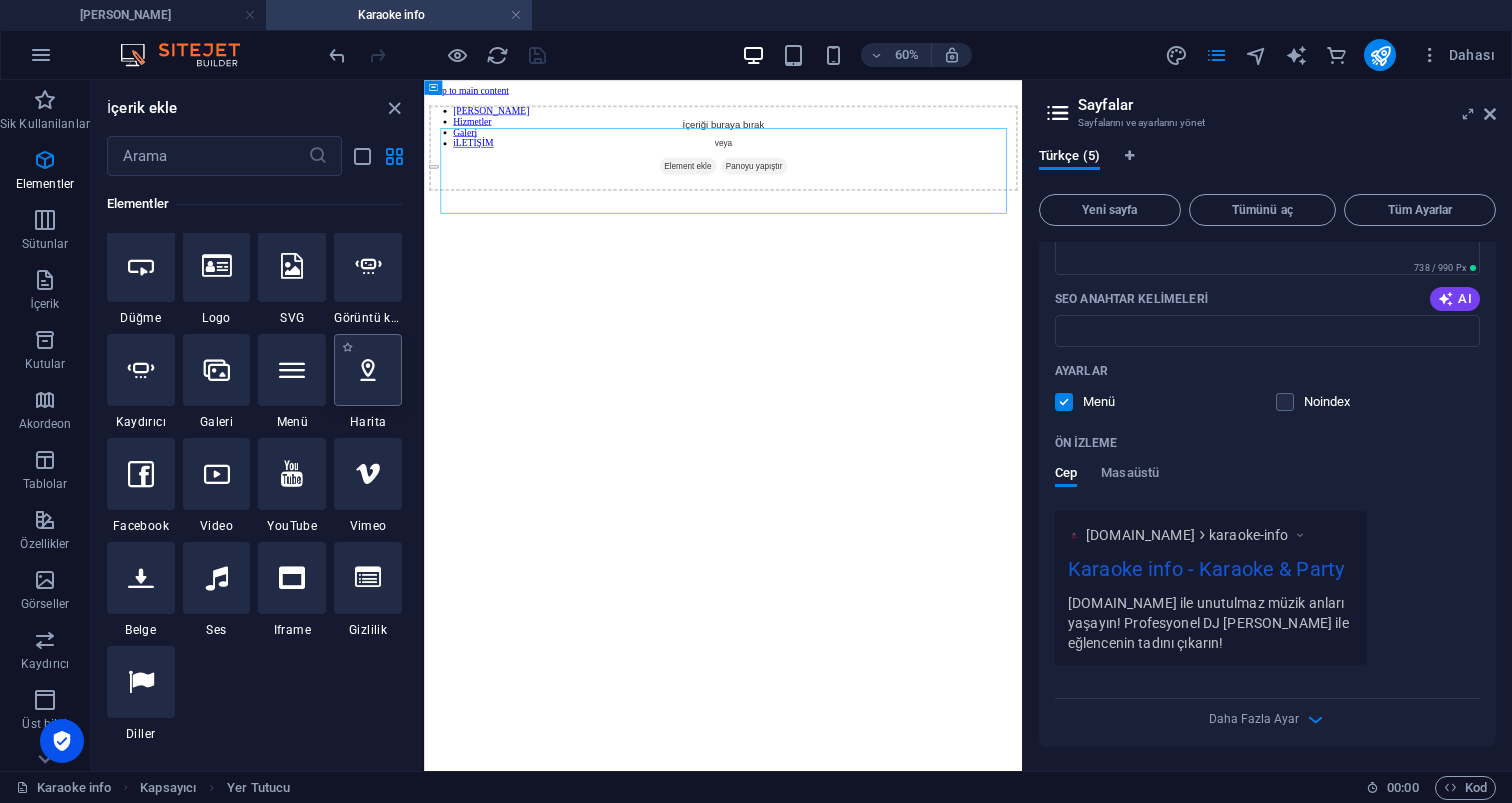 scroll, scrollTop: 593, scrollLeft: 0, axis: vertical 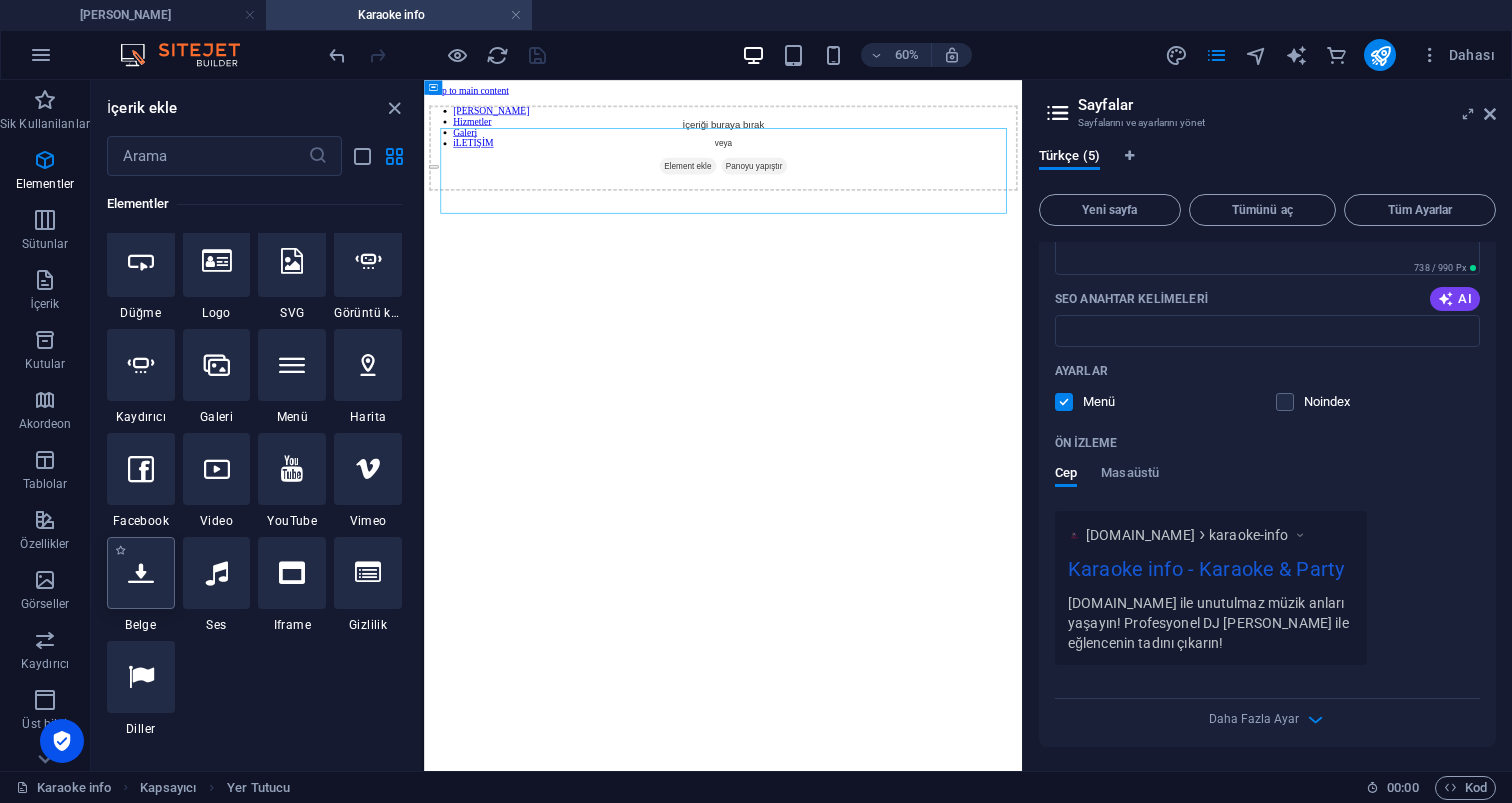 click at bounding box center [141, 573] 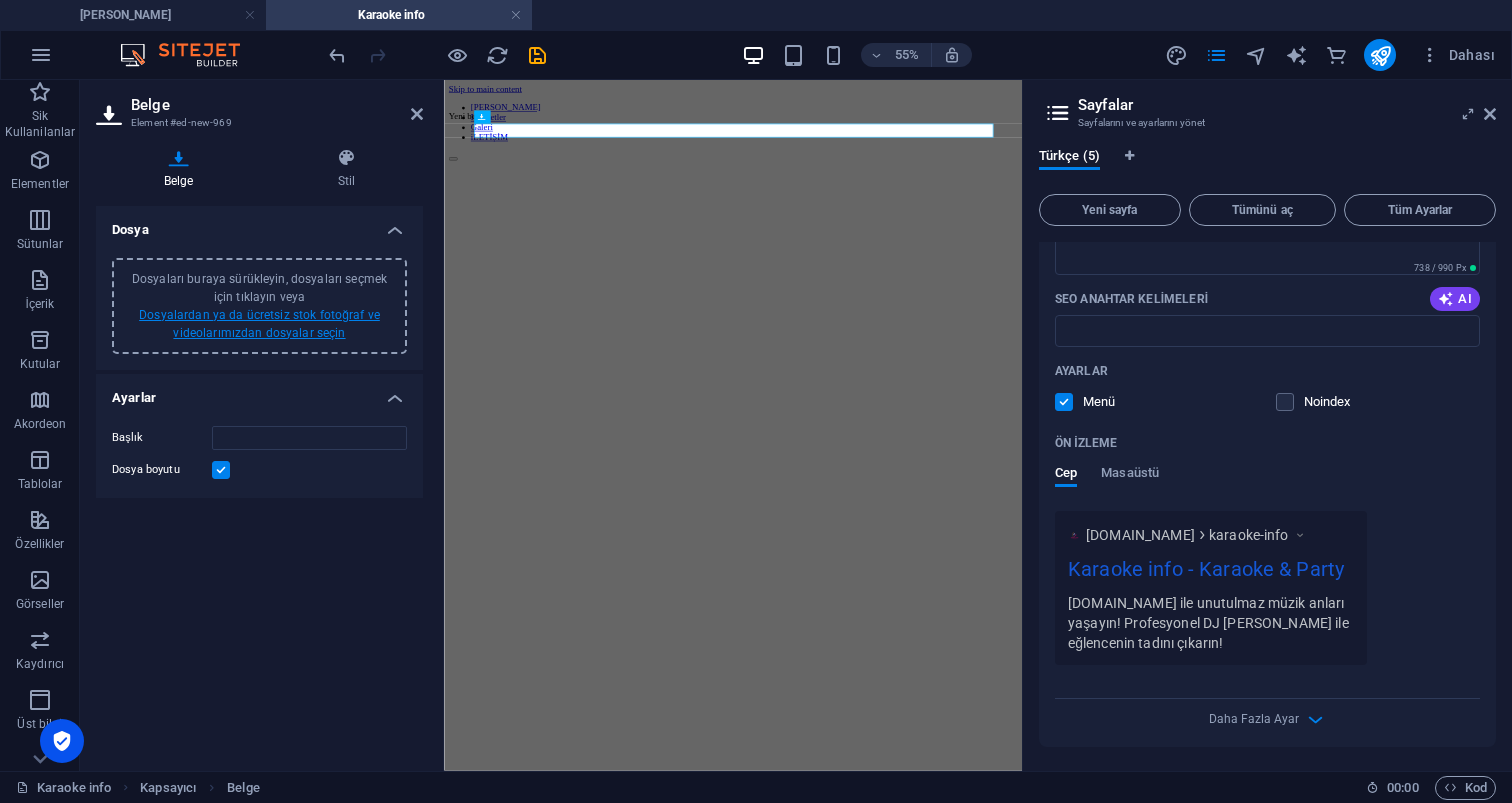 click on "Dosyalardan ya da ücretsiz stok fotoğraf ve videolarımızdan dosyalar seçin" at bounding box center (259, 324) 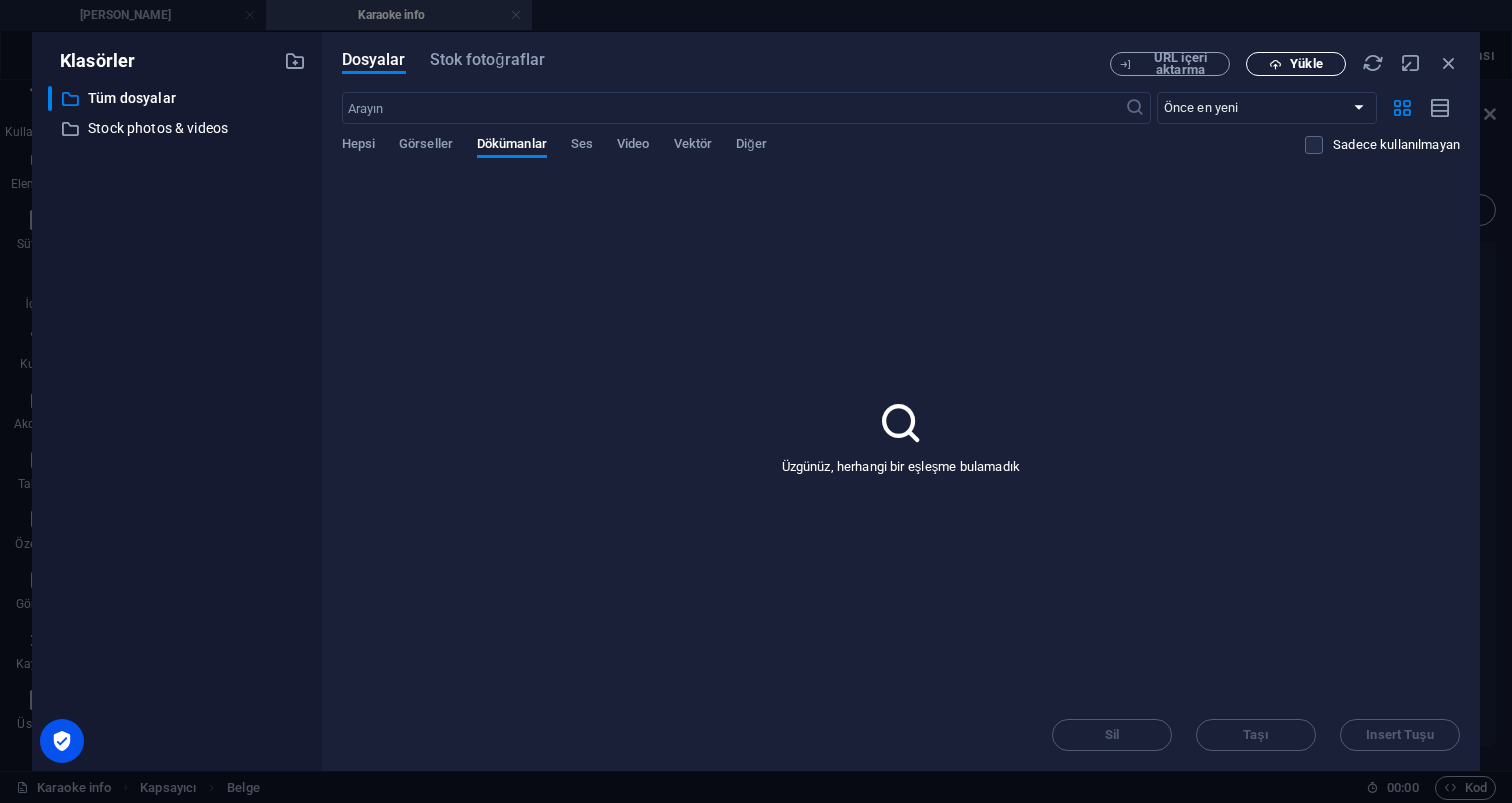 click on "Yükle" at bounding box center [1306, 64] 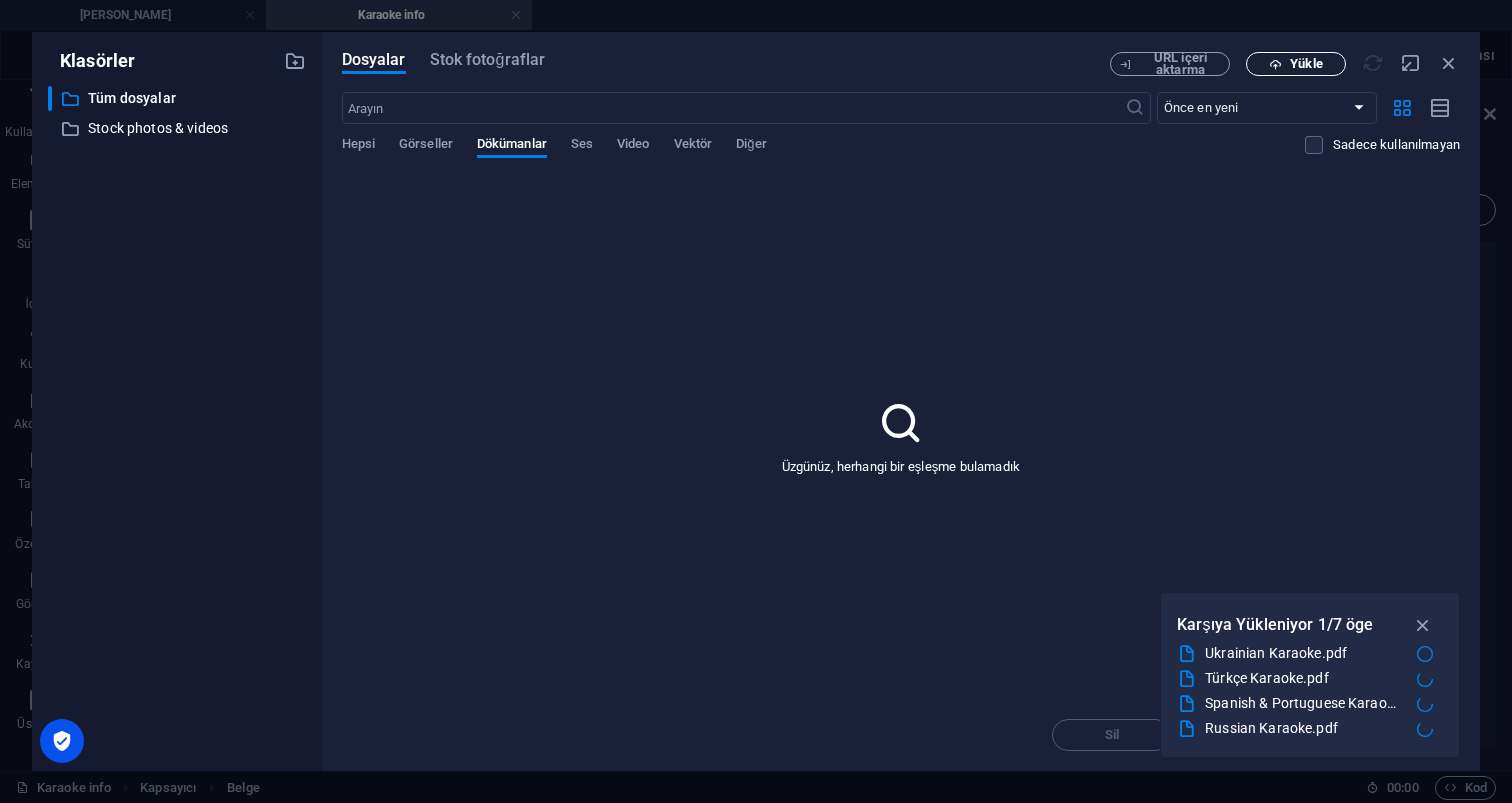 type on "UkrainianKaraoke-ZG3WVWoBZiWpf2BoVAgm0A.pdf" 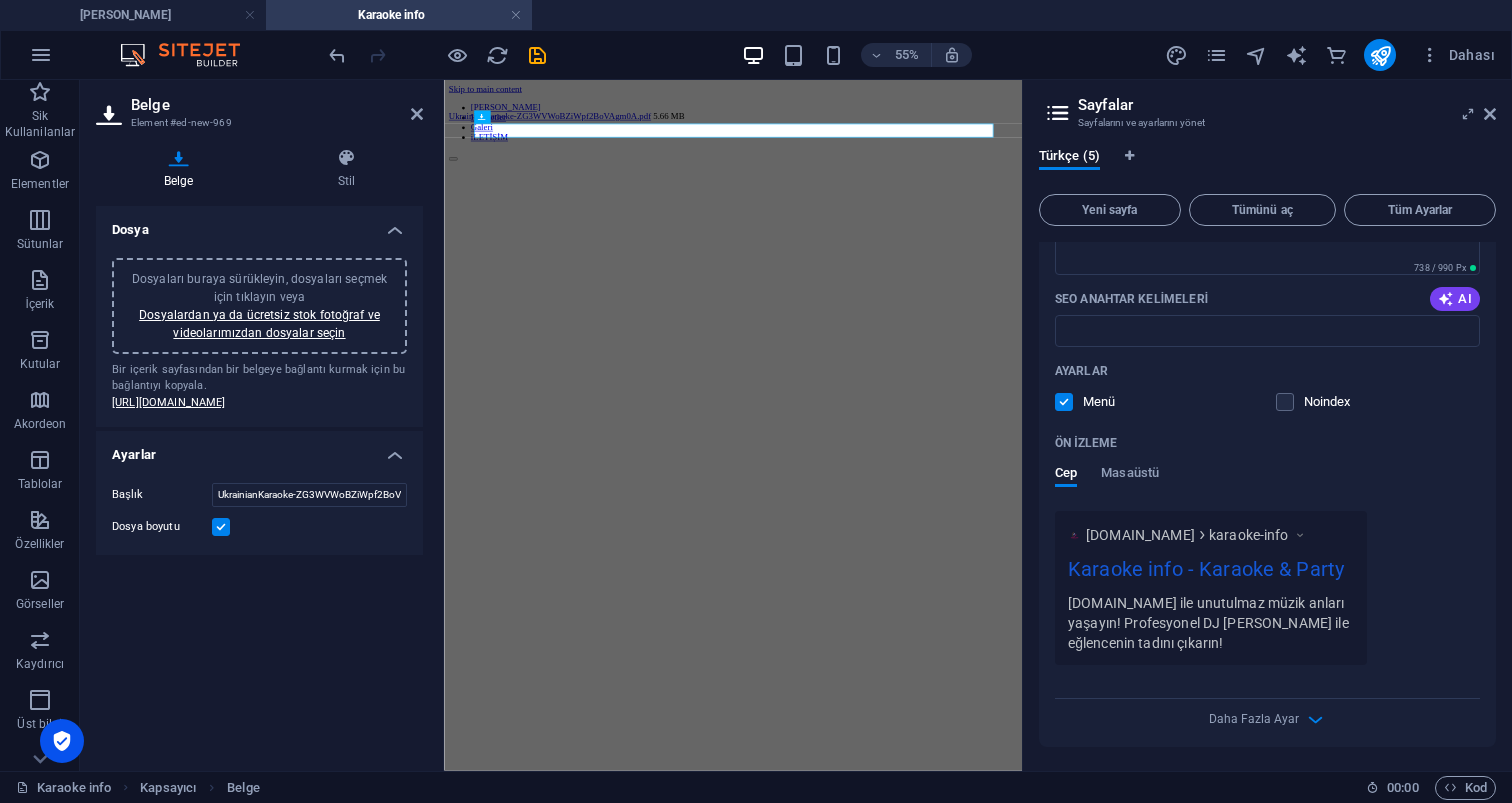 click at bounding box center [221, 527] 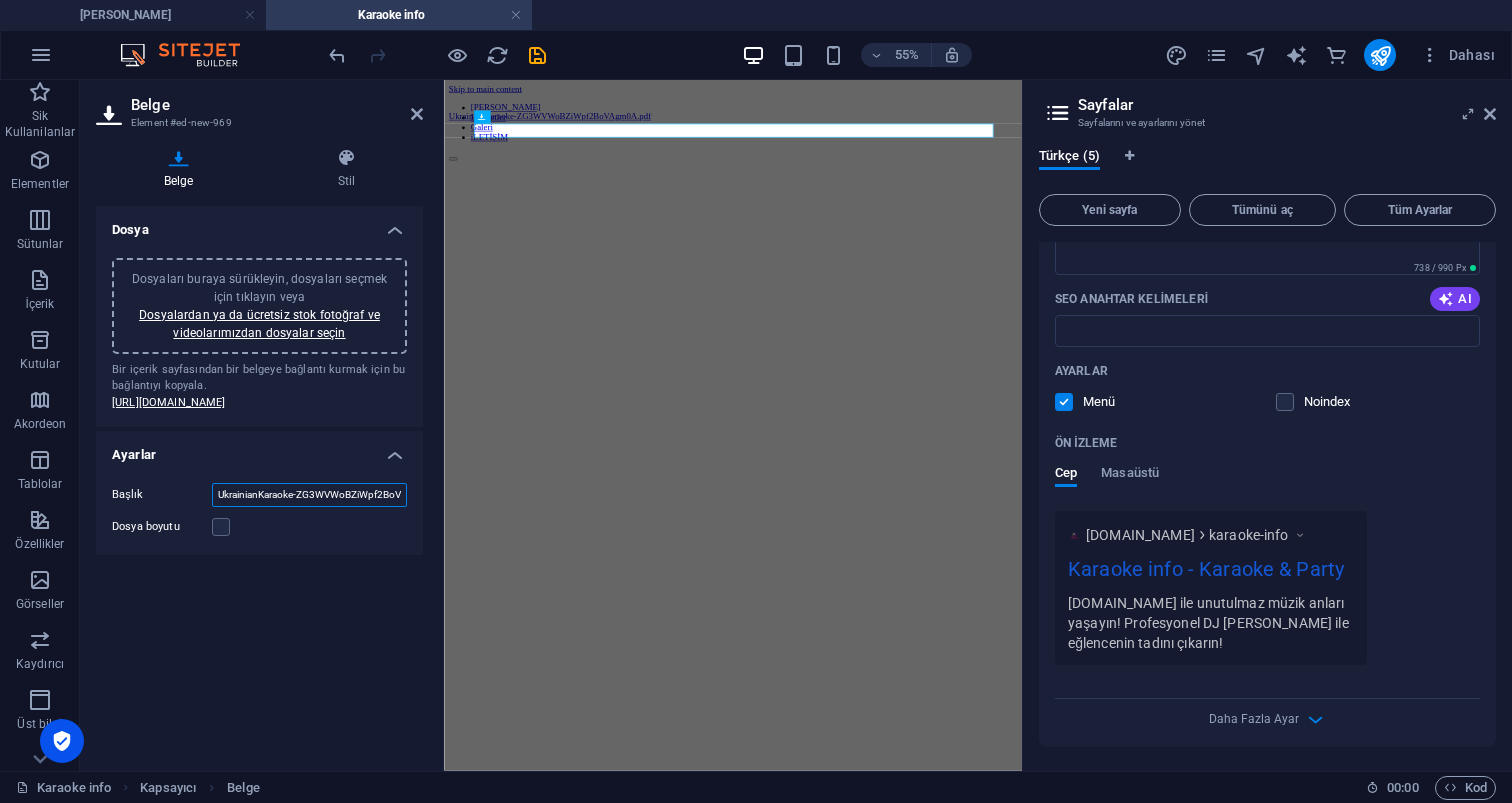 click on "UkrainianKaraoke-ZG3WVWoBZiWpf2BoVAgm0A.pdf" at bounding box center (309, 495) 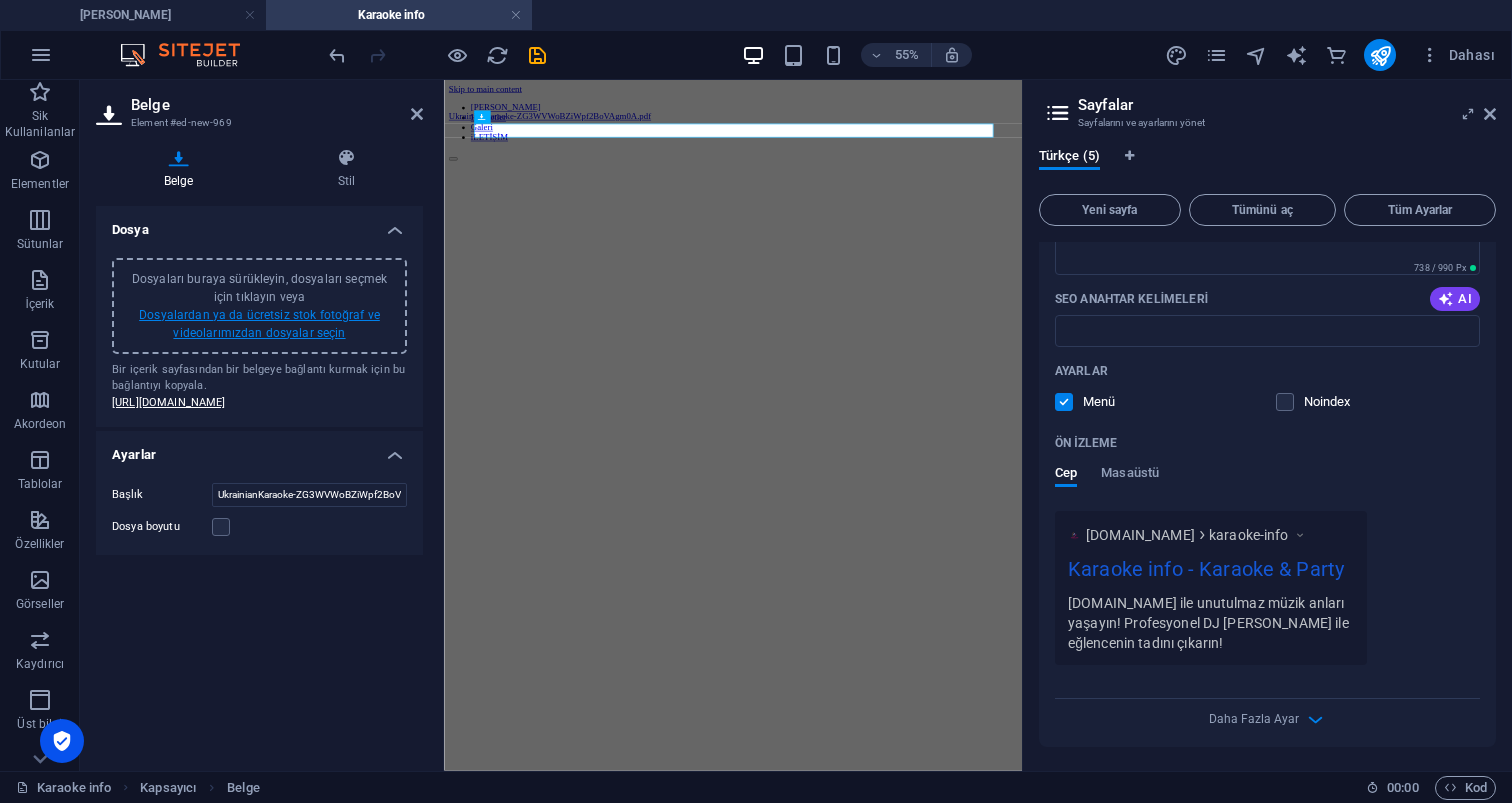click on "Dosyalardan ya da ücretsiz stok fotoğraf ve videolarımızdan dosyalar seçin" at bounding box center (259, 324) 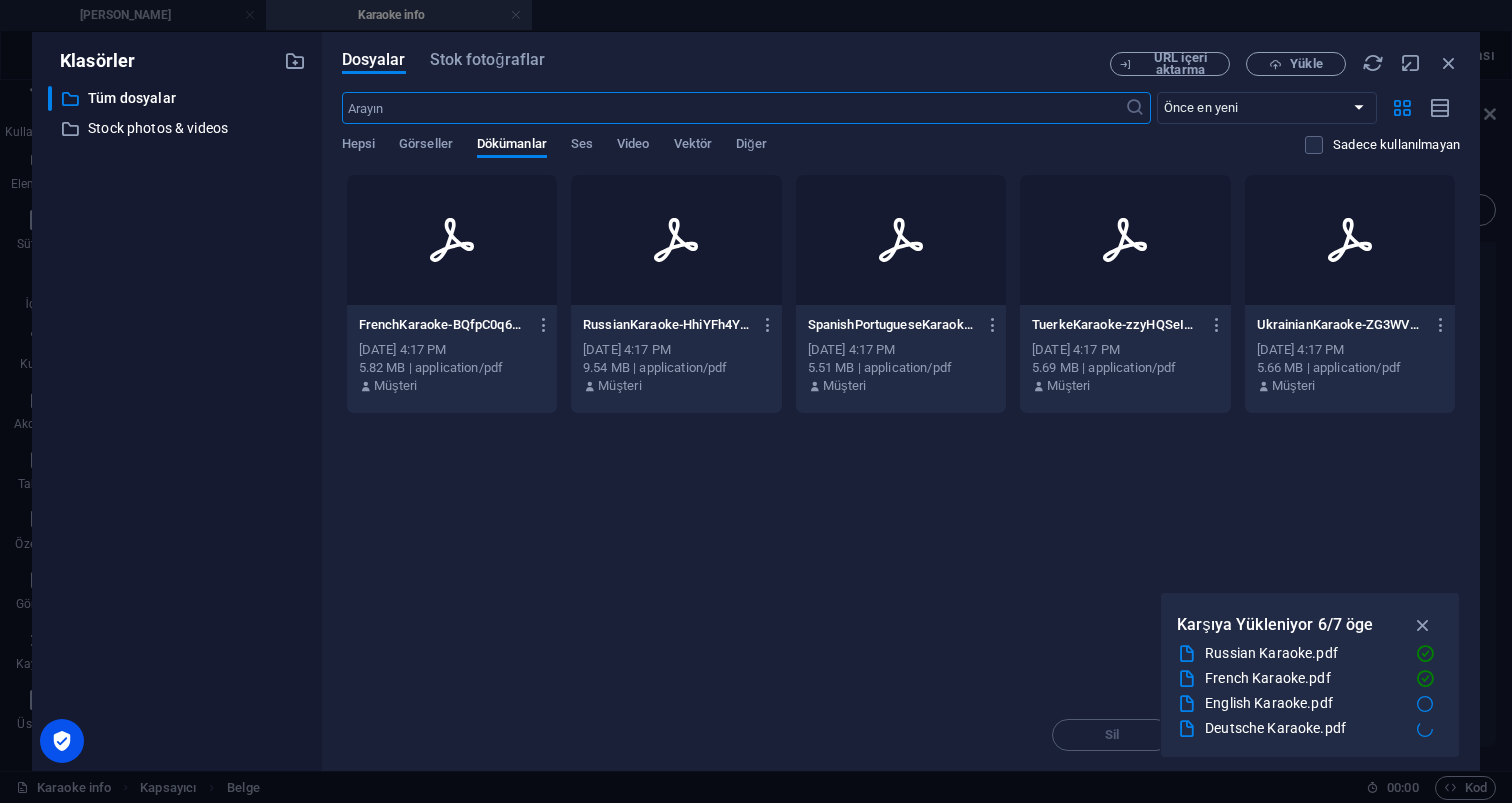scroll, scrollTop: 75, scrollLeft: 0, axis: vertical 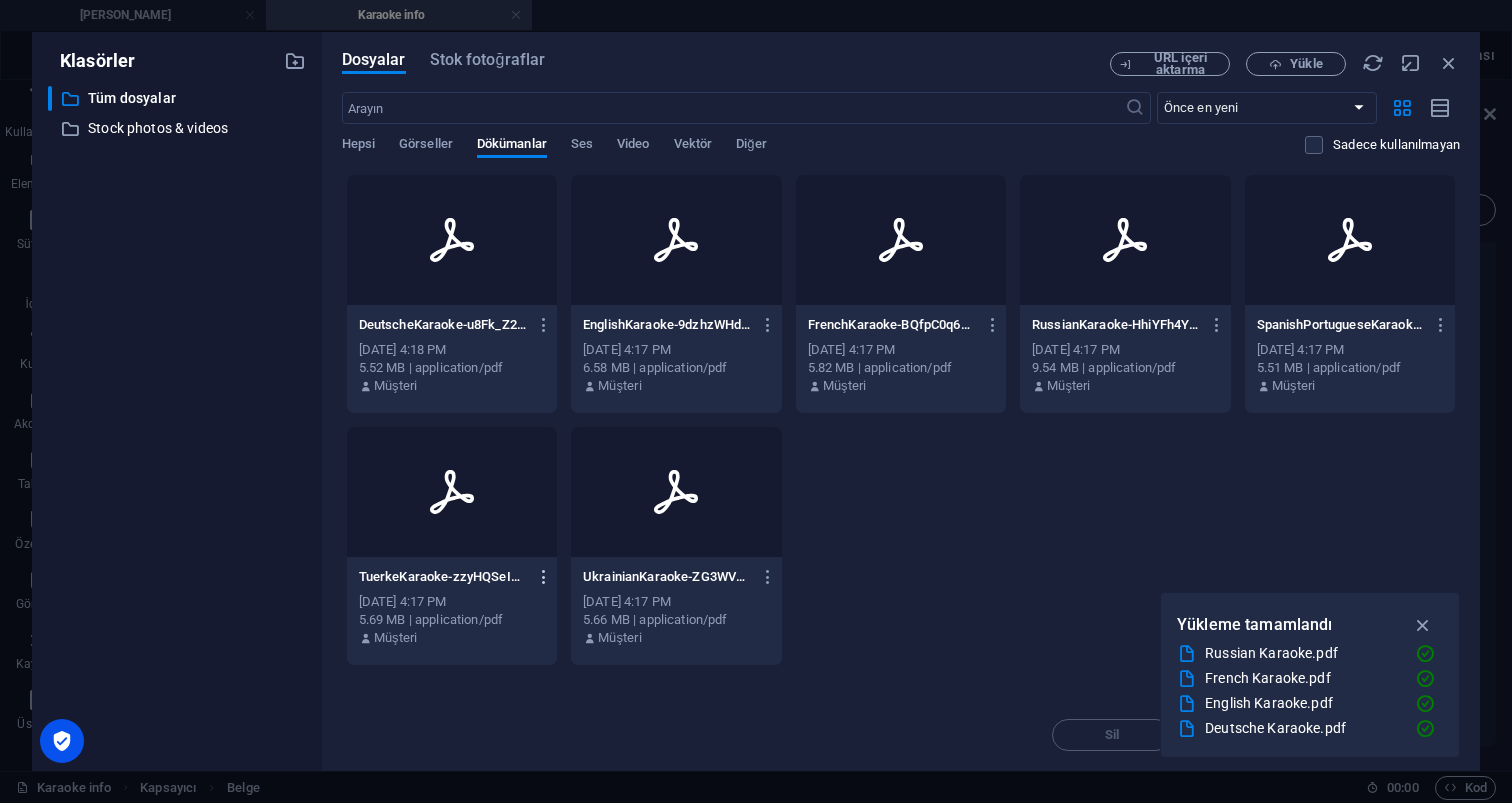 click at bounding box center [544, 577] 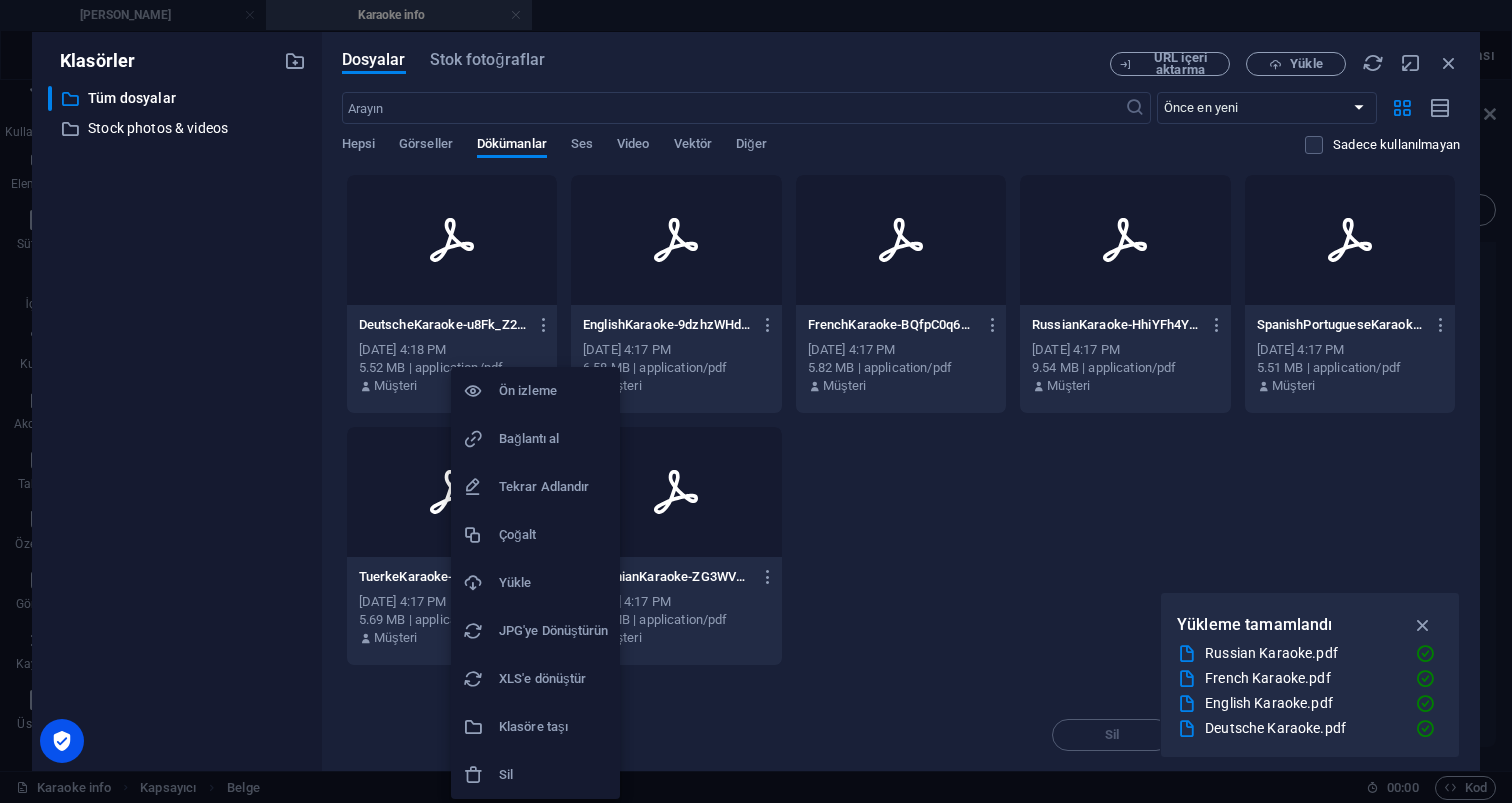 click on "Tekrar Adlandır" at bounding box center (553, 487) 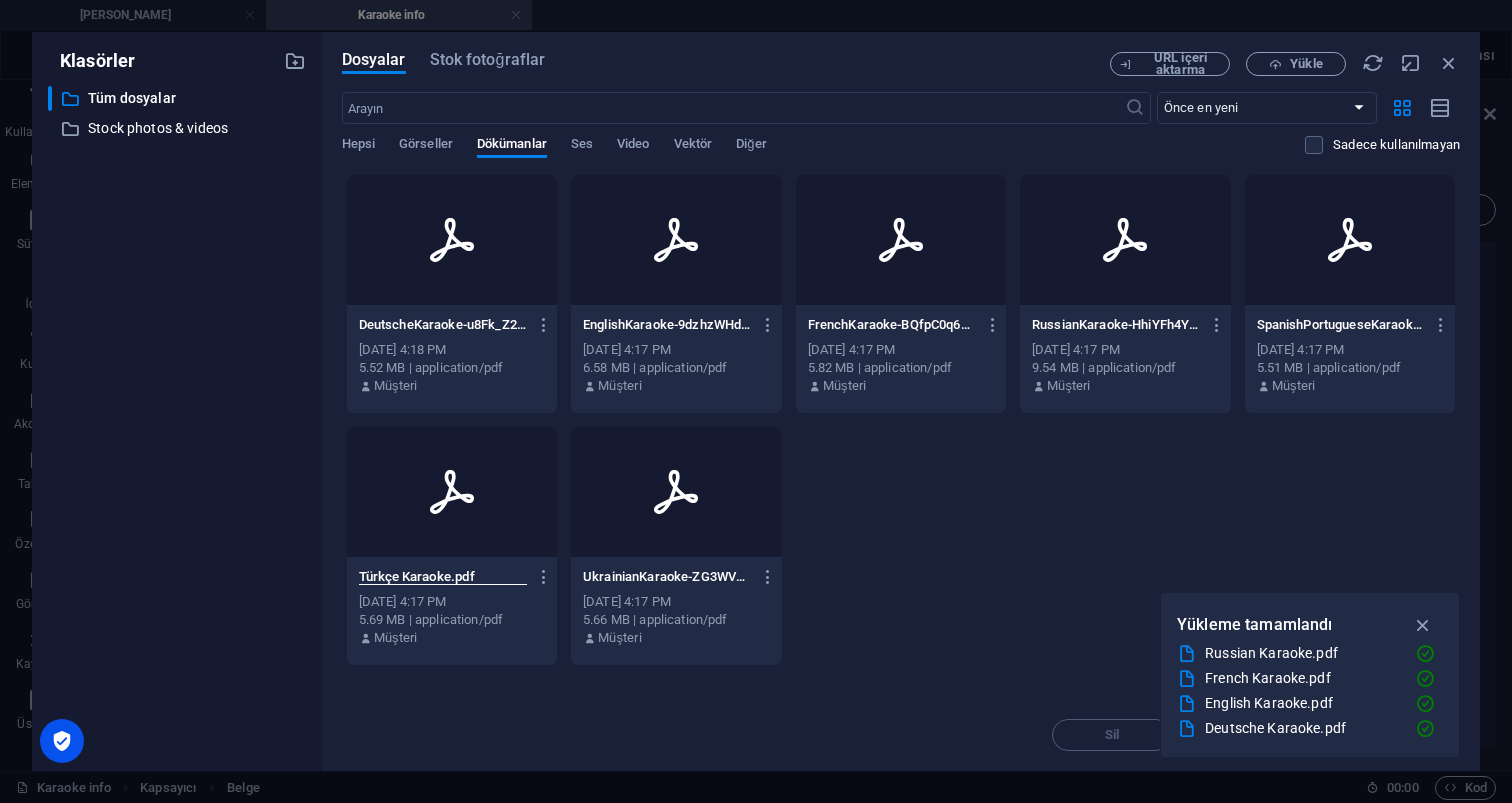 type on "Türkçe Karaoke.pdf" 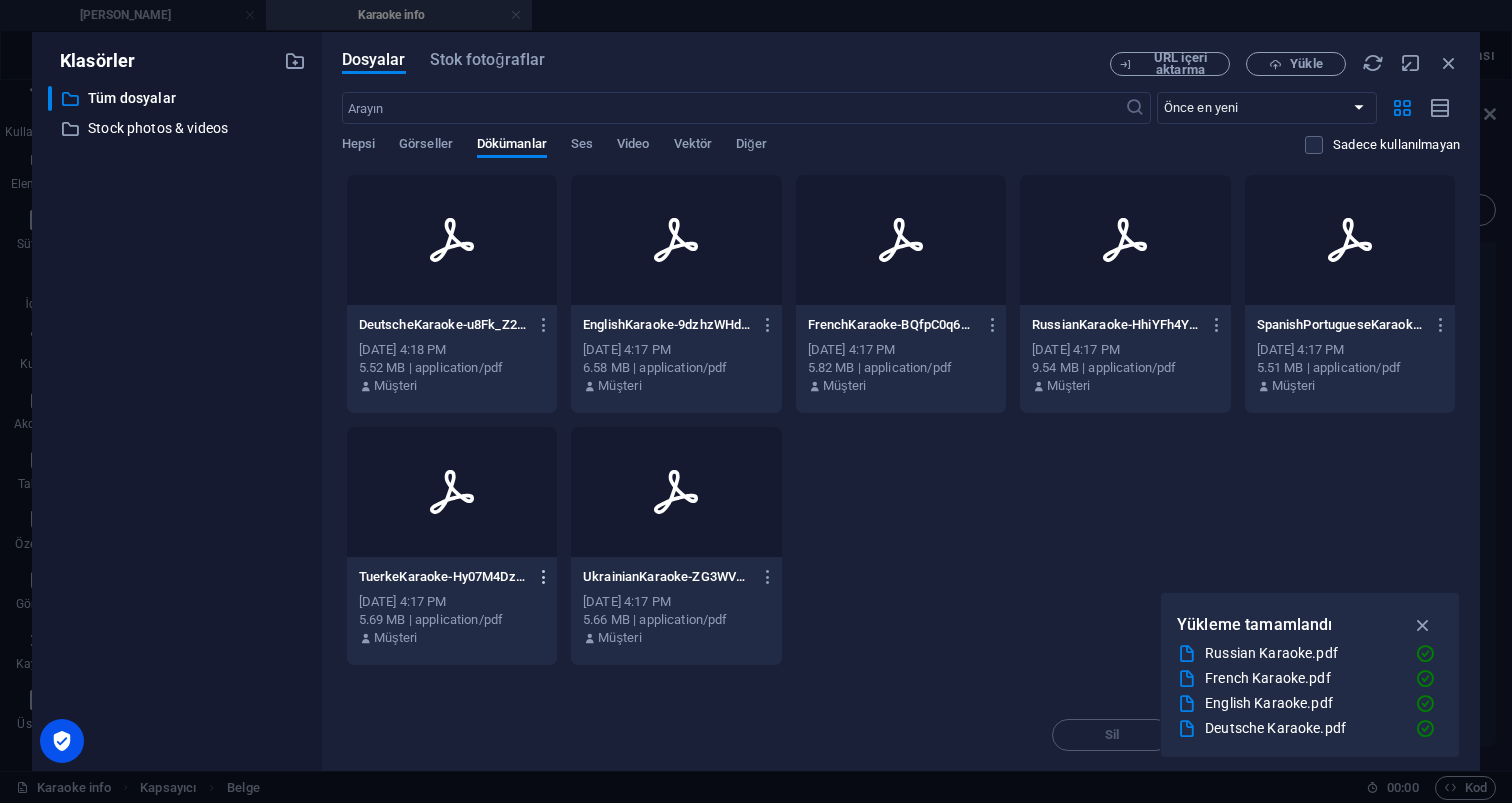 click at bounding box center (544, 577) 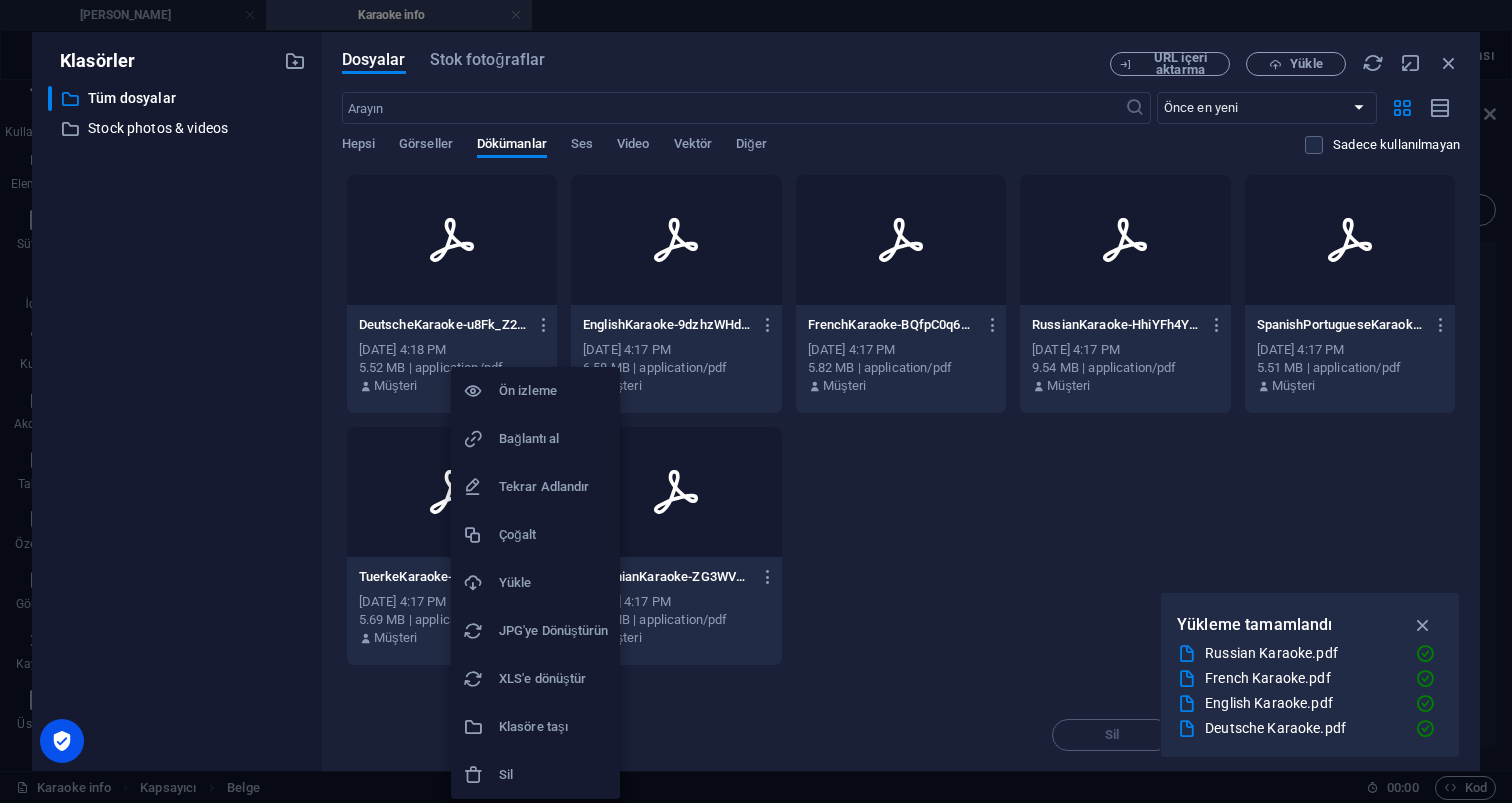click on "Tekrar Adlandır" at bounding box center (553, 487) 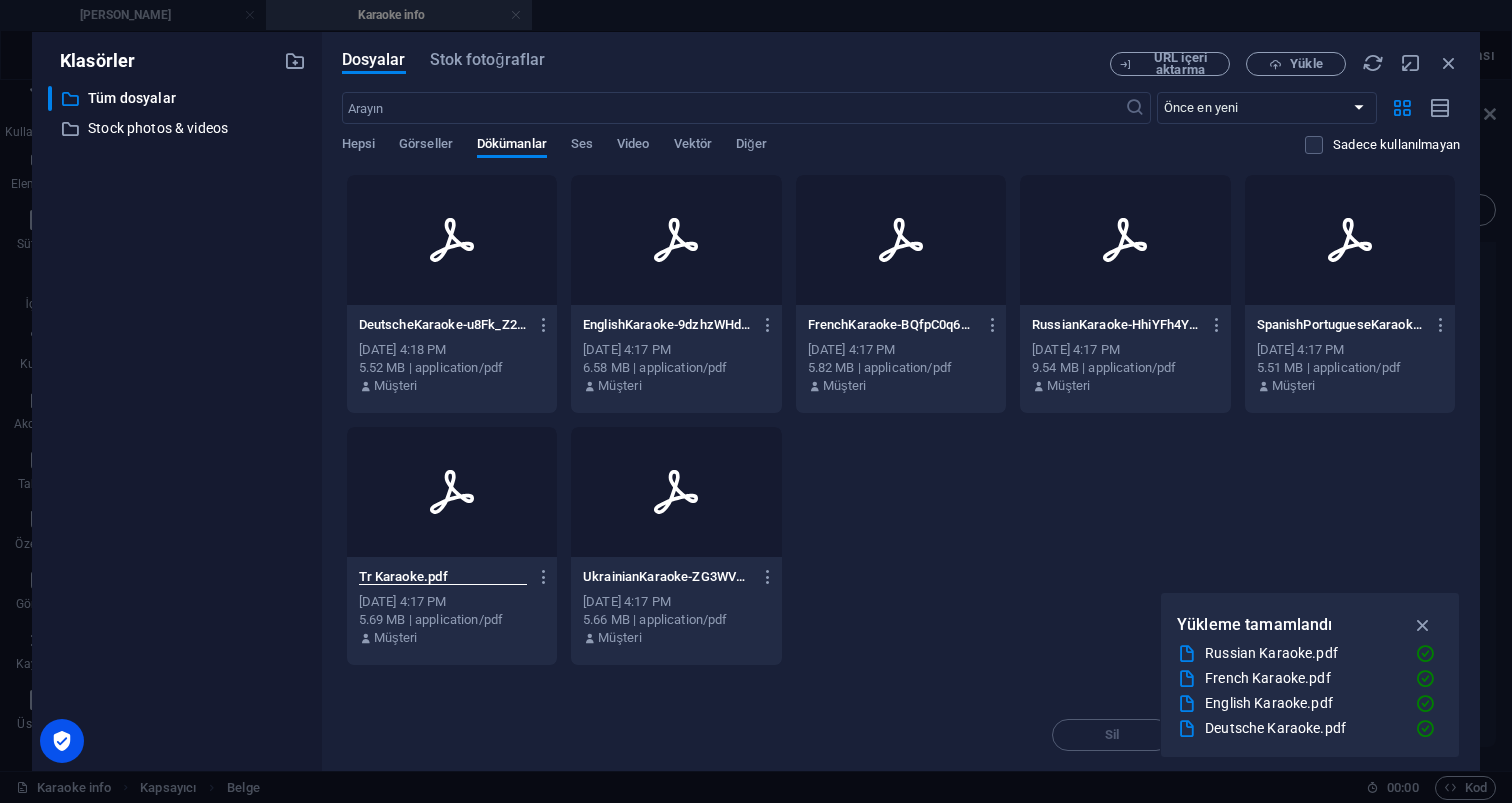 type on "Tr Karaoke.pdf" 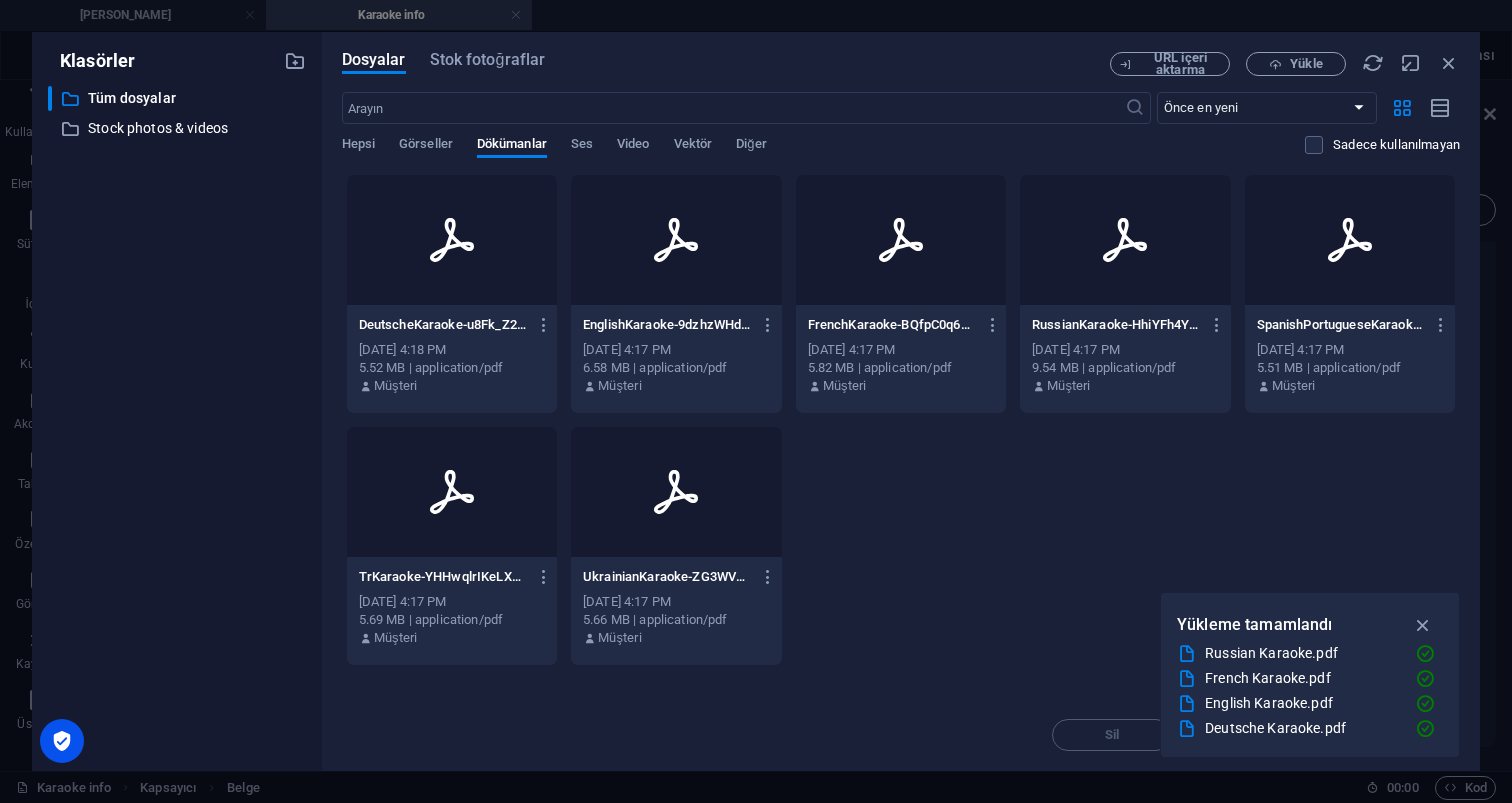 click at bounding box center (452, 492) 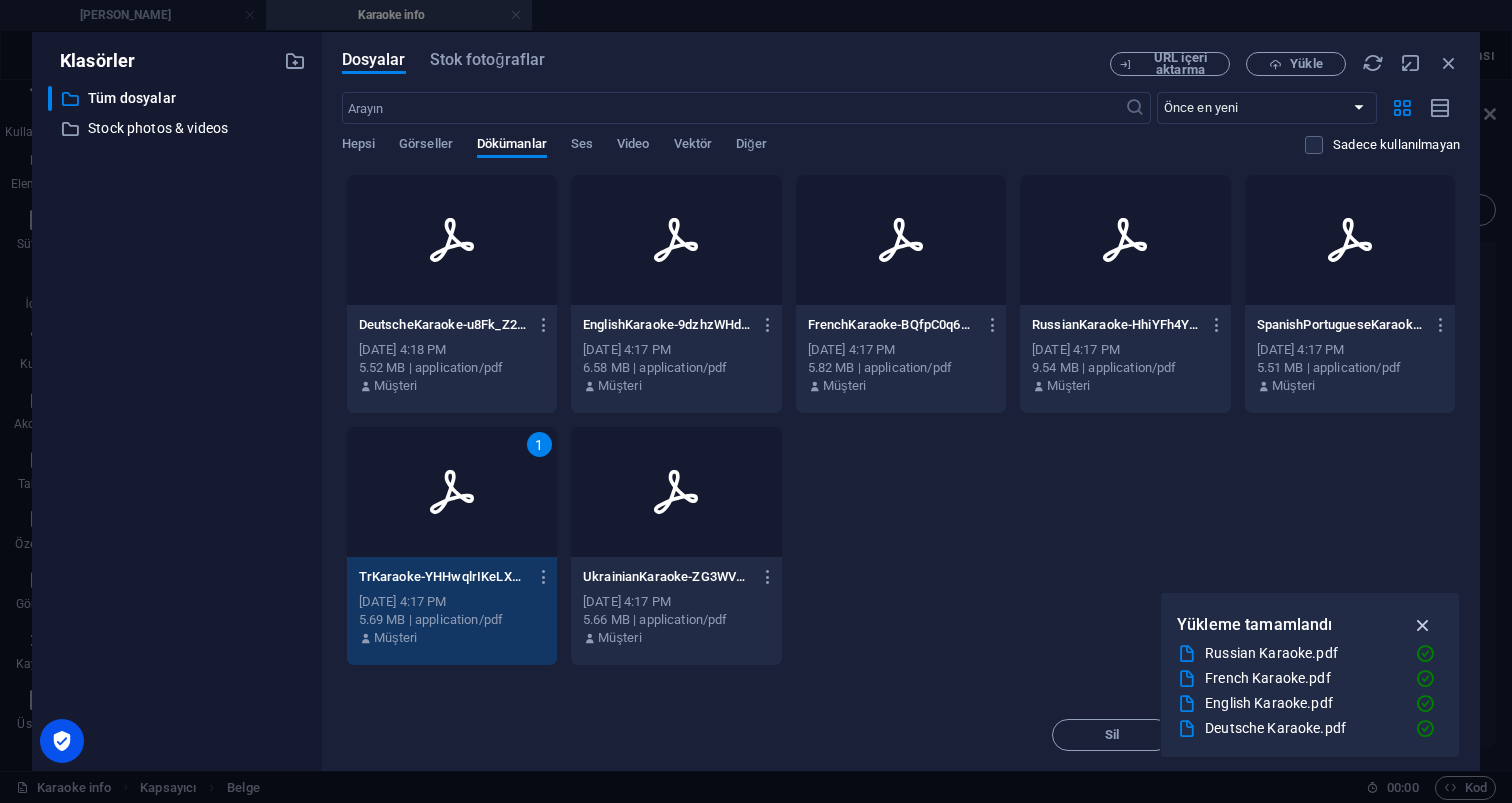 click at bounding box center [1423, 625] 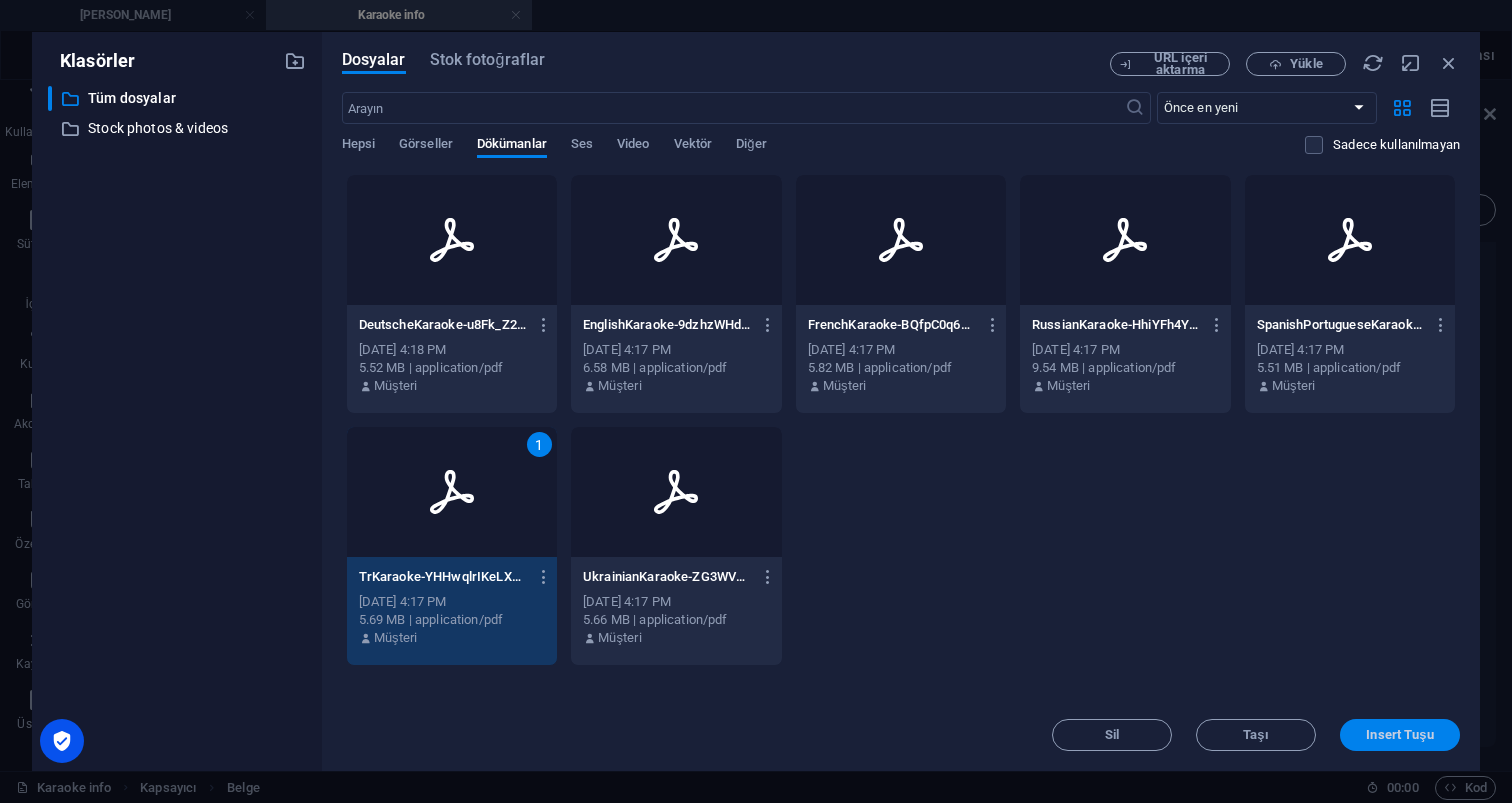 click on "Insert Tuşu" at bounding box center [1399, 735] 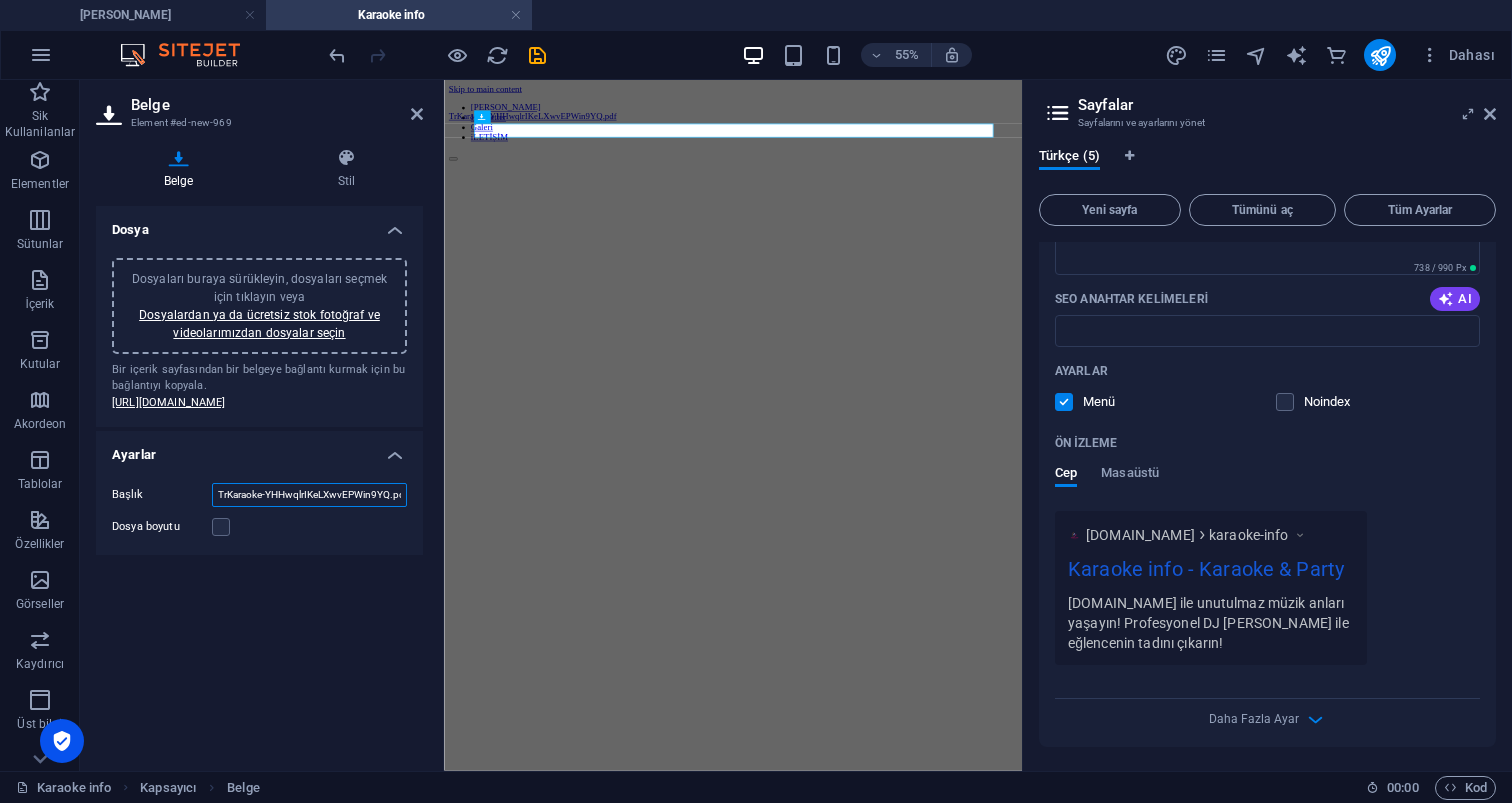 click on "TrKaraoke-YHHwqlrIKeLXwvEPWin9YQ.pdf" at bounding box center [309, 495] 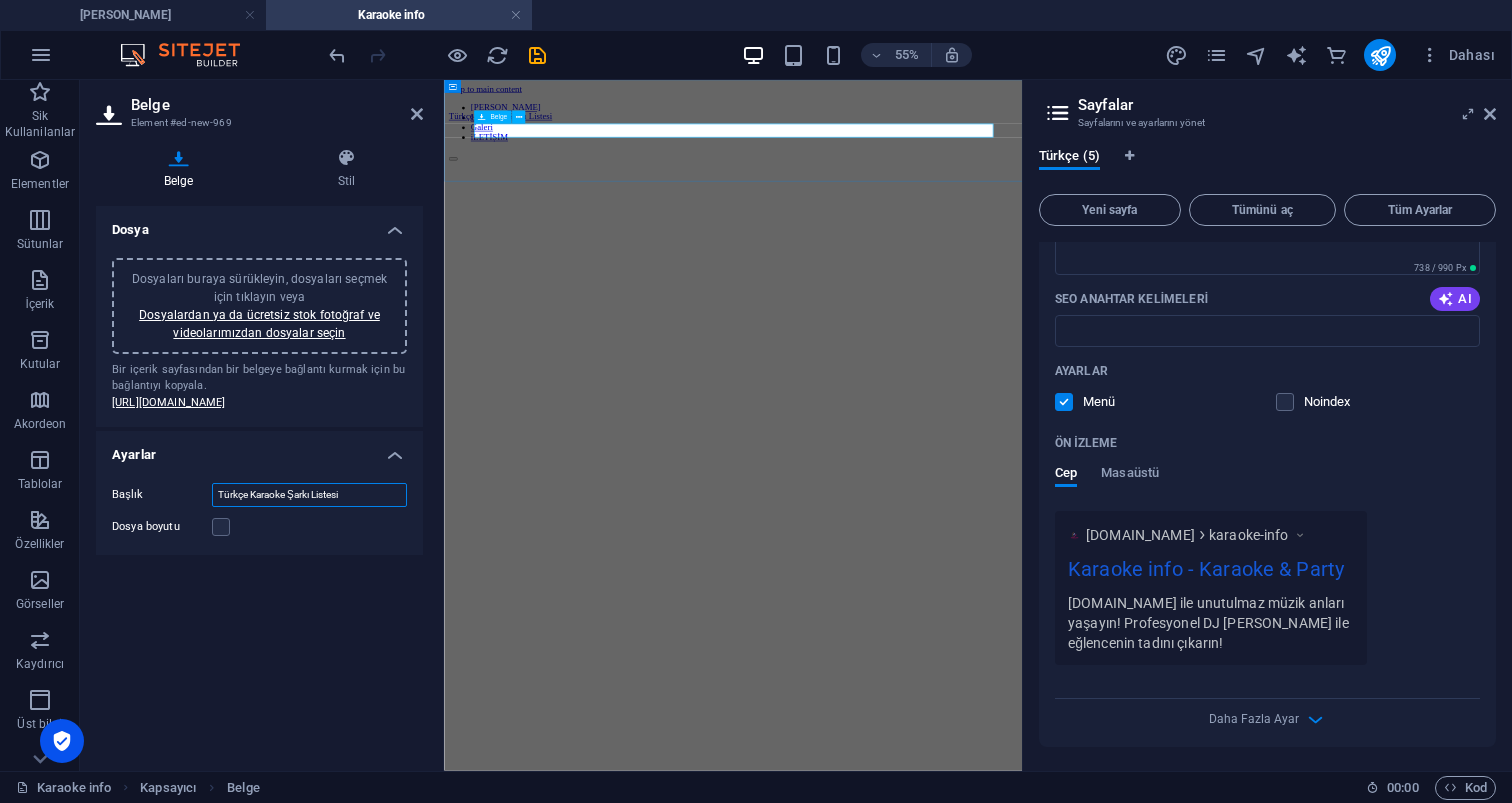 type on "Türkçe Karaoke Şarkı Listesi" 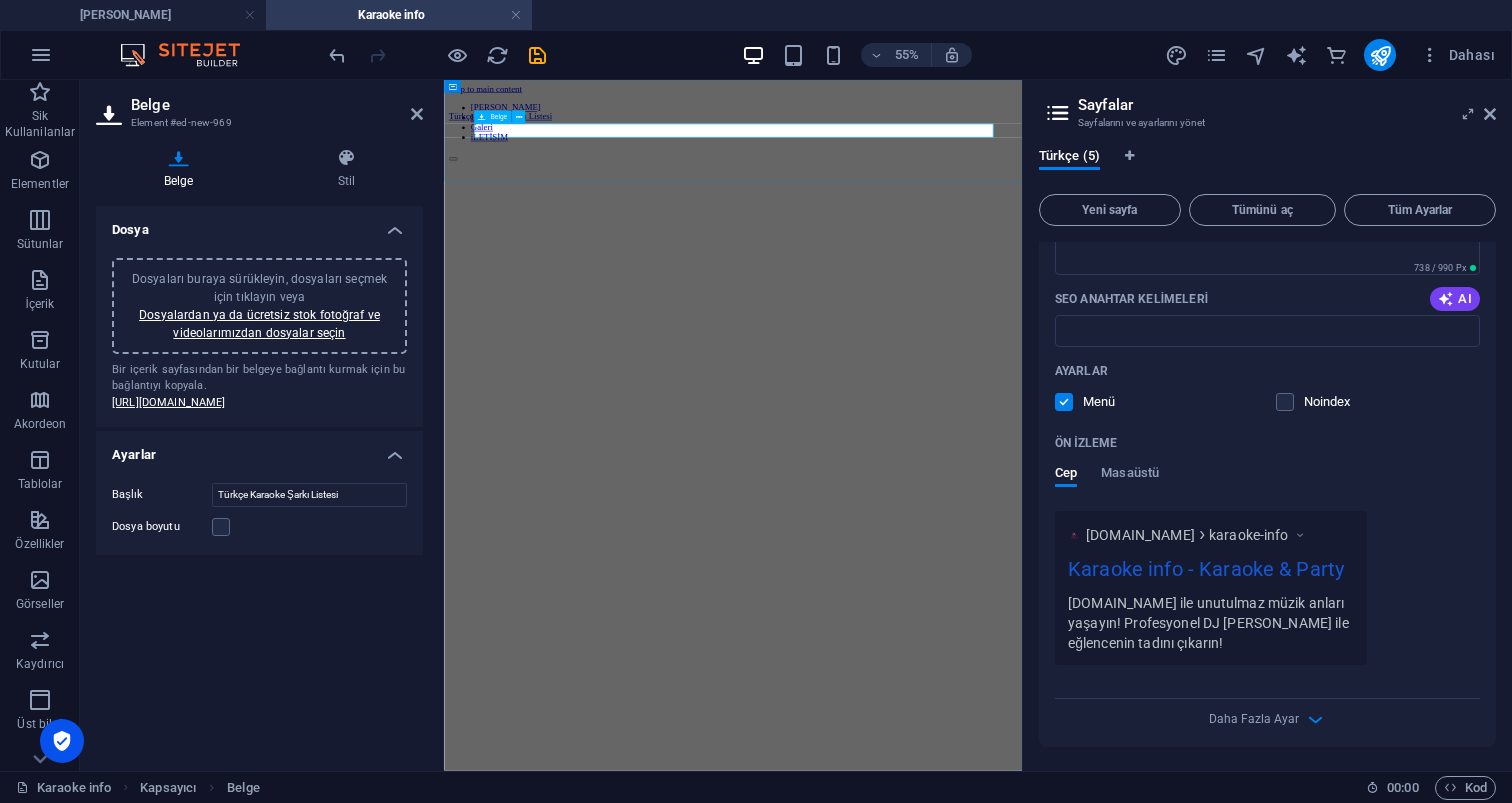 click on "Türkçe Karaoke Şarkı Listesi 5.69 MB" at bounding box center (969, 147) 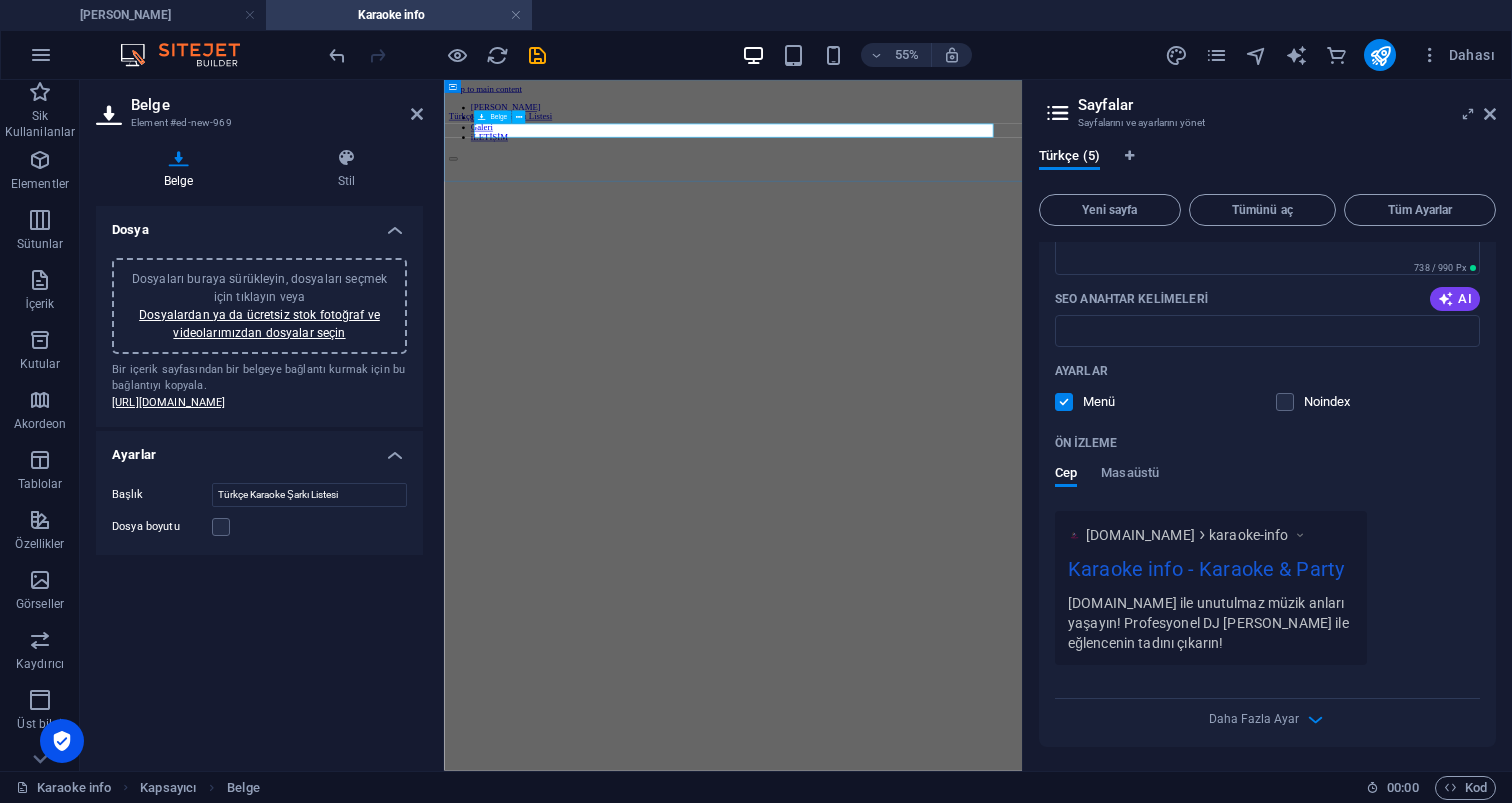 click on "Türkçe Karaoke Şarkı Listesi 5.69 MB" at bounding box center [969, 147] 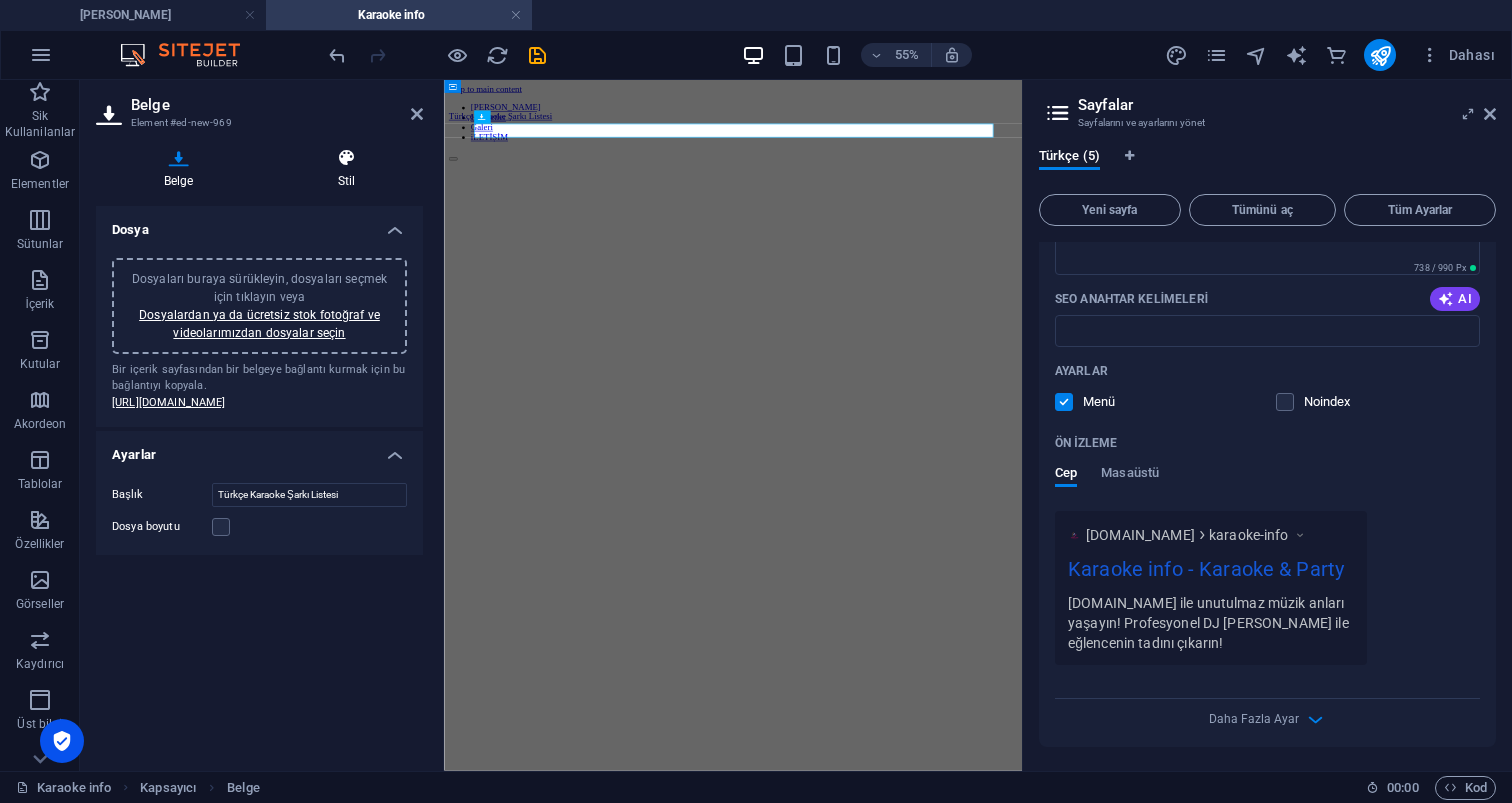 click at bounding box center (346, 158) 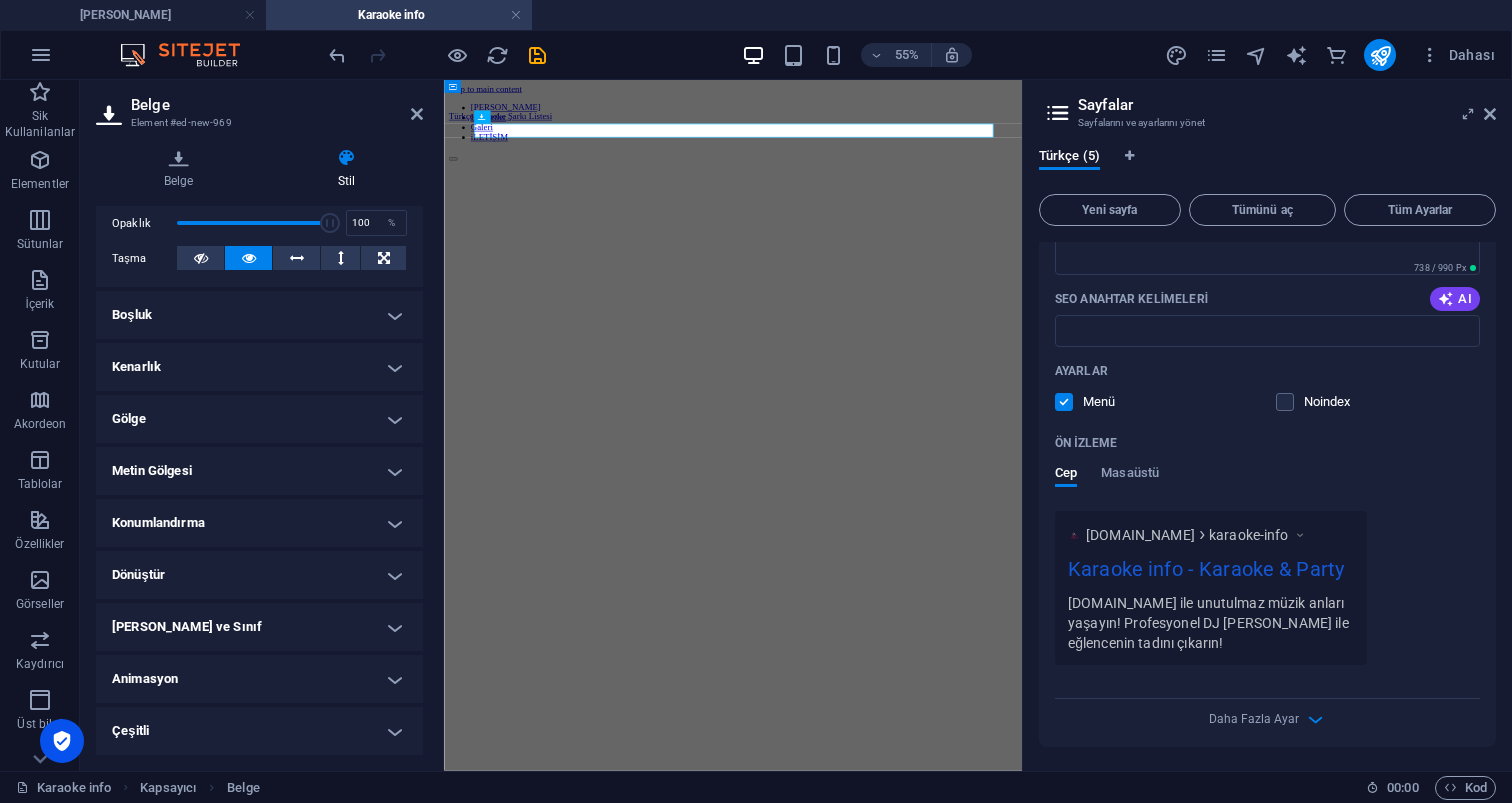 scroll, scrollTop: 295, scrollLeft: 0, axis: vertical 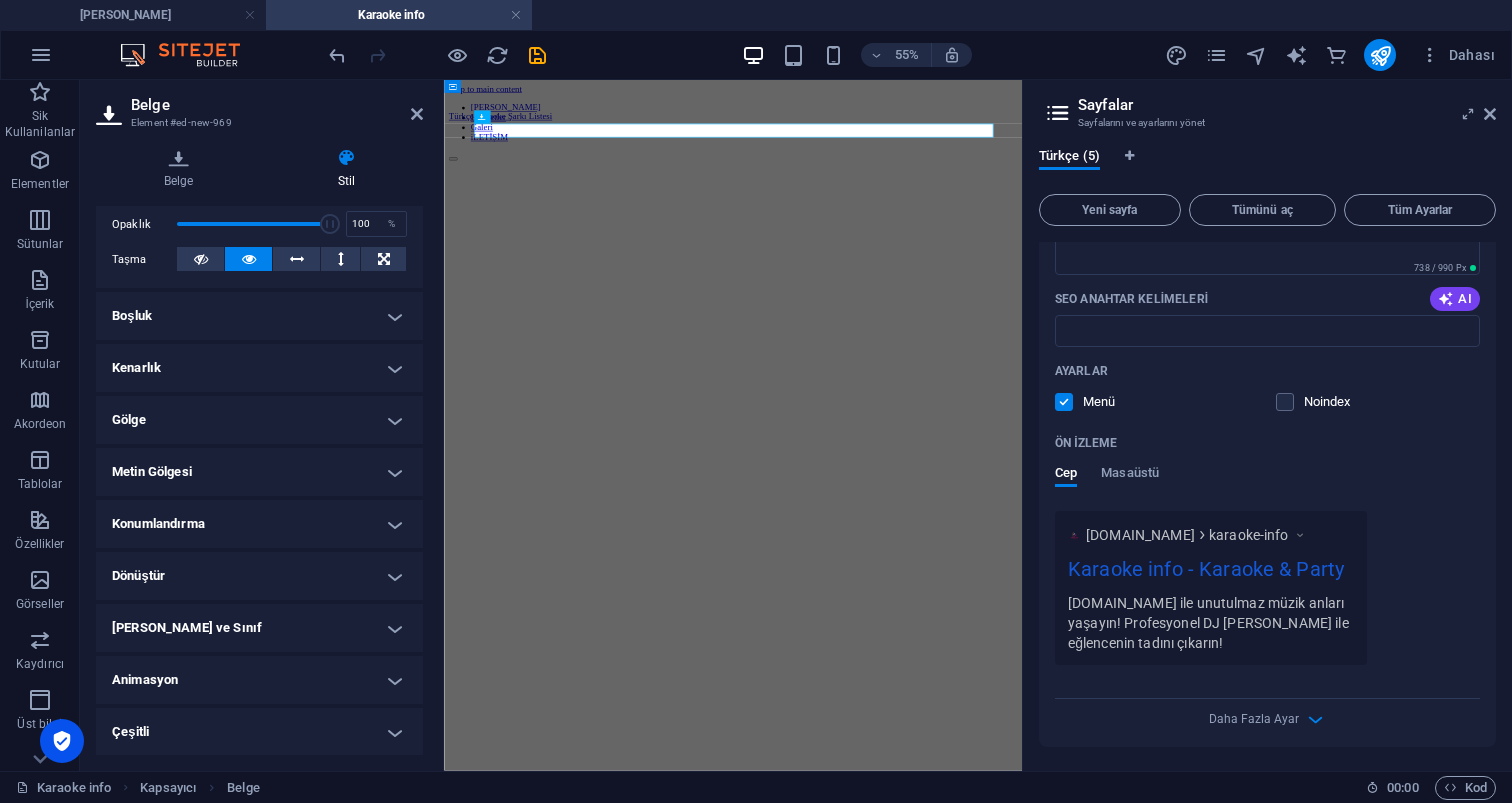 click on "Metin Gölgesi" at bounding box center [259, 472] 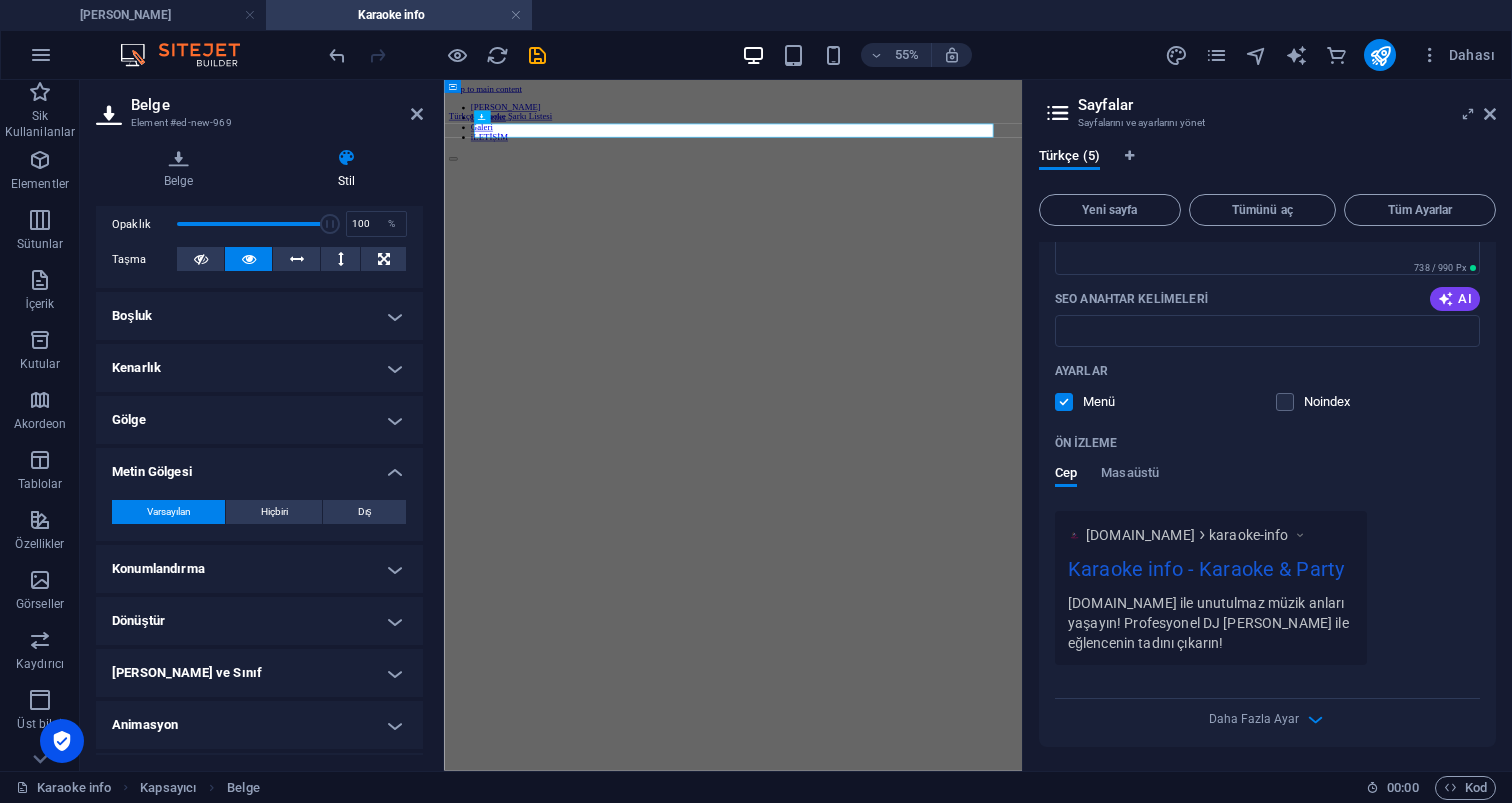 click on "Konumlandırma" at bounding box center [259, 569] 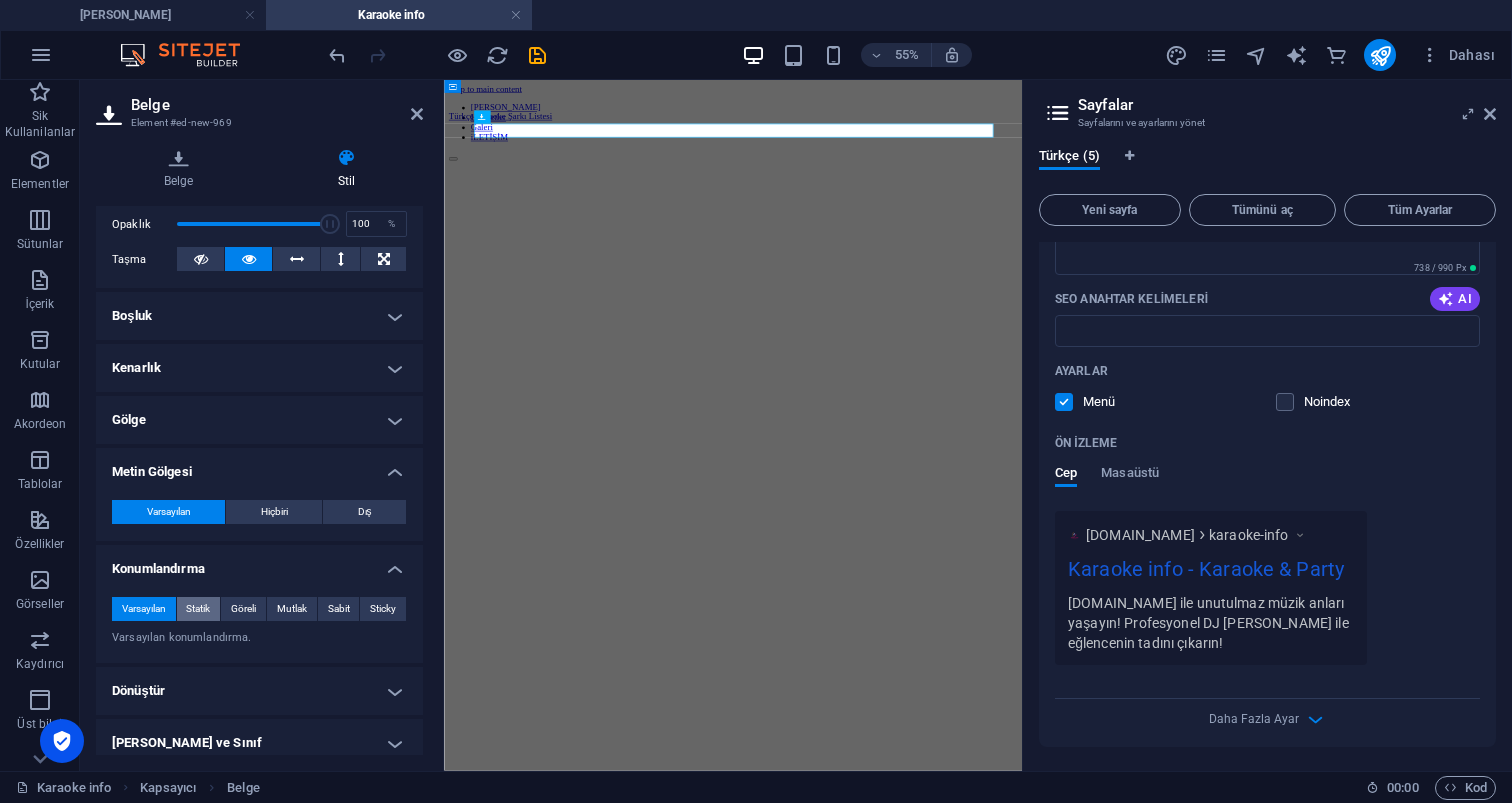 click on "Statik" at bounding box center [198, 609] 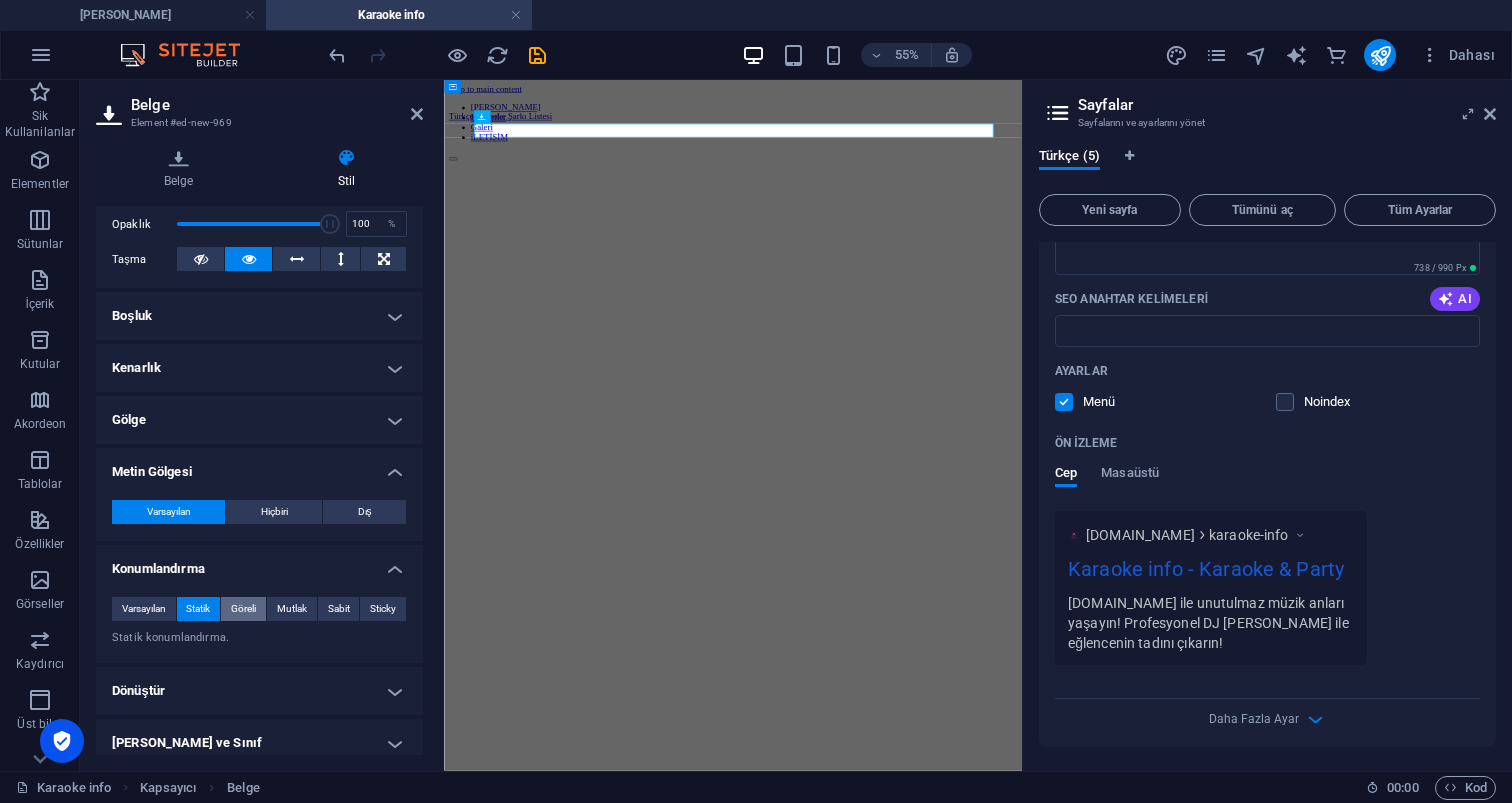 click on "Göreli" at bounding box center (243, 609) 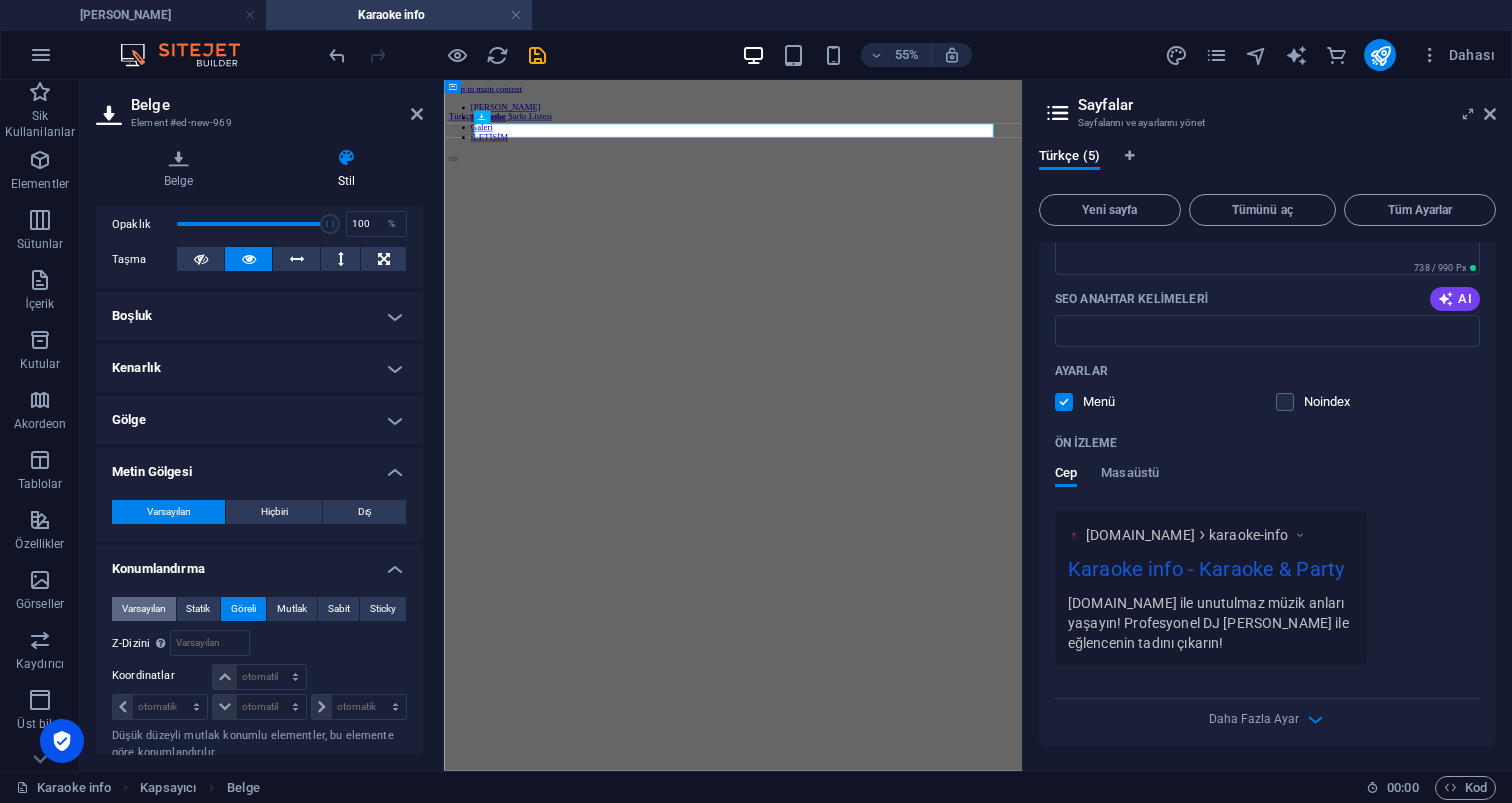 click on "Varsayılan" at bounding box center (144, 609) 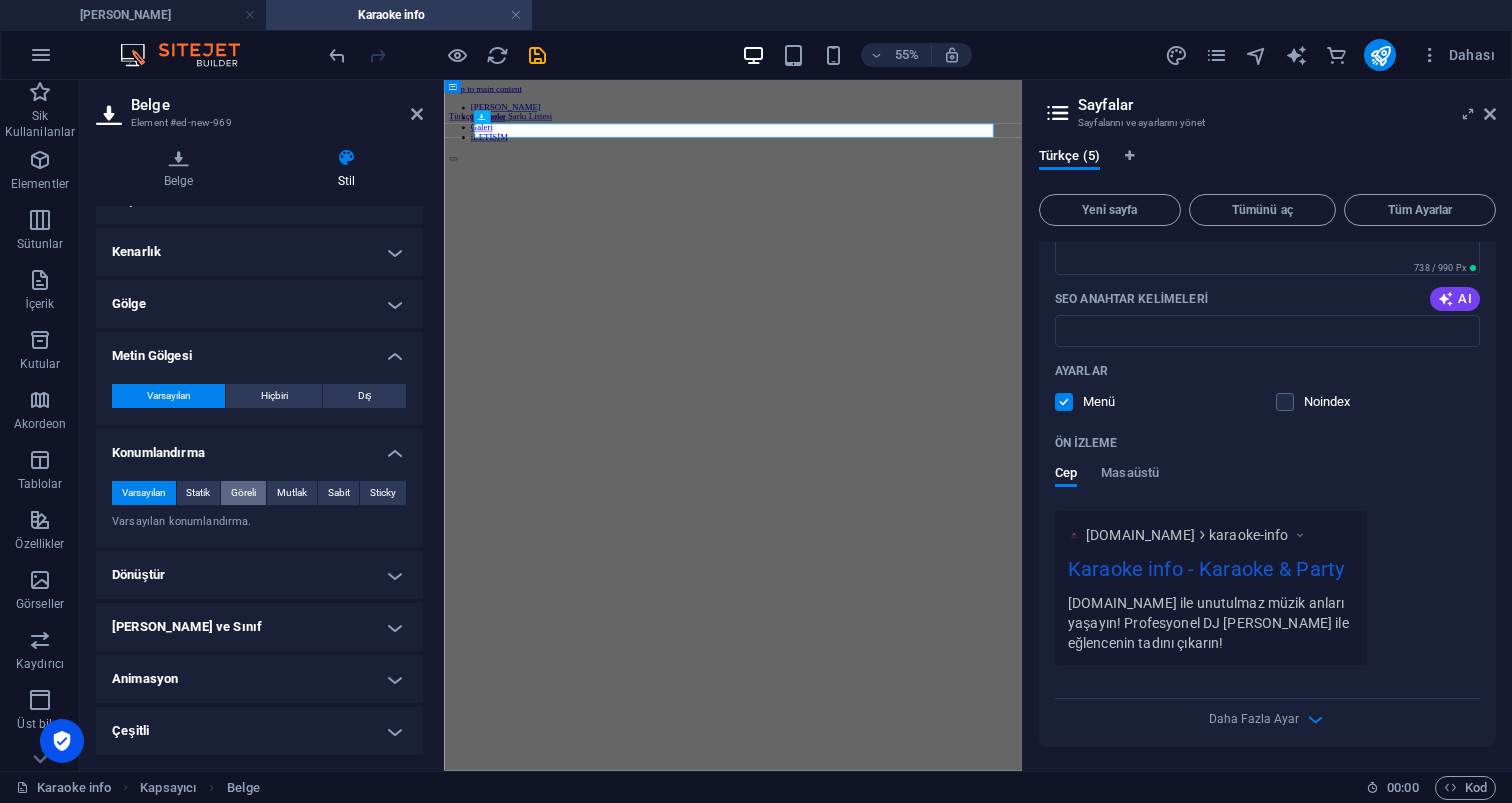 scroll, scrollTop: 409, scrollLeft: 0, axis: vertical 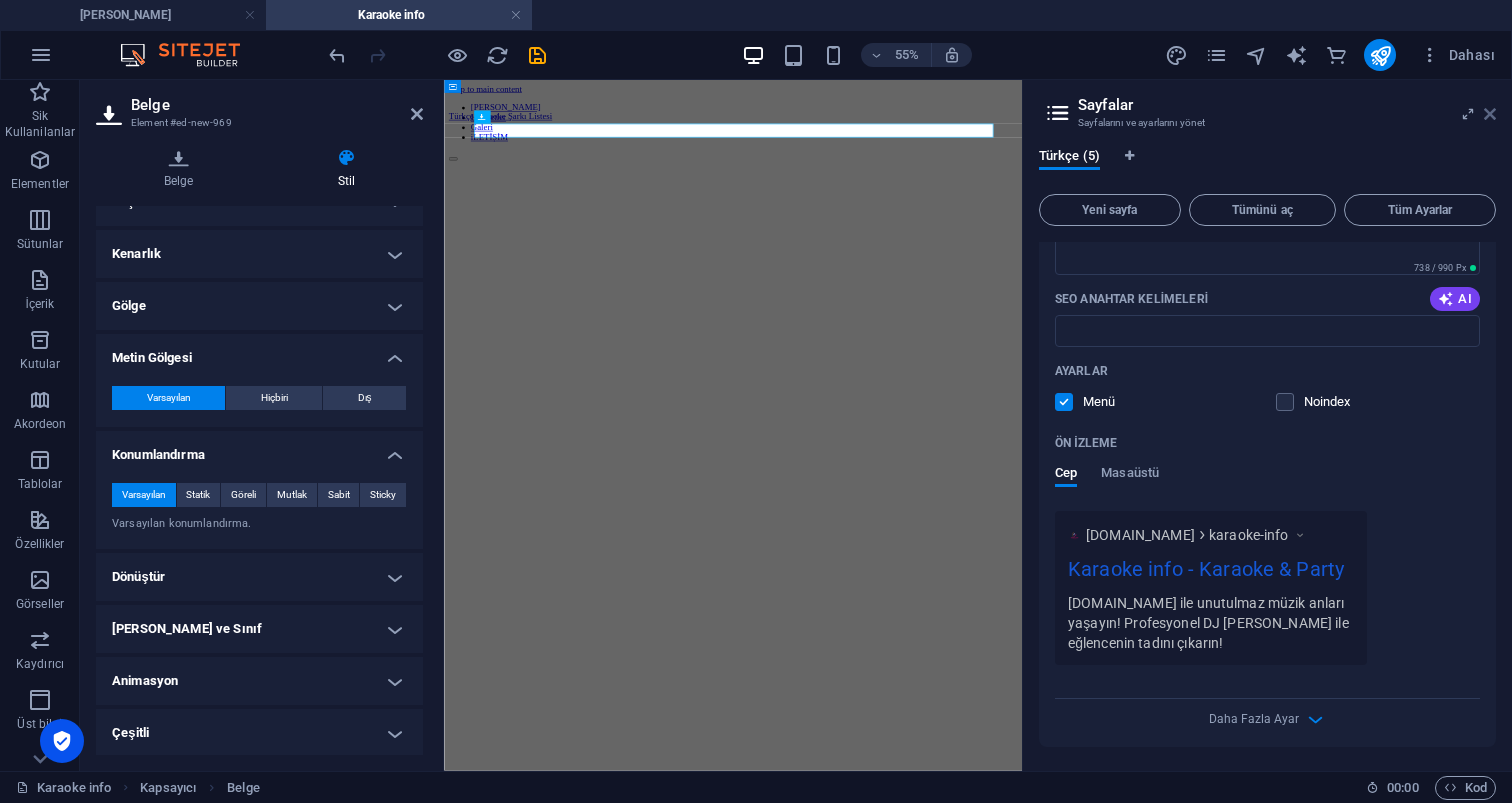 click at bounding box center [1490, 114] 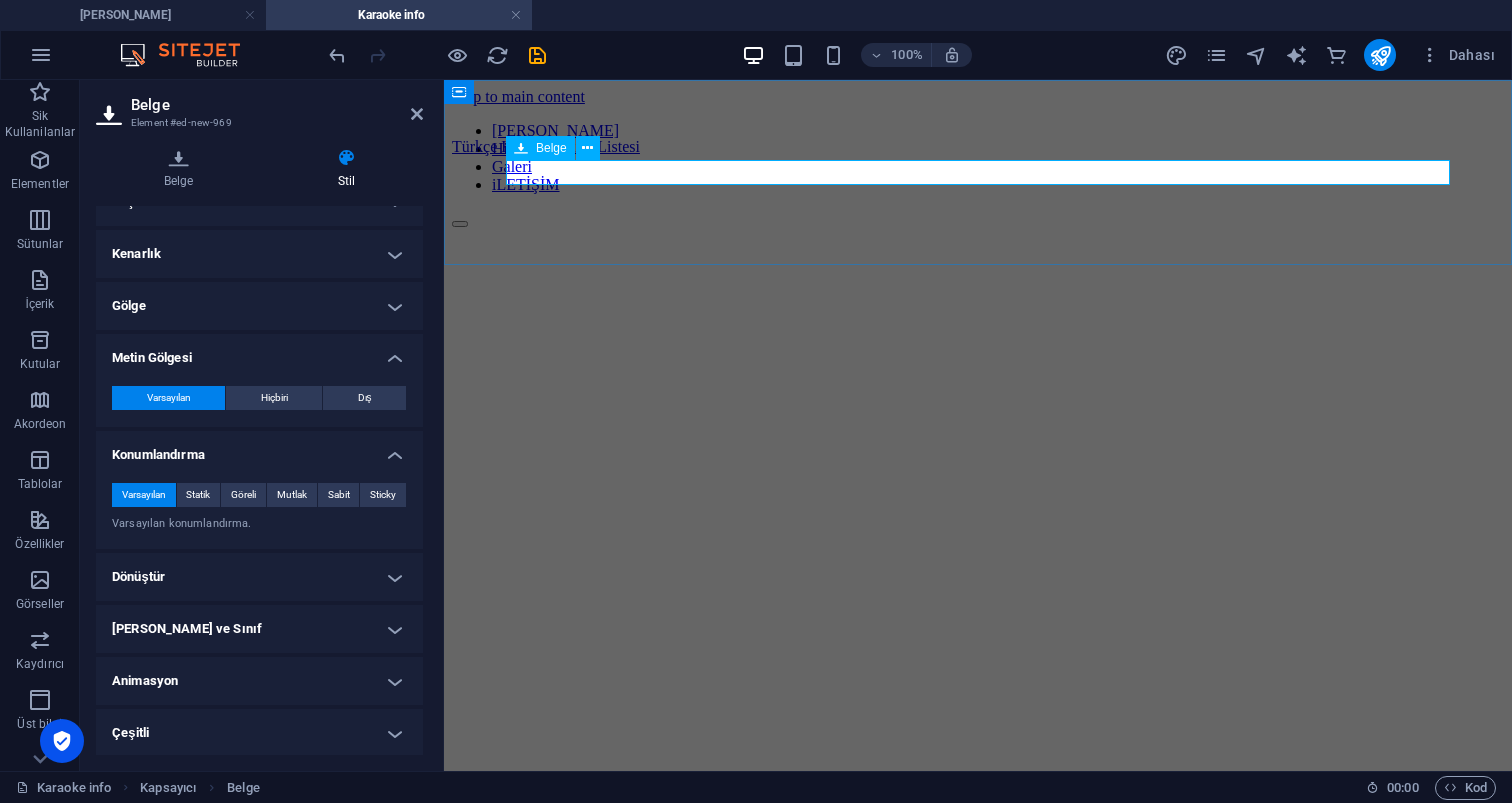 click on "Türkçe Karaoke Şarkı Listesi 5.69 MB" at bounding box center (978, 147) 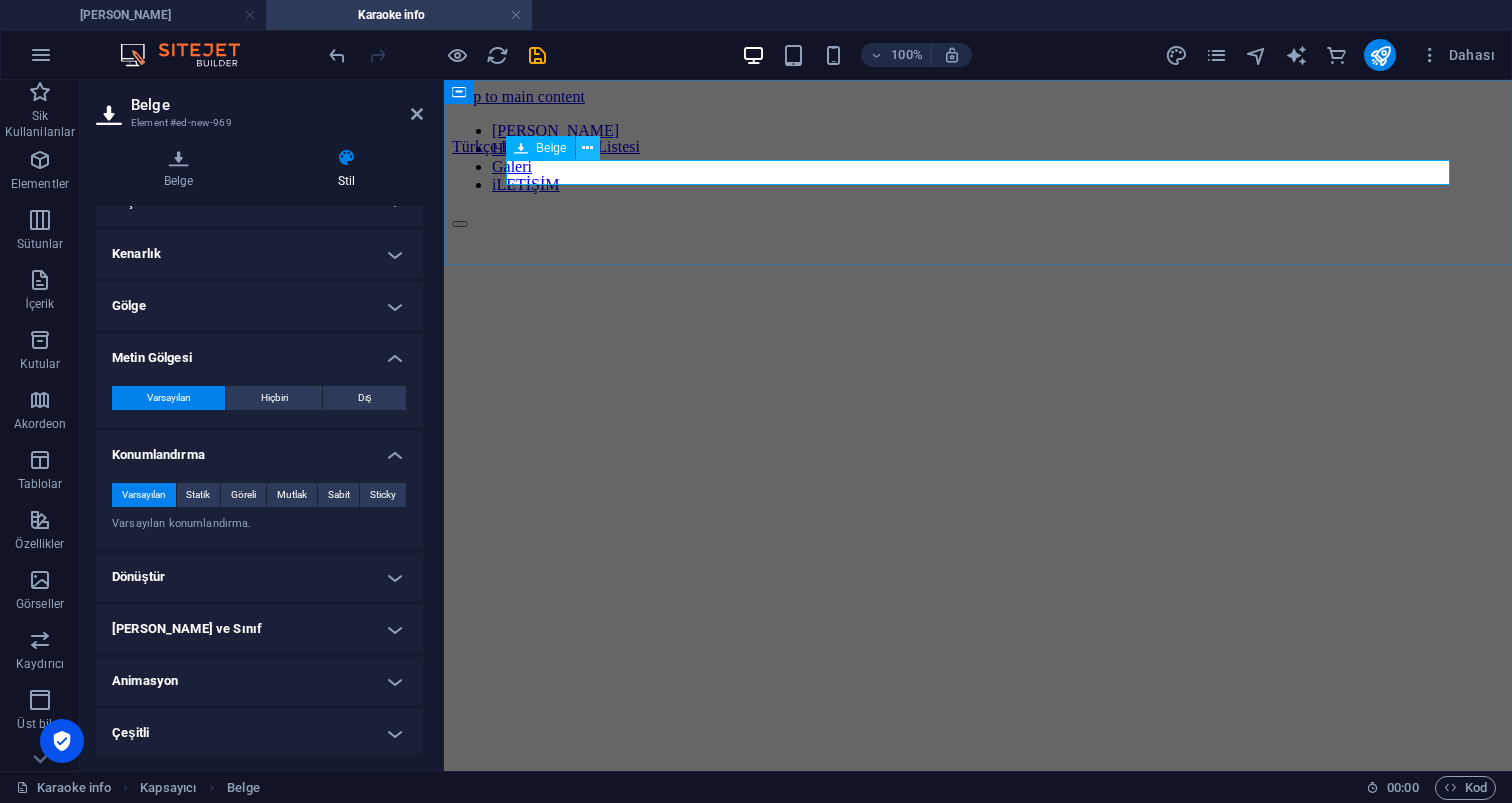 click at bounding box center [587, 148] 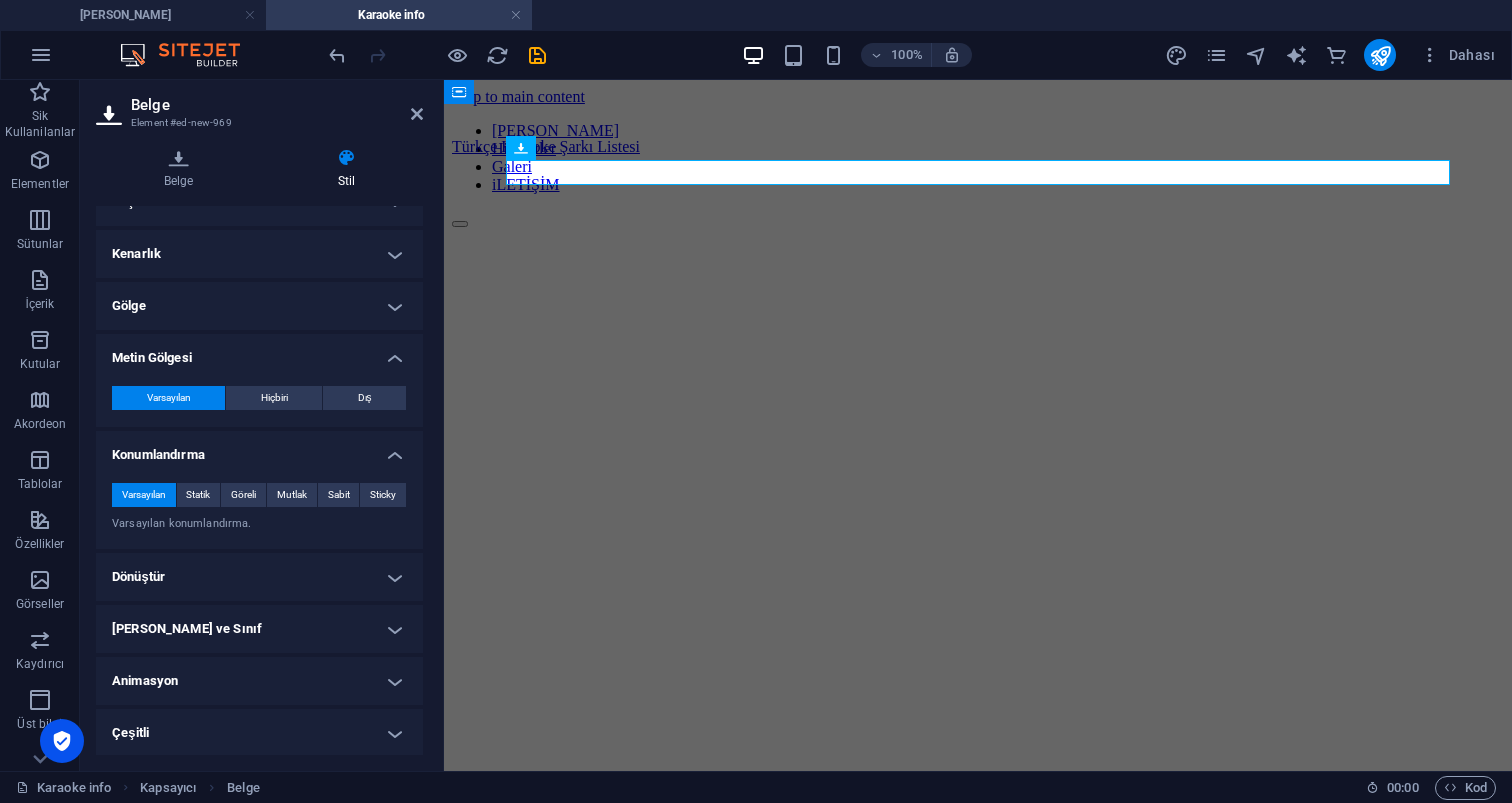 click on "Skip to main content
Ana Sayfa Hizmetler Galeri iLETİŞİM
Türkçe Karaoke Şarkı Listesi 5.69 MB" at bounding box center (978, 126) 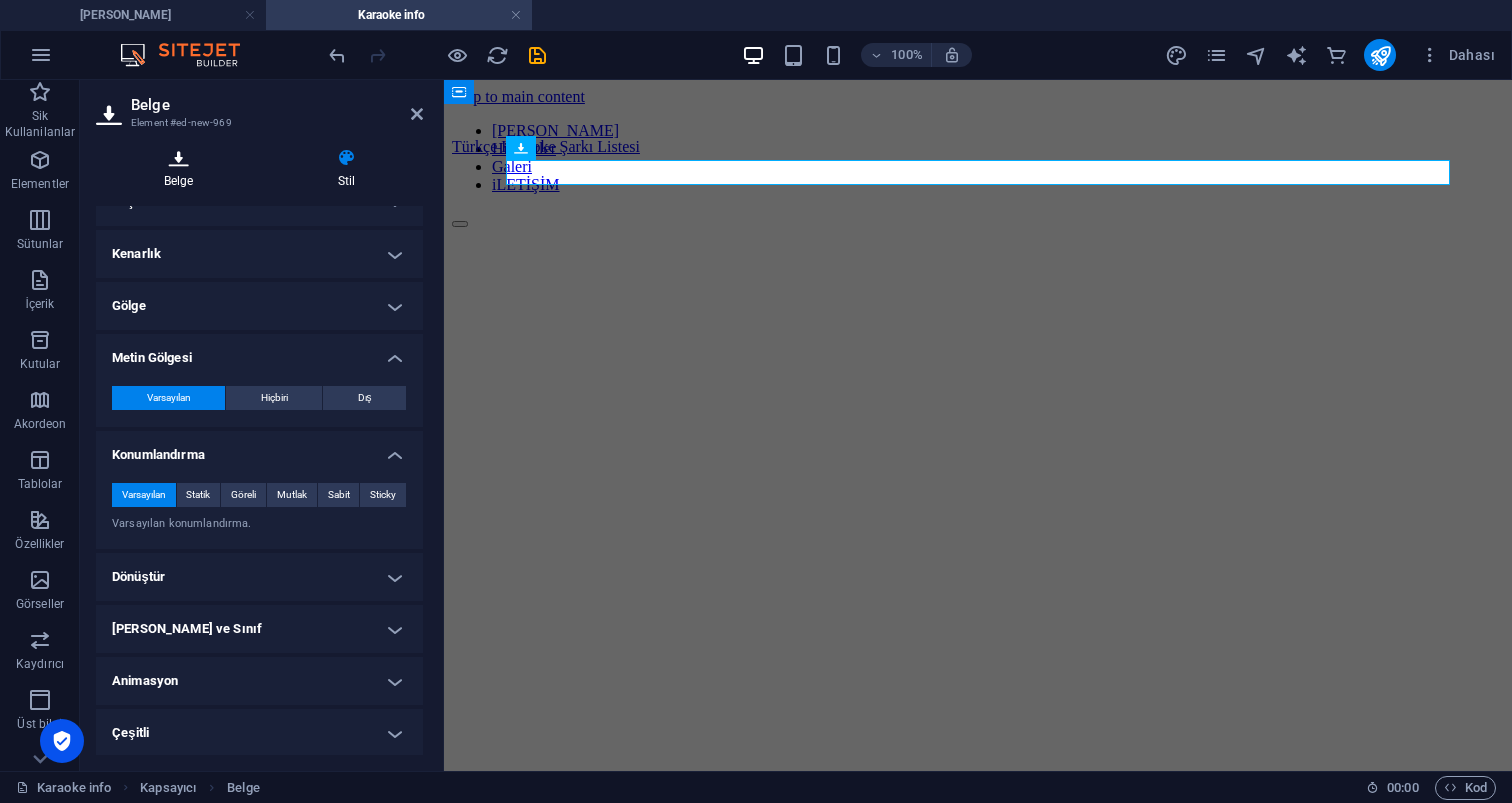 click at bounding box center (179, 158) 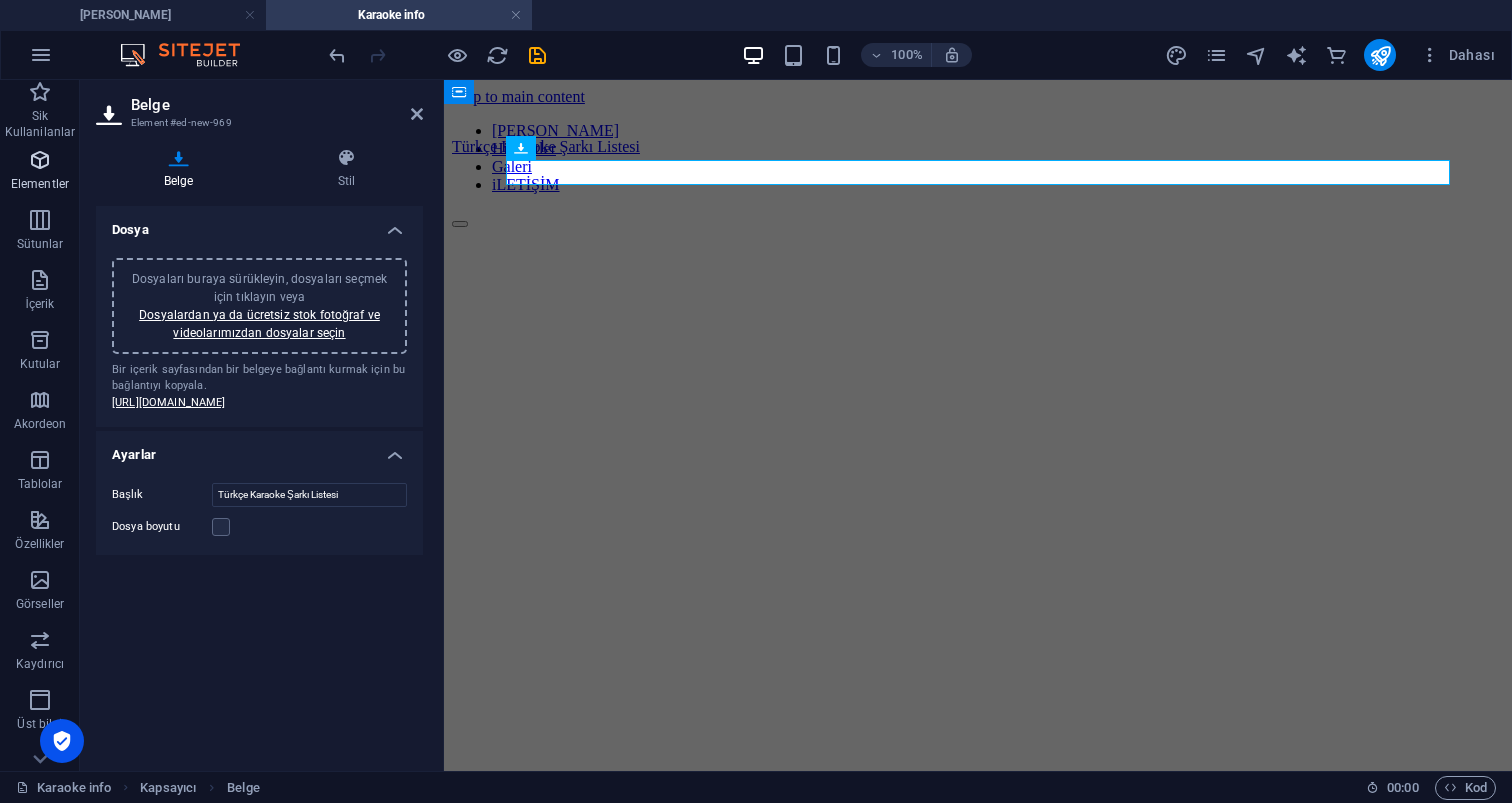 click at bounding box center (40, 160) 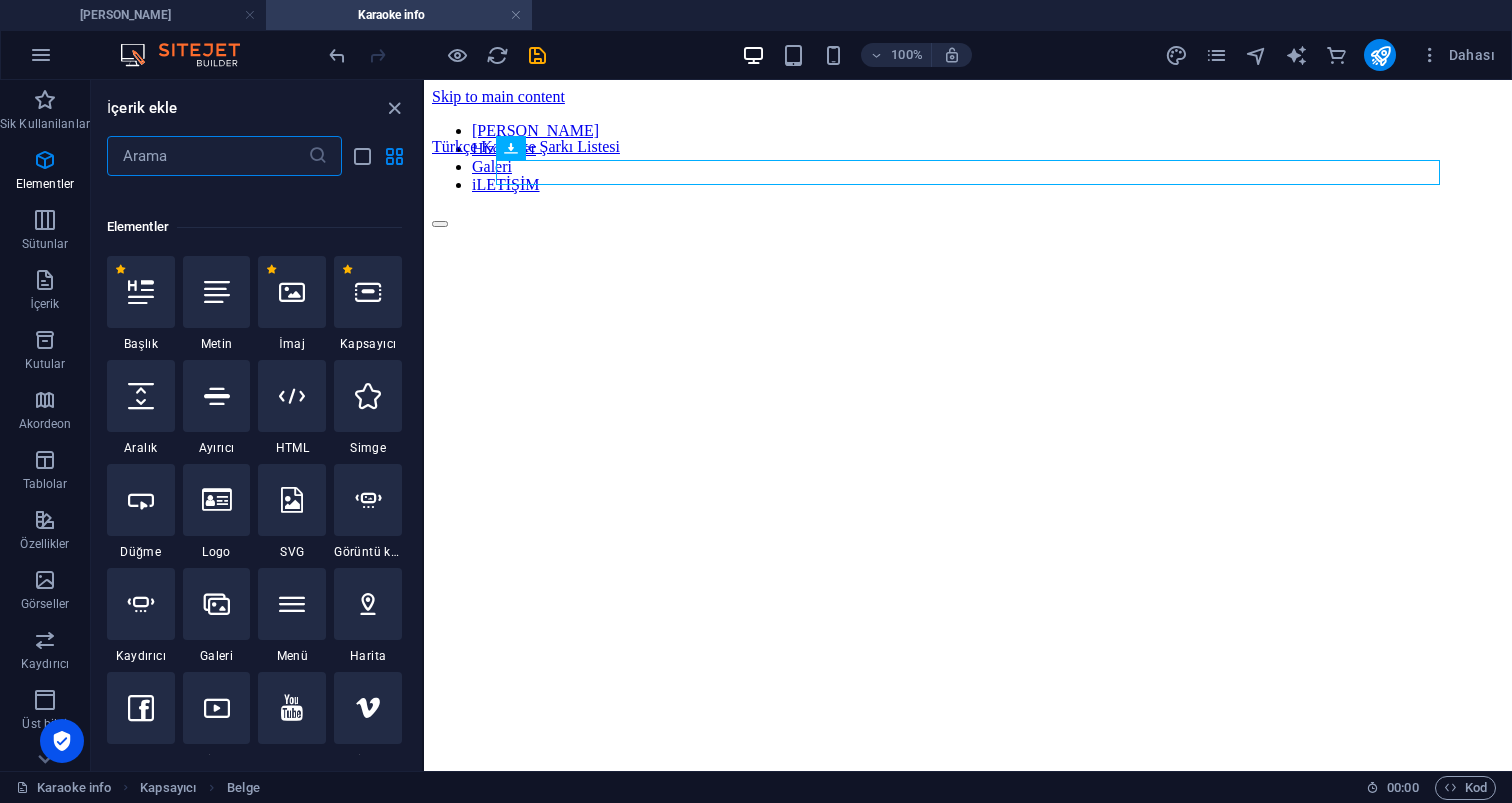 scroll, scrollTop: 377, scrollLeft: 0, axis: vertical 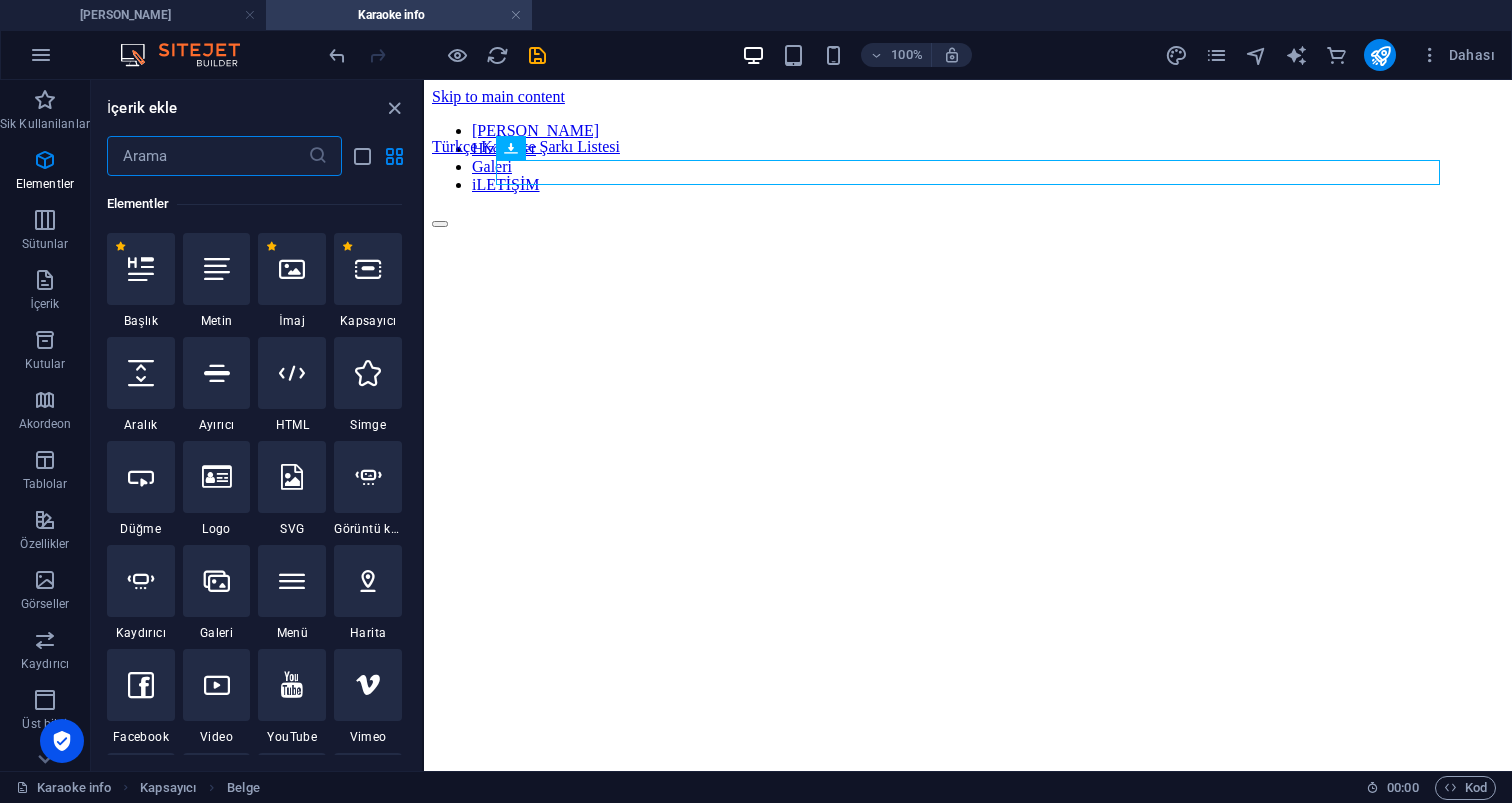 click at bounding box center [207, 156] 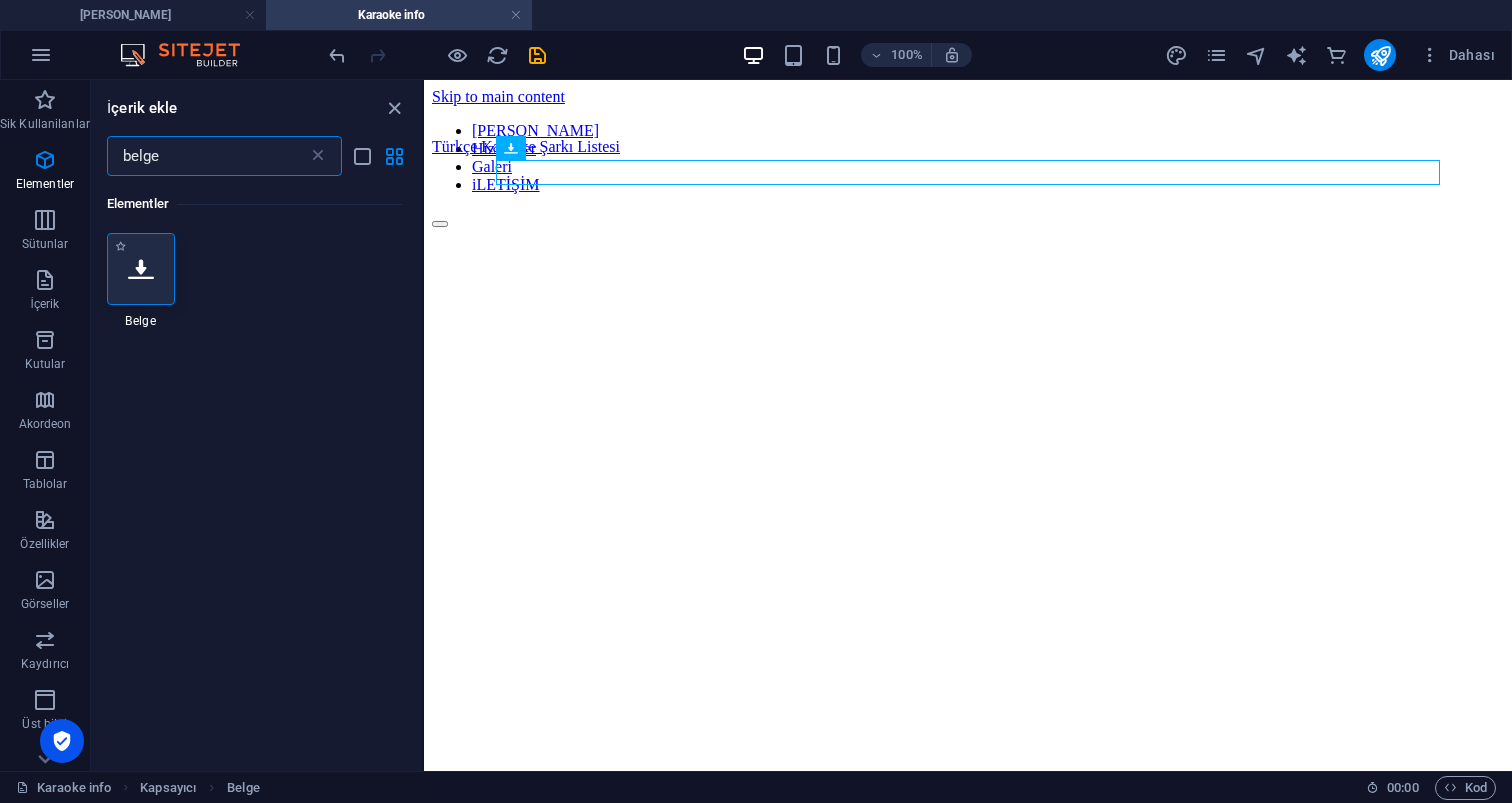 scroll, scrollTop: 0, scrollLeft: 0, axis: both 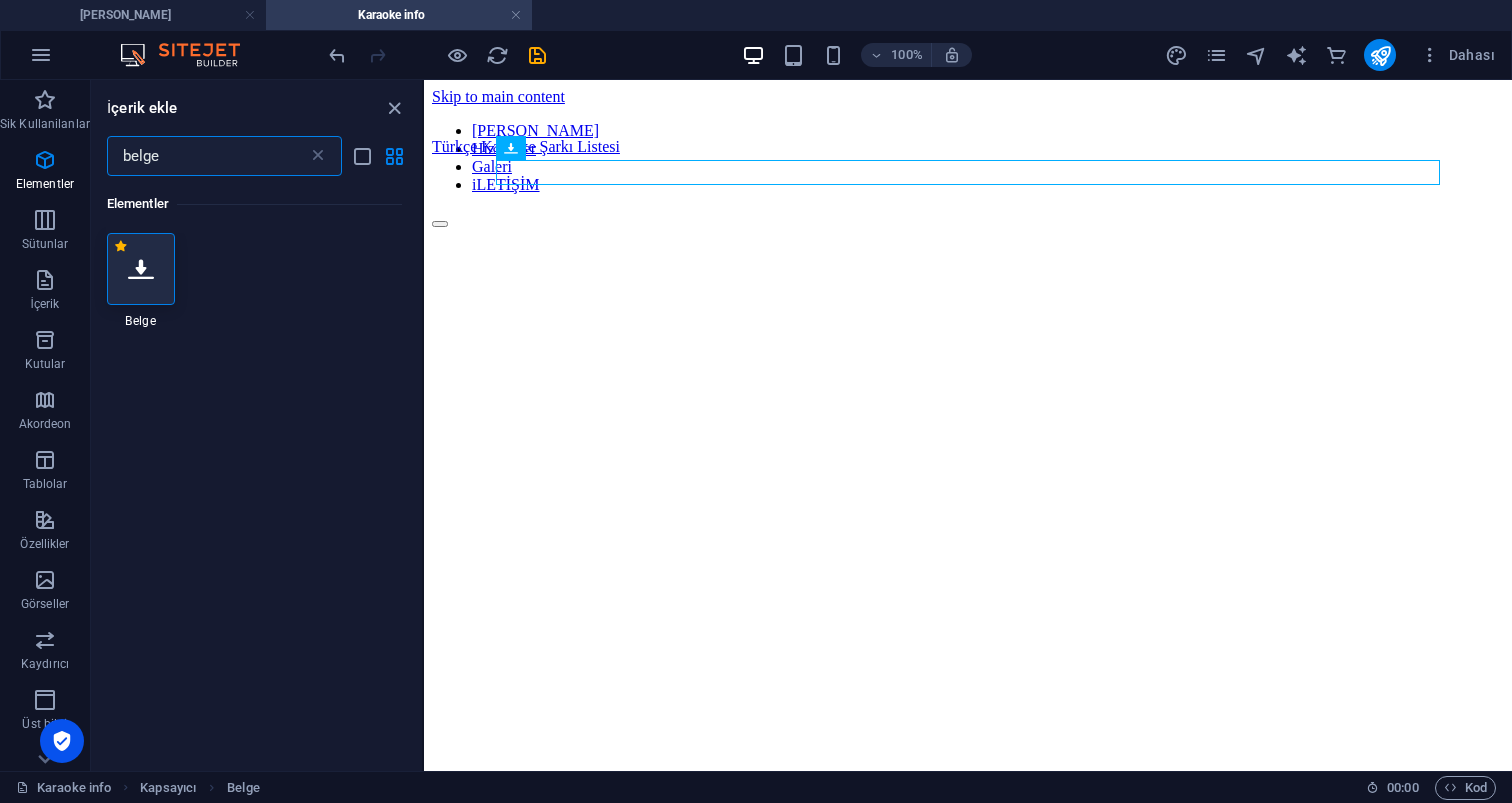 type on "belge" 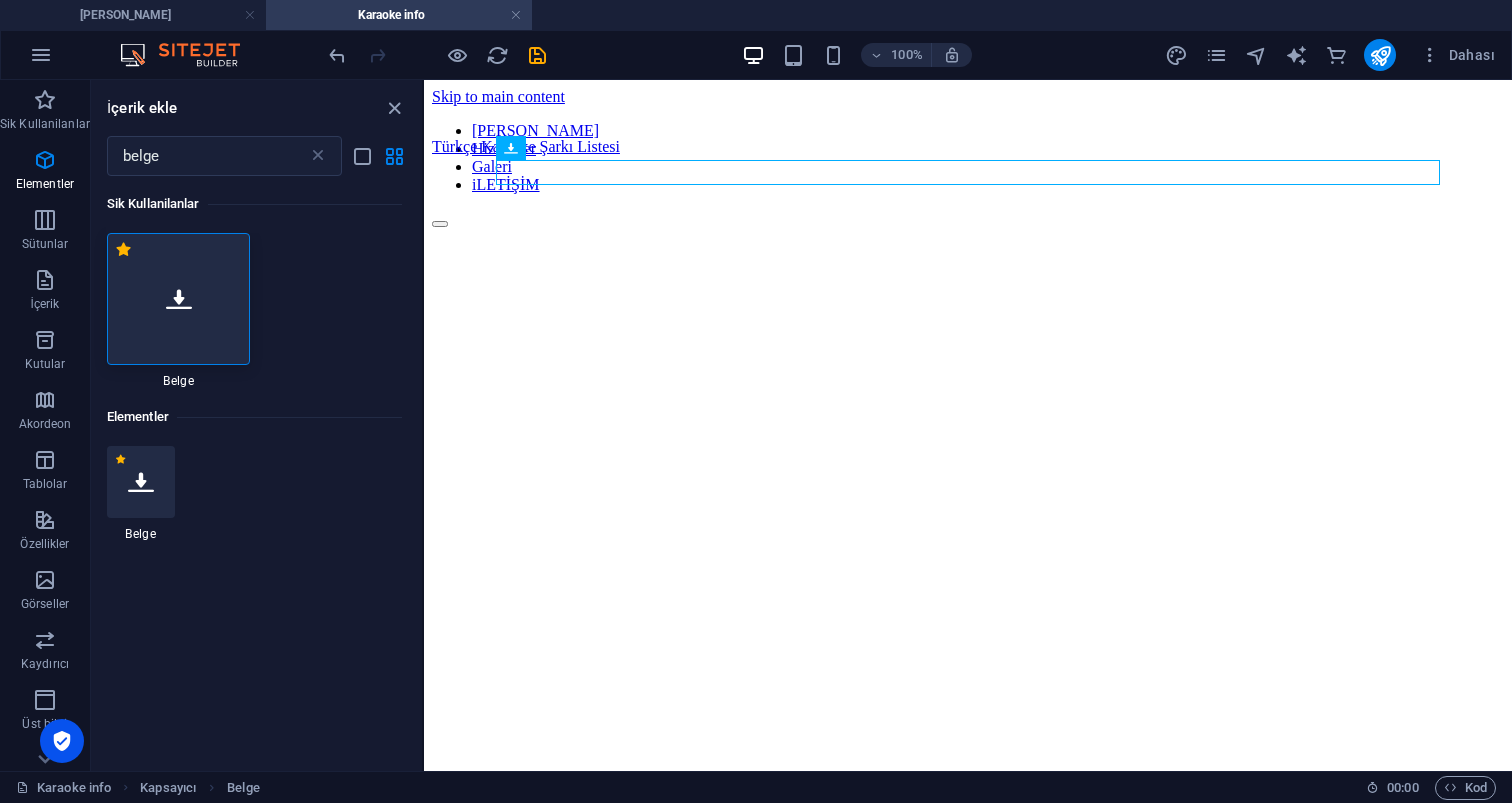 click at bounding box center [179, 299] 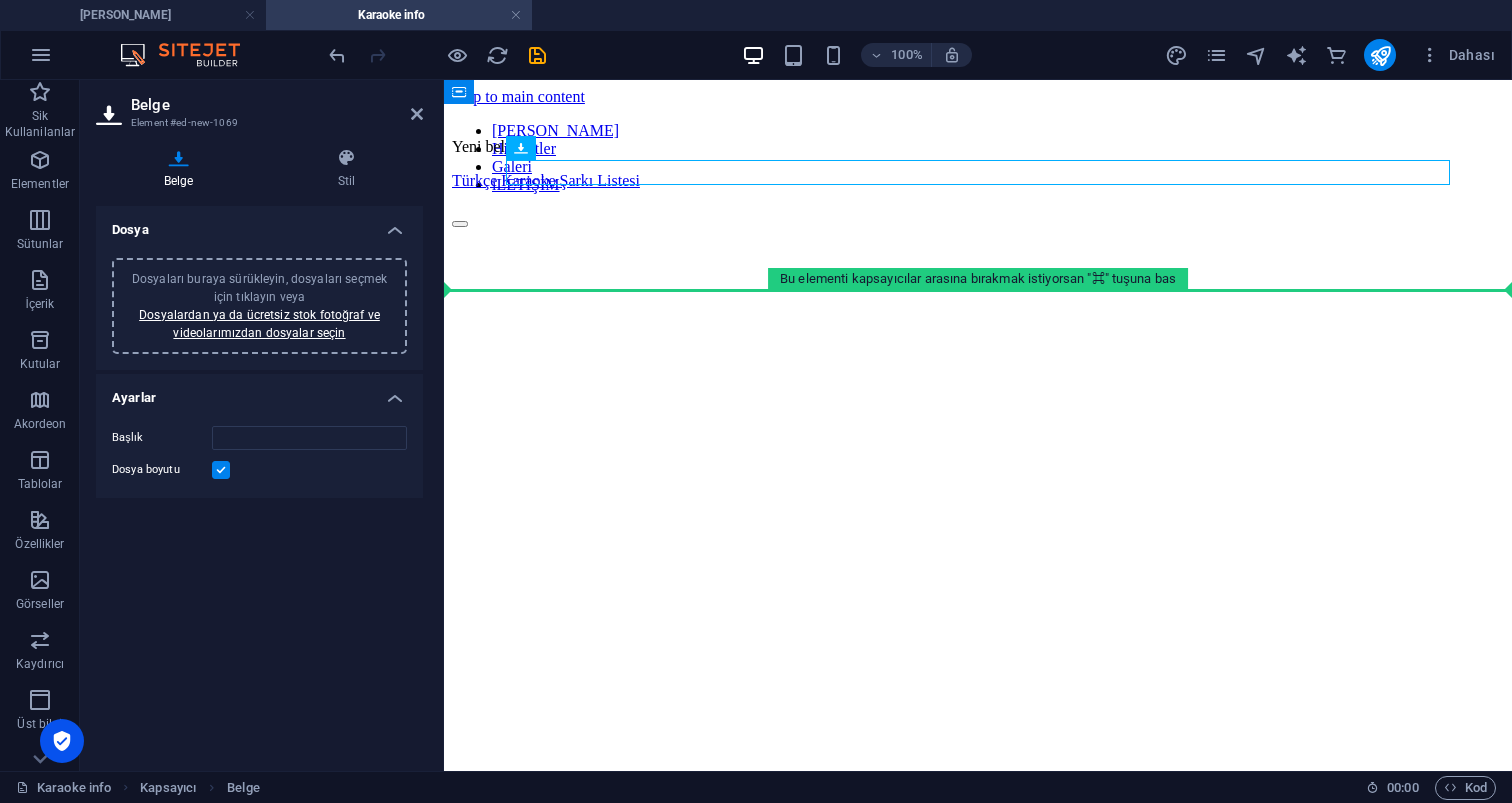 drag, startPoint x: 587, startPoint y: 174, endPoint x: 584, endPoint y: 212, distance: 38.118237 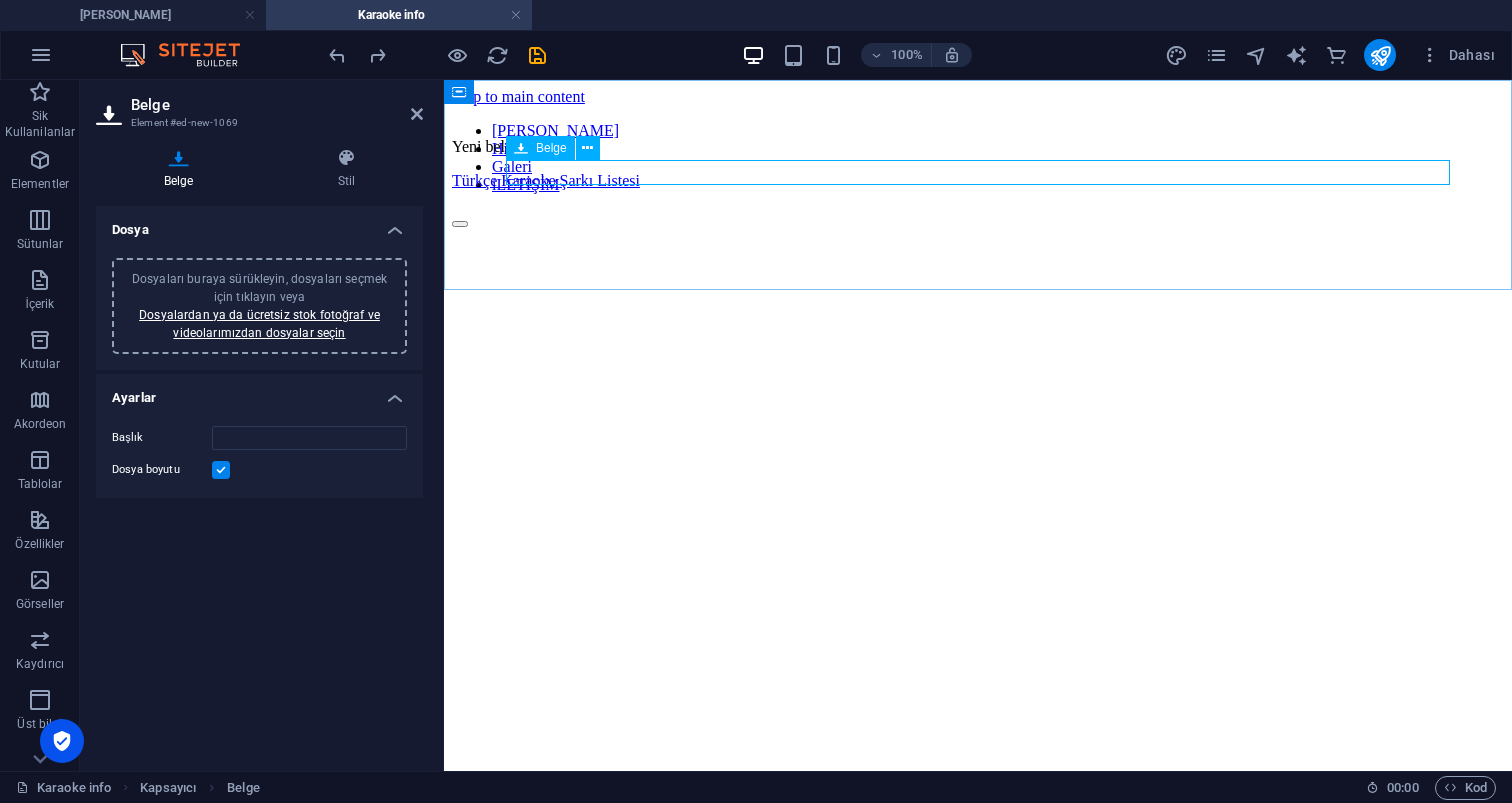click on "Yeni belge" at bounding box center (978, 147) 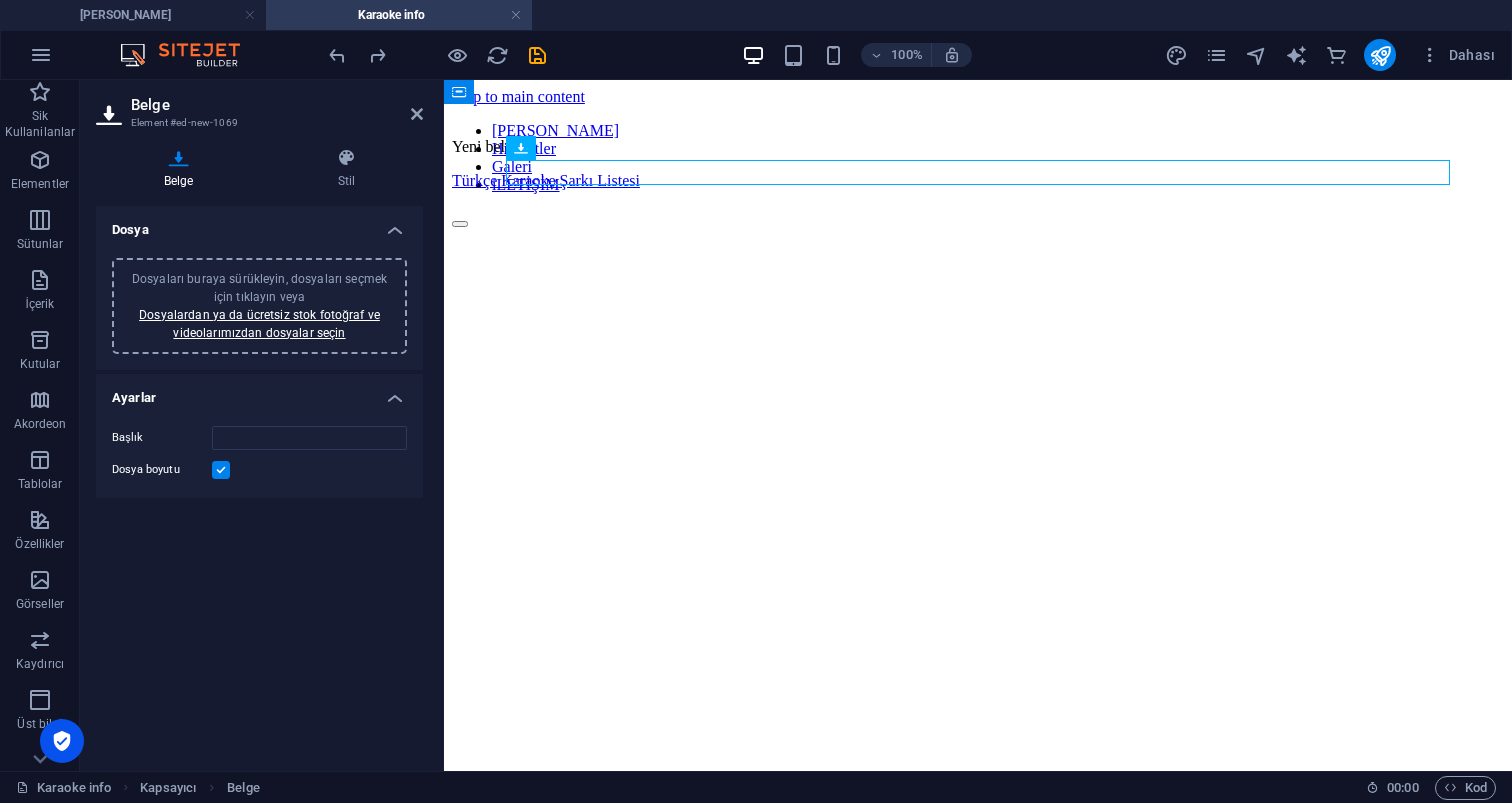 click at bounding box center [221, 470] 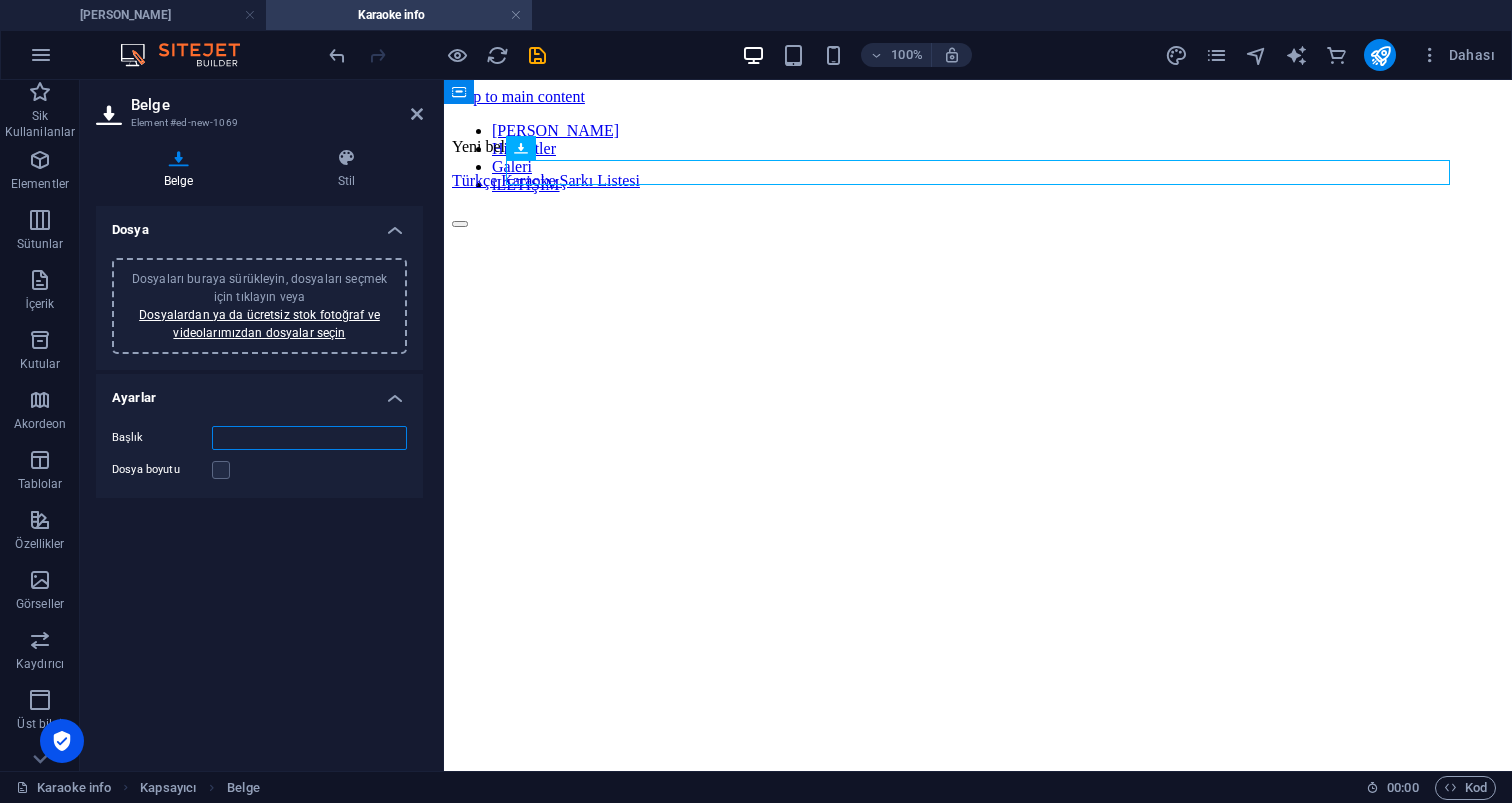 click on "Başlık" at bounding box center [309, 438] 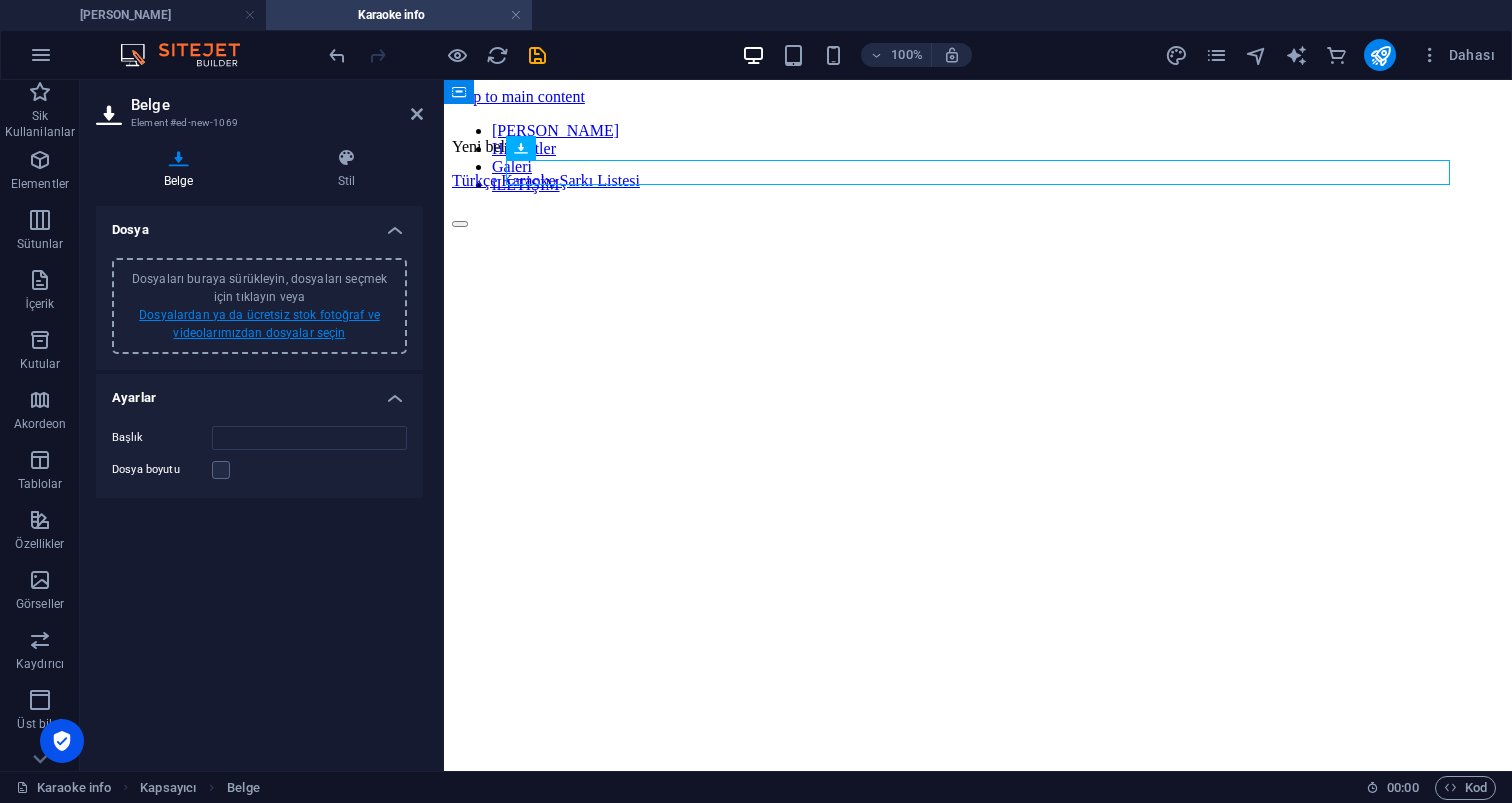 click on "Dosyalardan ya da ücretsiz stok fotoğraf ve videolarımızdan dosyalar seçin" at bounding box center (259, 324) 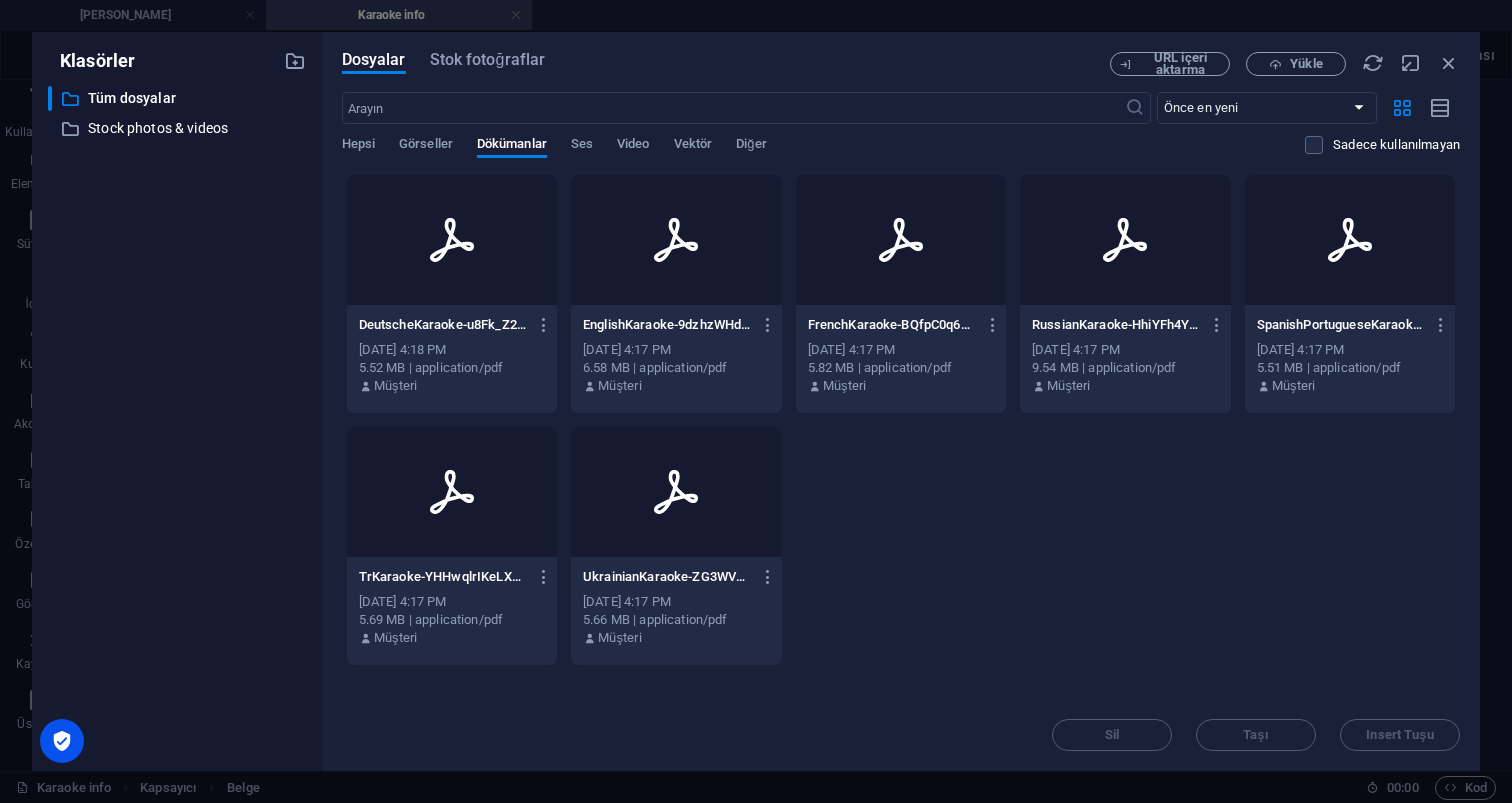 click at bounding box center [676, 240] 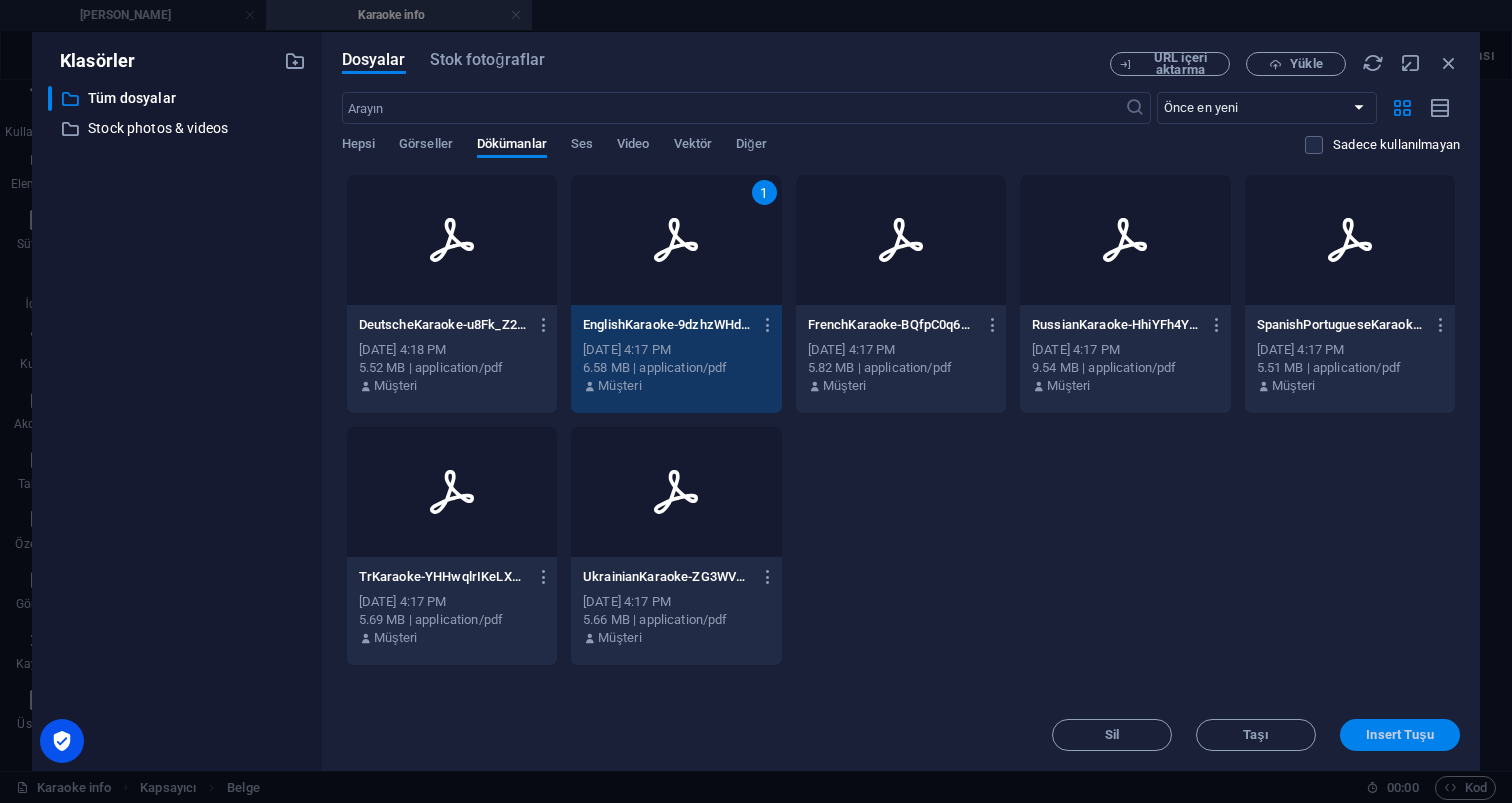 click on "Insert Tuşu" at bounding box center (1399, 735) 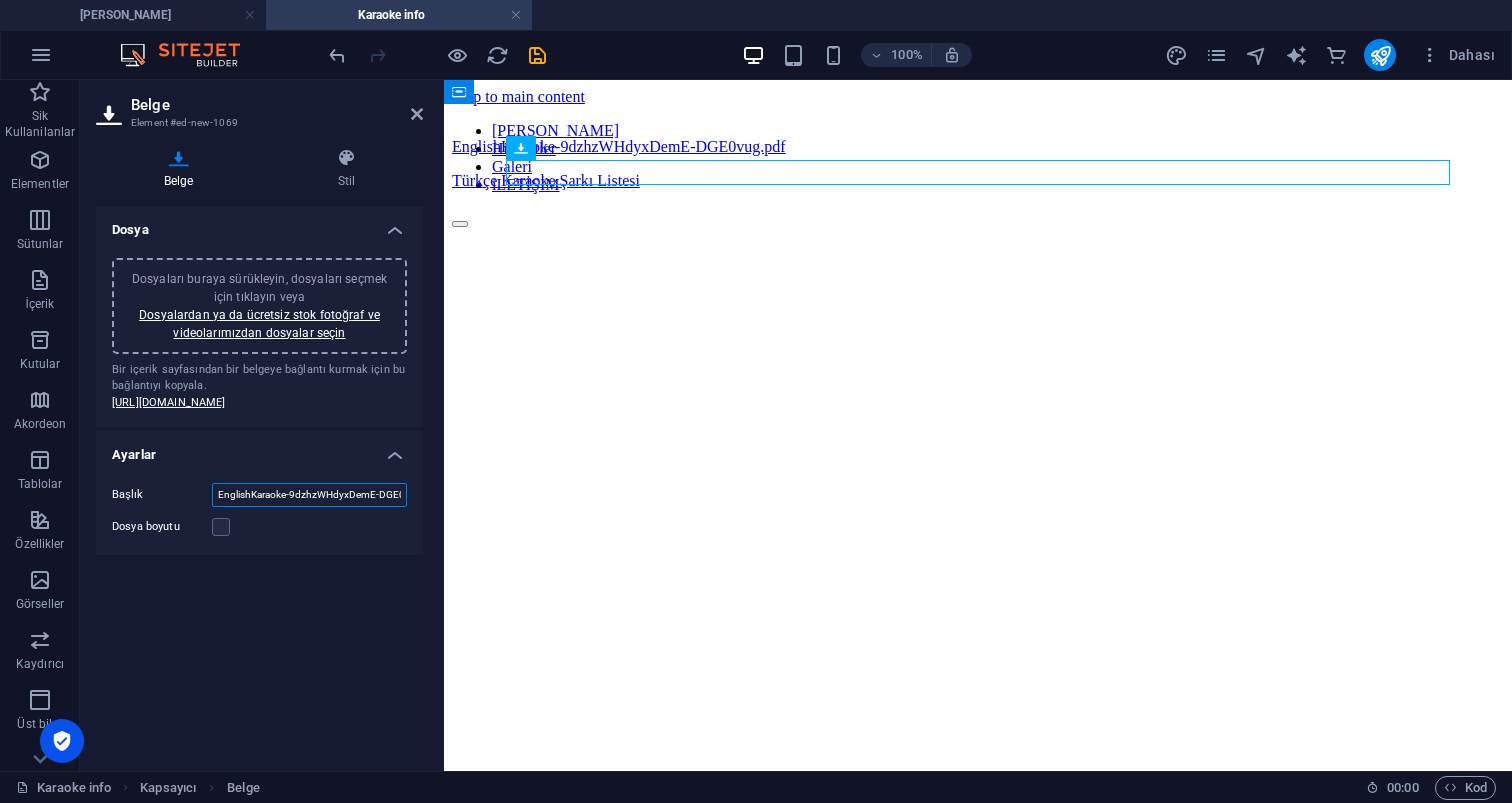 click on "EnglishKaraoke-9dzhzWHdyxDemE-DGE0vug.pdf" at bounding box center [309, 495] 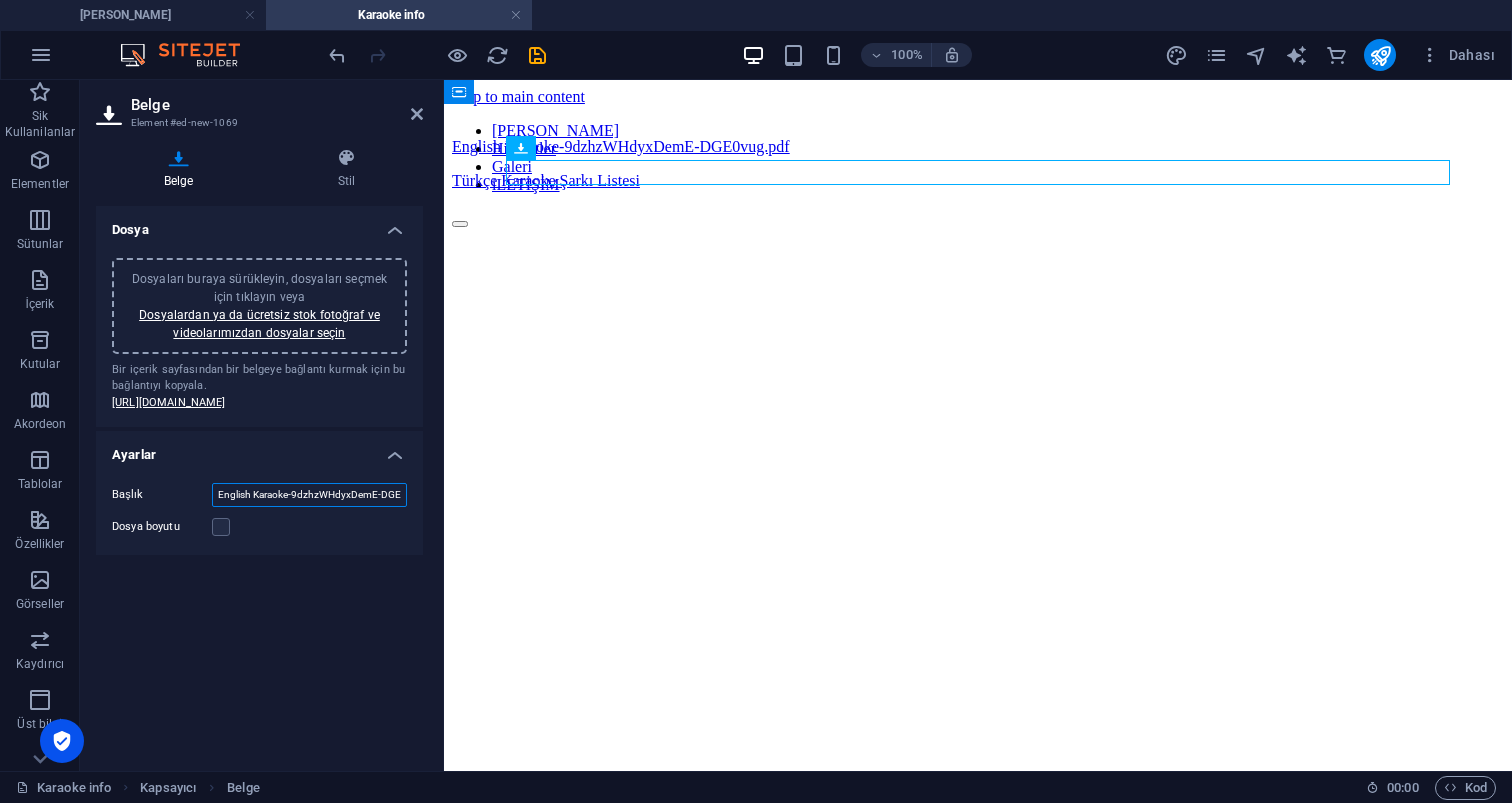 drag, startPoint x: 734, startPoint y: 604, endPoint x: 489, endPoint y: 521, distance: 258.6774 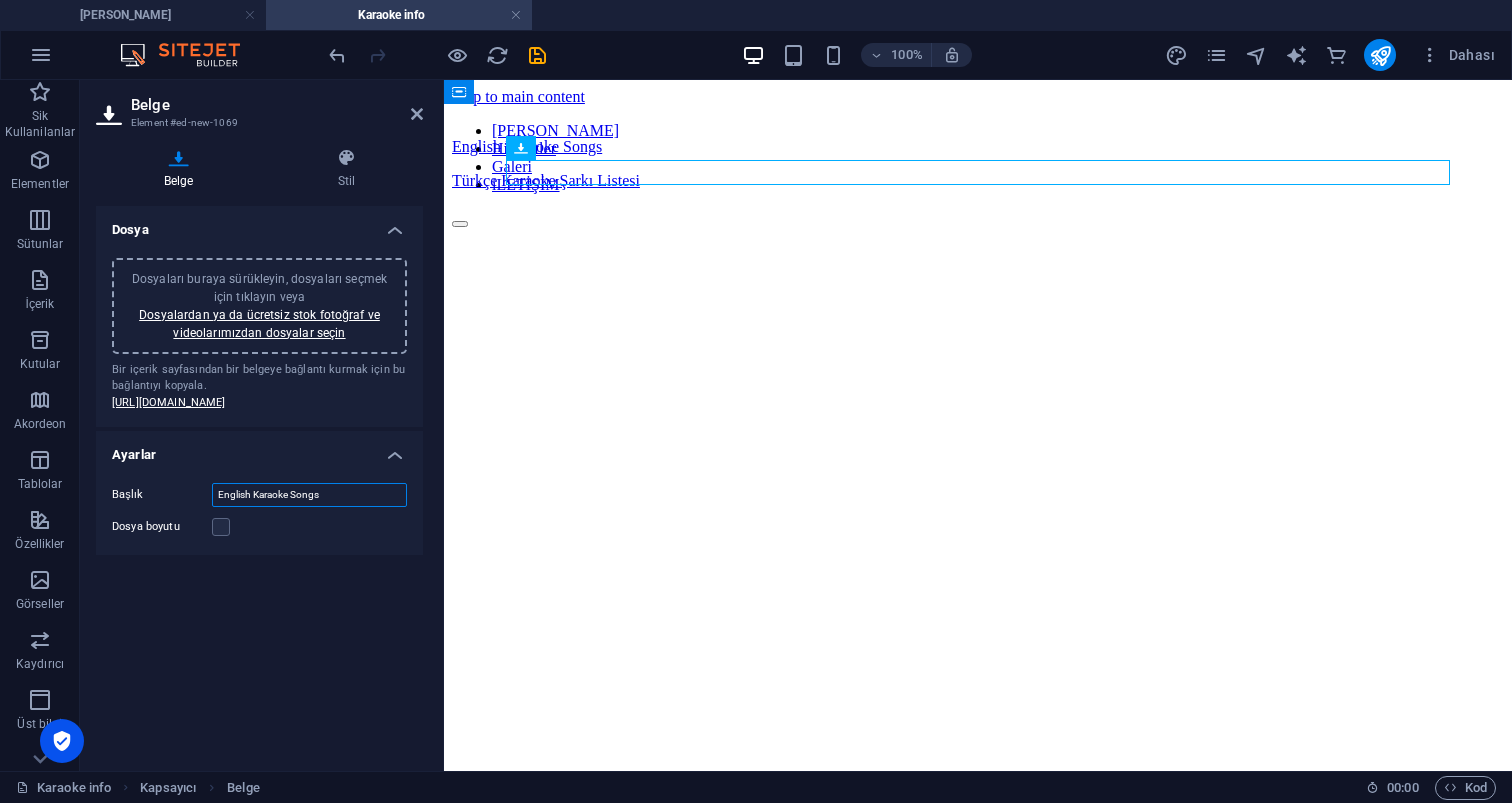 type on "English Karaoke Songs" 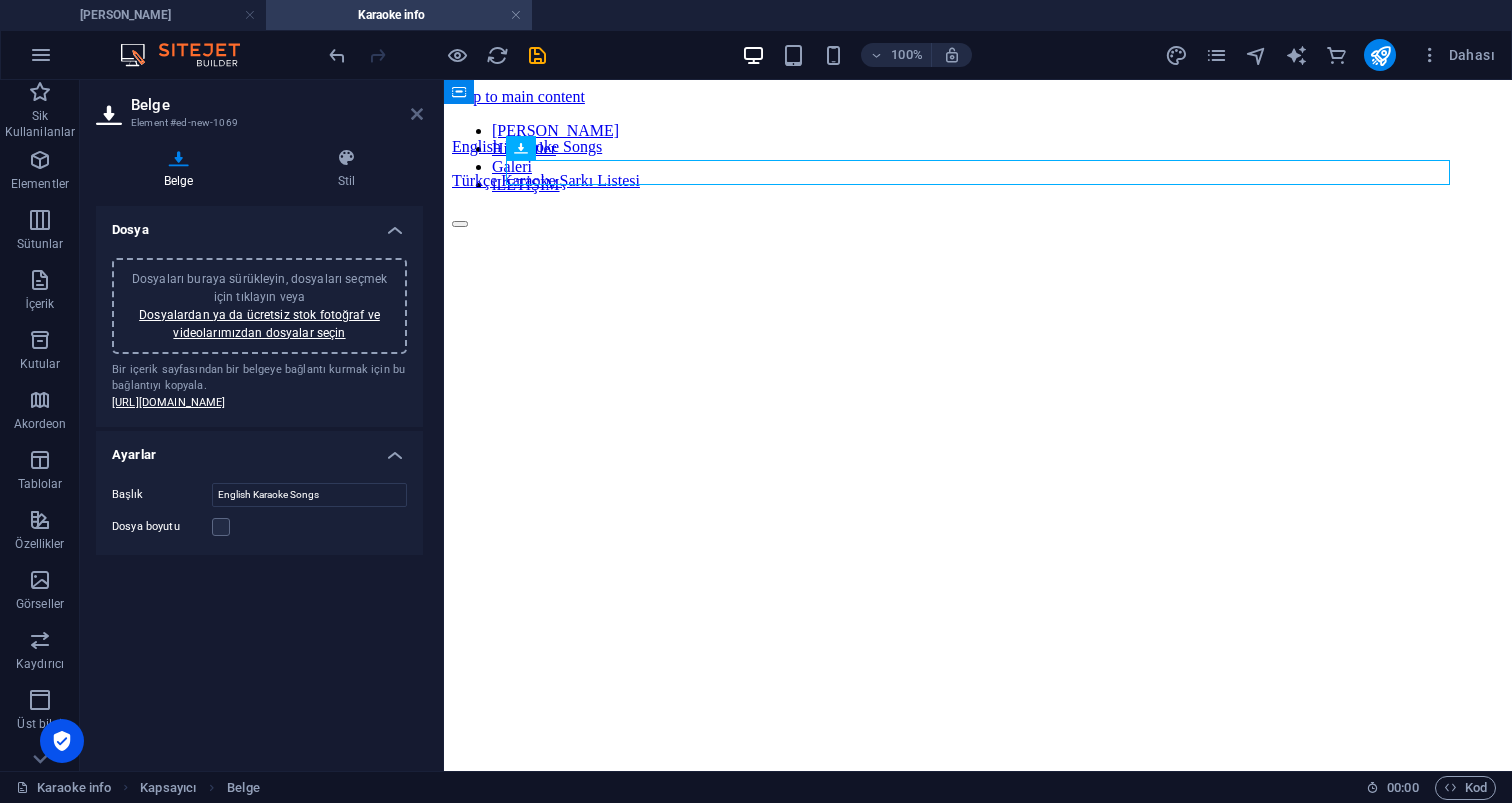 click at bounding box center (417, 114) 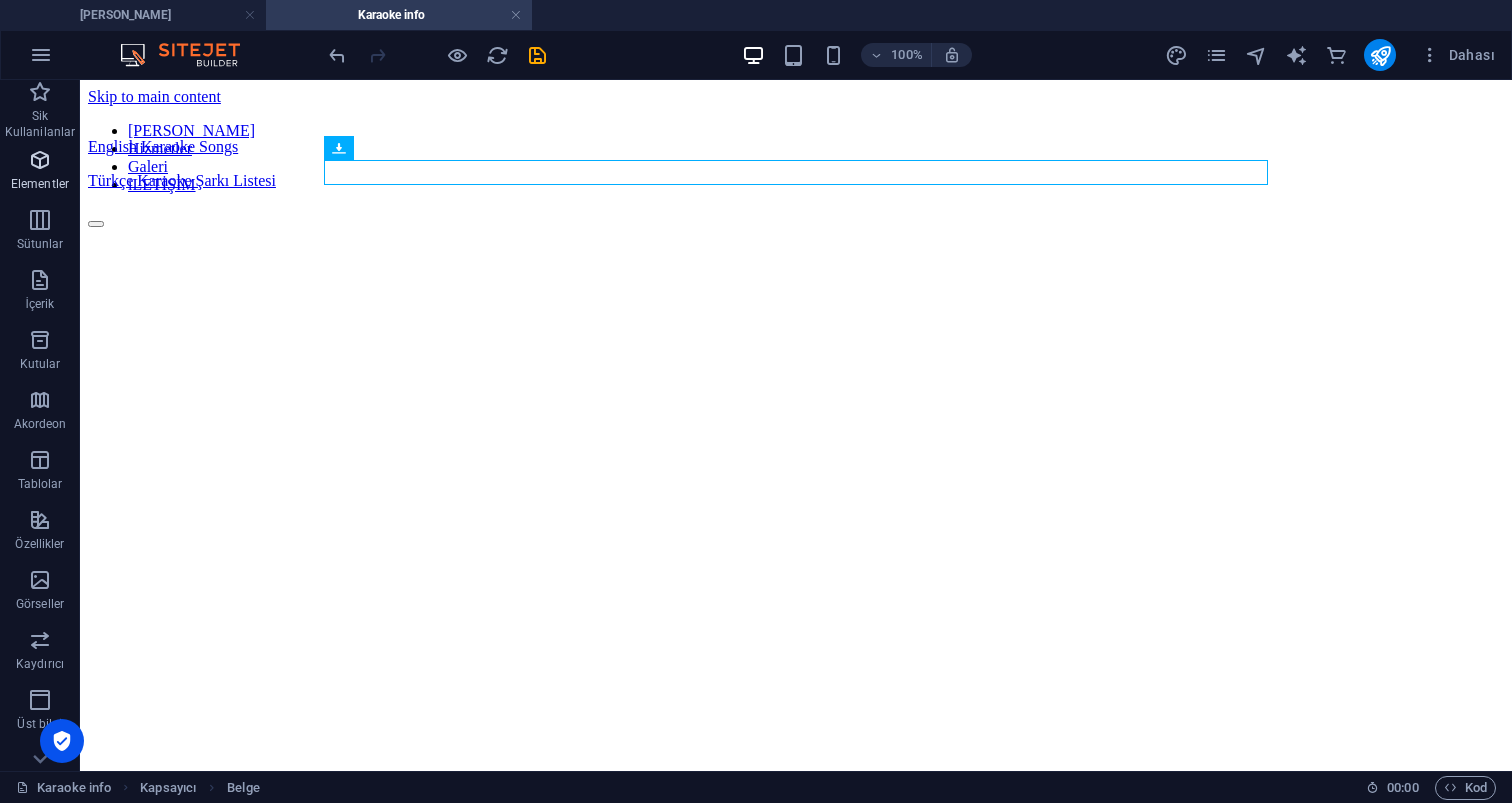 click on "Elementler" at bounding box center [40, 172] 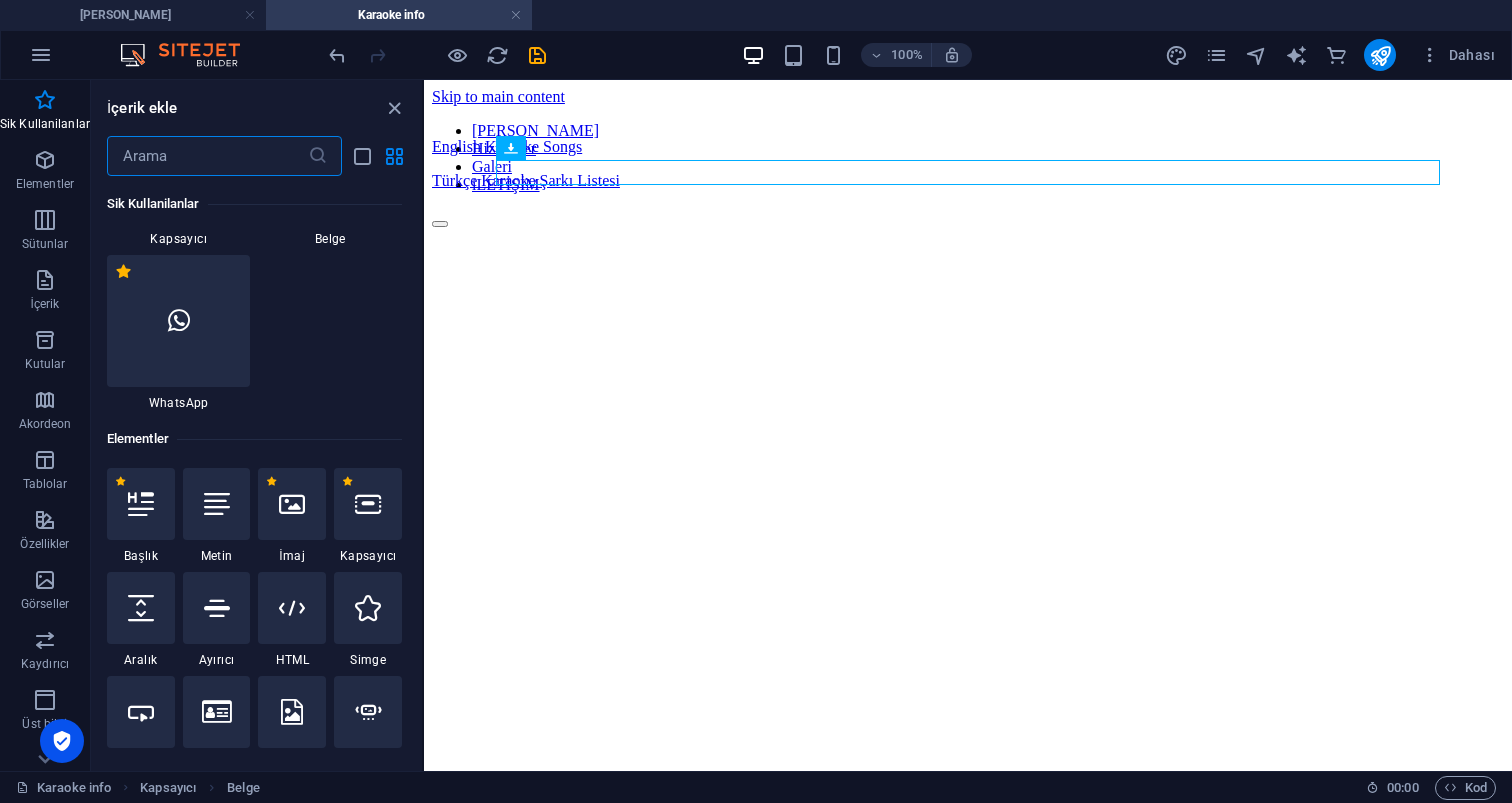 scroll, scrollTop: 311, scrollLeft: 0, axis: vertical 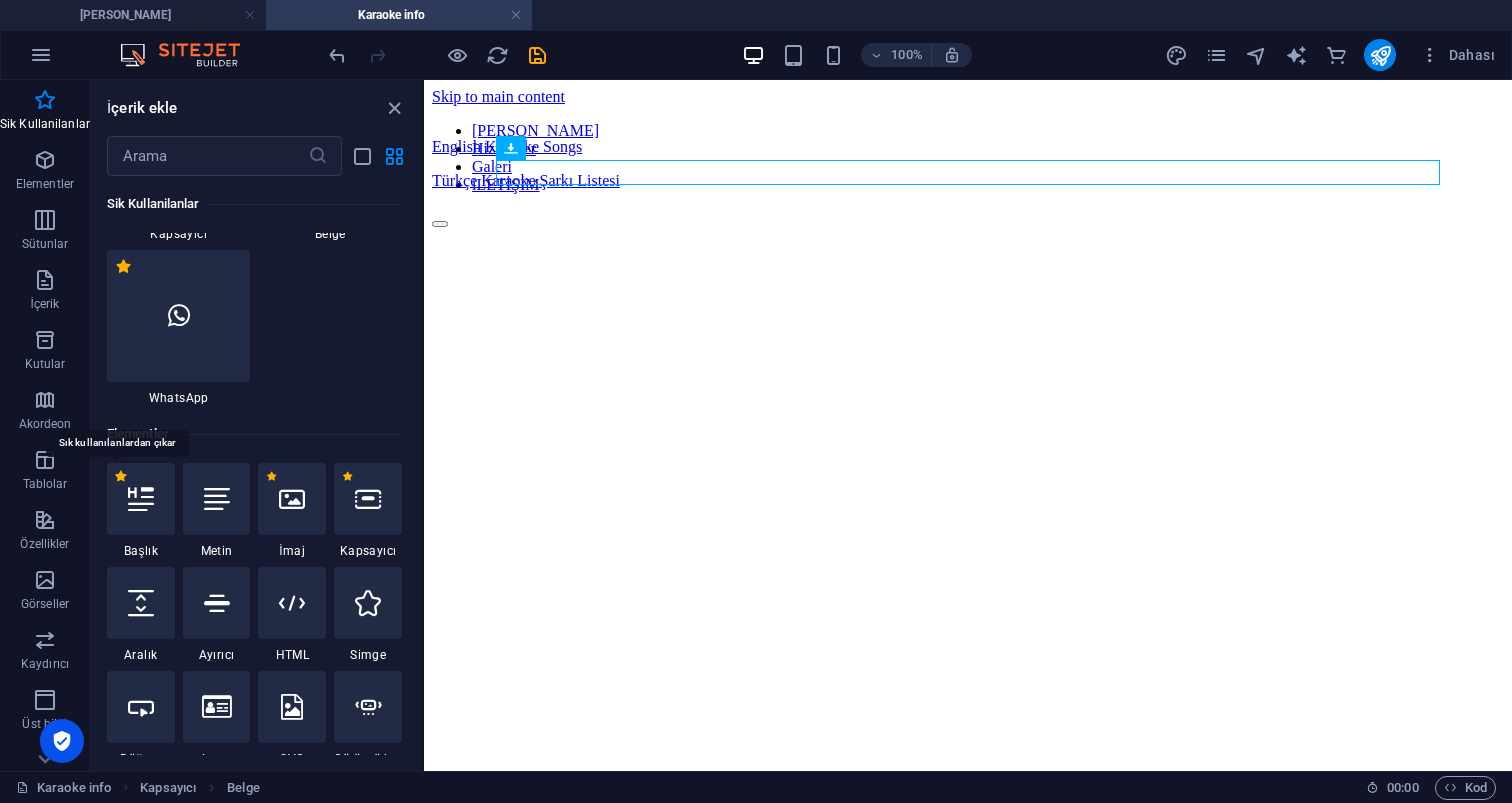 click on "1 Star" at bounding box center (120, 476) 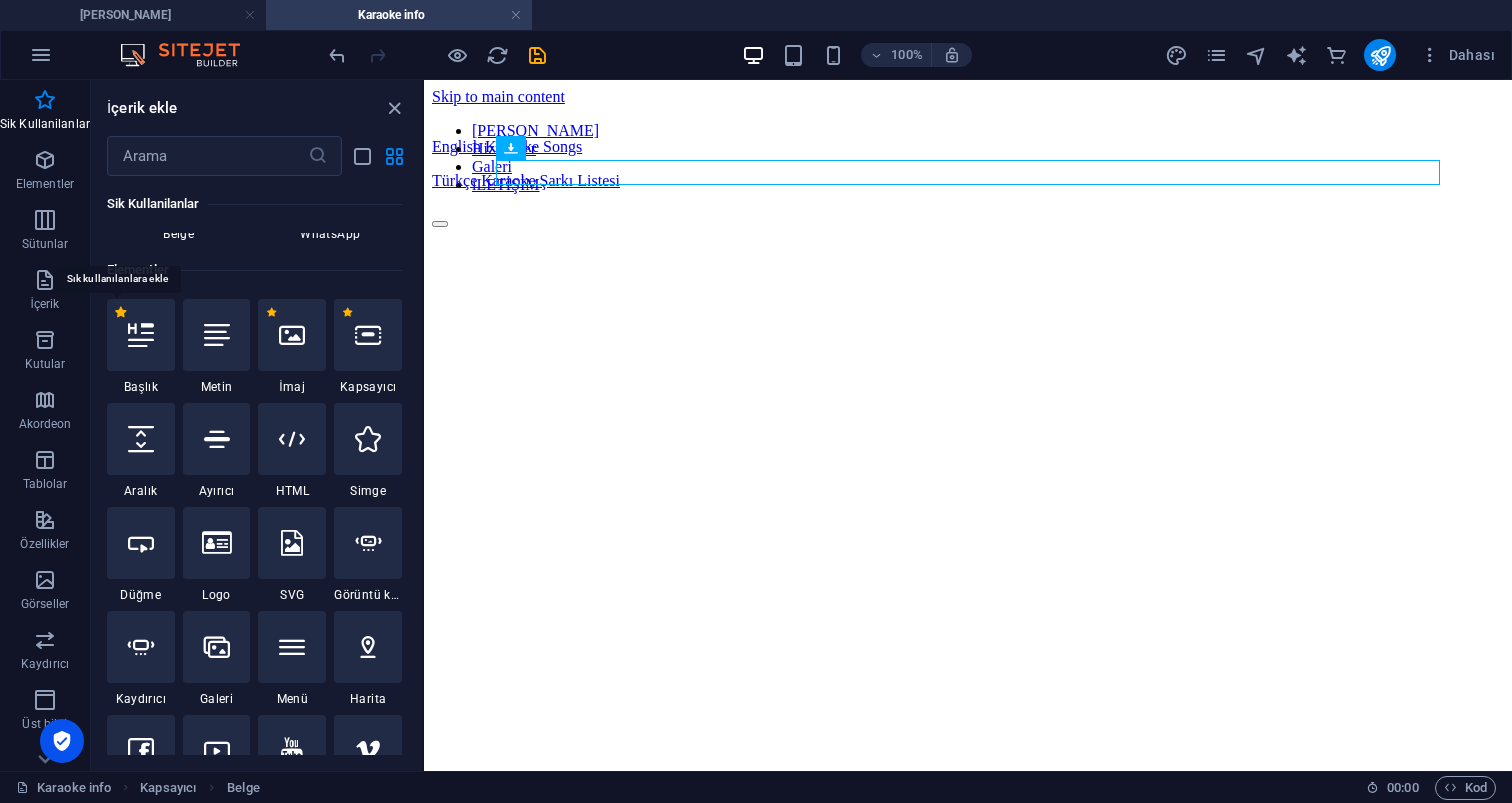 click on "1 Star" at bounding box center [120, 312] 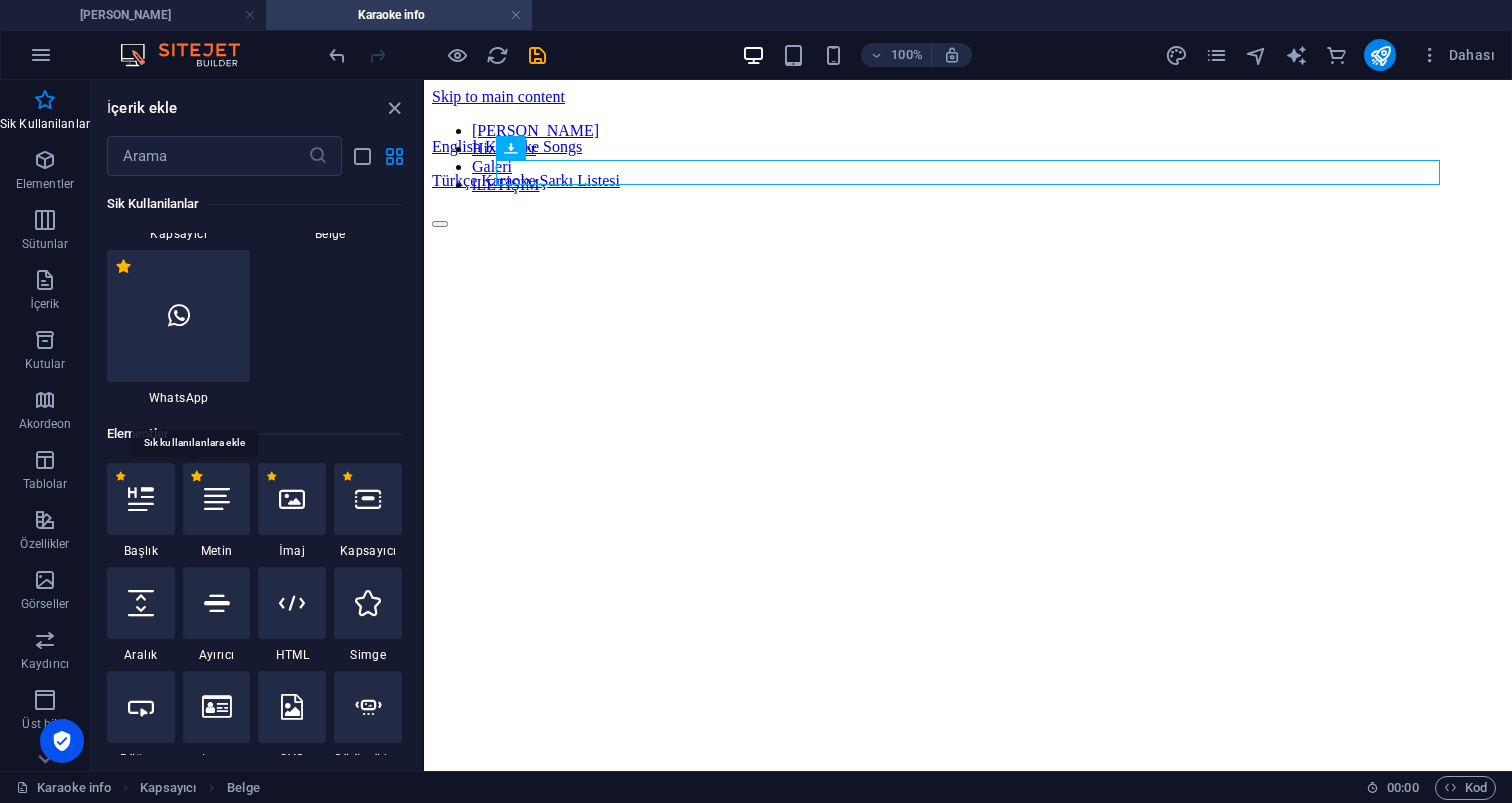 click on "1 Star" at bounding box center [196, 476] 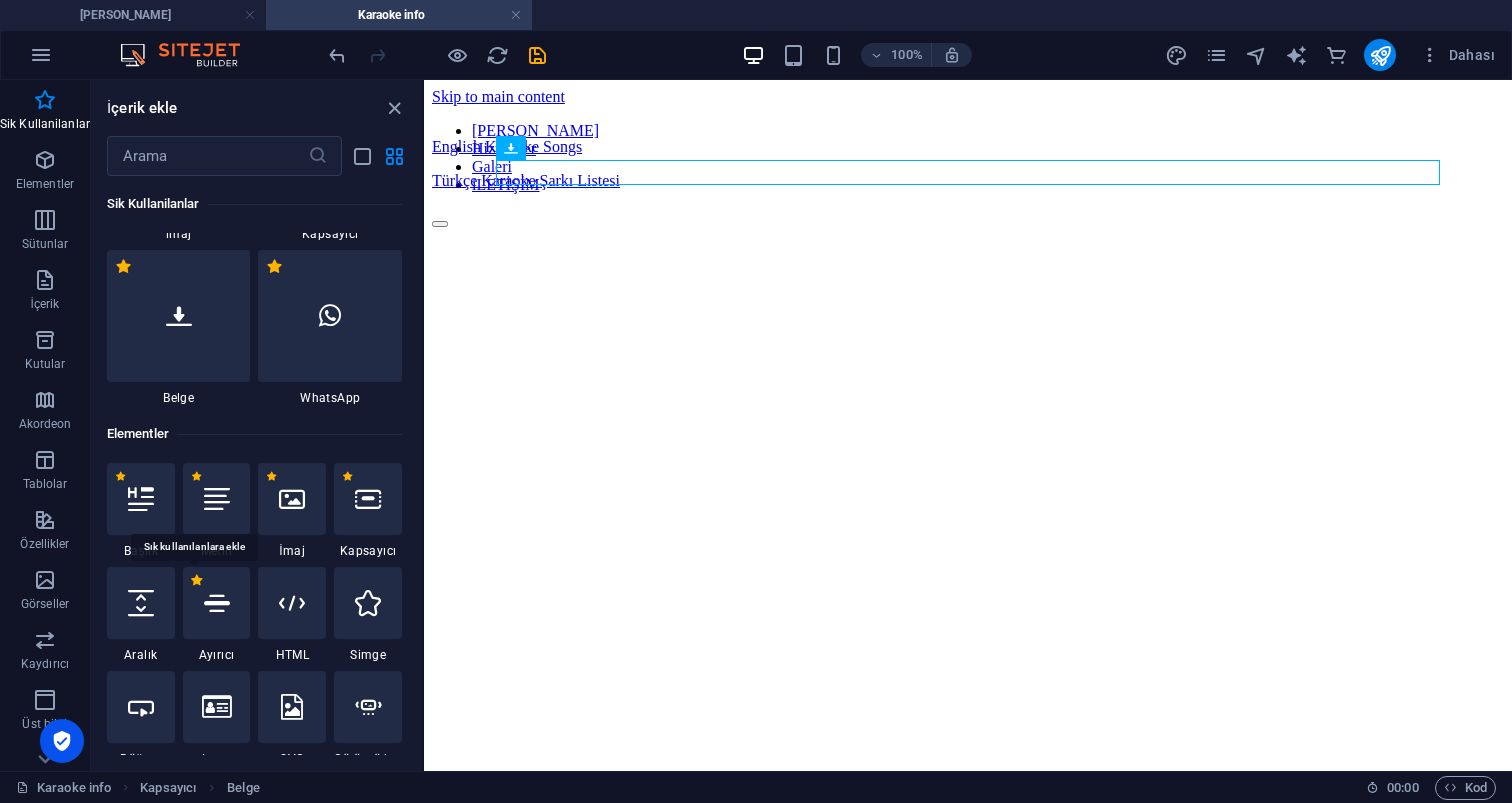 click on "1 Star" at bounding box center [196, 580] 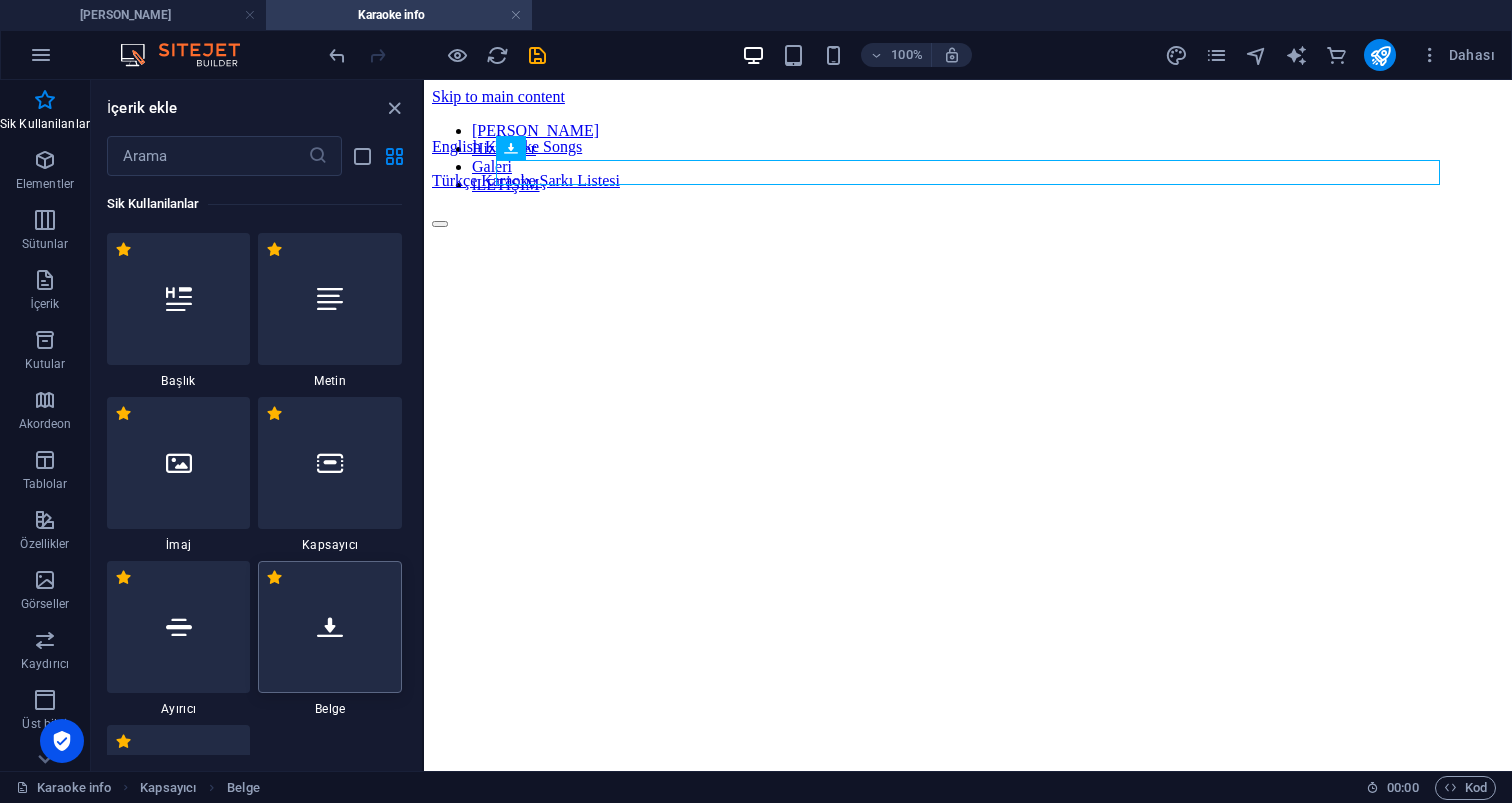 scroll, scrollTop: 0, scrollLeft: 0, axis: both 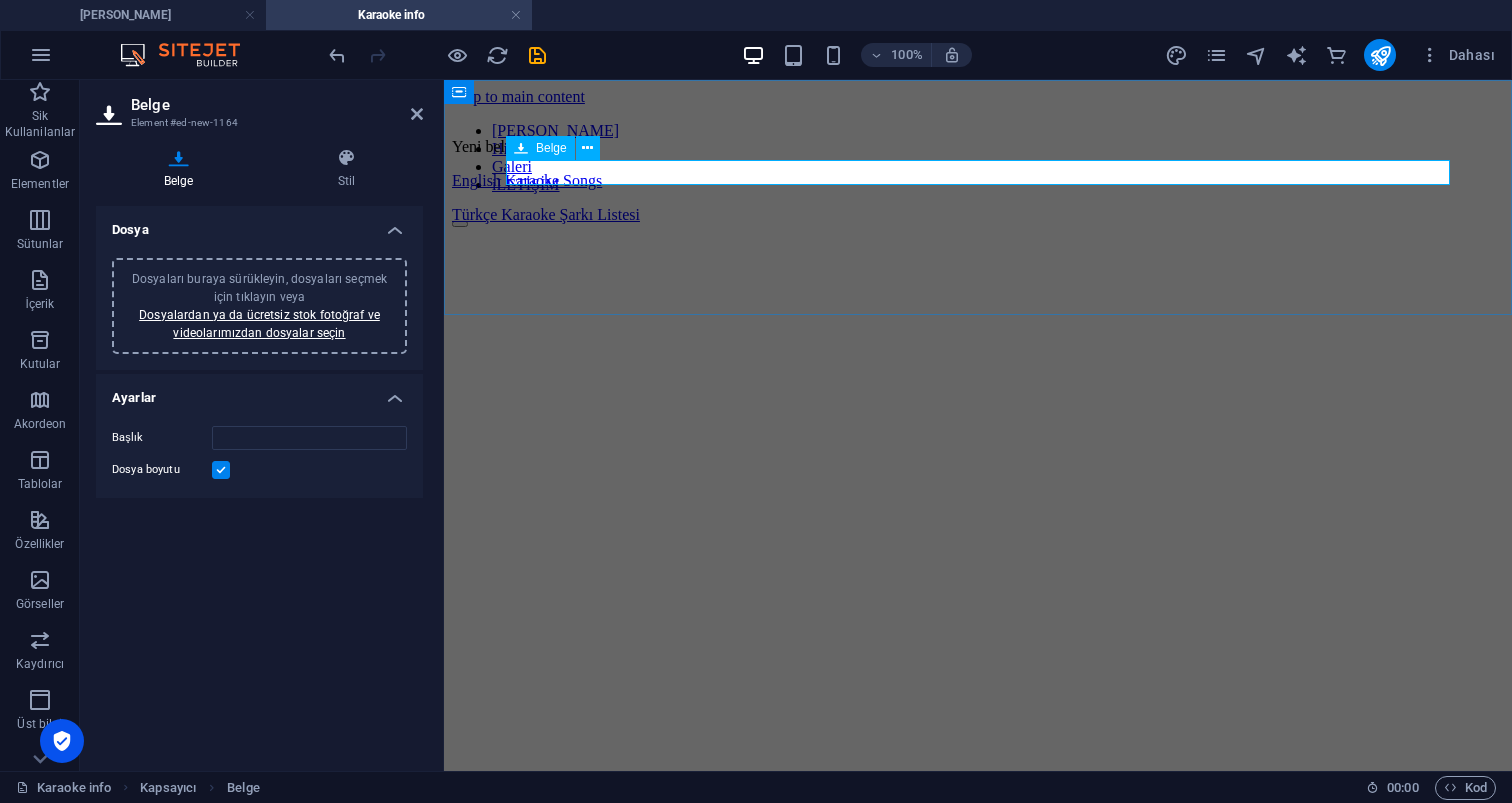 click on "Yeni belge" at bounding box center [978, 147] 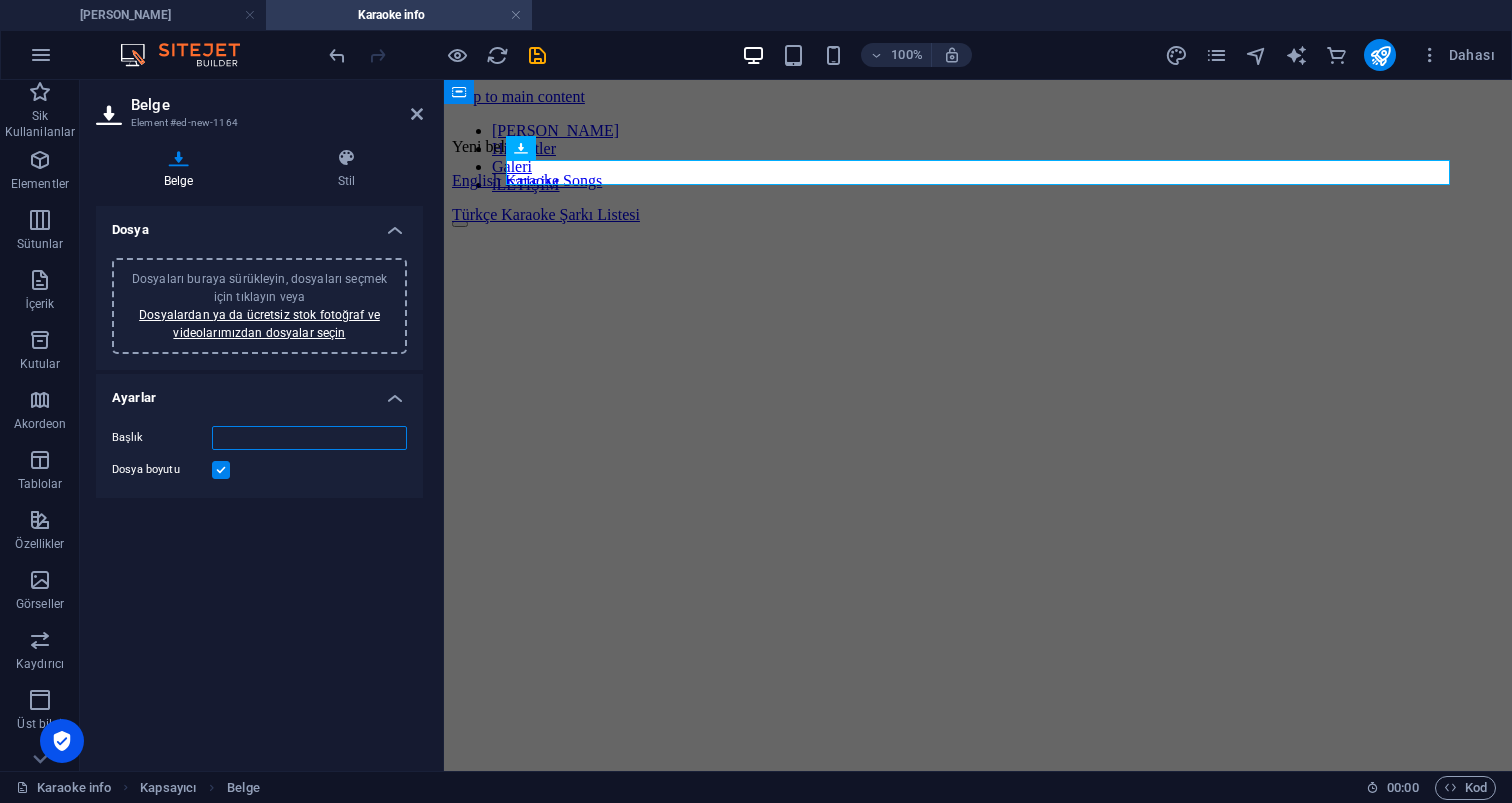click on "Başlık" at bounding box center [309, 438] 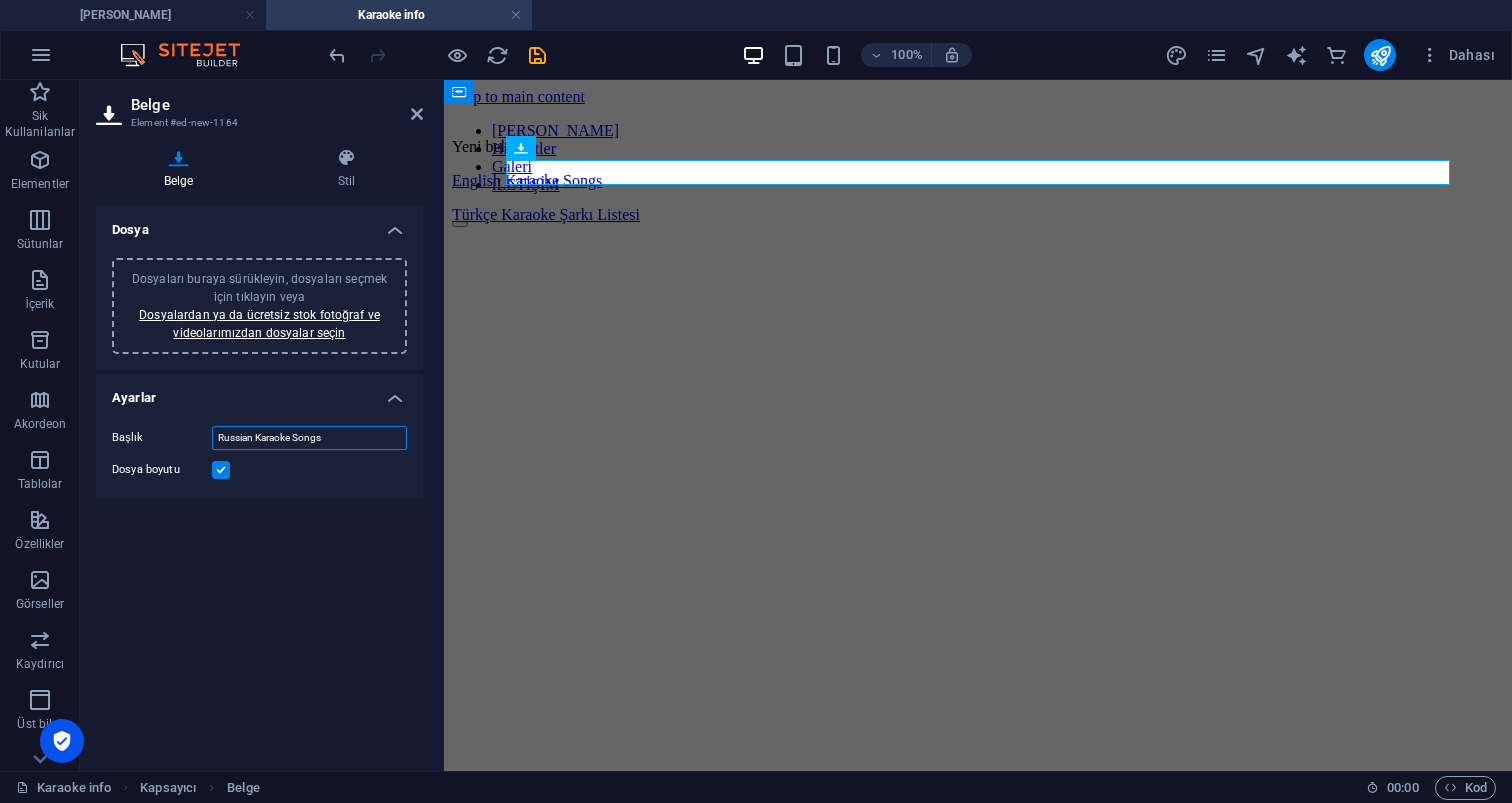 type on "Russian Karaoke Songs" 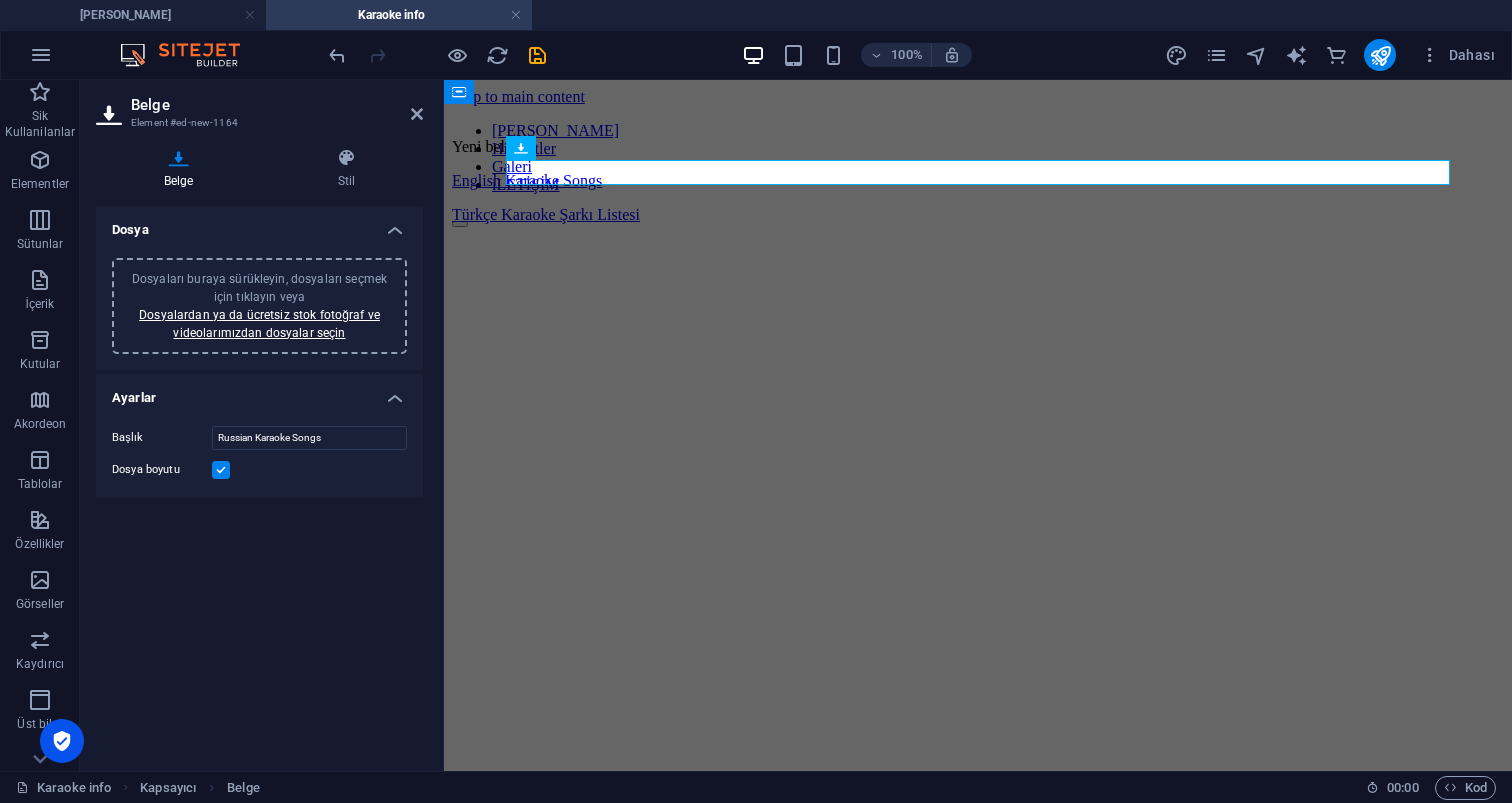click at bounding box center (221, 470) 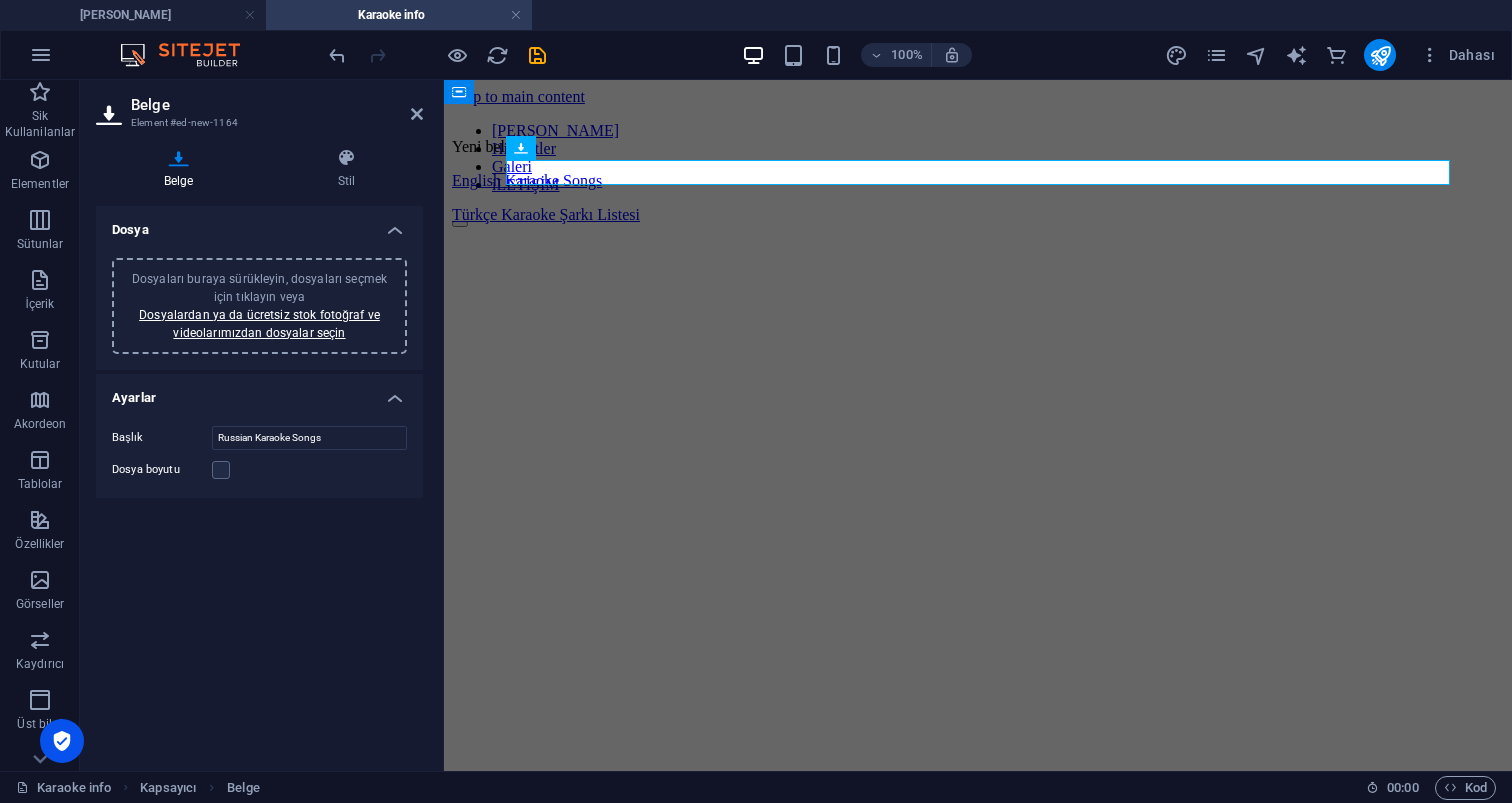 click on "Dosyaları buraya sürükleyin, dosyaları seçmek için tıklayın veya Dosyalardan ya da ücretsiz stok fotoğraf ve videolarımızdan dosyalar seçin" at bounding box center (259, 306) 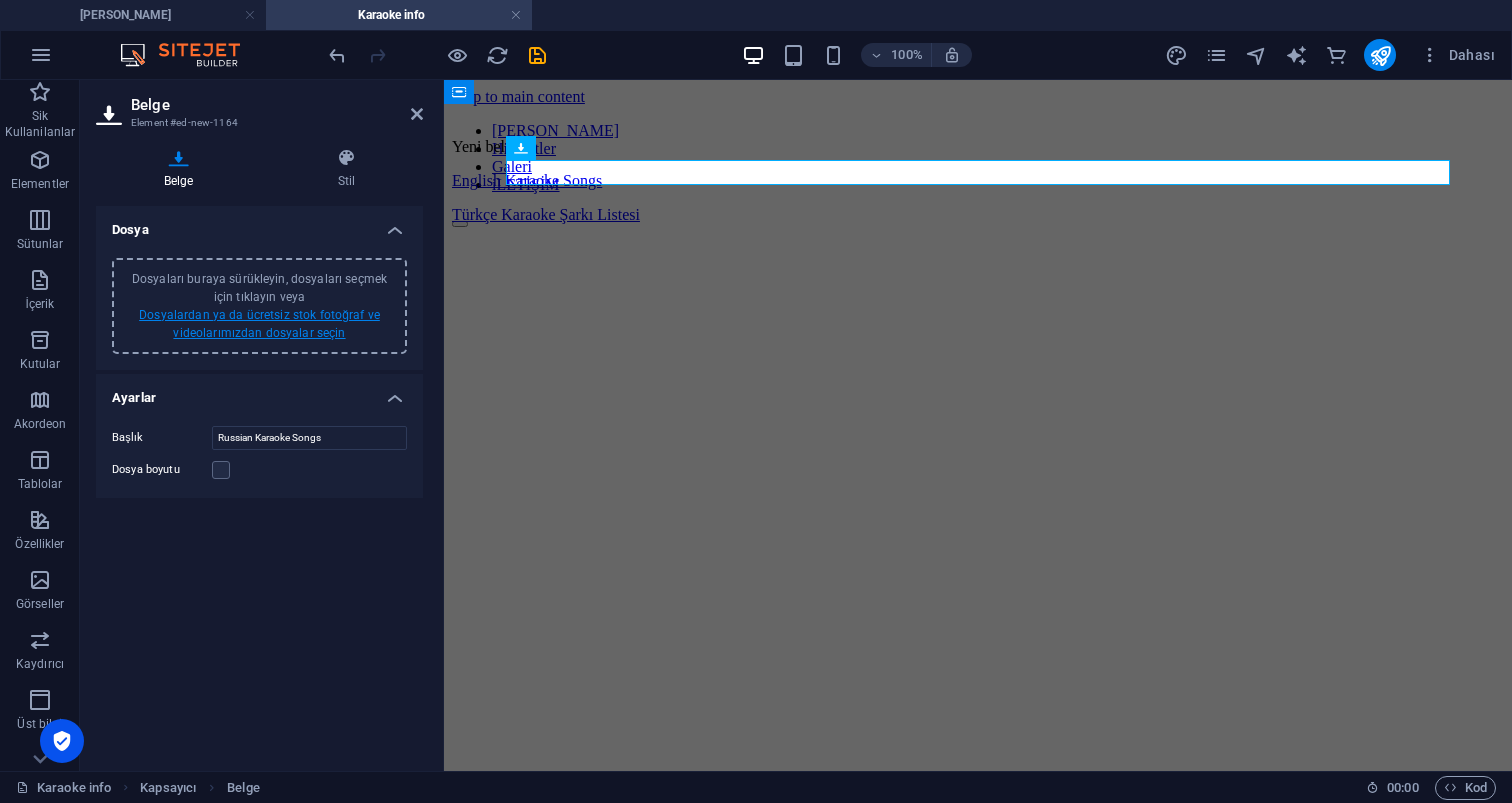 click on "Dosyalardan ya da ücretsiz stok fotoğraf ve videolarımızdan dosyalar seçin" at bounding box center (259, 324) 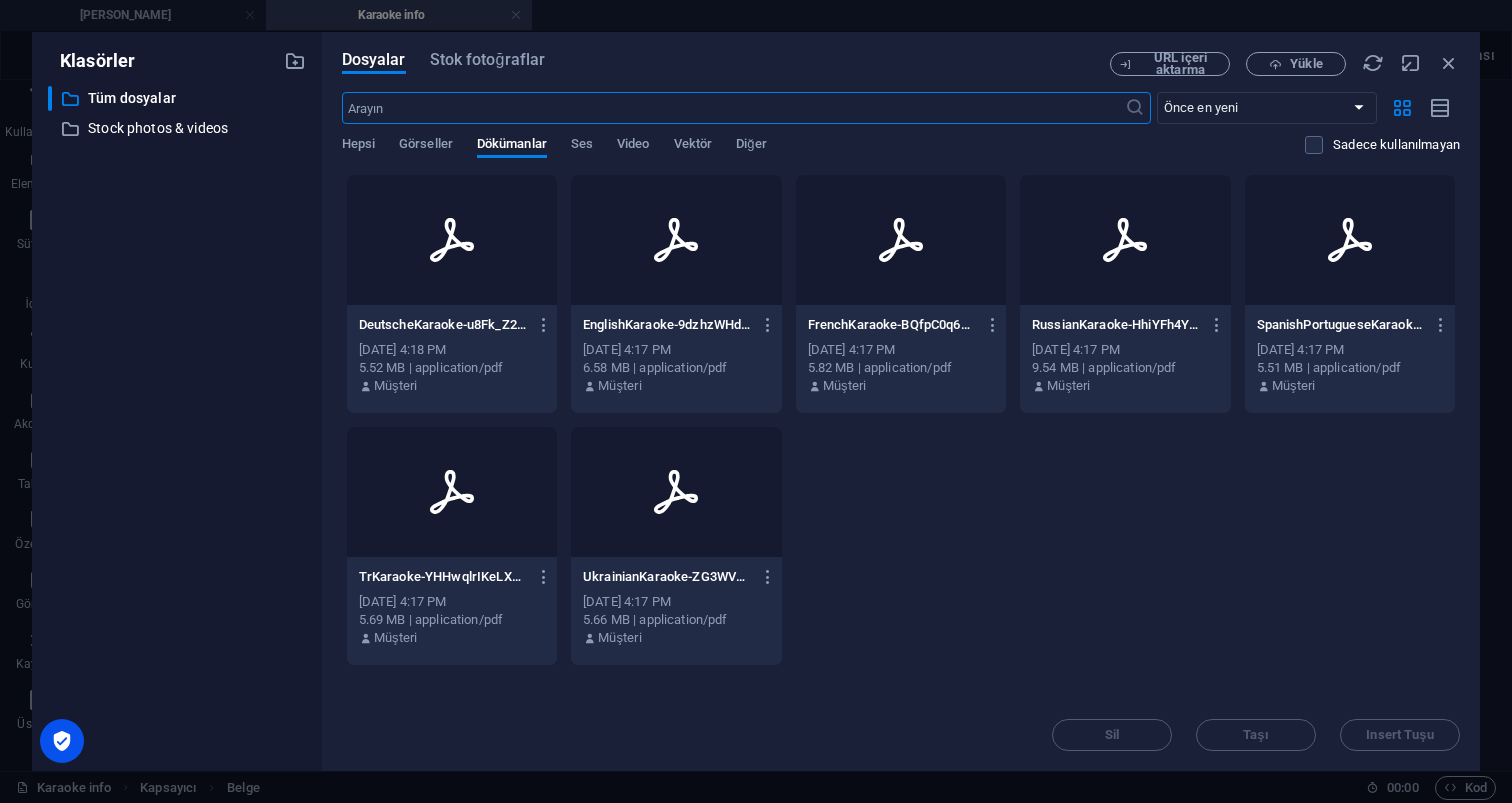 click 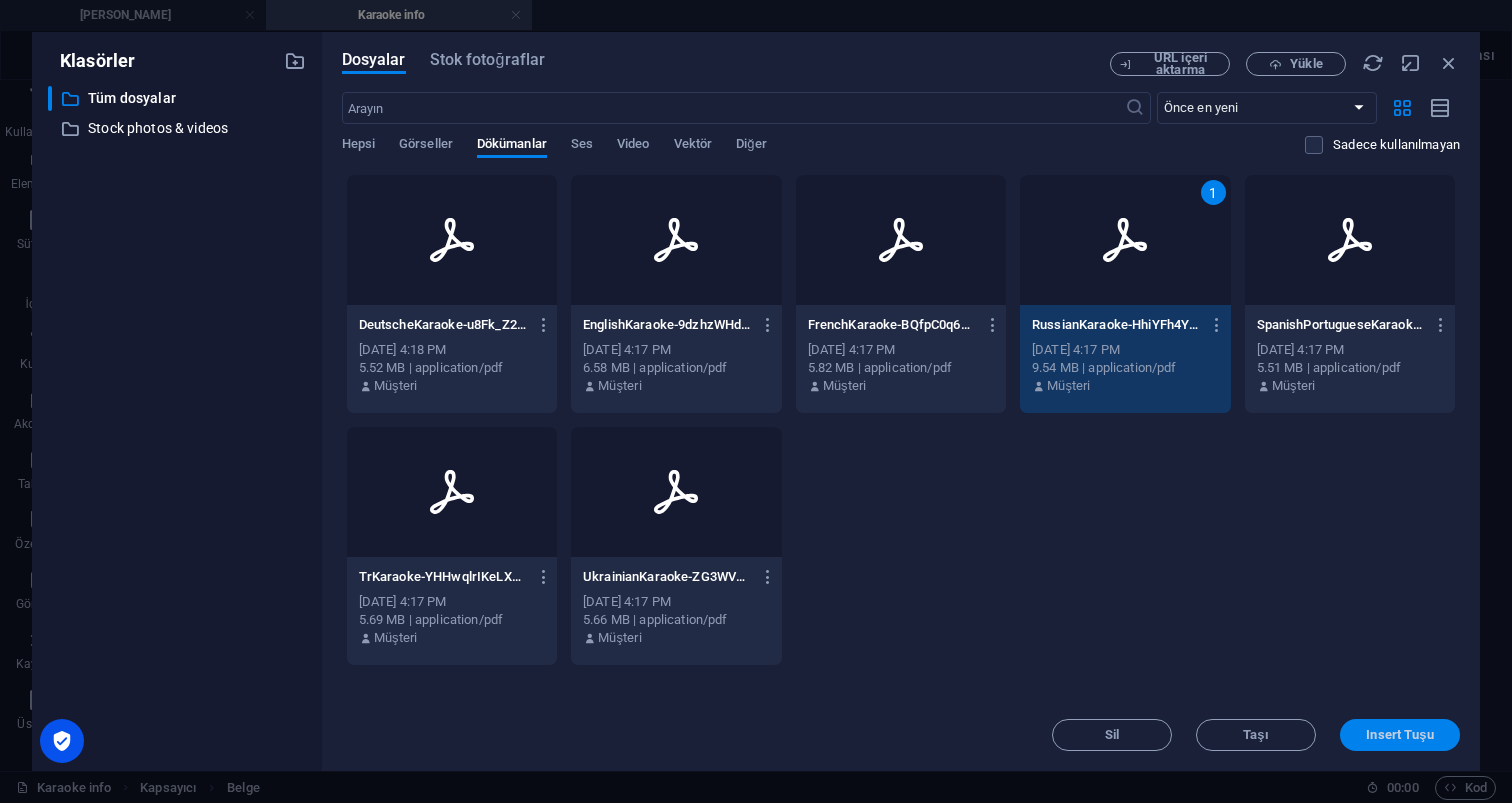 click on "Insert Tuşu" at bounding box center [1399, 735] 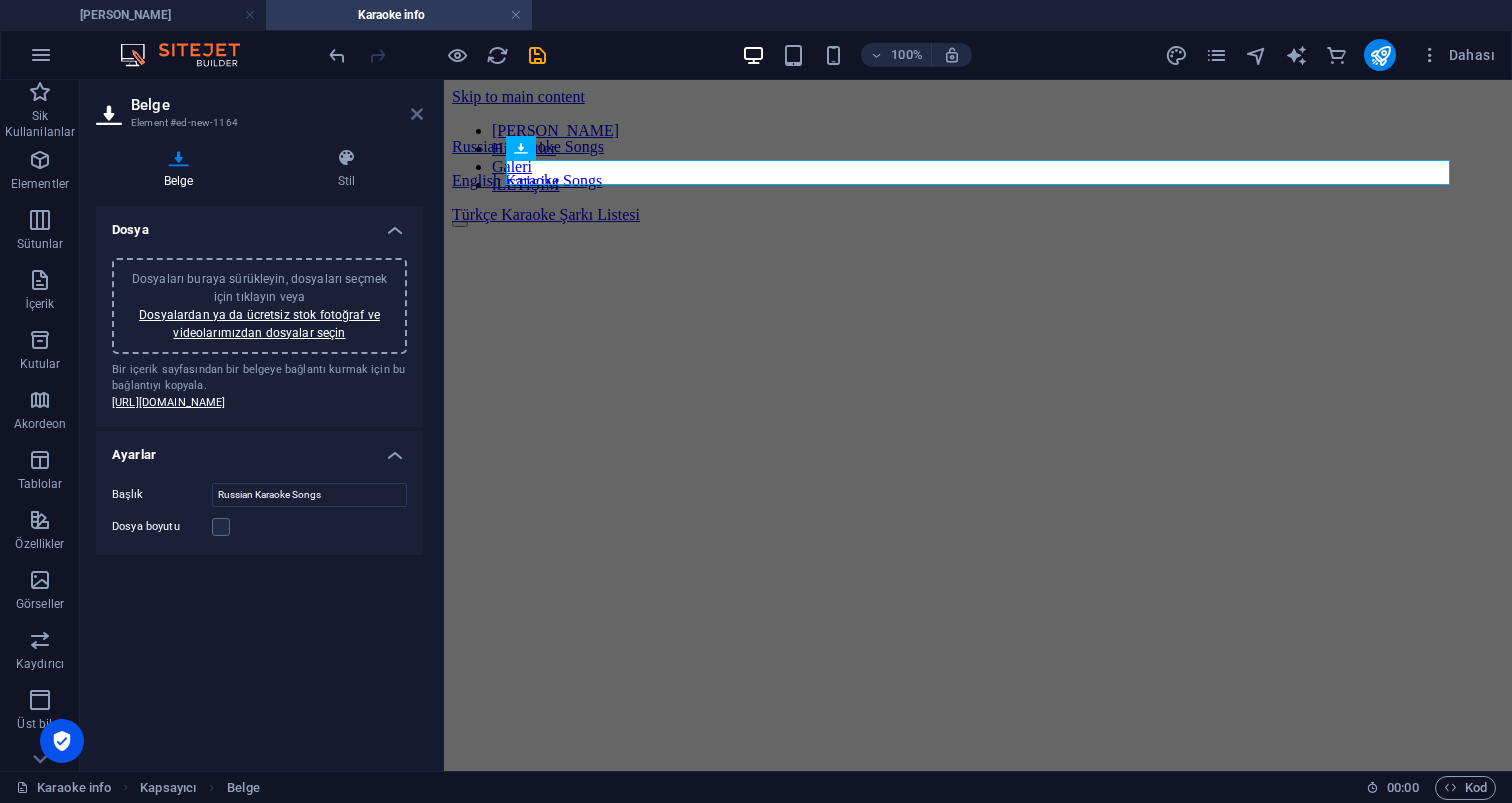 click at bounding box center (417, 114) 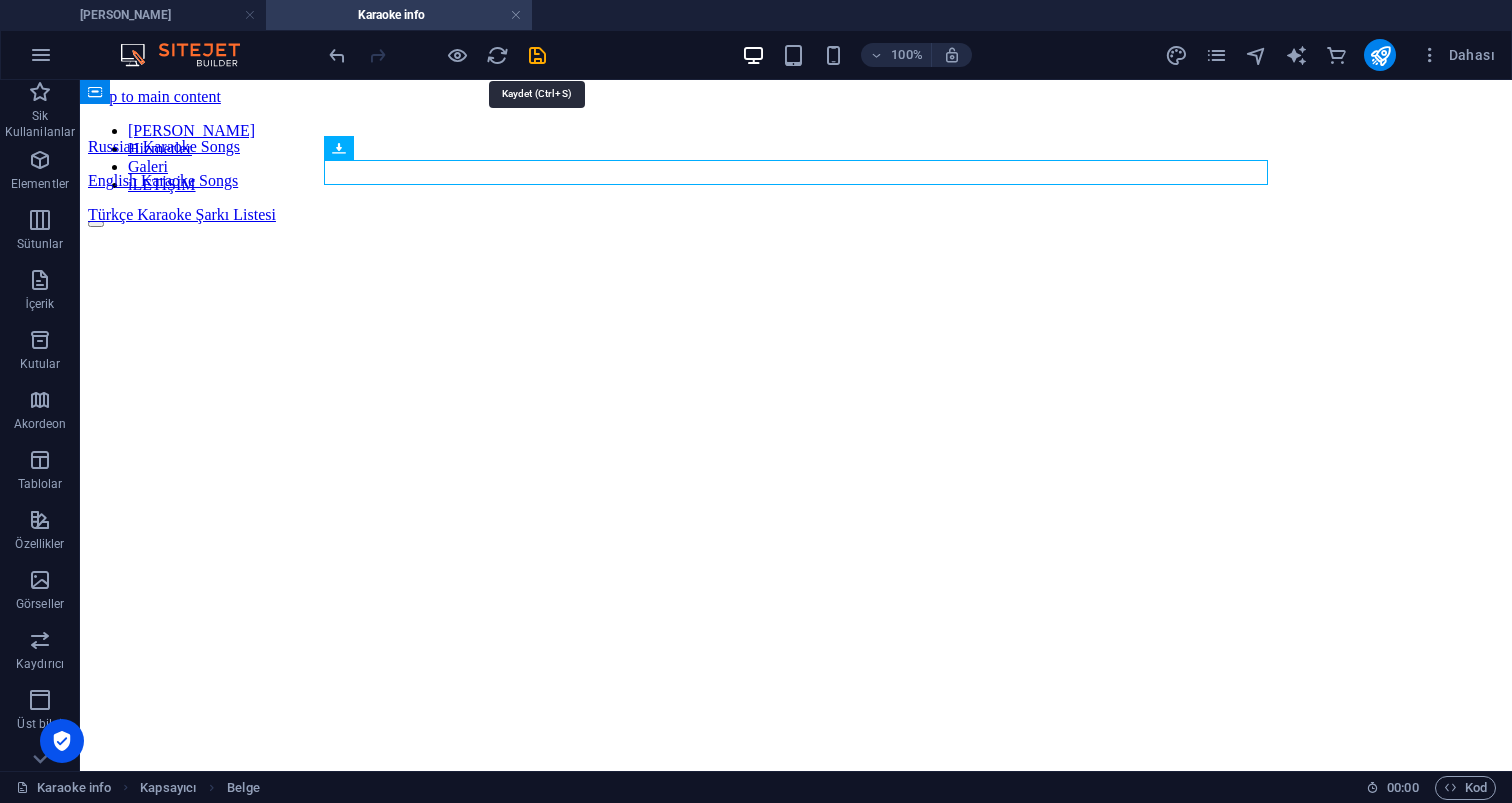 drag, startPoint x: 539, startPoint y: 53, endPoint x: 523, endPoint y: 56, distance: 16.27882 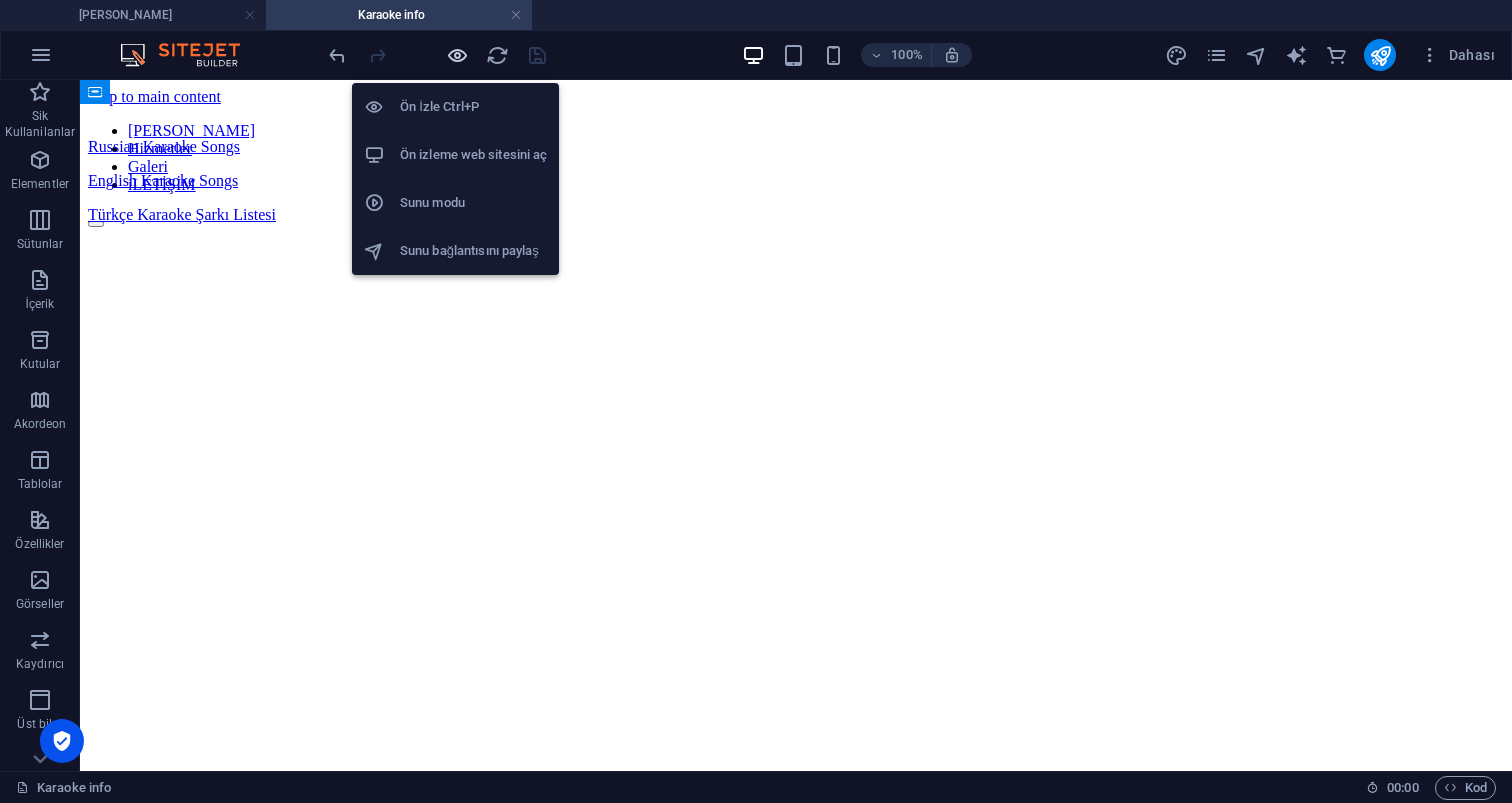 click at bounding box center (457, 55) 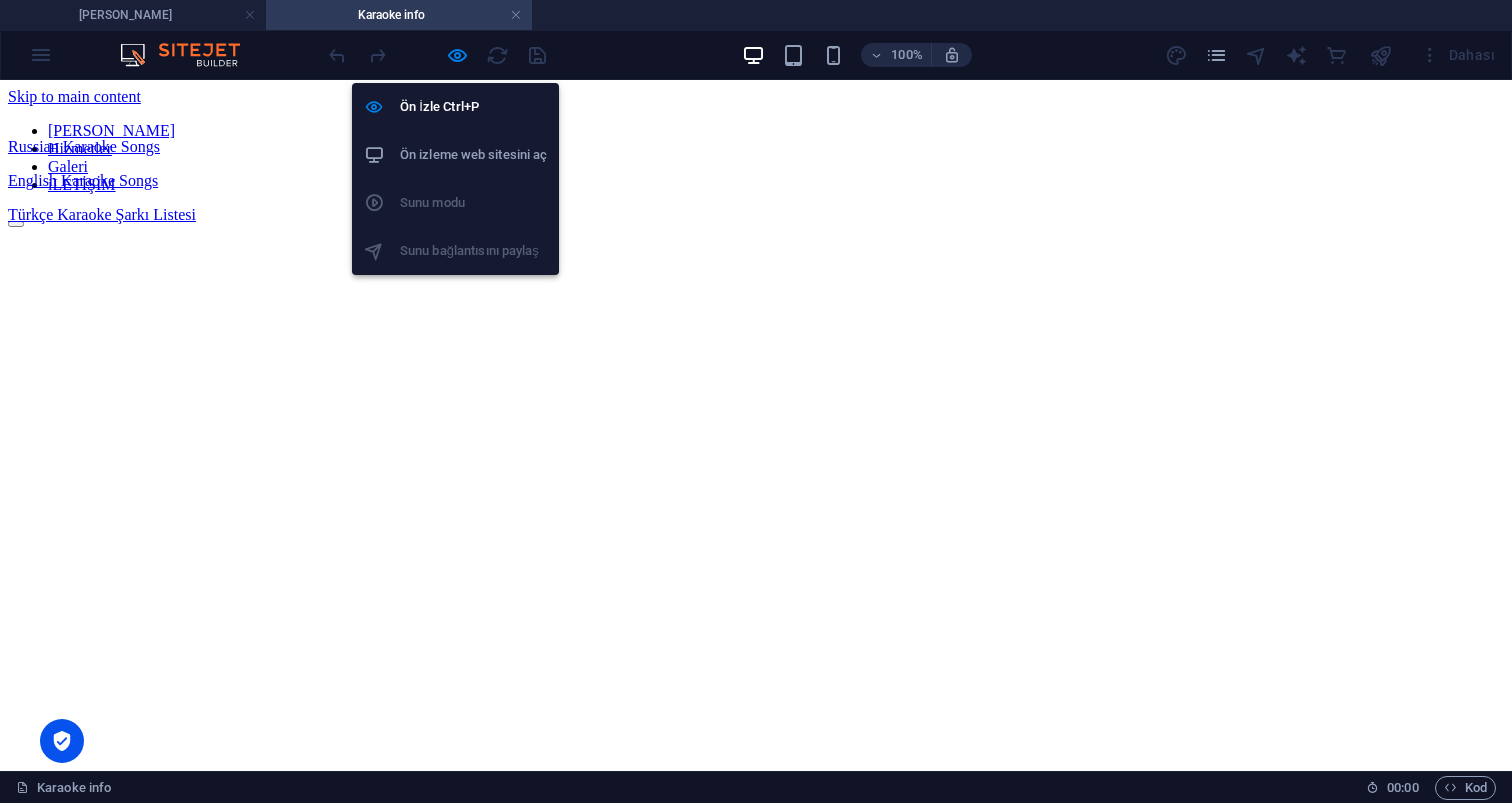 click on "Ön izleme web sitesini aç" at bounding box center [473, 155] 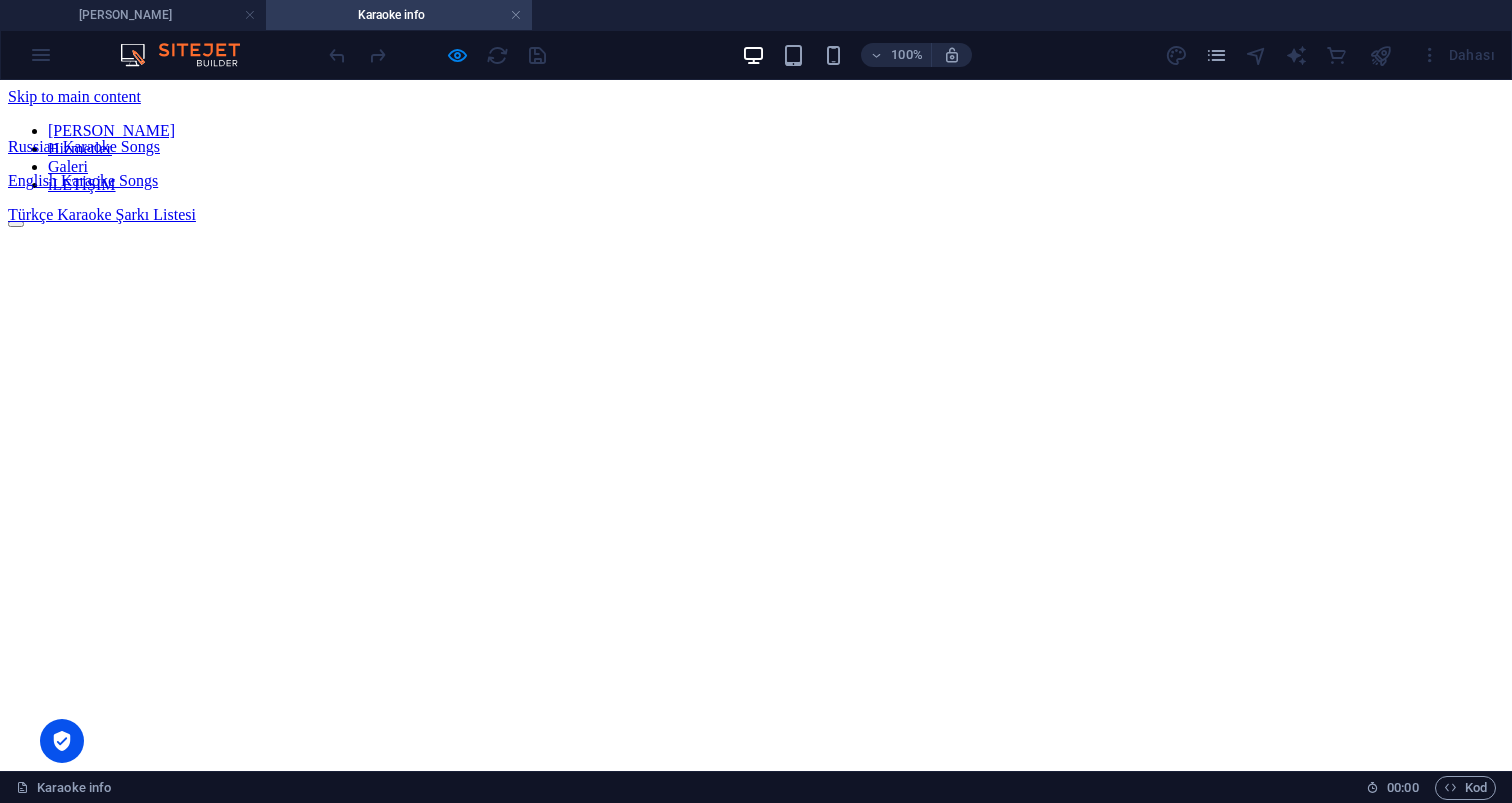 click on "Russian Karaoke Songs" at bounding box center [84, 146] 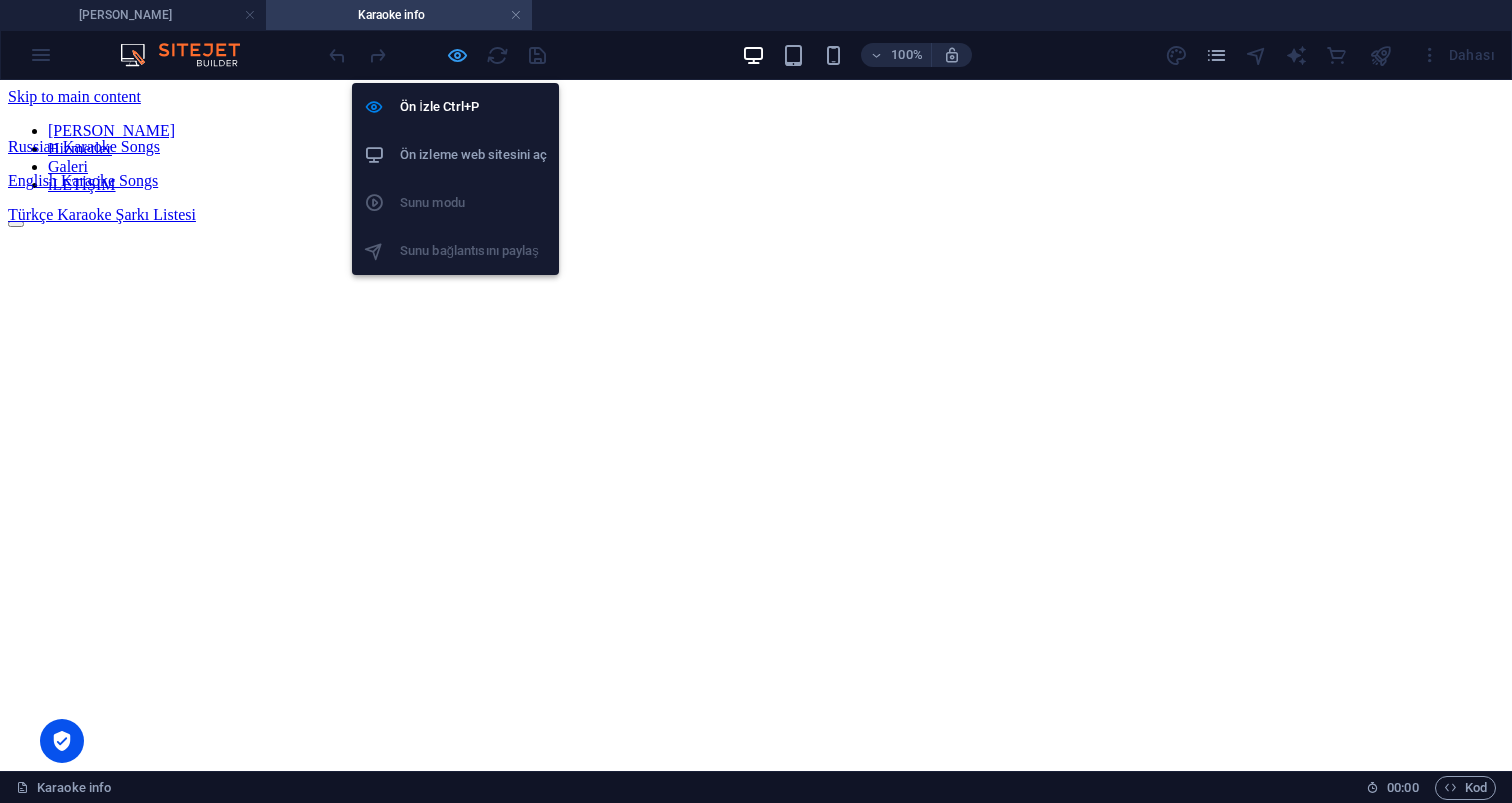 click at bounding box center [457, 55] 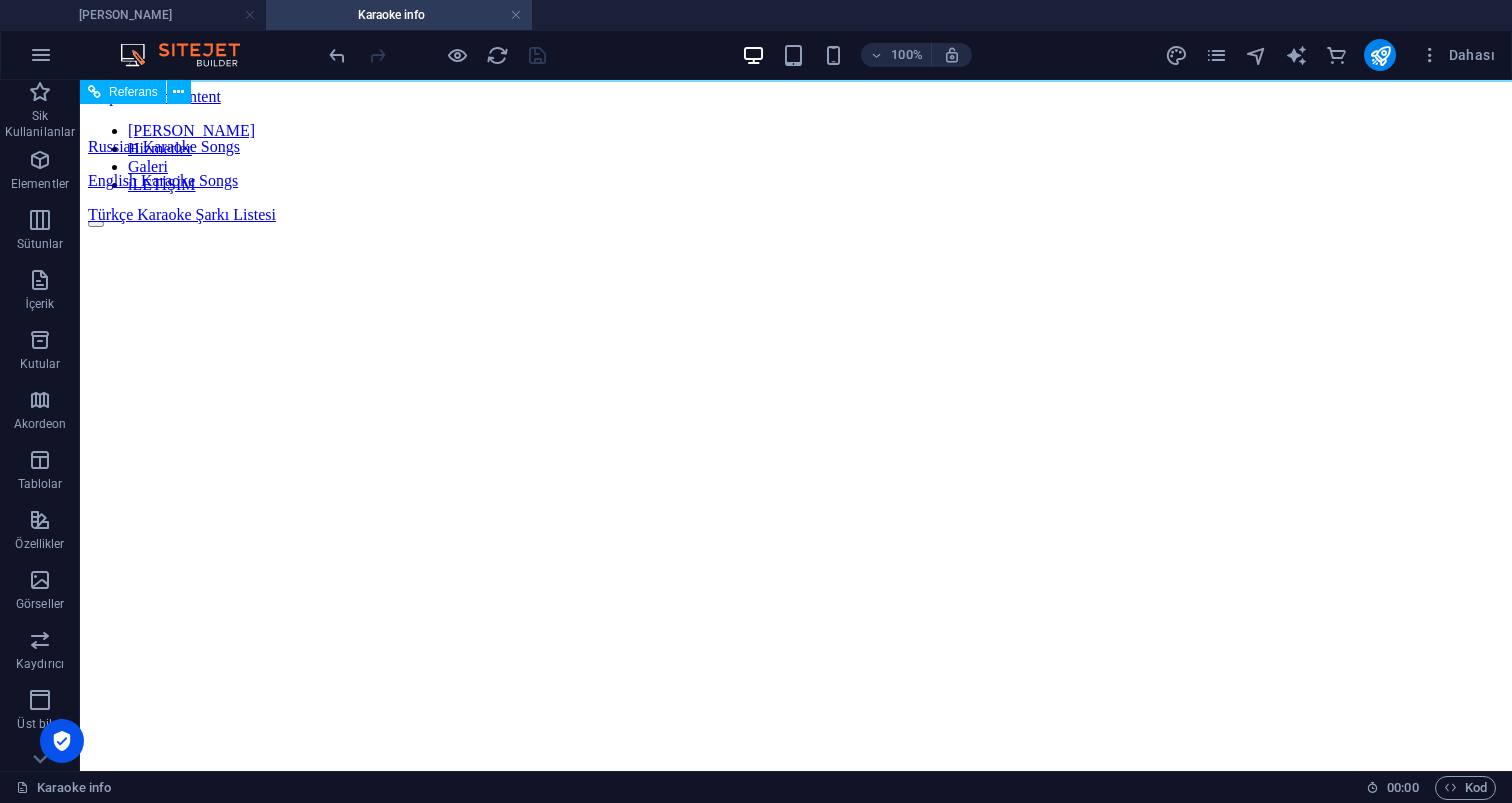 click at bounding box center (796, 219) 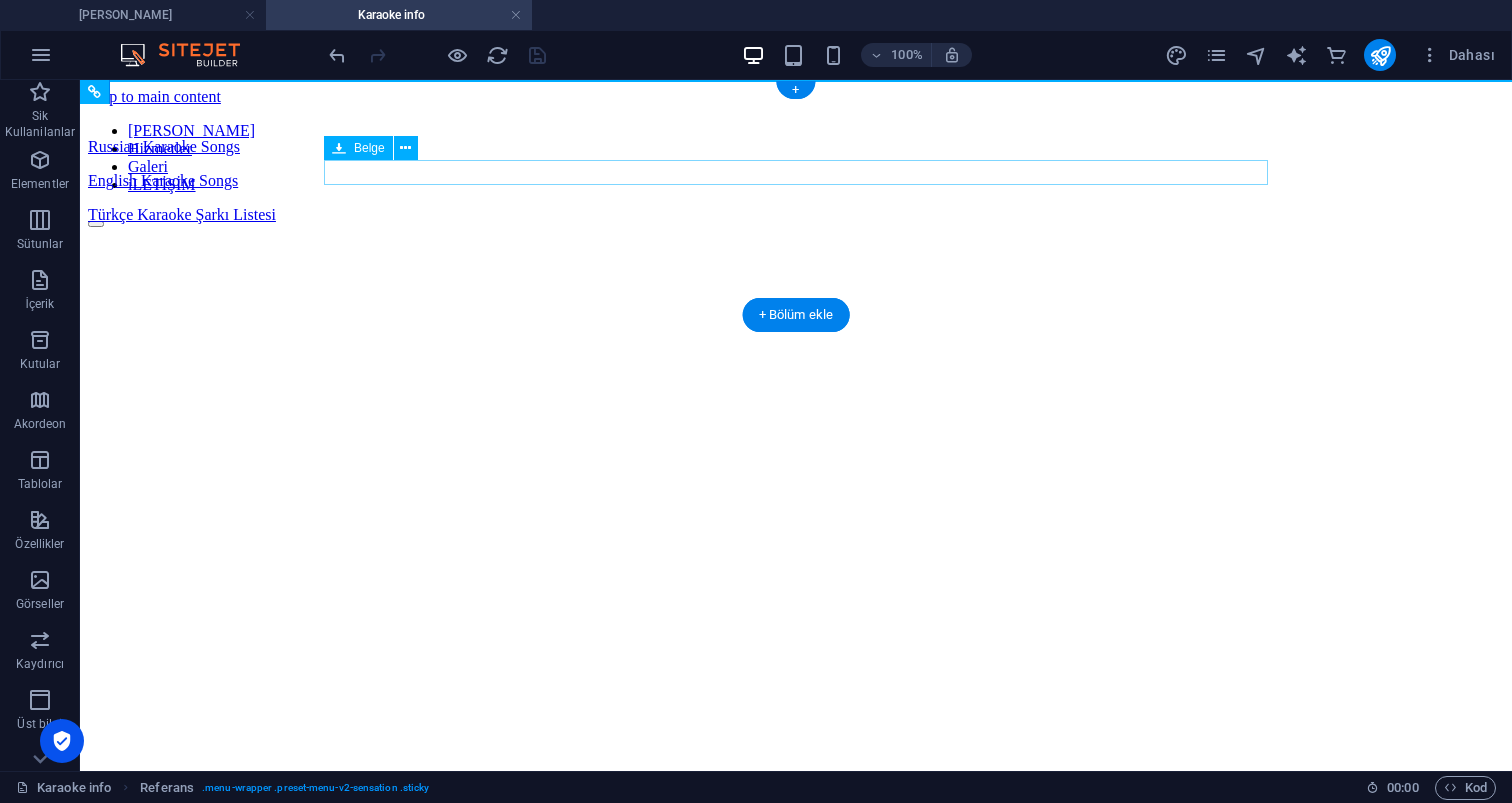 click on "Russian Karaoke Songs 9.54 MB" at bounding box center (796, 147) 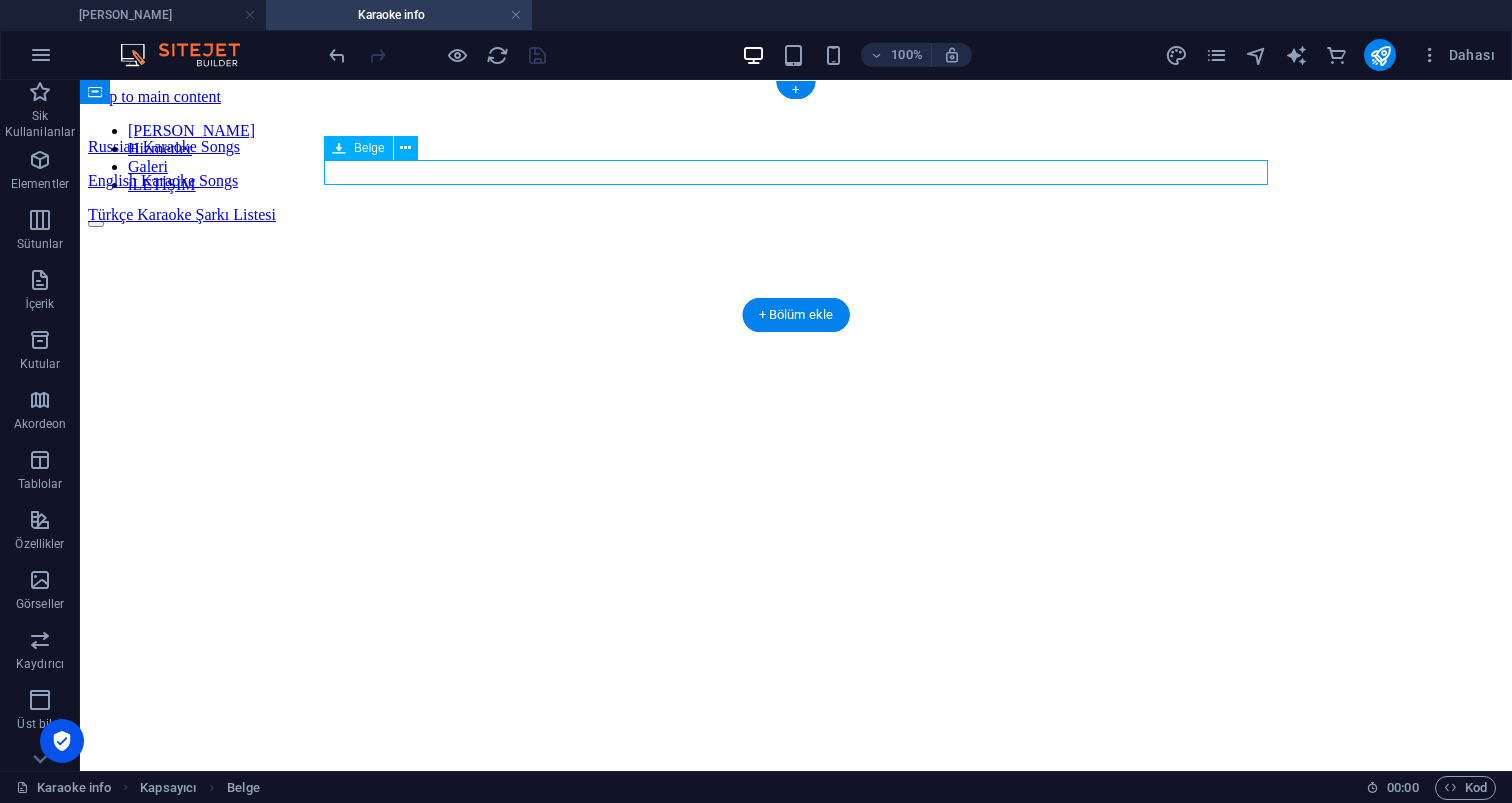click on "Russian Karaoke Songs 9.54 MB" at bounding box center (796, 147) 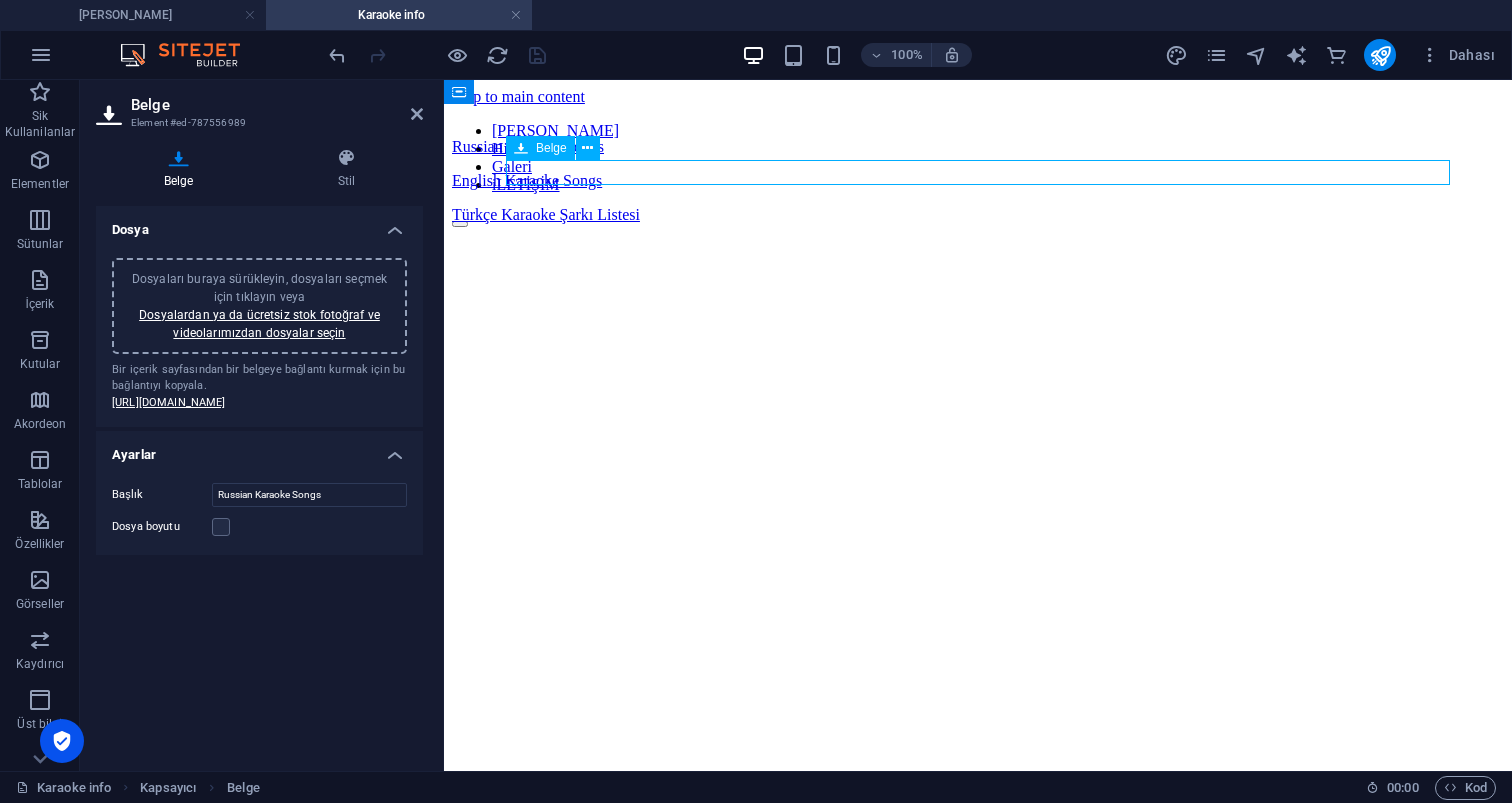 drag, startPoint x: 630, startPoint y: 175, endPoint x: 567, endPoint y: 174, distance: 63.007935 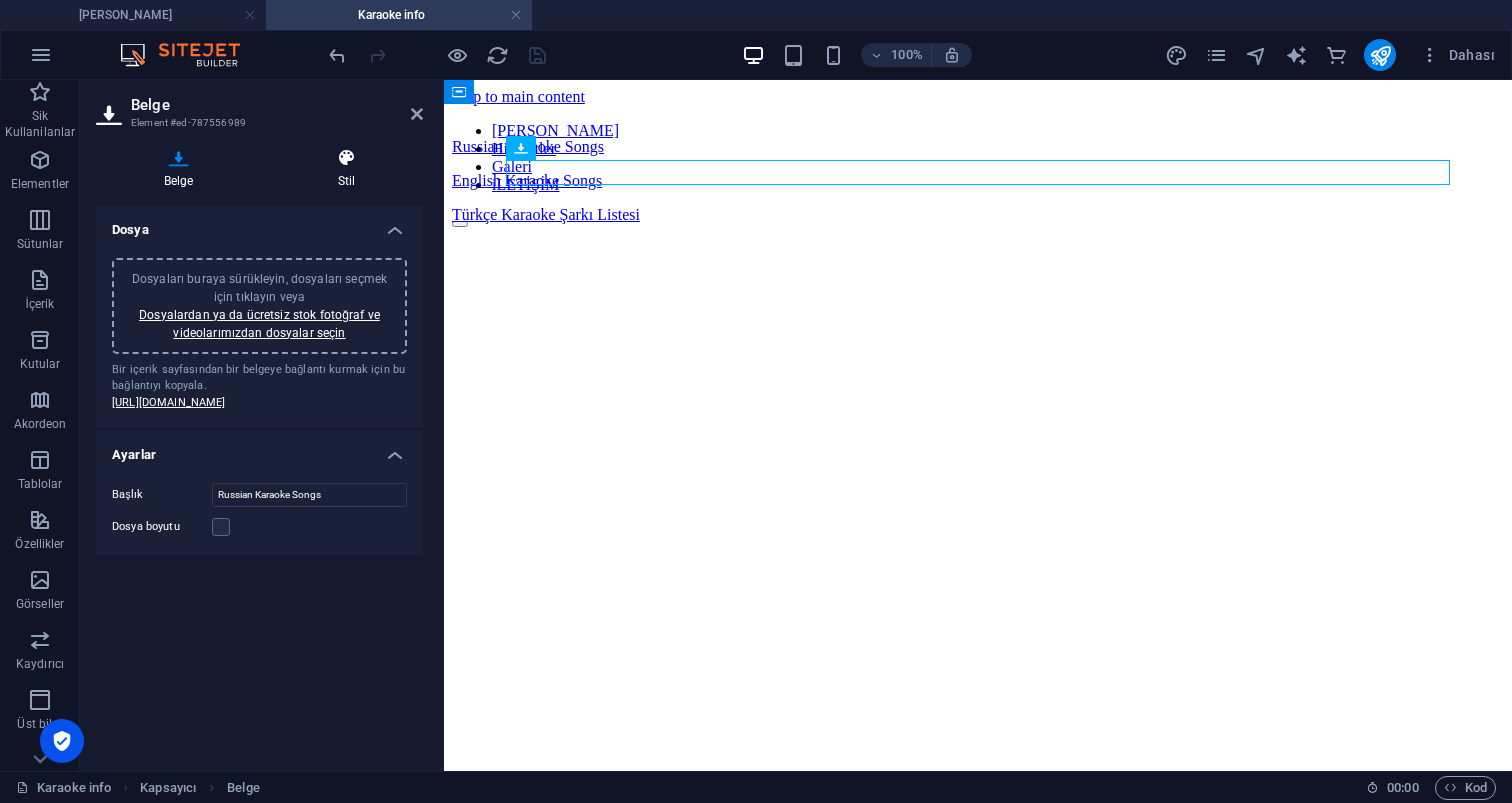 click at bounding box center (346, 158) 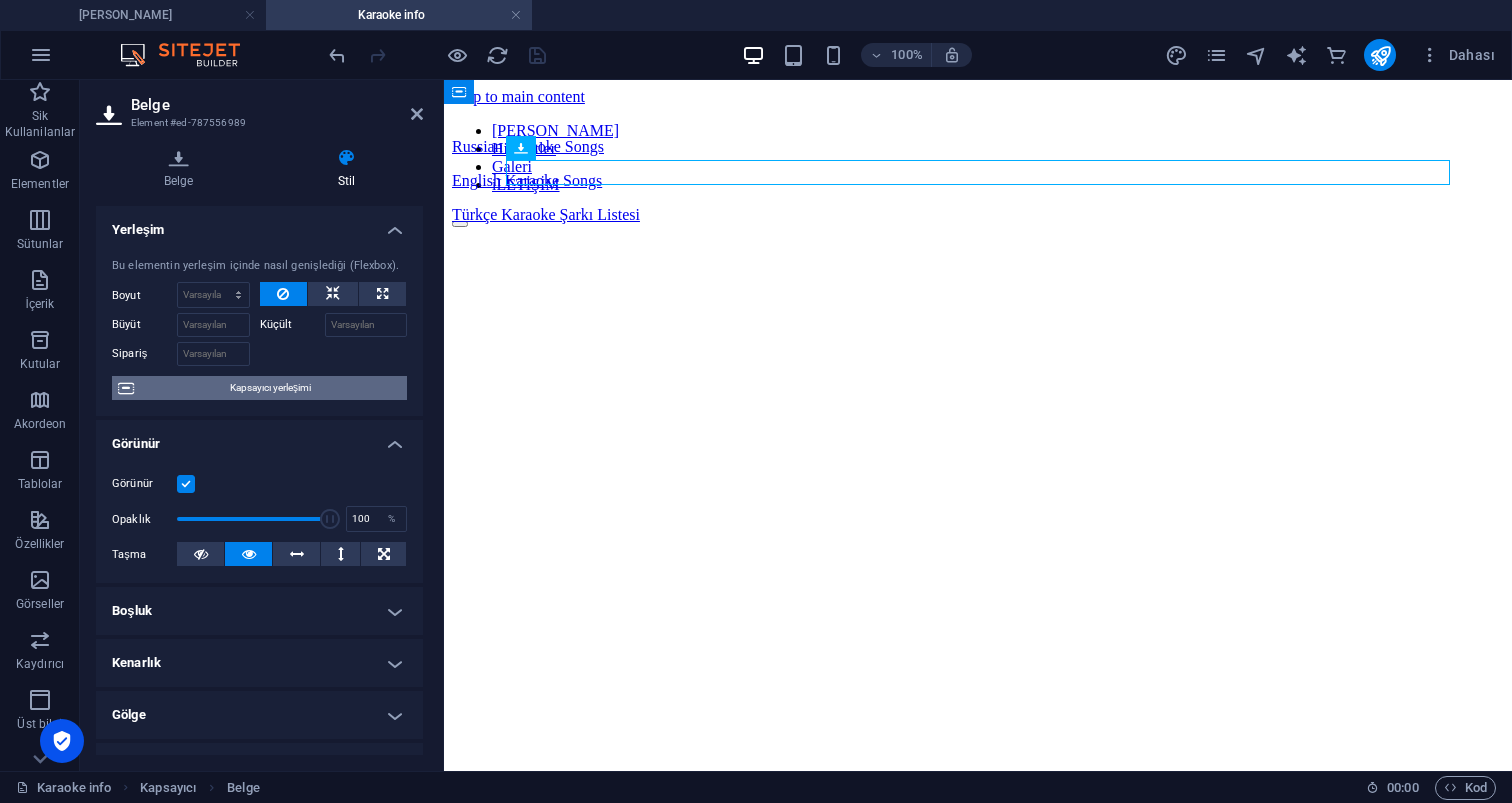 click on "Kapsayıcı yerleşimi" at bounding box center (270, 388) 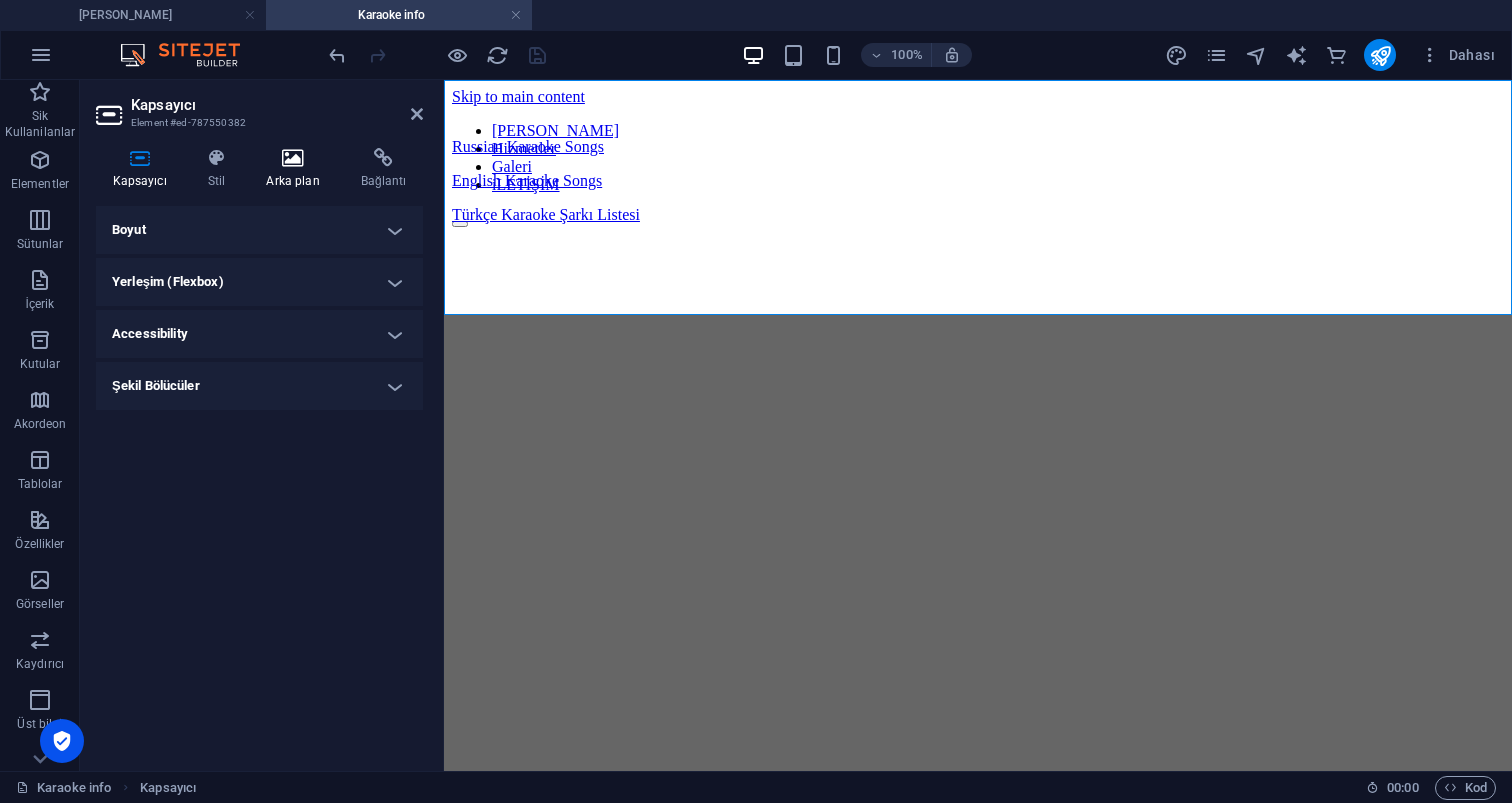 click at bounding box center [293, 158] 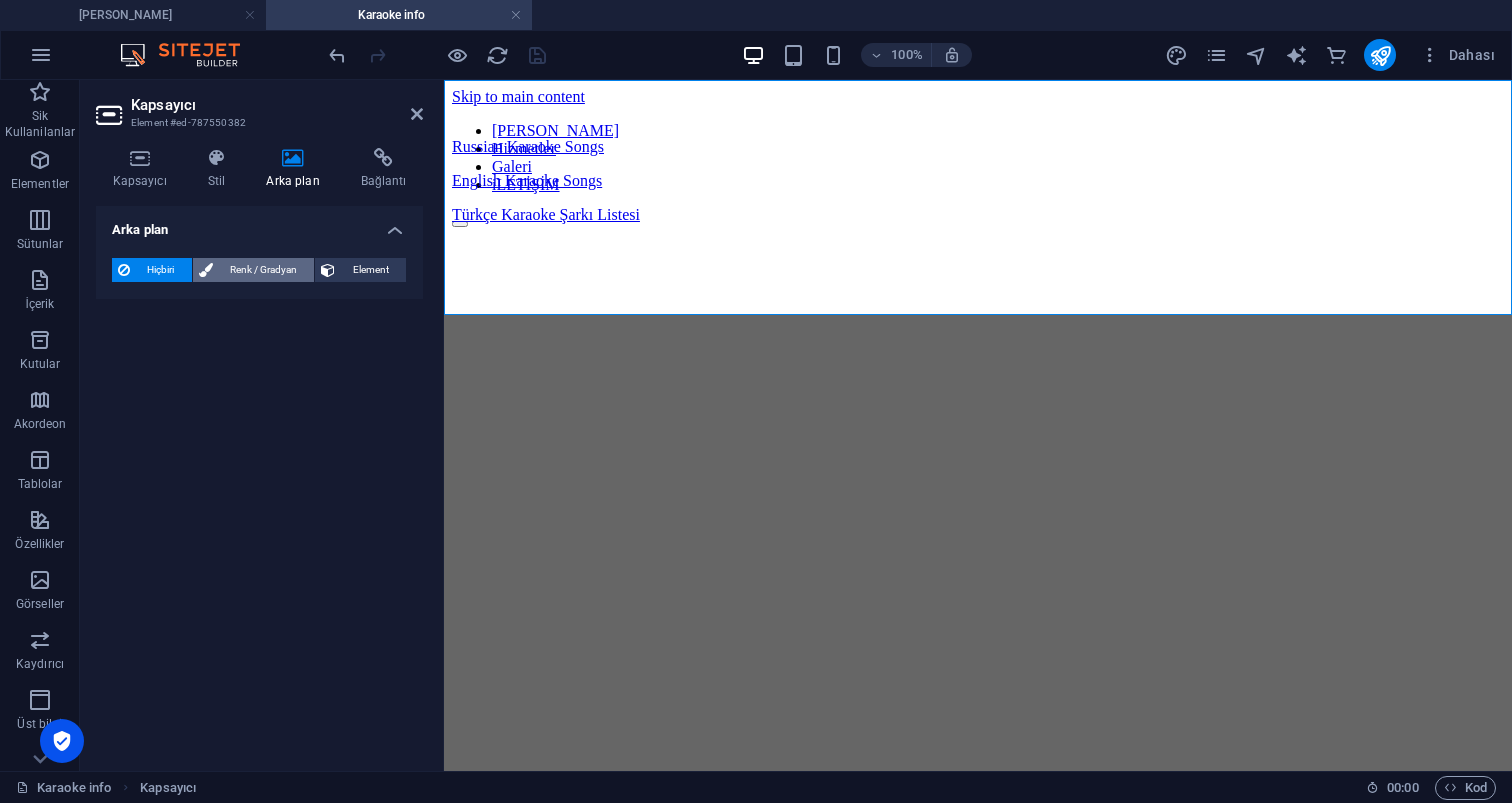 click on "Renk / Gradyan" at bounding box center [264, 270] 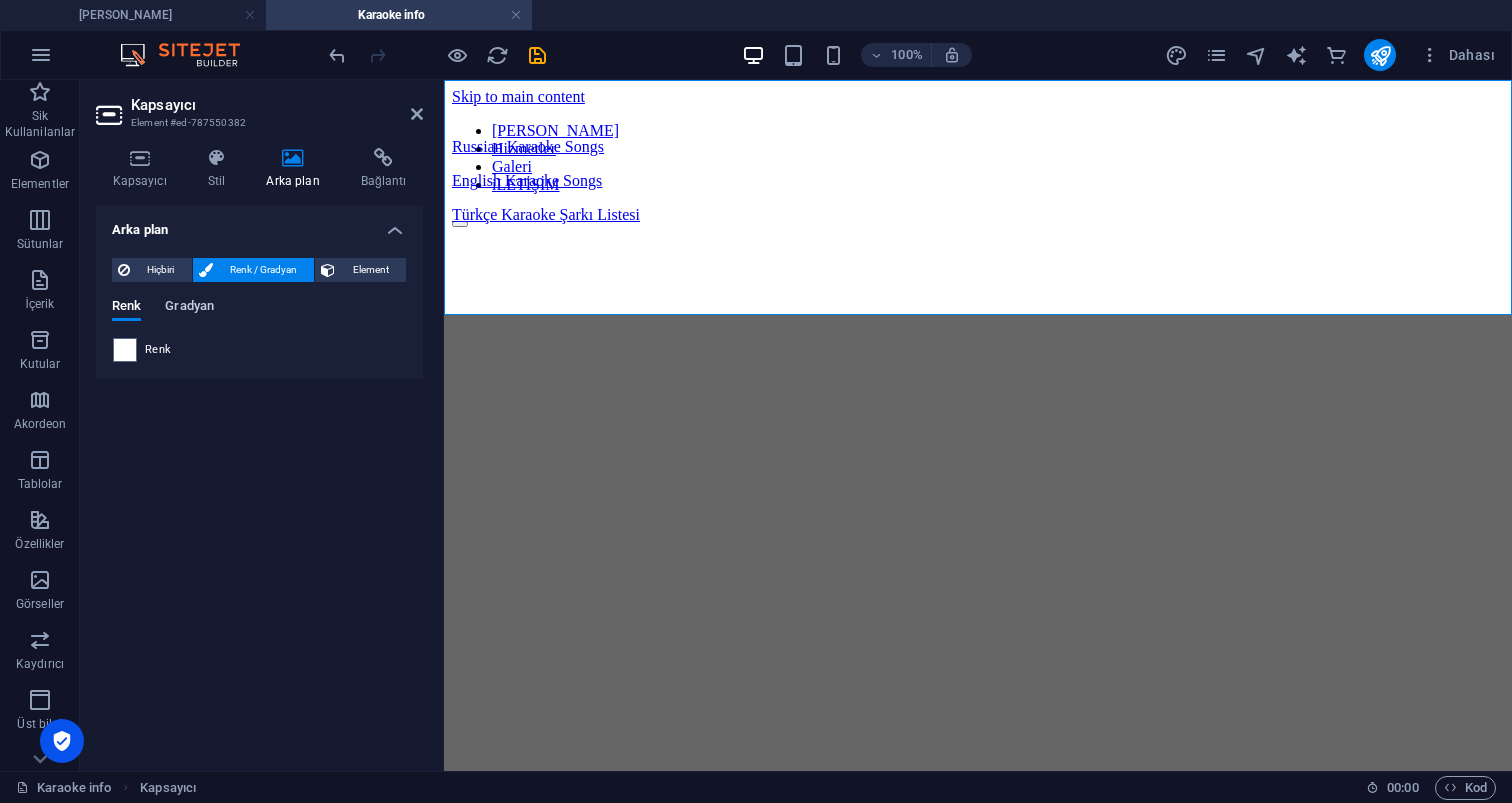 click on "Gradyan" at bounding box center (189, 308) 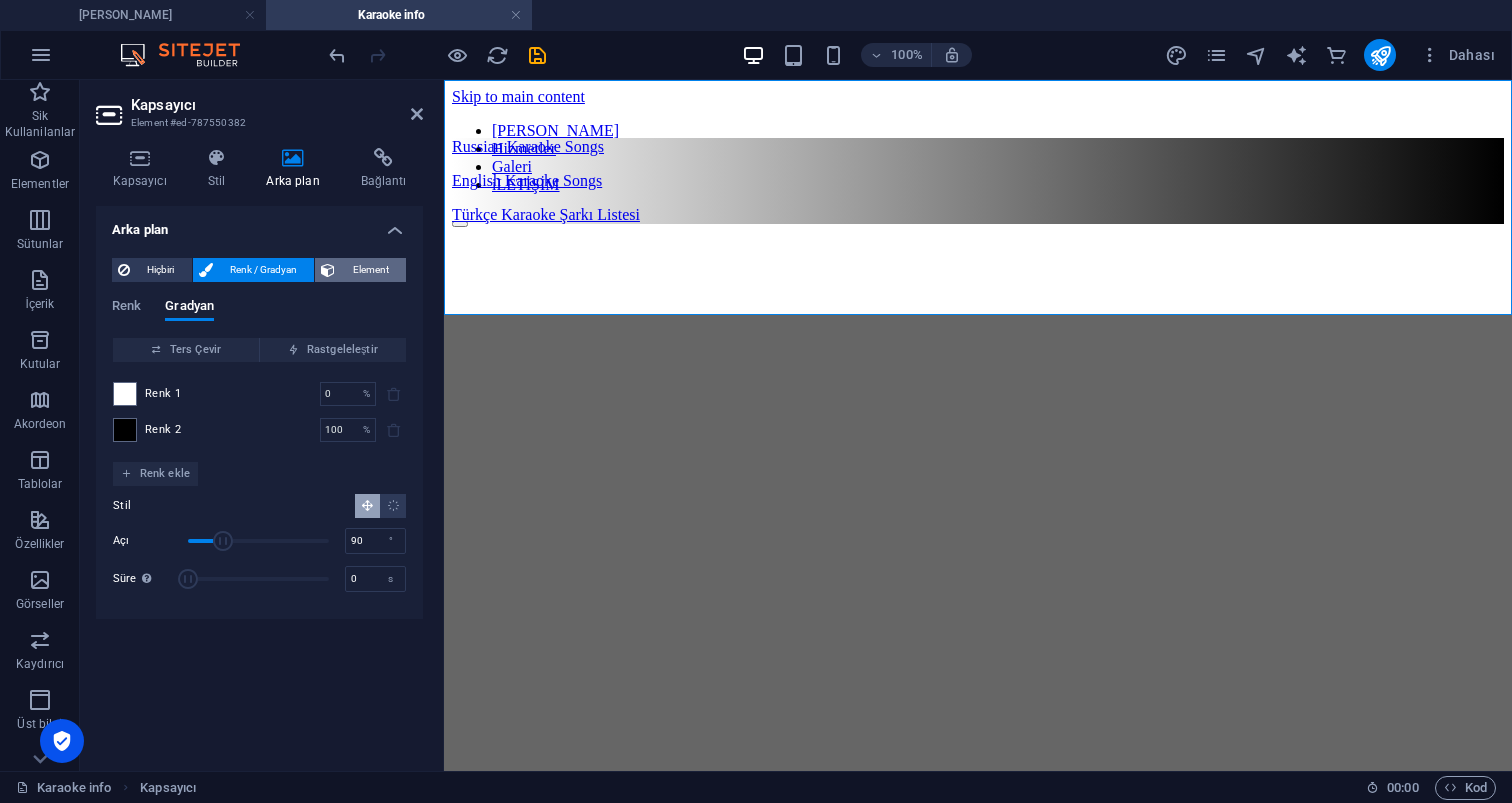 click on "Element" at bounding box center (370, 270) 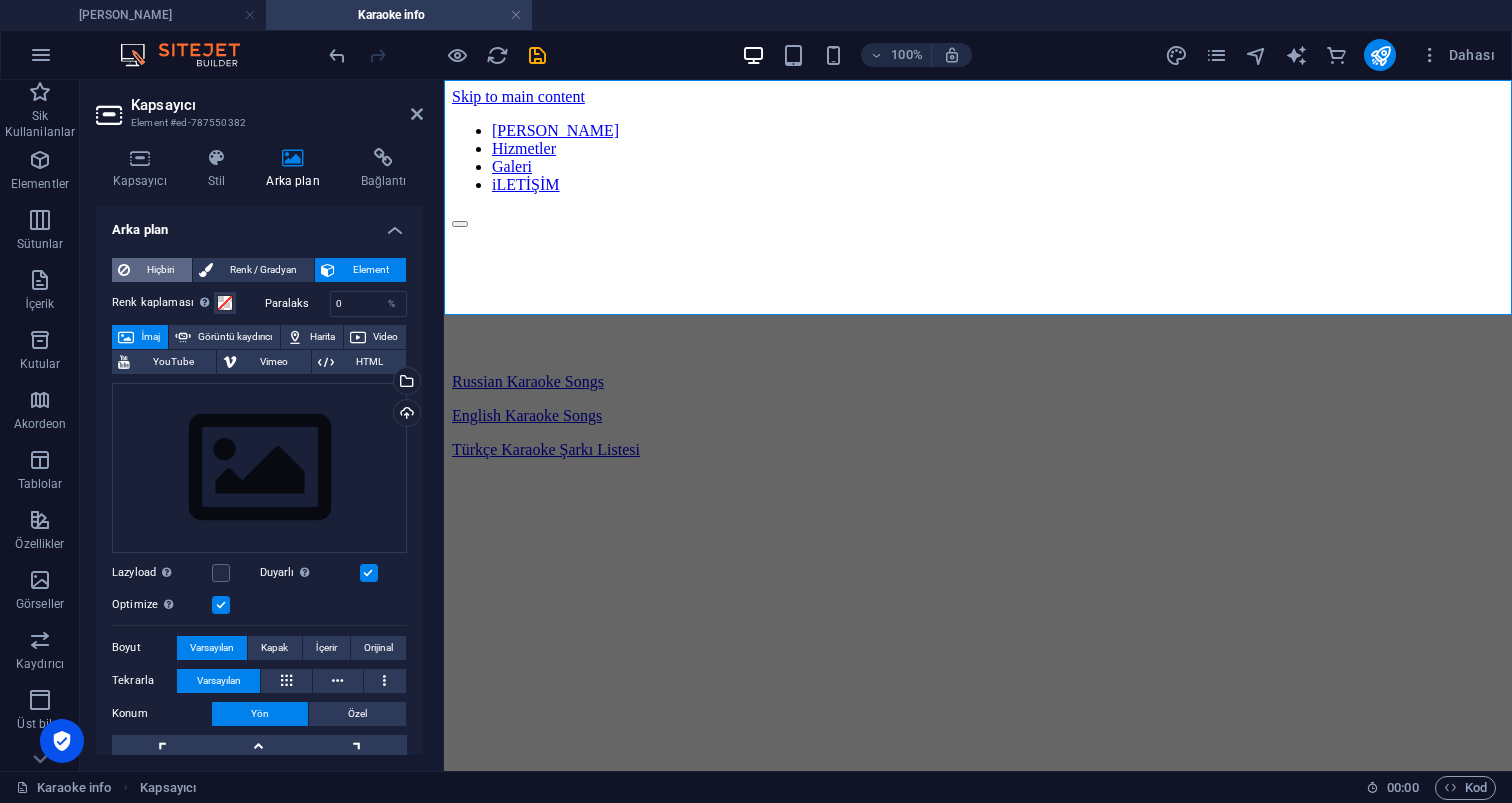 click on "Hiçbiri" at bounding box center (161, 270) 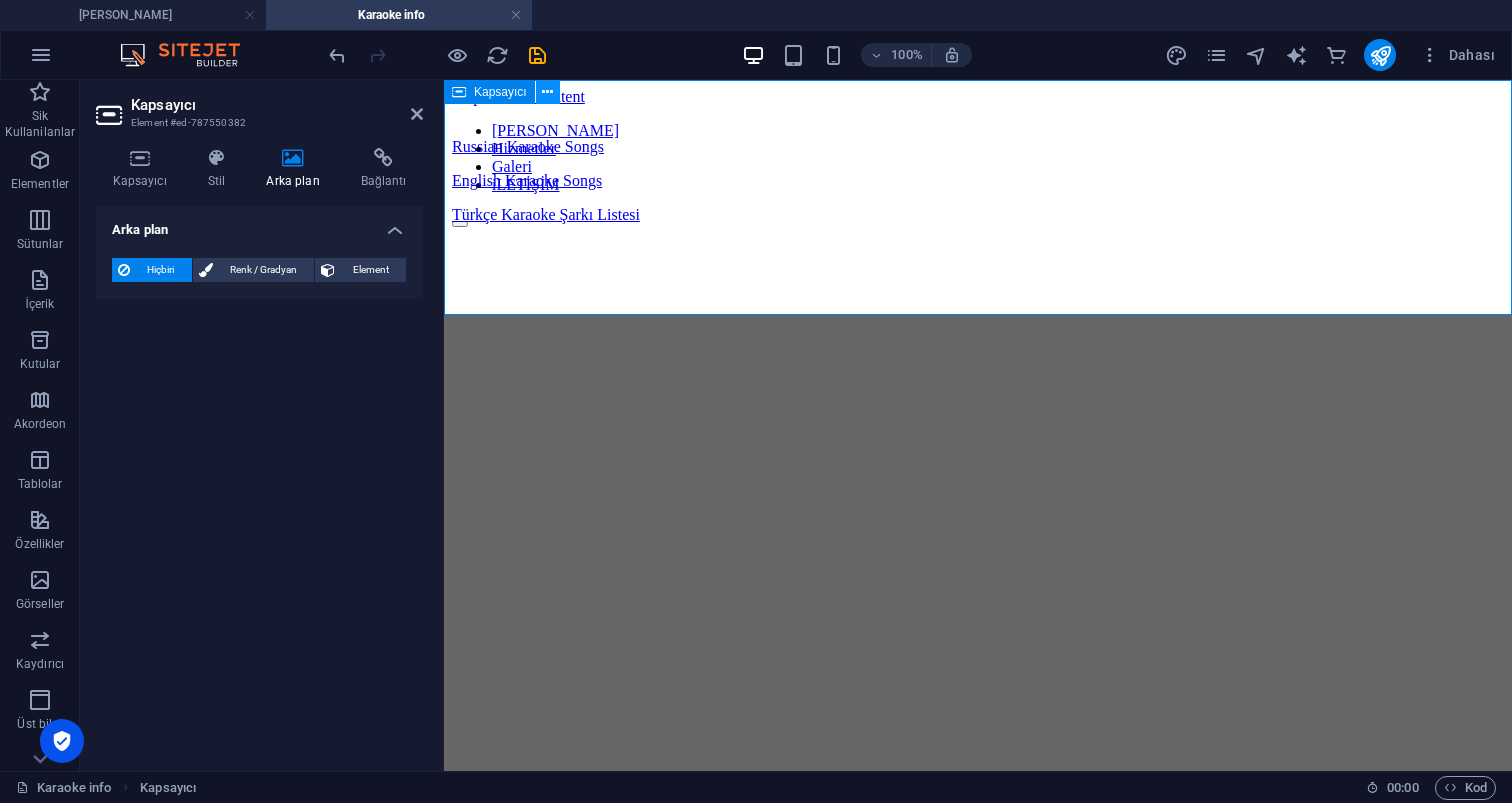 click at bounding box center (547, 92) 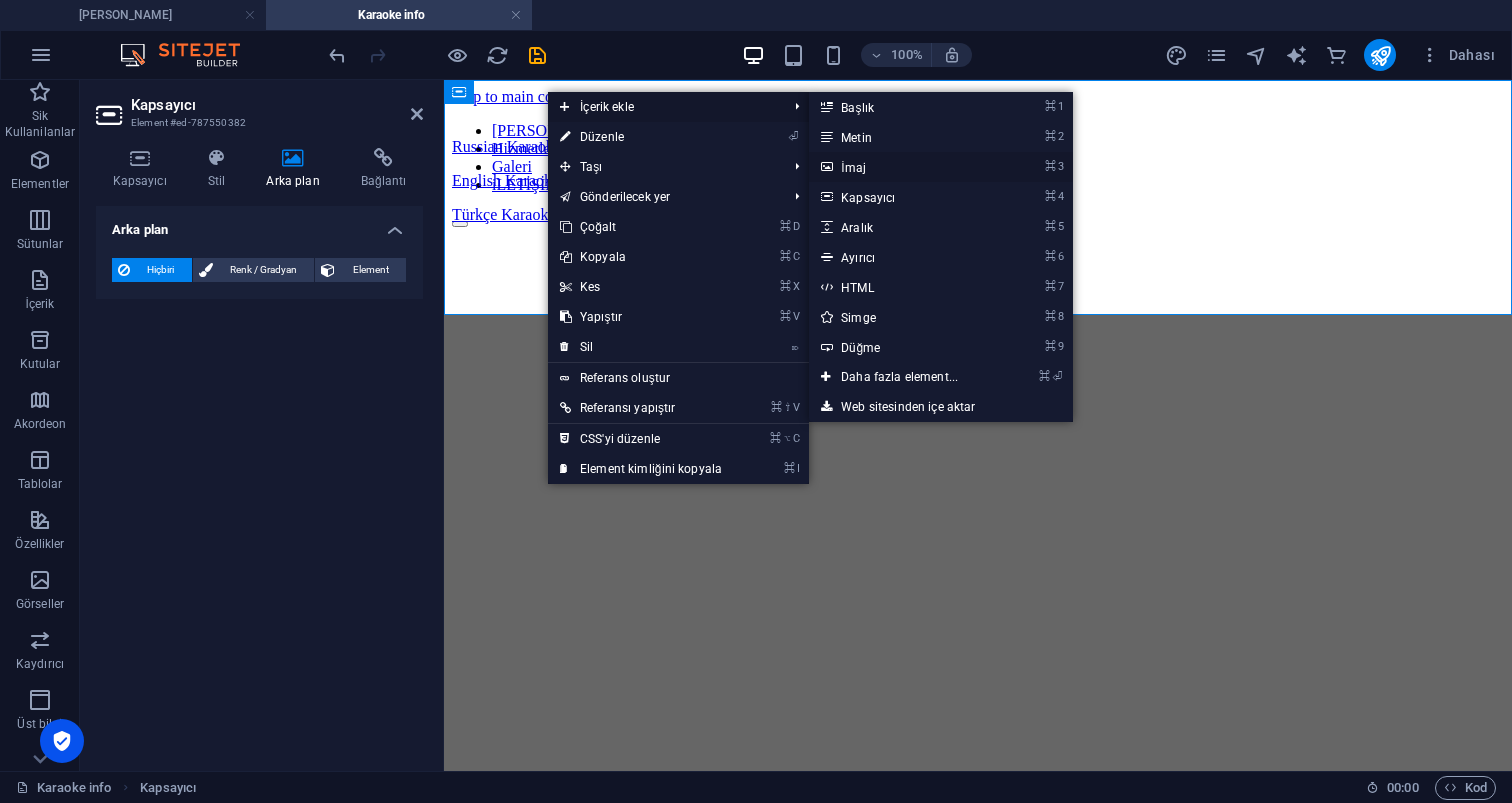 click on "⌘ 3  İmaj" at bounding box center (903, 167) 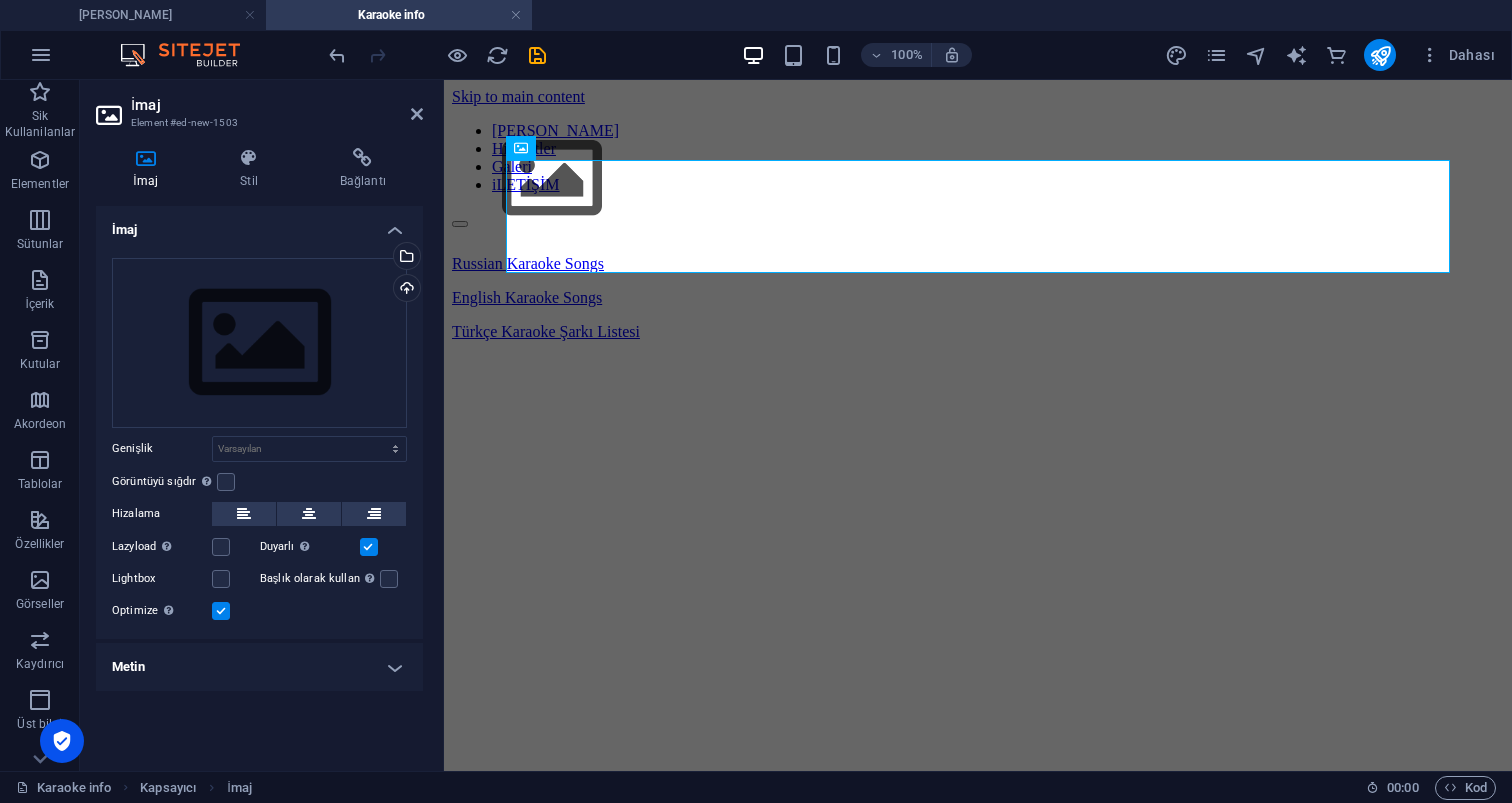 click on "Skip to main content
Ana Sayfa Hizmetler Galeri iLETİŞİM
Russian Karaoke Songs 9.54 MB English Karaoke Songs 6.58 MB Türkçe Karaoke Şarkı Listesi 5.69 MB" at bounding box center (978, 218) 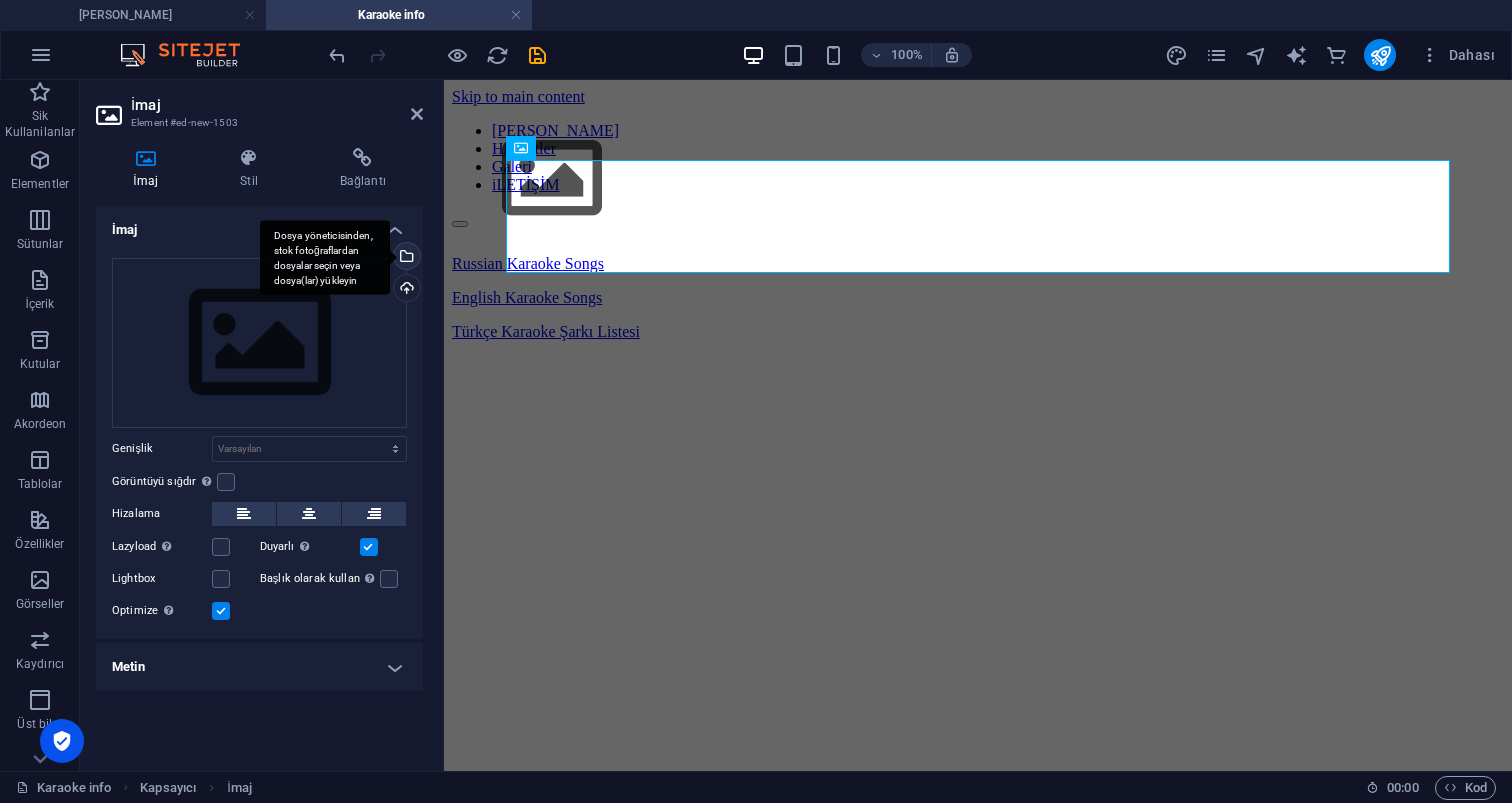 click on "Dosya yöneticisinden, stok fotoğraflardan dosyalar seçin veya dosya(lar) yükleyin" at bounding box center [405, 258] 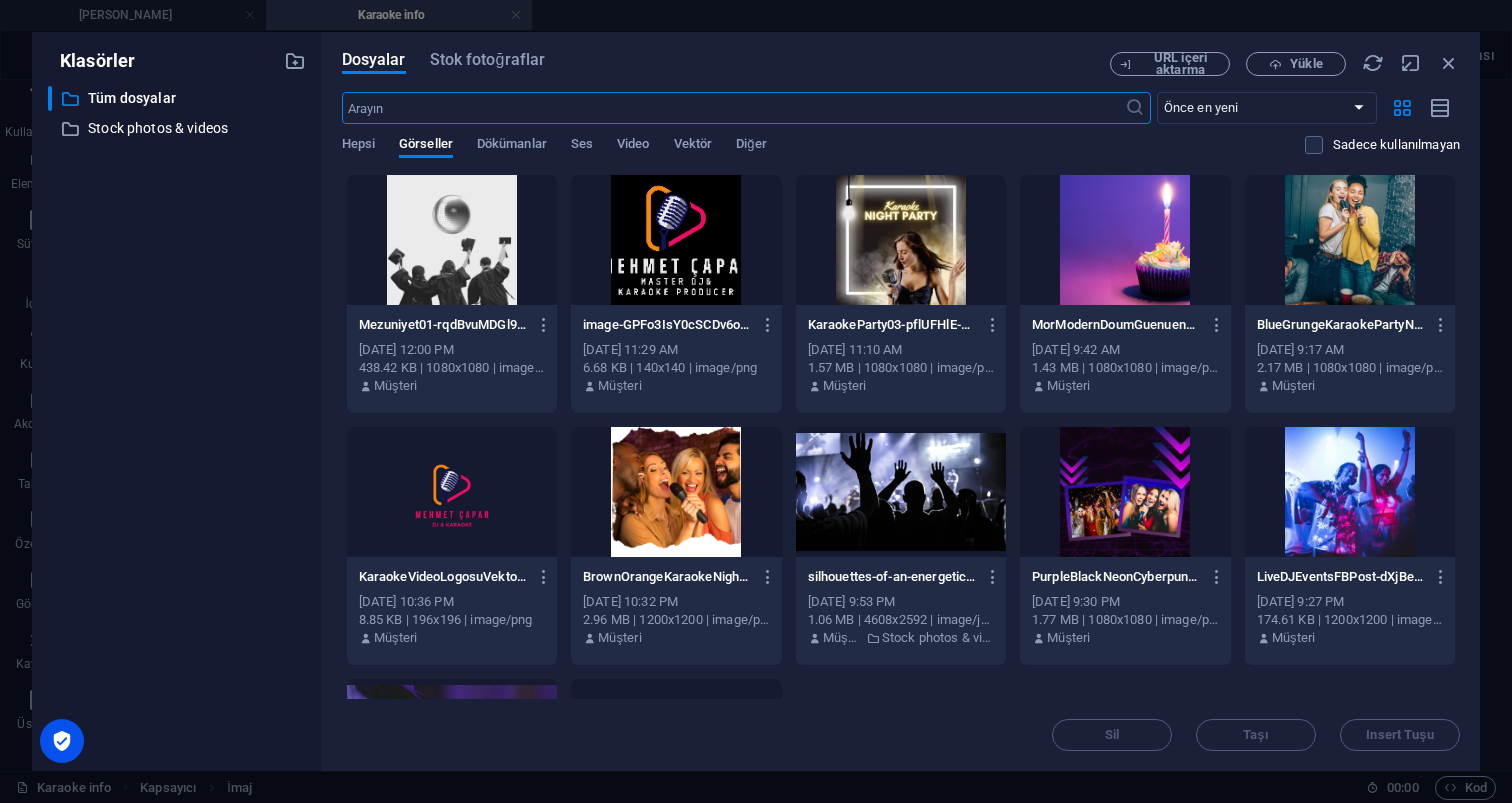 scroll, scrollTop: 0, scrollLeft: 0, axis: both 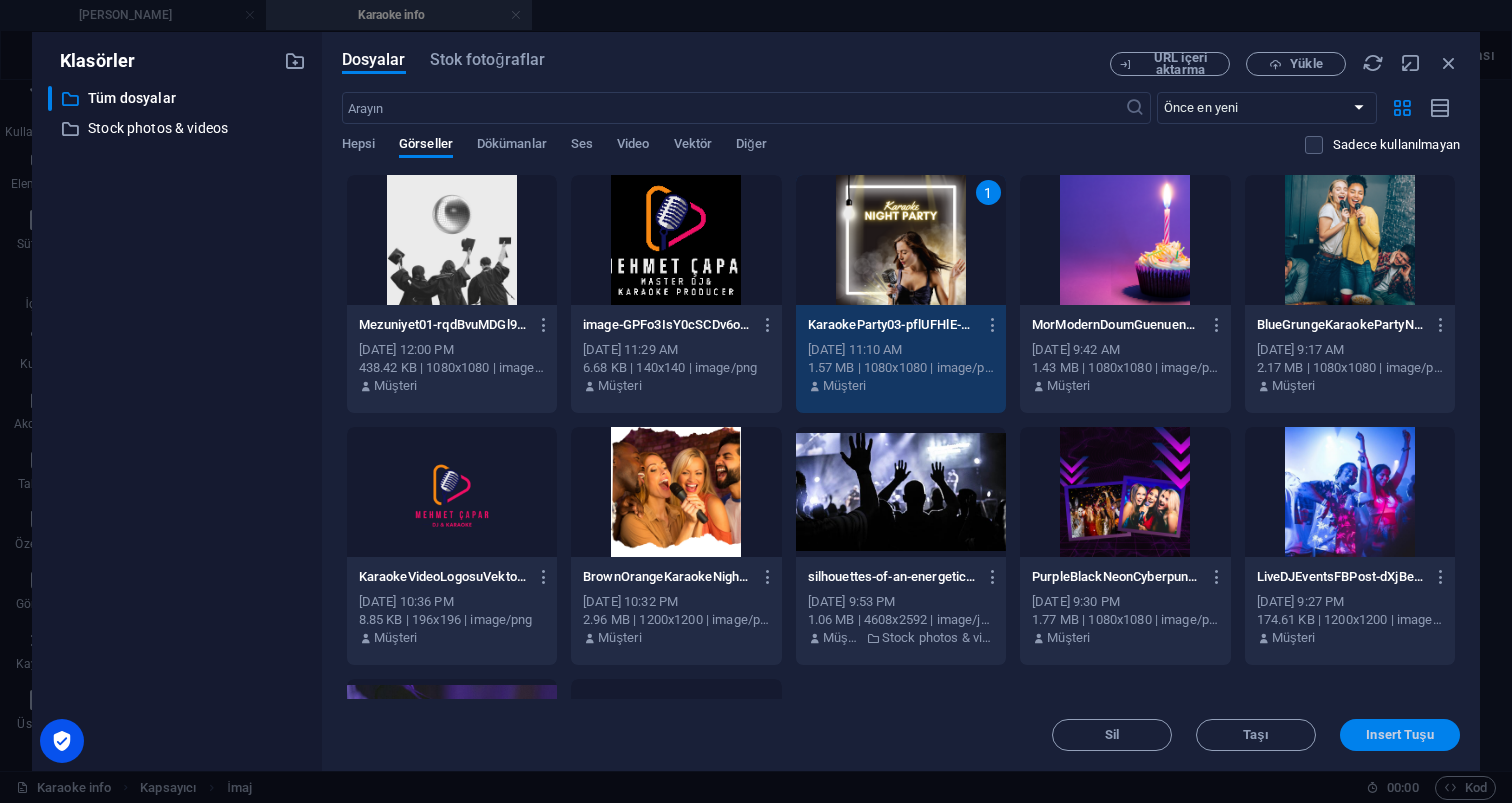 click on "Insert Tuşu" at bounding box center (1399, 735) 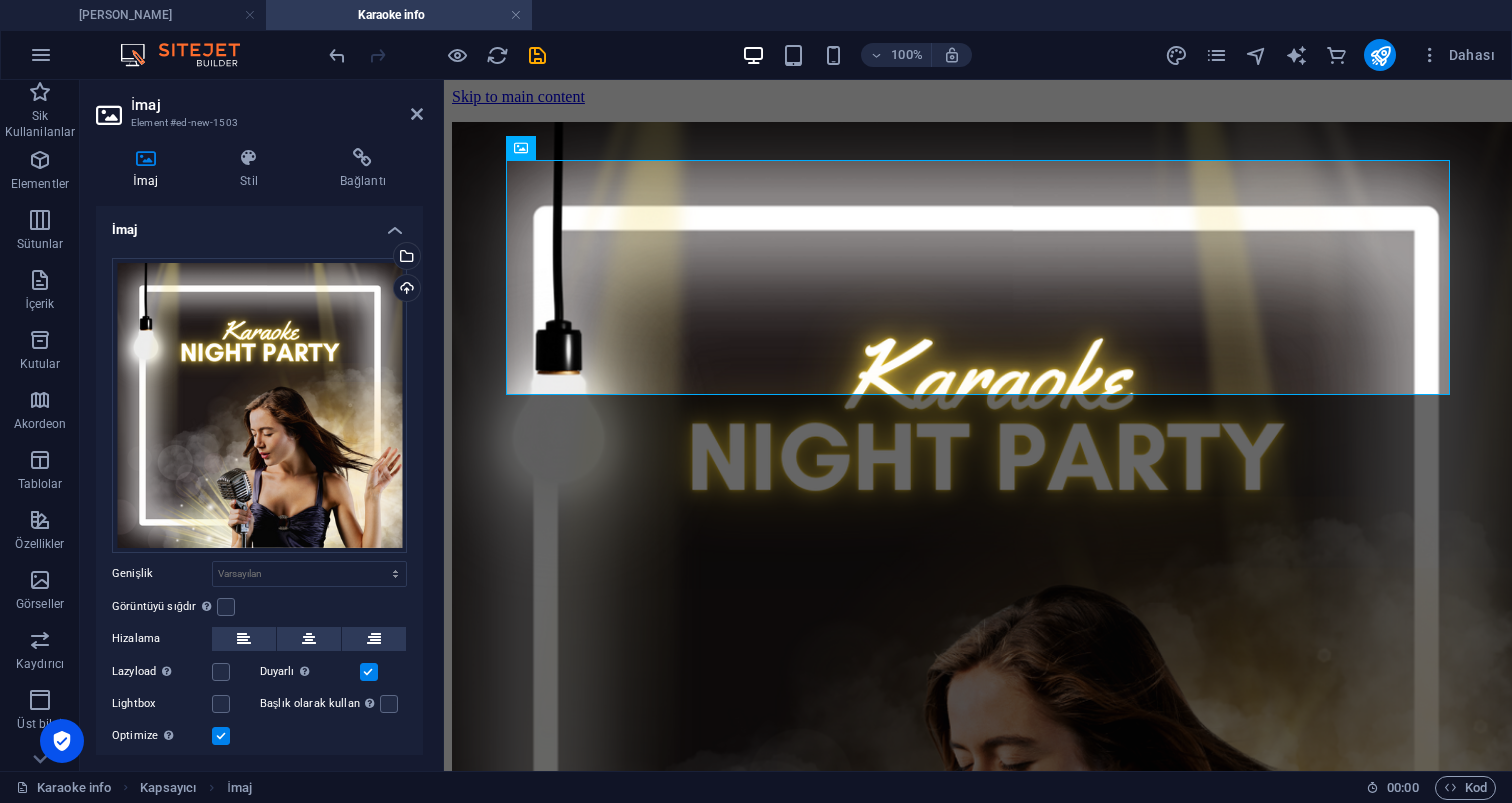 click on "Skip to main content
Ana Sayfa Hizmetler Galeri iLETİŞİM
Russian Karaoke Songs 9.54 MB English Karaoke Songs 6.58 MB Türkçe Karaoke Şarkı Listesi 5.69 MB" at bounding box center (978, 696) 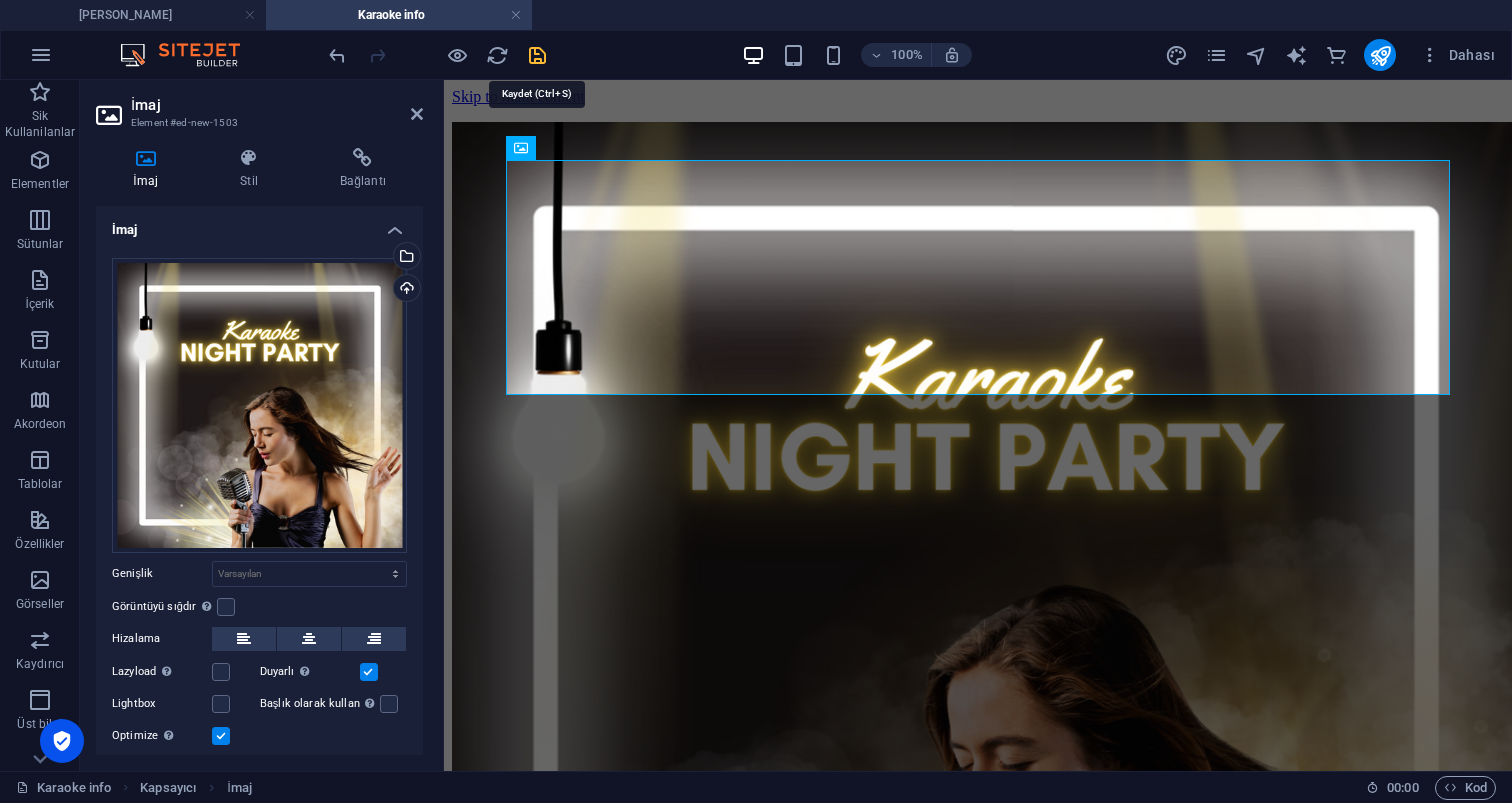 click at bounding box center [537, 55] 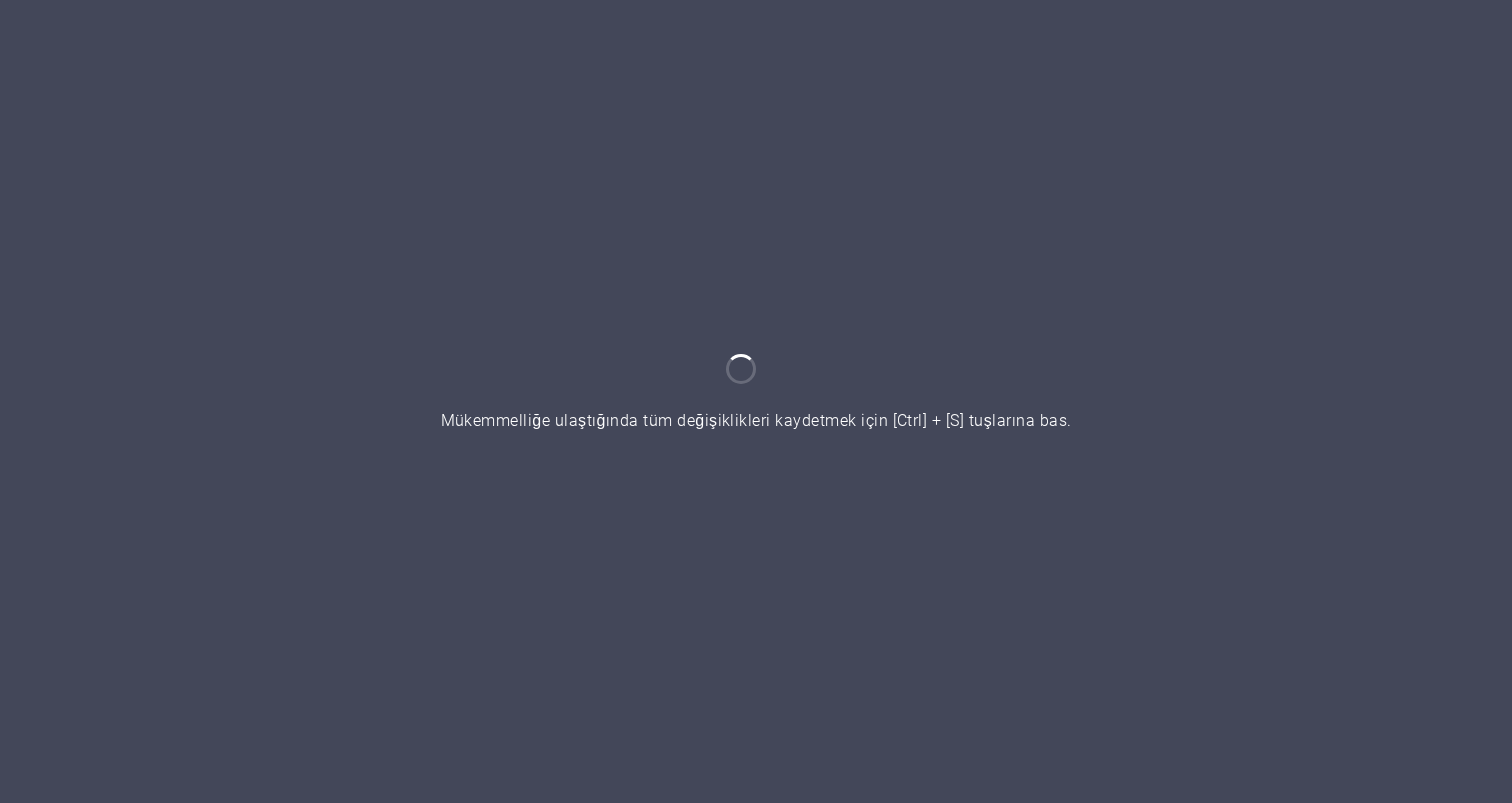 scroll, scrollTop: 0, scrollLeft: 0, axis: both 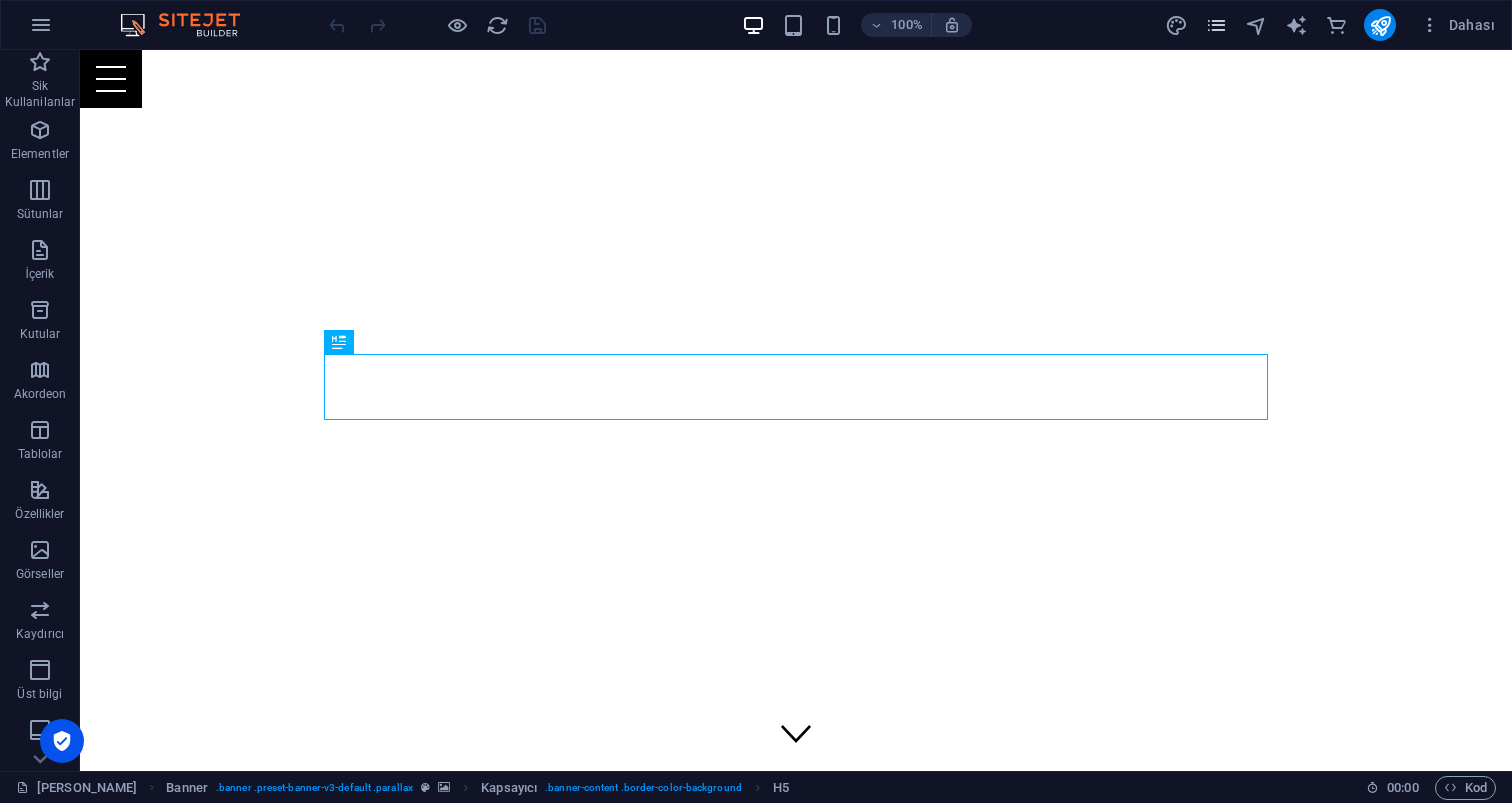 click at bounding box center (1216, 25) 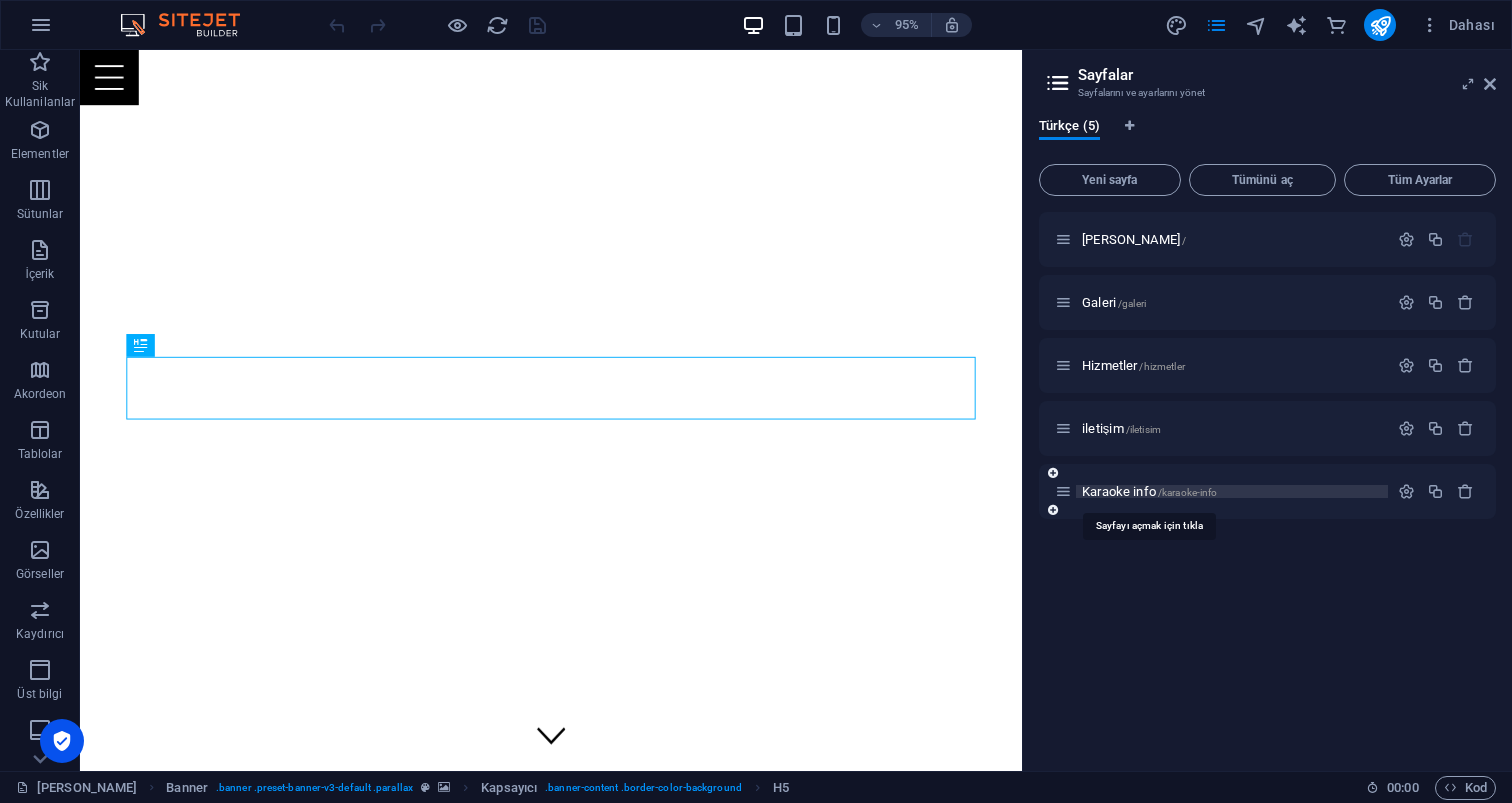 click on "Karaoke info /karaoke-info" at bounding box center [1149, 491] 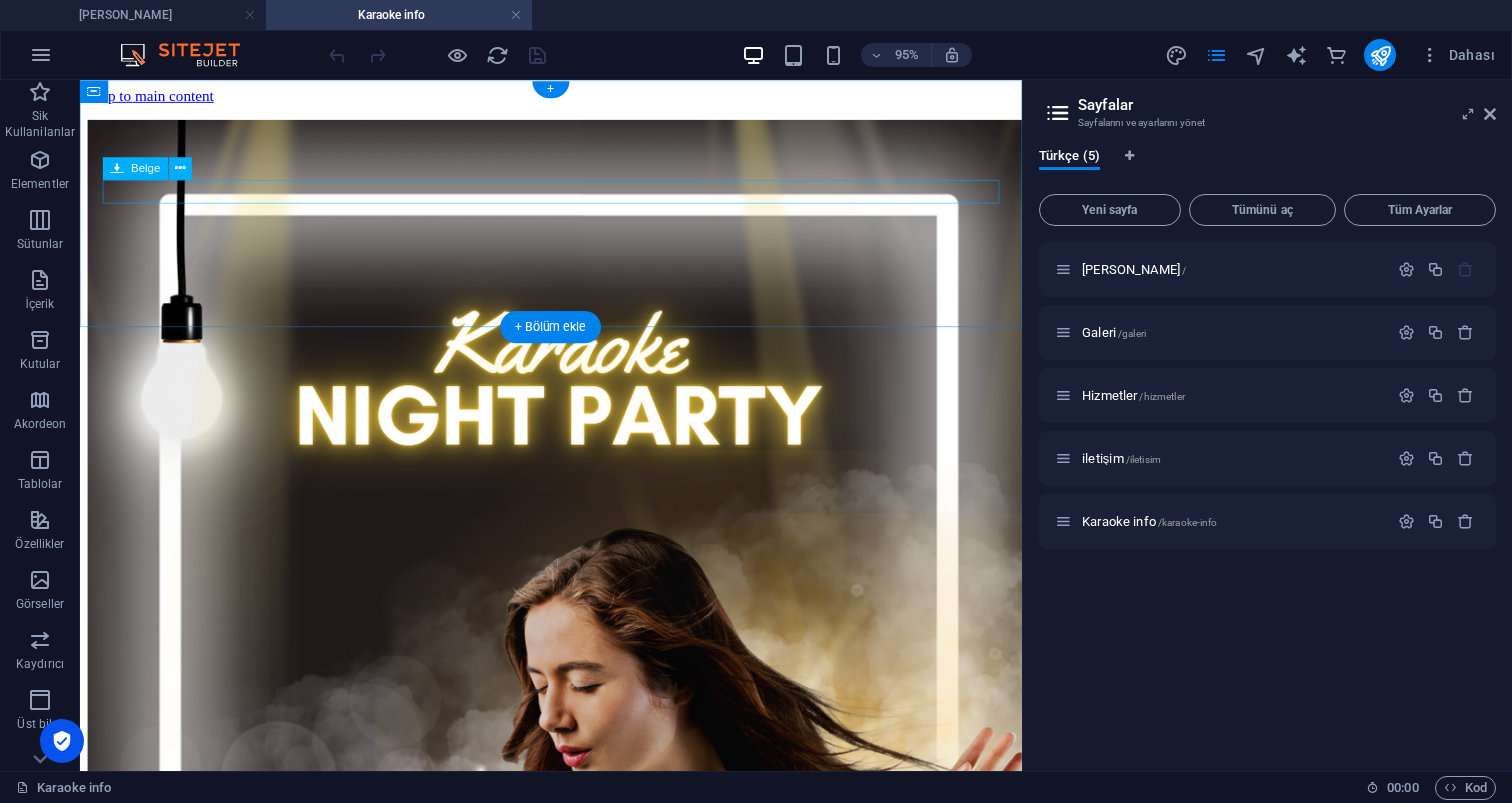 scroll, scrollTop: 0, scrollLeft: 0, axis: both 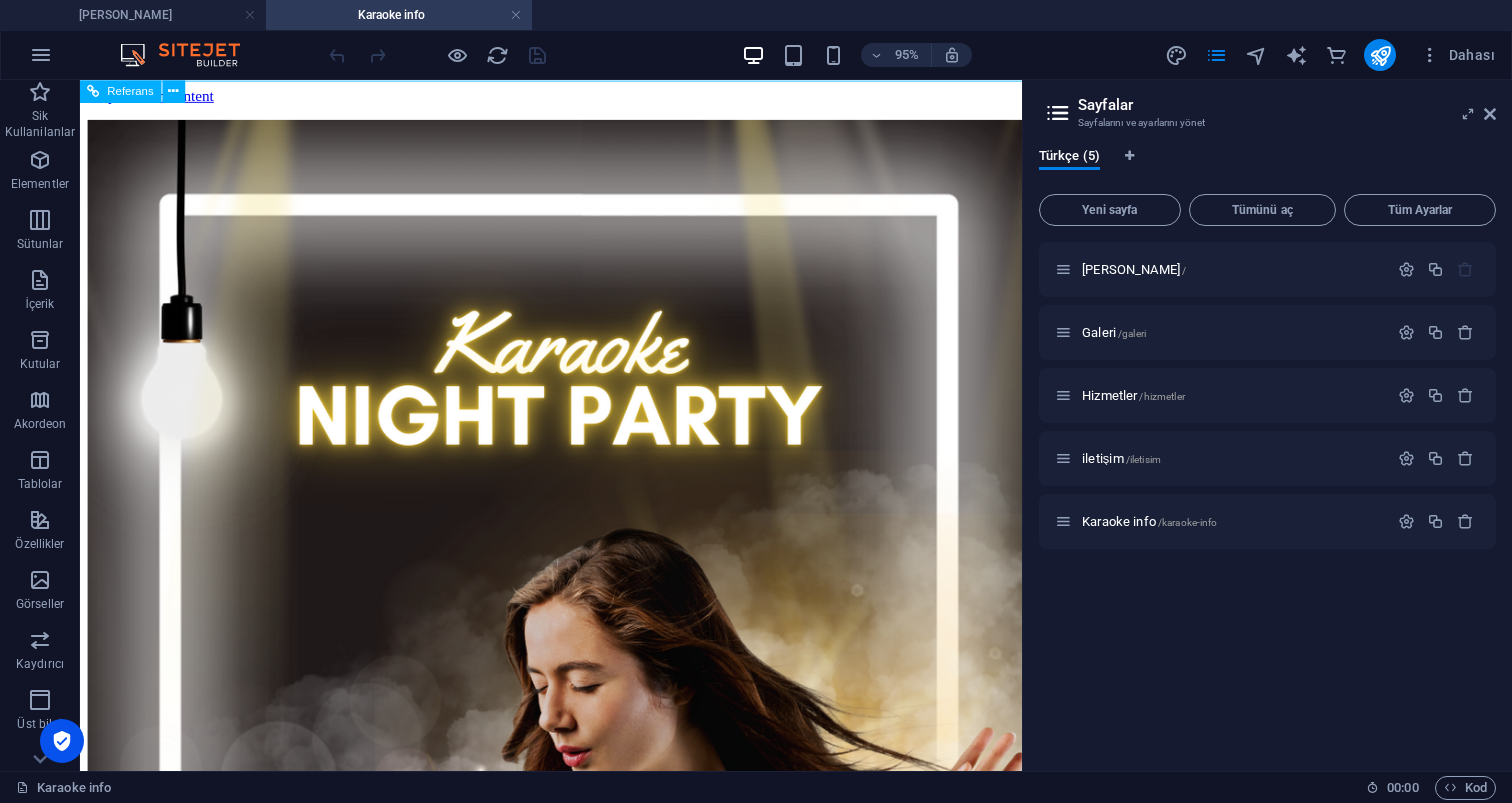 click at bounding box center (576, 219) 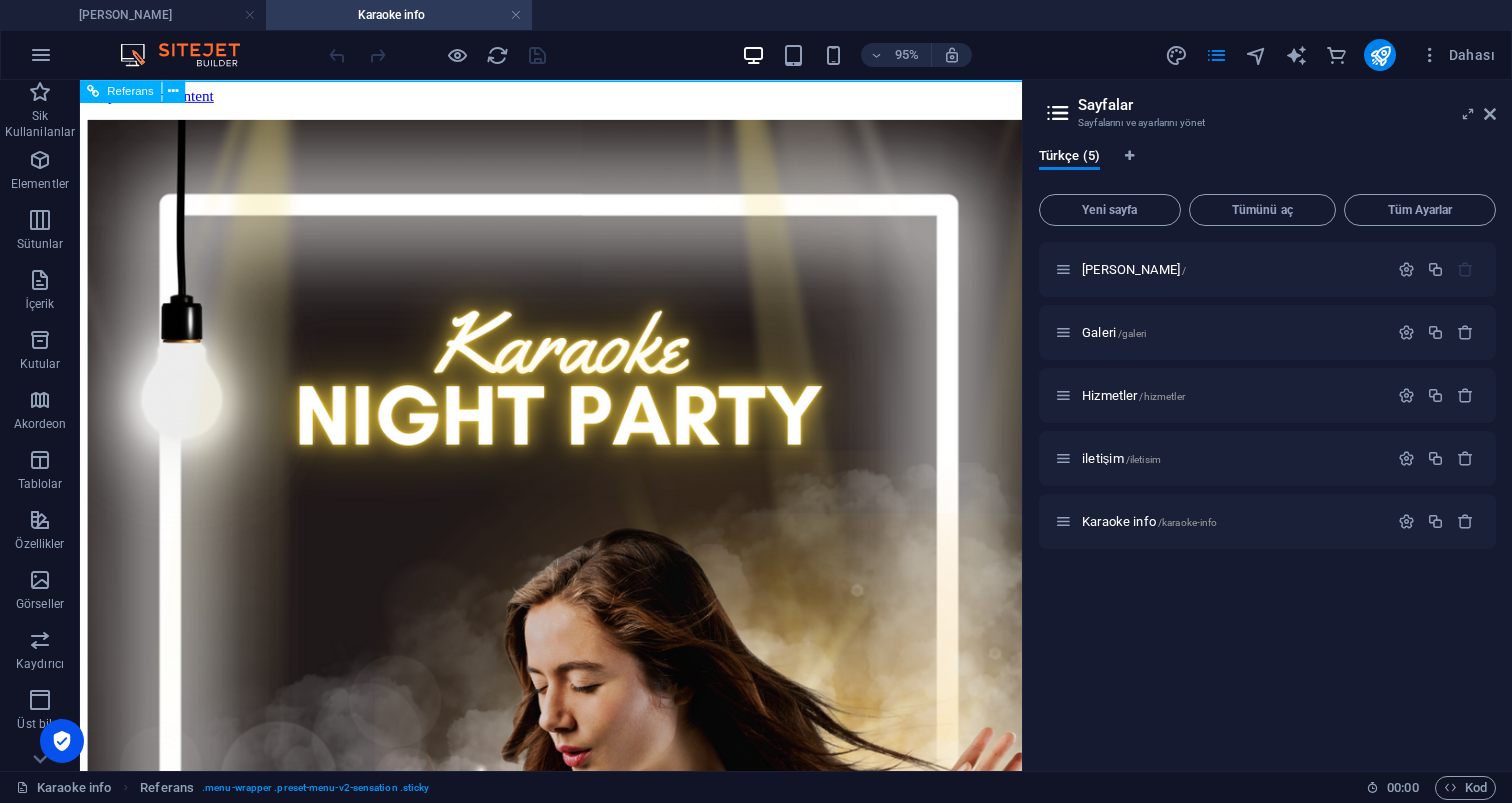 click on "Ana Sayfa Hizmetler Galeri iLETİŞİM" at bounding box center [576, 158] 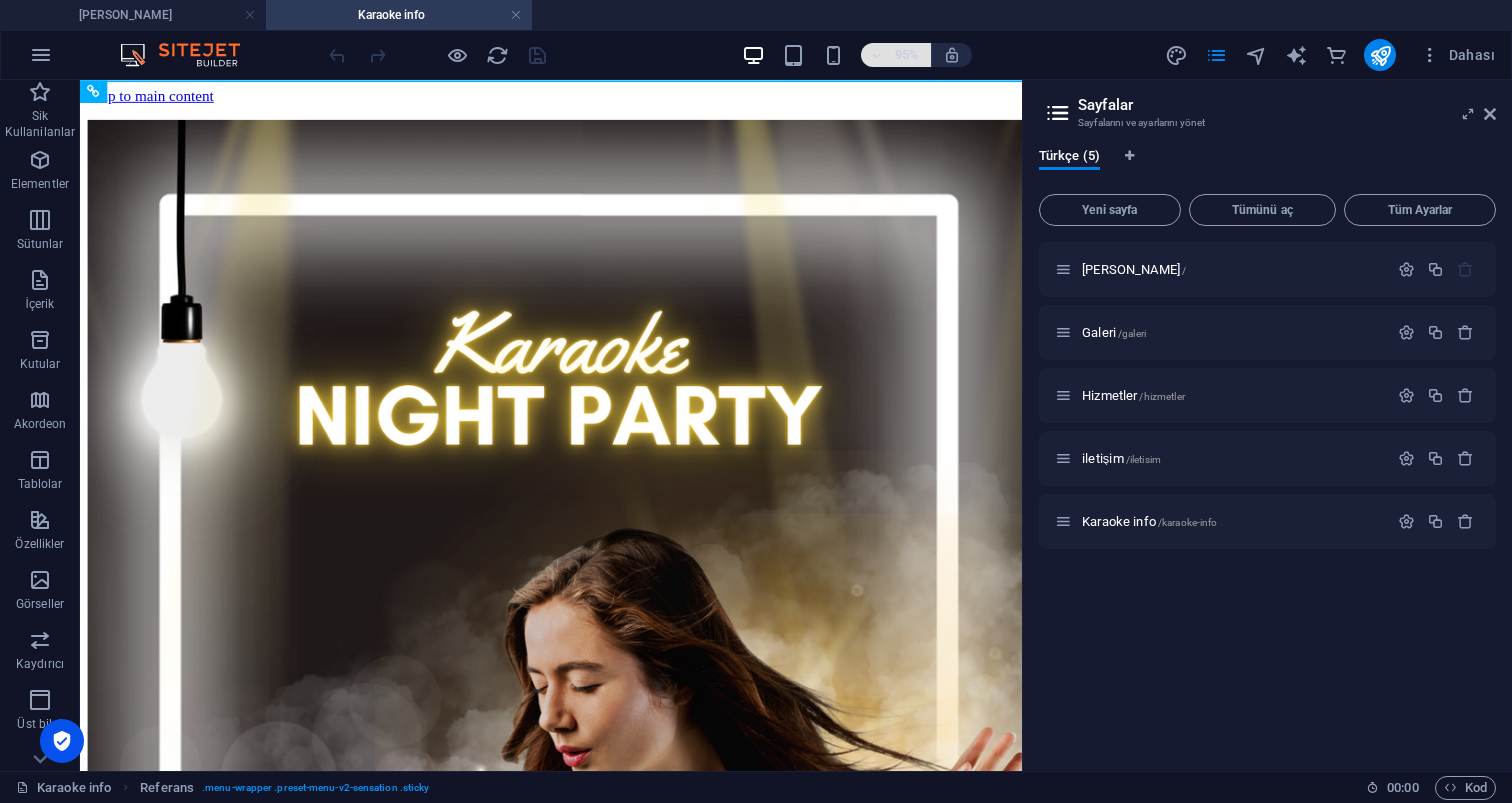 click on "95%" at bounding box center (896, 55) 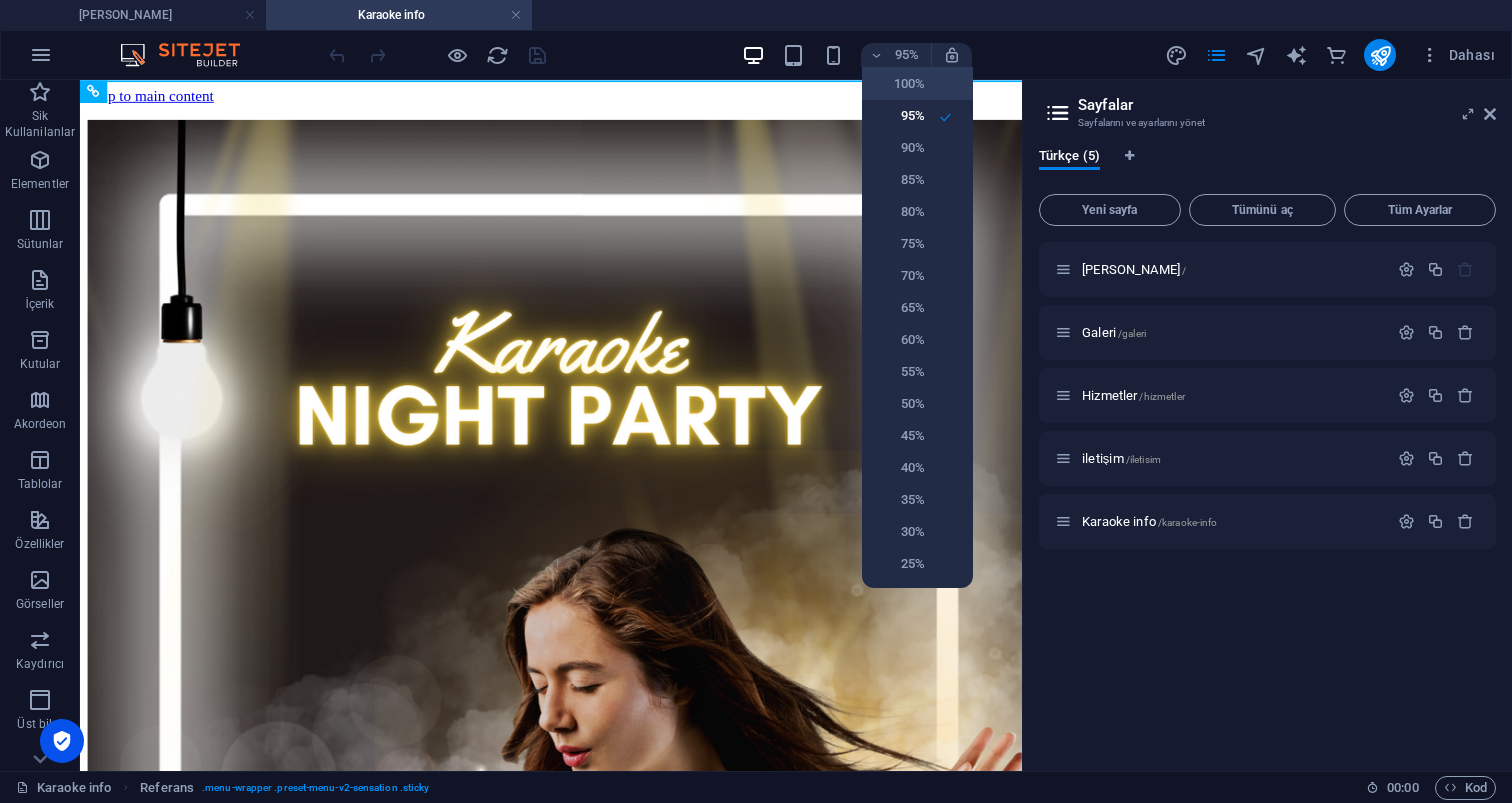 click on "100%" at bounding box center (899, 84) 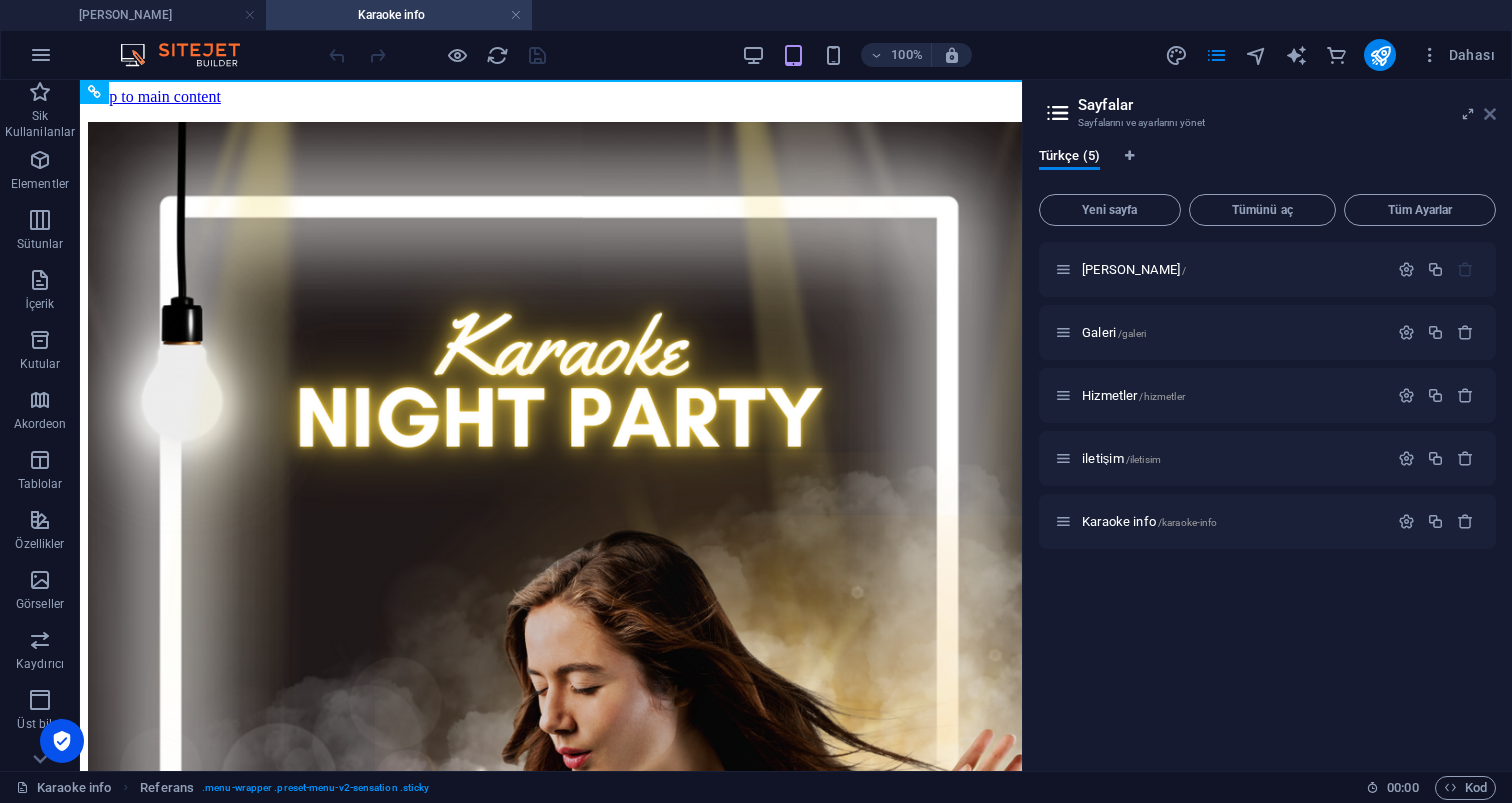 click at bounding box center (1490, 114) 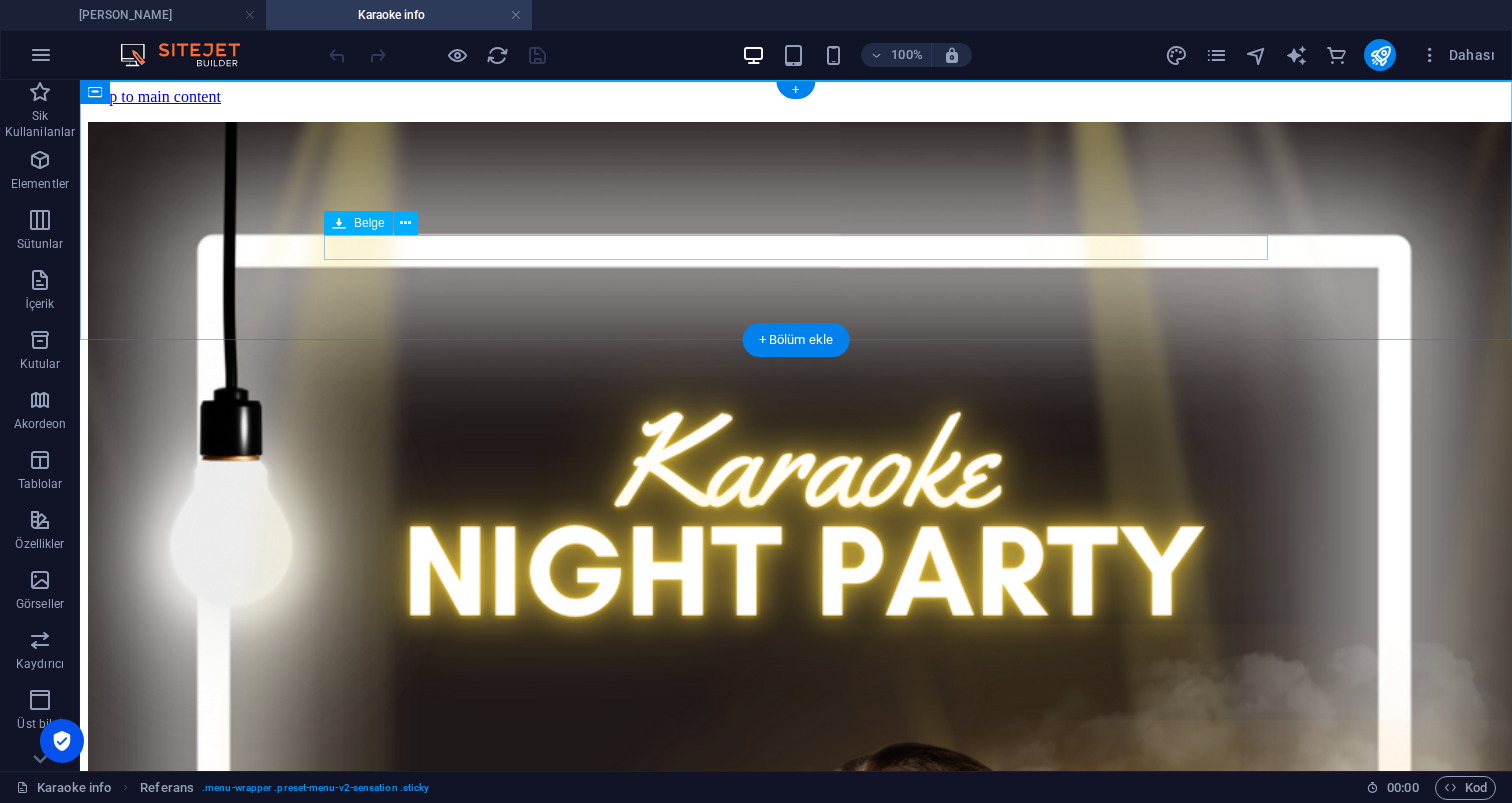 click on "Türkçe Karaoke Şarkı Listesi 5.69 MB" at bounding box center (796, 1651) 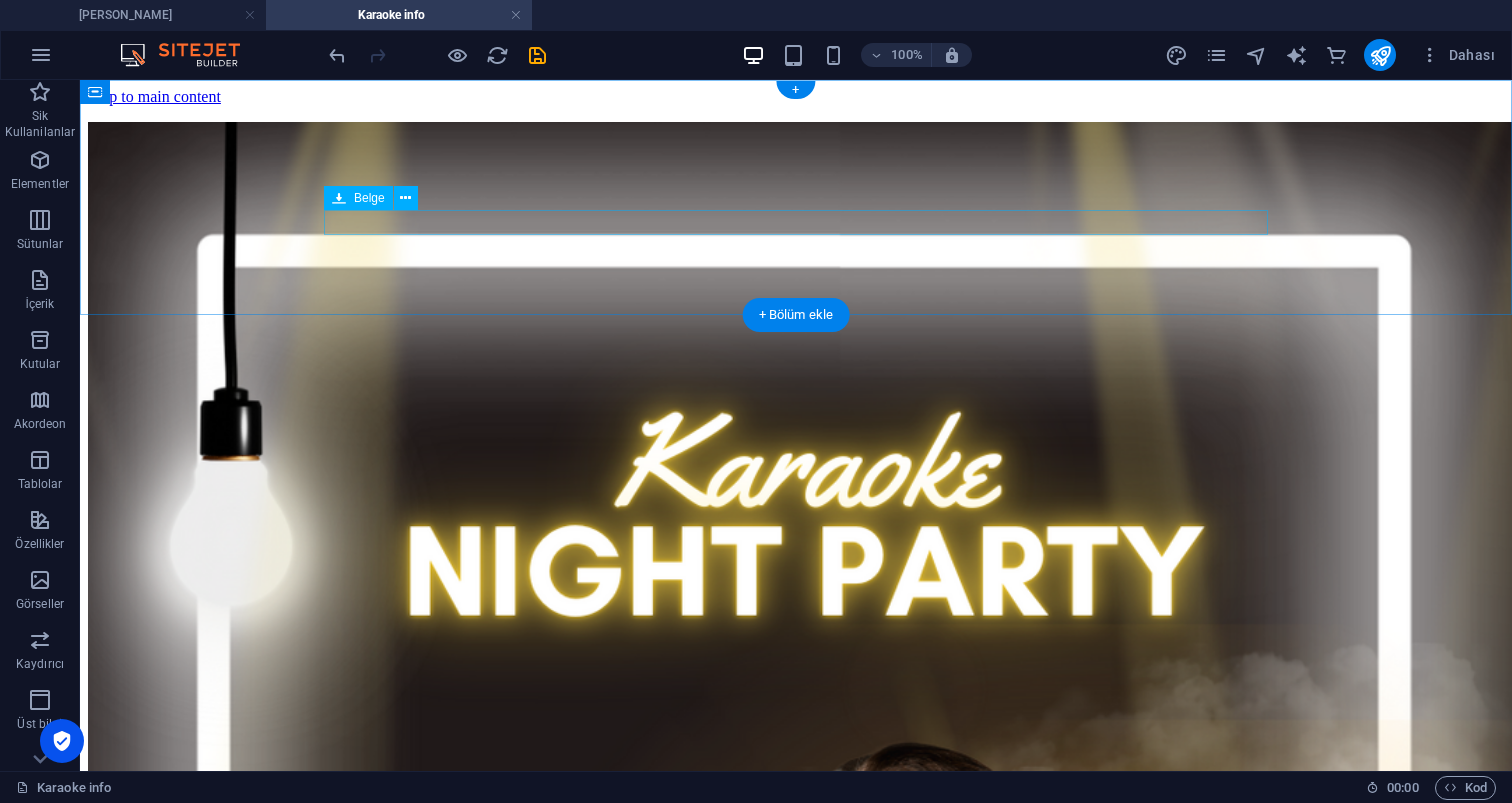 click on "English Karaoke Songs 6.58 MB" at bounding box center [796, 1617] 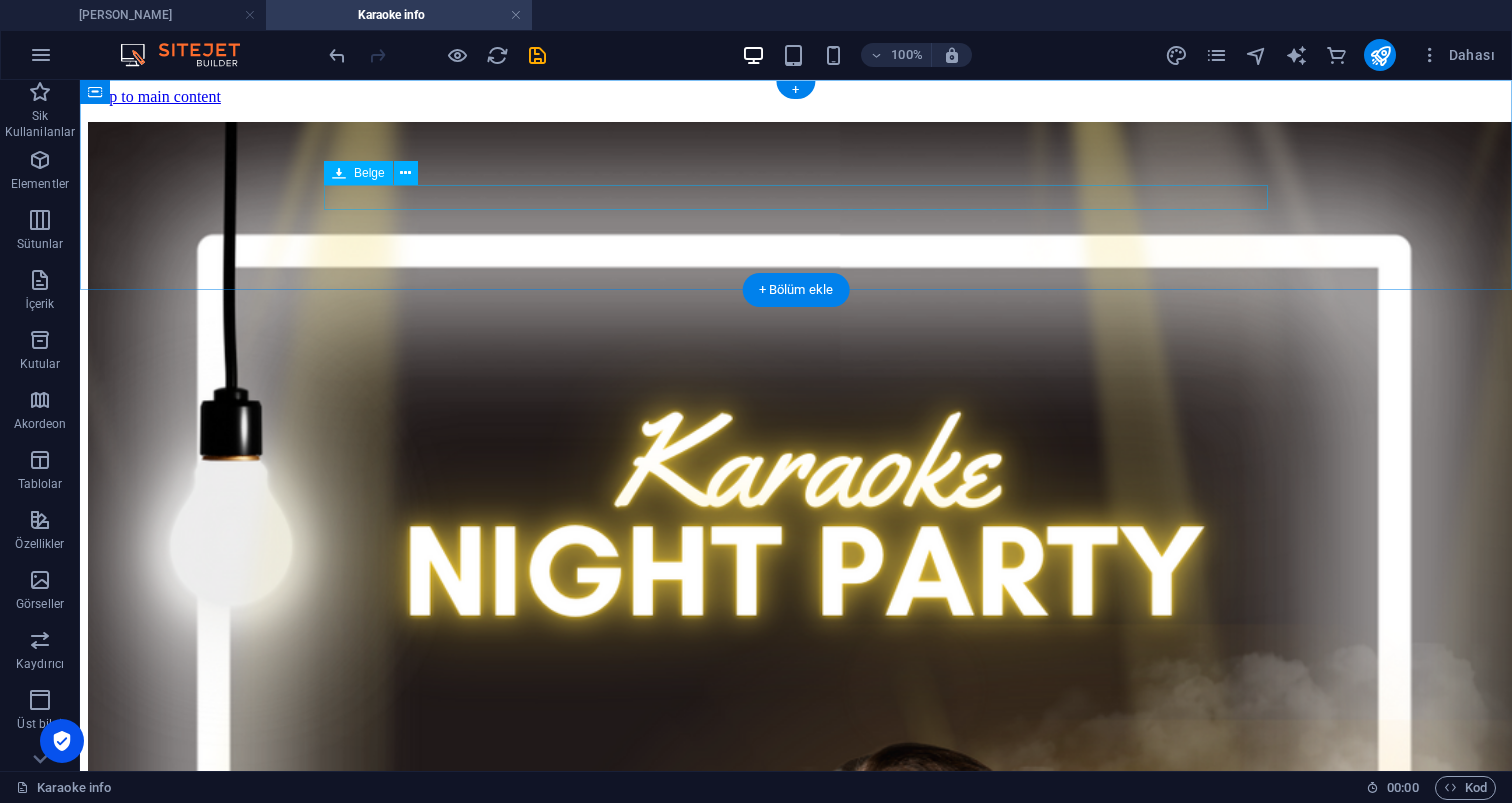 click on "Russian Karaoke Songs 9.54 MB" at bounding box center (796, 1583) 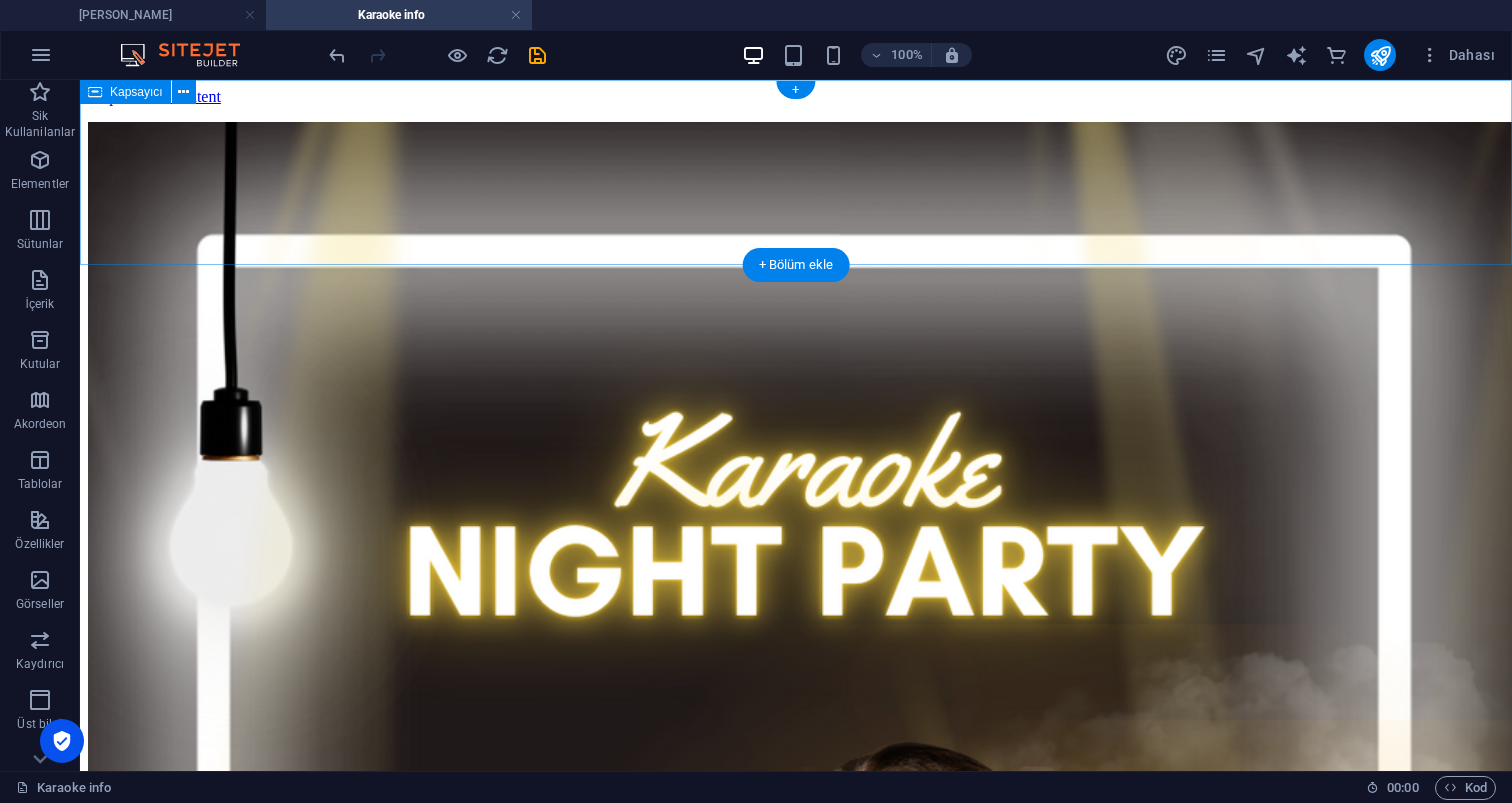 click at bounding box center (796, 840) 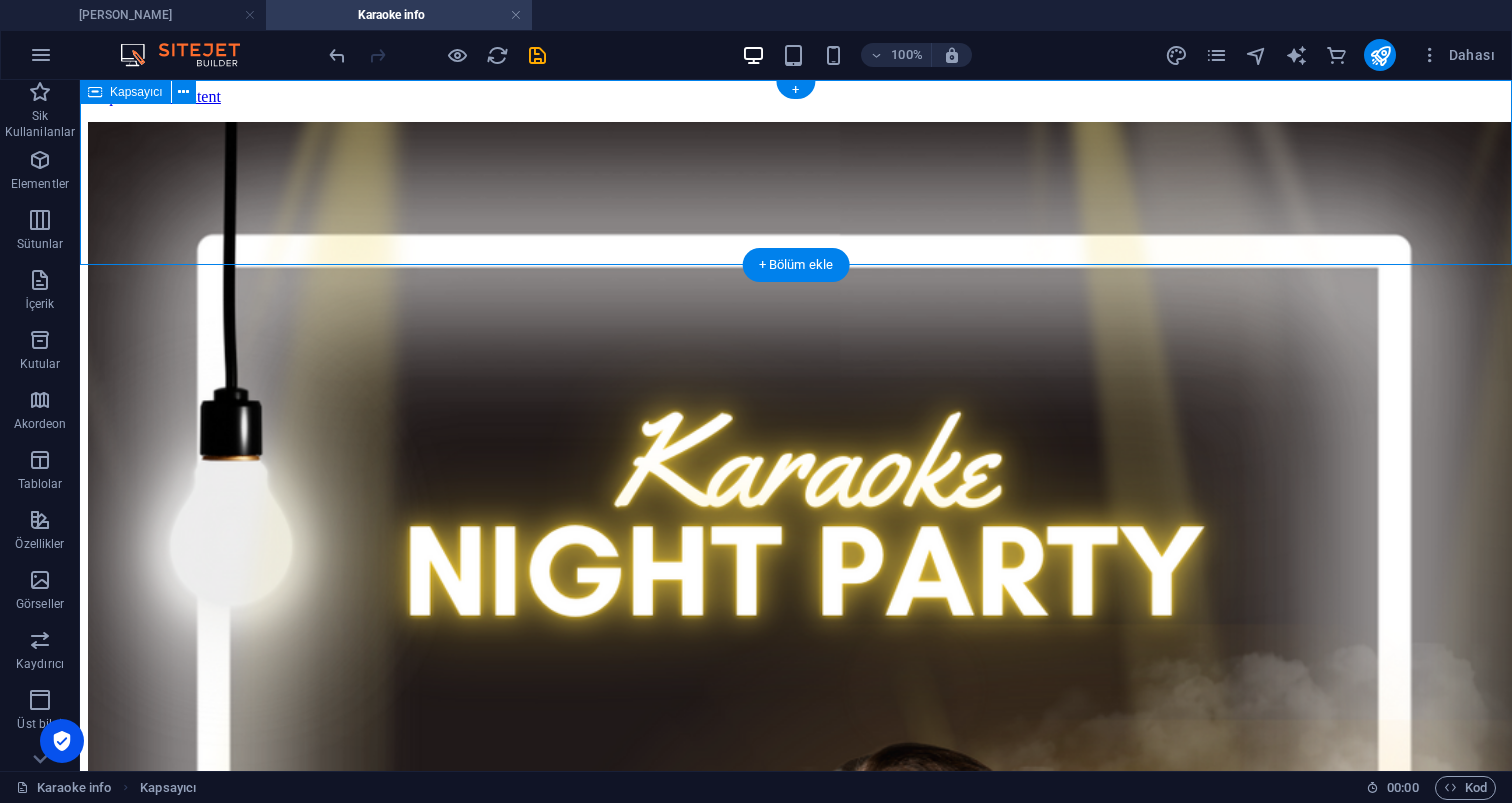 click at bounding box center [796, 840] 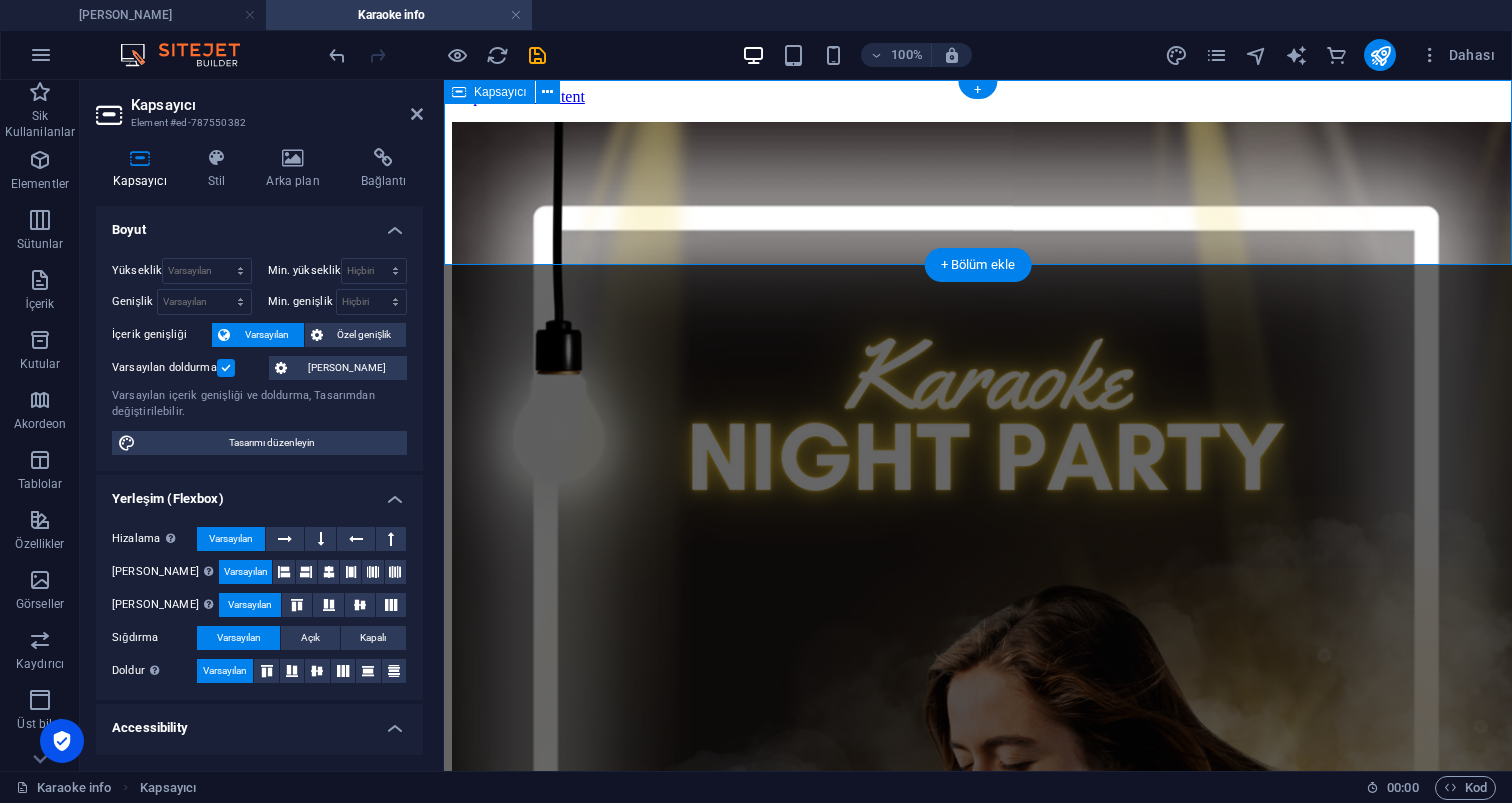 click on "Kapsayıcı Stil Arka plan Bağlantı Boyut Yükseklik Varsayılan px rem % vh vw Min. yükseklik Hiçbiri px rem % vh vw Genişlik Varsayılan px rem % em vh vw Min. genişlik Hiçbiri px rem % vh vw İçerik genişliği Varsayılan Özel genişlik Genişlik Varsayılan px rem % em vh vw Min. genişlik Hiçbiri px rem % vh vw Varsayılan doldurma Özel aralık Varsayılan içerik genişliği ve doldurma, Tasarımdan değiştirilebilir. Tasarımı düzenleyin Yerleşim (Flexbox) Hizalama Esnek yönü belirler. Varsayılan Ana eksen Elementlerin bu kapsayıcının içindeki ana eksen boyunca nasıl davranması gerektiğini belirle (içeriği doğrula). Varsayılan Yan eksen Kapsayıcının içindeki elementin dikey yönünü kontrol et (öğeleri hizala). Varsayılan Sığdırma Varsayılan Açık Kapalı Doldur Birkaç satır boyunca y ekseni üzerindeki elementlerin mesafelerini ve yönünü kontrol eder (içeriği hizala). Varsayılan Accessibility Role Hiçbiri Alert Alt Bigi Article Timer" at bounding box center (259, 451) 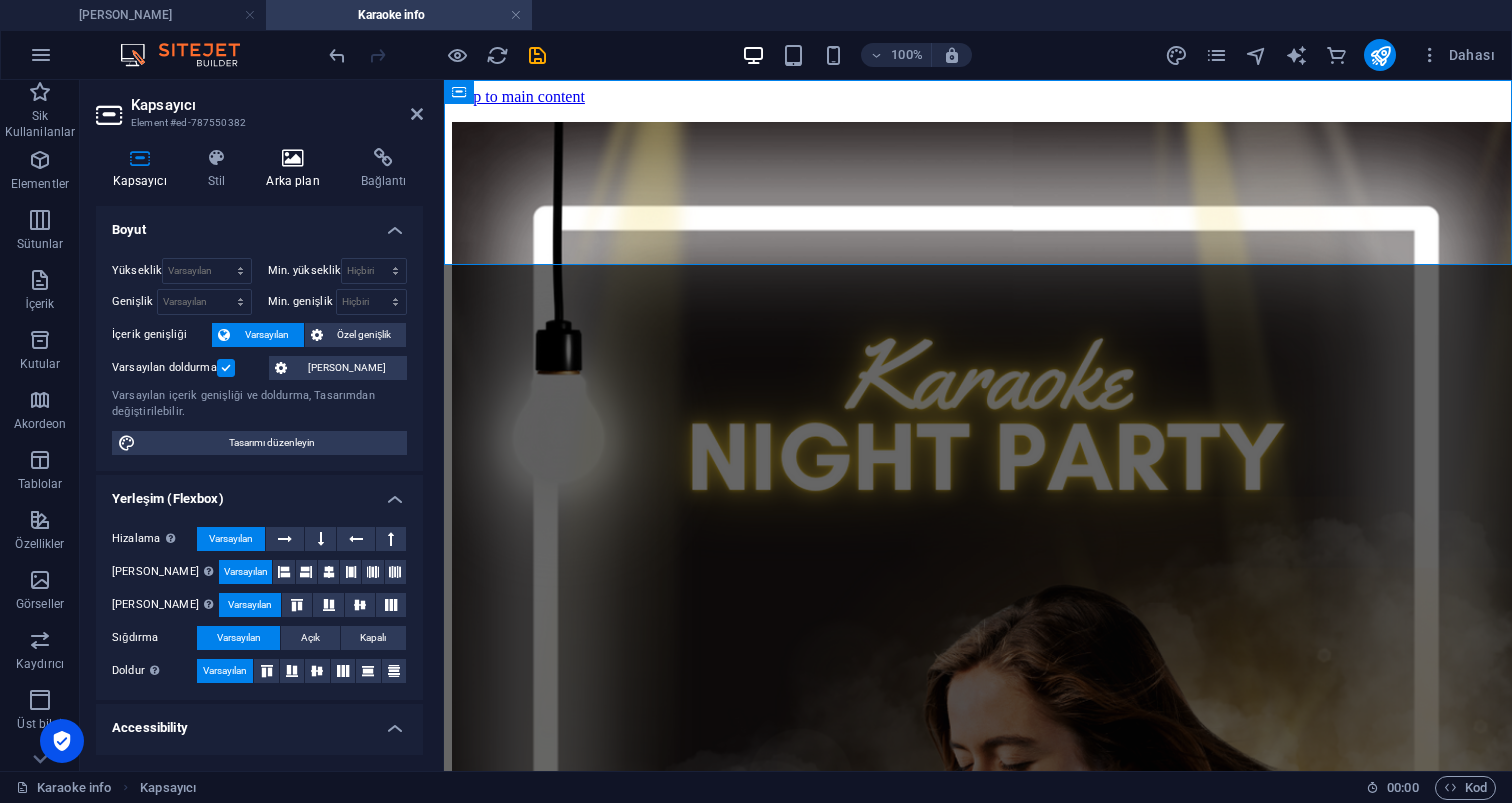 click on "Arka plan" at bounding box center [297, 169] 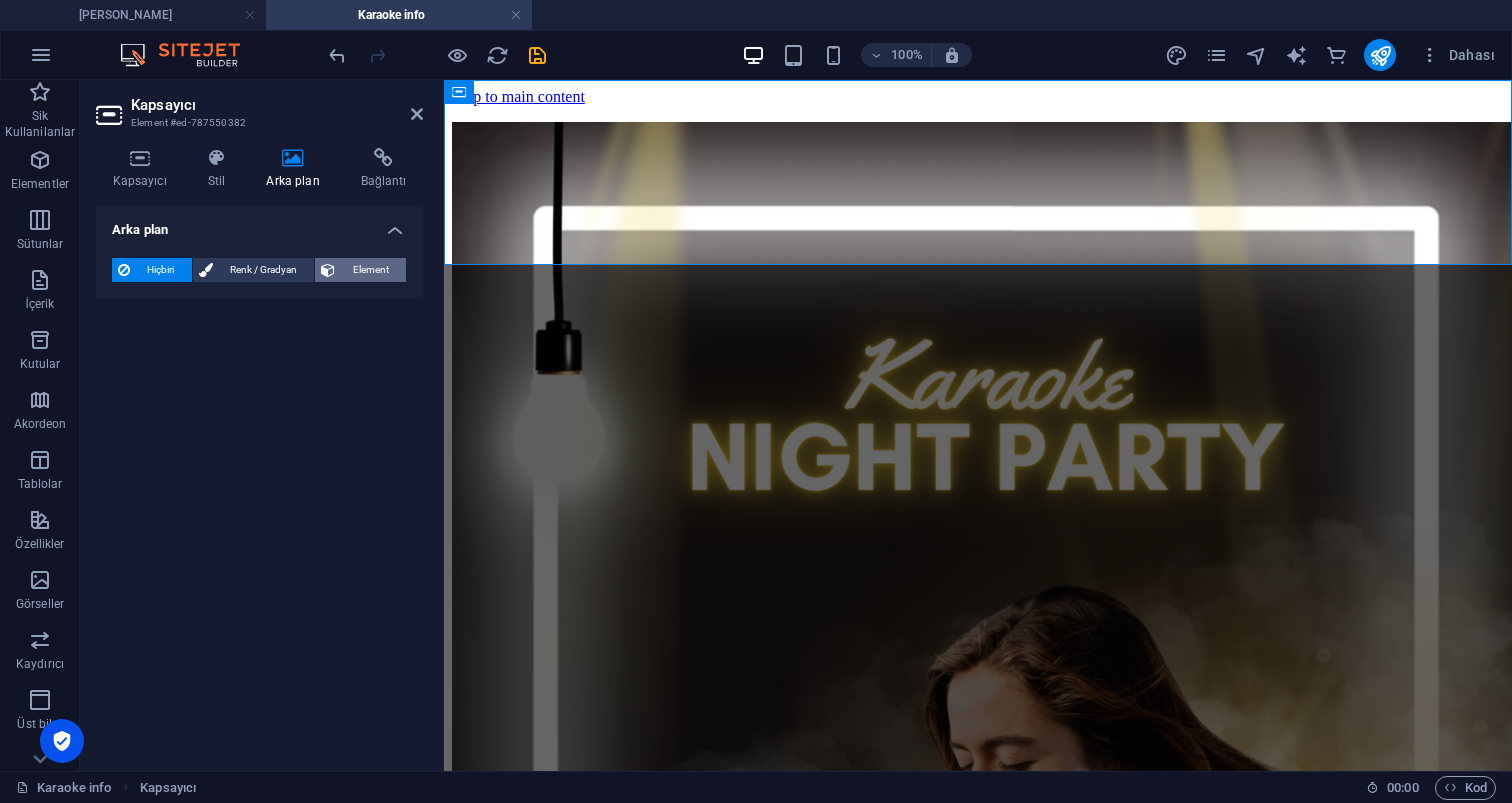 click on "Element" at bounding box center (370, 270) 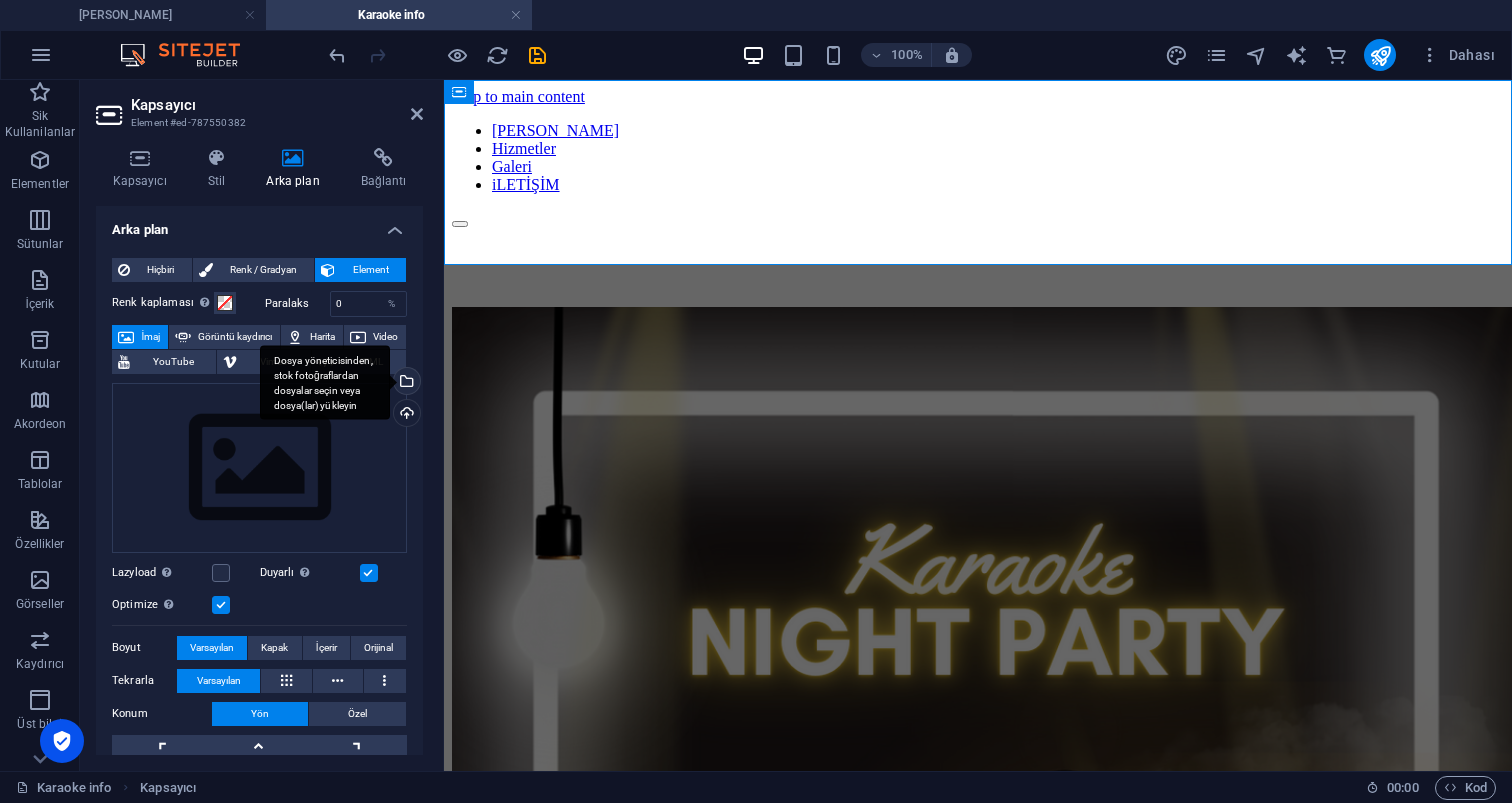 click on "Dosya yöneticisinden, stok fotoğraflardan dosyalar seçin veya dosya(lar) yükleyin" at bounding box center (405, 383) 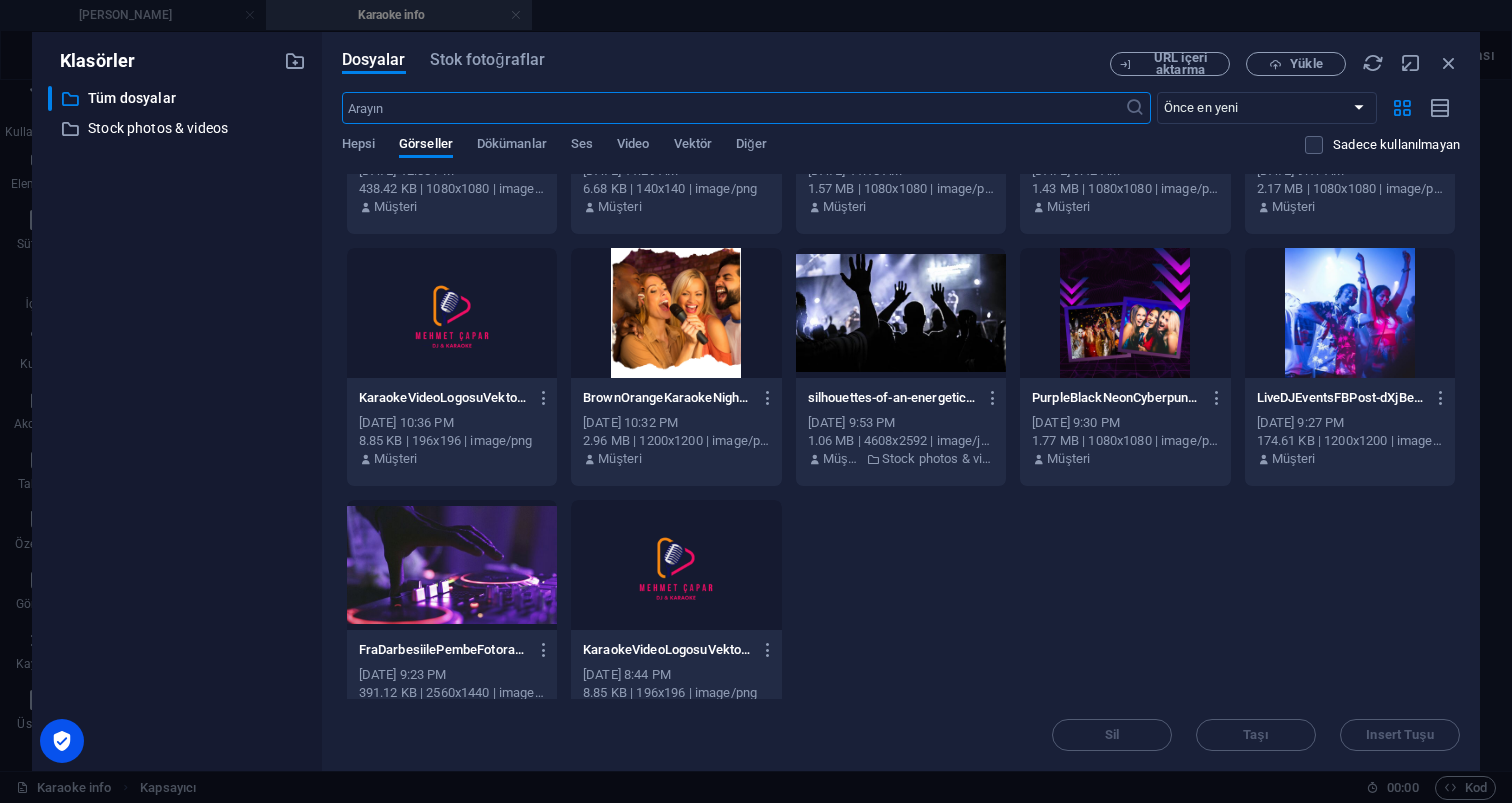 scroll, scrollTop: 190, scrollLeft: 0, axis: vertical 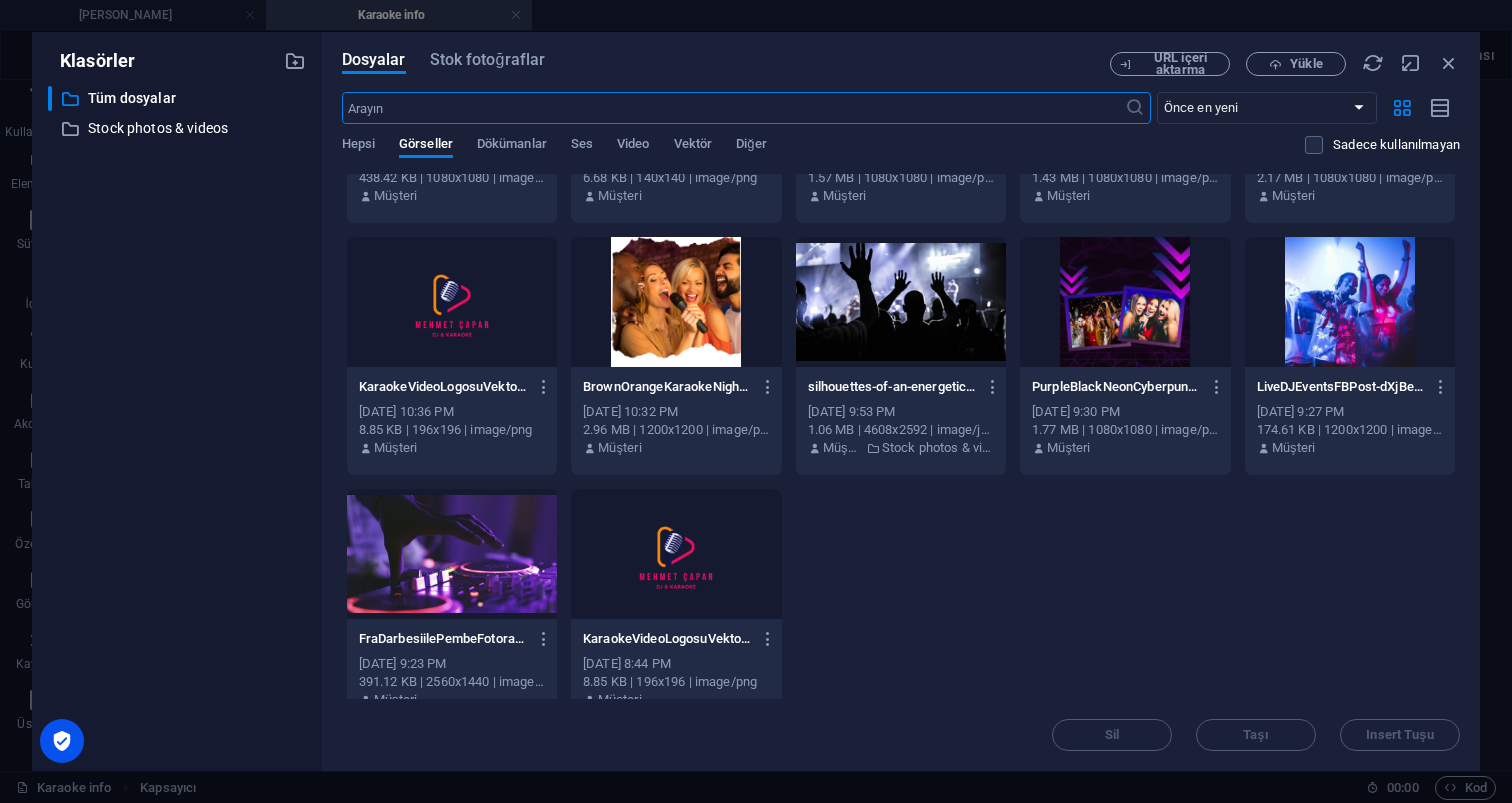click at bounding box center [452, 554] 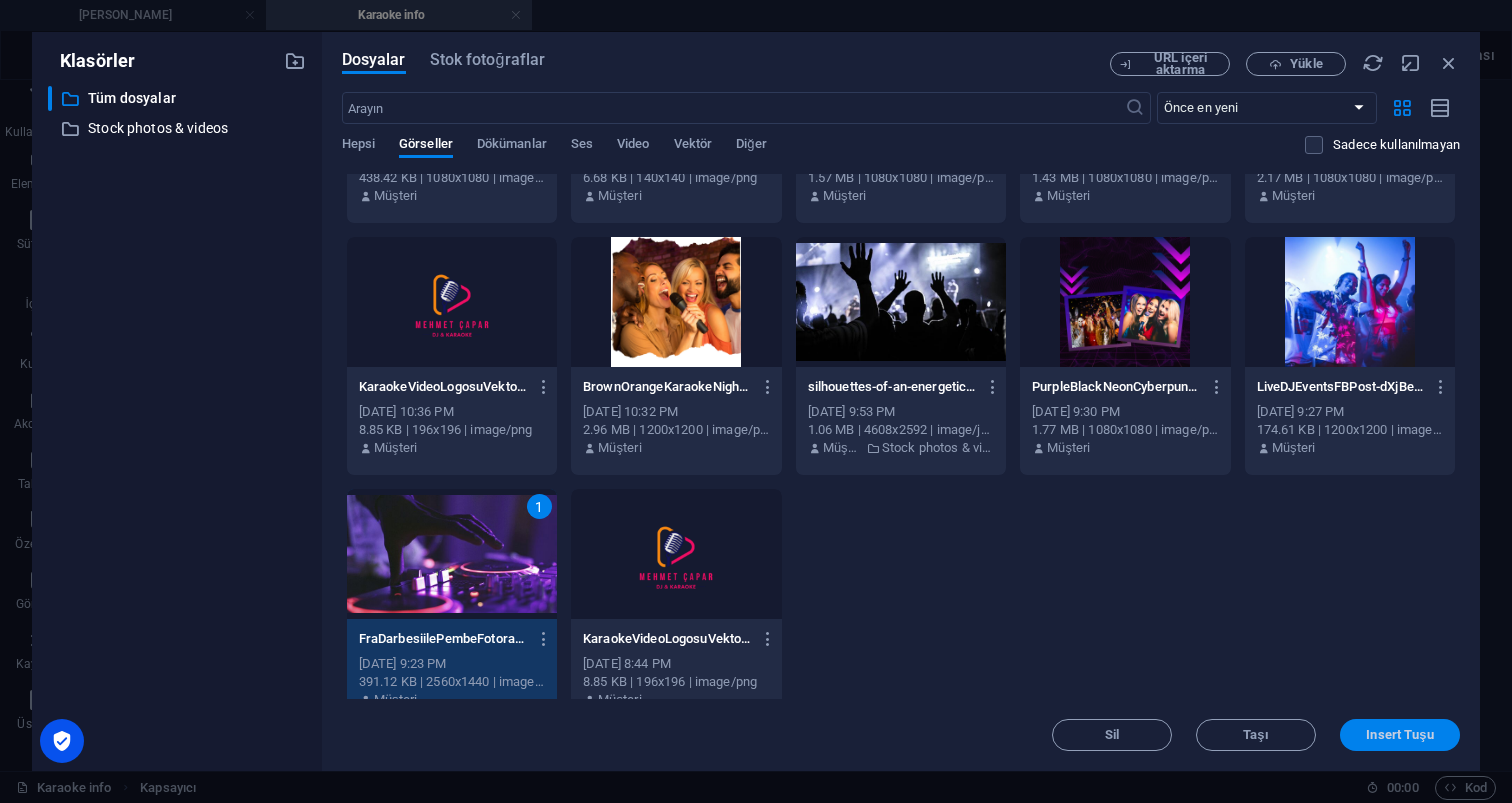 drag, startPoint x: 1405, startPoint y: 735, endPoint x: 928, endPoint y: 645, distance: 485.41632 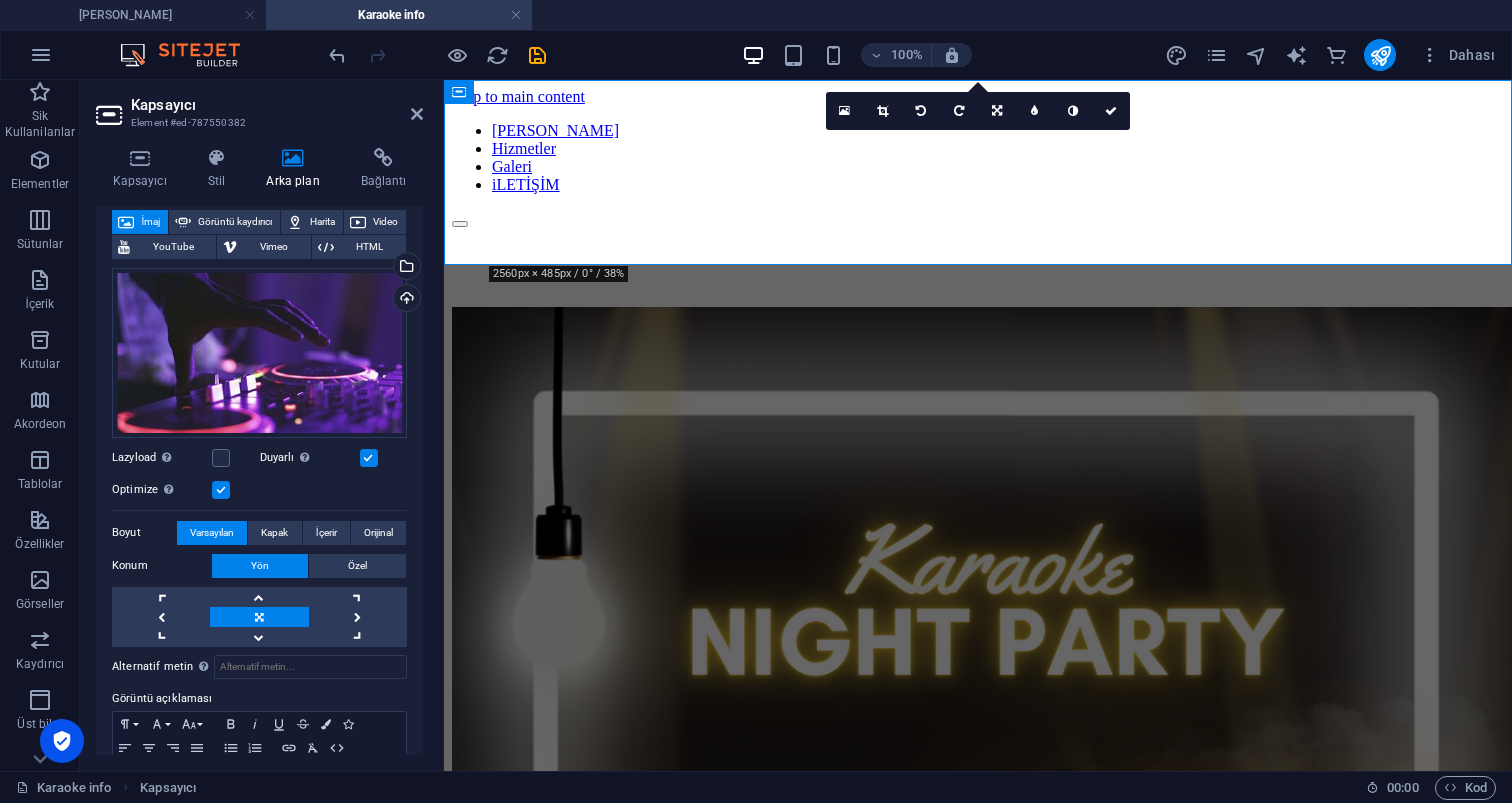 scroll, scrollTop: 116, scrollLeft: 0, axis: vertical 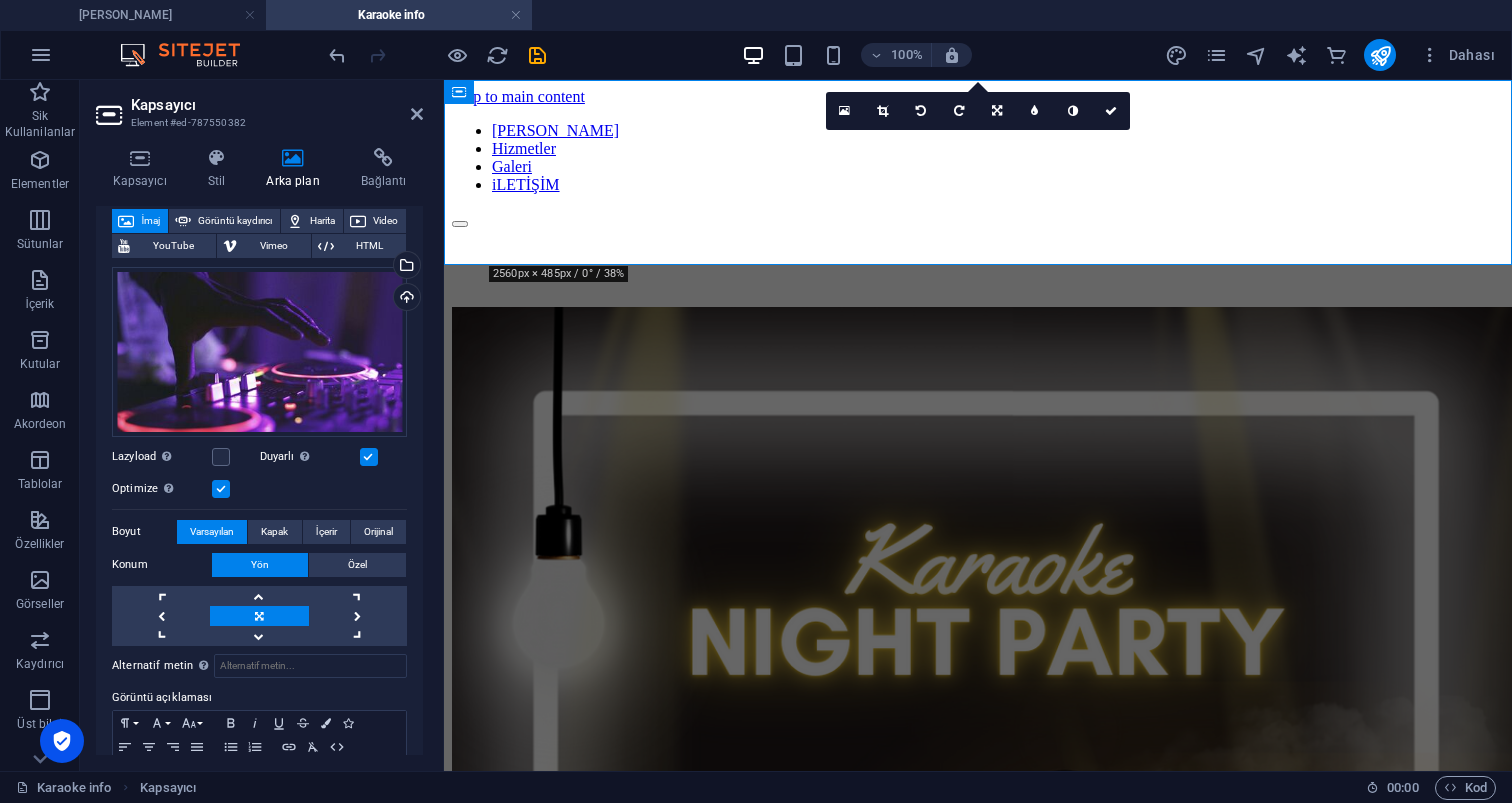 click at bounding box center (978, 122) 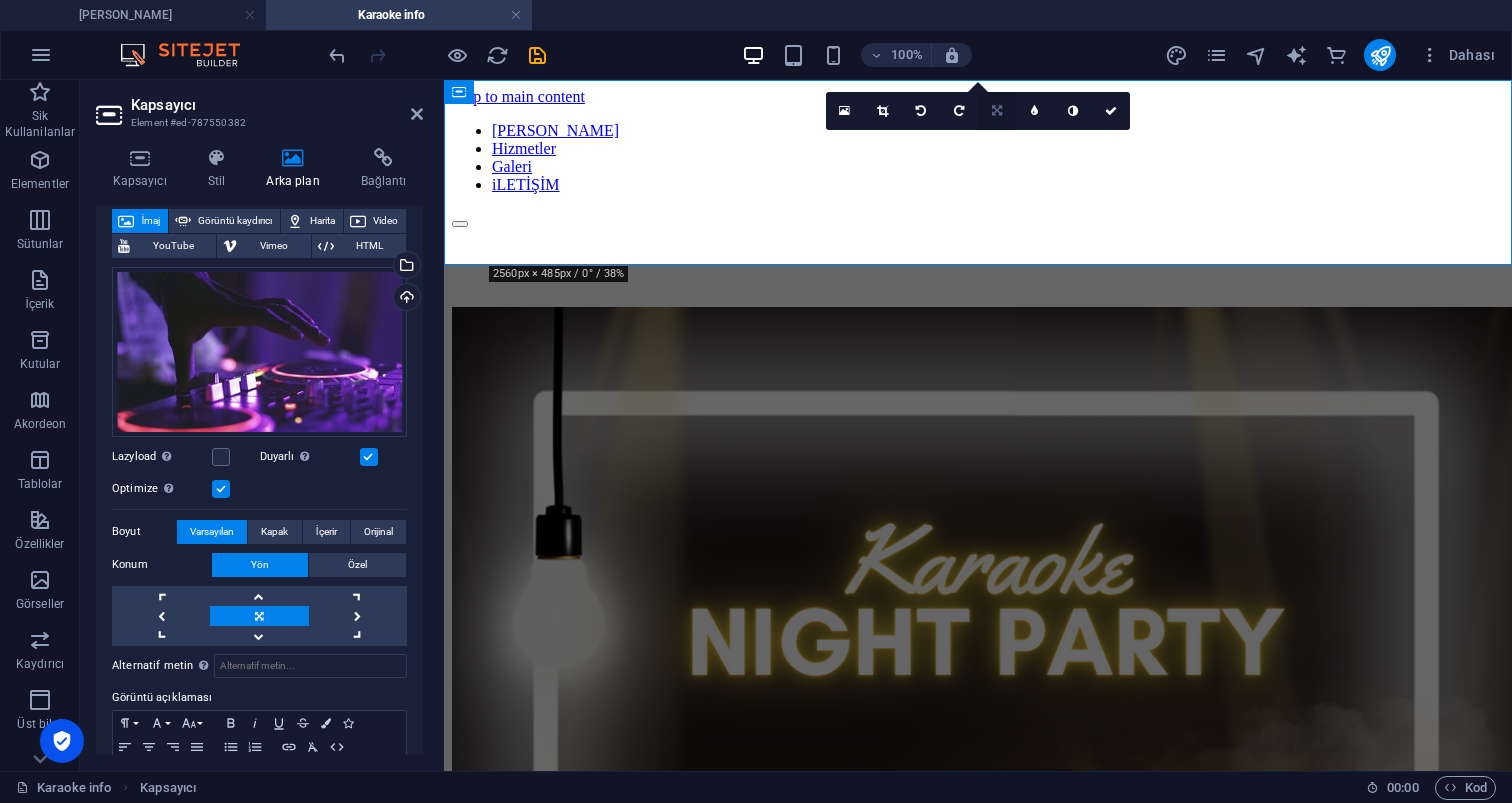 click at bounding box center (997, 111) 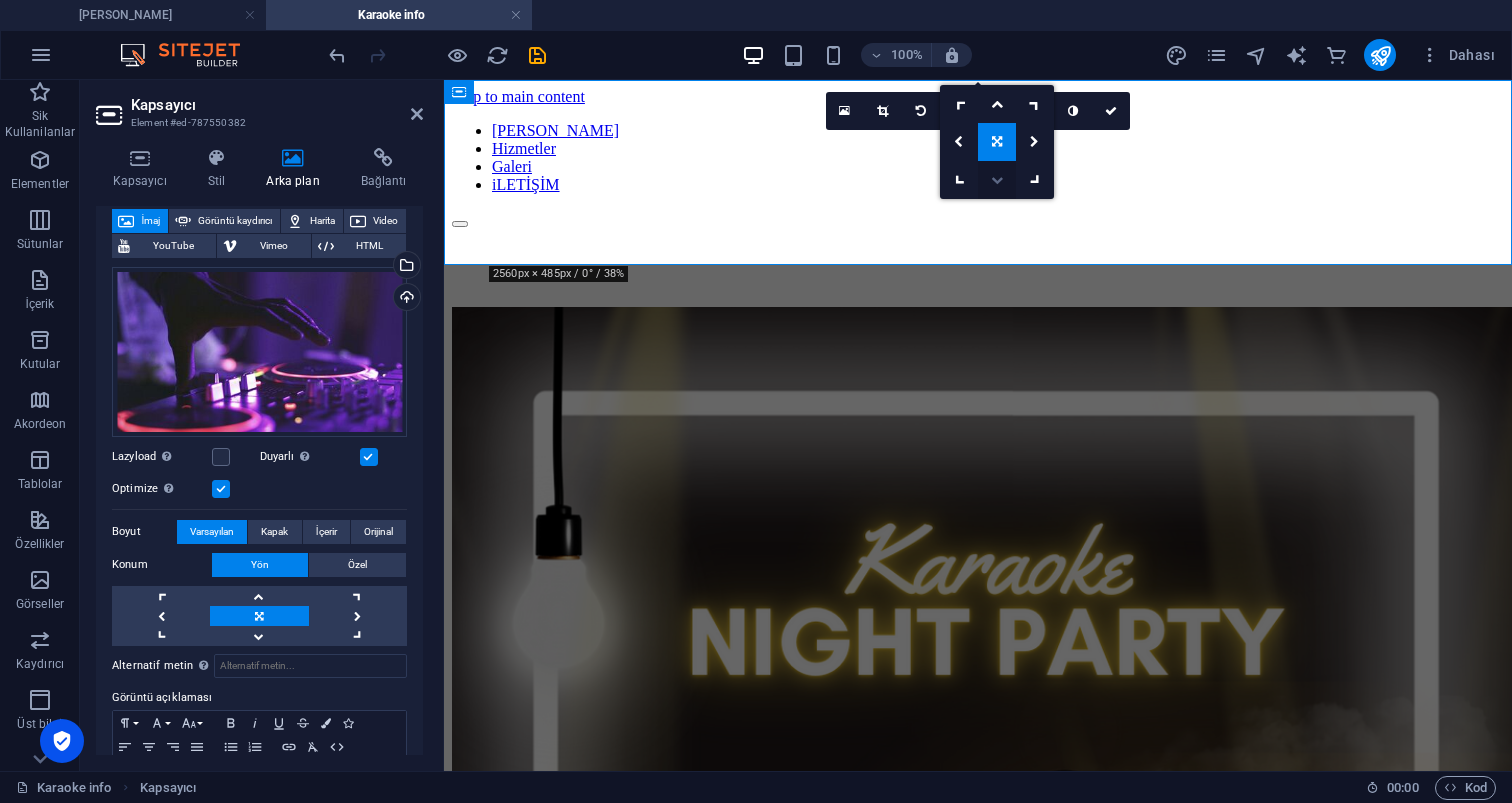 click at bounding box center [997, 180] 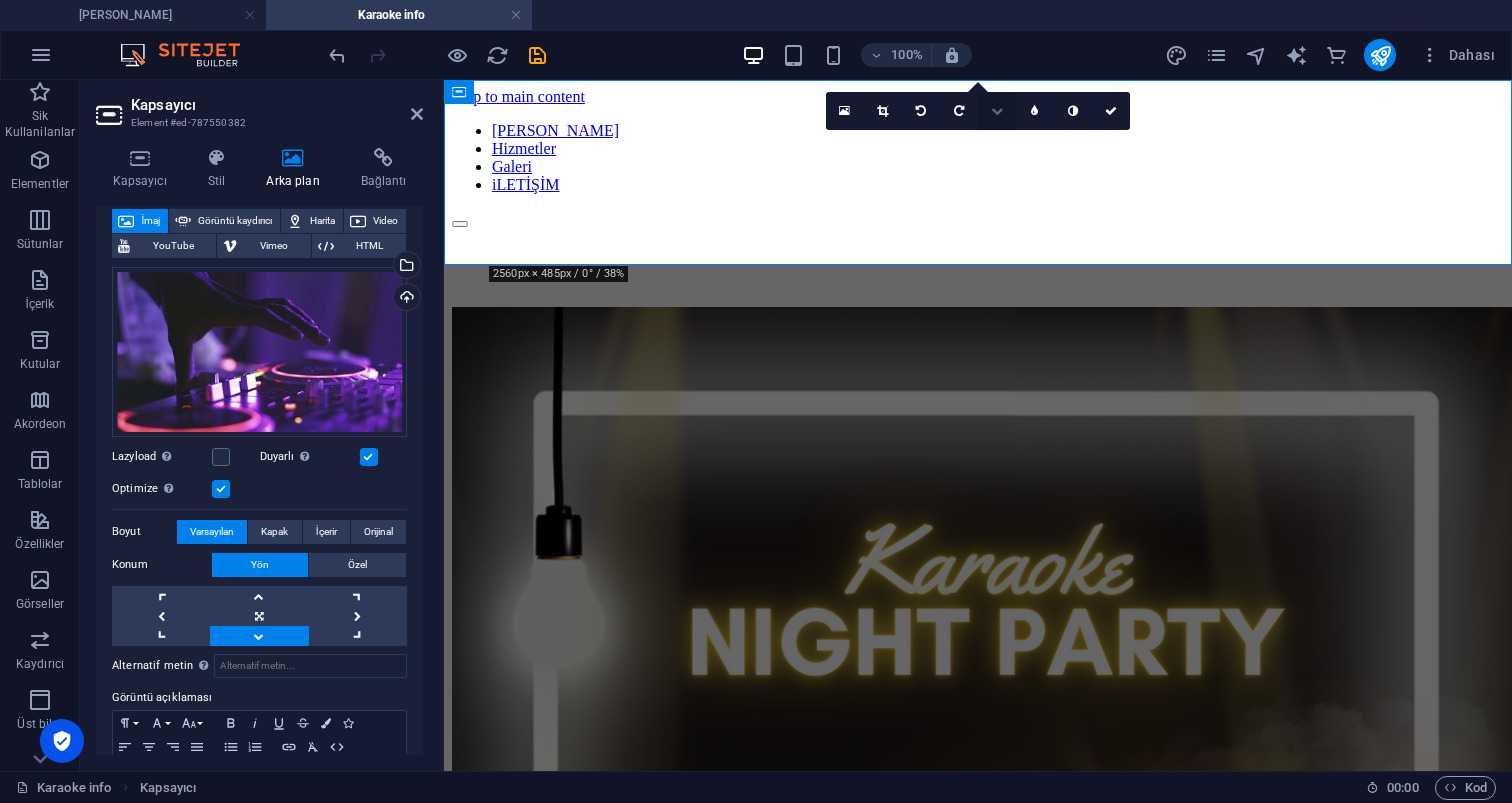 click at bounding box center (997, 111) 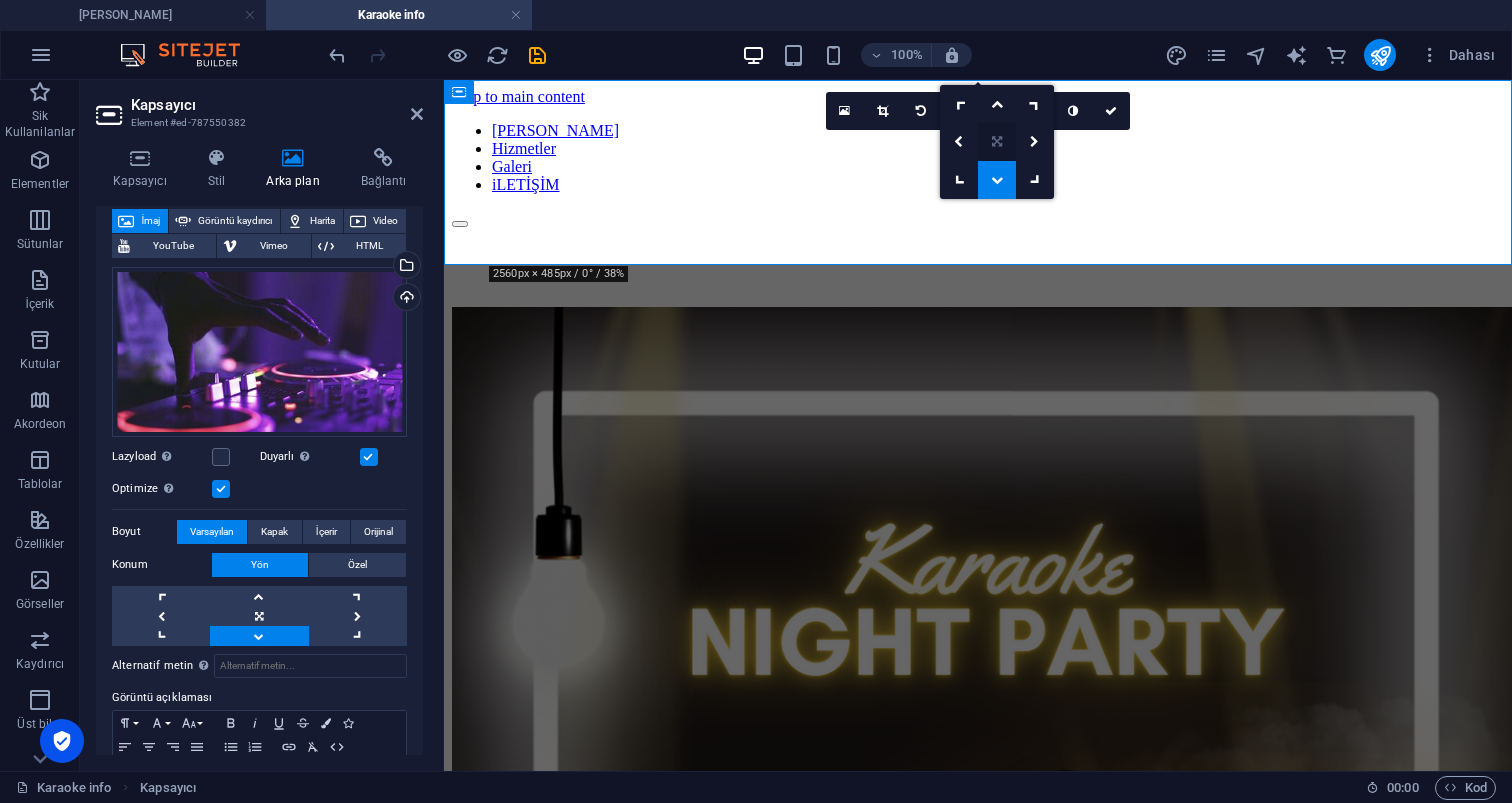 click at bounding box center (997, 142) 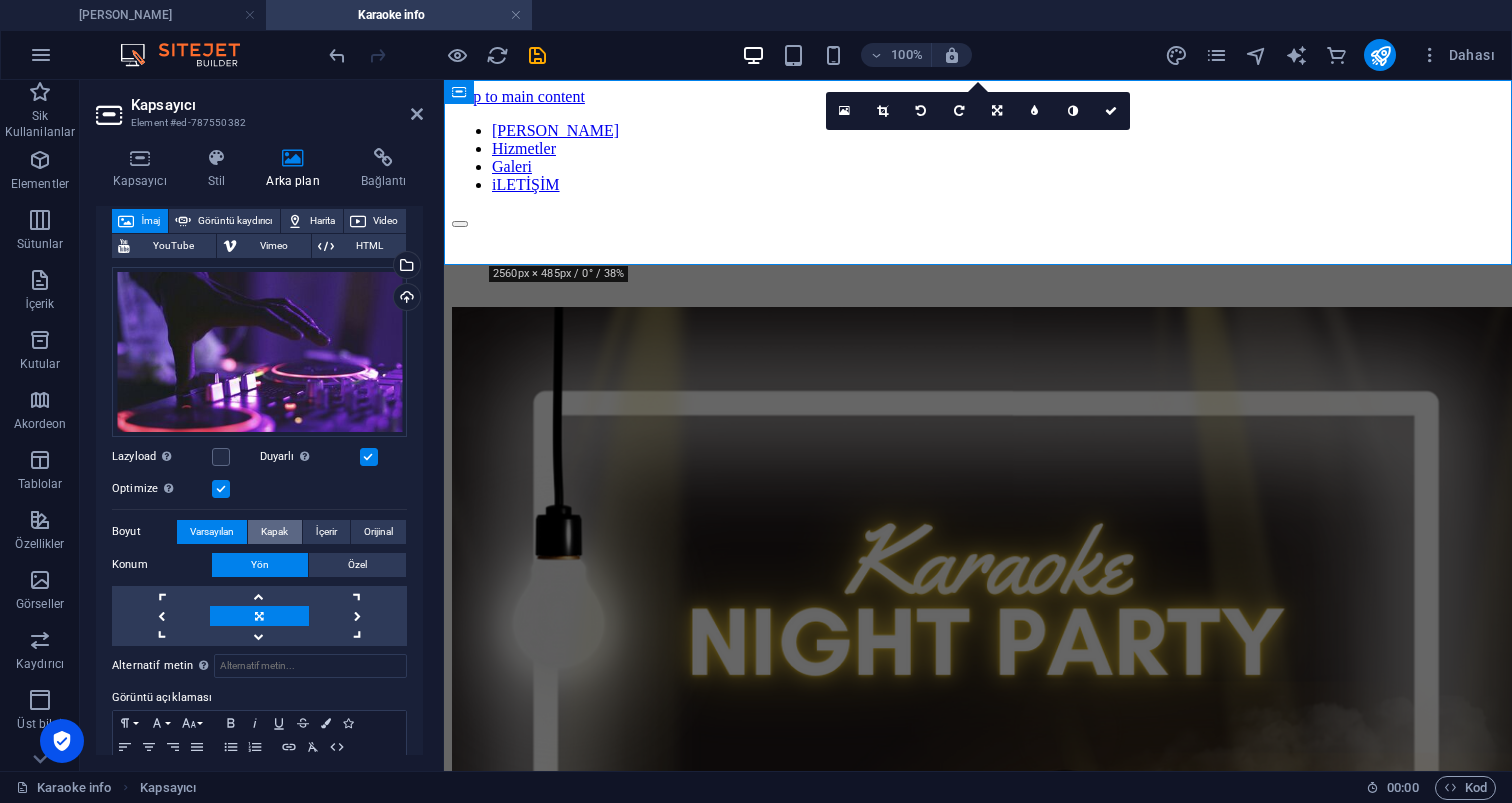 click on "Kapak" at bounding box center [274, 532] 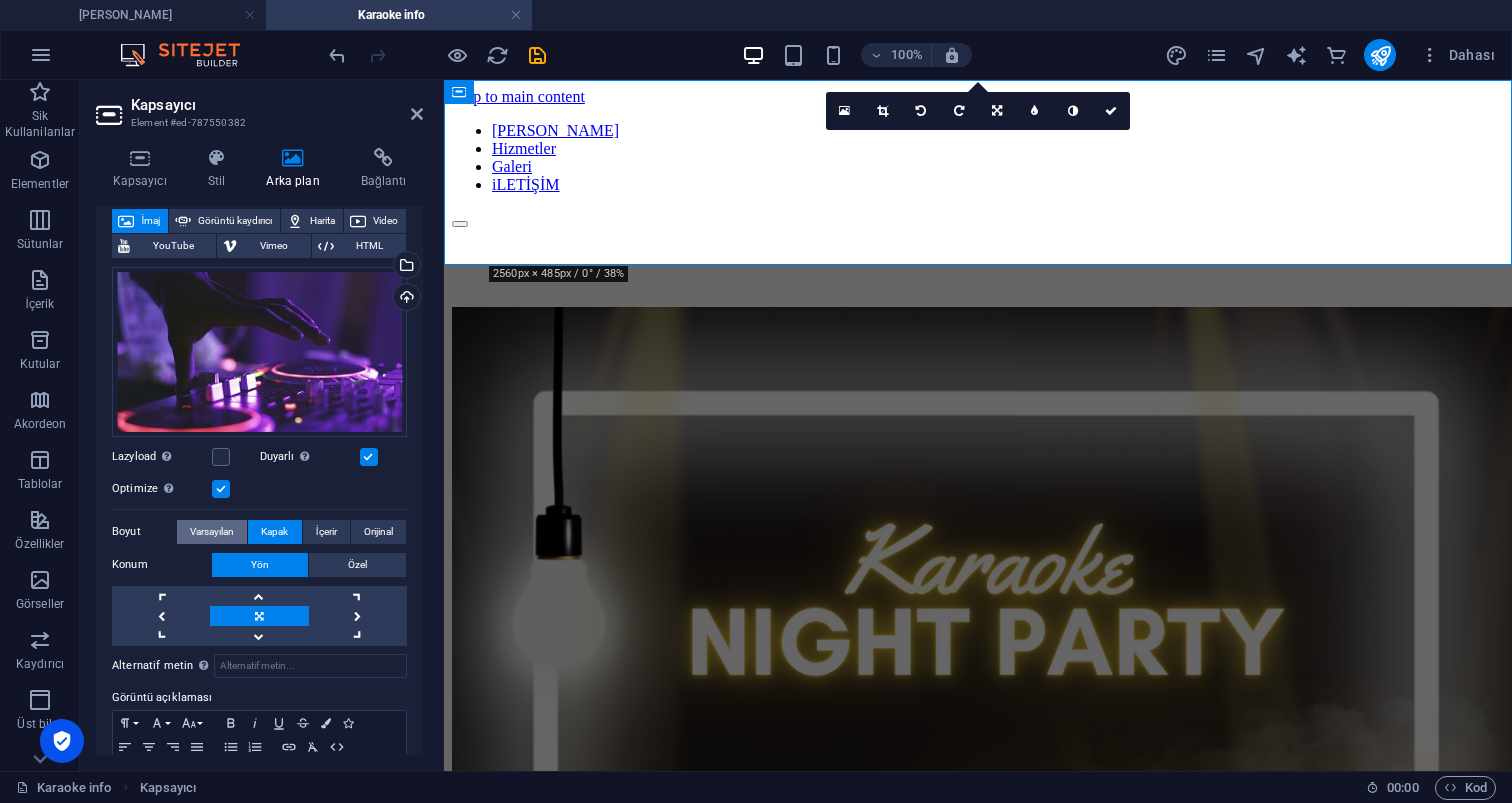 click on "Varsayılan" at bounding box center (212, 532) 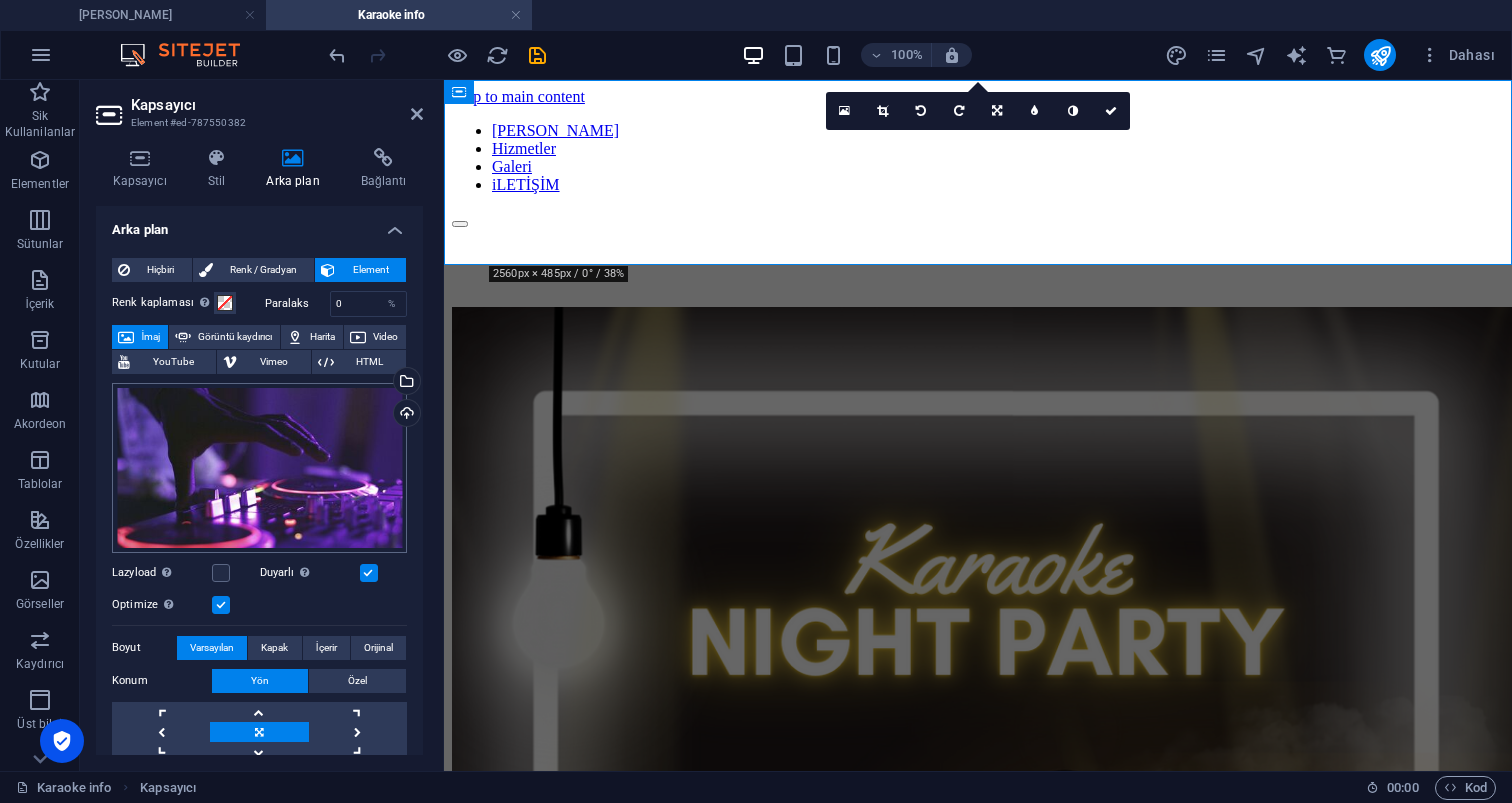 scroll, scrollTop: 0, scrollLeft: 0, axis: both 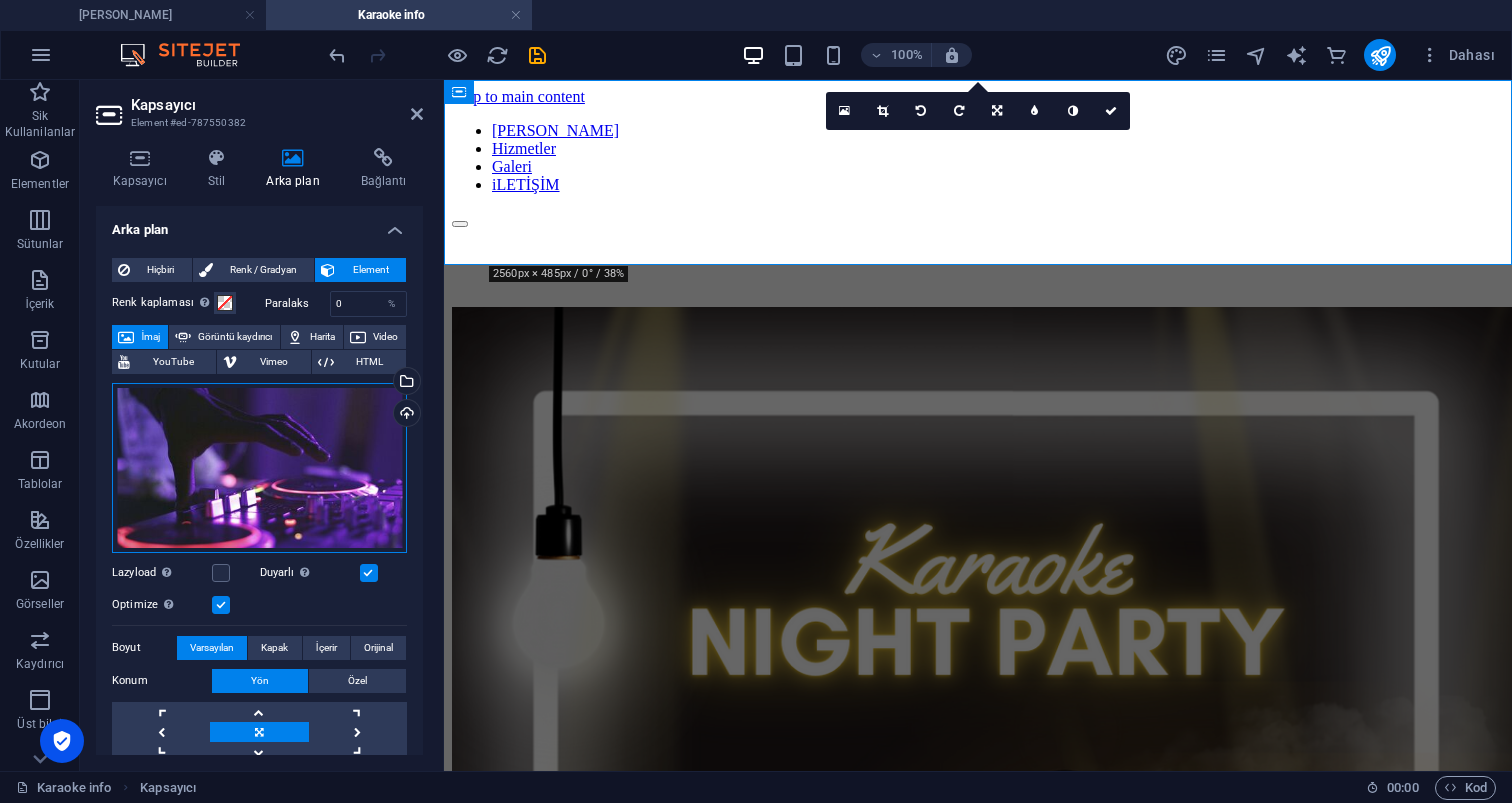 click on "Dosyaları buraya sürükleyin, dosyaları seçmek için tıklayın veya Dosyalardan ya da ücretsiz stok fotoğraf ve videolarımızdan dosyalar seçin" at bounding box center [259, 468] 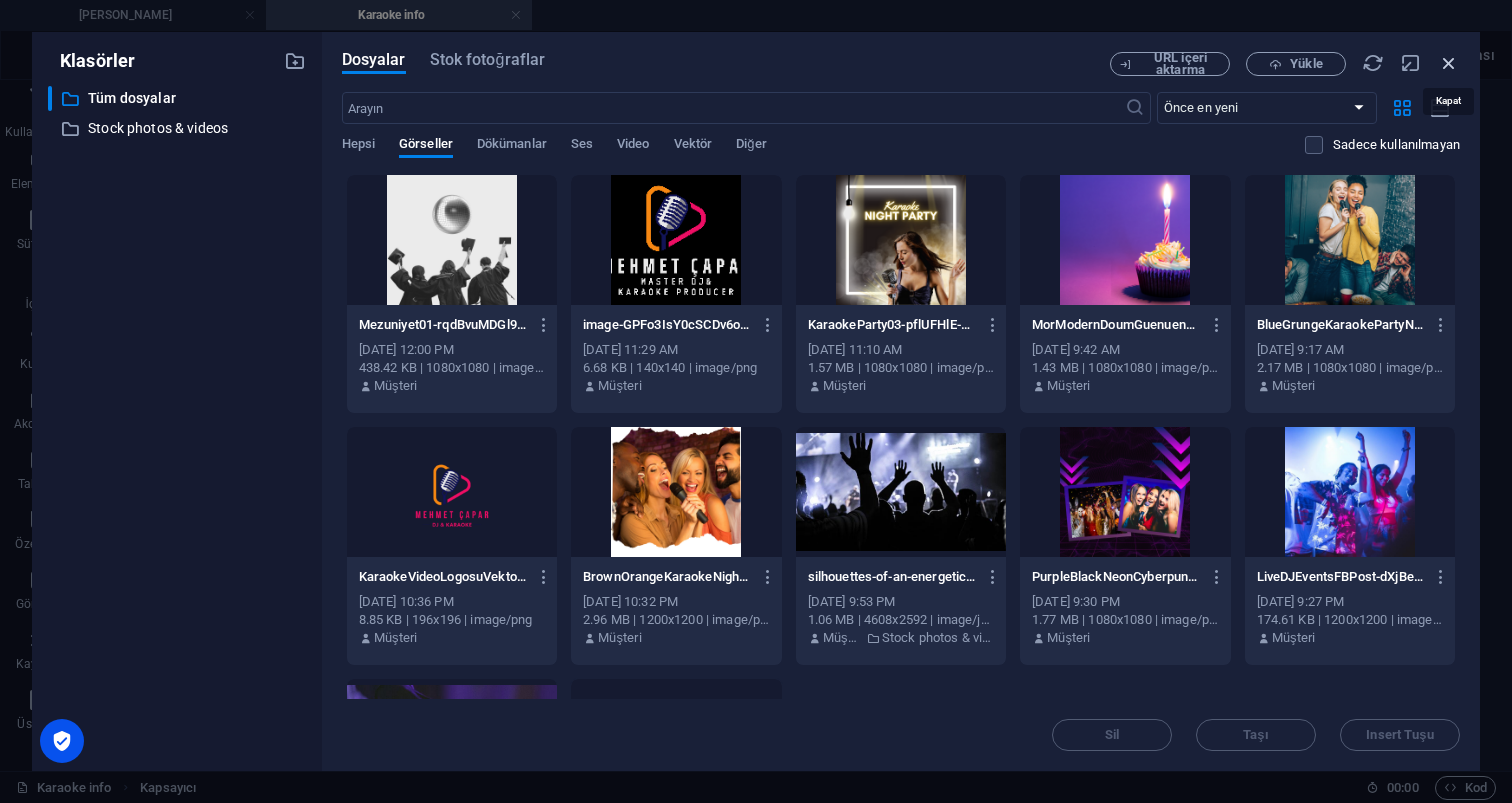 drag, startPoint x: 1454, startPoint y: 63, endPoint x: 899, endPoint y: 20, distance: 556.66327 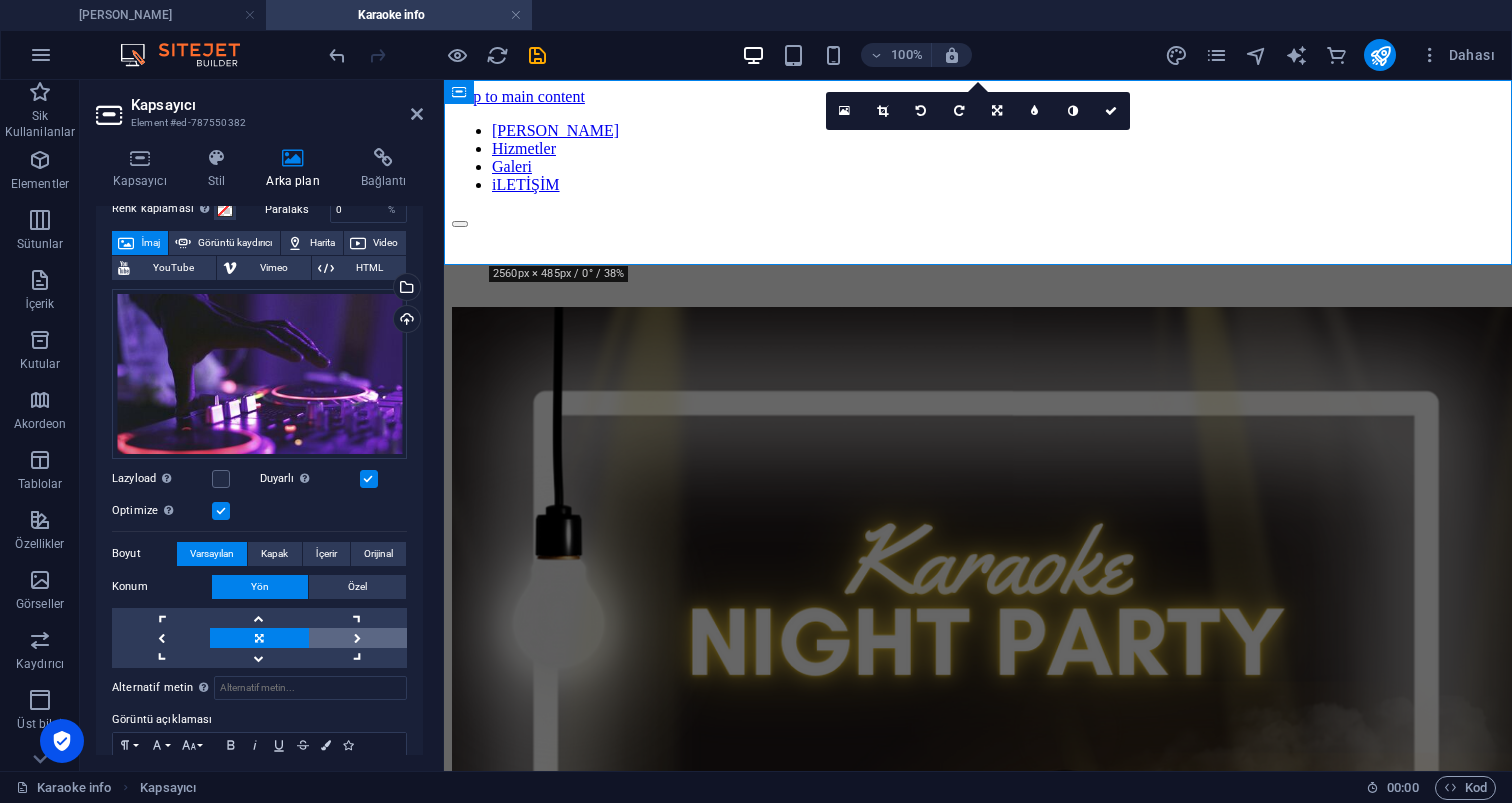 scroll, scrollTop: 107, scrollLeft: 0, axis: vertical 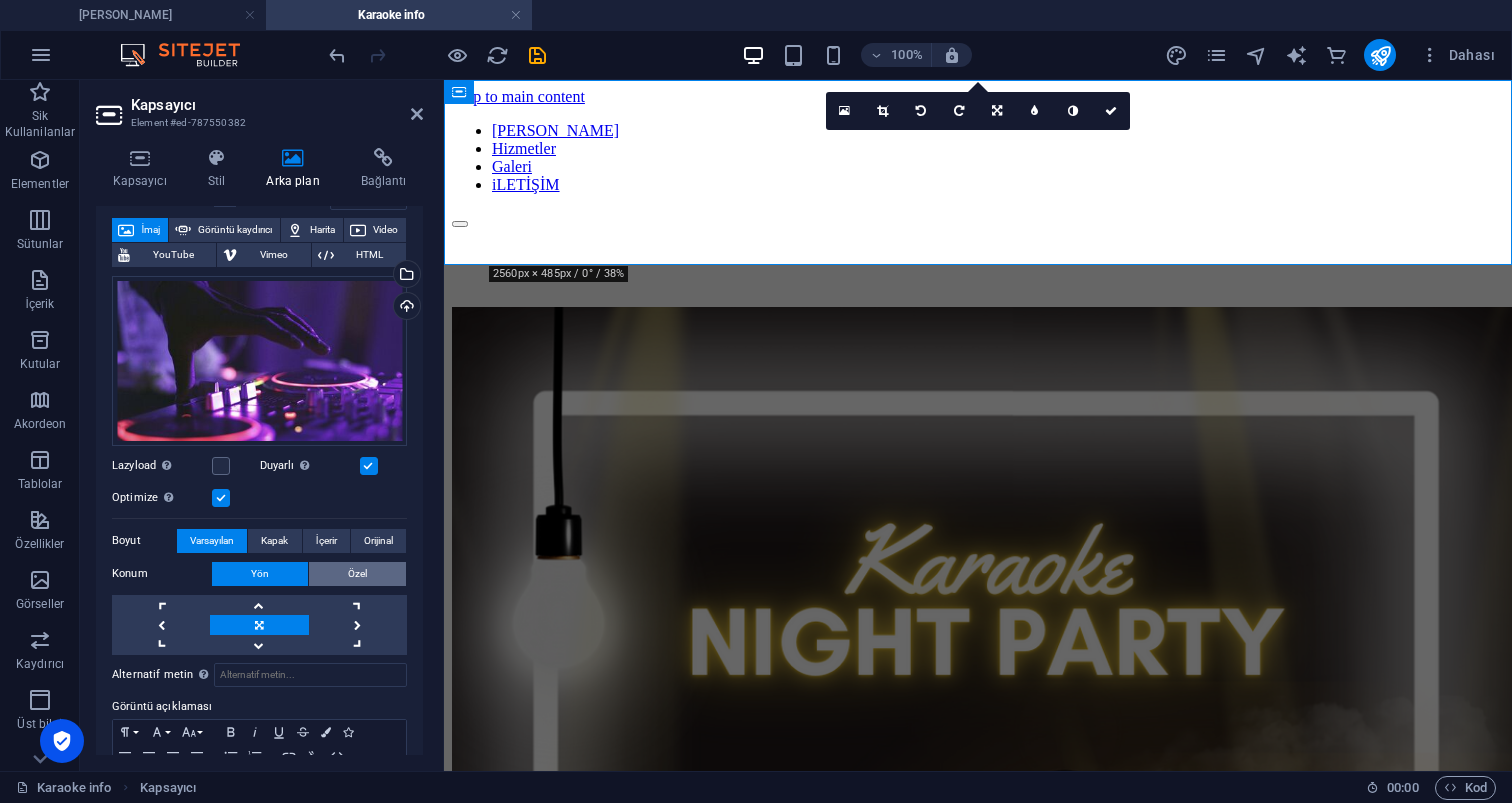 click on "Özel" at bounding box center [357, 574] 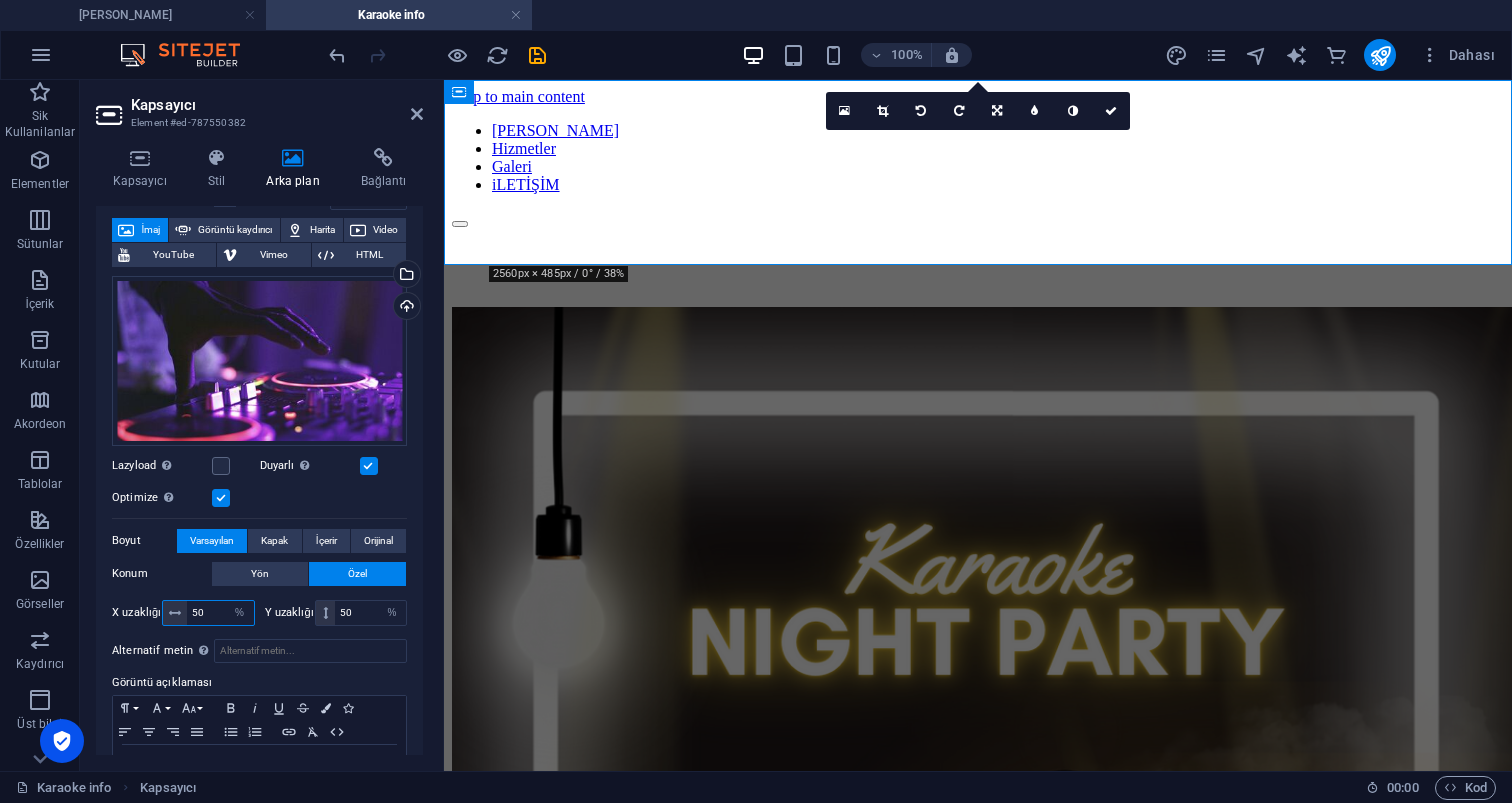 click on "50" at bounding box center (220, 613) 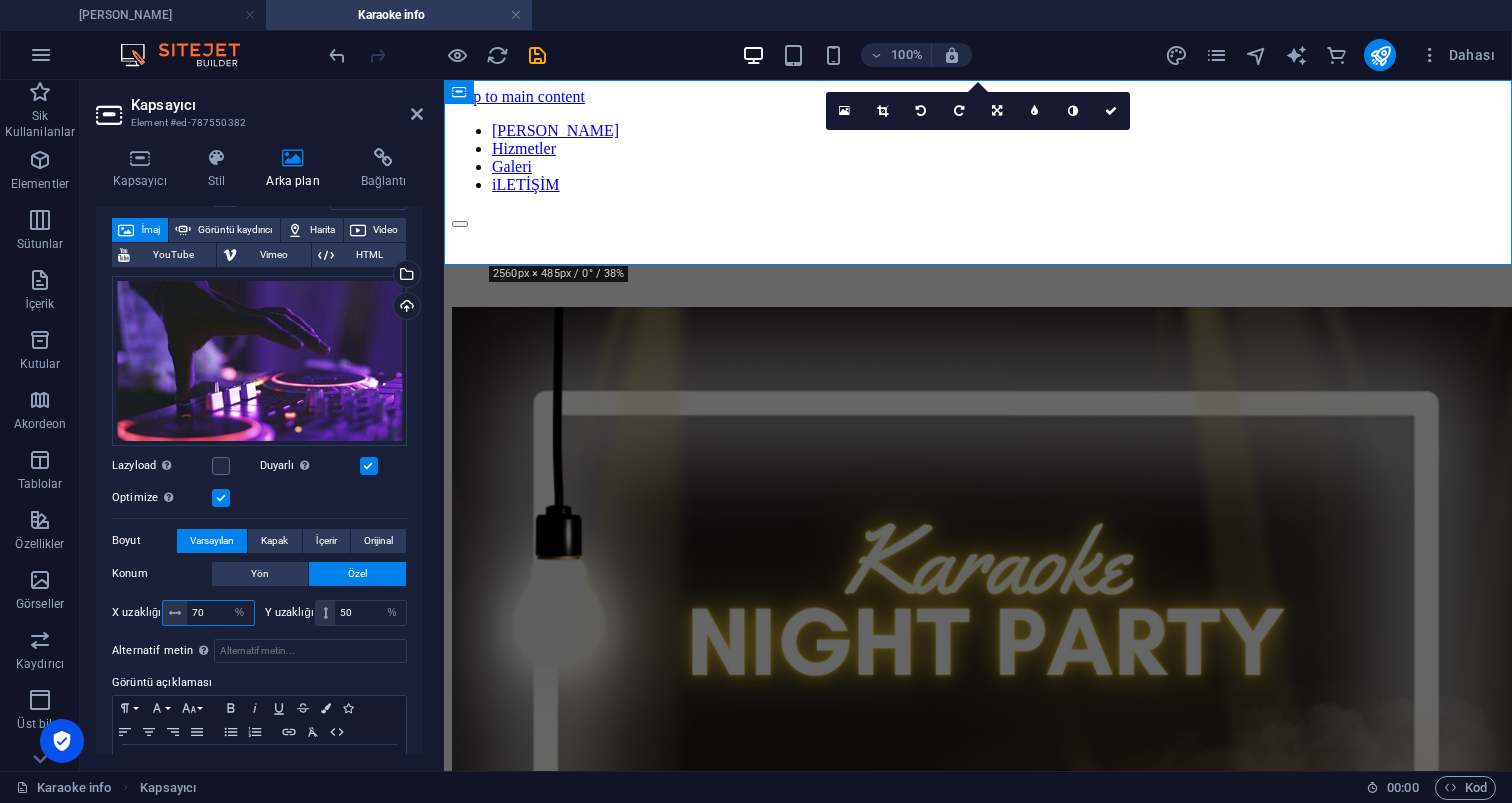 type on "70" 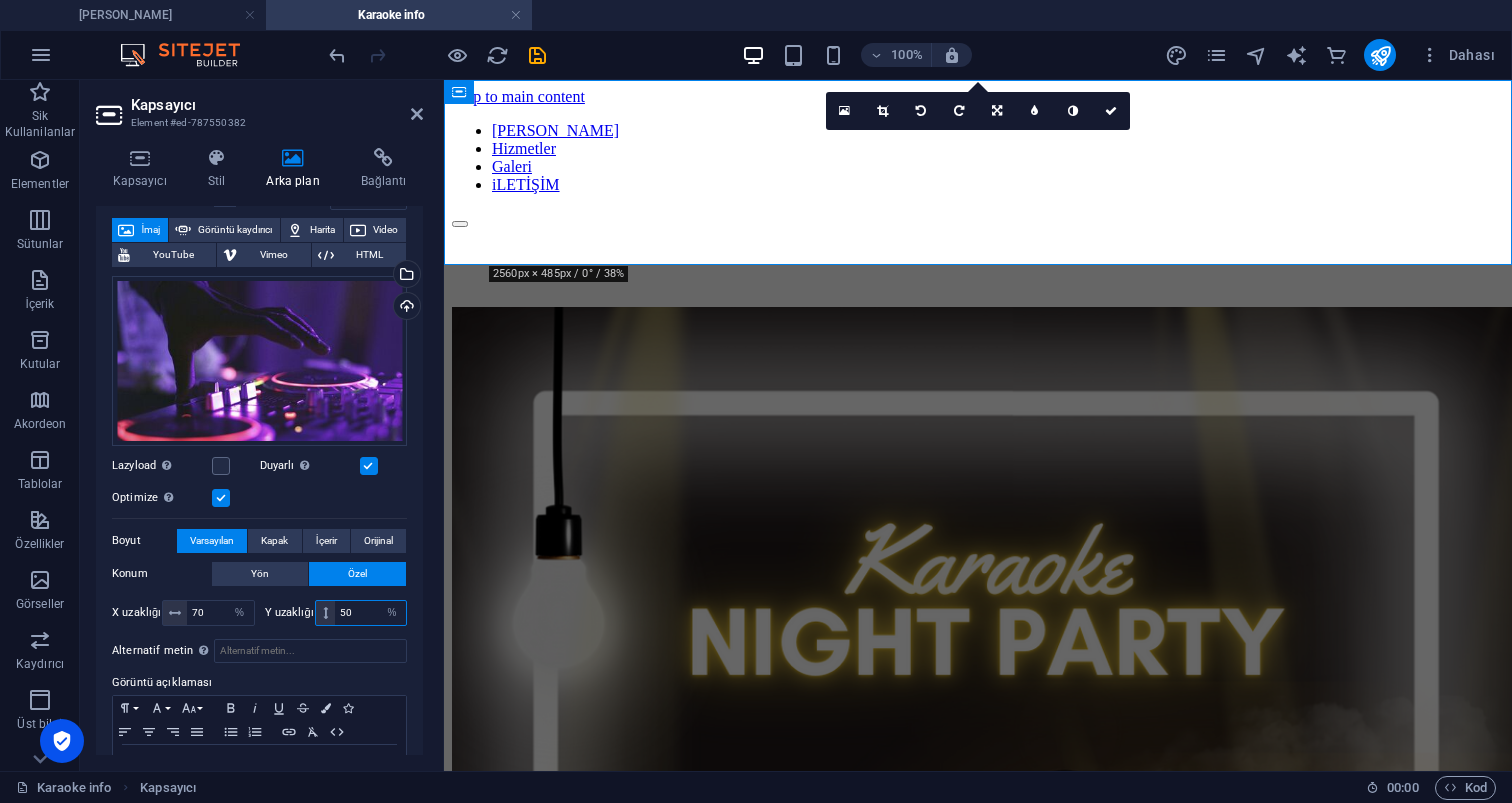 click on "50" at bounding box center (370, 613) 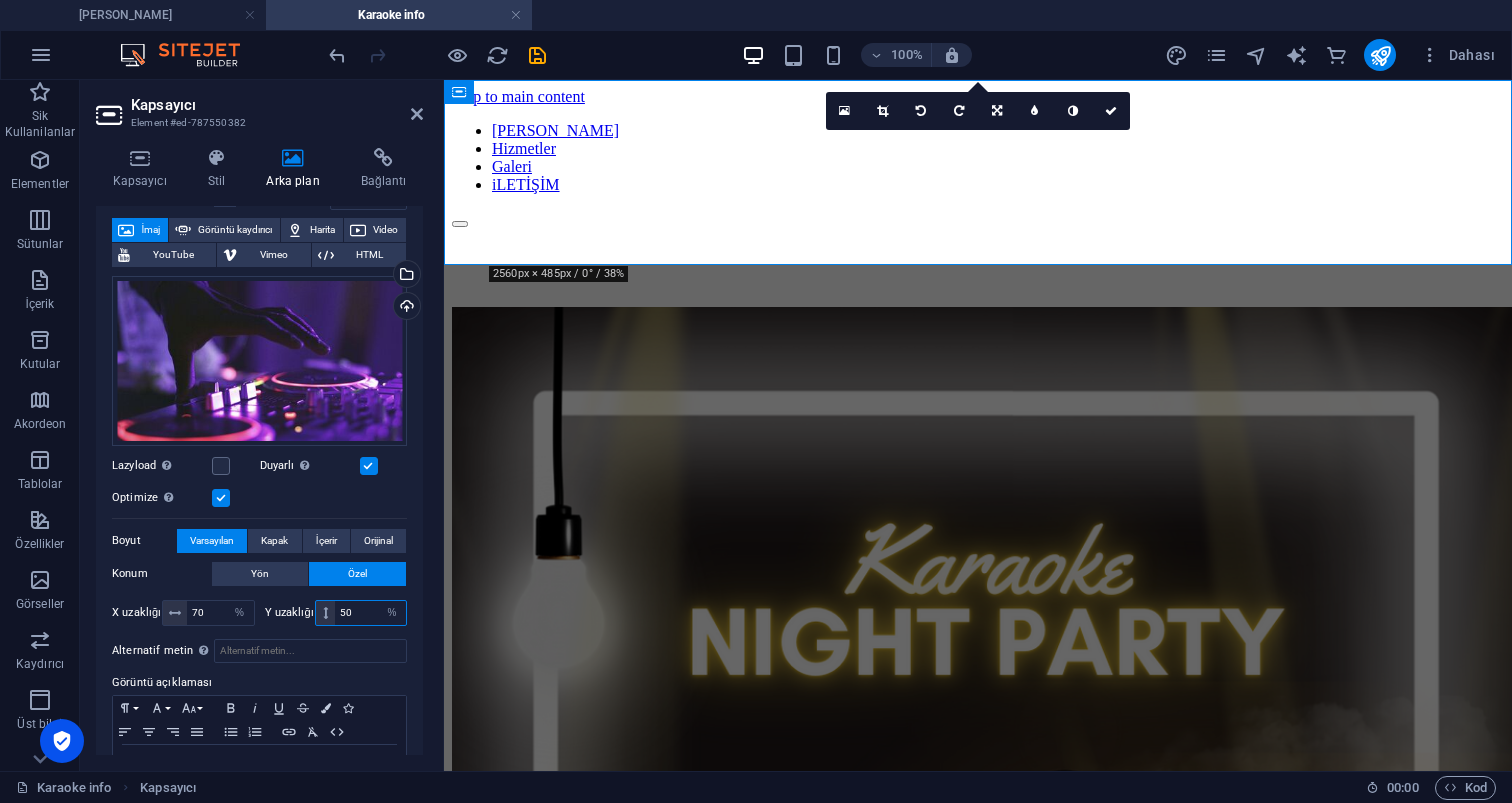 click on "50" at bounding box center [370, 613] 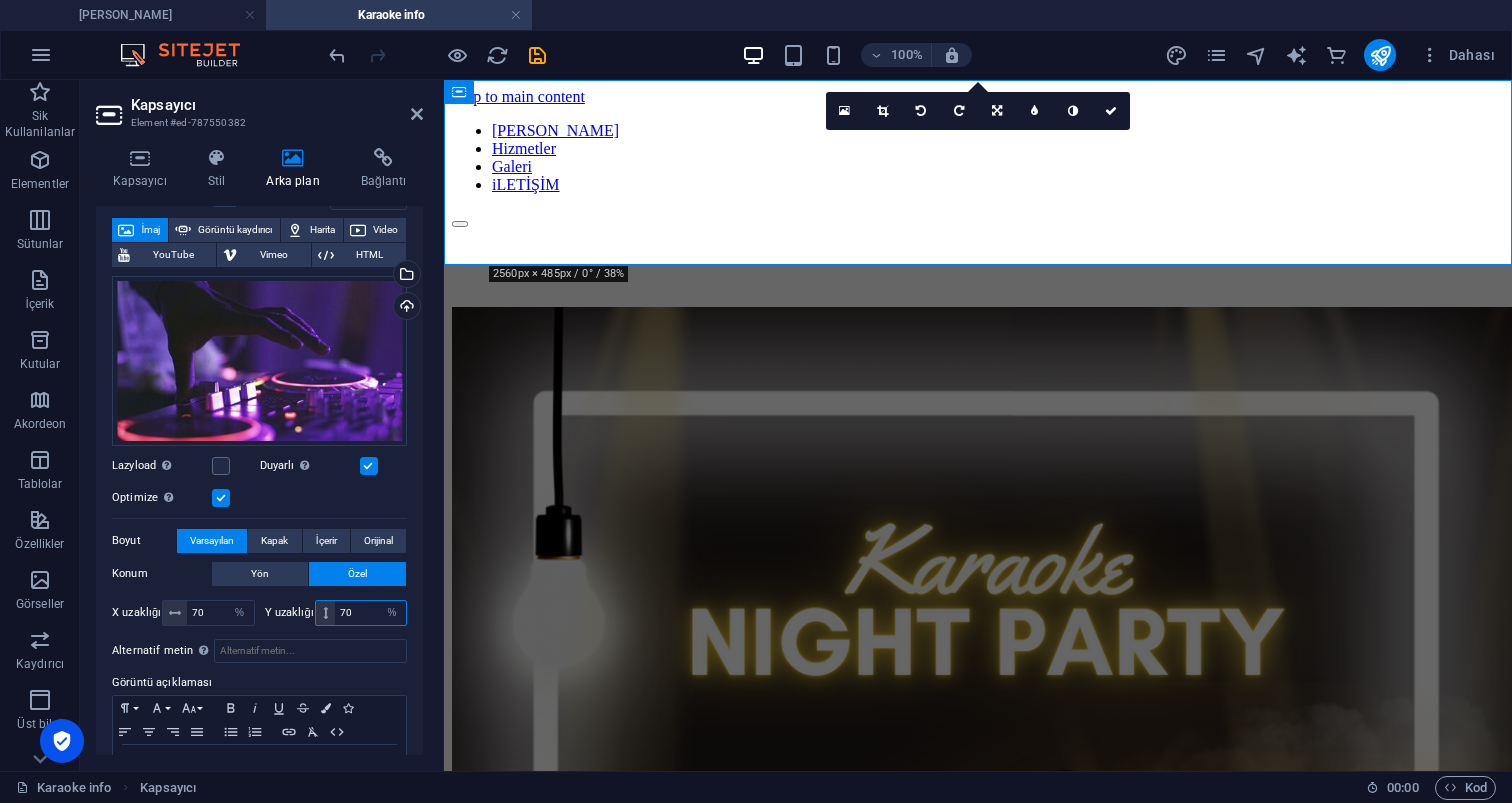click on "70" at bounding box center (370, 613) 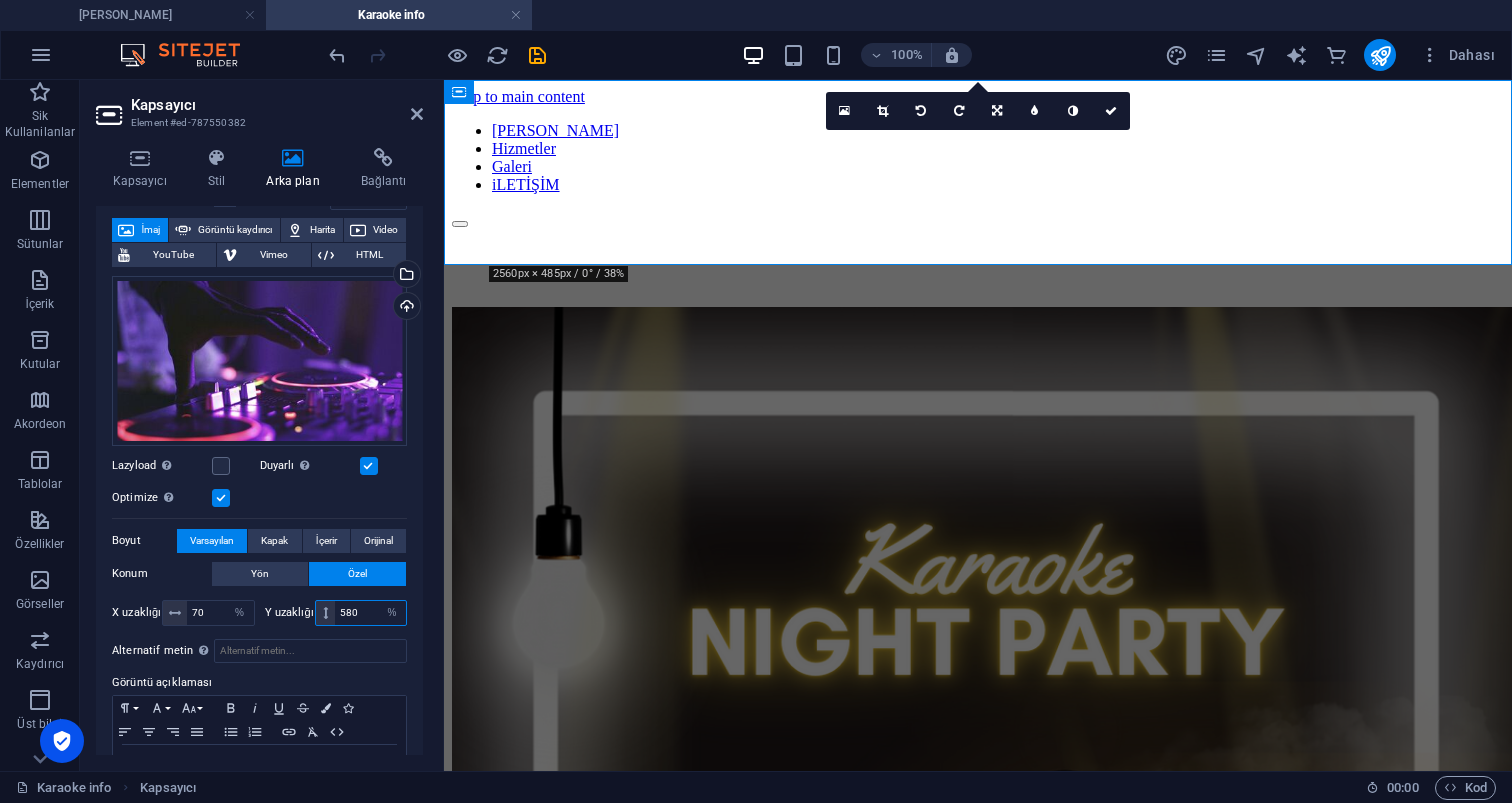 click on "580" at bounding box center [370, 613] 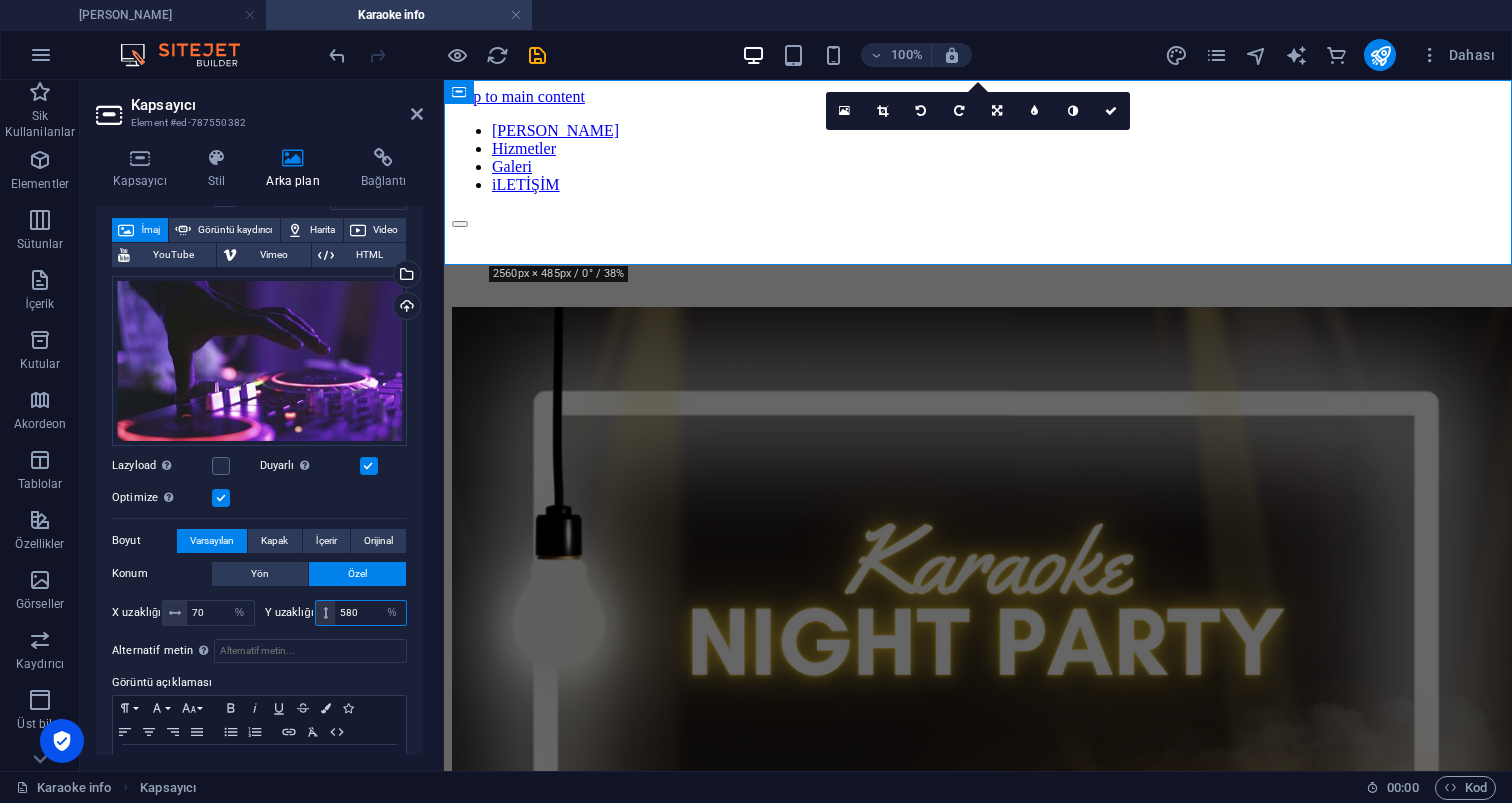 click on "580" at bounding box center (370, 613) 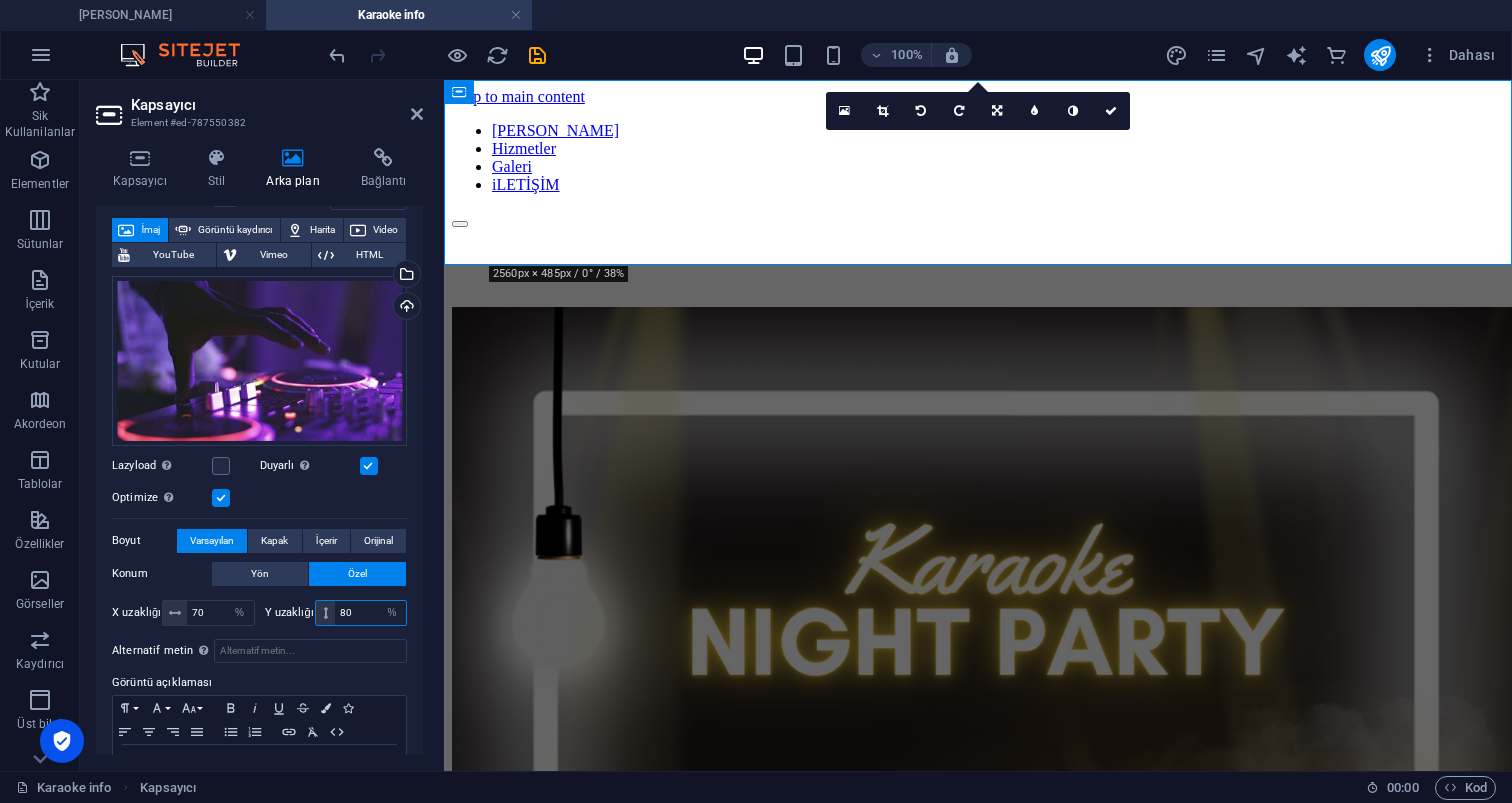 type on "80" 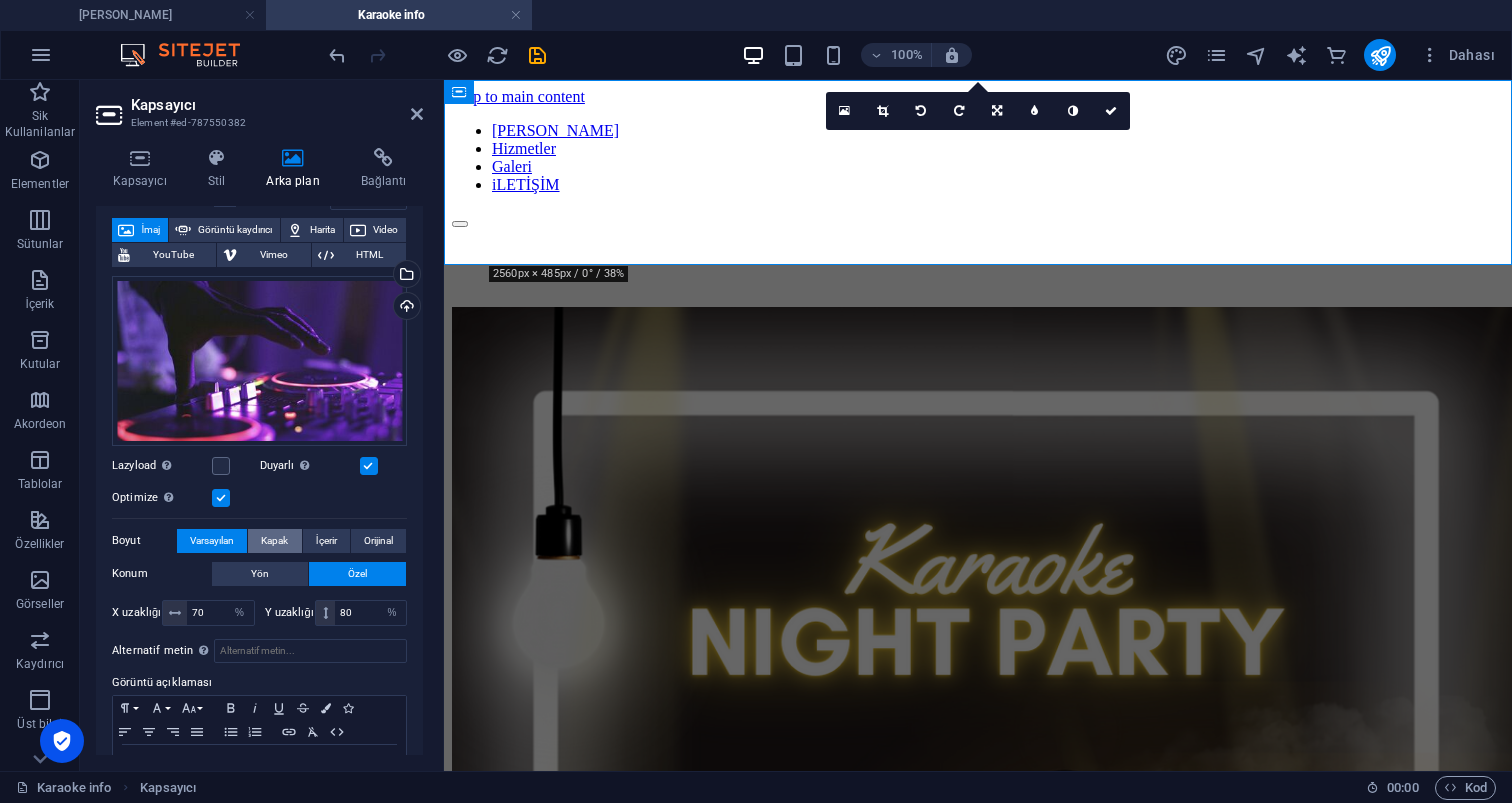 click on "Kapak" at bounding box center (274, 541) 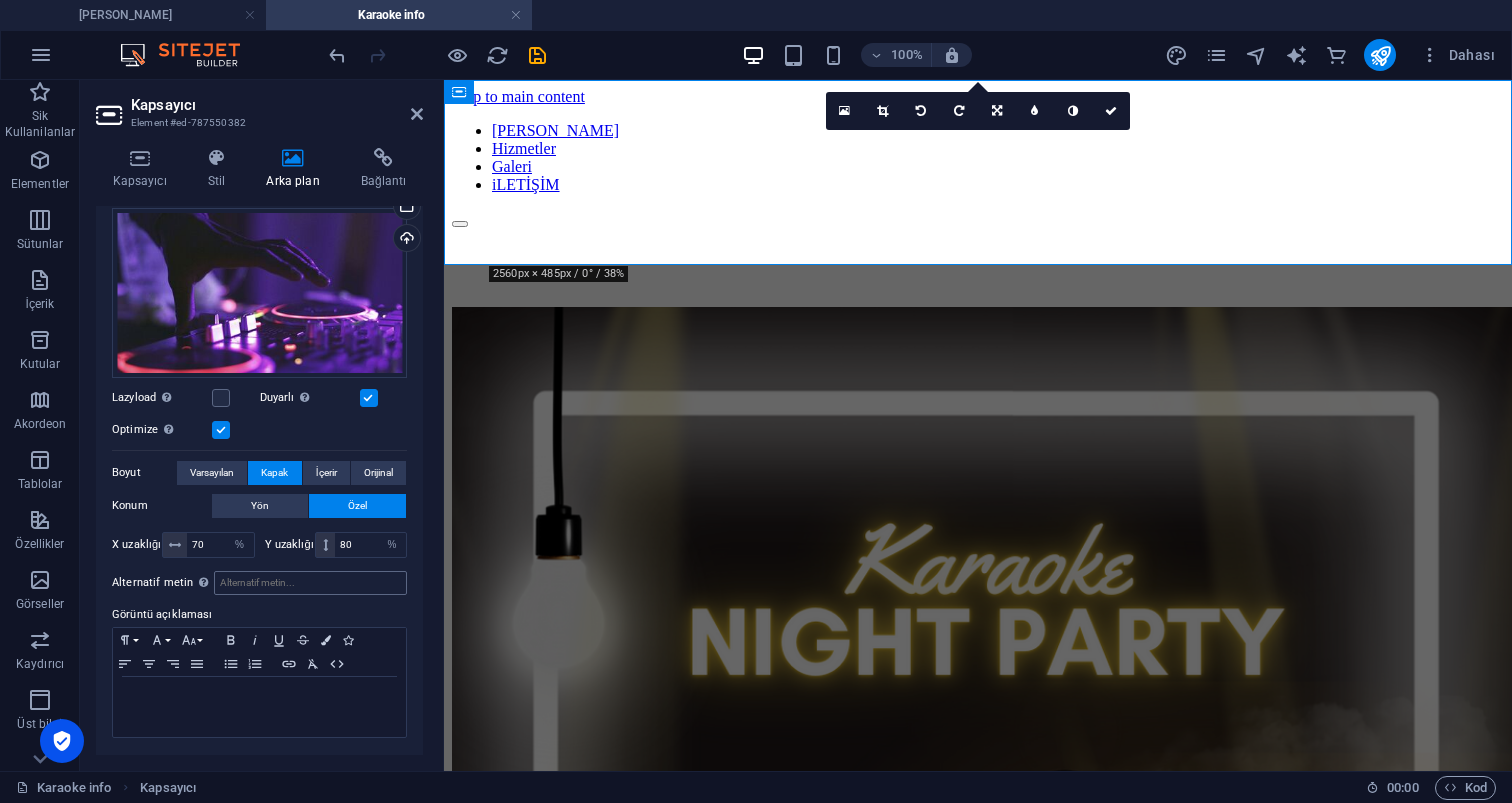 scroll, scrollTop: 172, scrollLeft: 0, axis: vertical 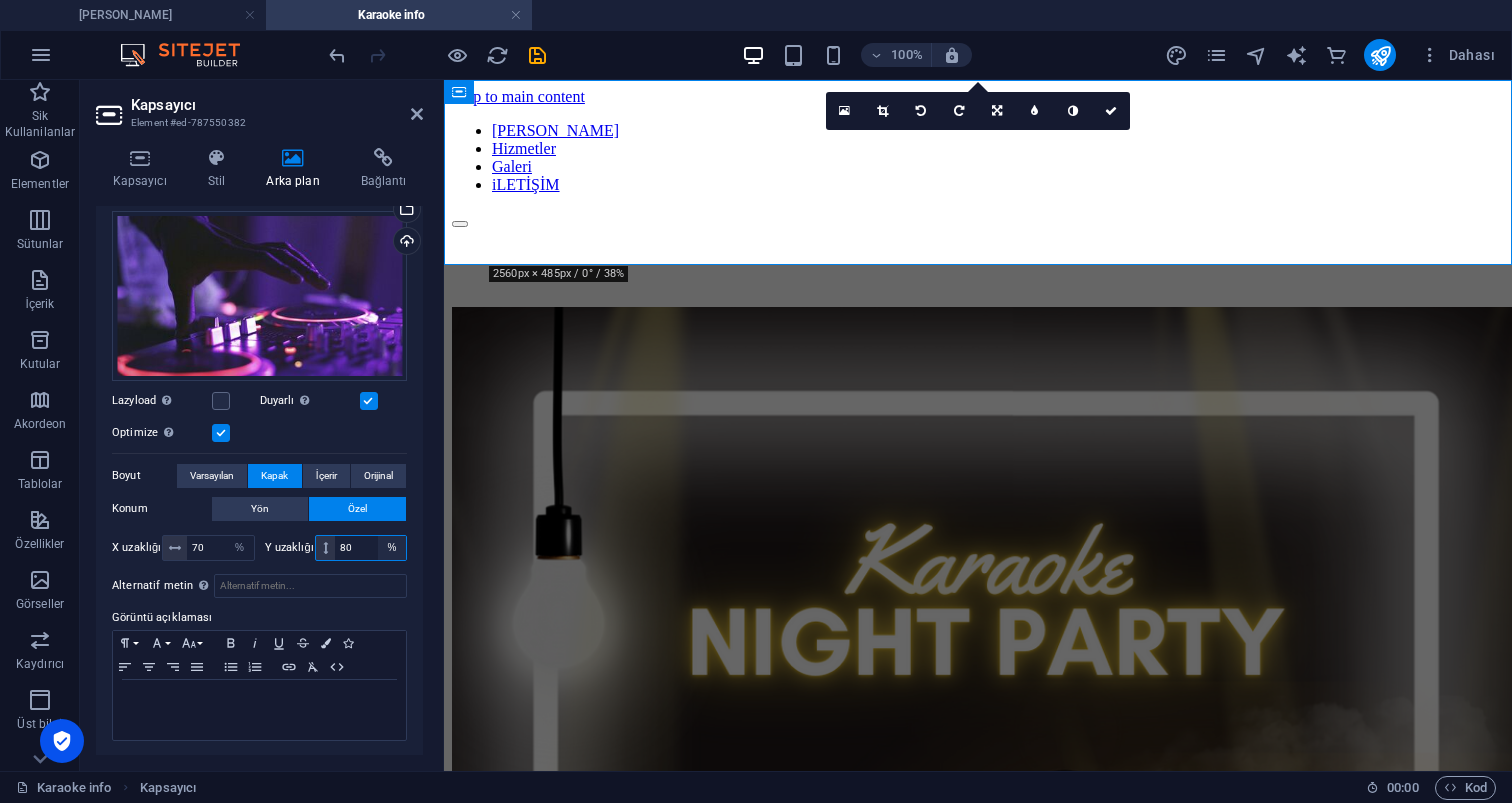 select on "px" 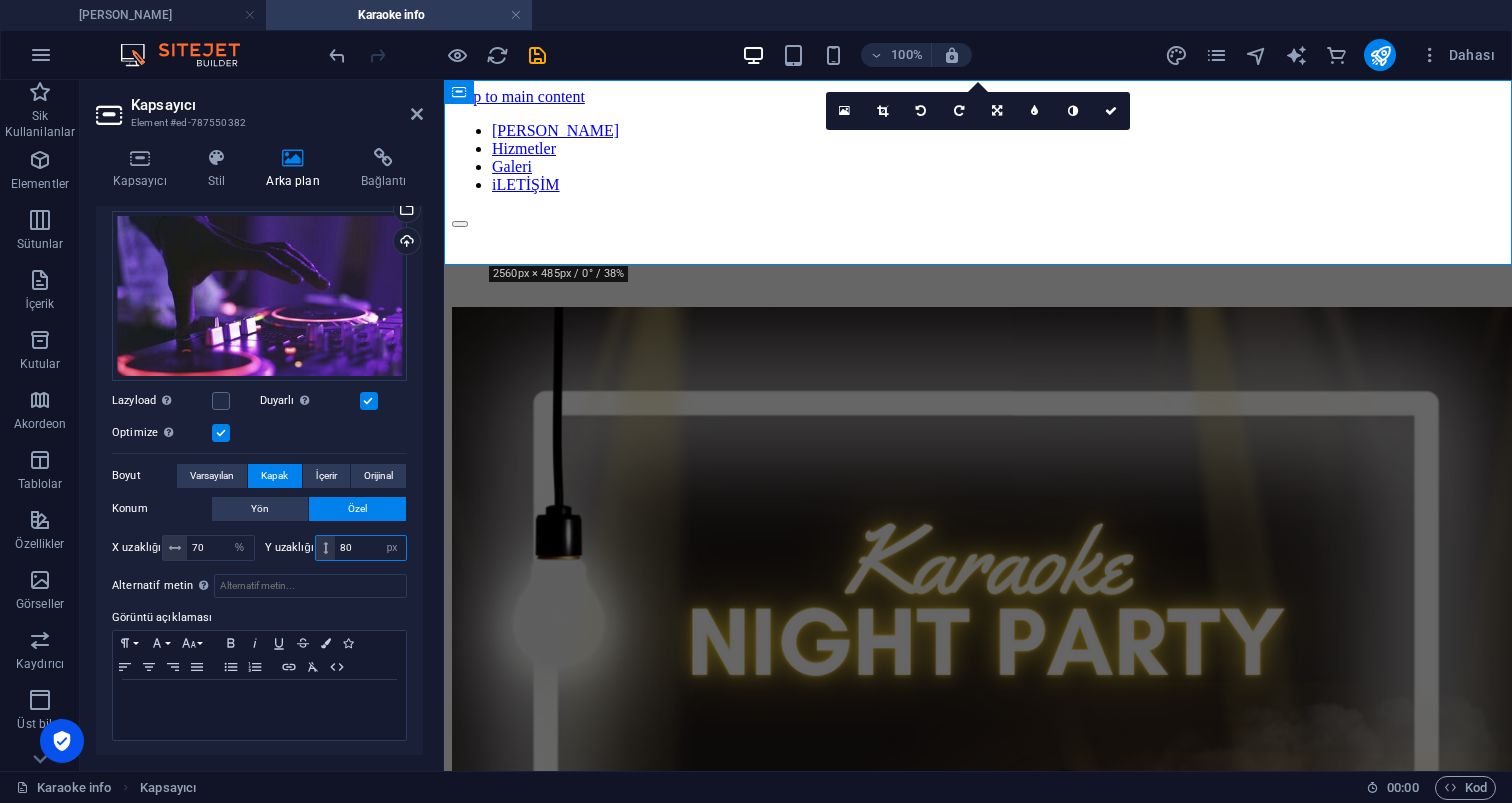 click on "80" at bounding box center [370, 548] 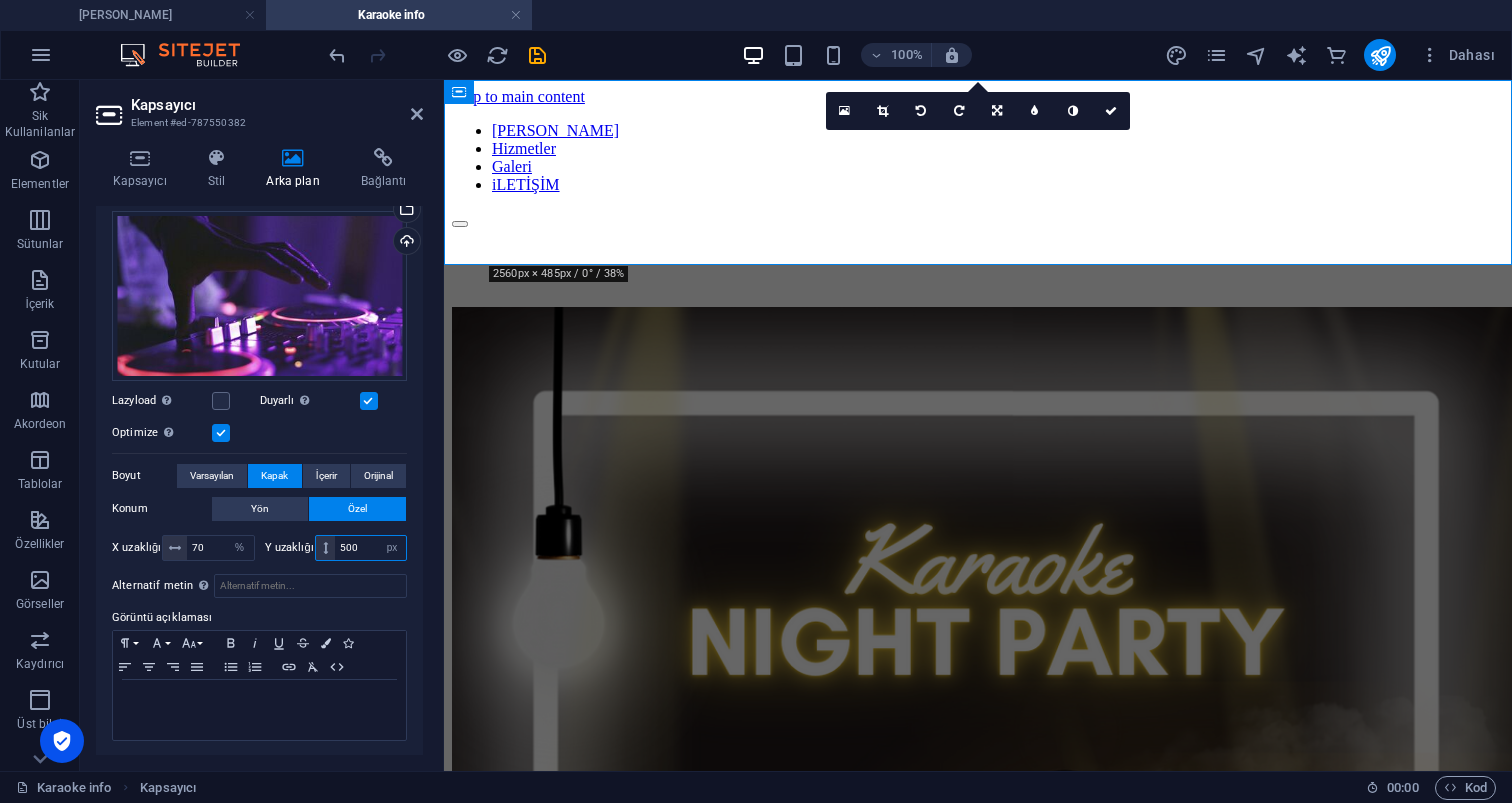 click on "500" at bounding box center (370, 548) 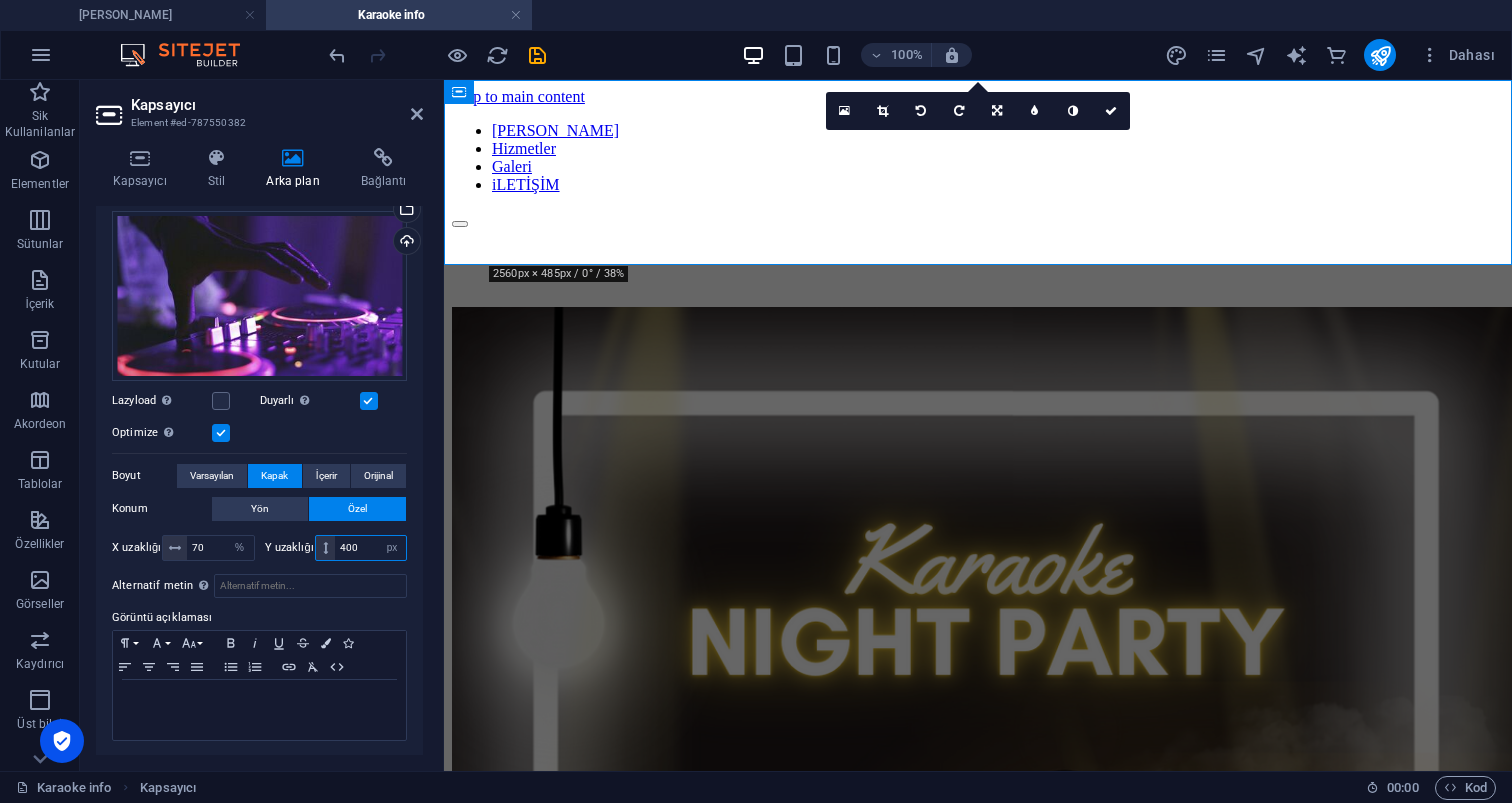 click on "400" at bounding box center (370, 548) 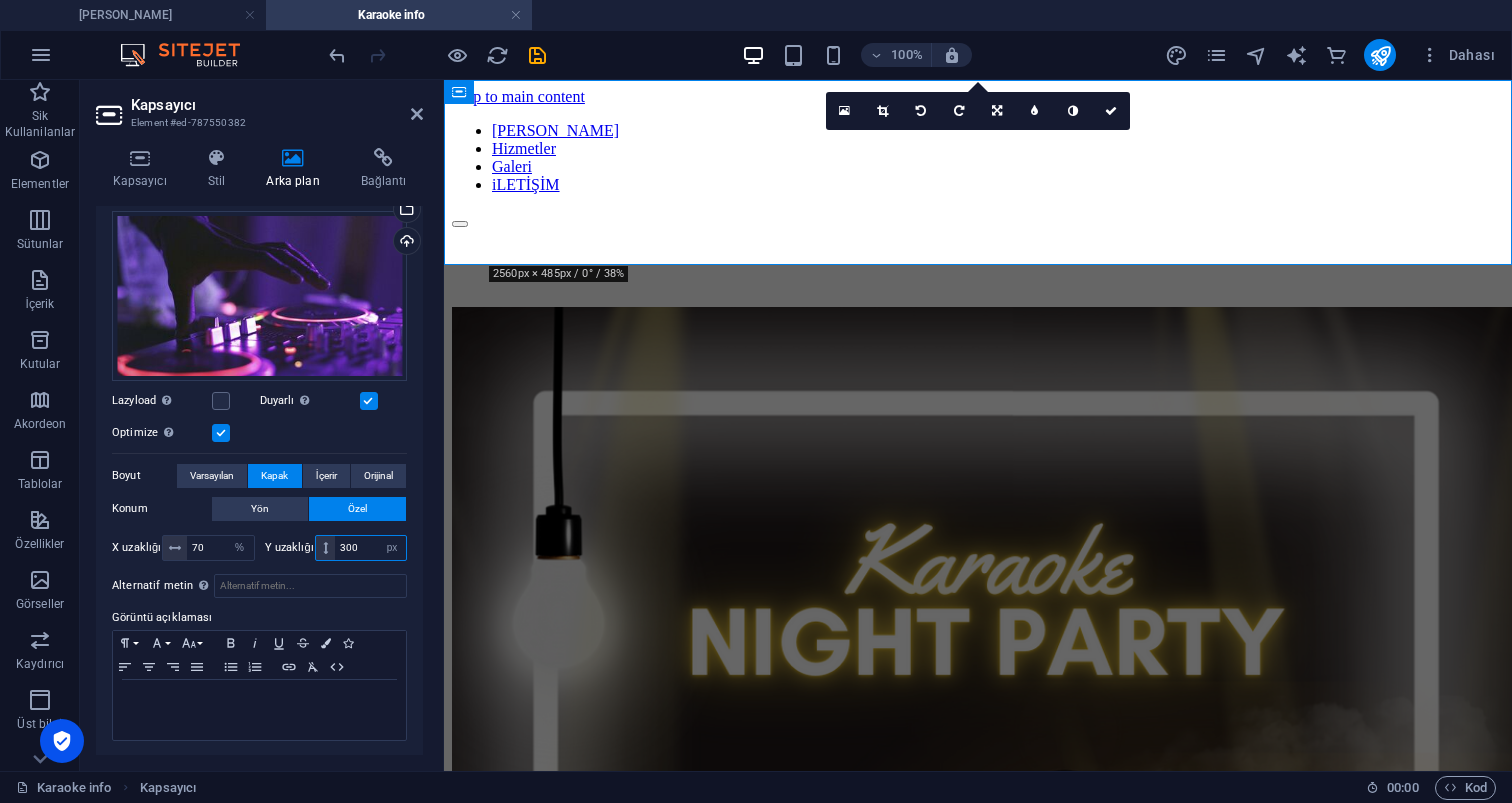click on "300" at bounding box center (370, 548) 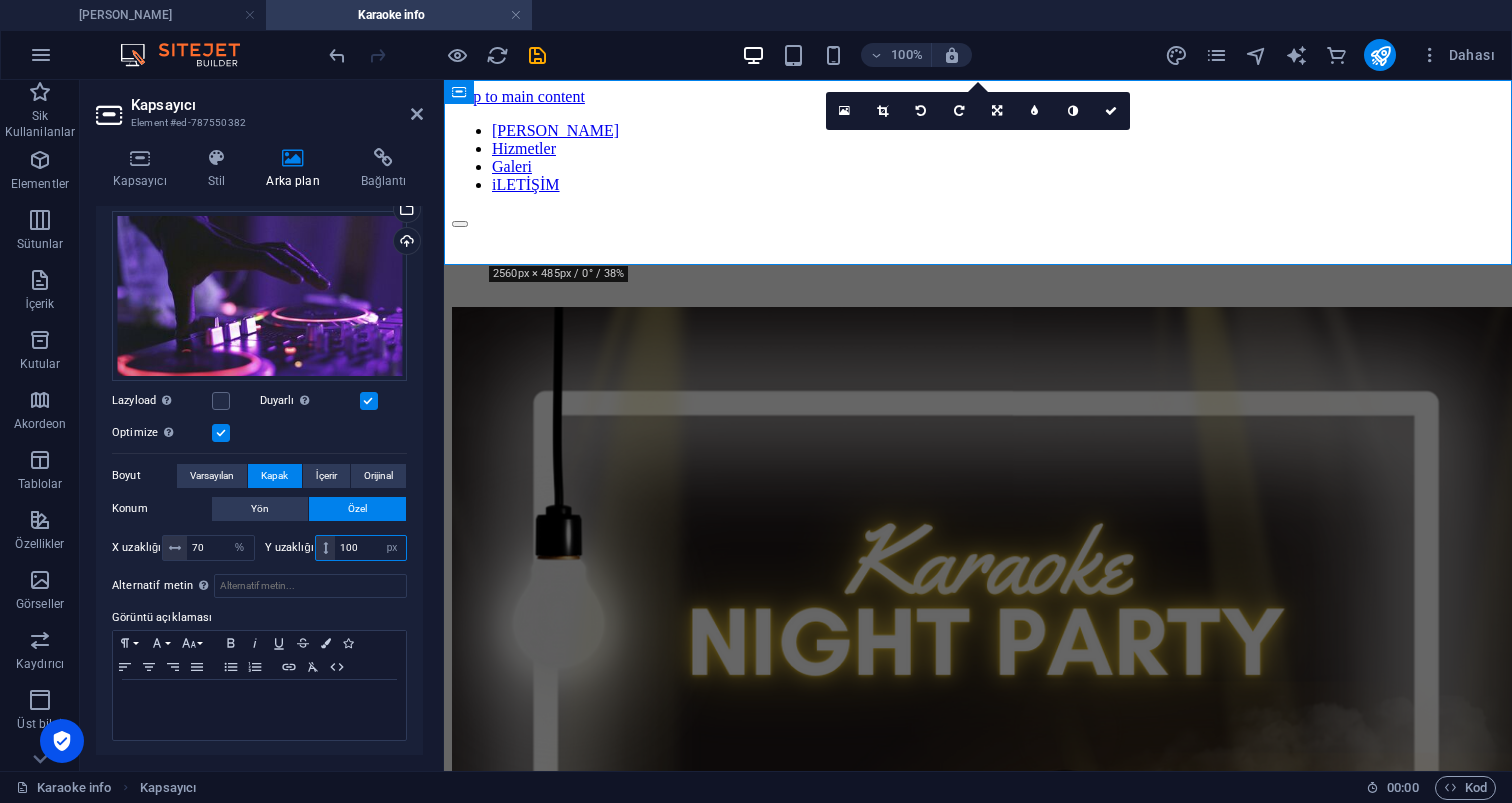 click on "100" at bounding box center [370, 548] 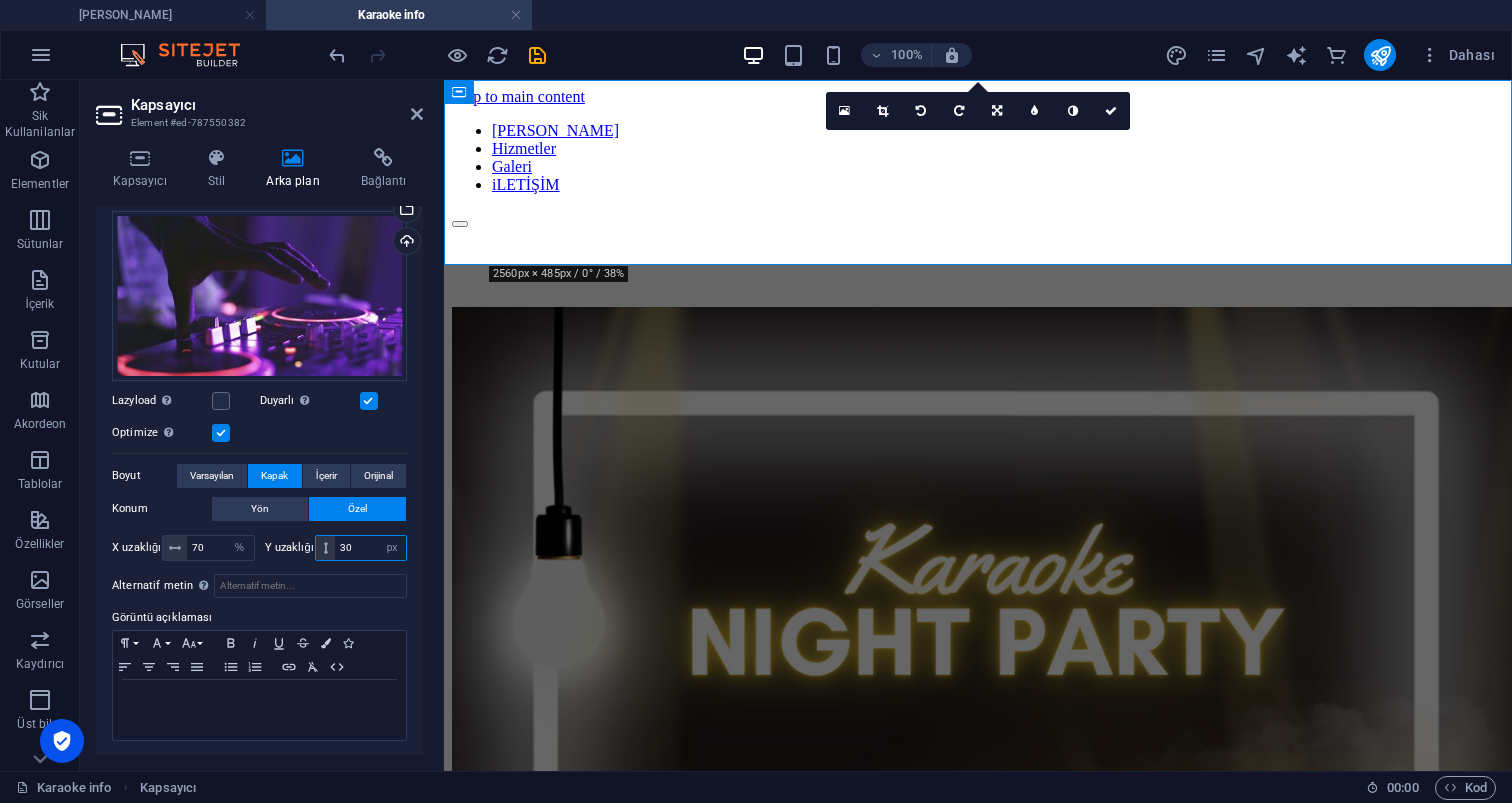 type on "30" 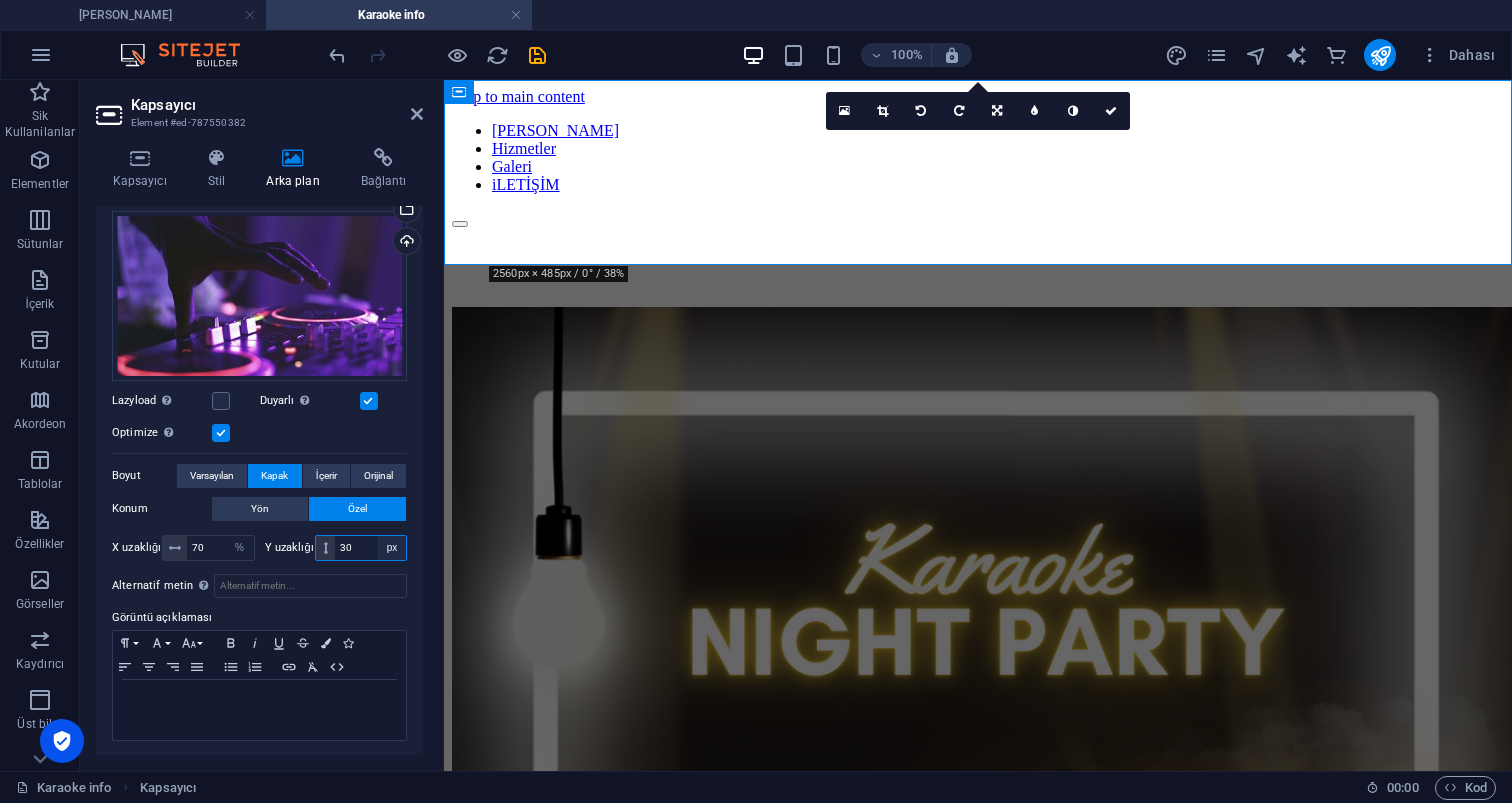 select on "%" 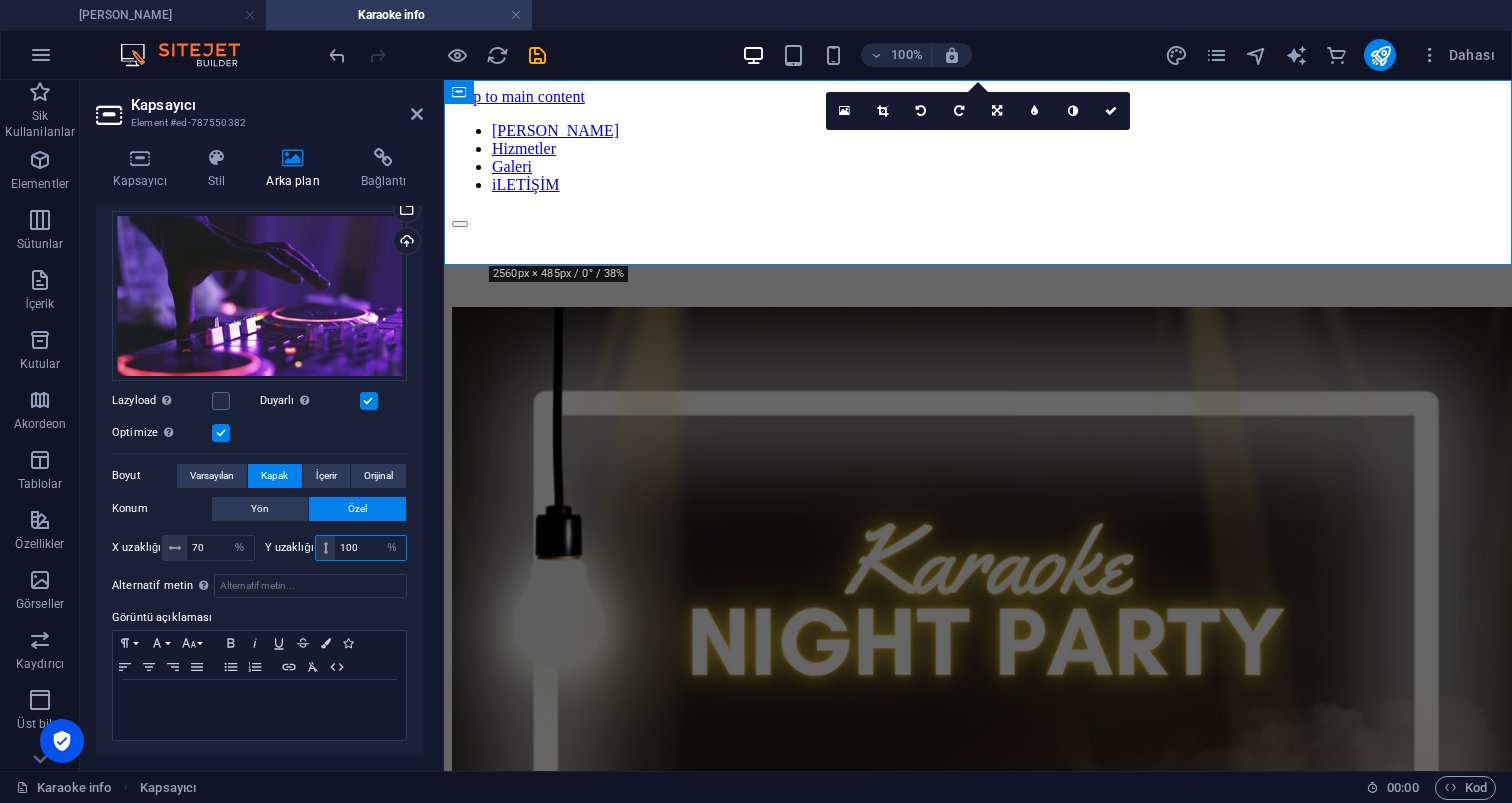 click on "100" at bounding box center (370, 548) 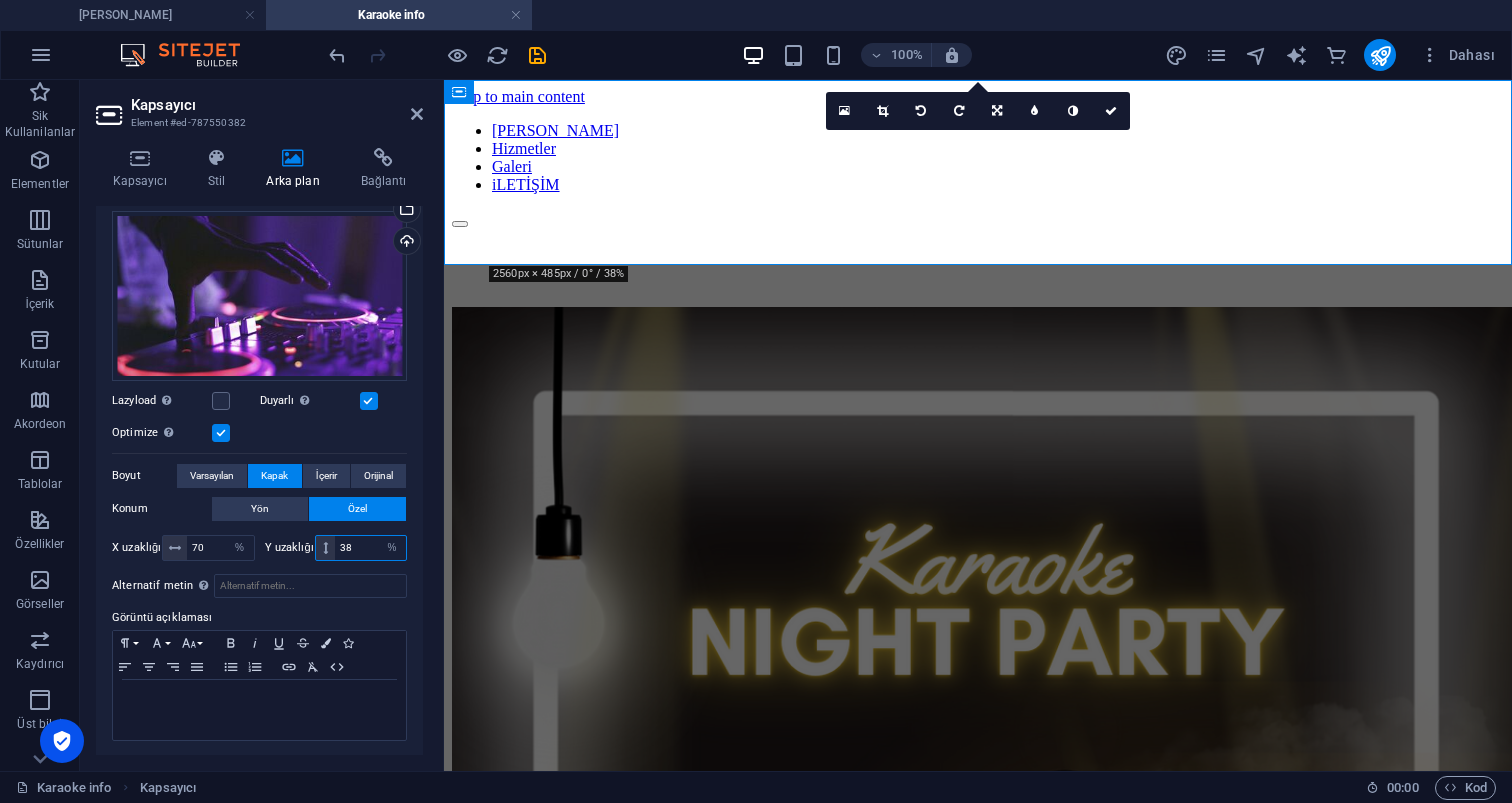 click on "38" at bounding box center (370, 548) 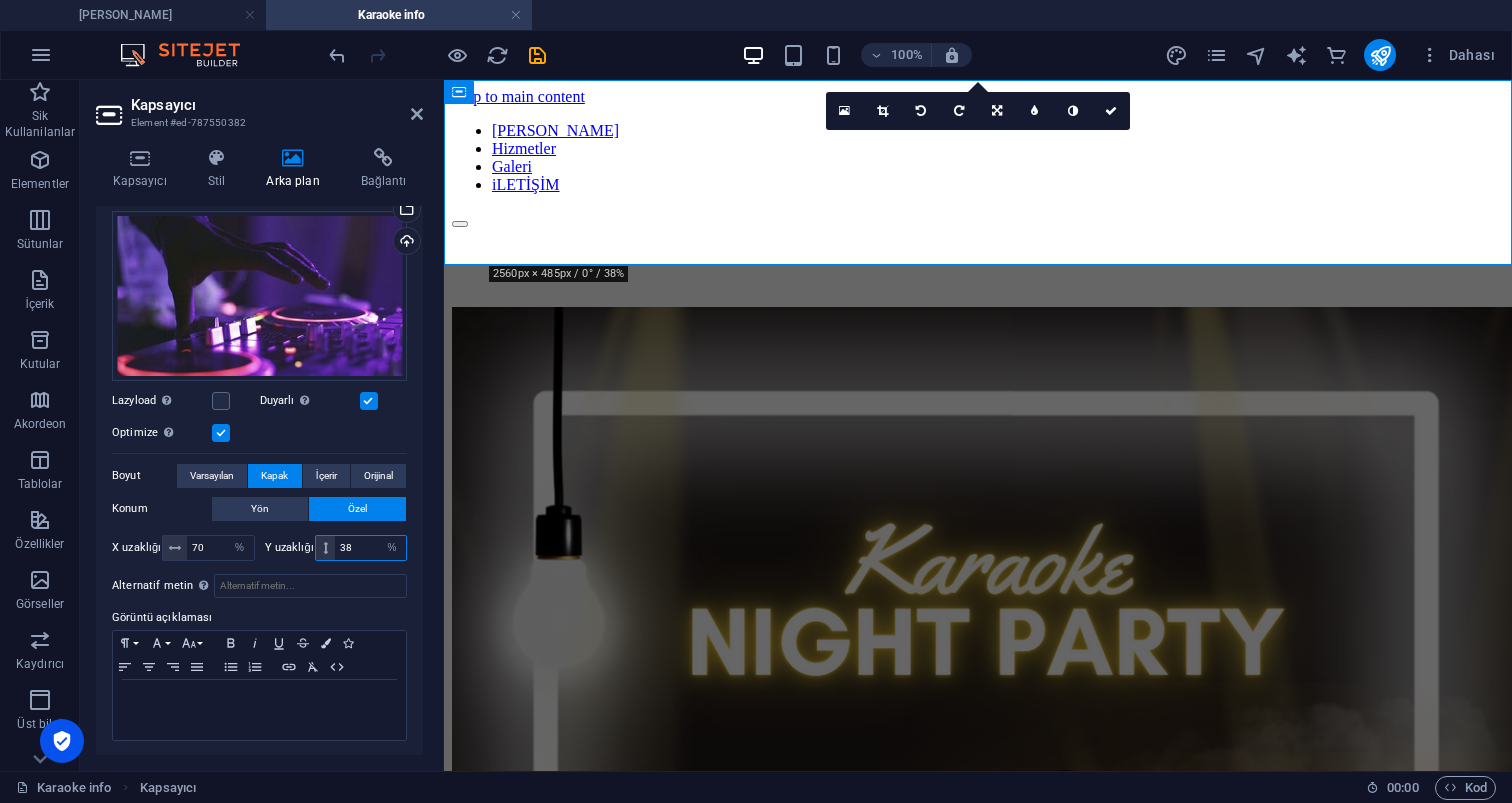 click on "38" at bounding box center (370, 548) 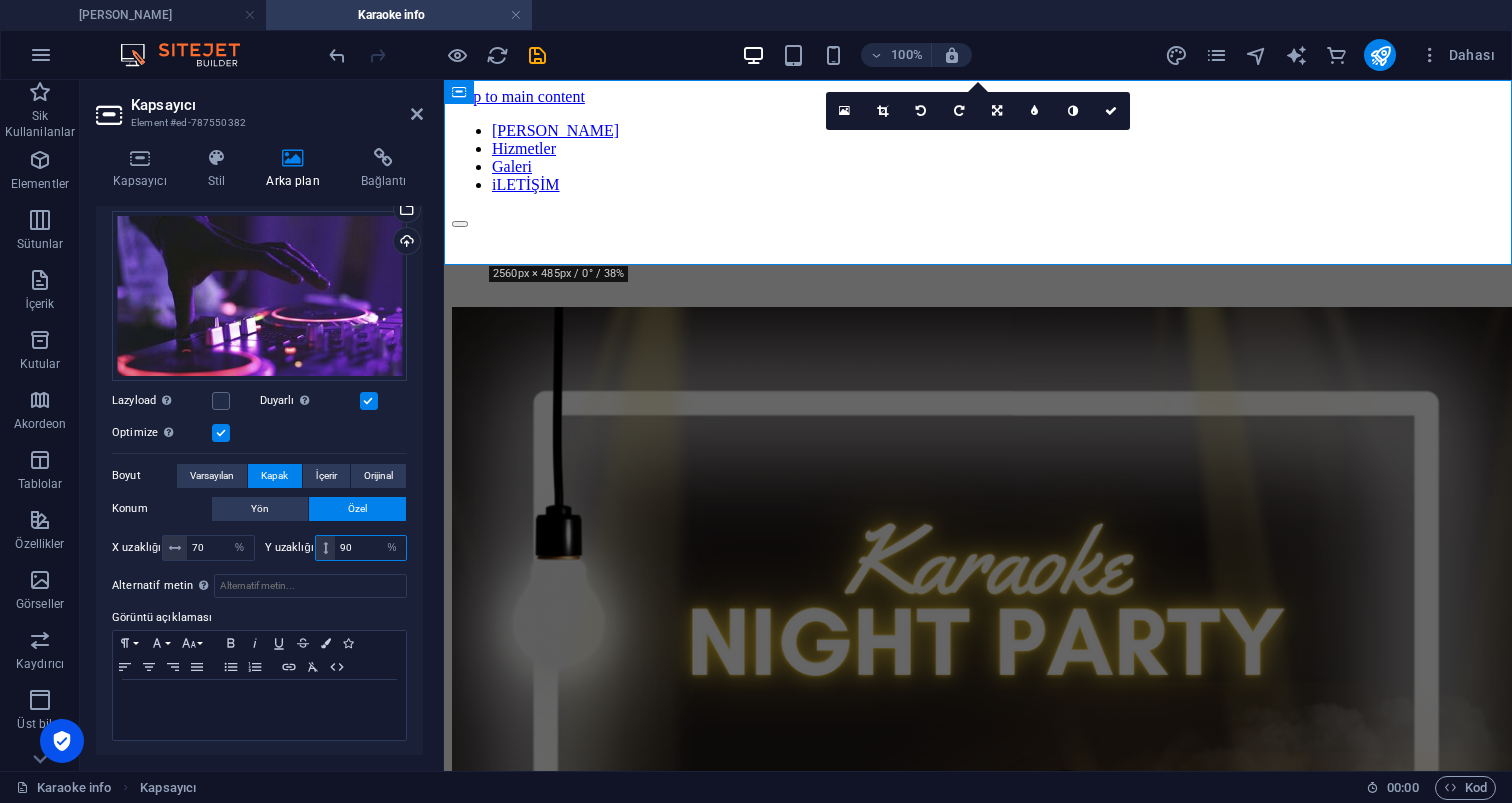 type on "90" 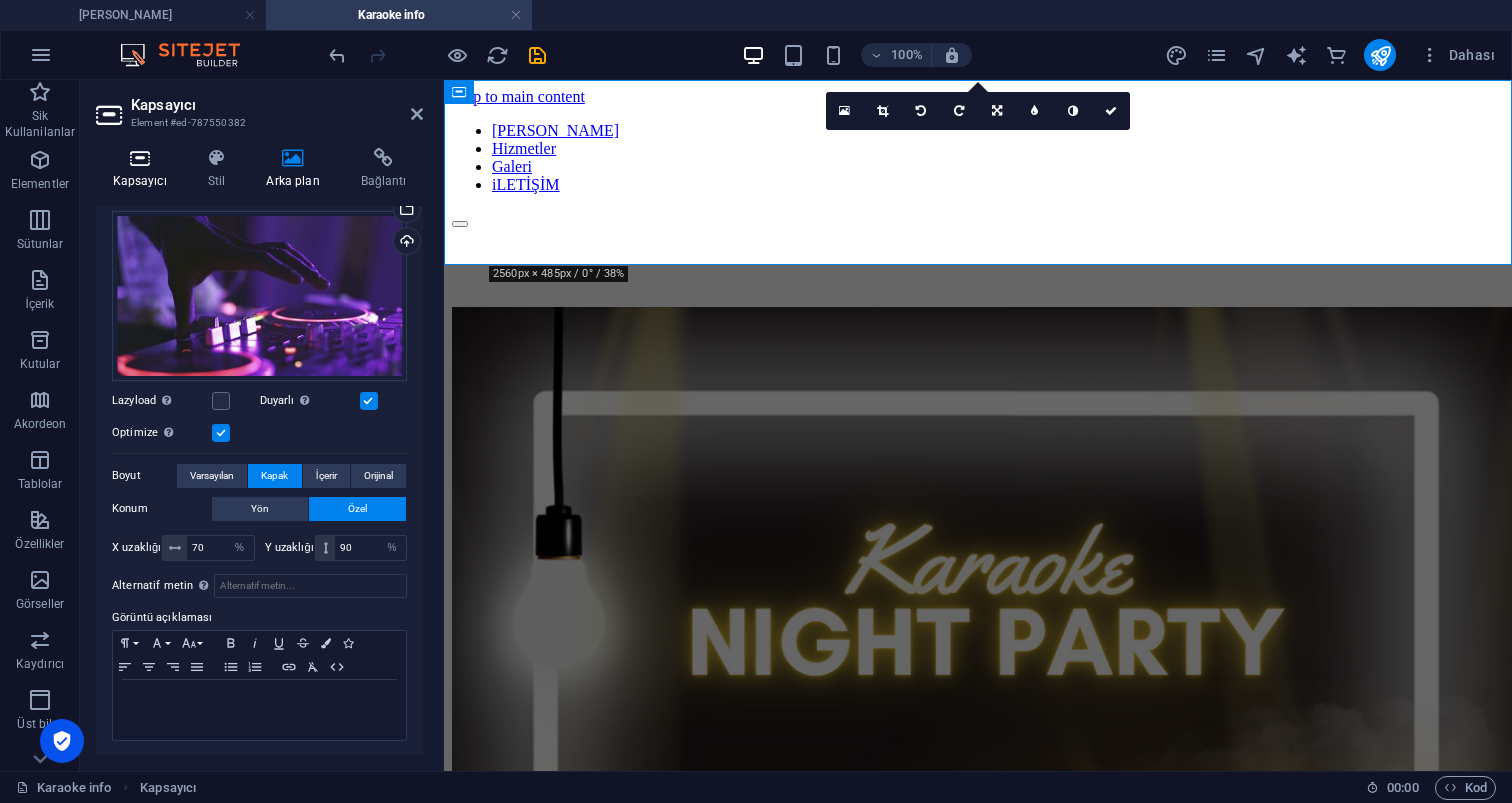 click 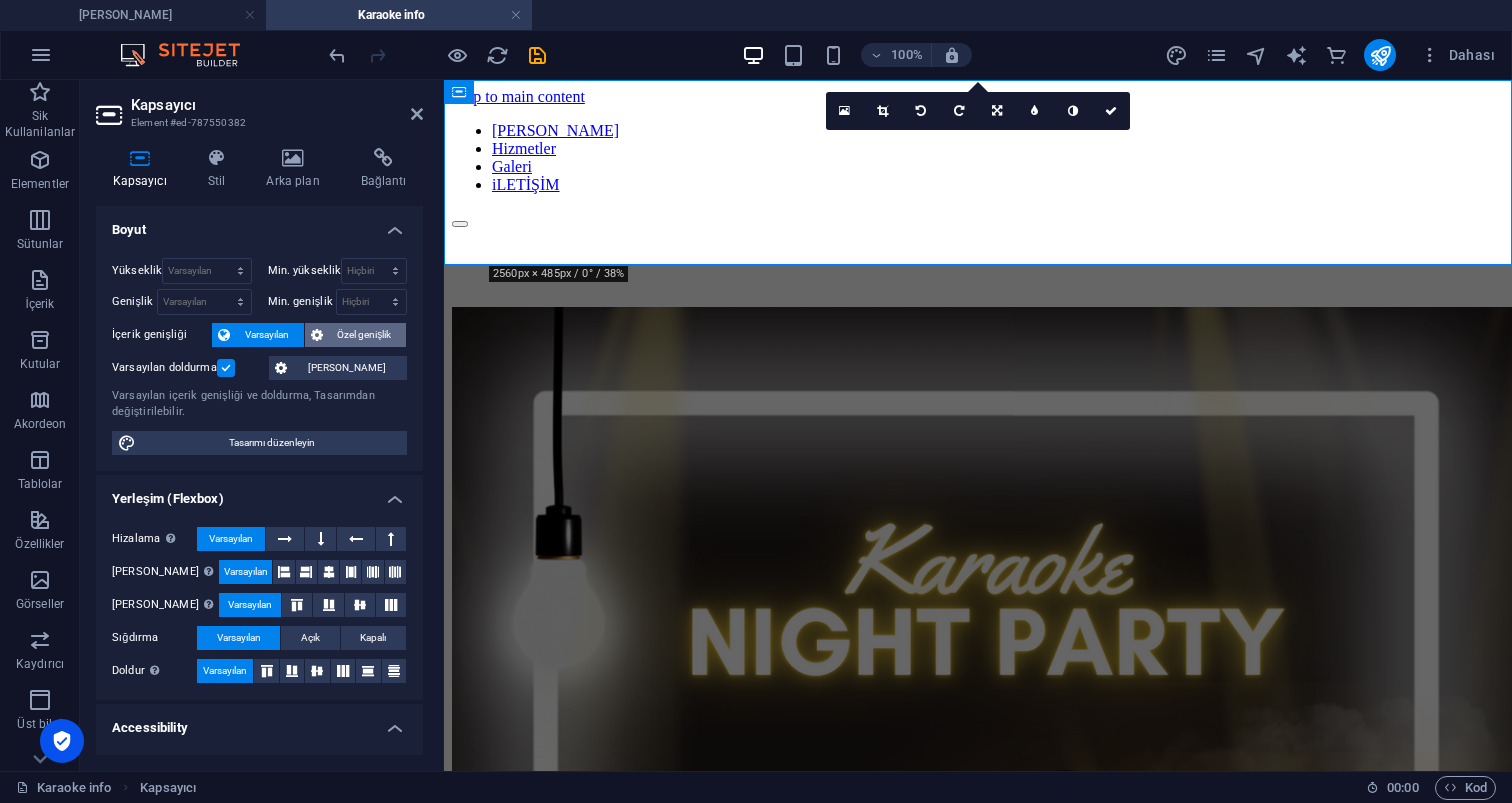 click on "Özel genişlik" 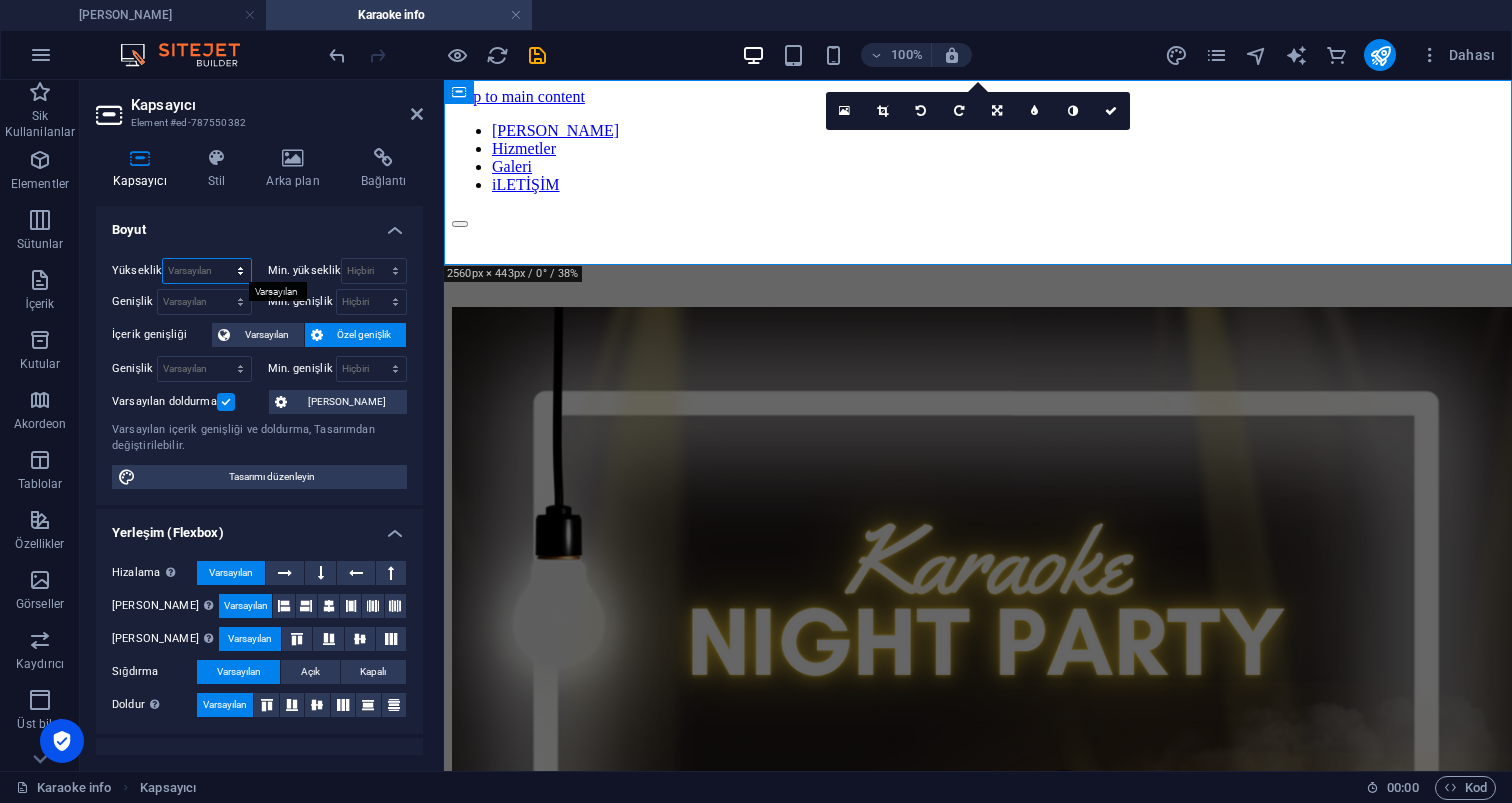 select on "px" 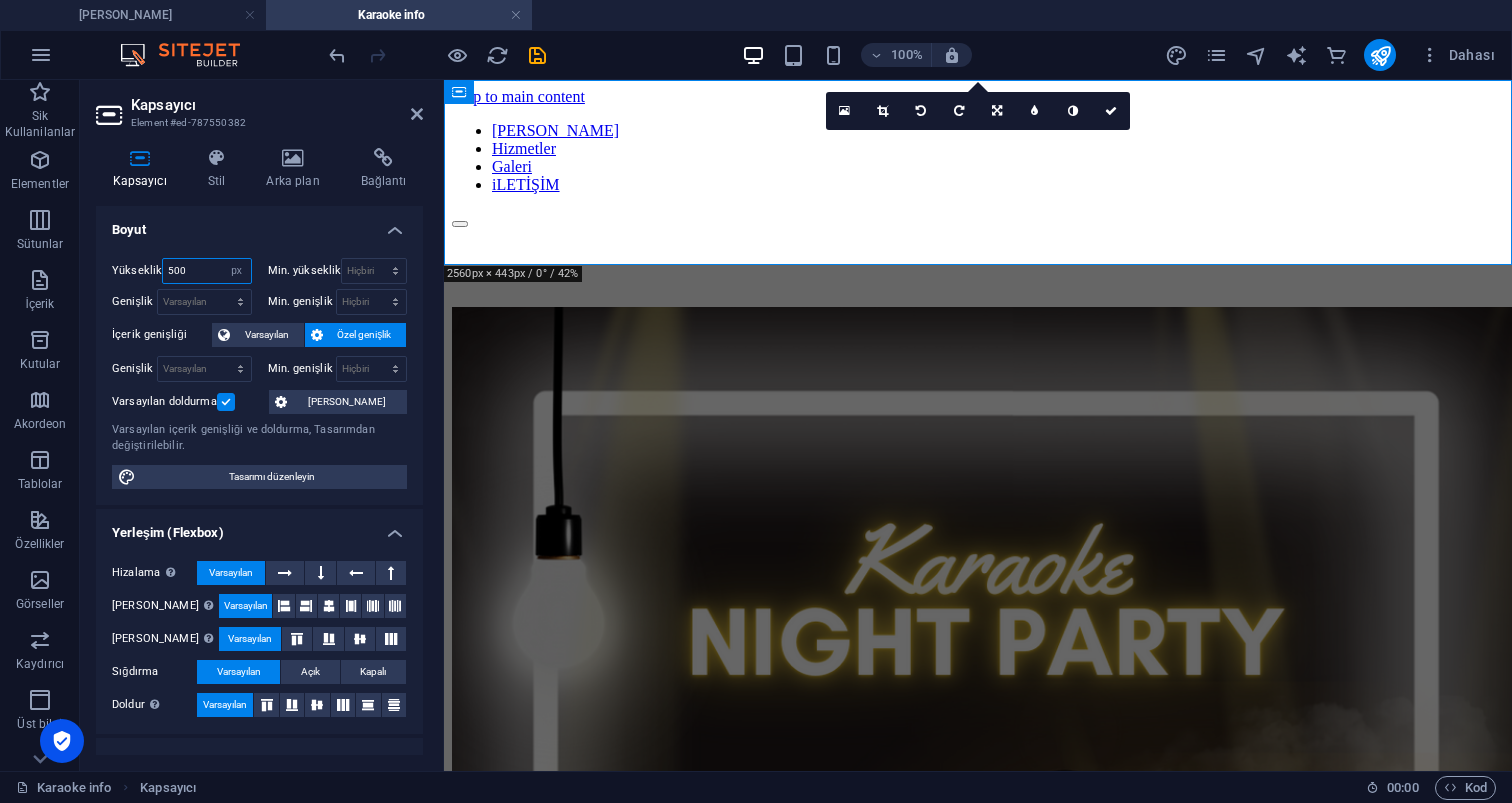type on "500" 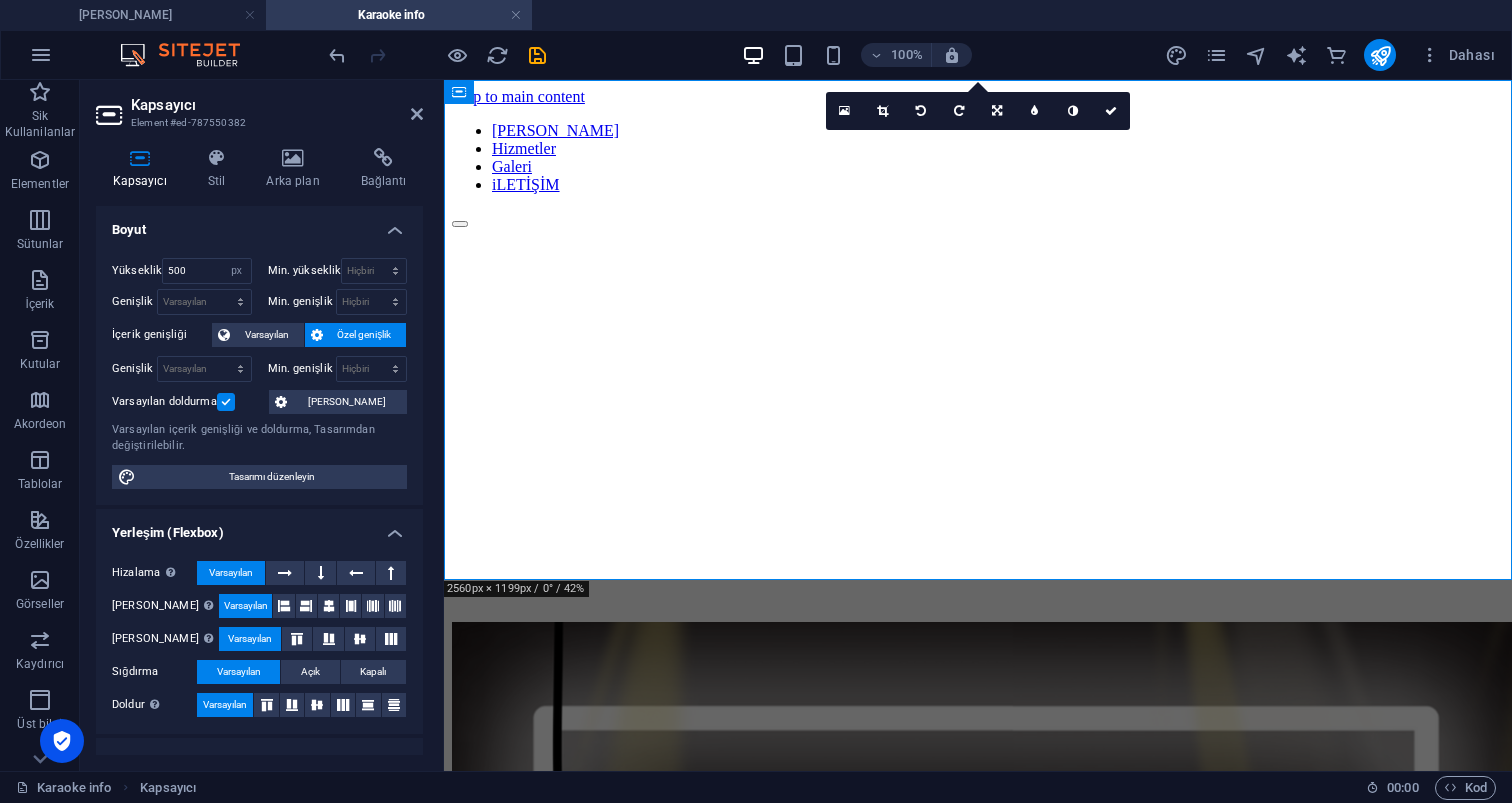 click on "Skip to main content
Ana Sayfa Hizmetler Galeri iLETİŞİM" 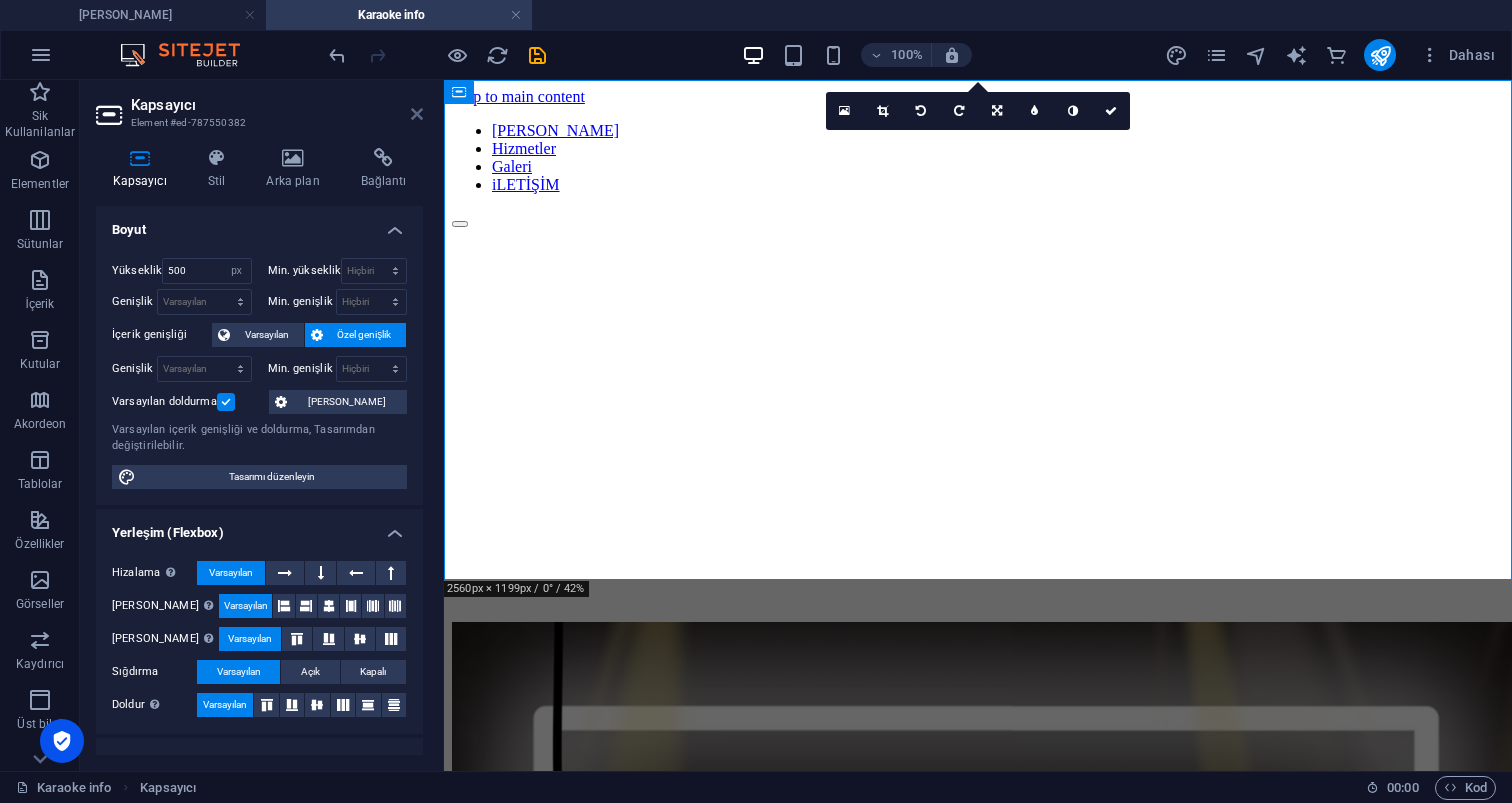 click 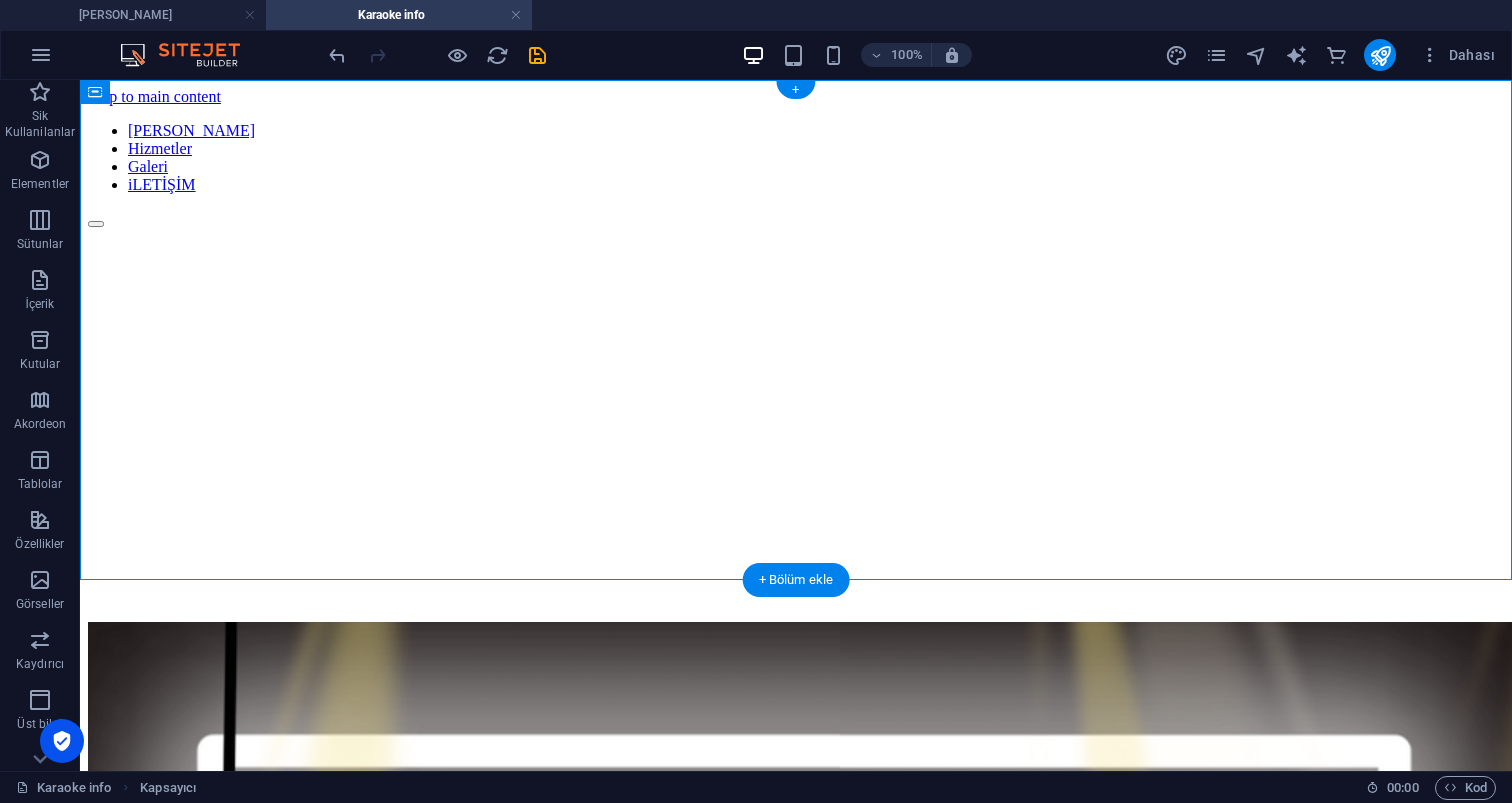 click 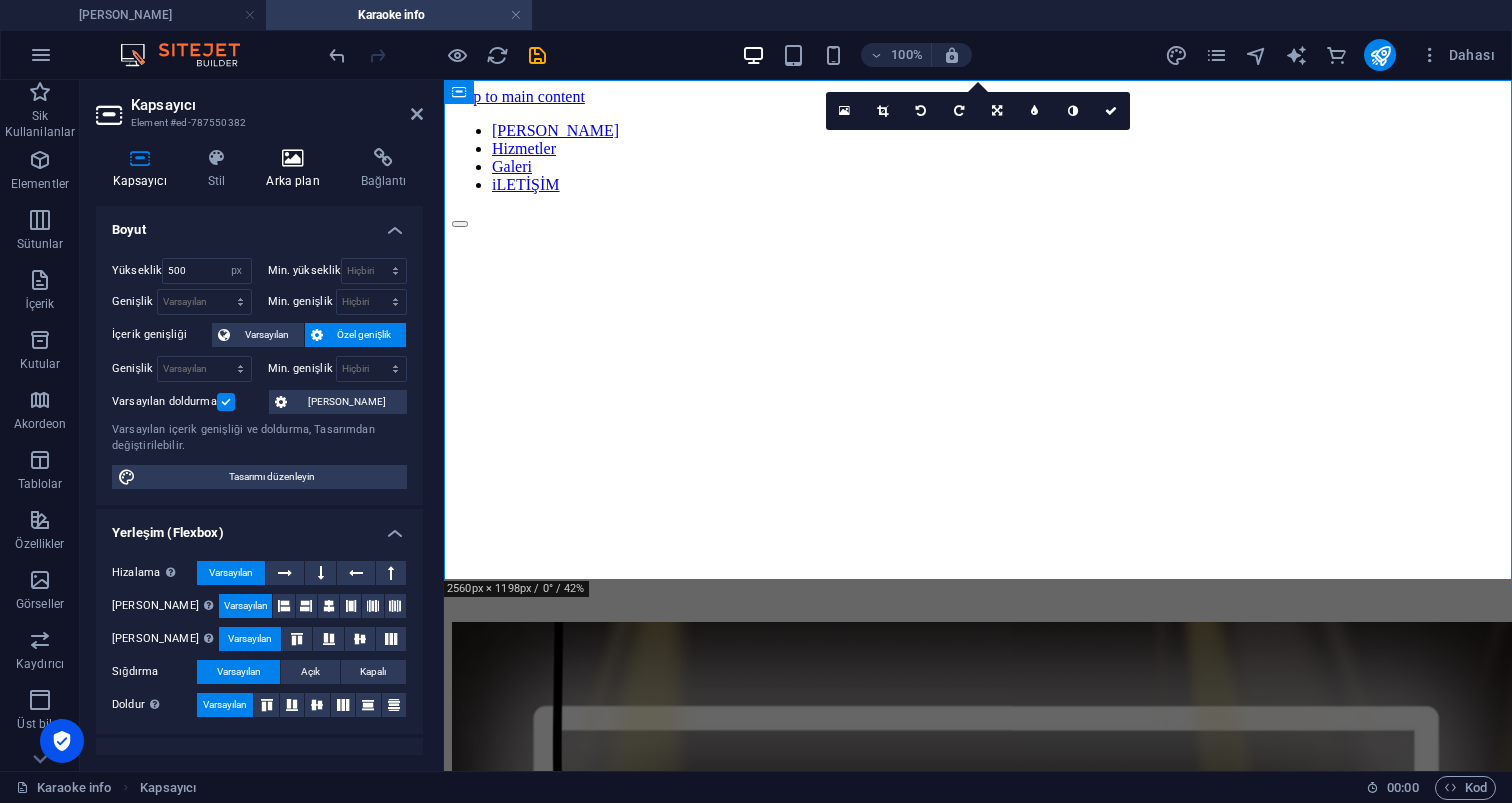 click 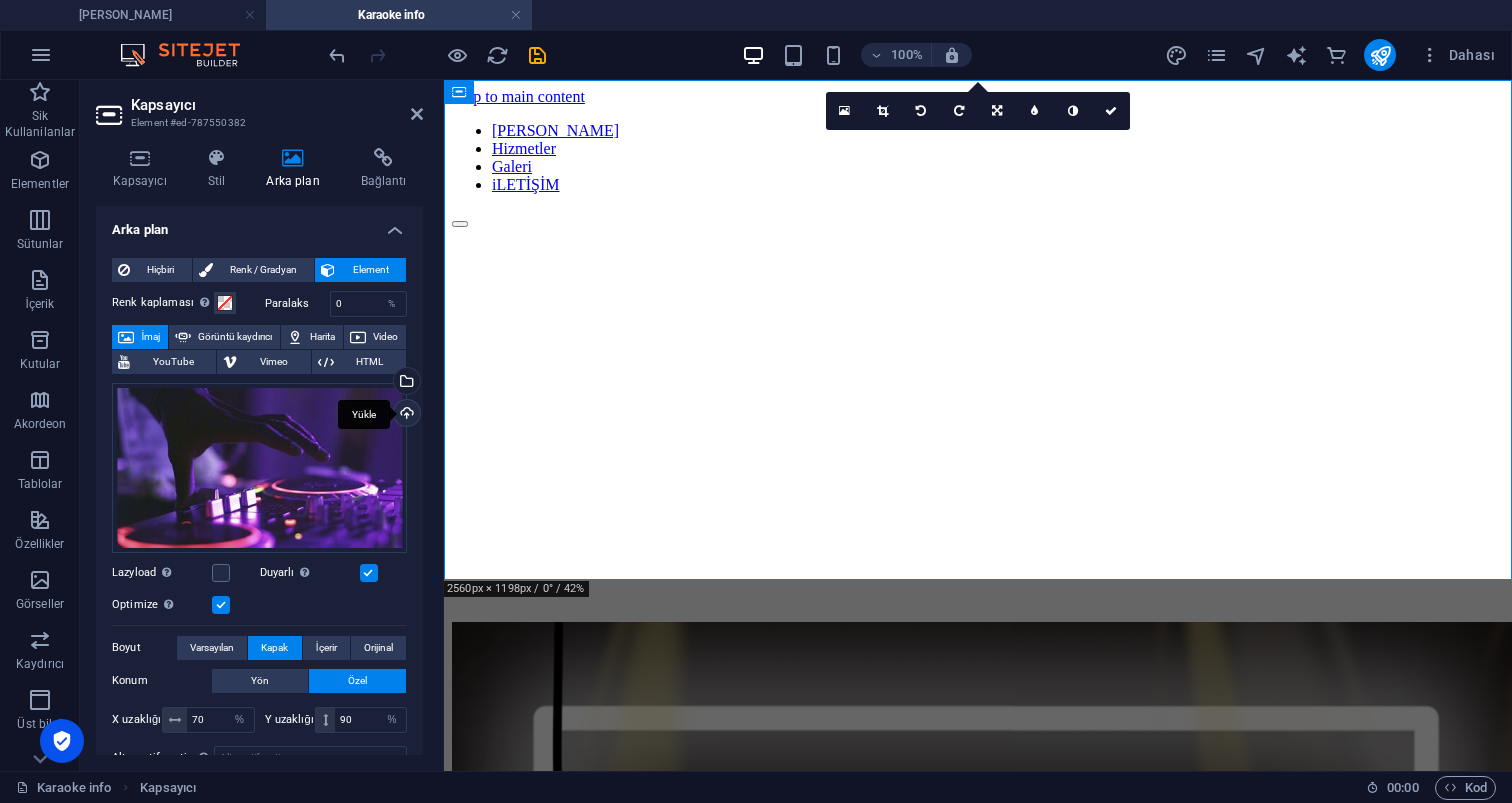click on "Yükle" 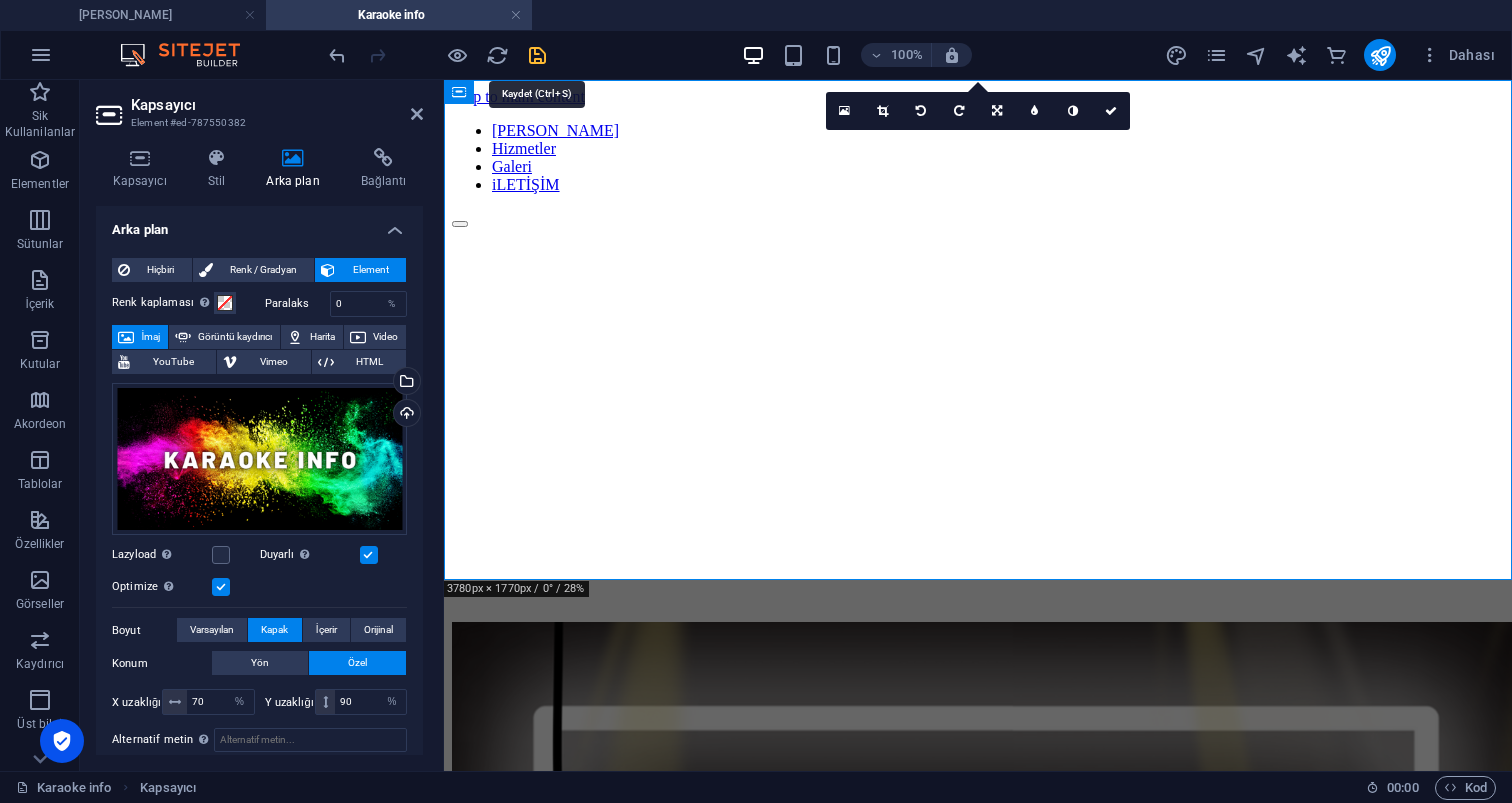 click 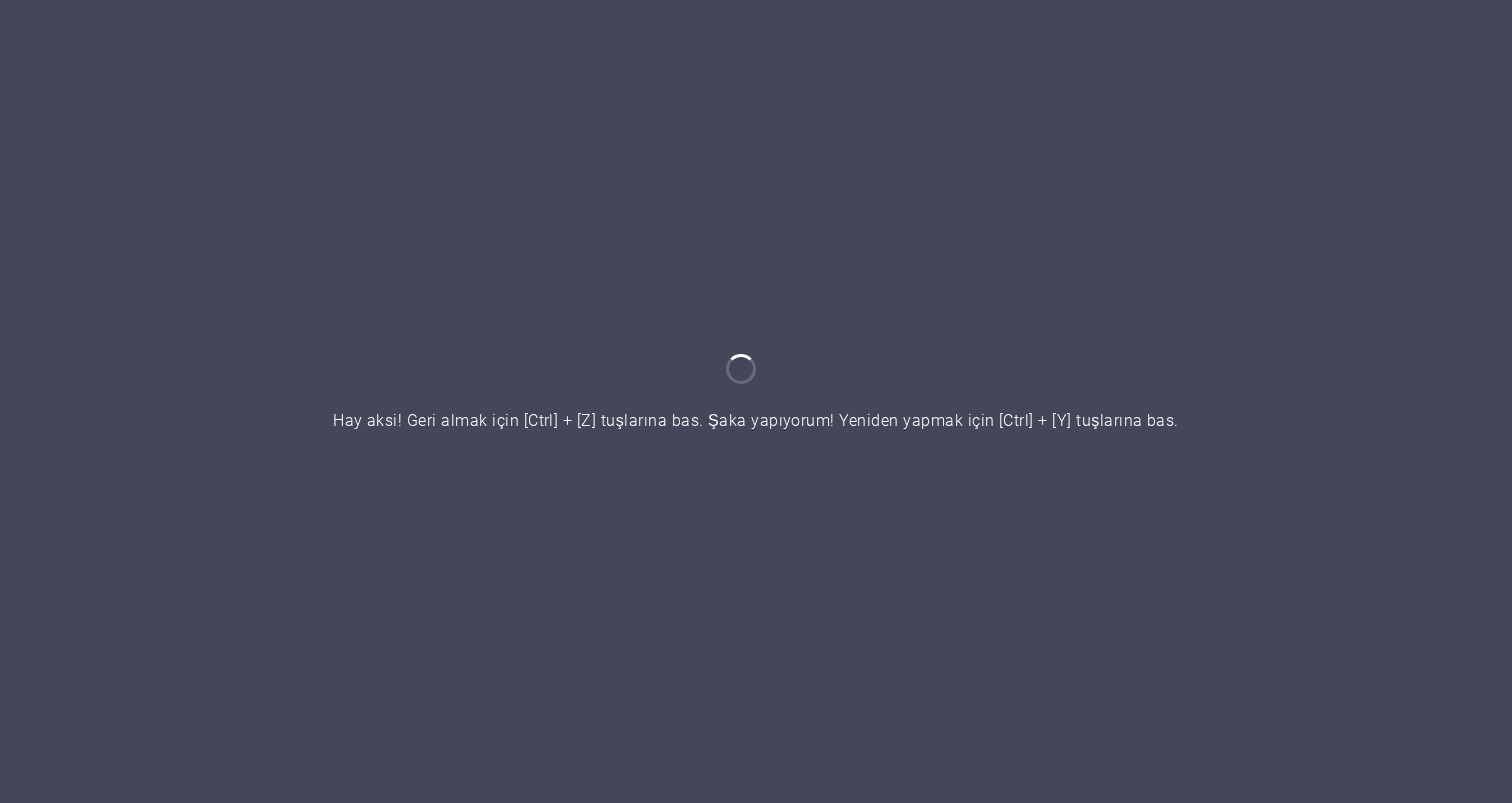 scroll, scrollTop: 0, scrollLeft: 0, axis: both 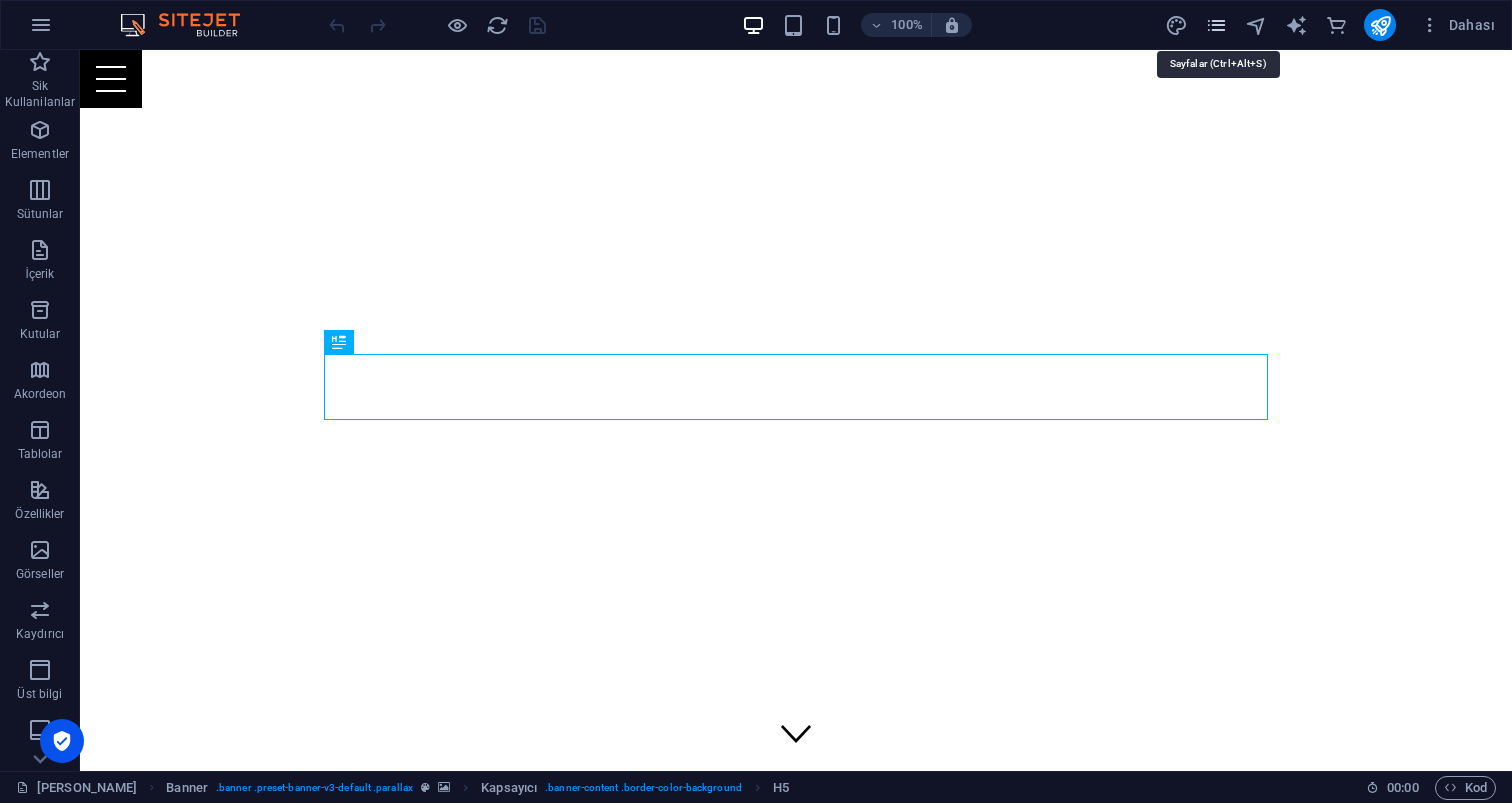 click at bounding box center (1216, 25) 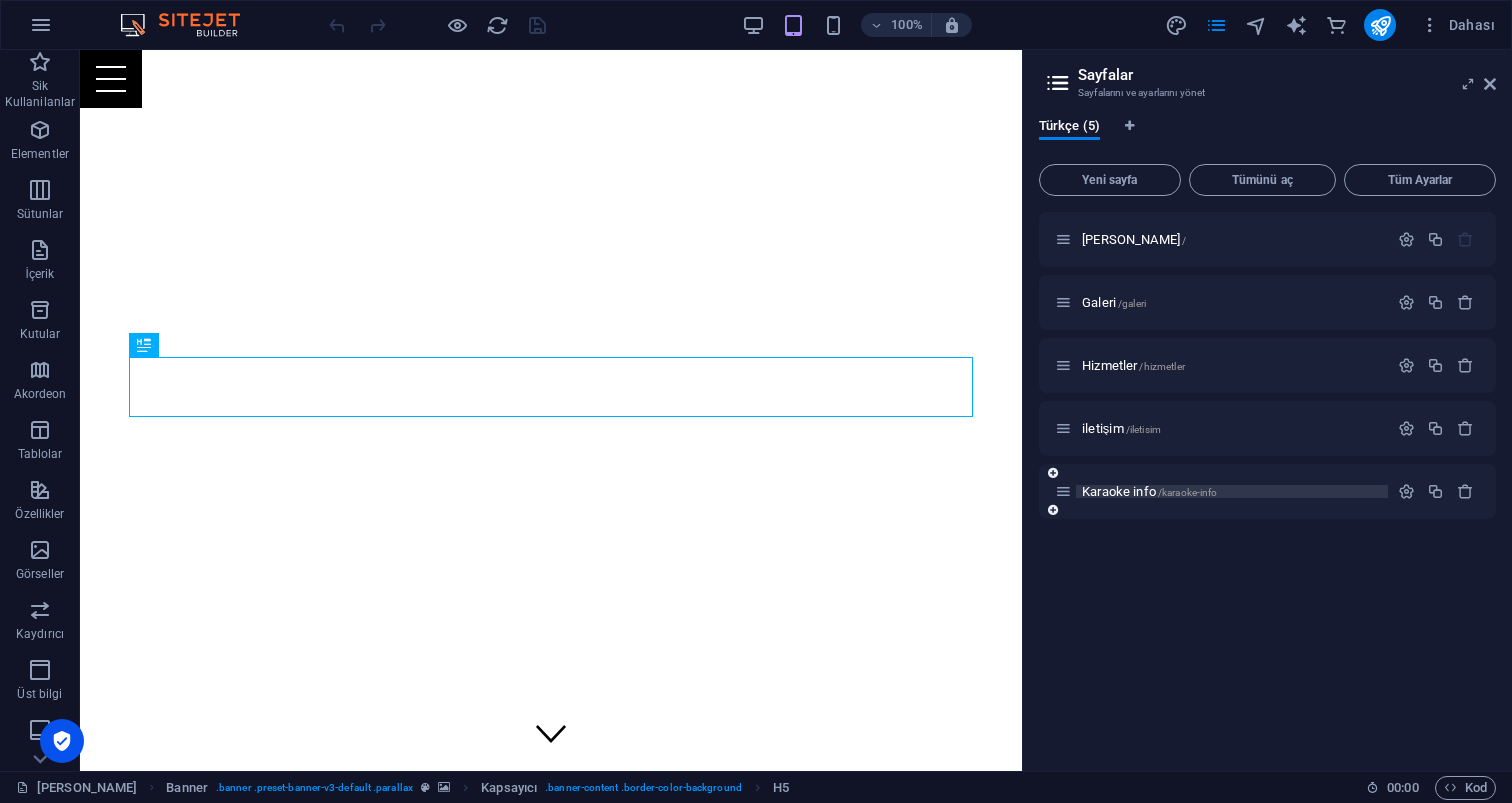 click on "Karaoke info /karaoke-info" at bounding box center [1149, 491] 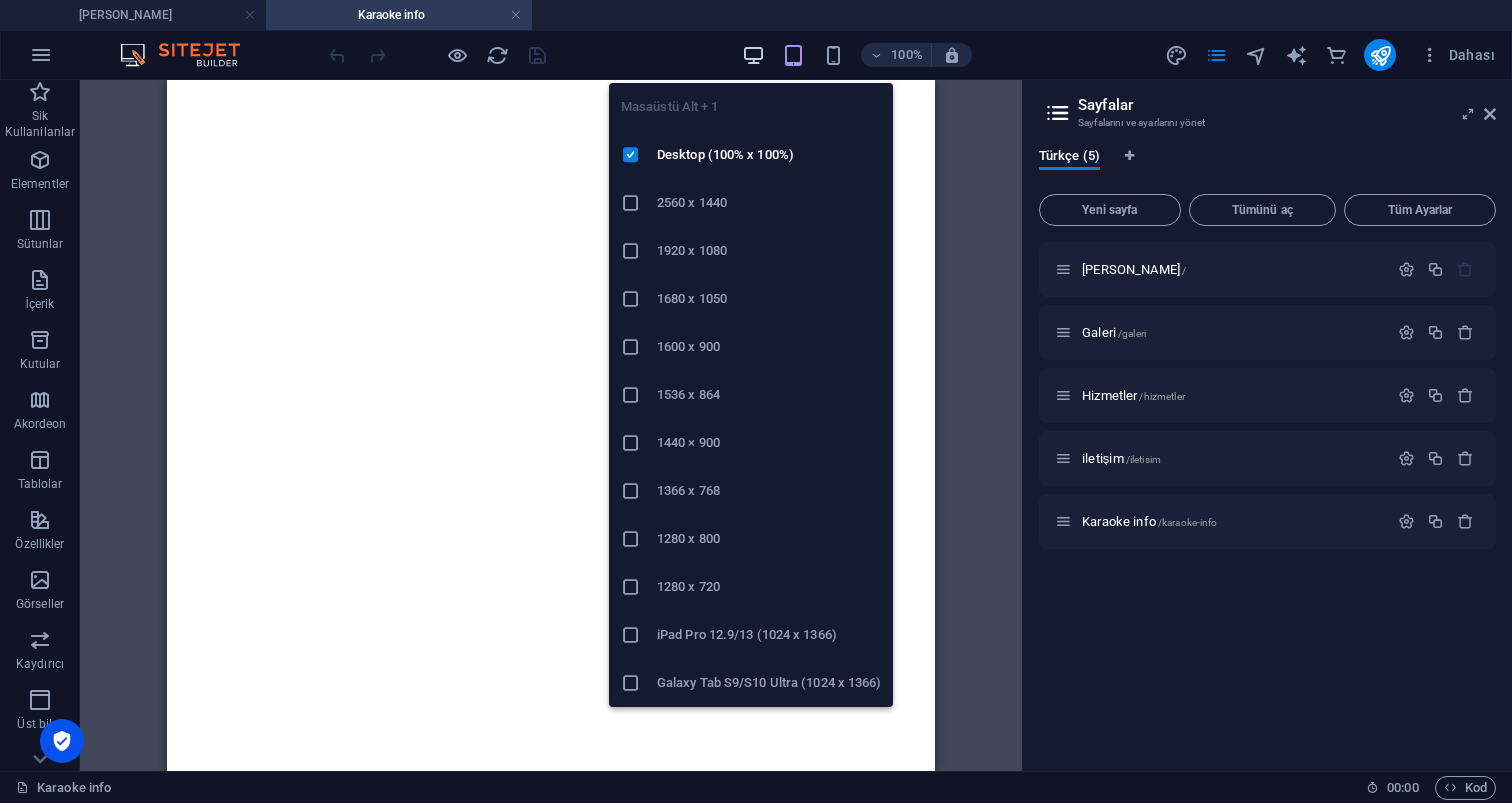 click at bounding box center (753, 55) 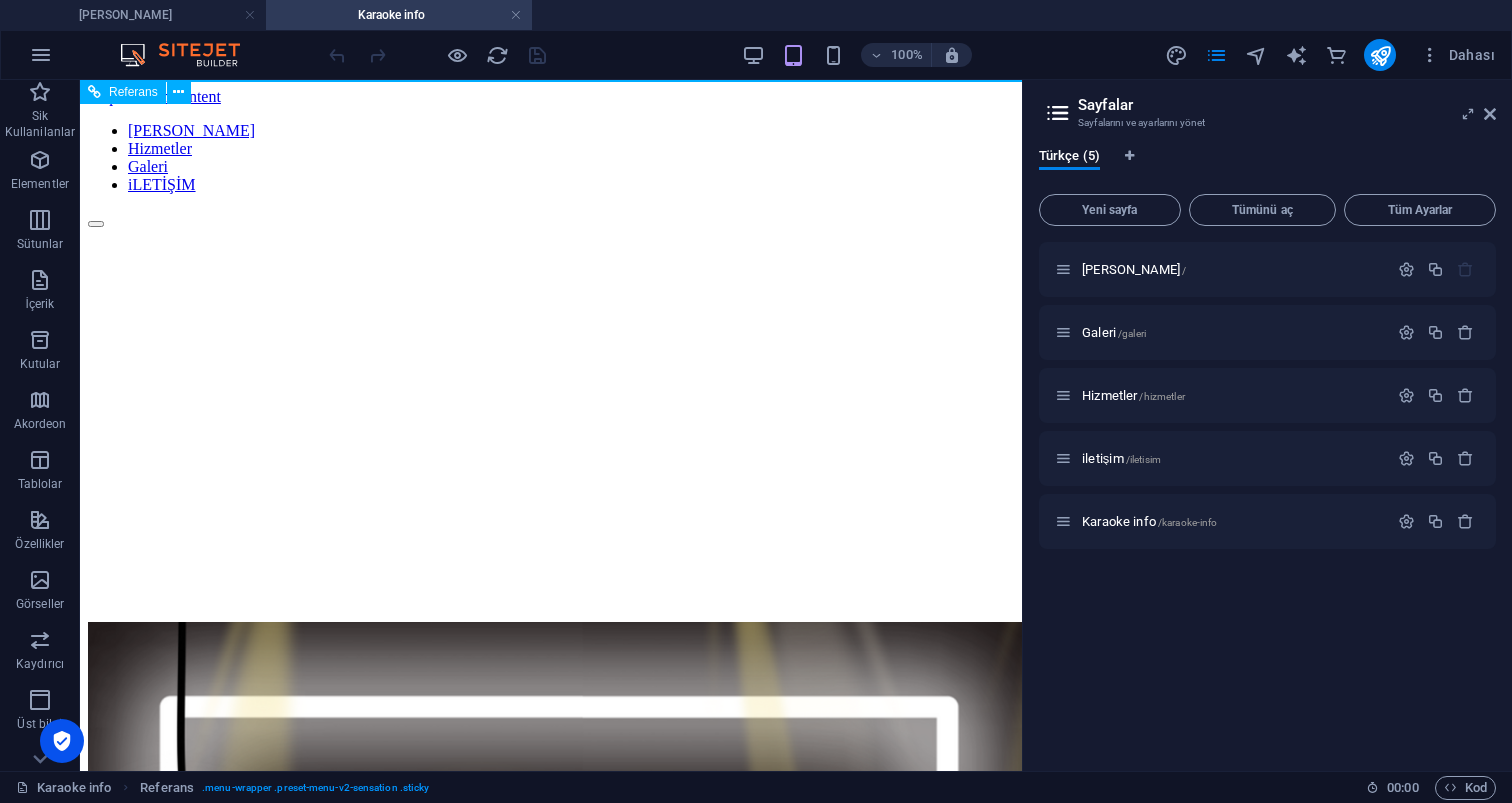 scroll, scrollTop: 0, scrollLeft: 0, axis: both 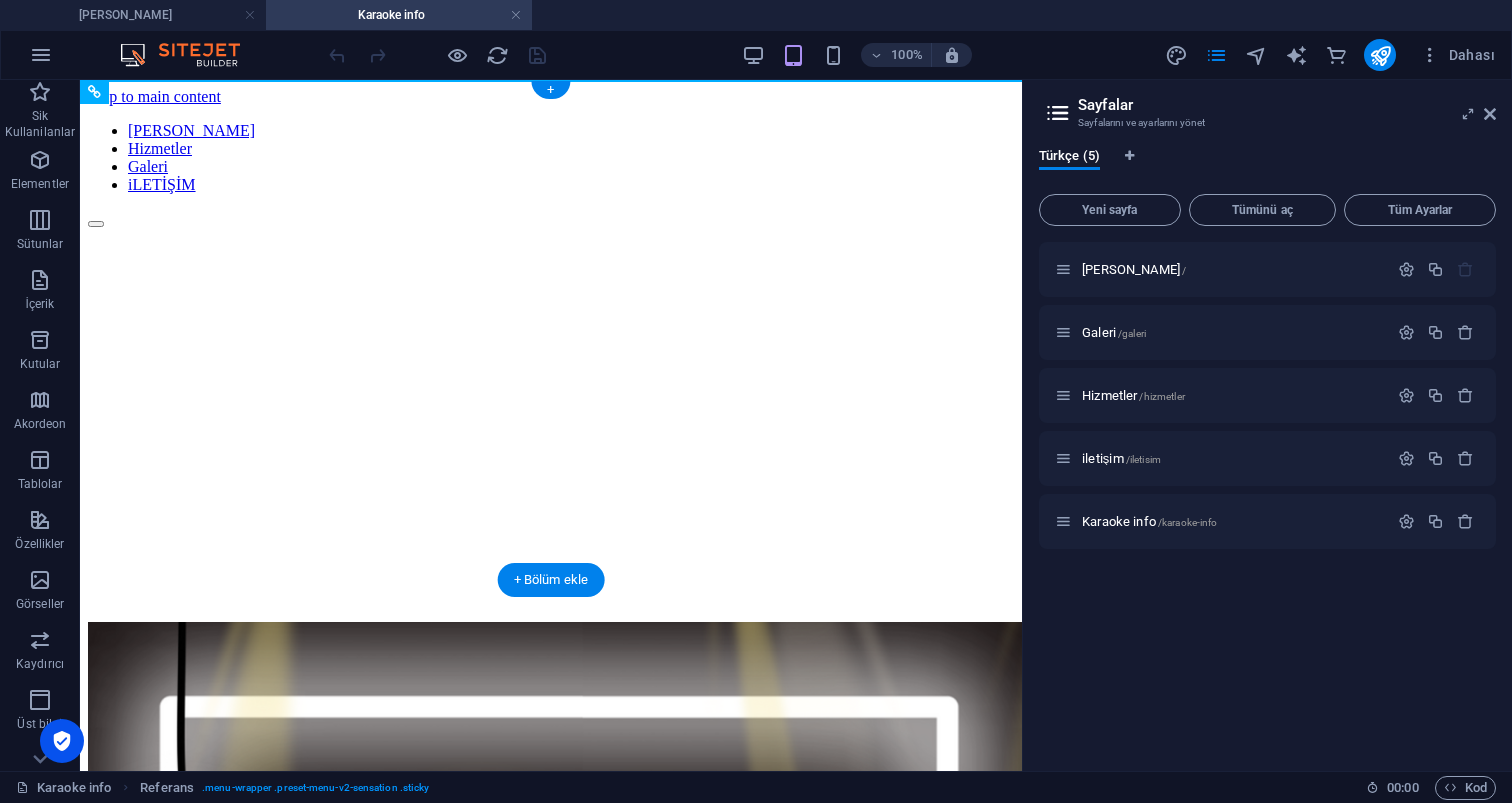click at bounding box center (551, 122) 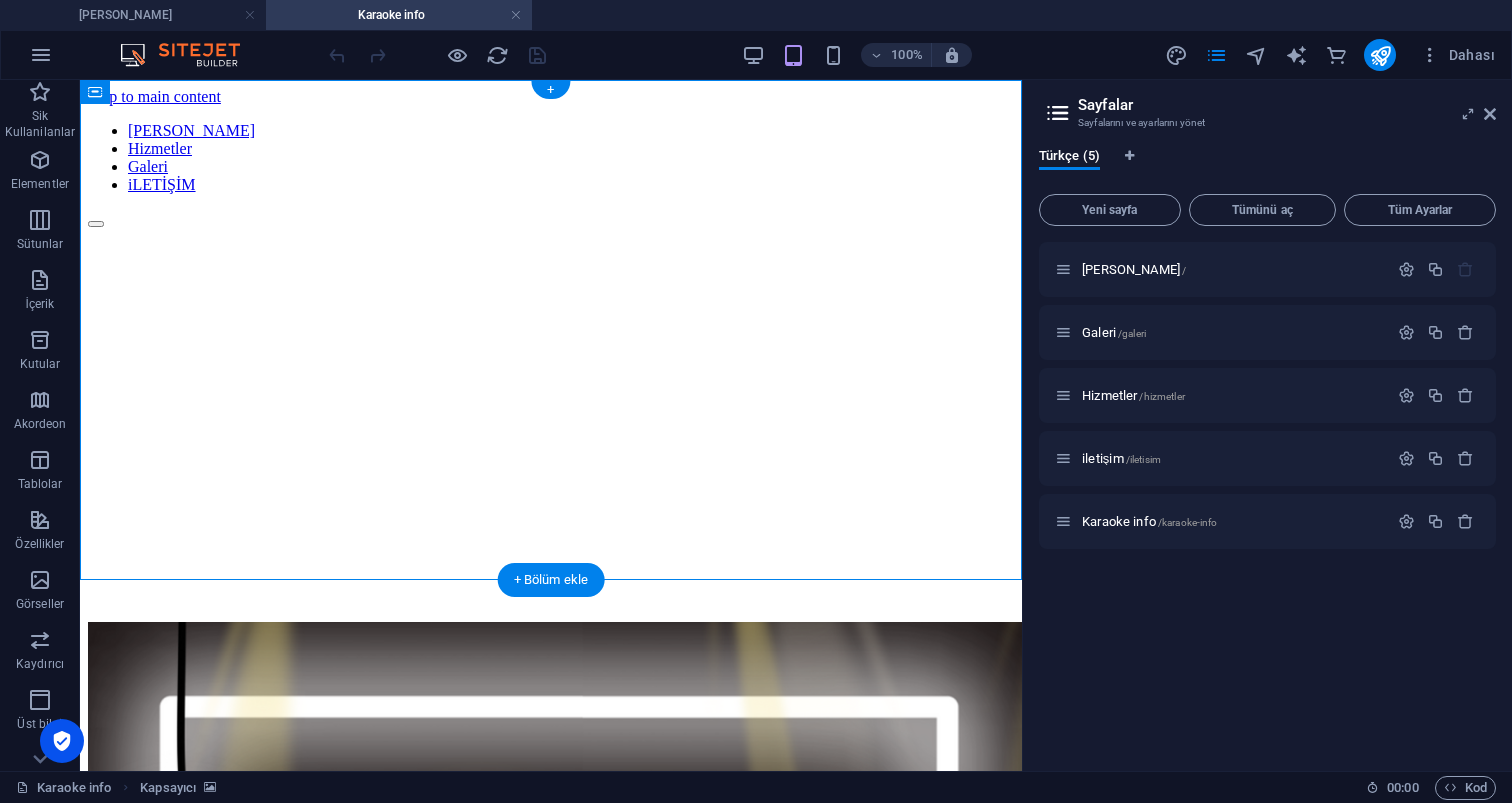 click at bounding box center [551, 122] 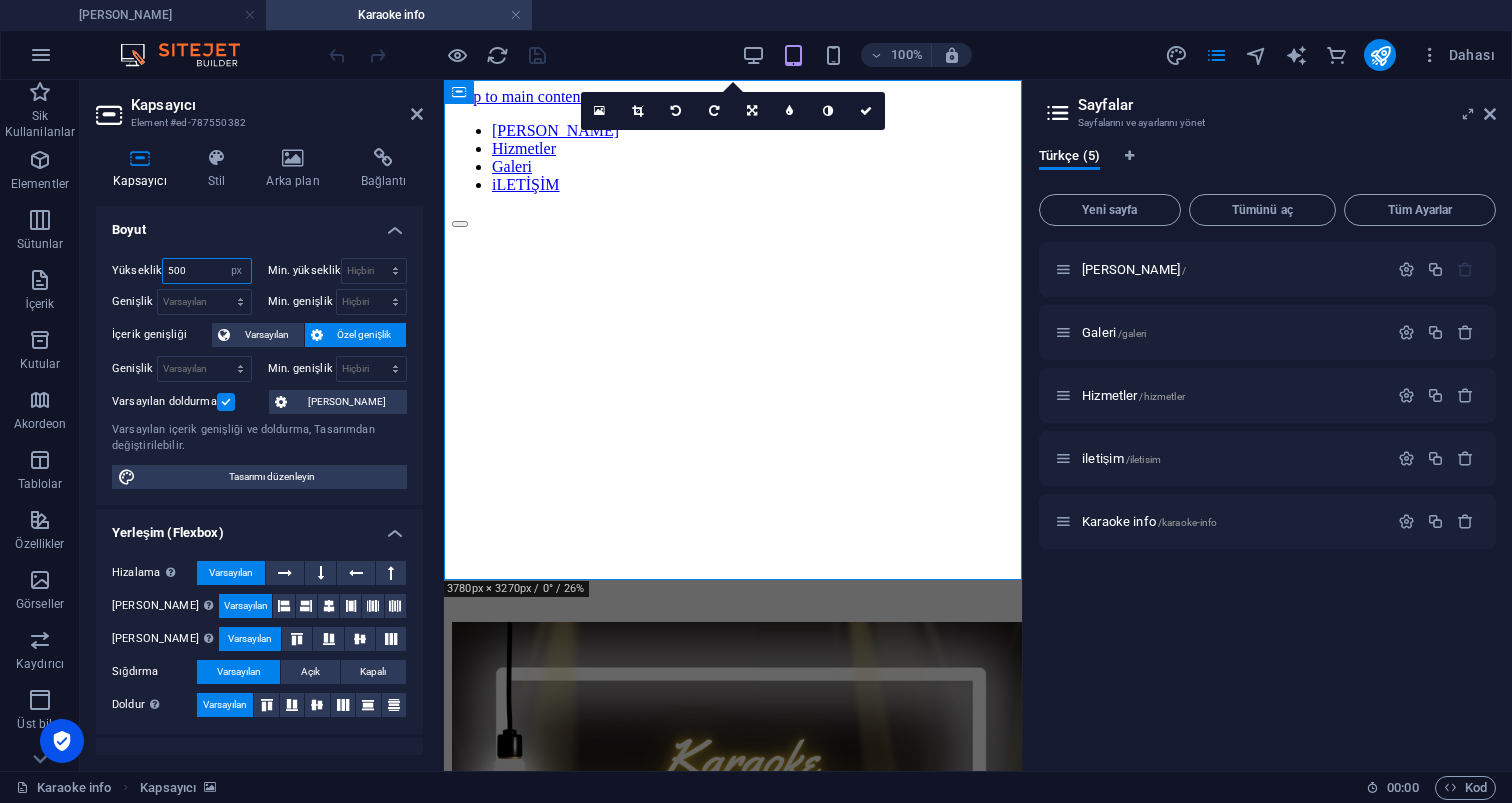click on "500" at bounding box center (206, 271) 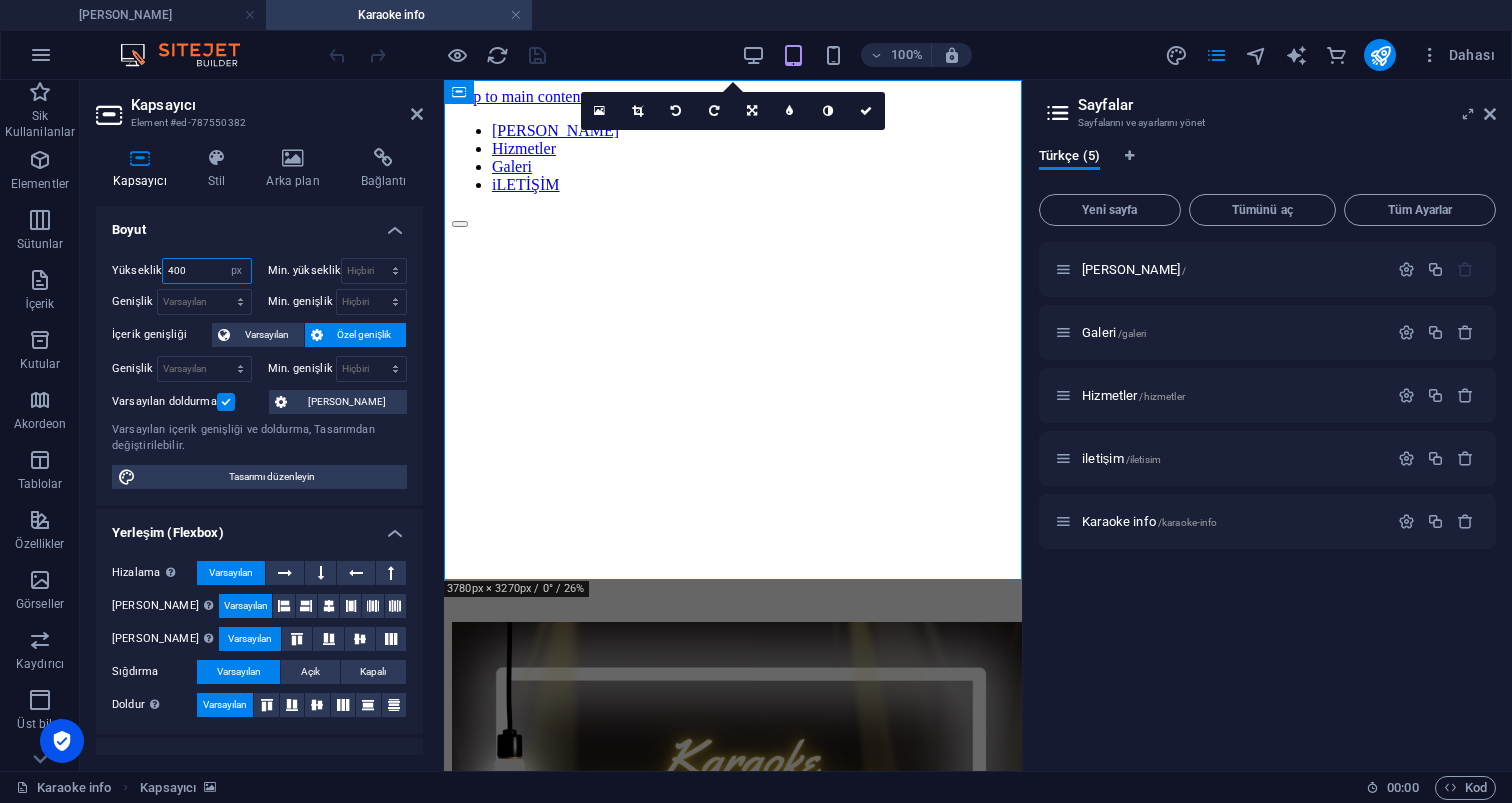 type on "400" 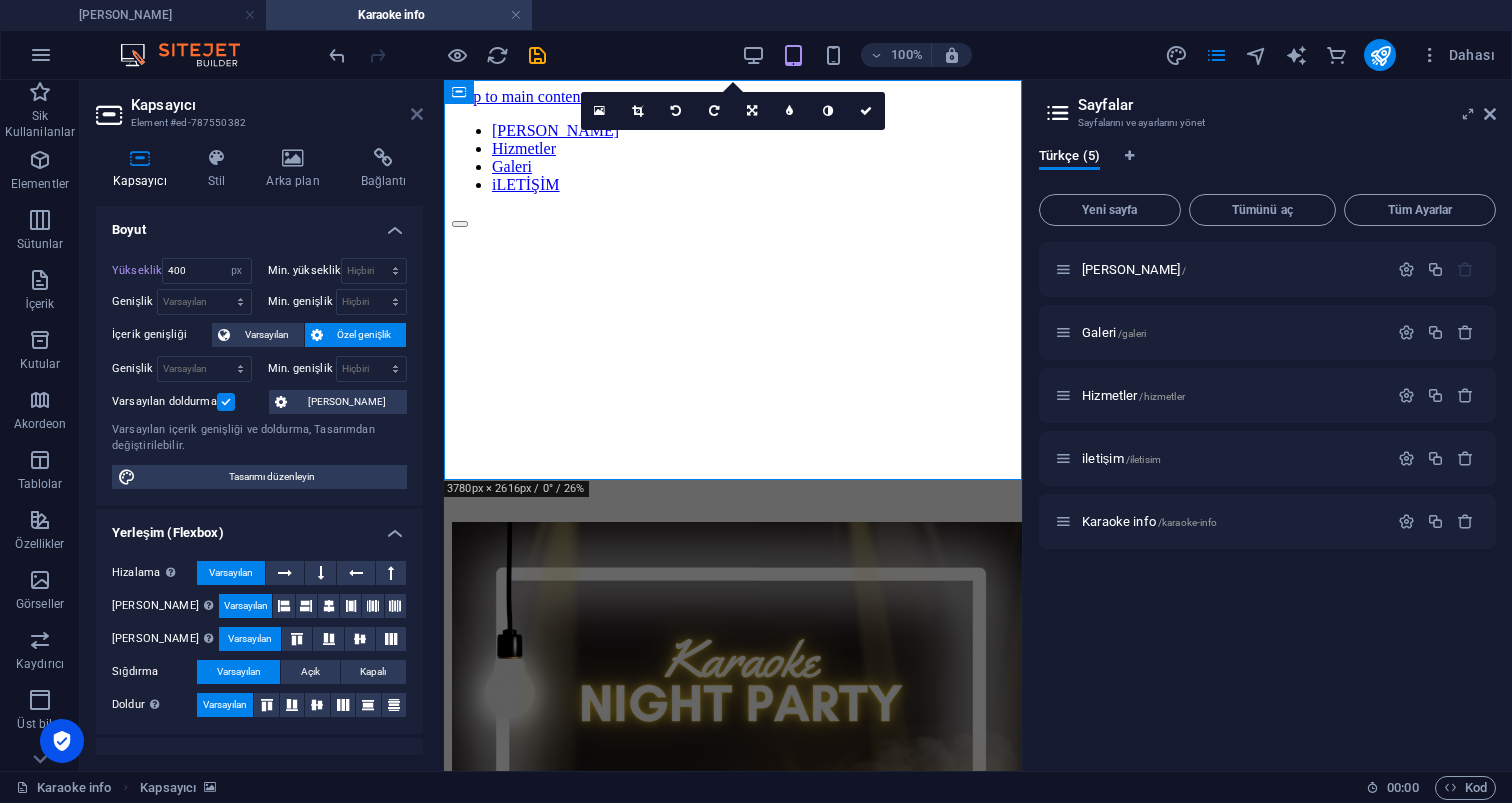 drag, startPoint x: 414, startPoint y: 114, endPoint x: 334, endPoint y: 38, distance: 110.34492 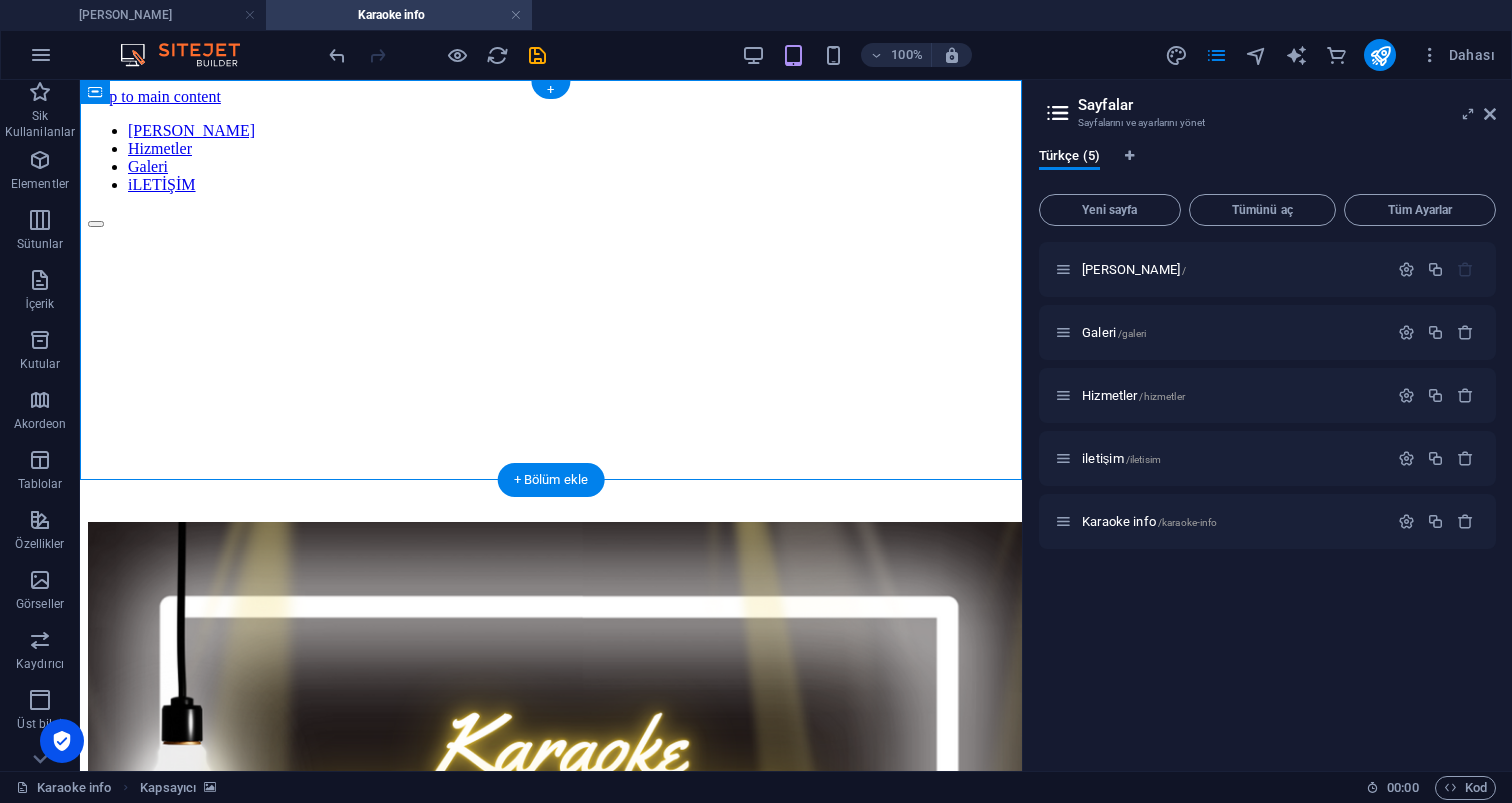 click at bounding box center [551, 122] 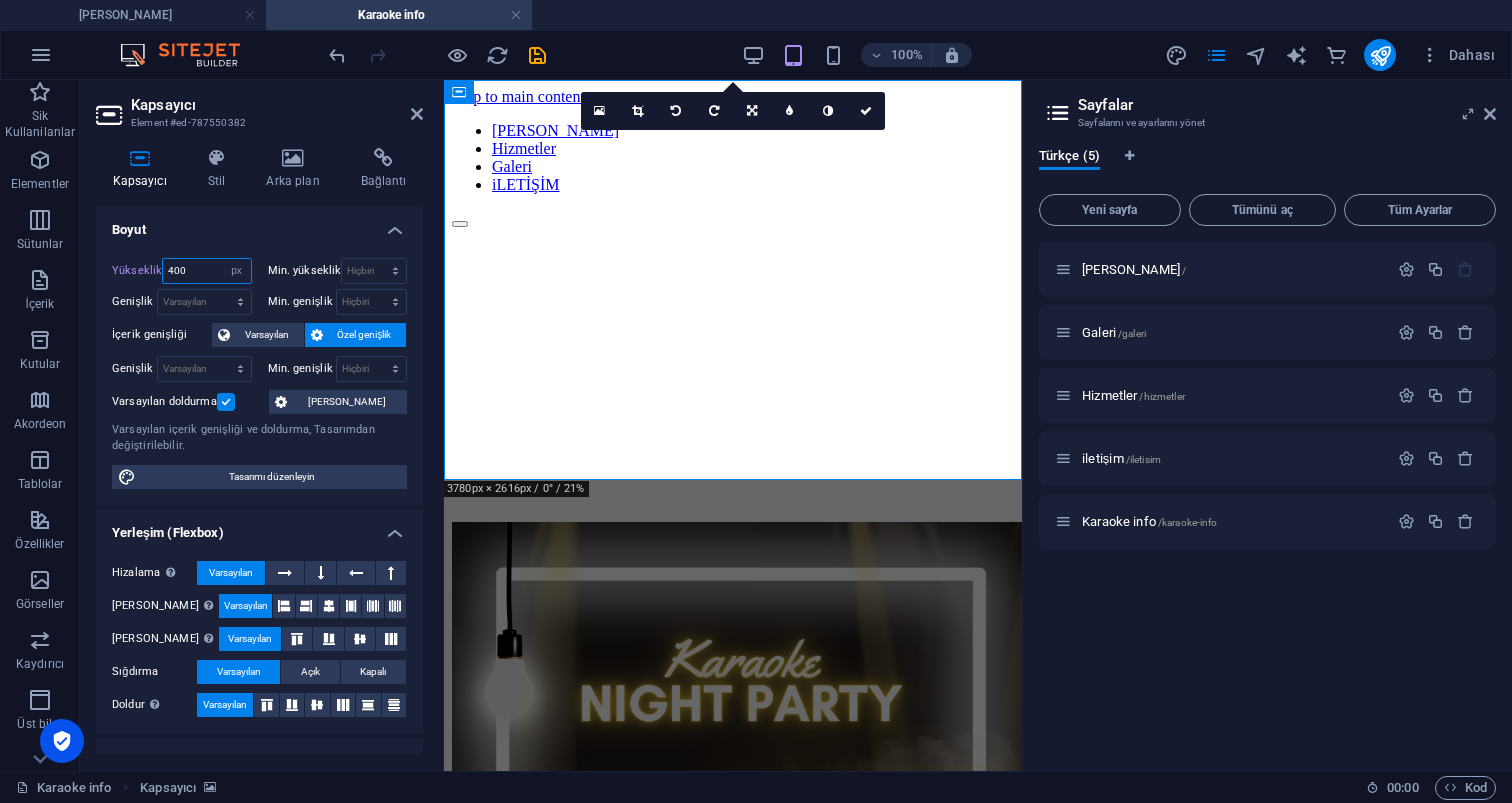 click on "400" at bounding box center (206, 271) 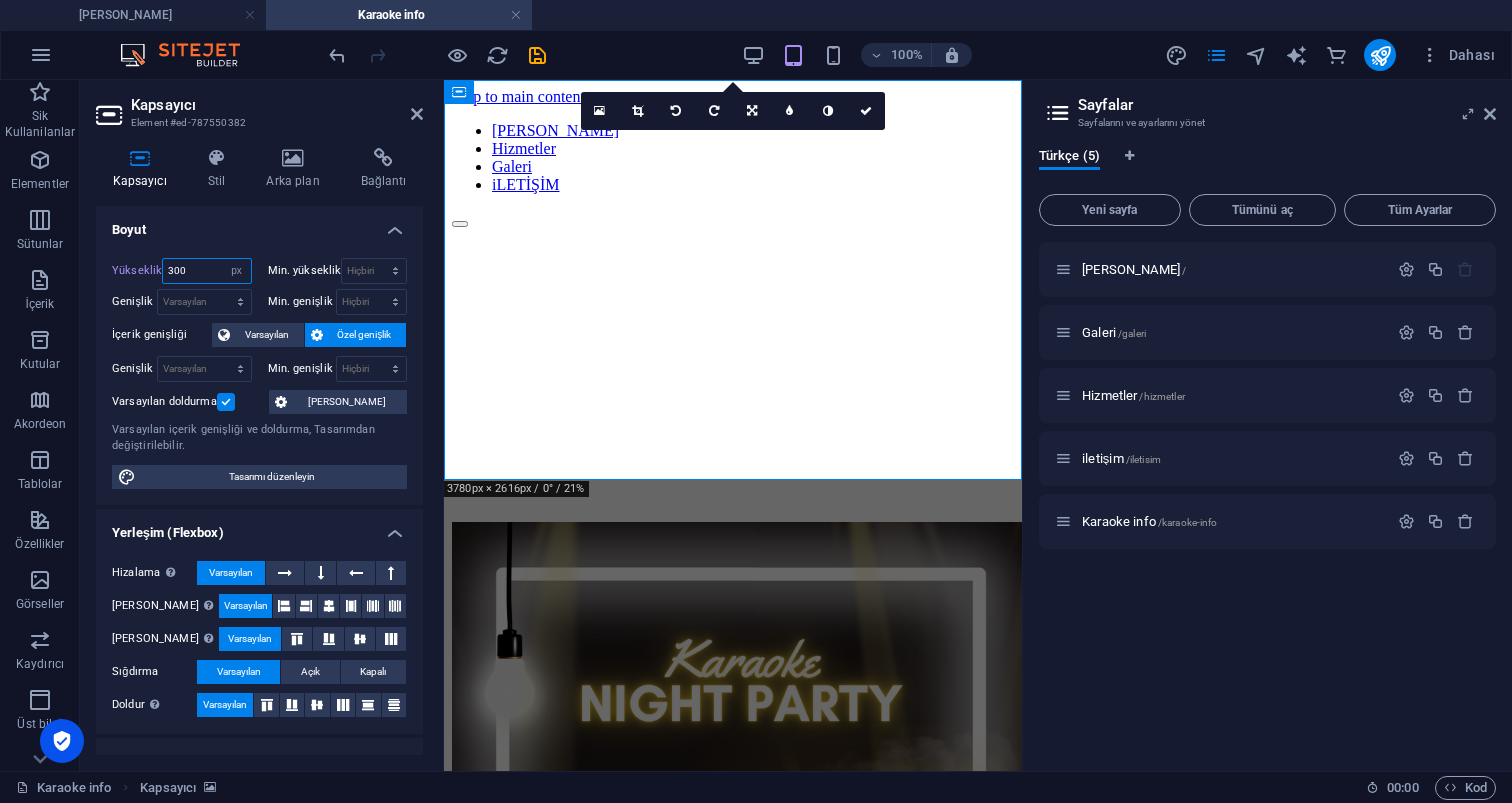 type on "300" 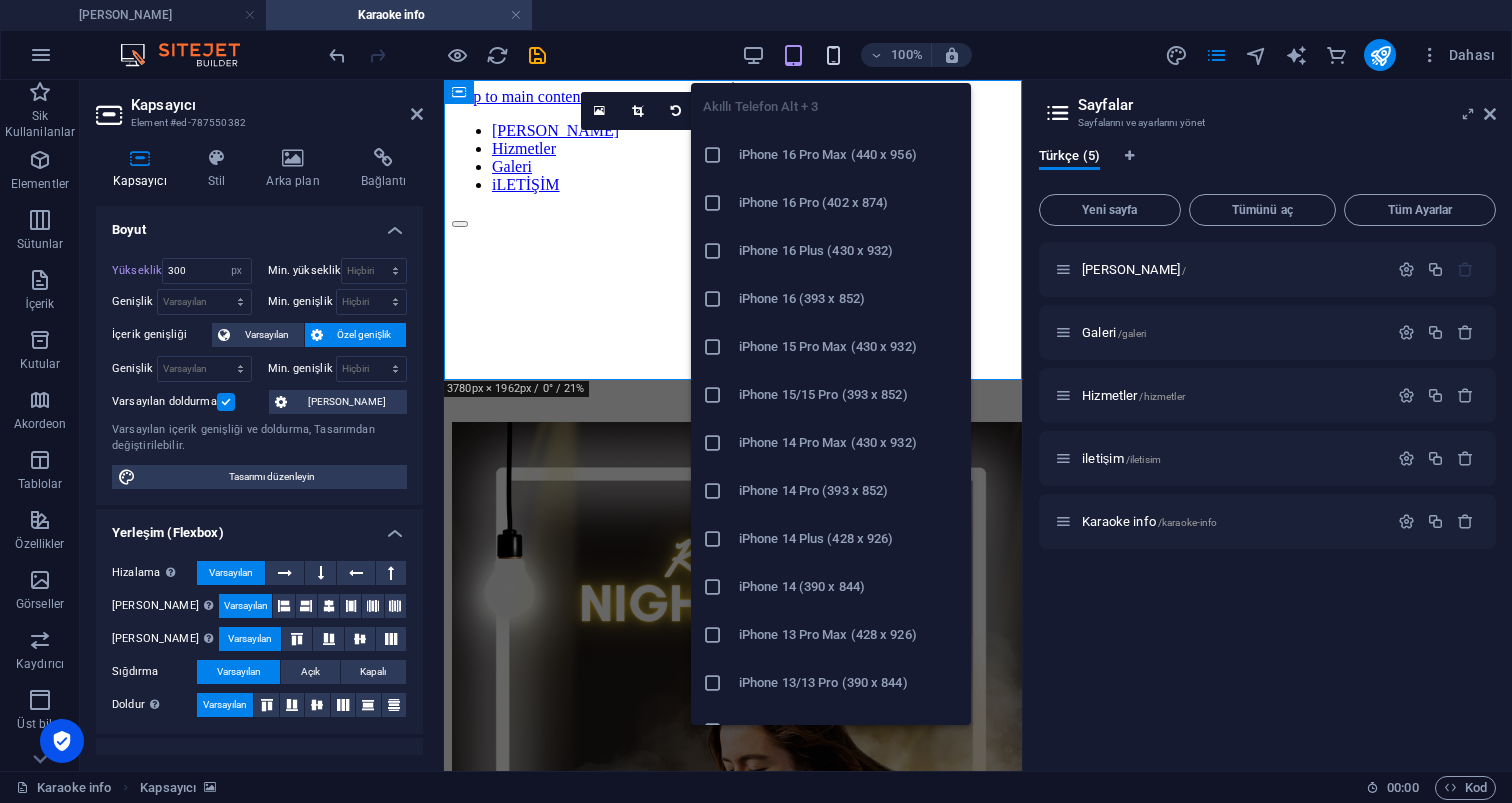 click at bounding box center (833, 55) 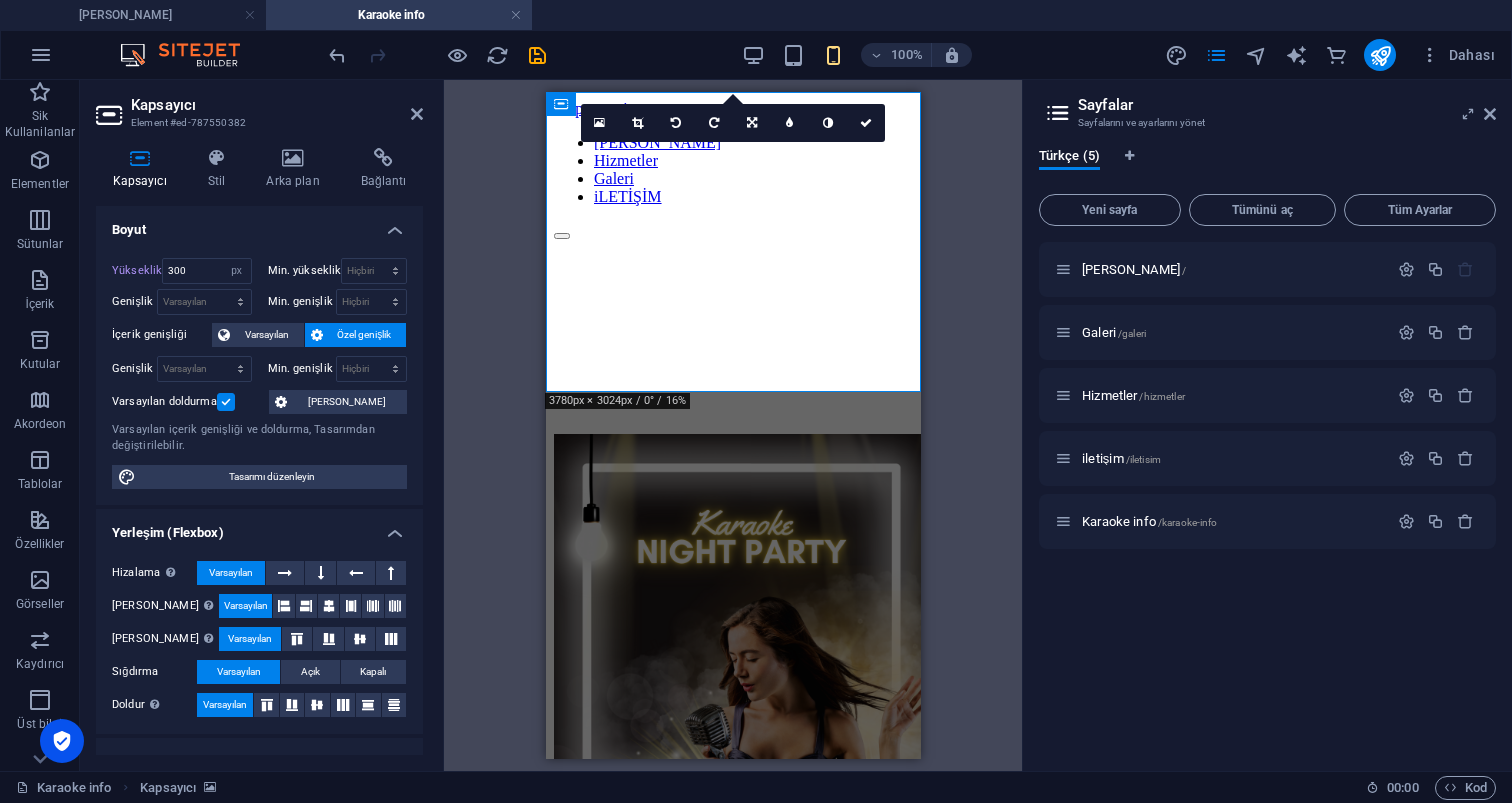 click on "Skip to main content
Ana Sayfa Hizmetler Galeri iLETİŞİM" at bounding box center (732, 267) 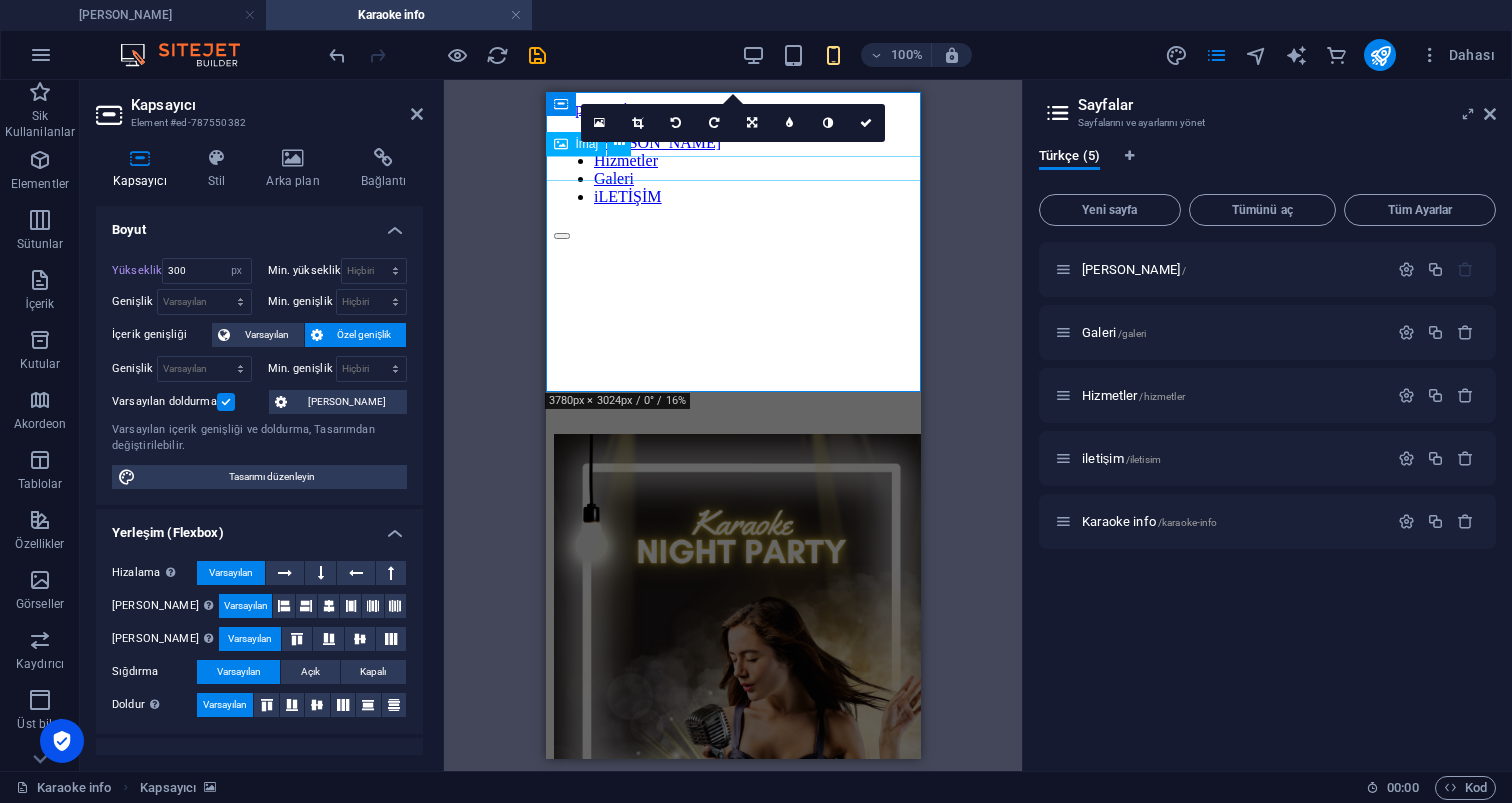 click at bounding box center (732, 623) 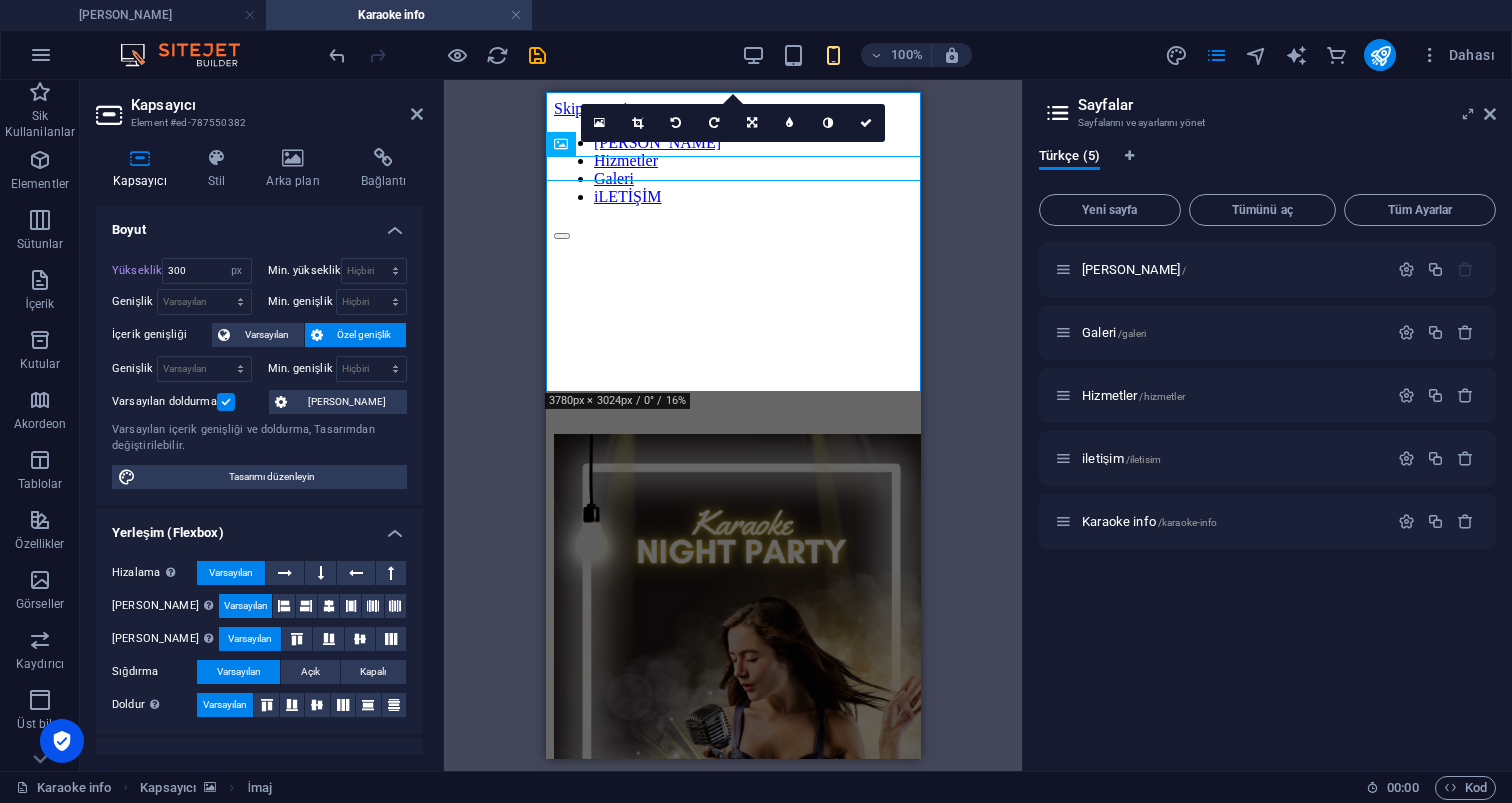 click at bounding box center (732, 134) 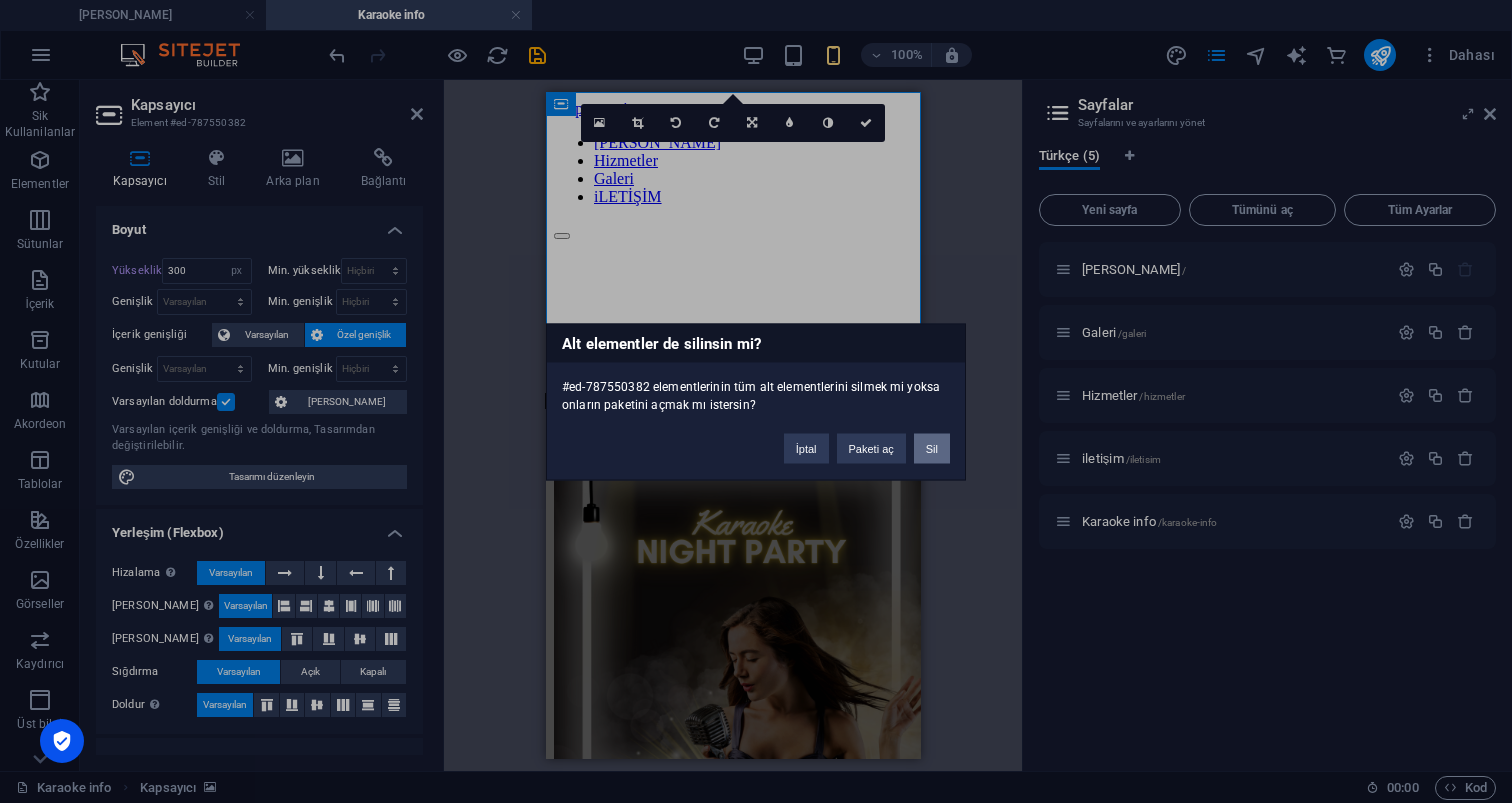 click on "Sil" at bounding box center [932, 448] 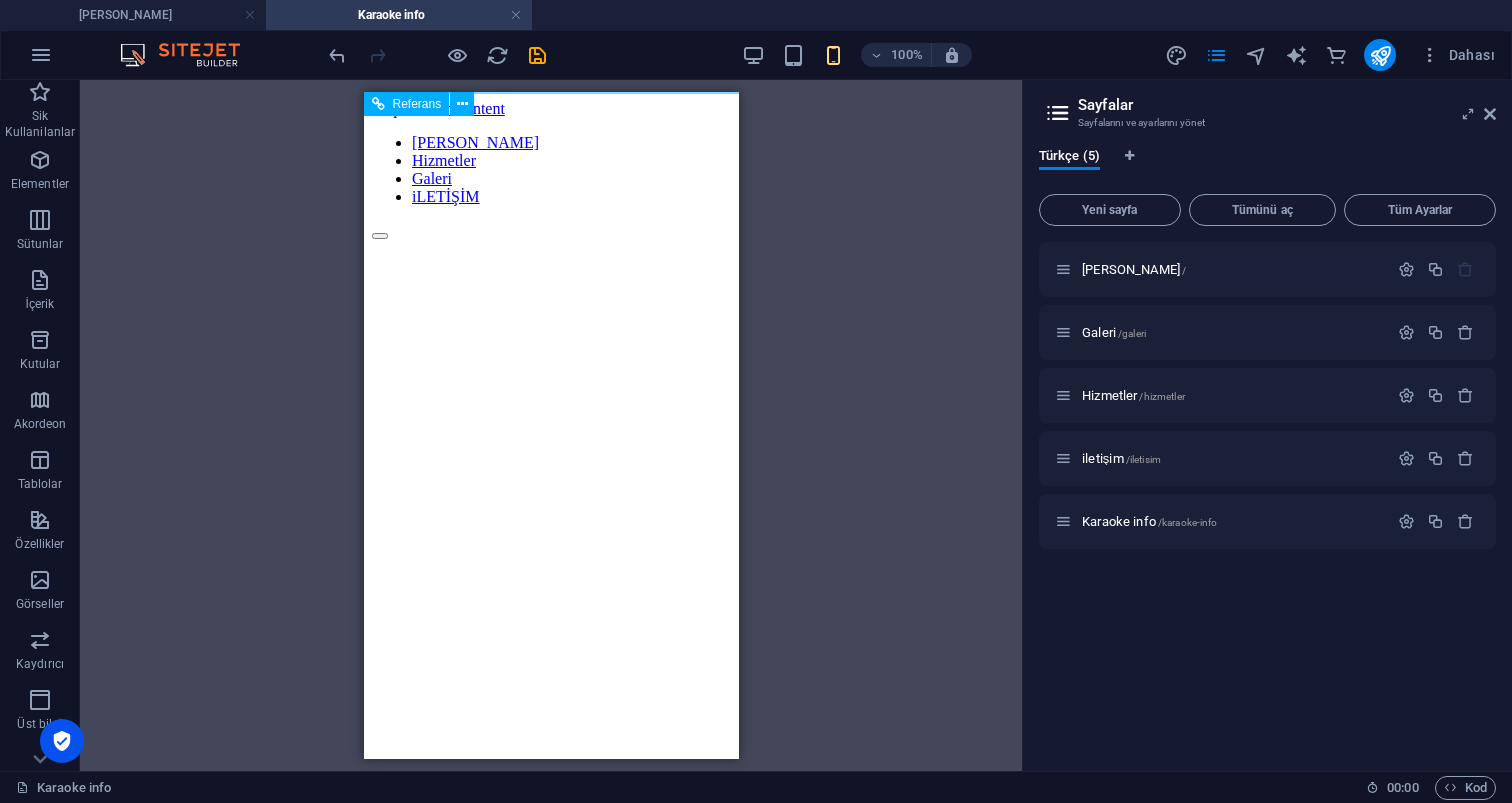 click at bounding box center (550, 231) 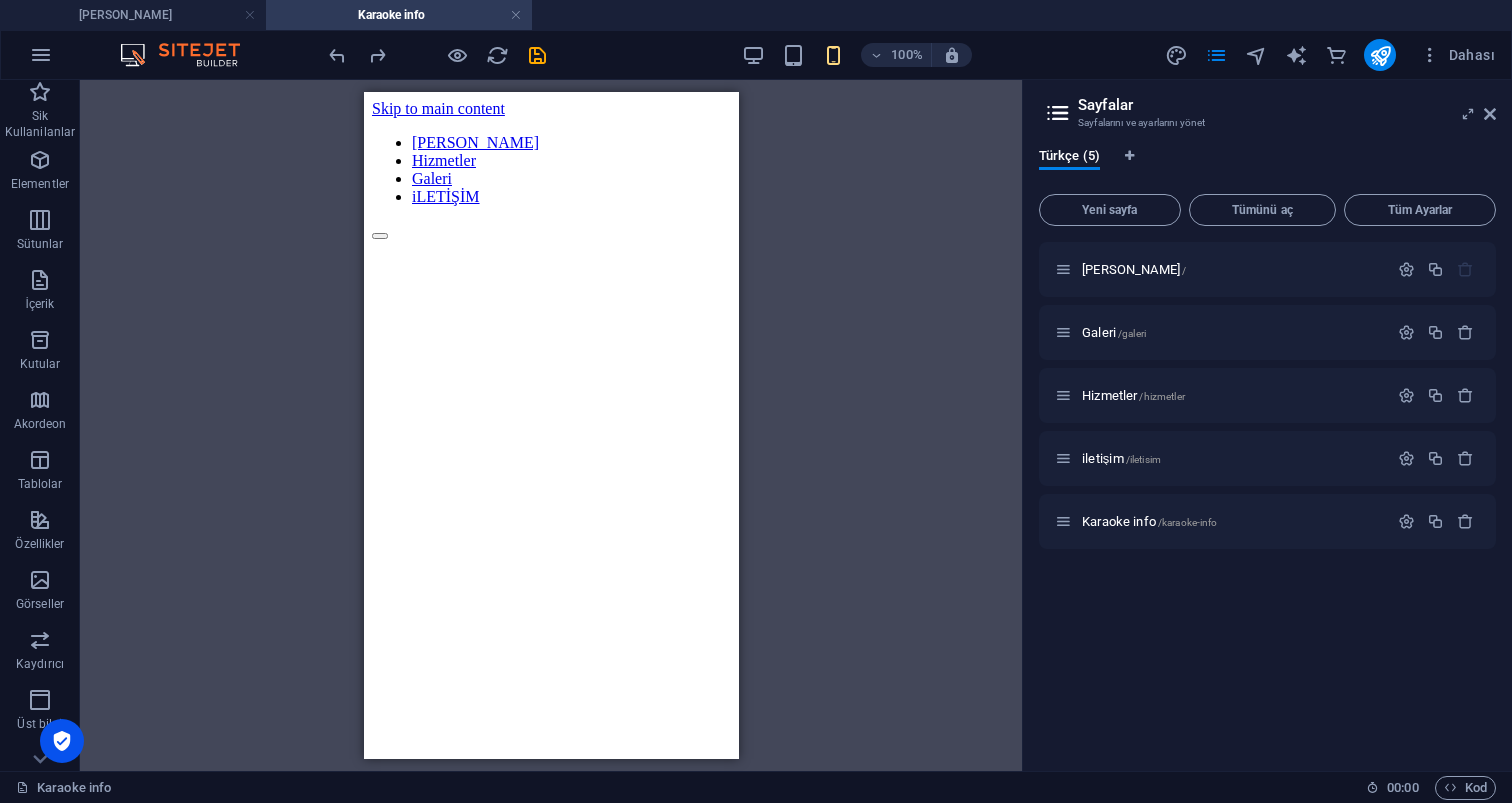 click on "Skip to main content
Ana Sayfa Hizmetler Galeri iLETİŞİM" at bounding box center [550, 117] 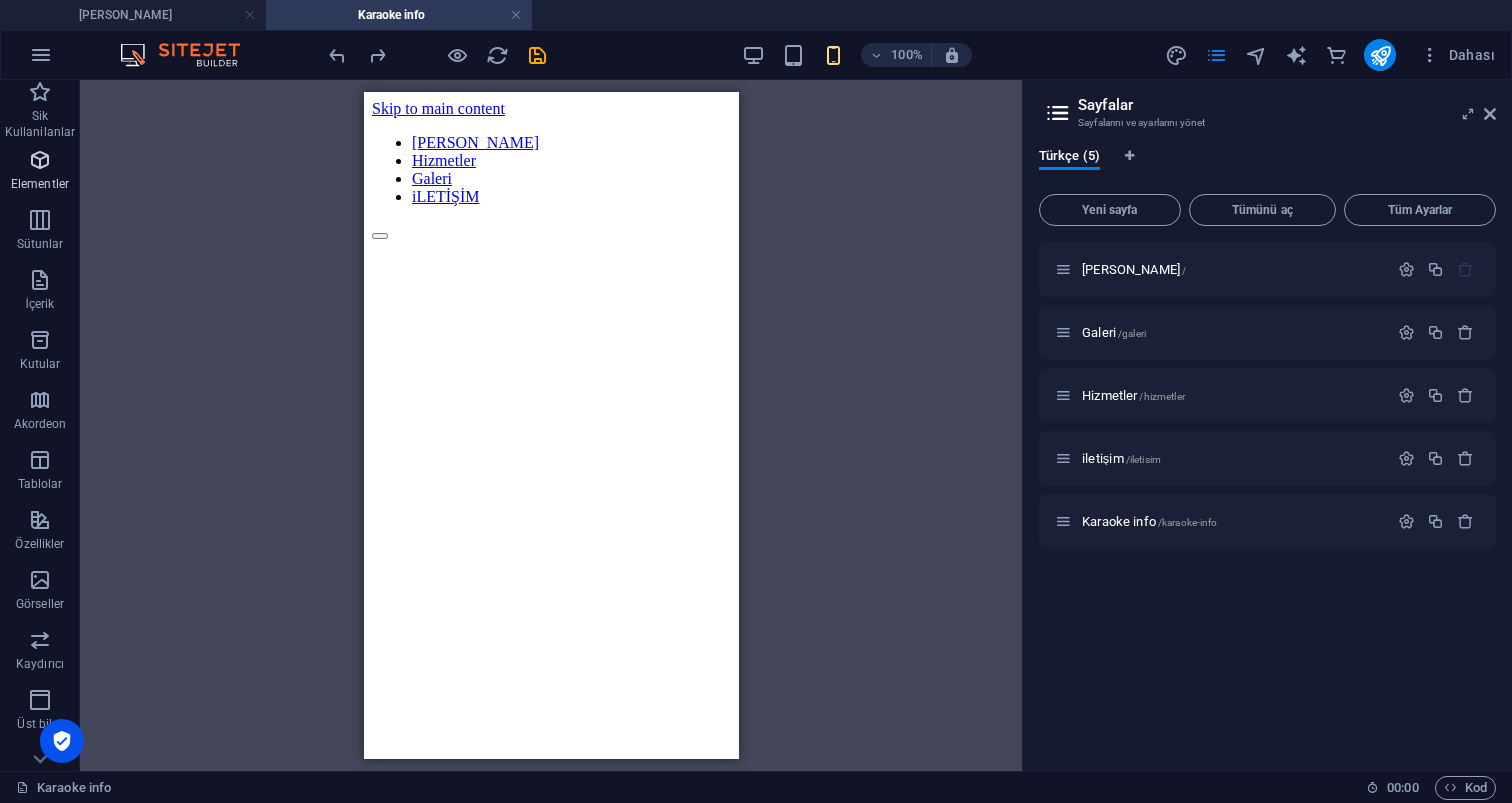 click at bounding box center [40, 160] 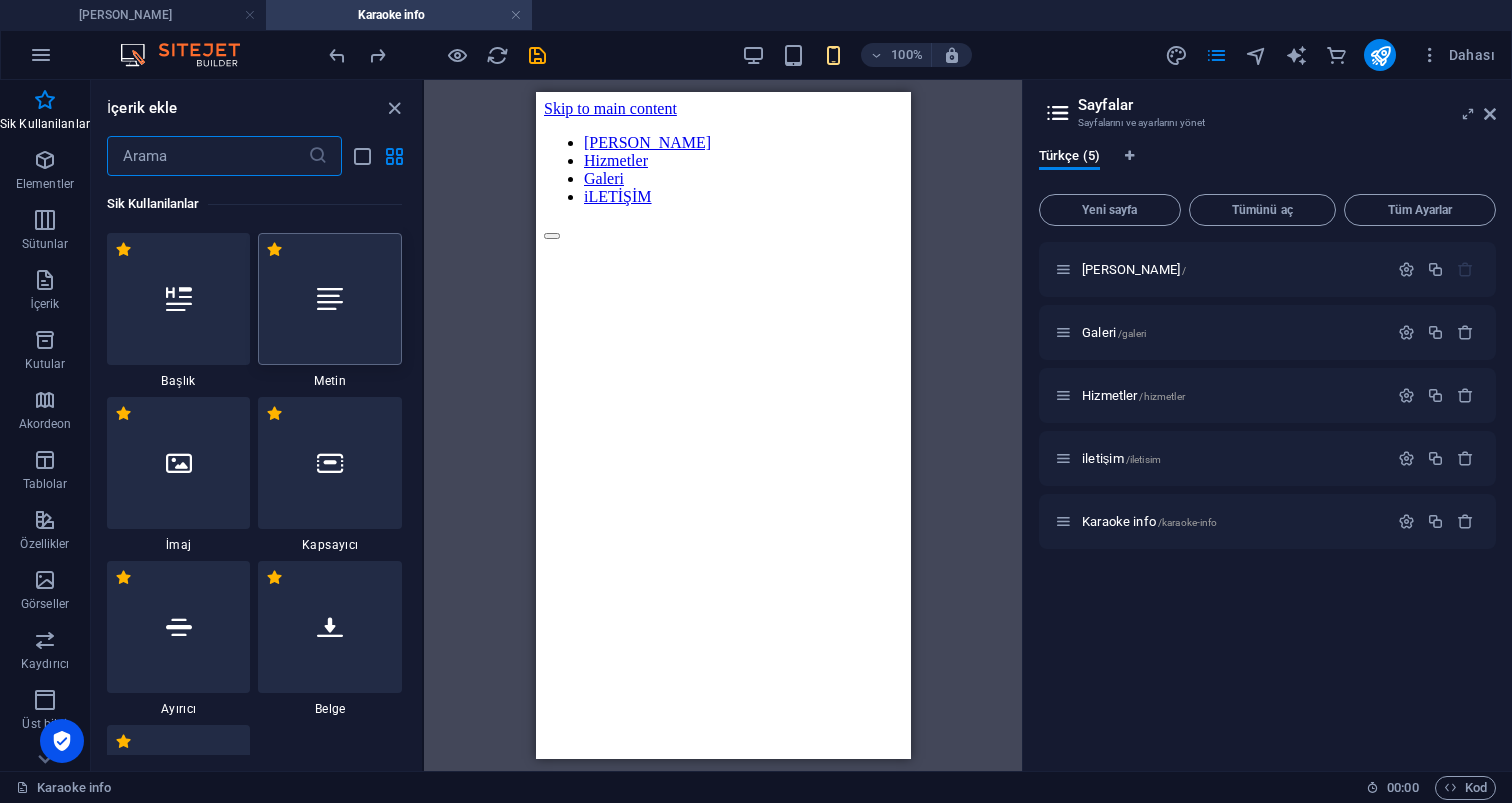 scroll, scrollTop: 0, scrollLeft: 0, axis: both 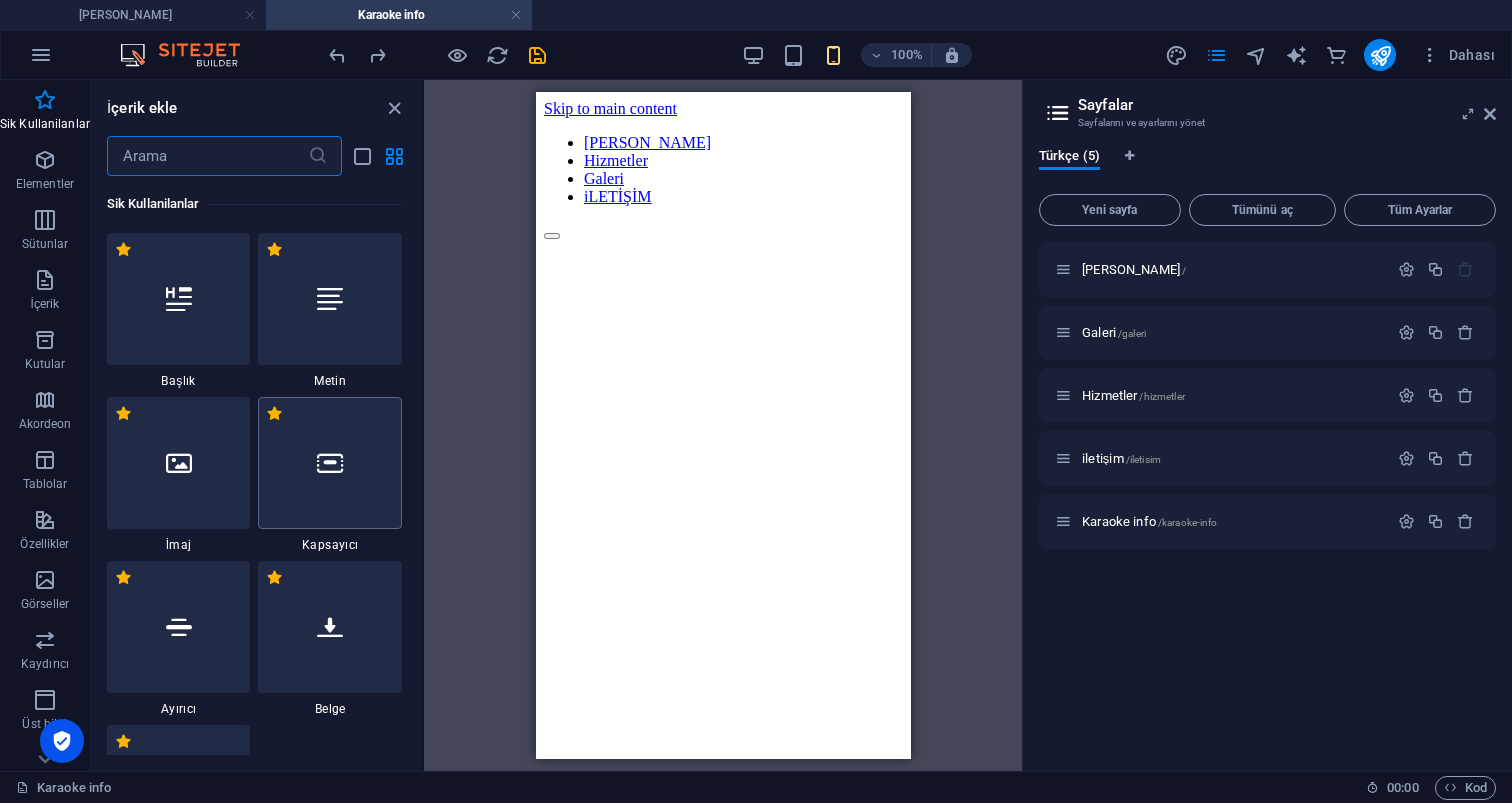 click at bounding box center [330, 463] 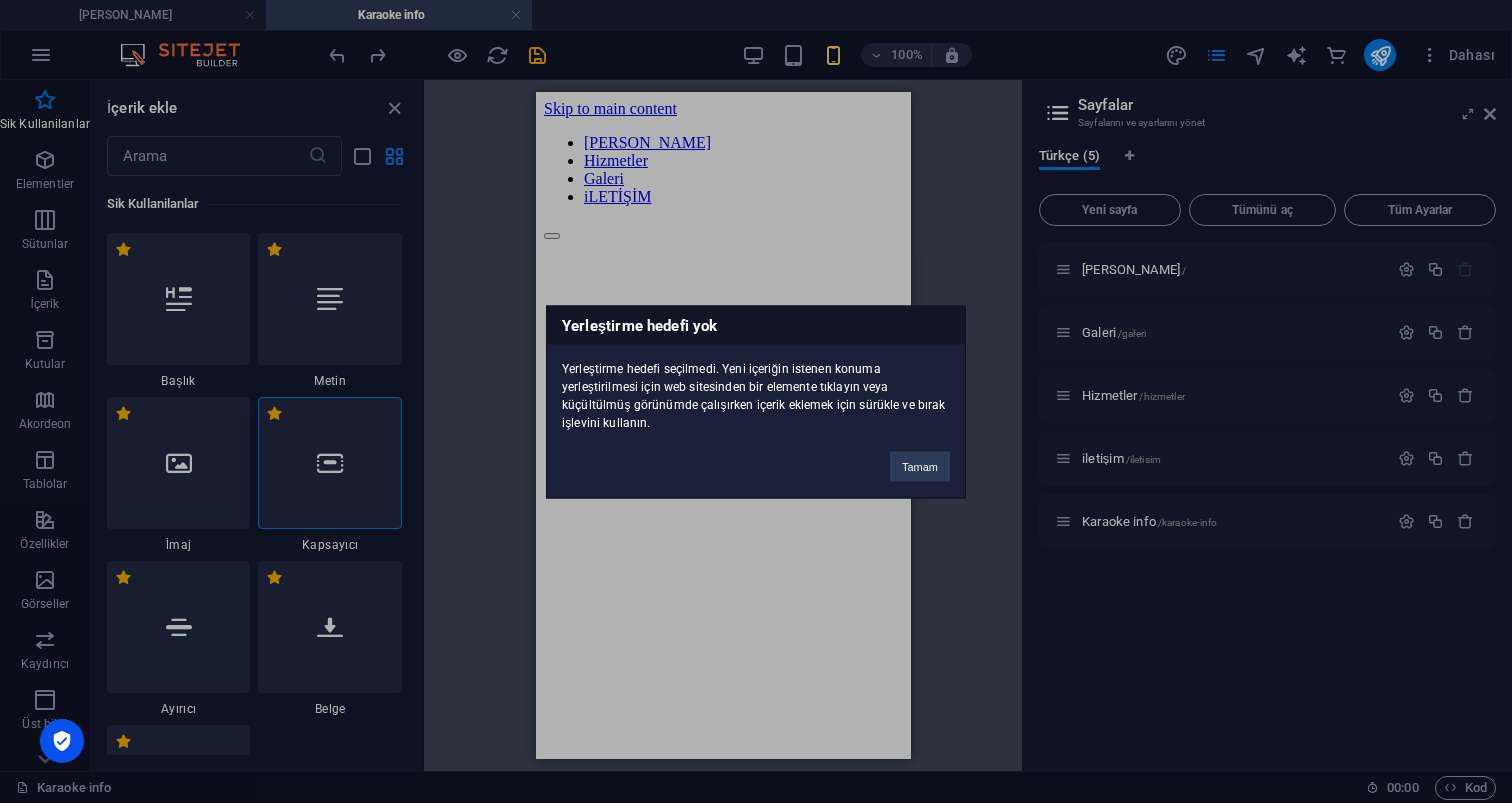 click on "Tamam" at bounding box center [920, 466] 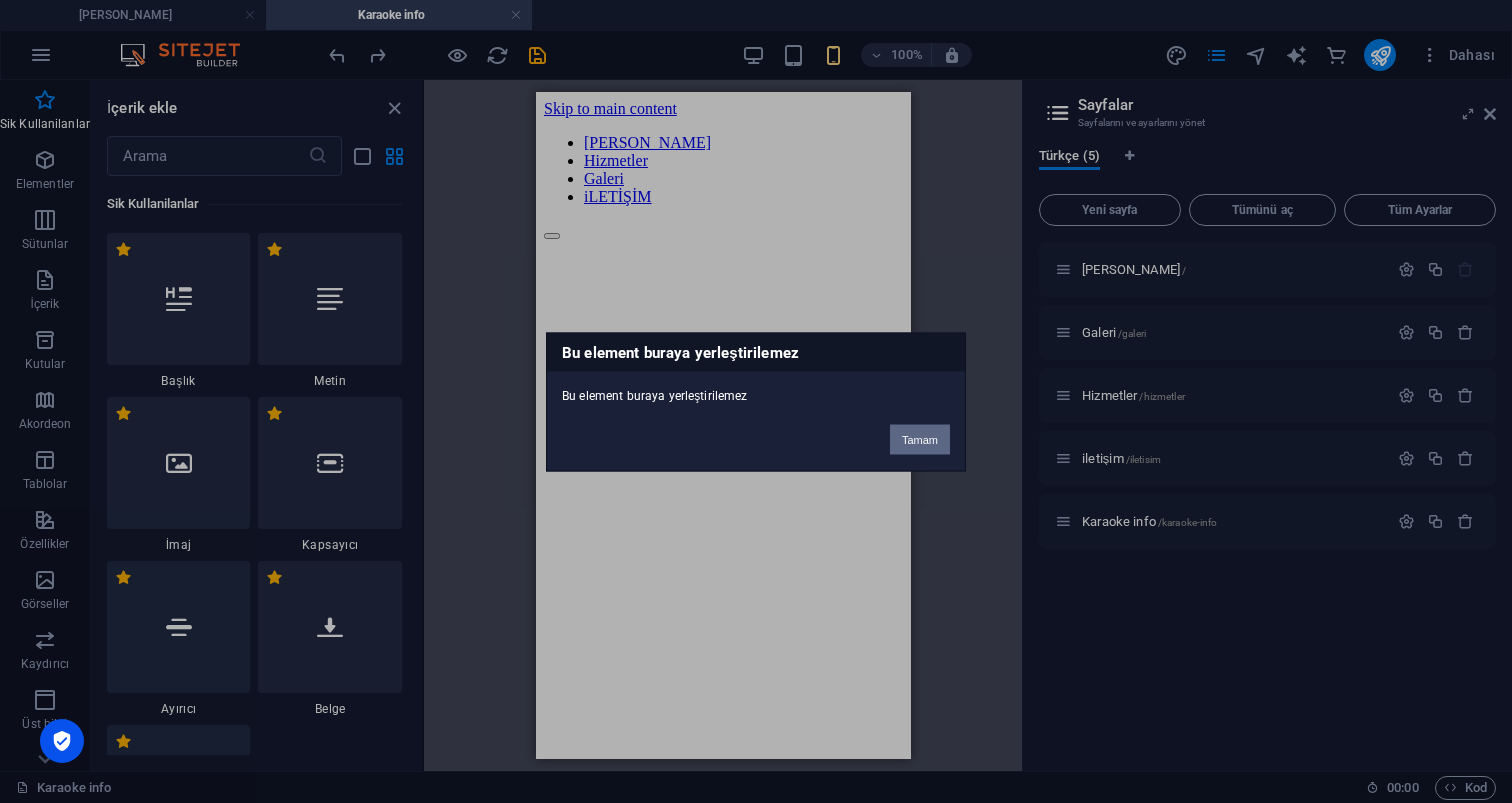 click on "Tamam" at bounding box center (920, 439) 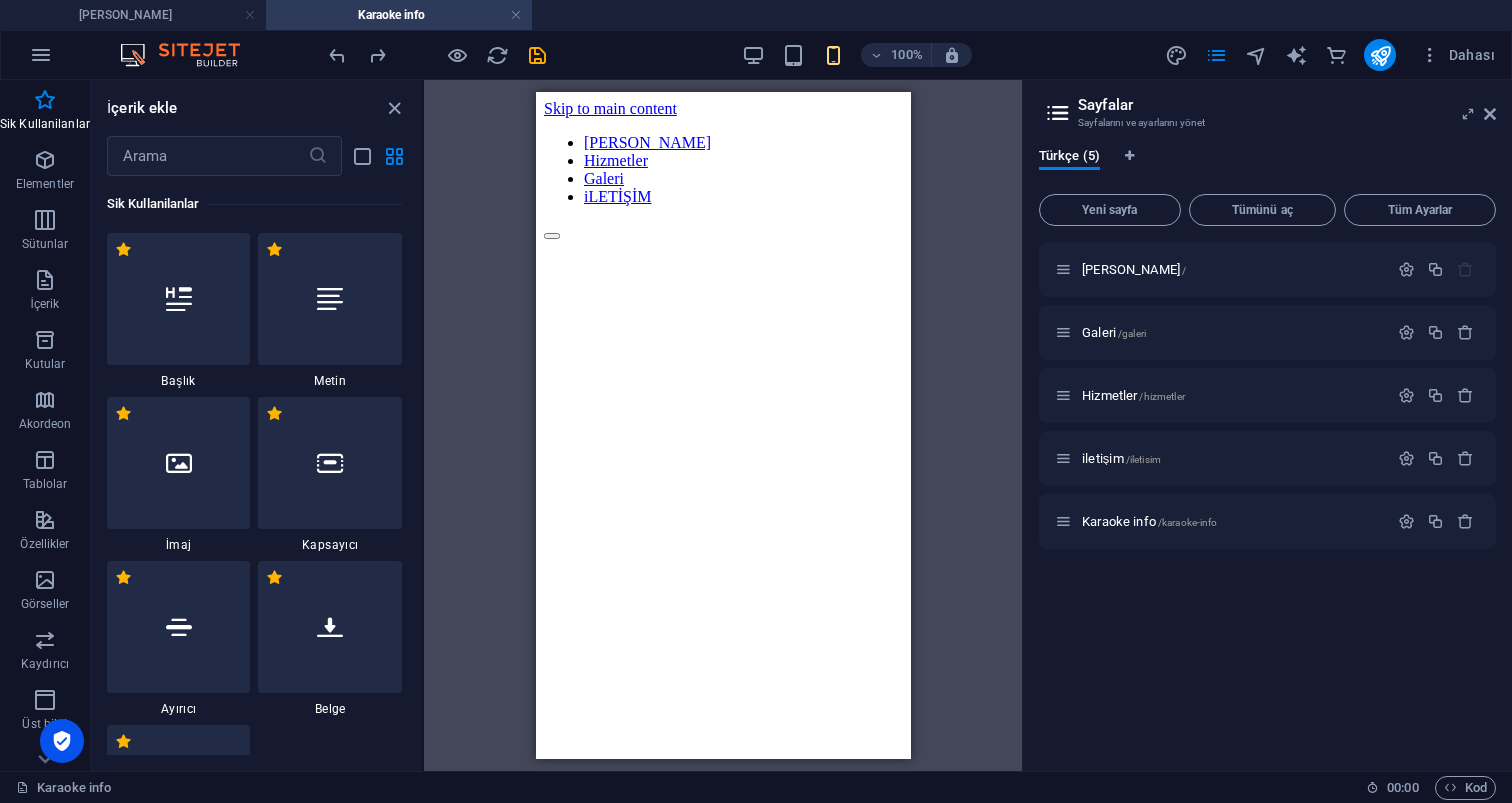 click at bounding box center [722, 231] 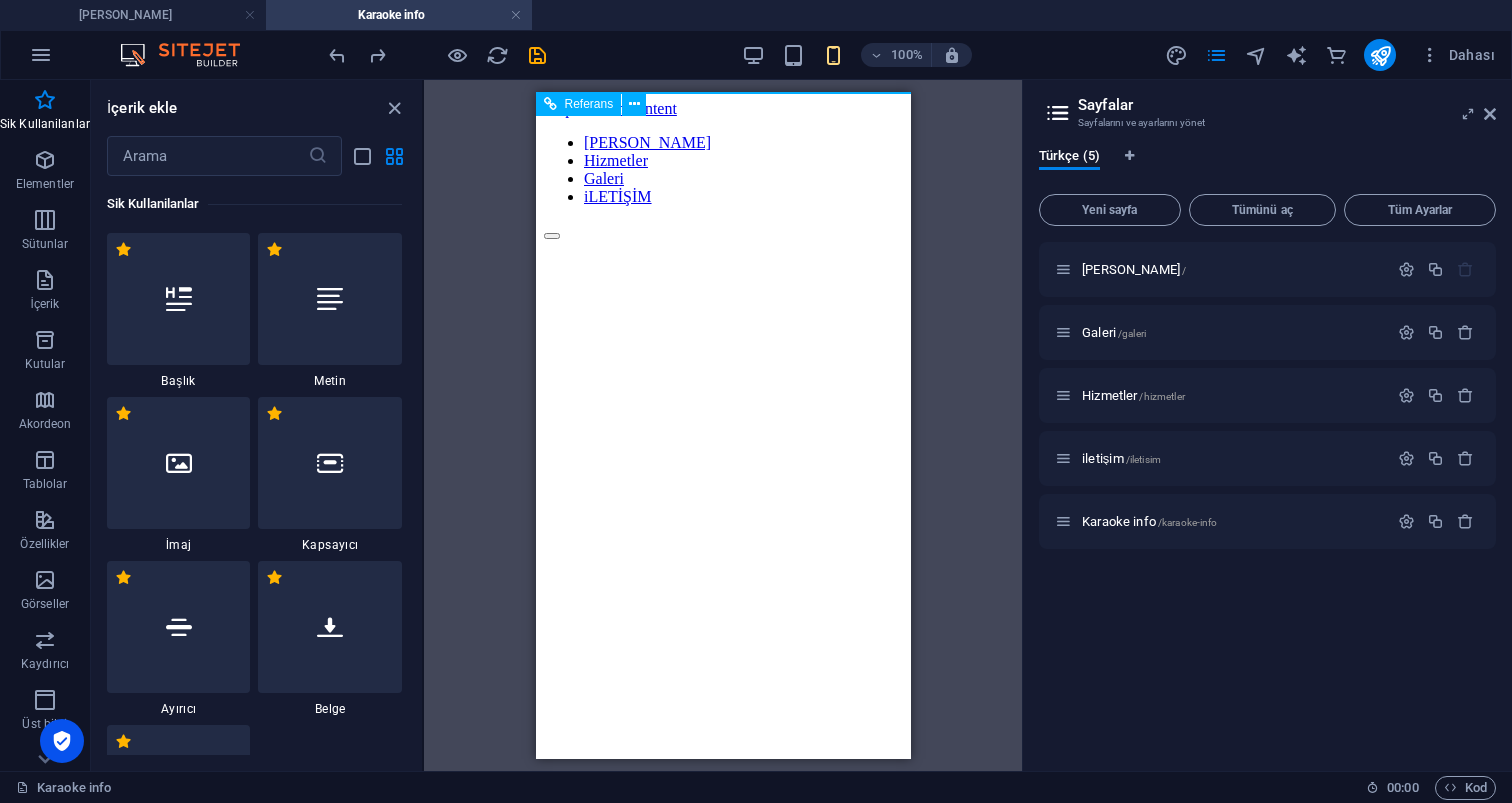 click at bounding box center (722, 231) 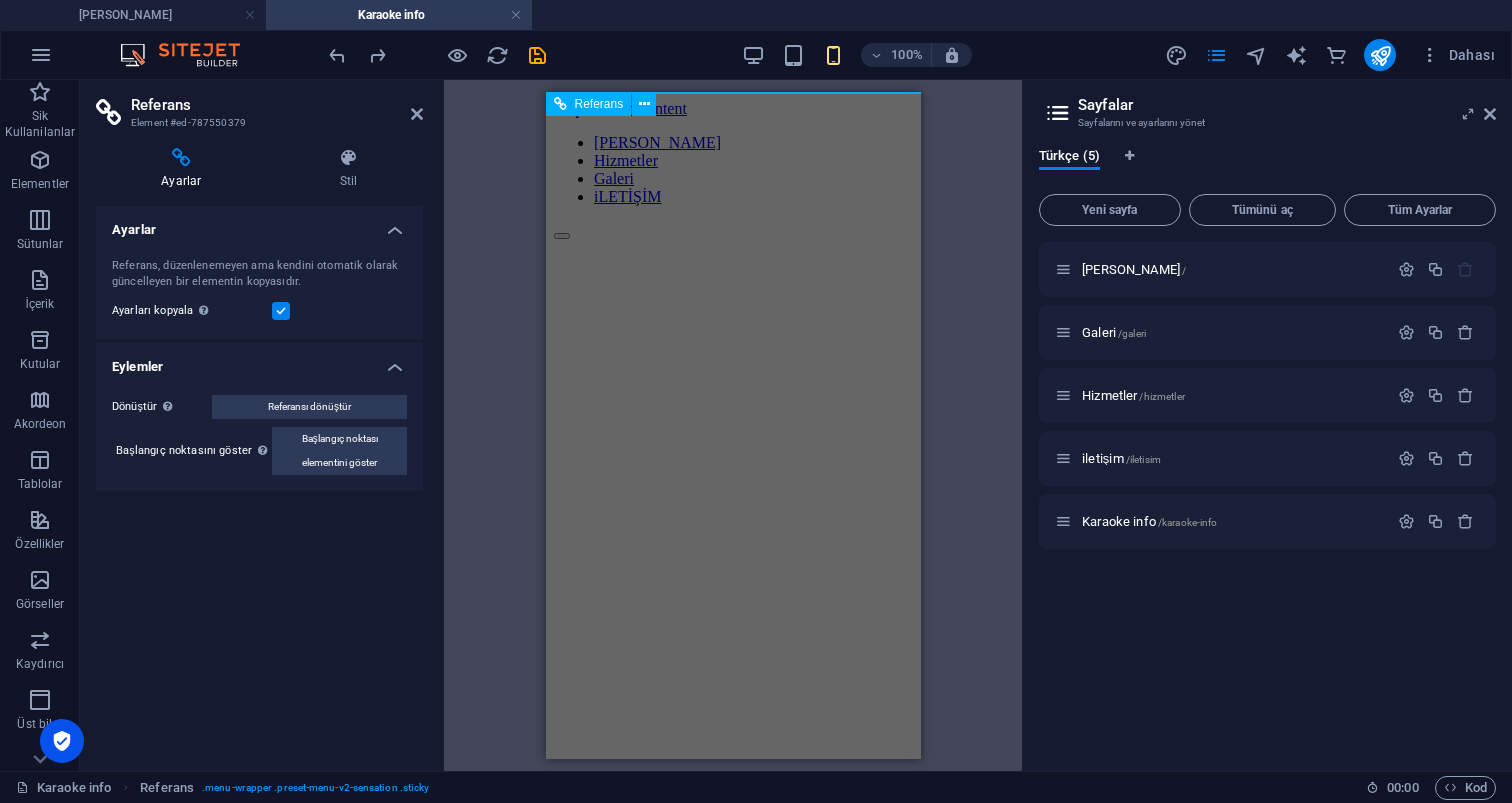 click at bounding box center [732, 231] 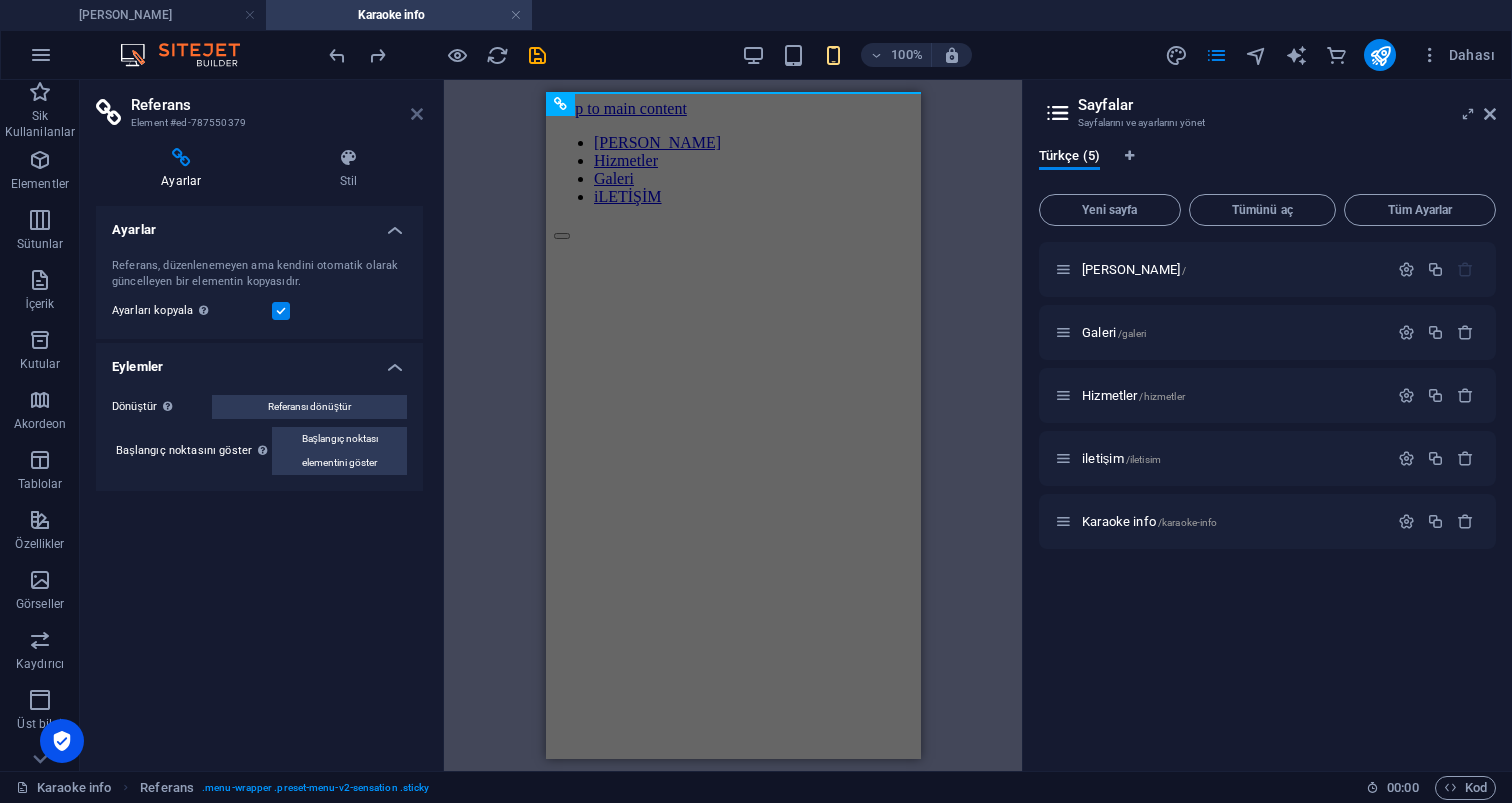 click at bounding box center (417, 114) 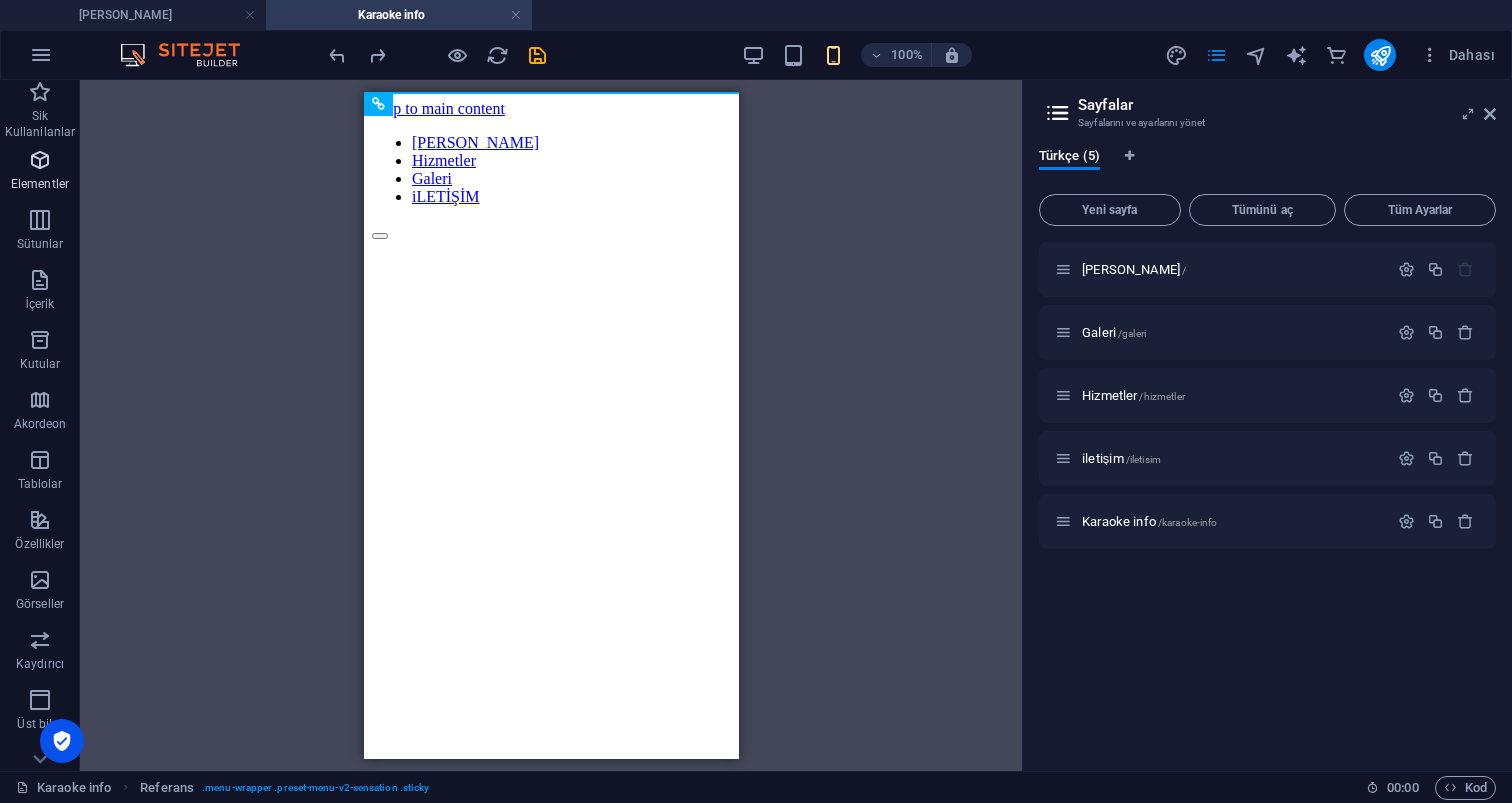 click at bounding box center [40, 160] 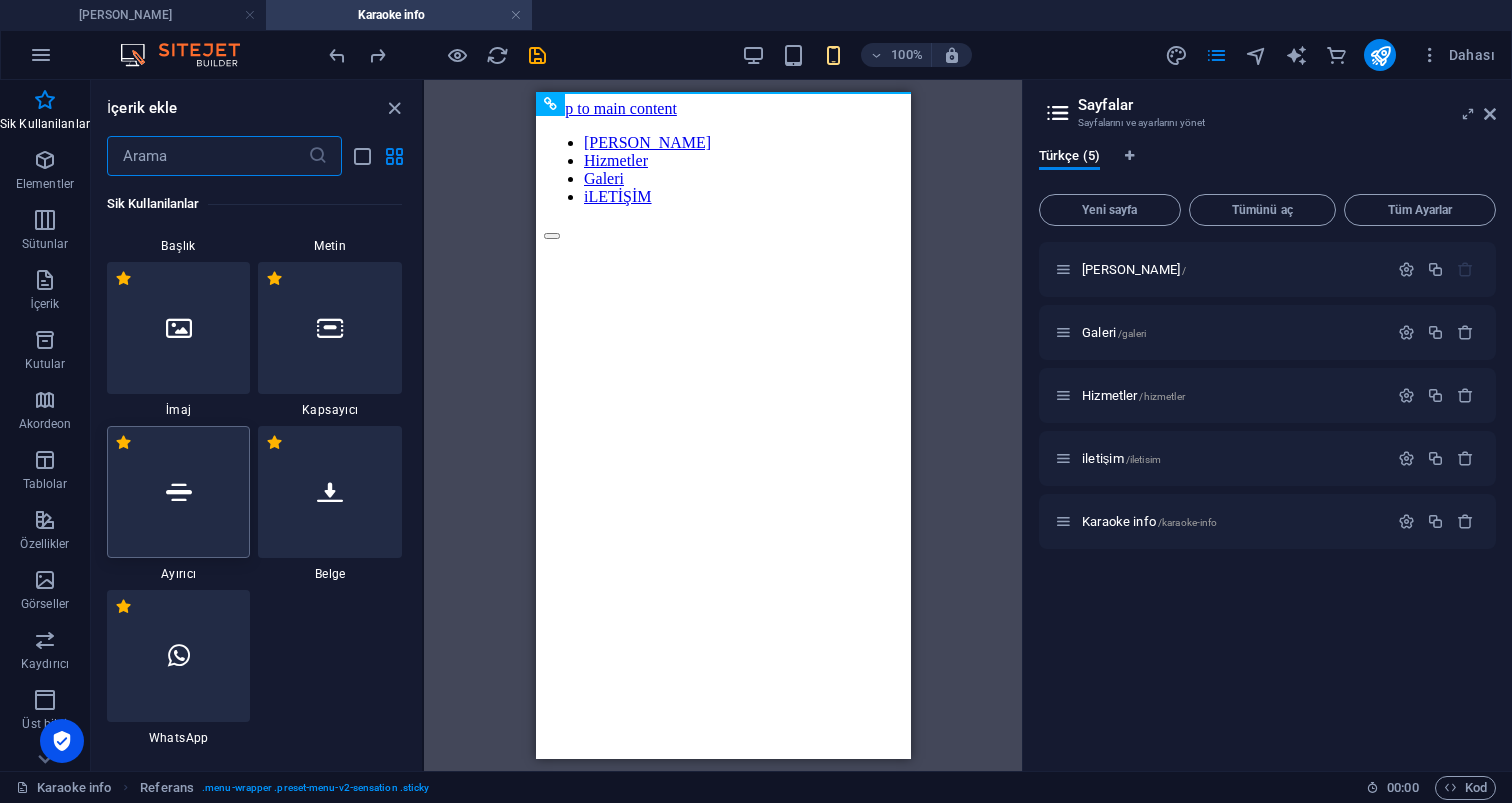 scroll, scrollTop: 115, scrollLeft: 0, axis: vertical 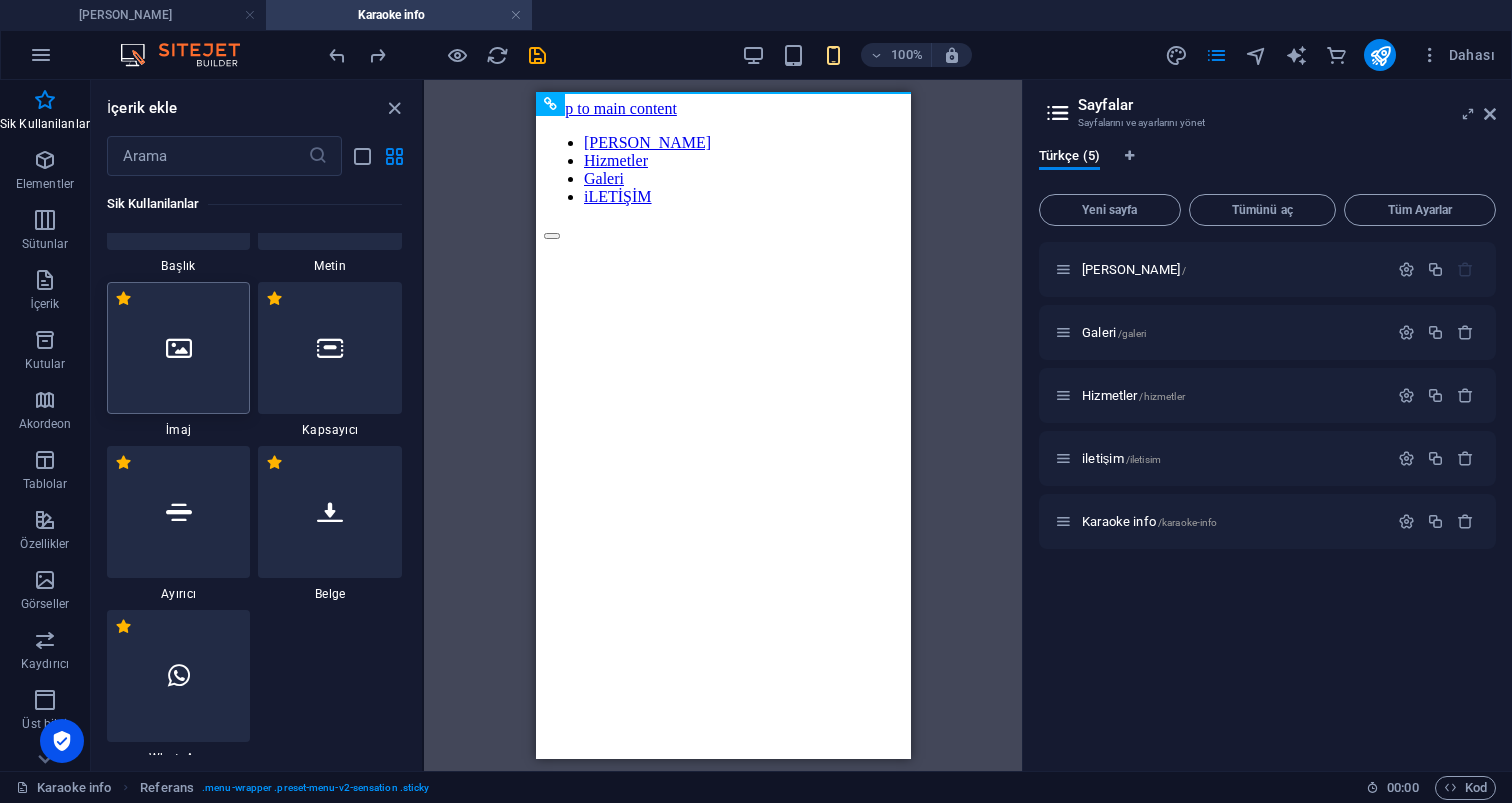 click at bounding box center [179, 348] 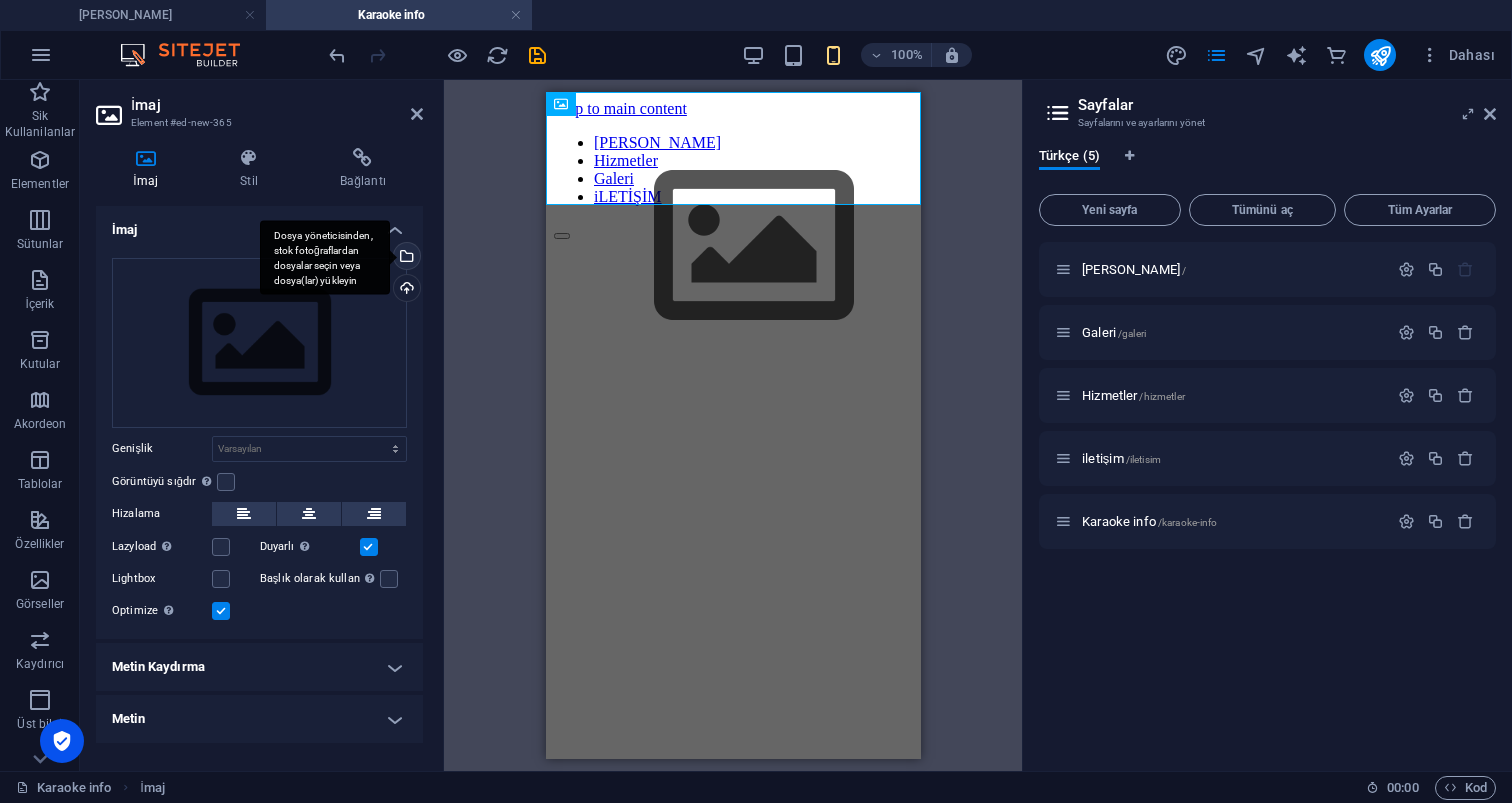 click on "Dosya yöneticisinden, stok fotoğraflardan dosyalar seçin veya dosya(lar) yükleyin" at bounding box center [405, 258] 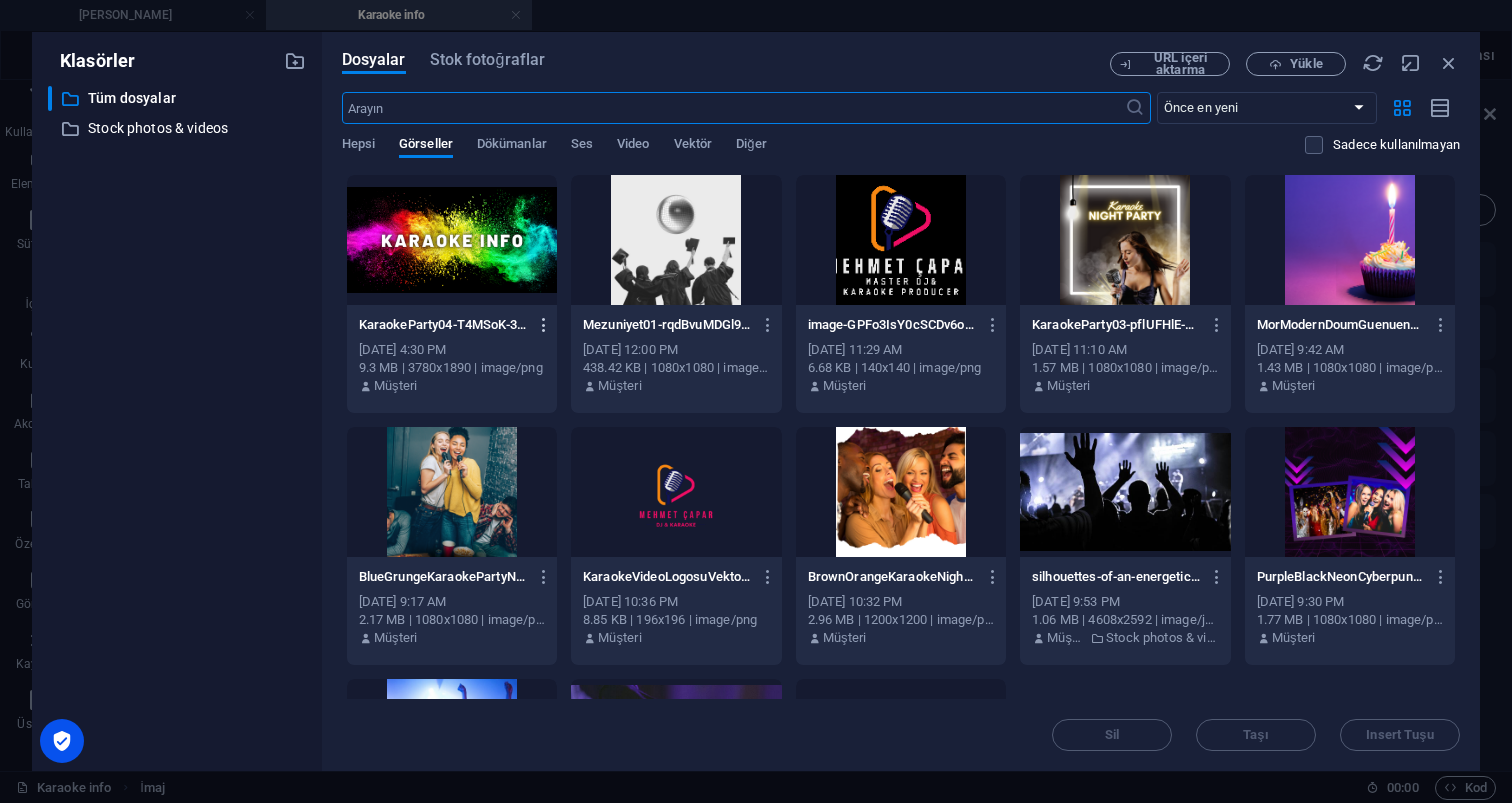 scroll, scrollTop: 0, scrollLeft: 0, axis: both 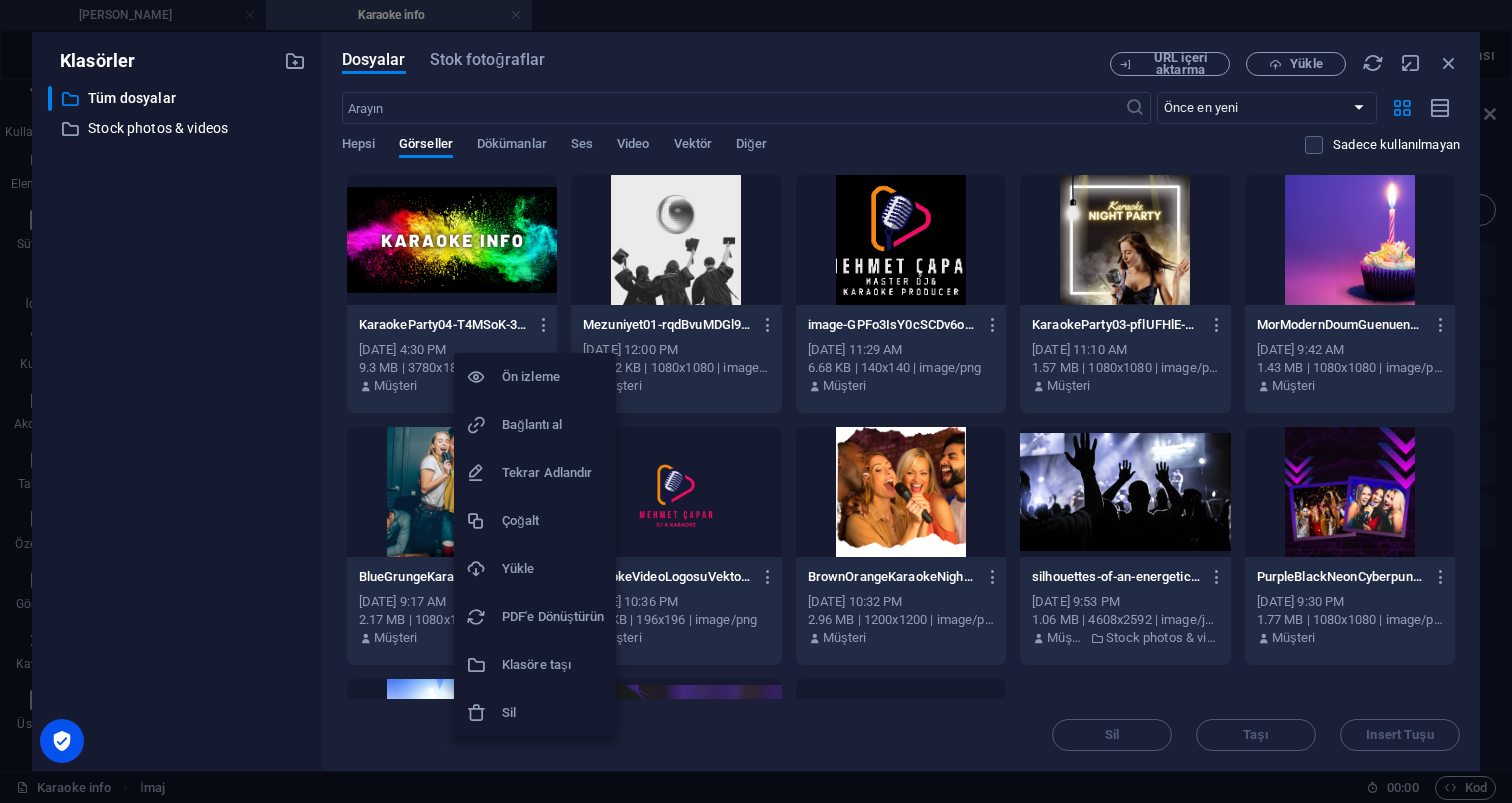 click on "Sil" at bounding box center (553, 713) 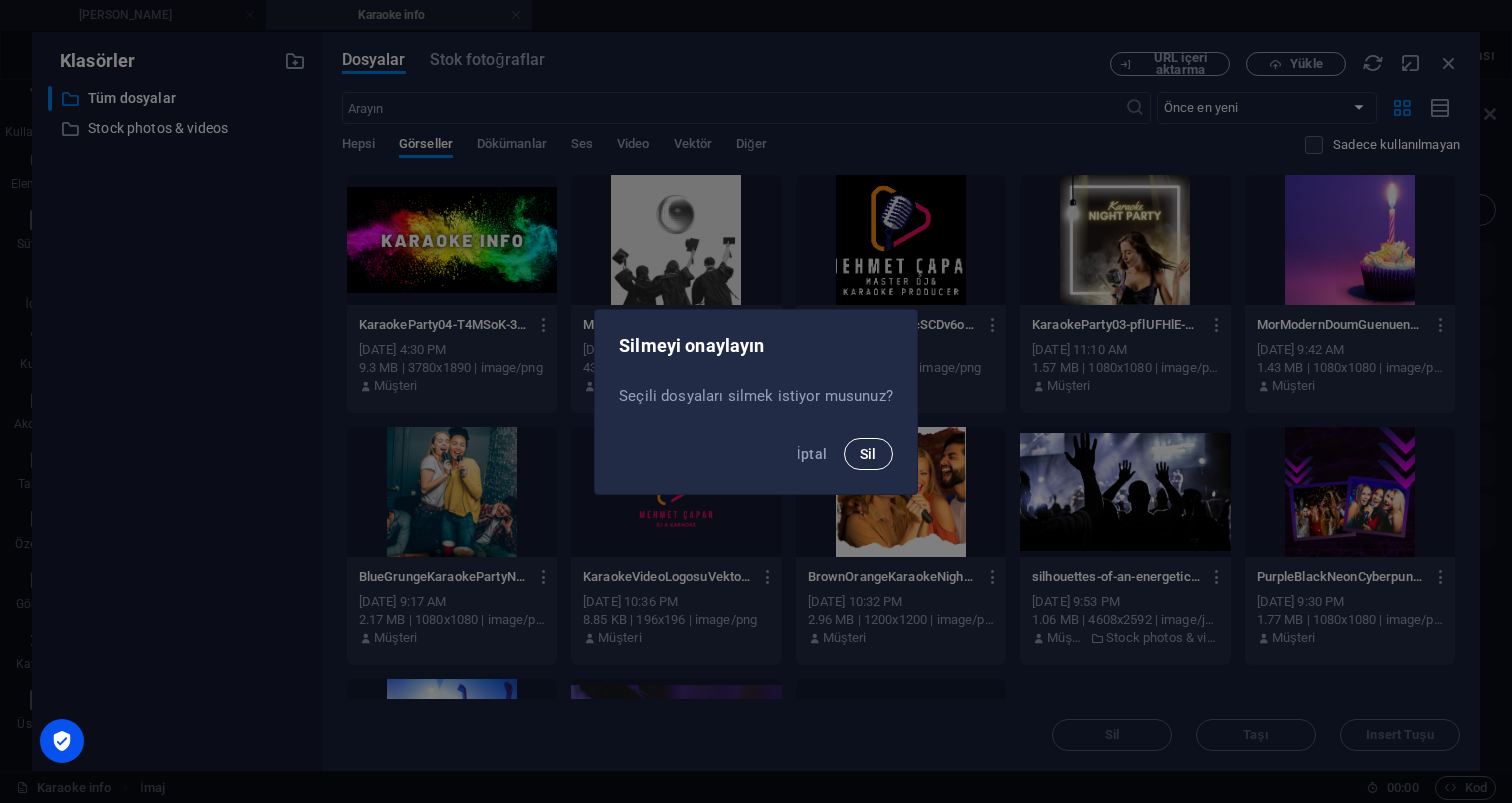 click on "Sil" at bounding box center [868, 454] 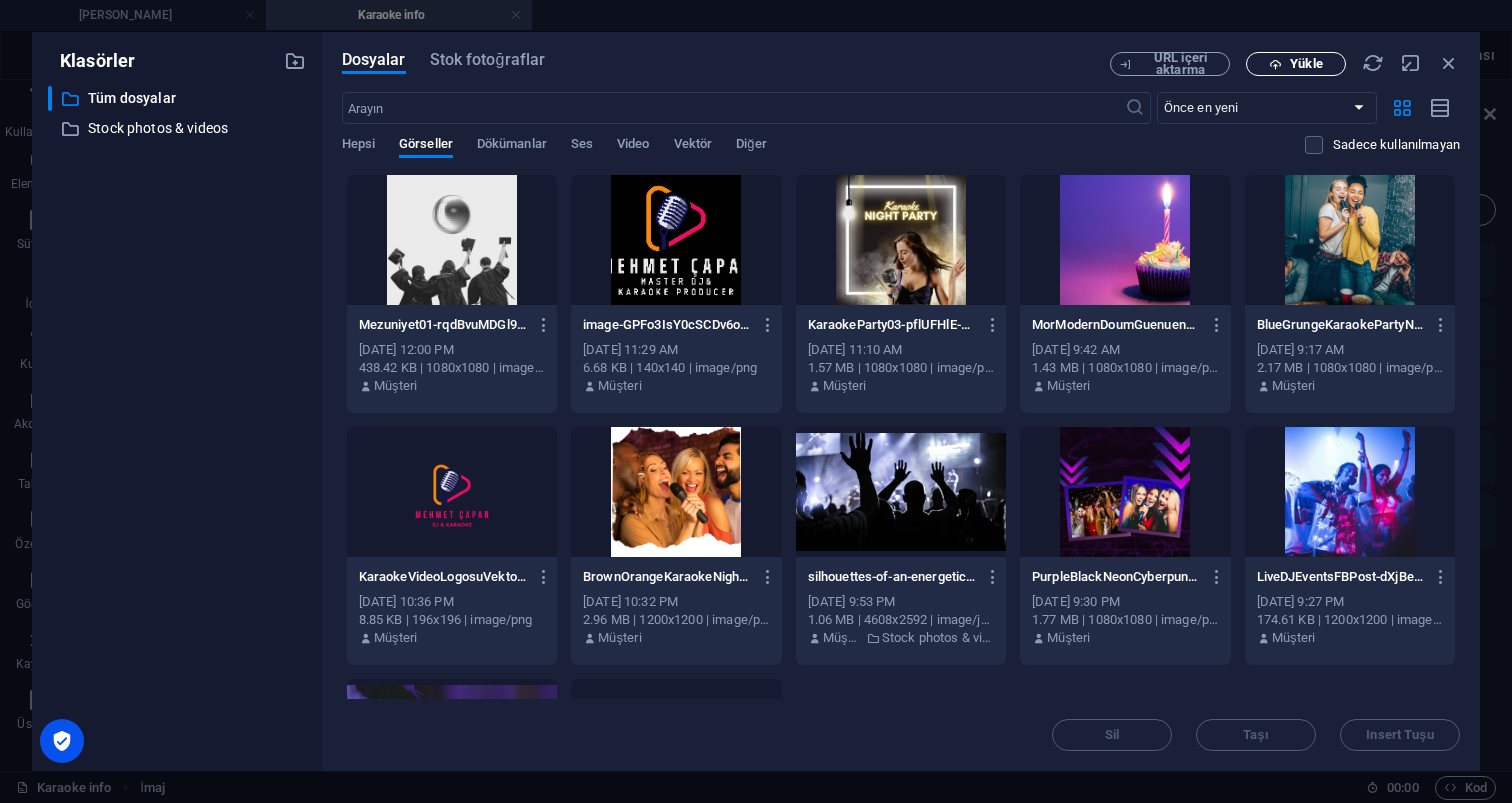 click on "Yükle" at bounding box center (1306, 64) 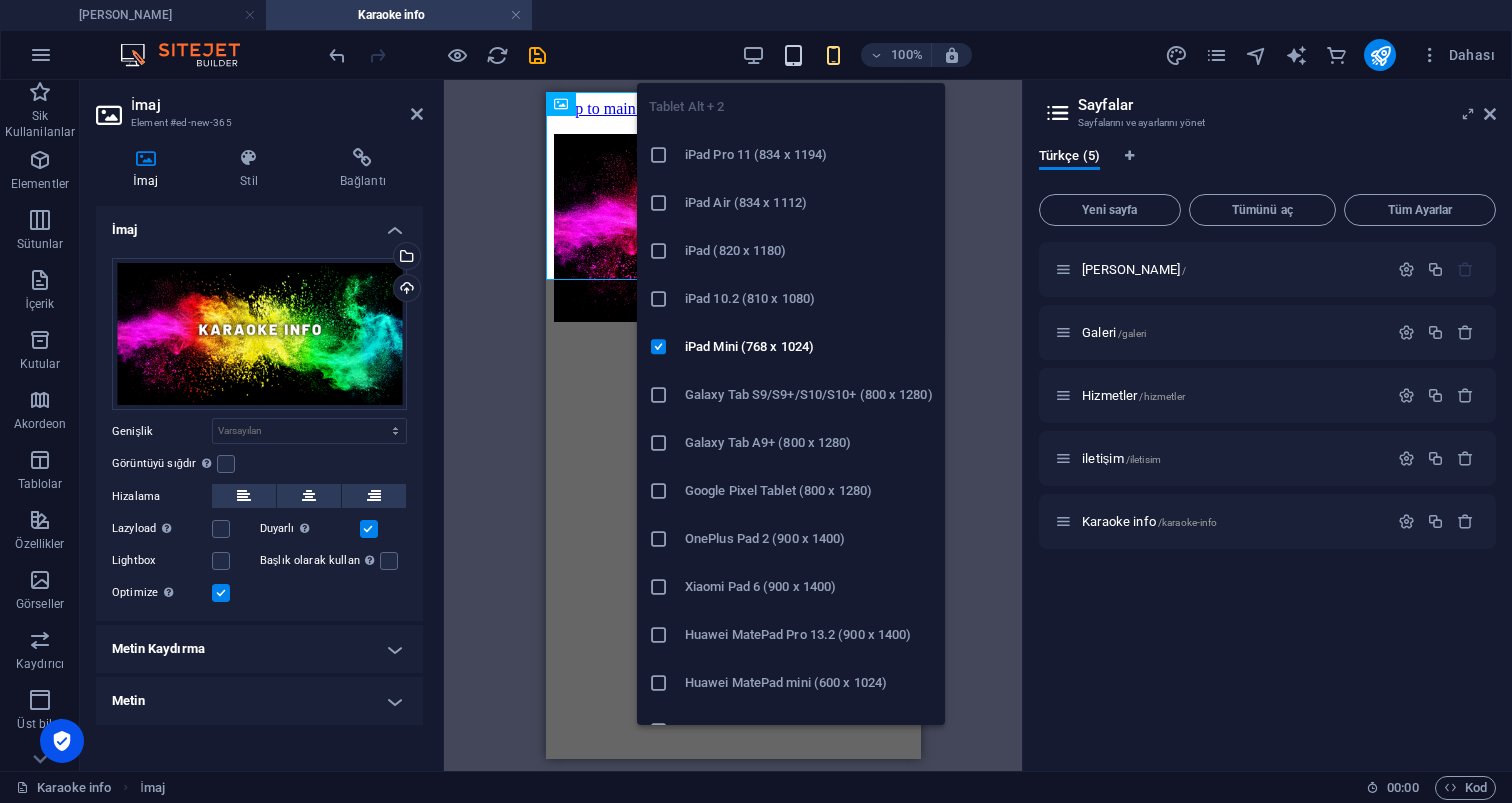 click at bounding box center (793, 55) 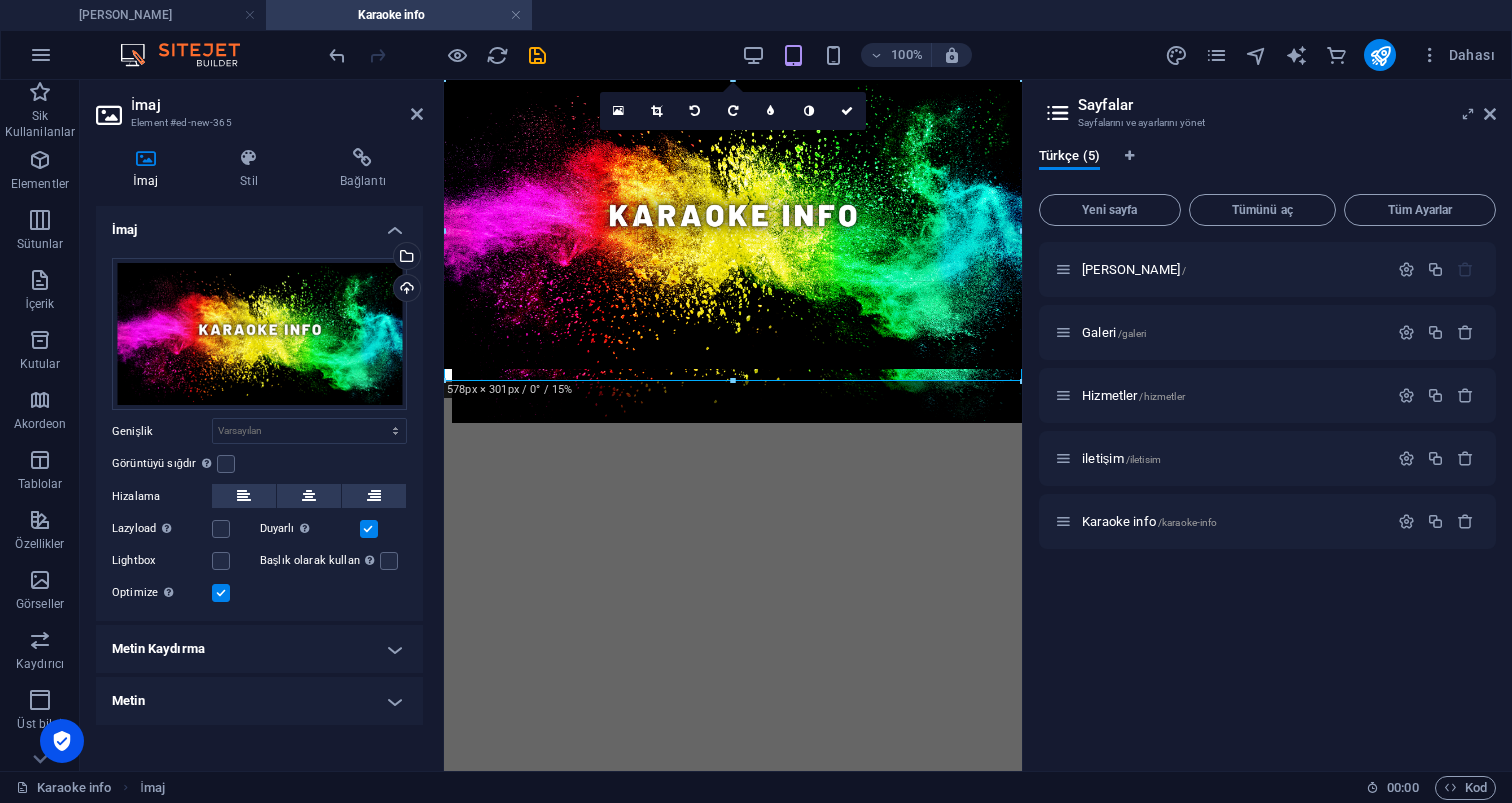 drag, startPoint x: 819, startPoint y: 172, endPoint x: 1017, endPoint y: 176, distance: 198.0404 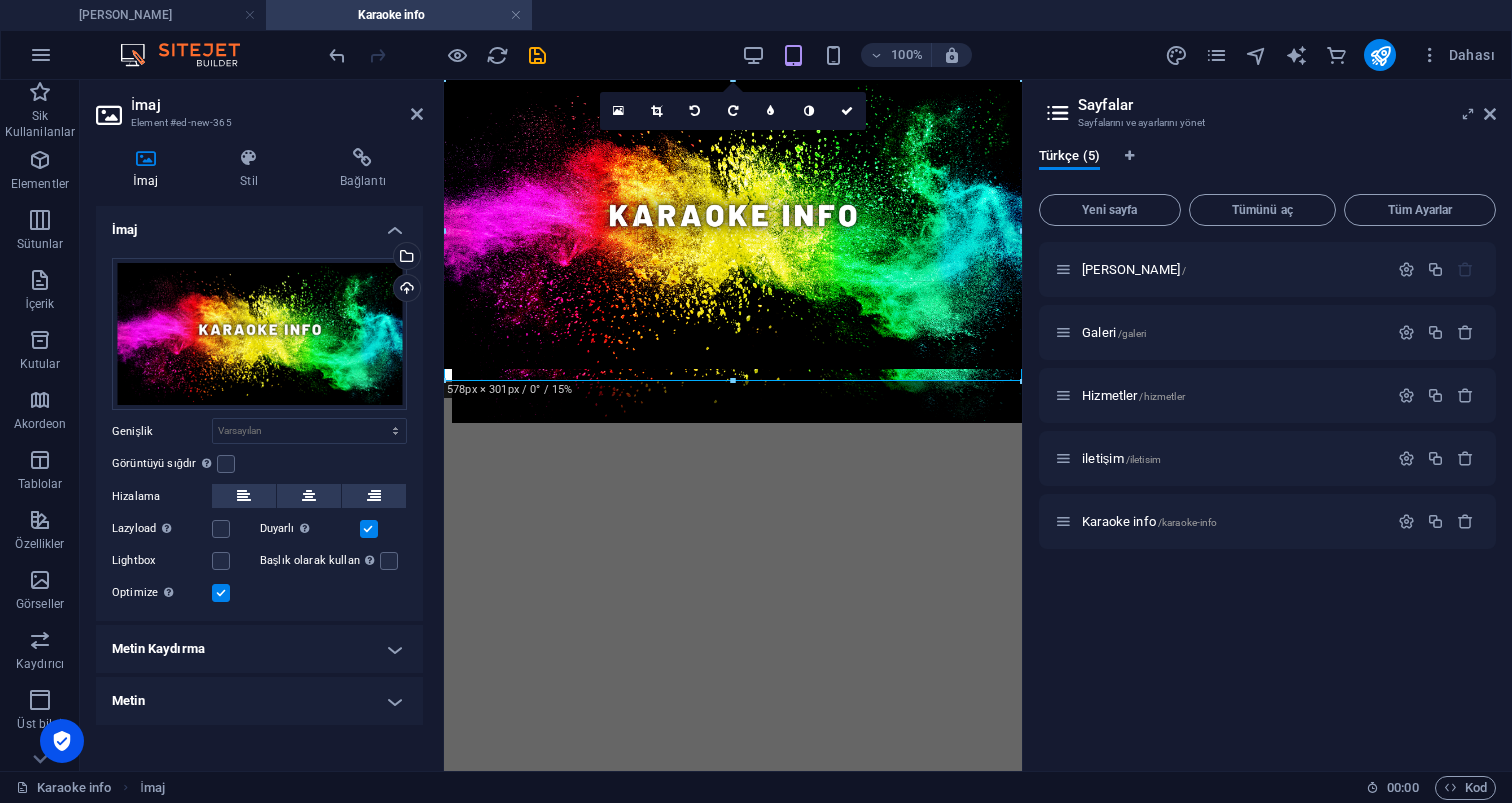 type on "578" 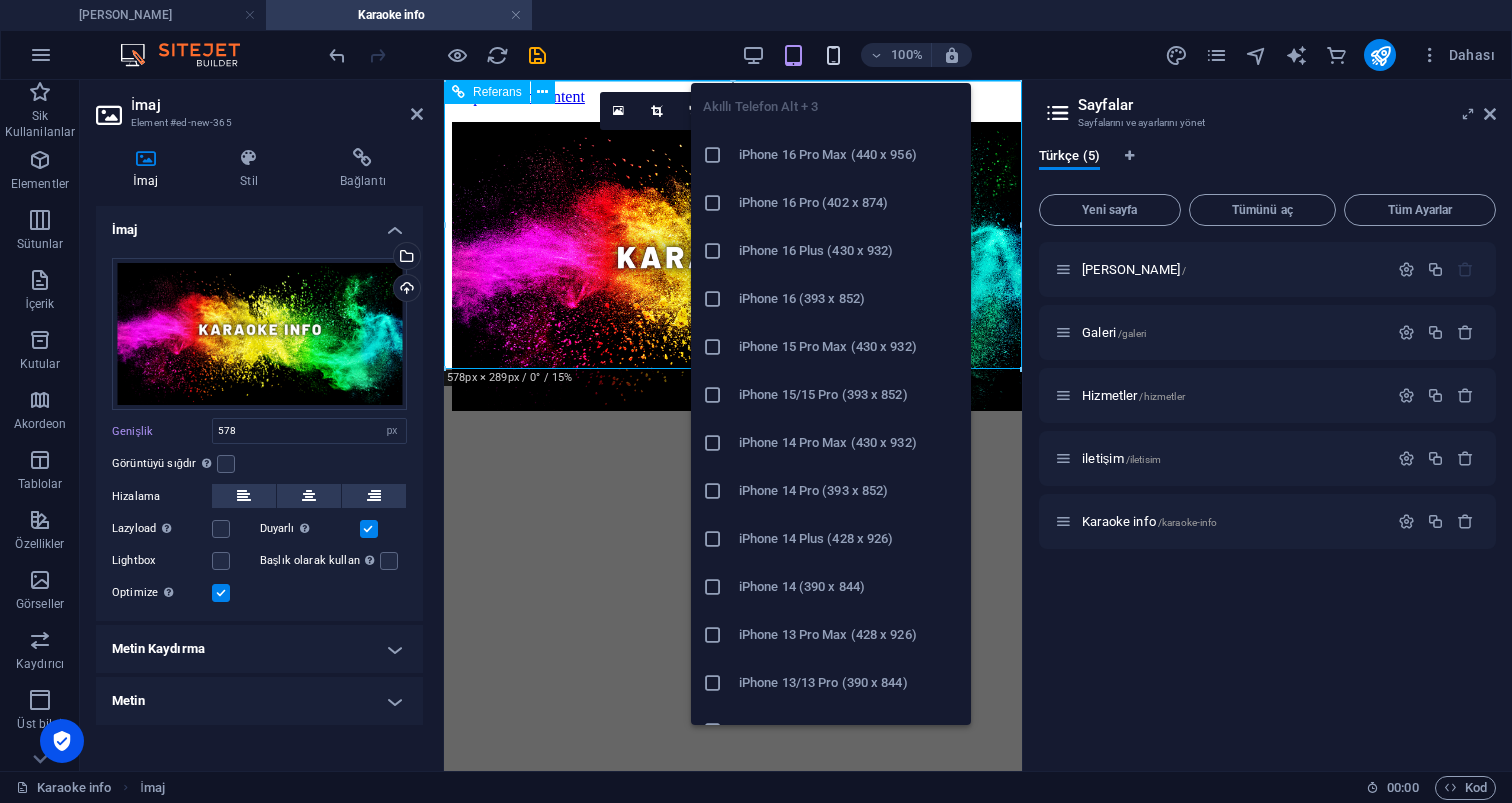 click at bounding box center [833, 55] 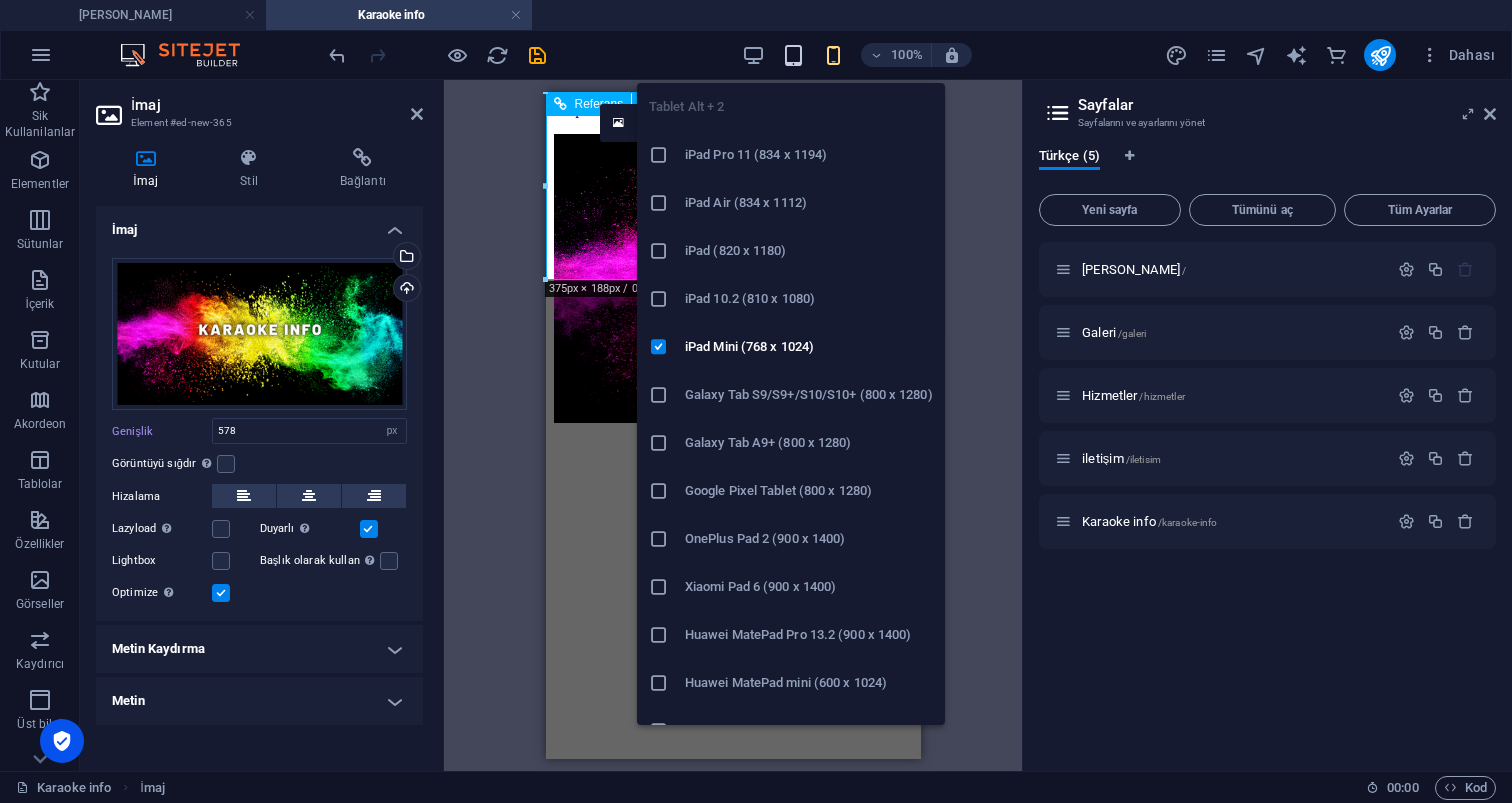 click at bounding box center [793, 55] 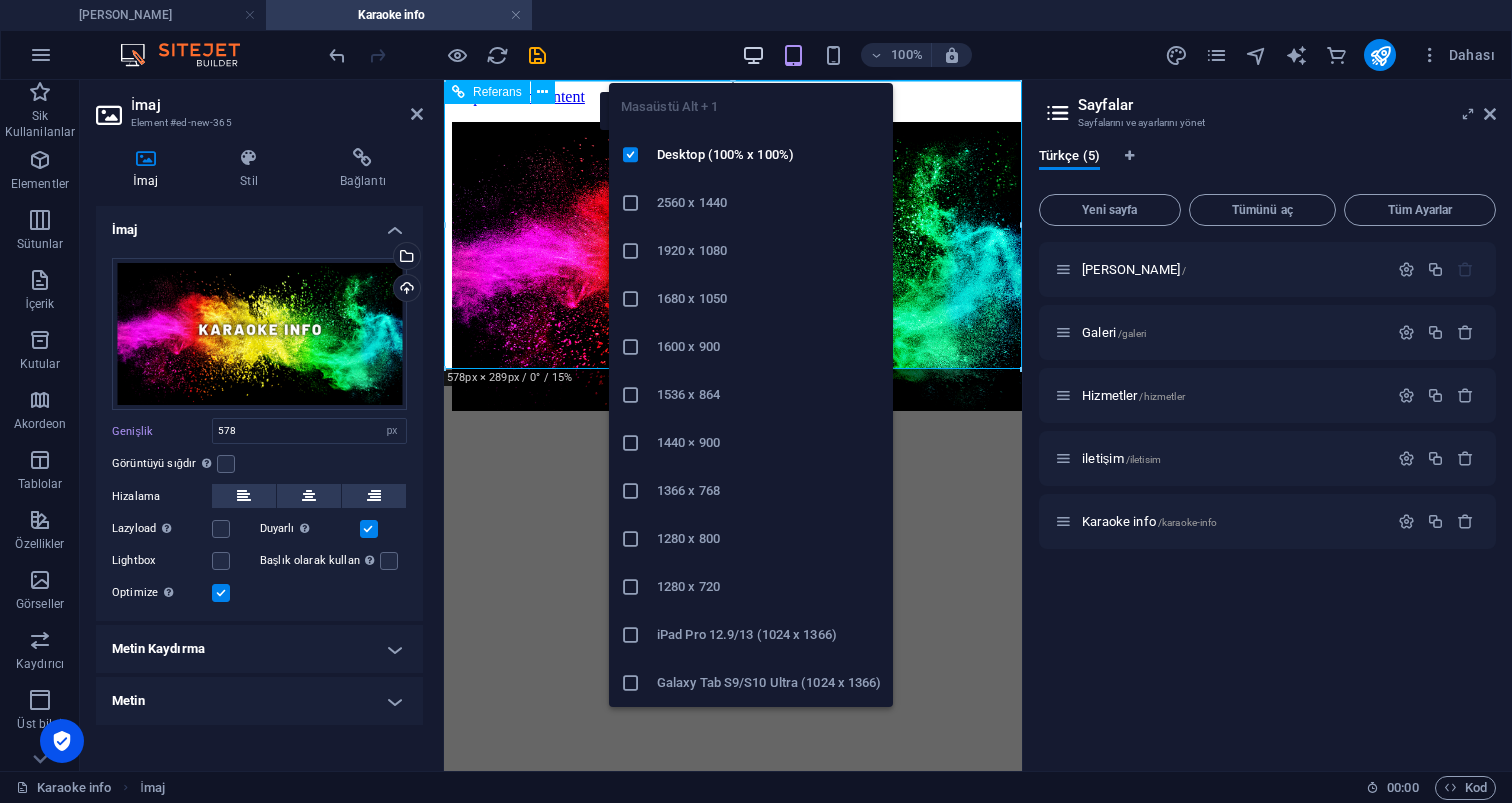 click at bounding box center (753, 55) 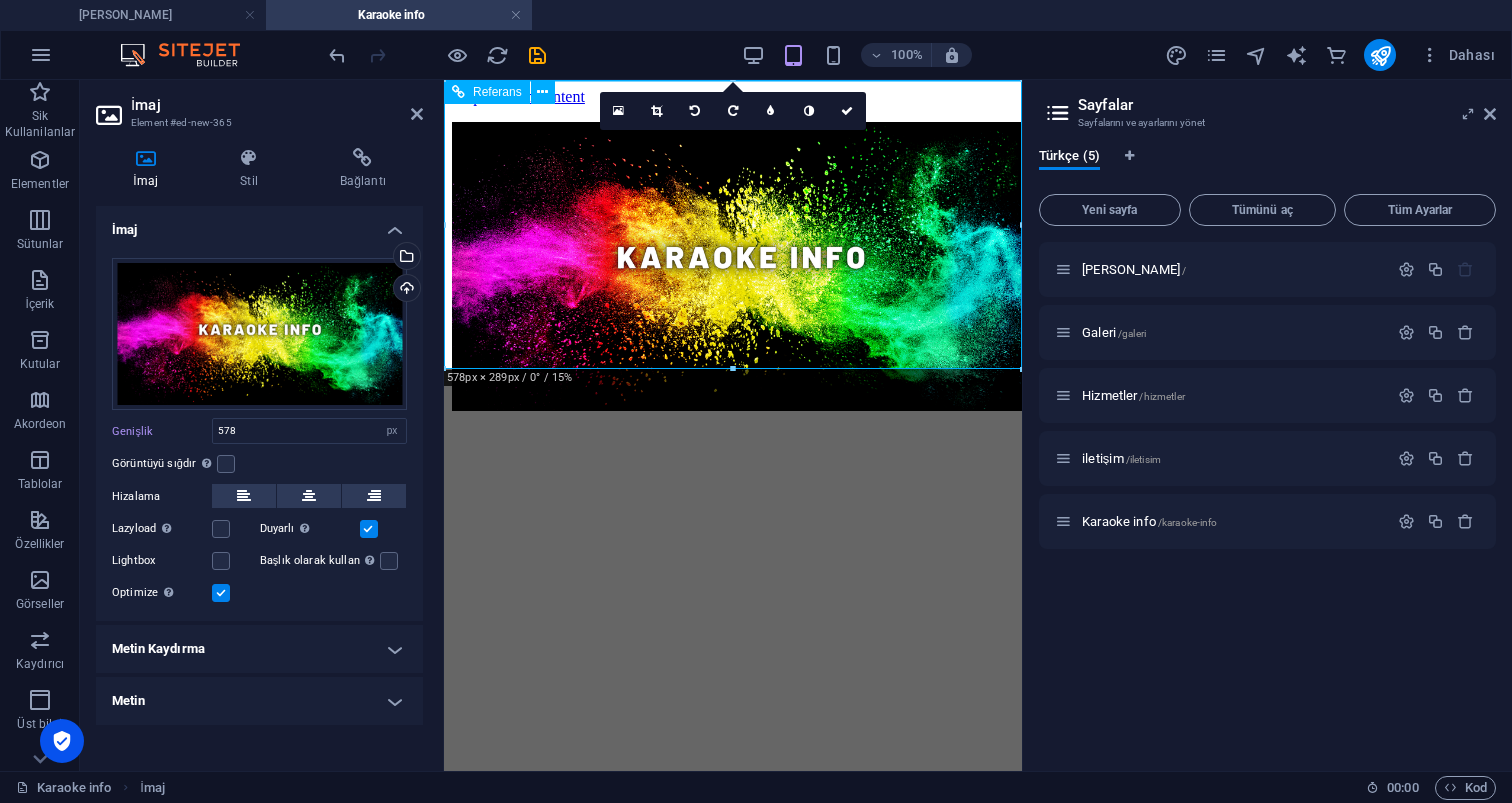 click on "100%" at bounding box center (856, 55) 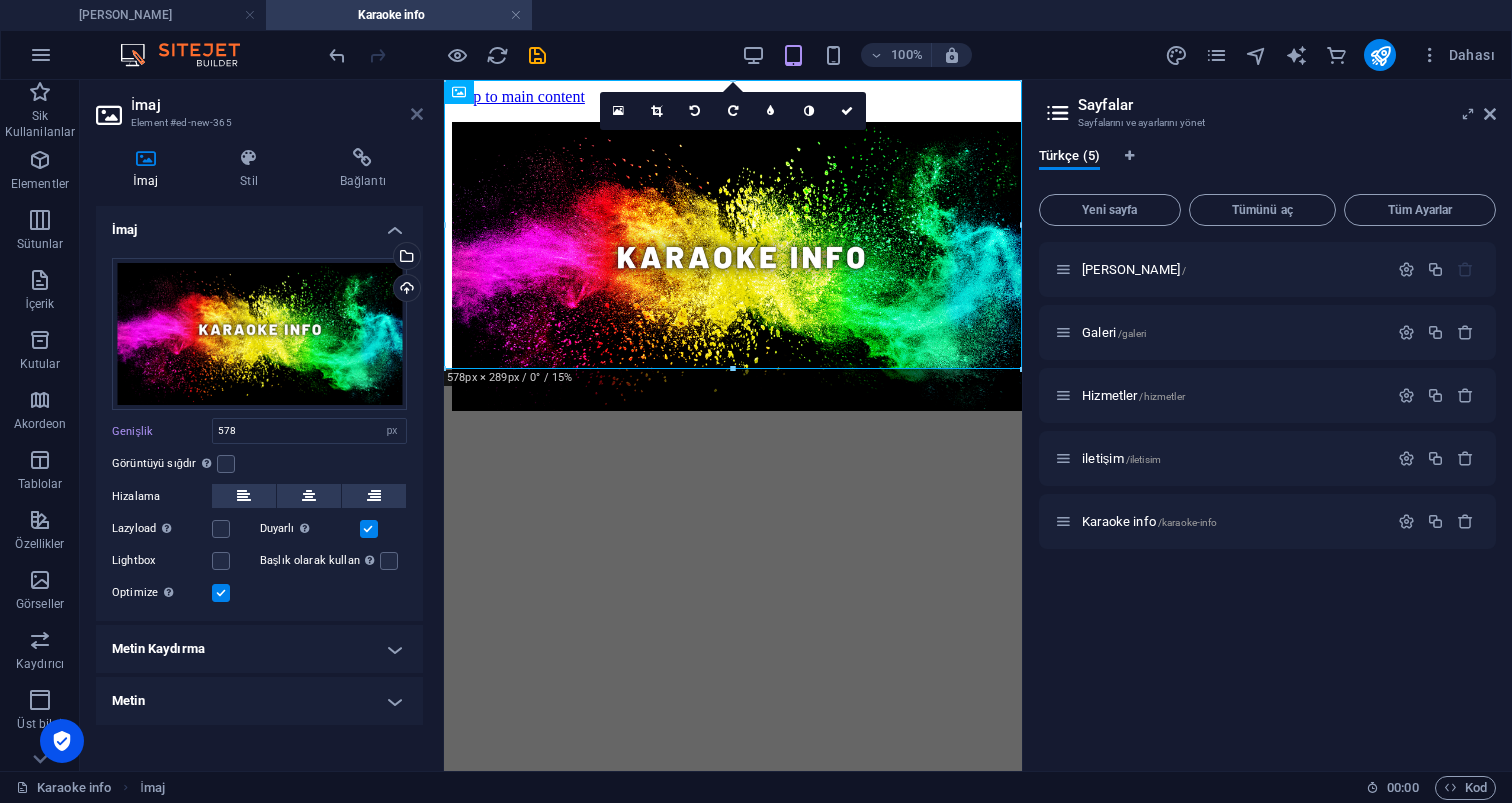 click at bounding box center [417, 114] 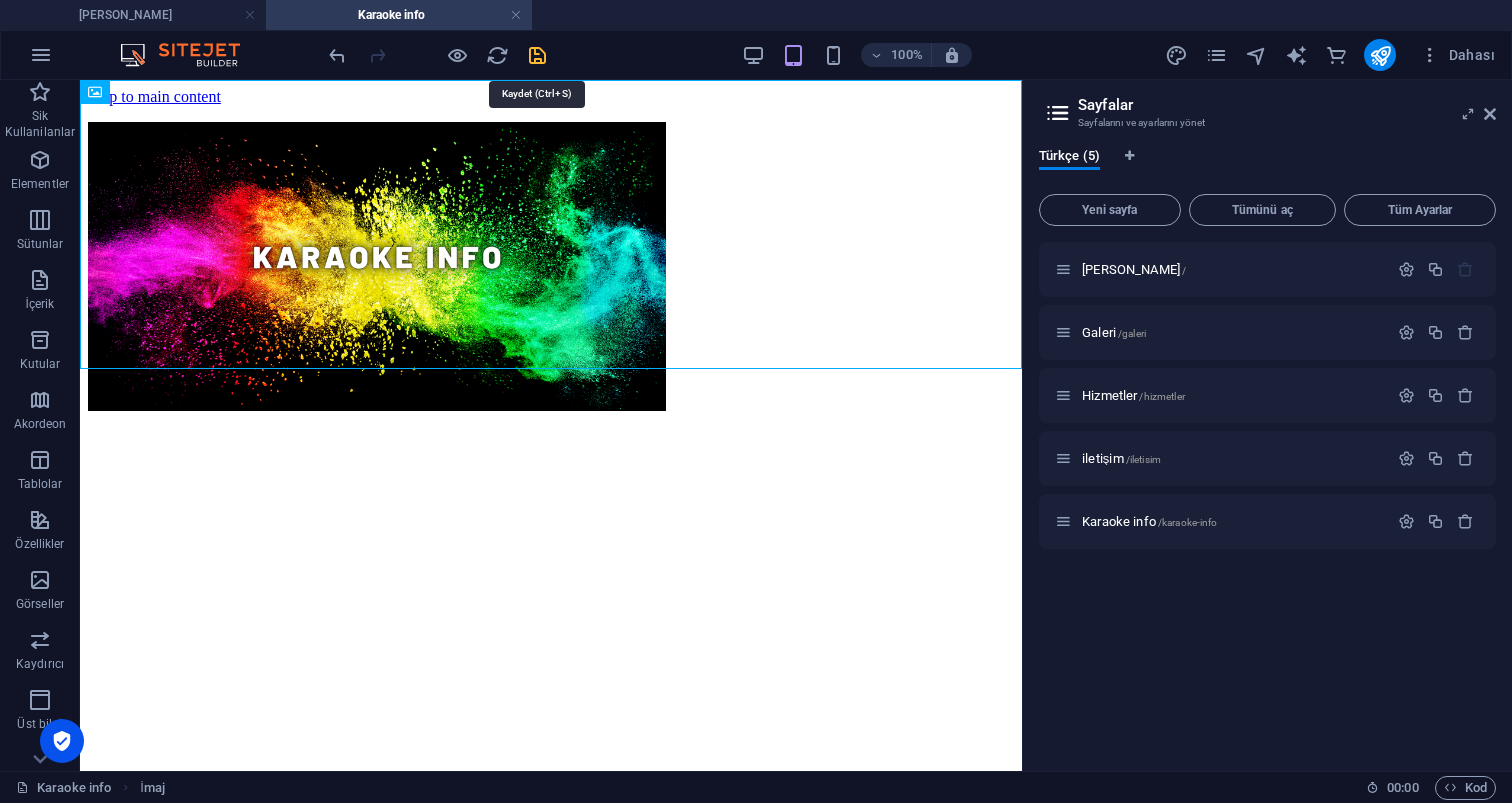 click at bounding box center (537, 55) 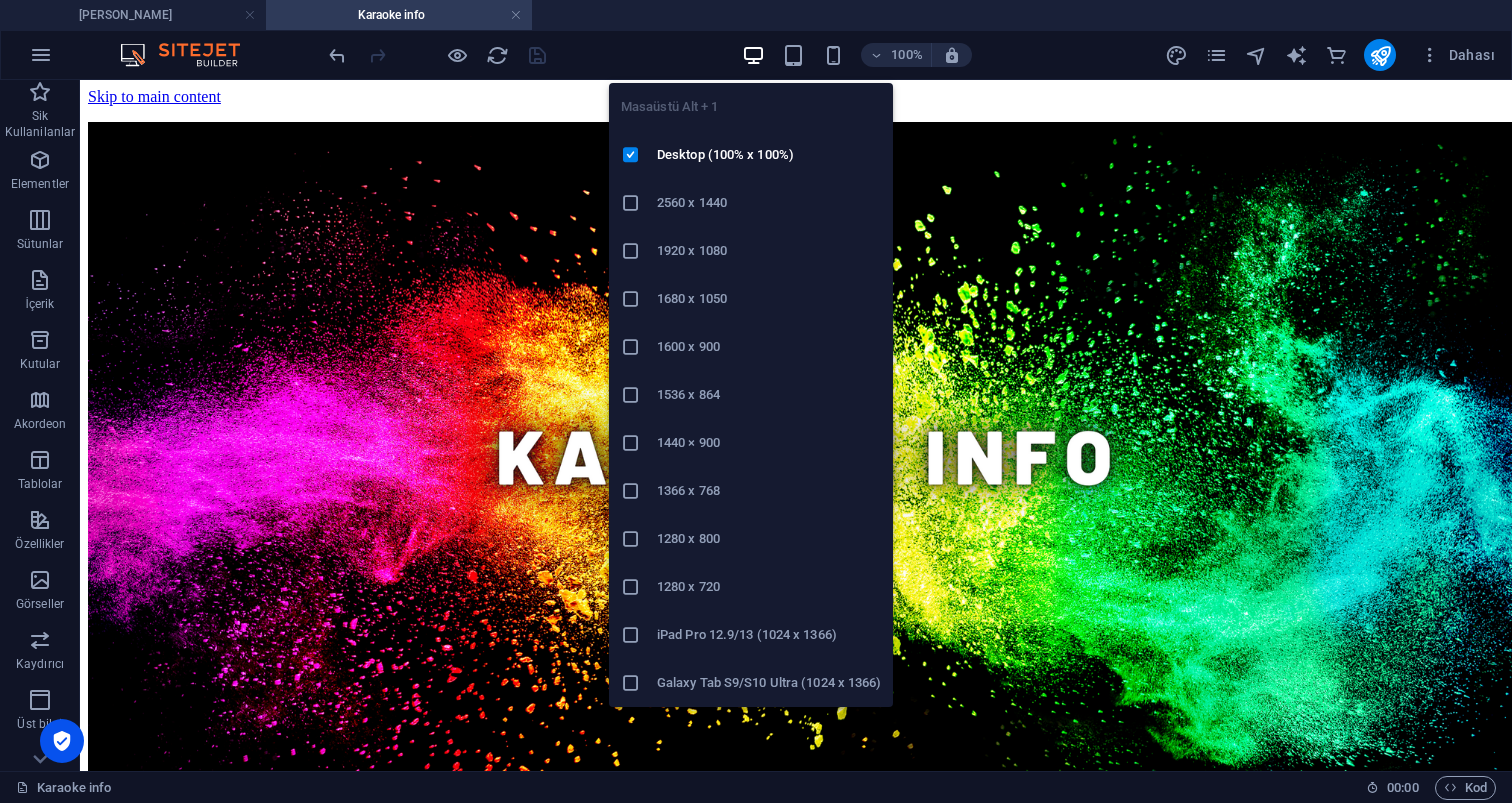 click at bounding box center [753, 55] 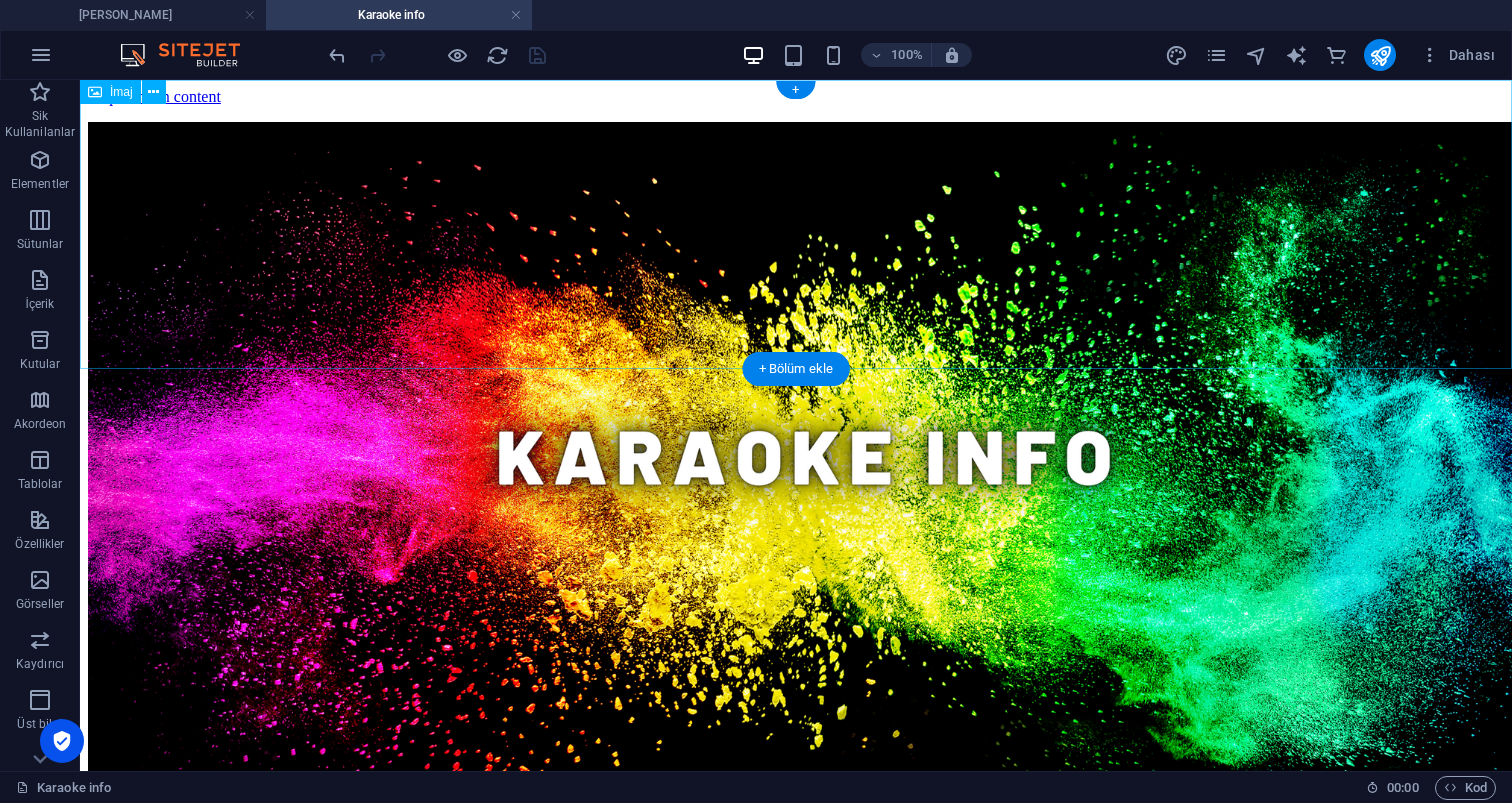 click at bounding box center (796, 482) 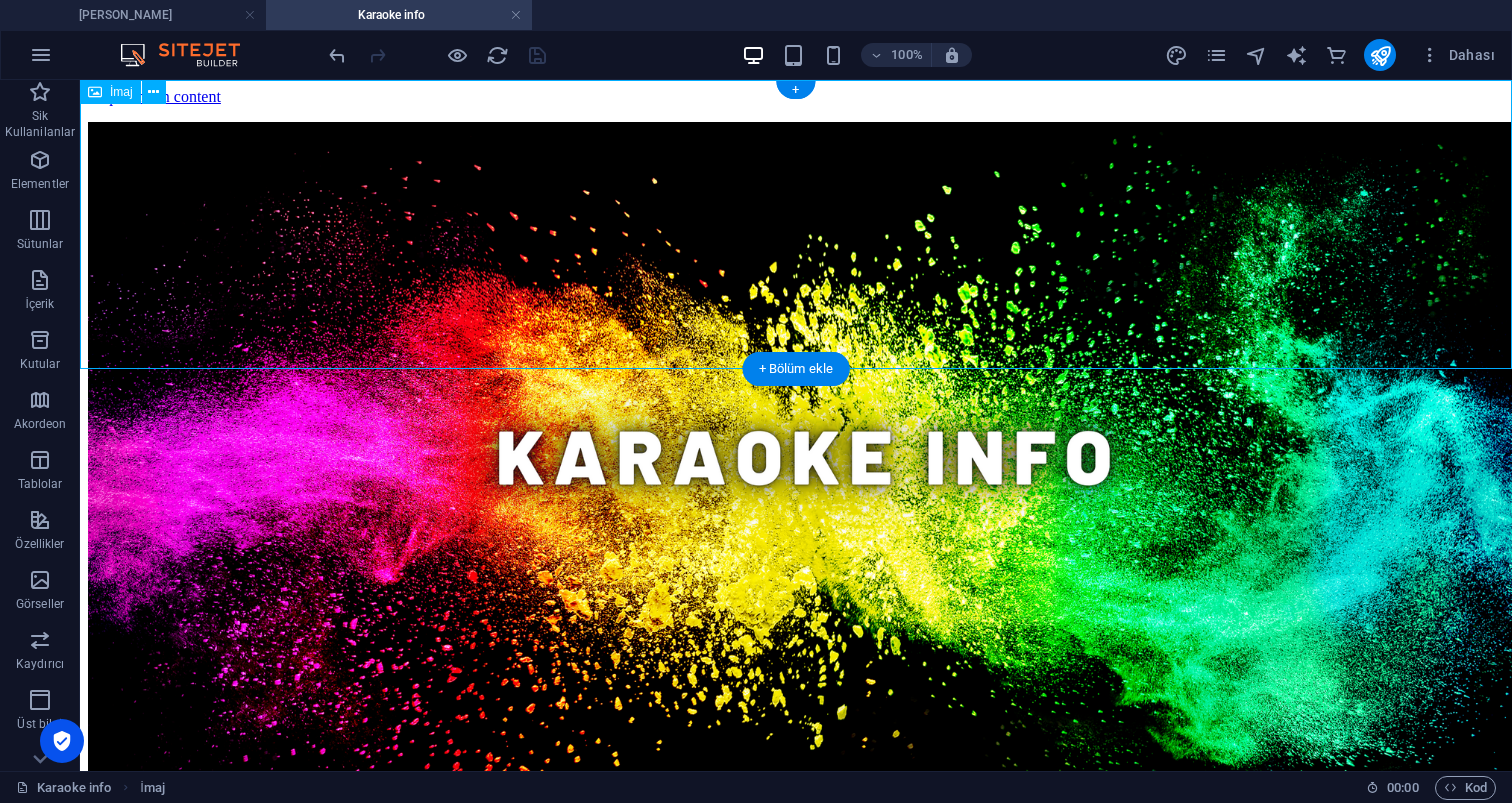 click at bounding box center [796, 482] 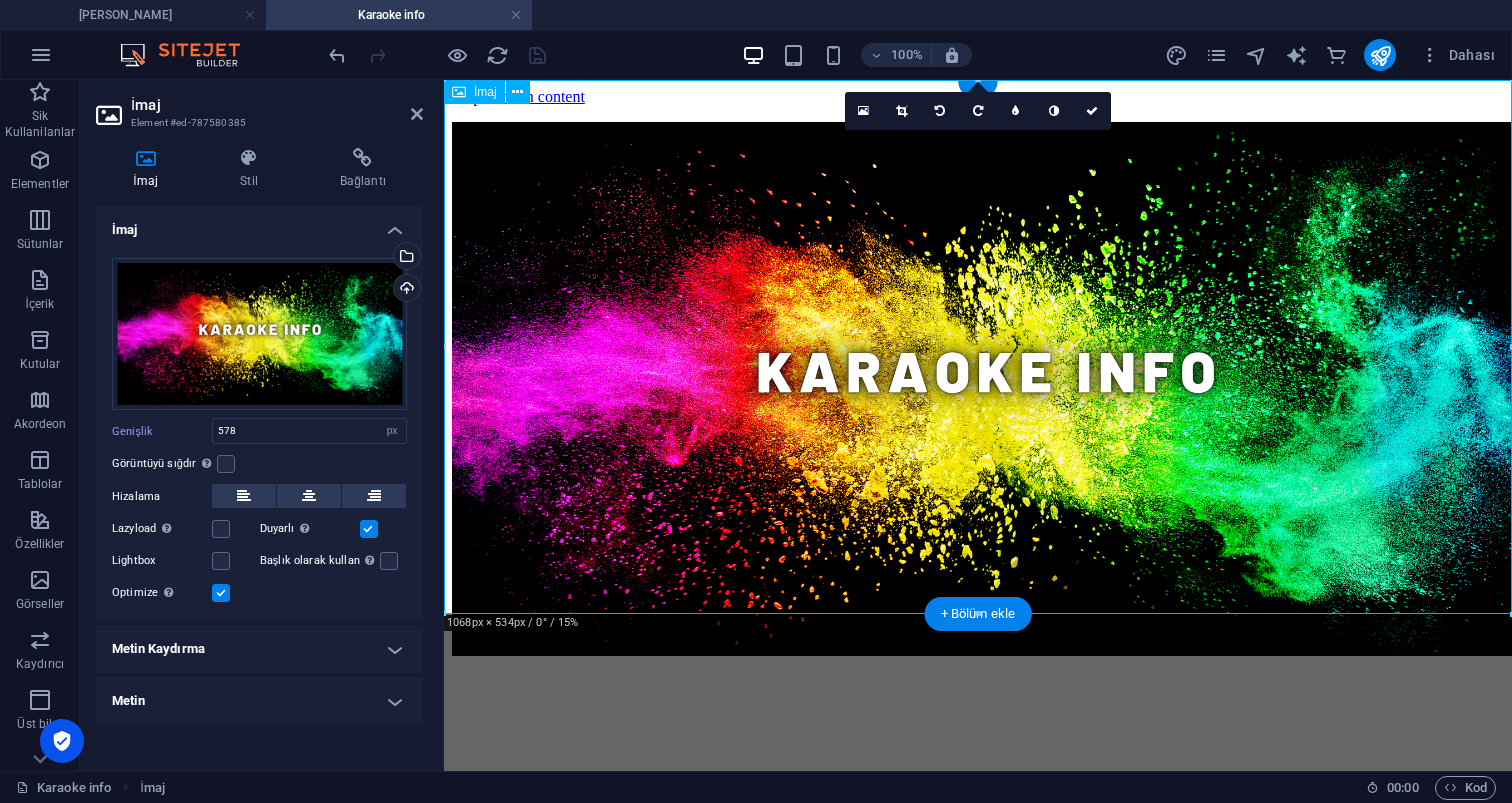type 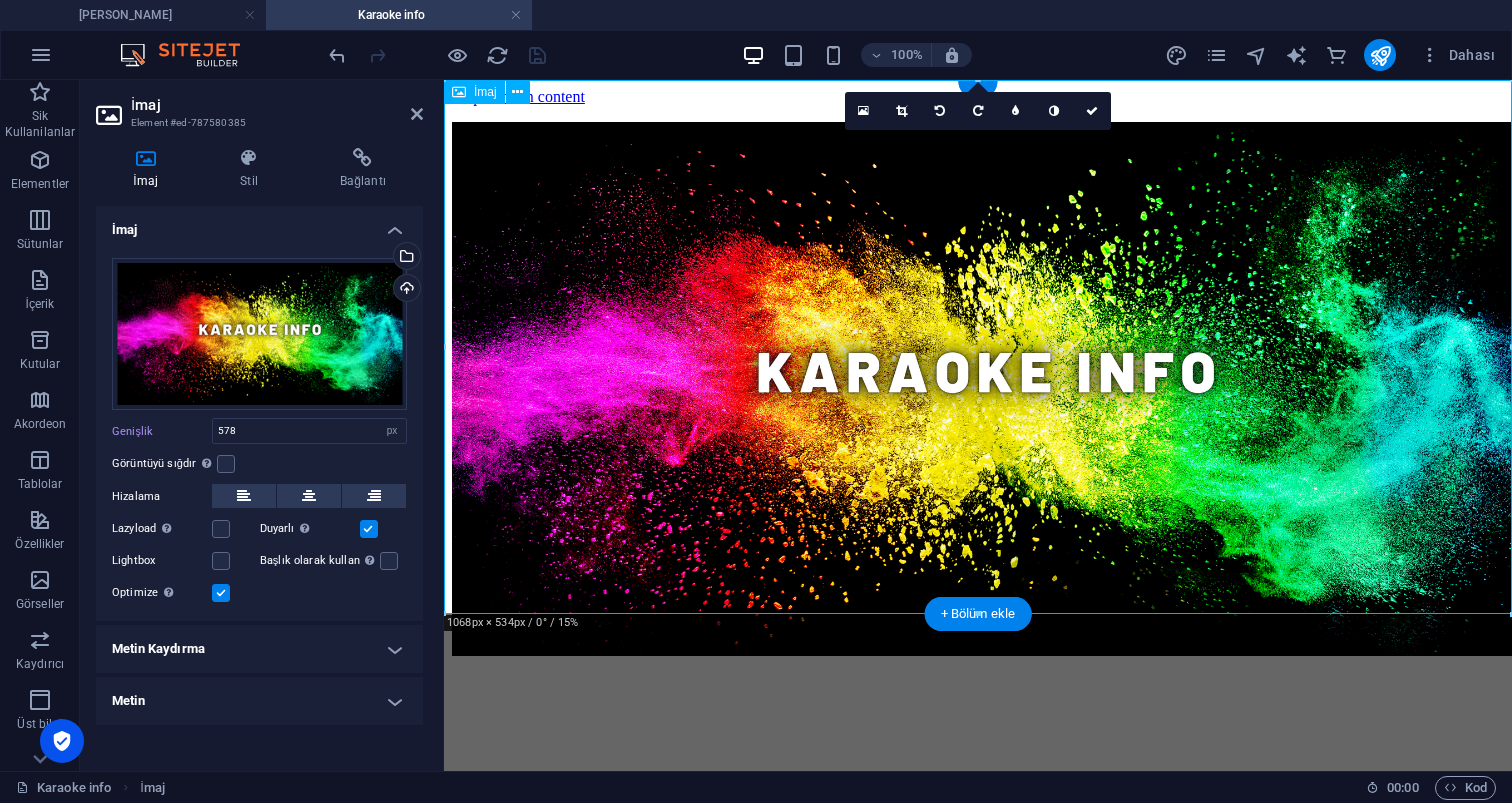 select on "DISABLED_OPTION_VALUE" 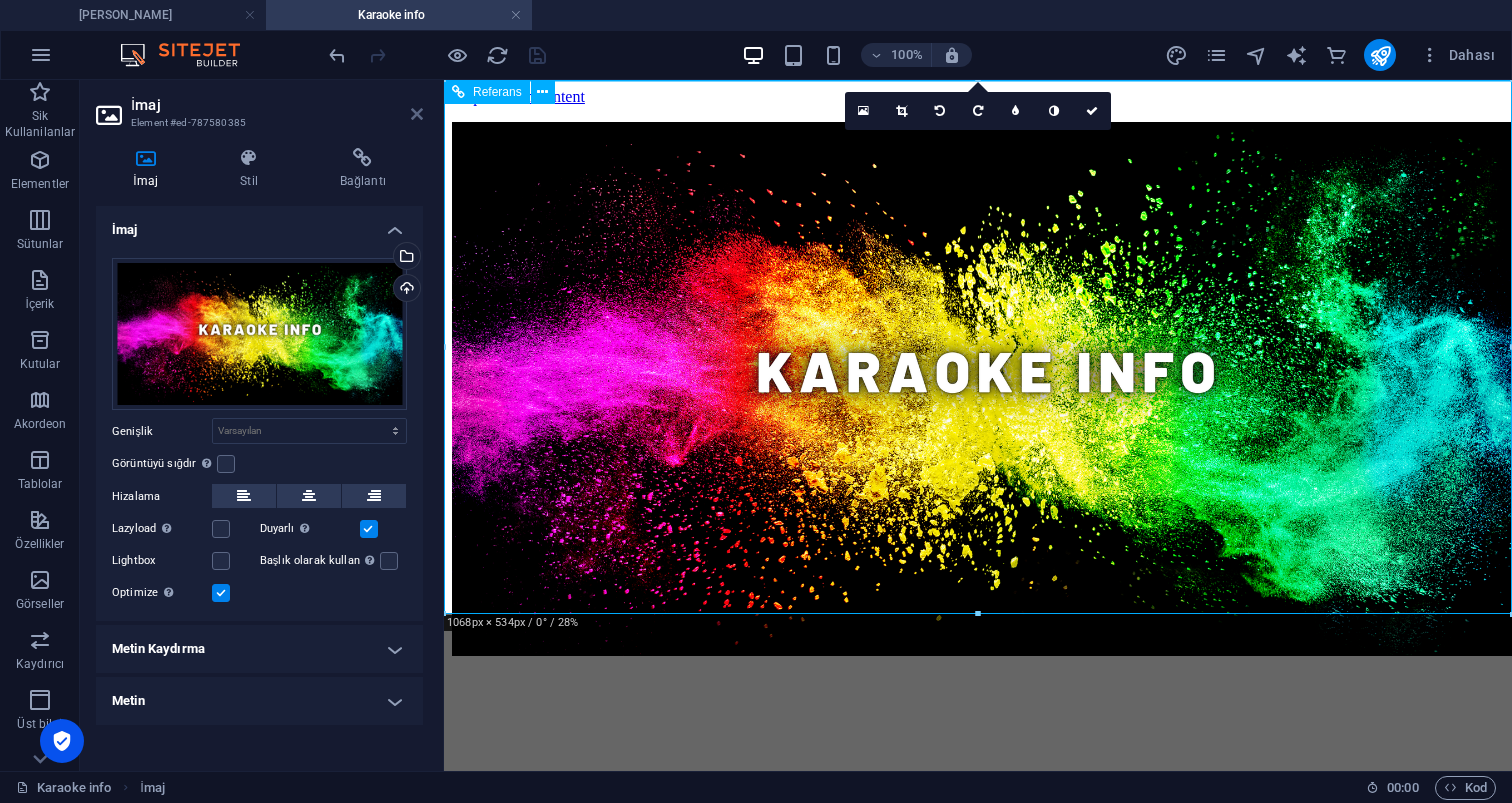click at bounding box center [417, 114] 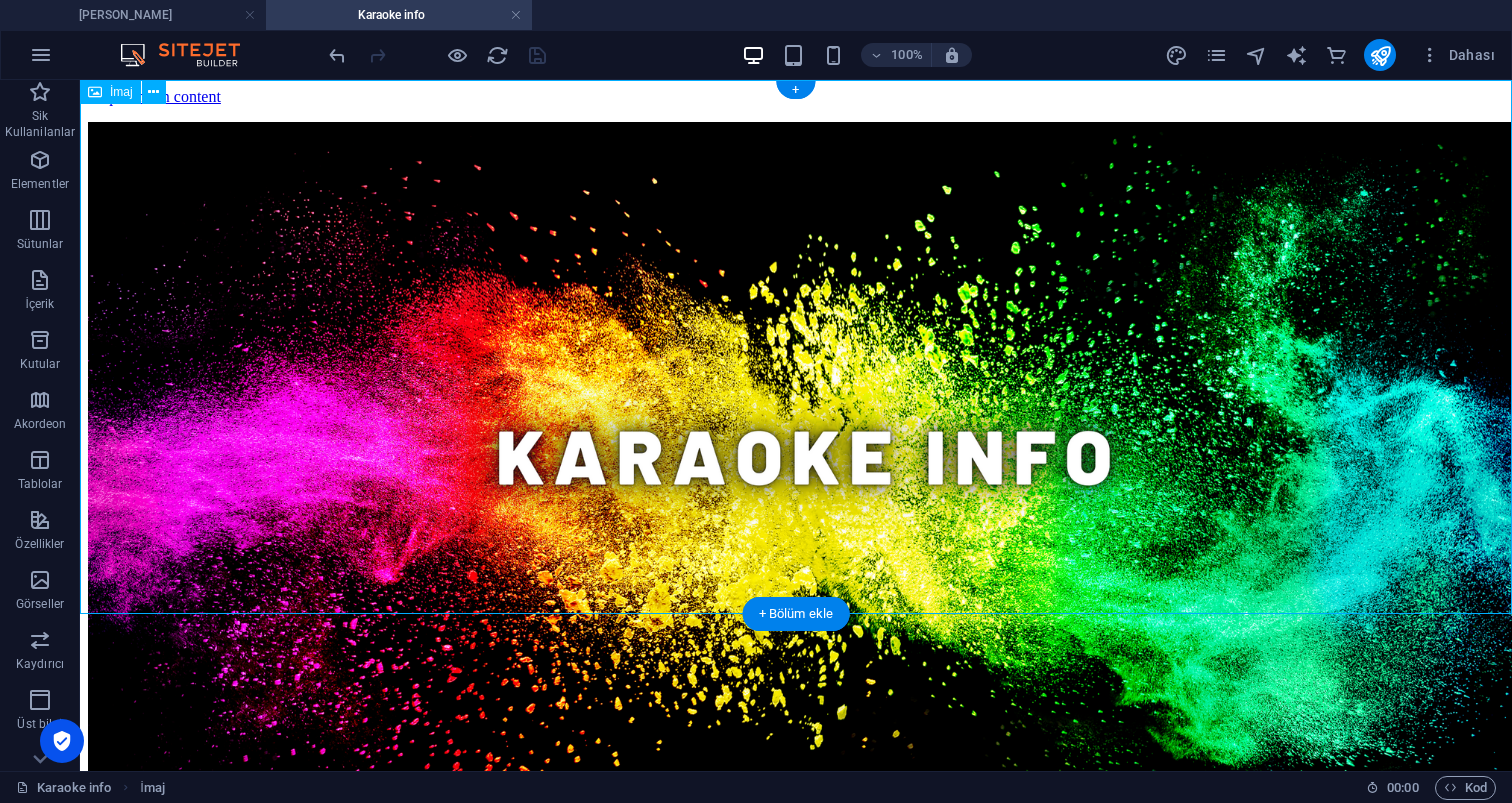 click at bounding box center (796, 482) 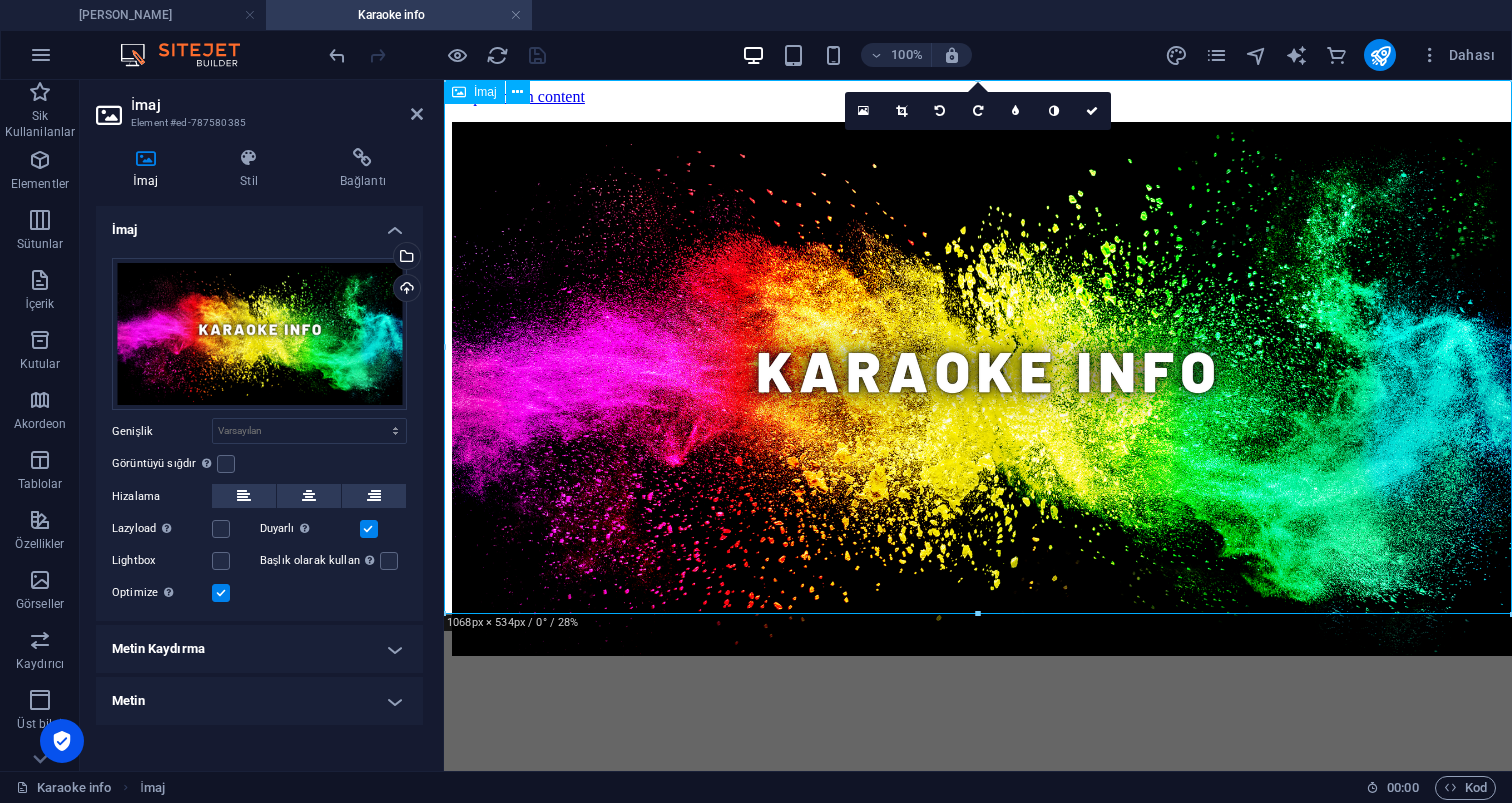 click on "İmaj Element #ed-787580385" at bounding box center (259, 106) 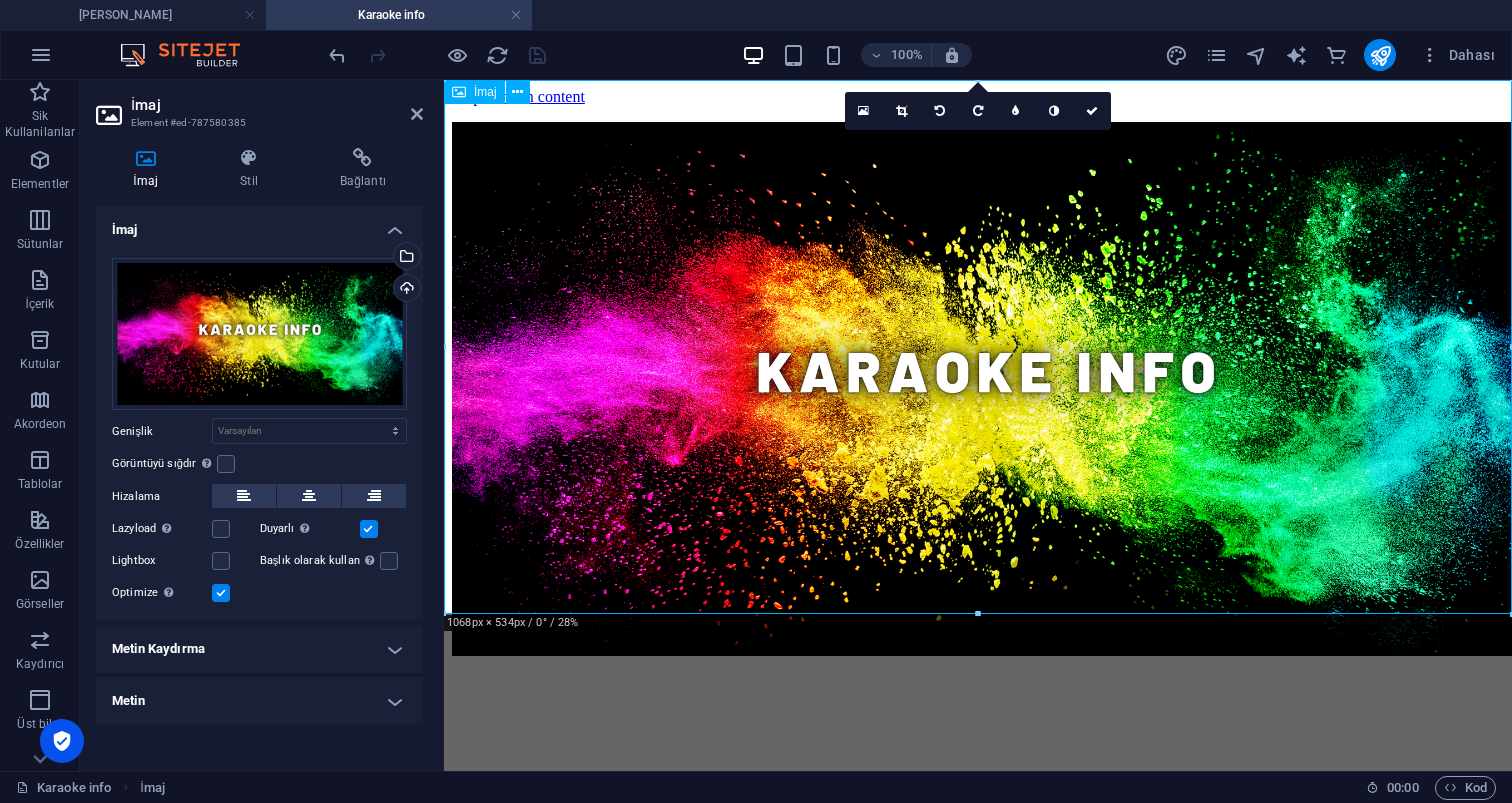 click at bounding box center [978, 391] 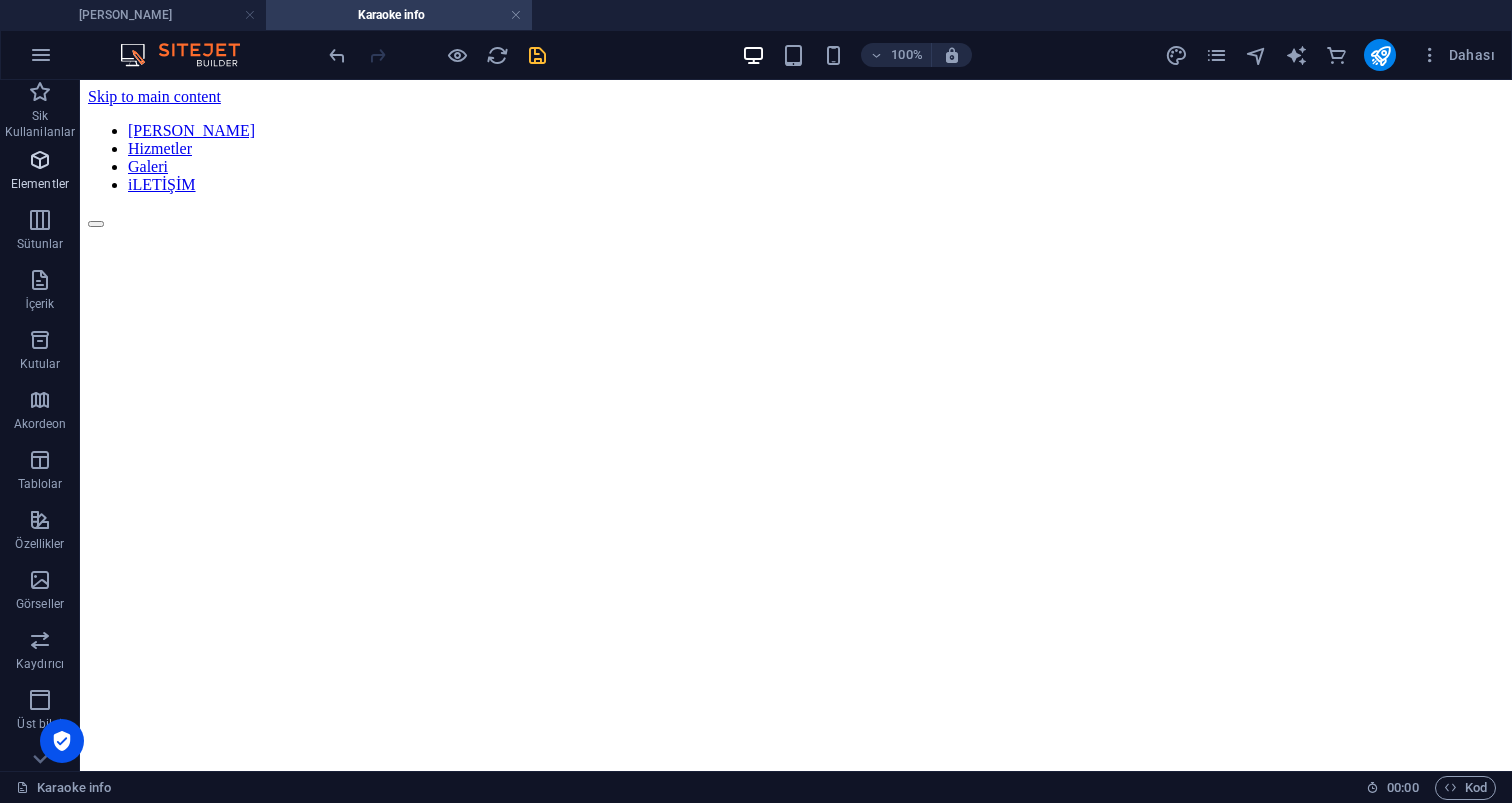 click on "Elementler" at bounding box center [40, 172] 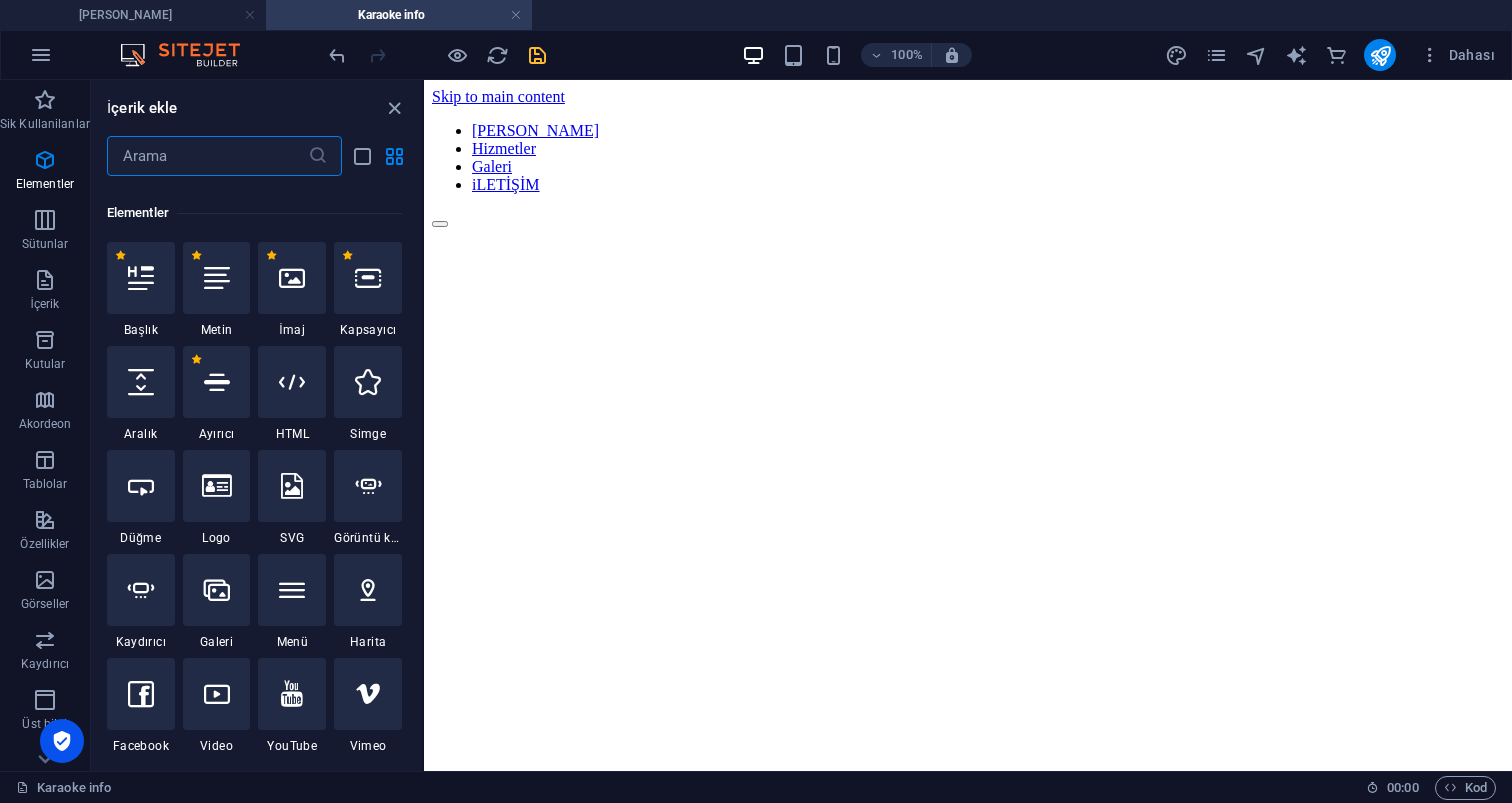 scroll, scrollTop: 705, scrollLeft: 0, axis: vertical 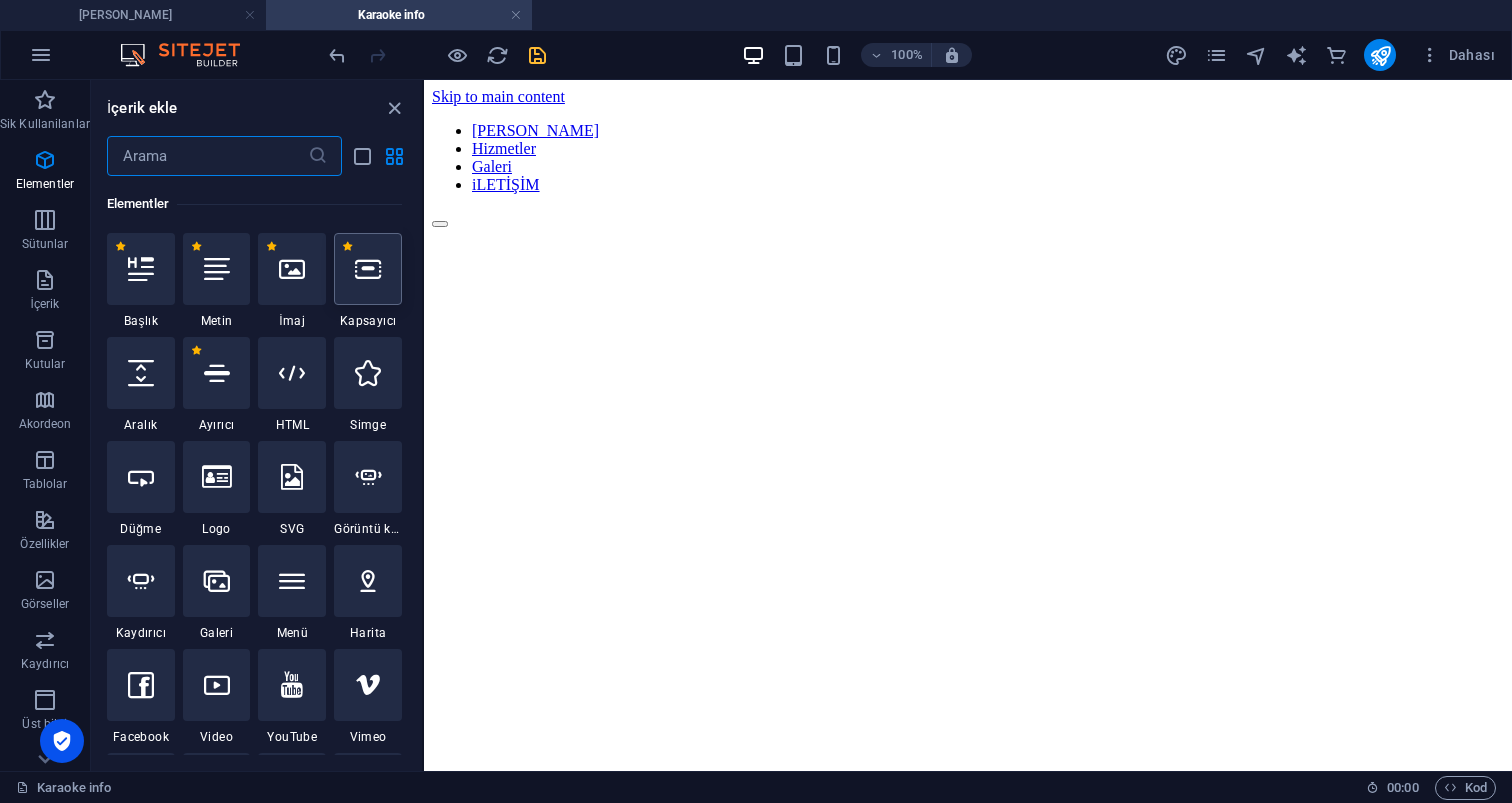 click at bounding box center [368, 269] 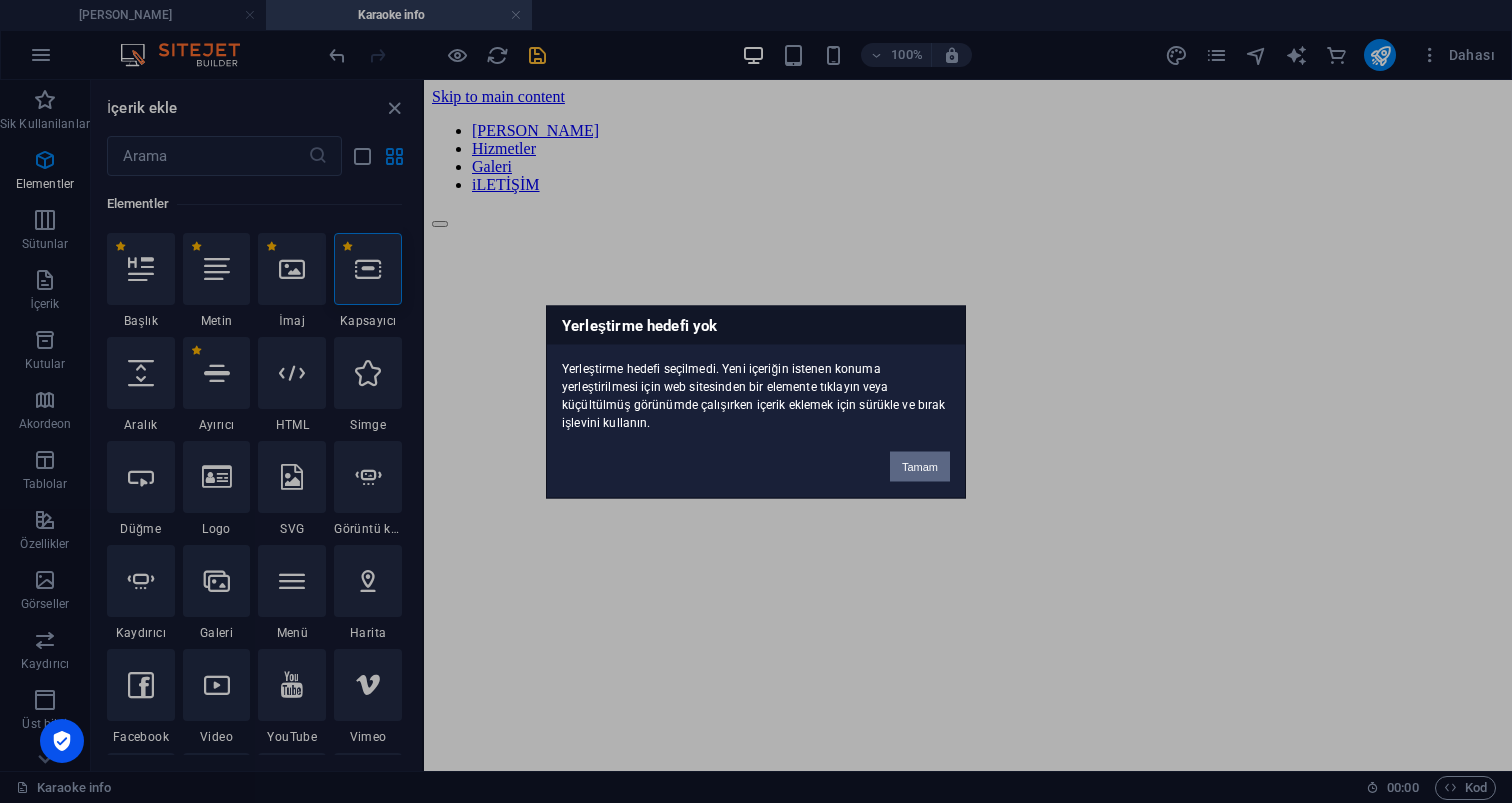 click on "Tamam" at bounding box center (920, 466) 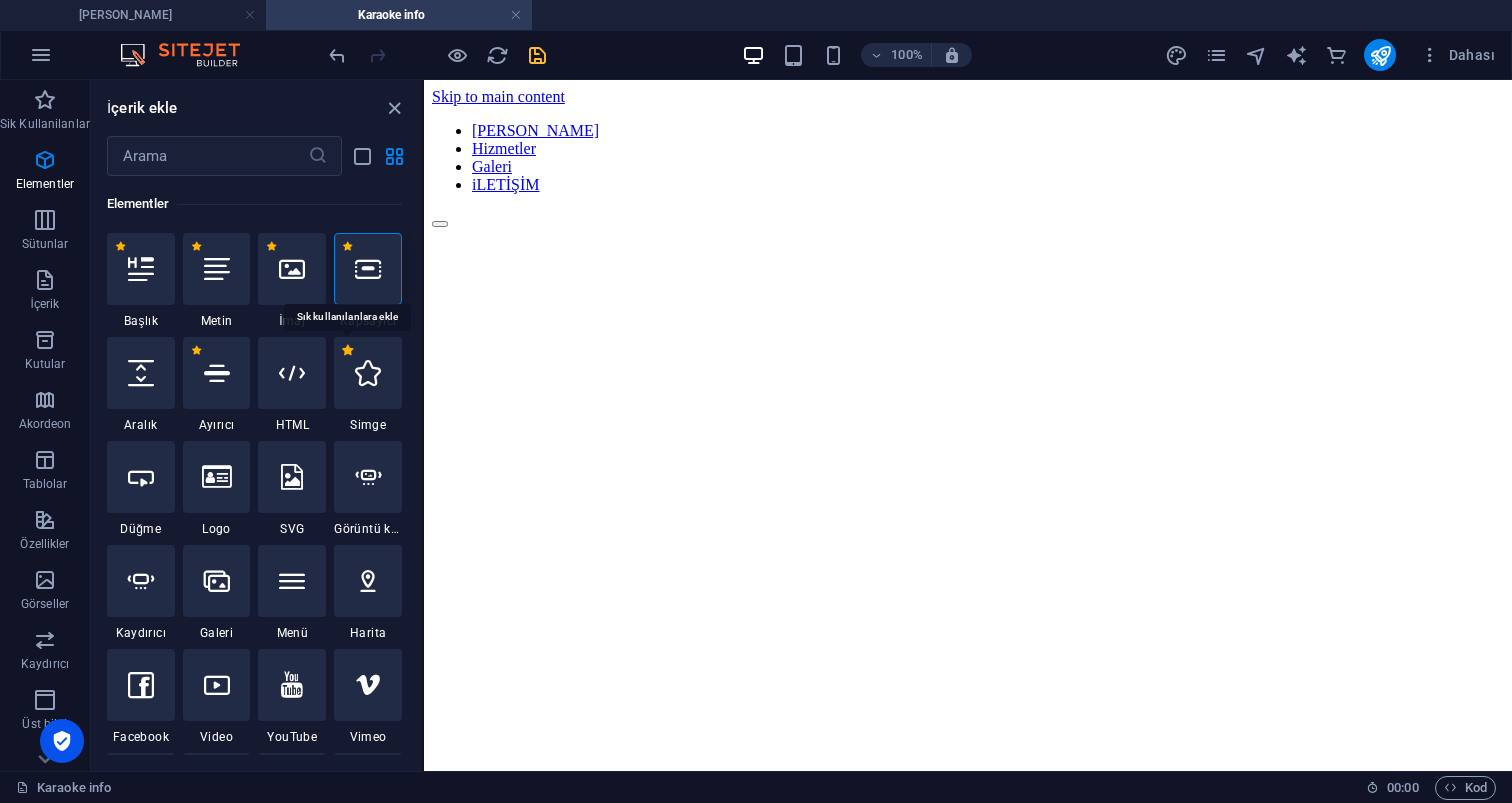 click on "1 Star" at bounding box center [347, 350] 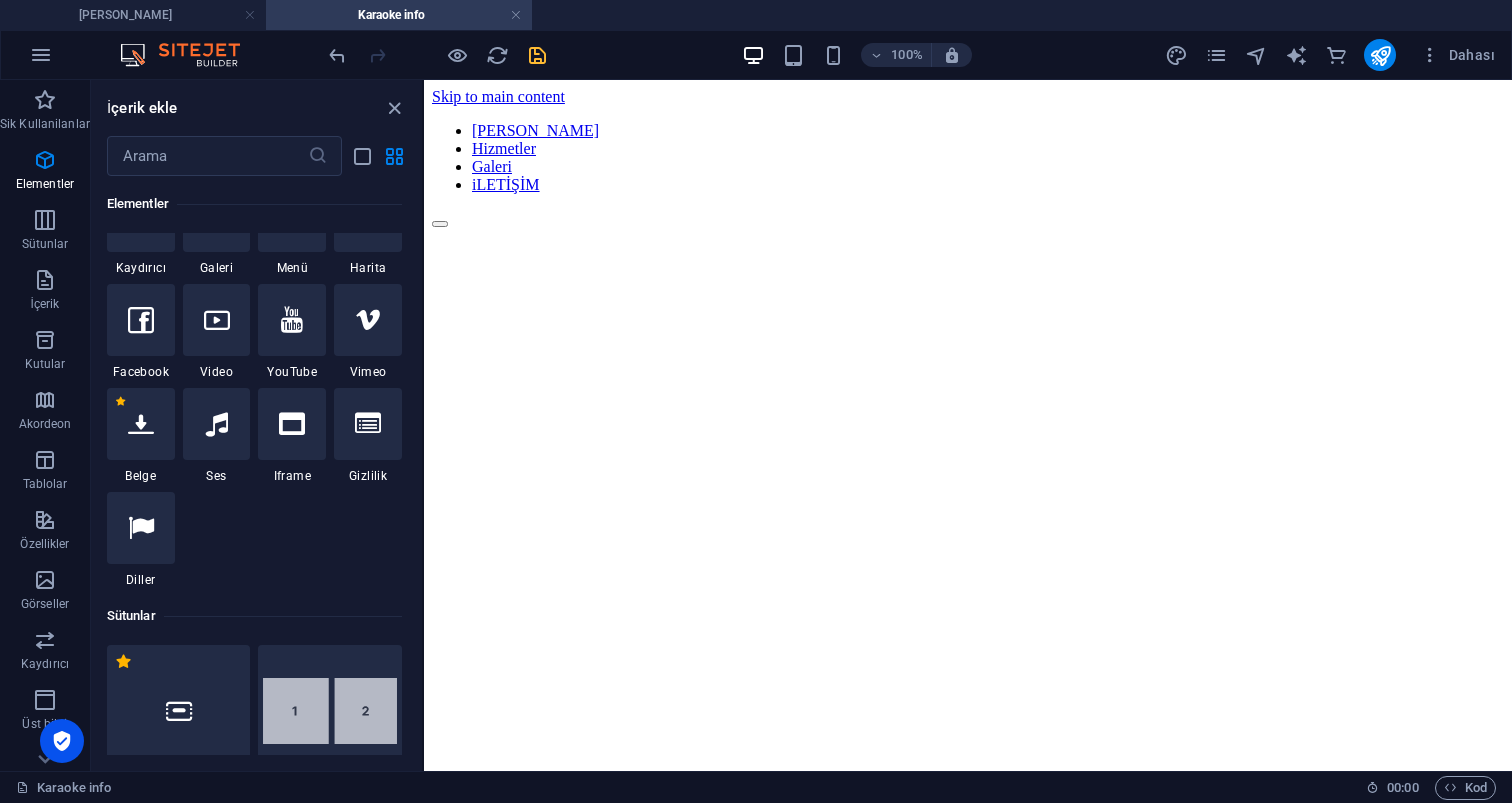 scroll, scrollTop: 1076, scrollLeft: 0, axis: vertical 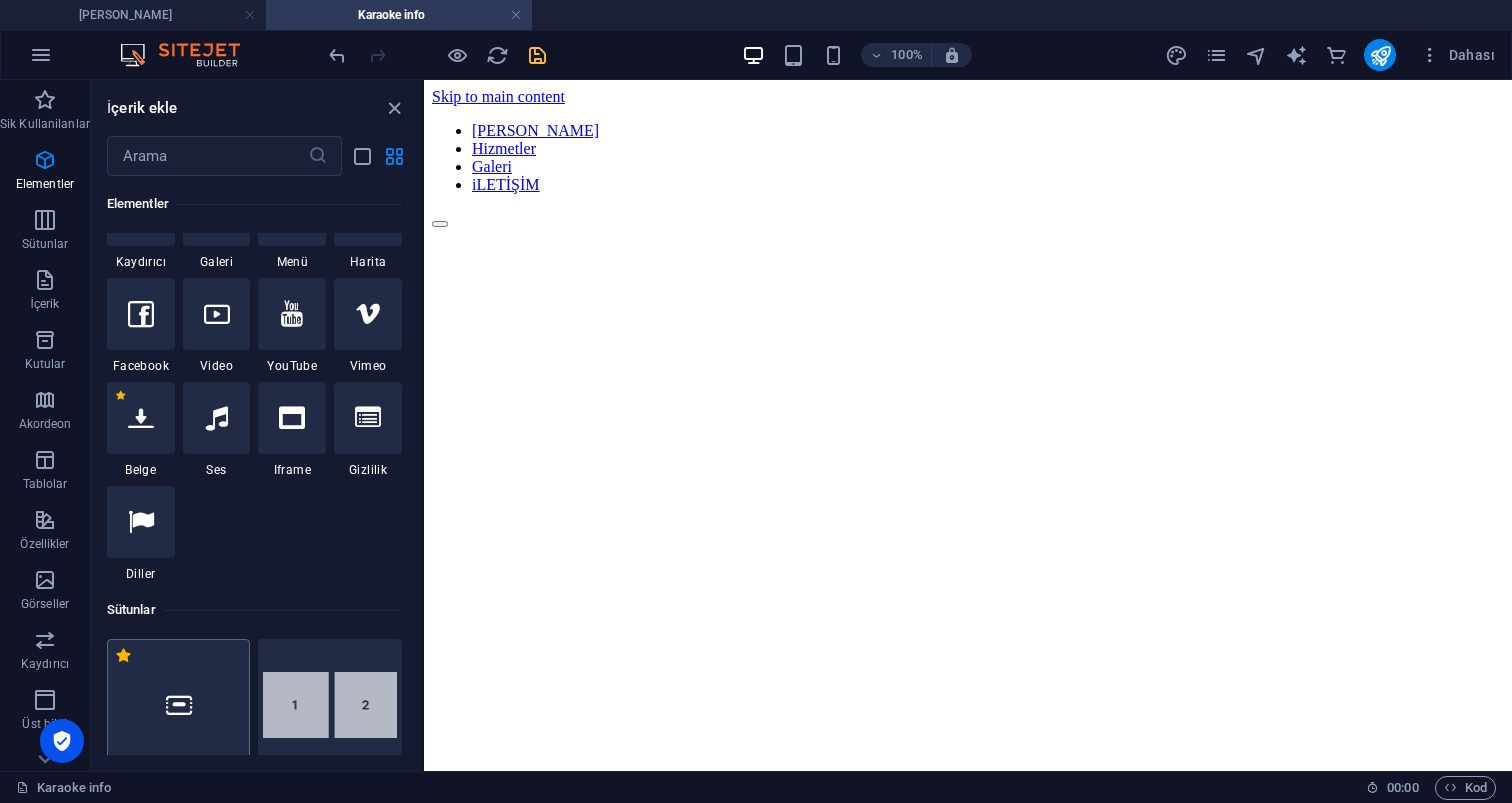 click at bounding box center [179, 705] 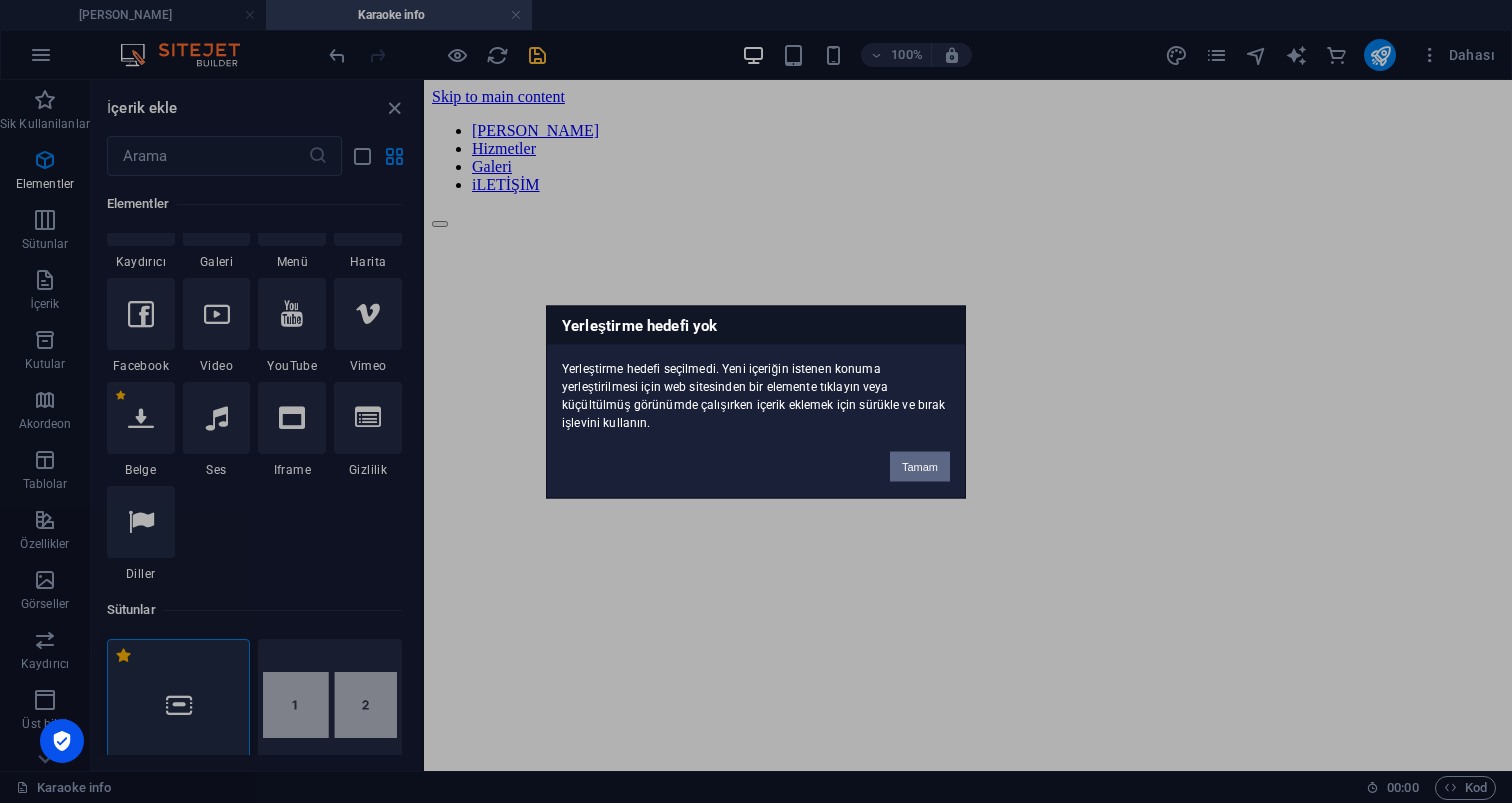 click on "Tamam" at bounding box center [920, 466] 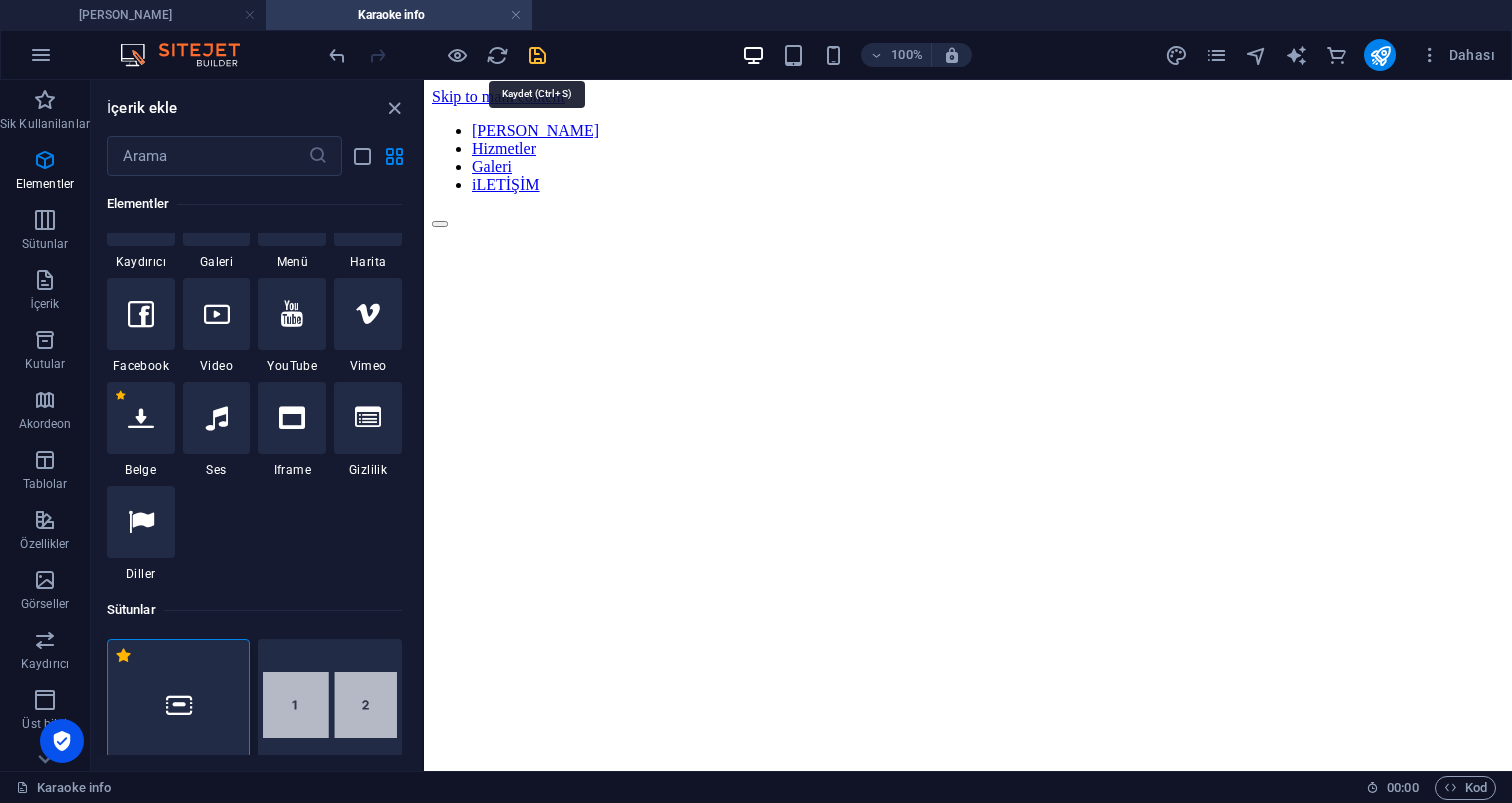 click at bounding box center (537, 55) 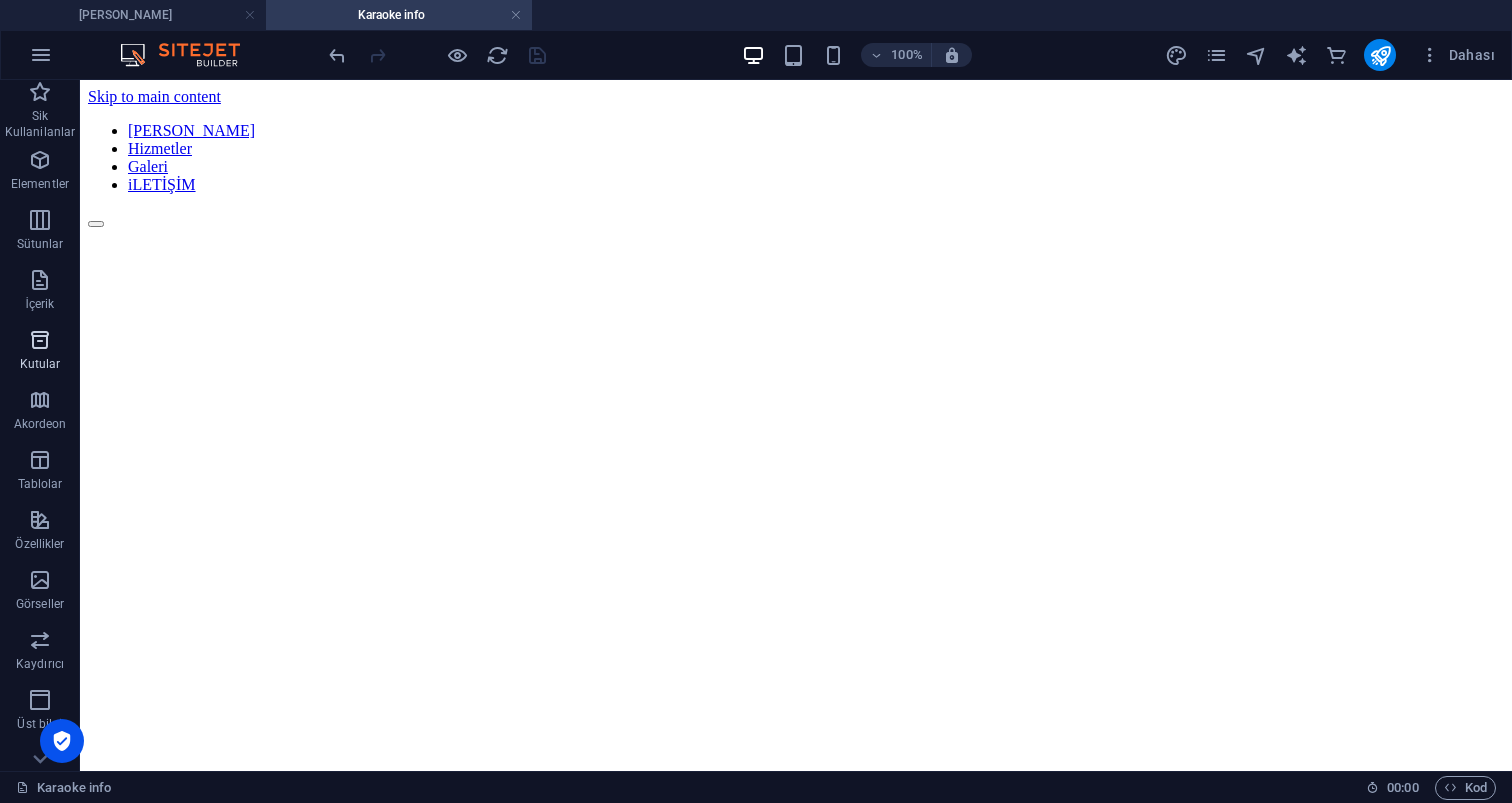 click on "Kutular" at bounding box center (40, 352) 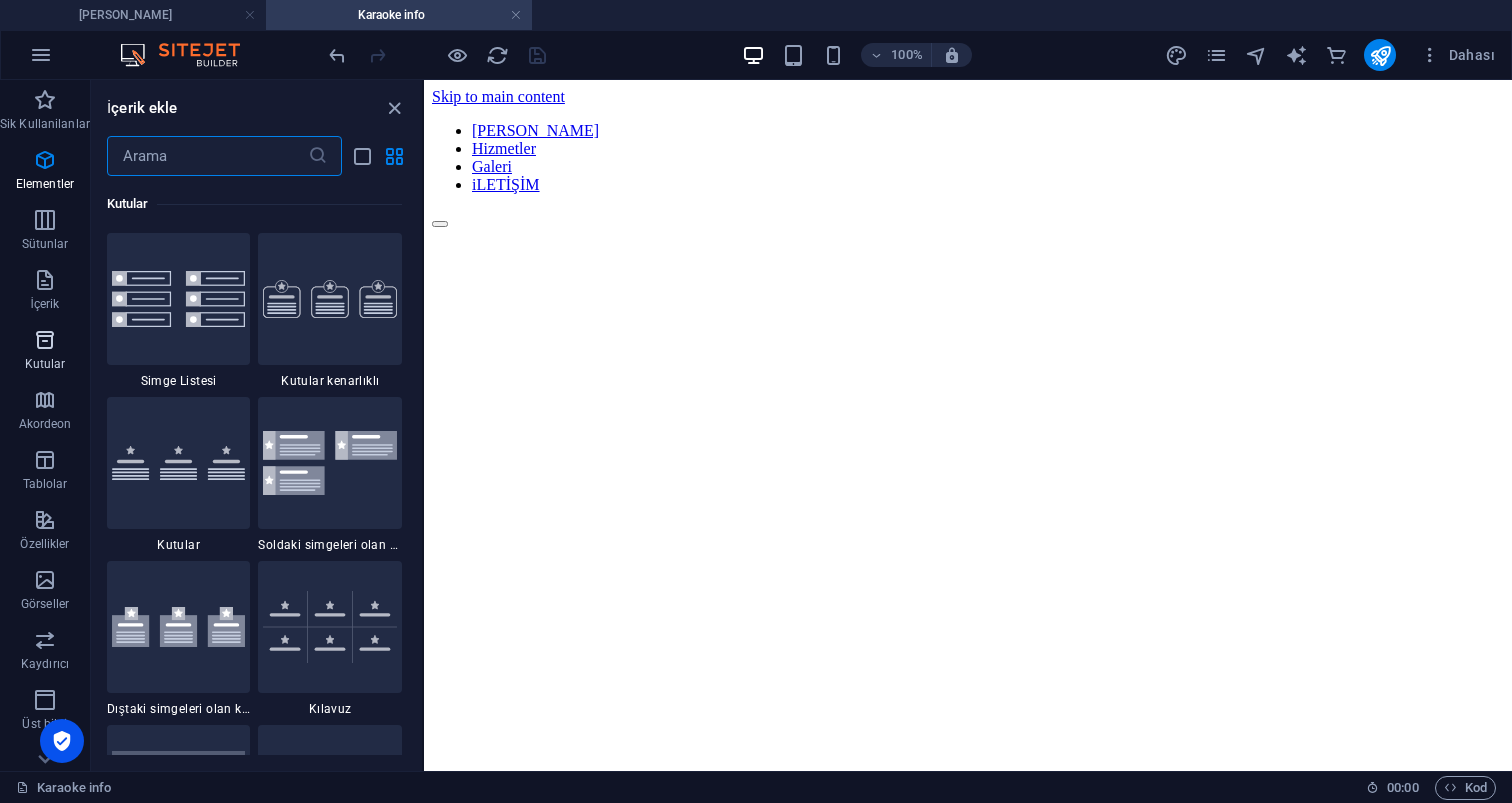scroll, scrollTop: 5844, scrollLeft: 0, axis: vertical 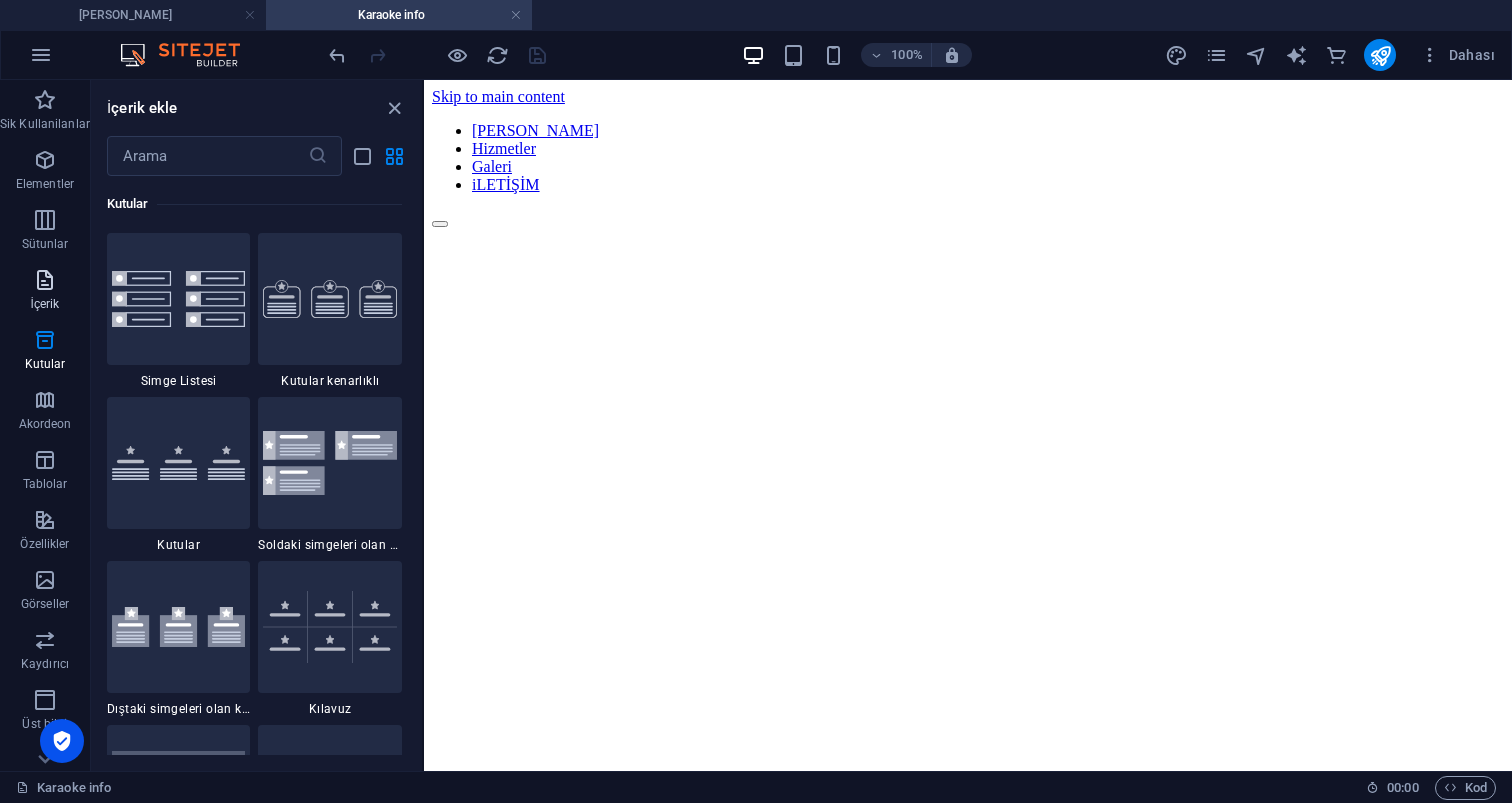 click at bounding box center [45, 280] 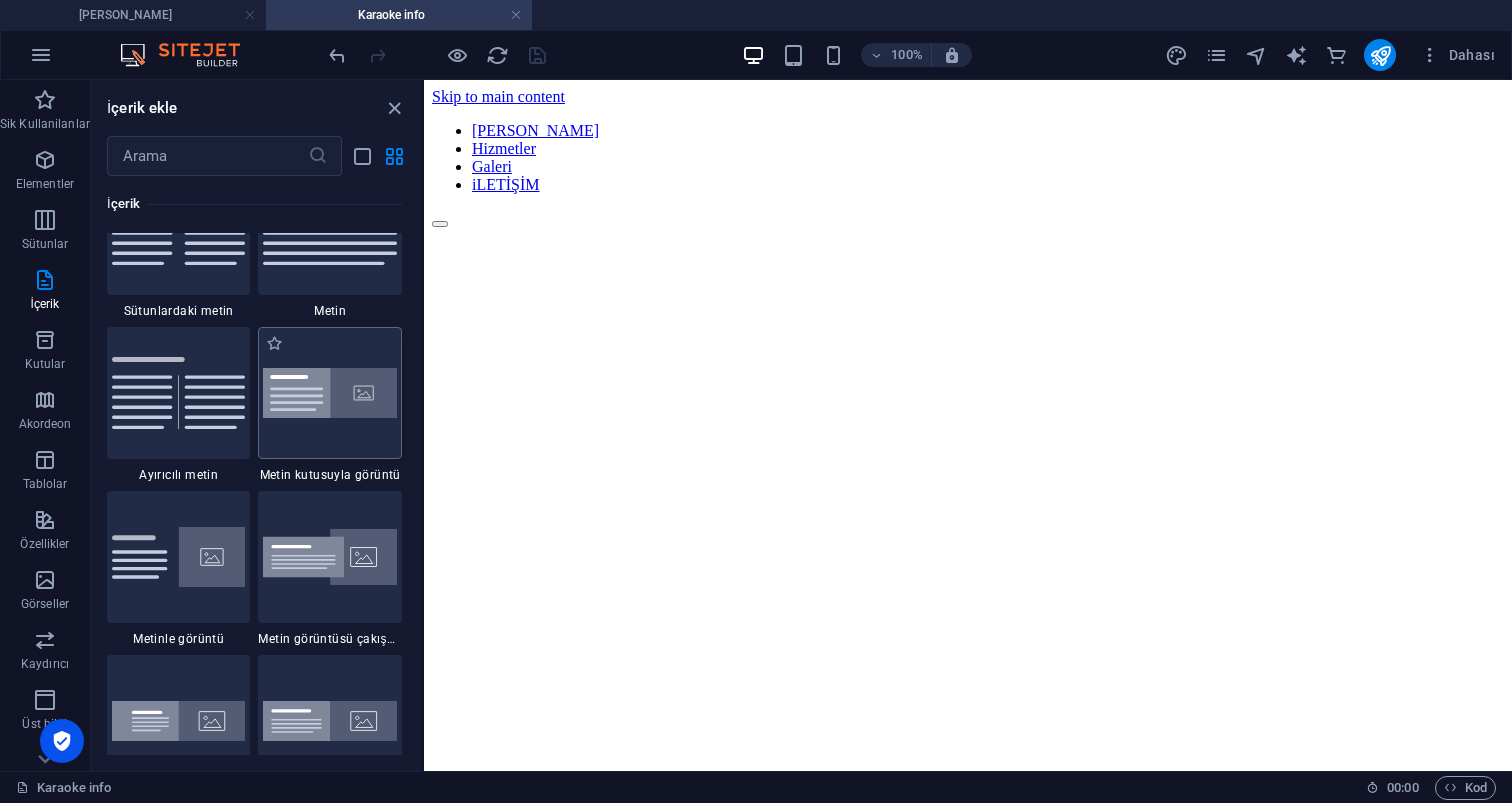 scroll, scrollTop: 4057, scrollLeft: 0, axis: vertical 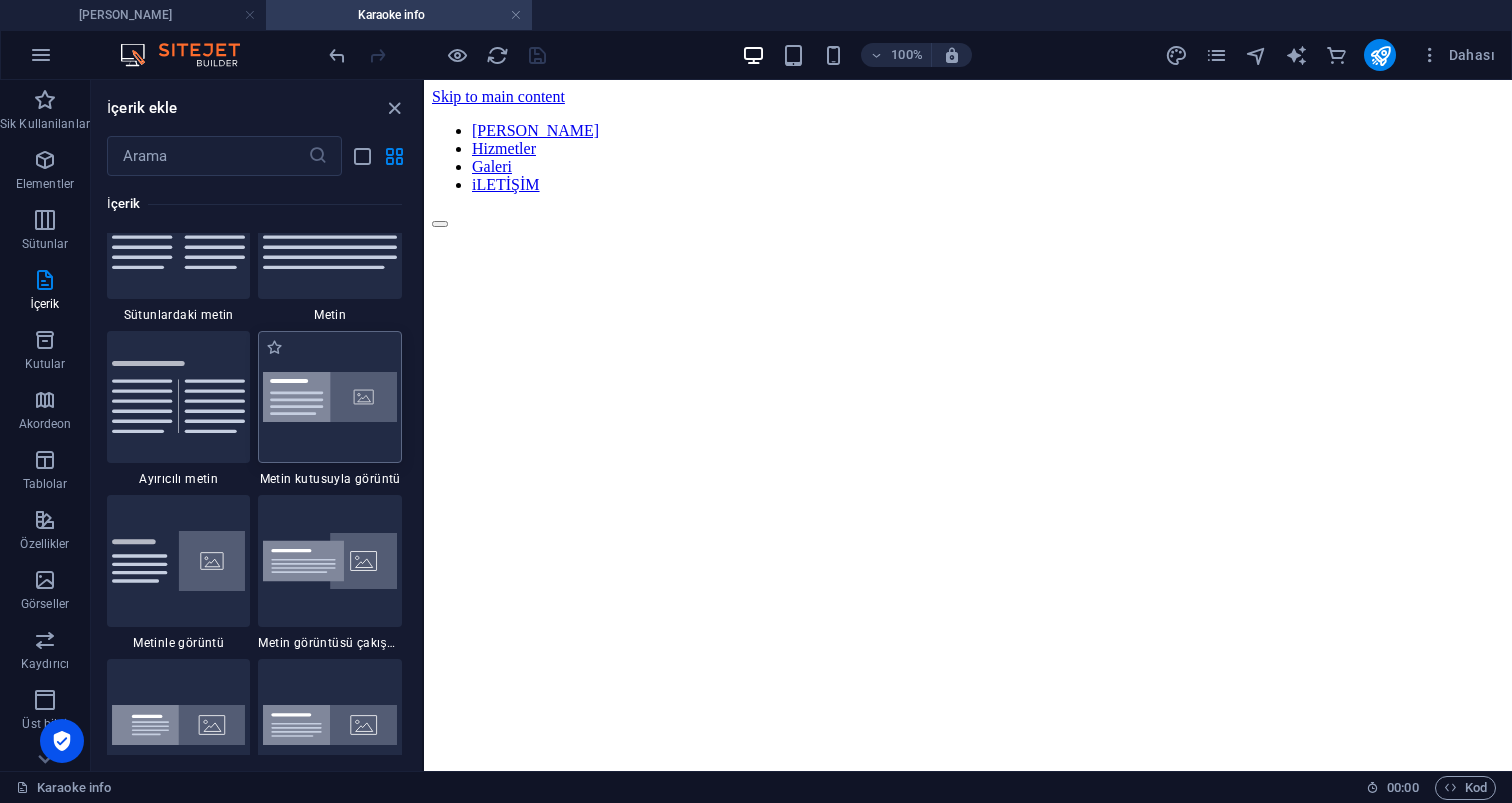 click at bounding box center (330, 397) 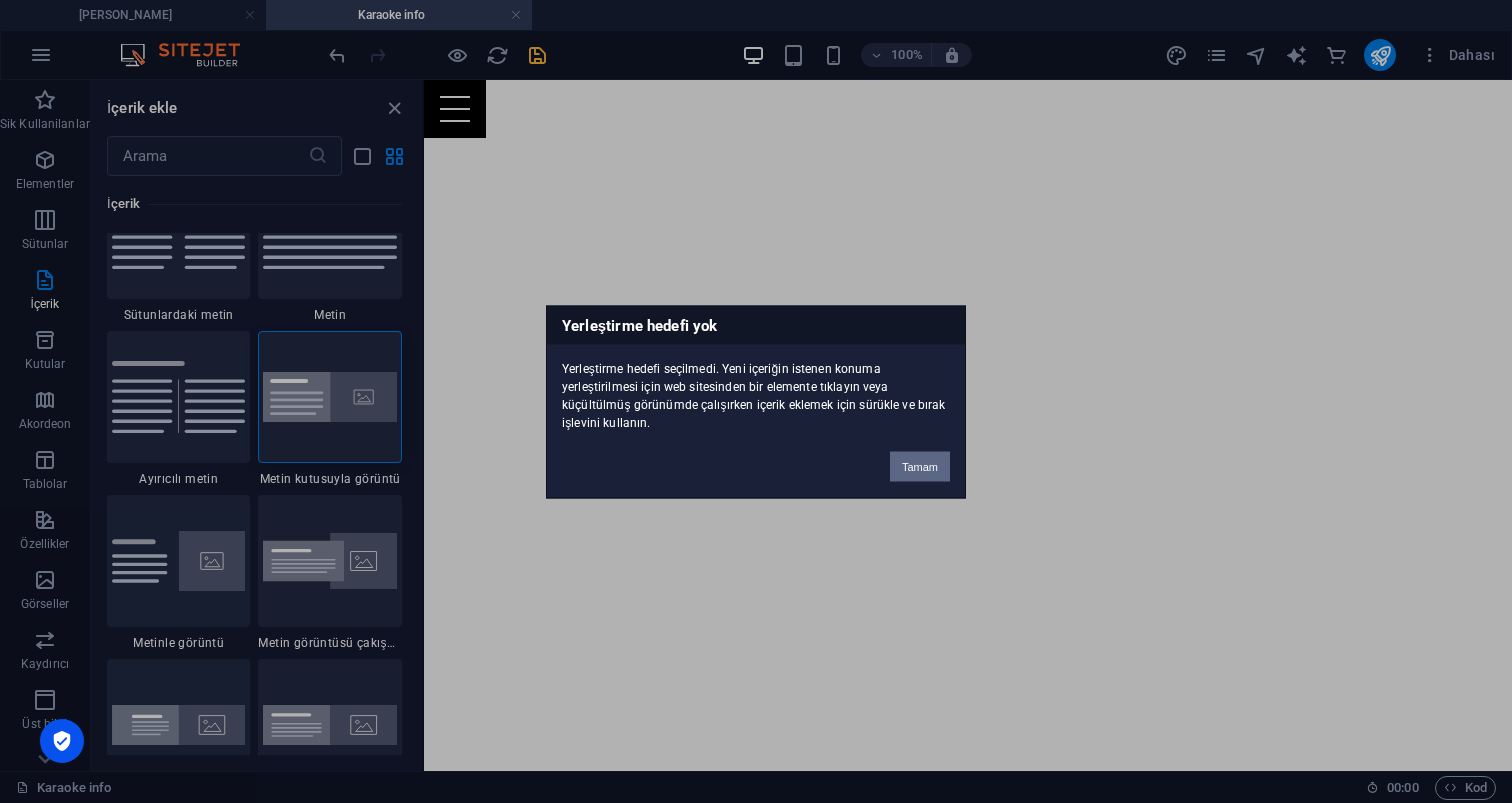click on "Tamam" at bounding box center (920, 466) 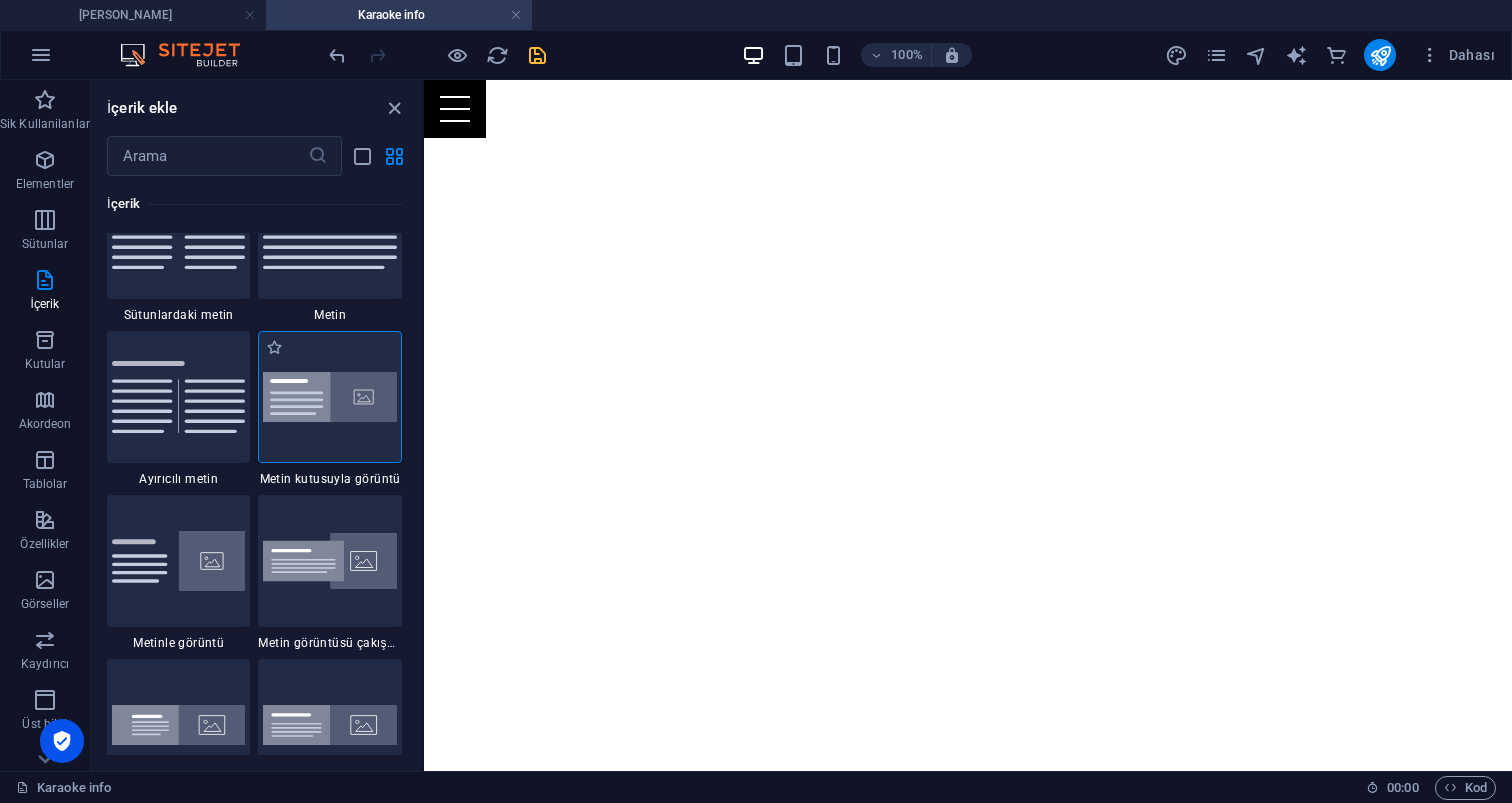 click at bounding box center [330, 397] 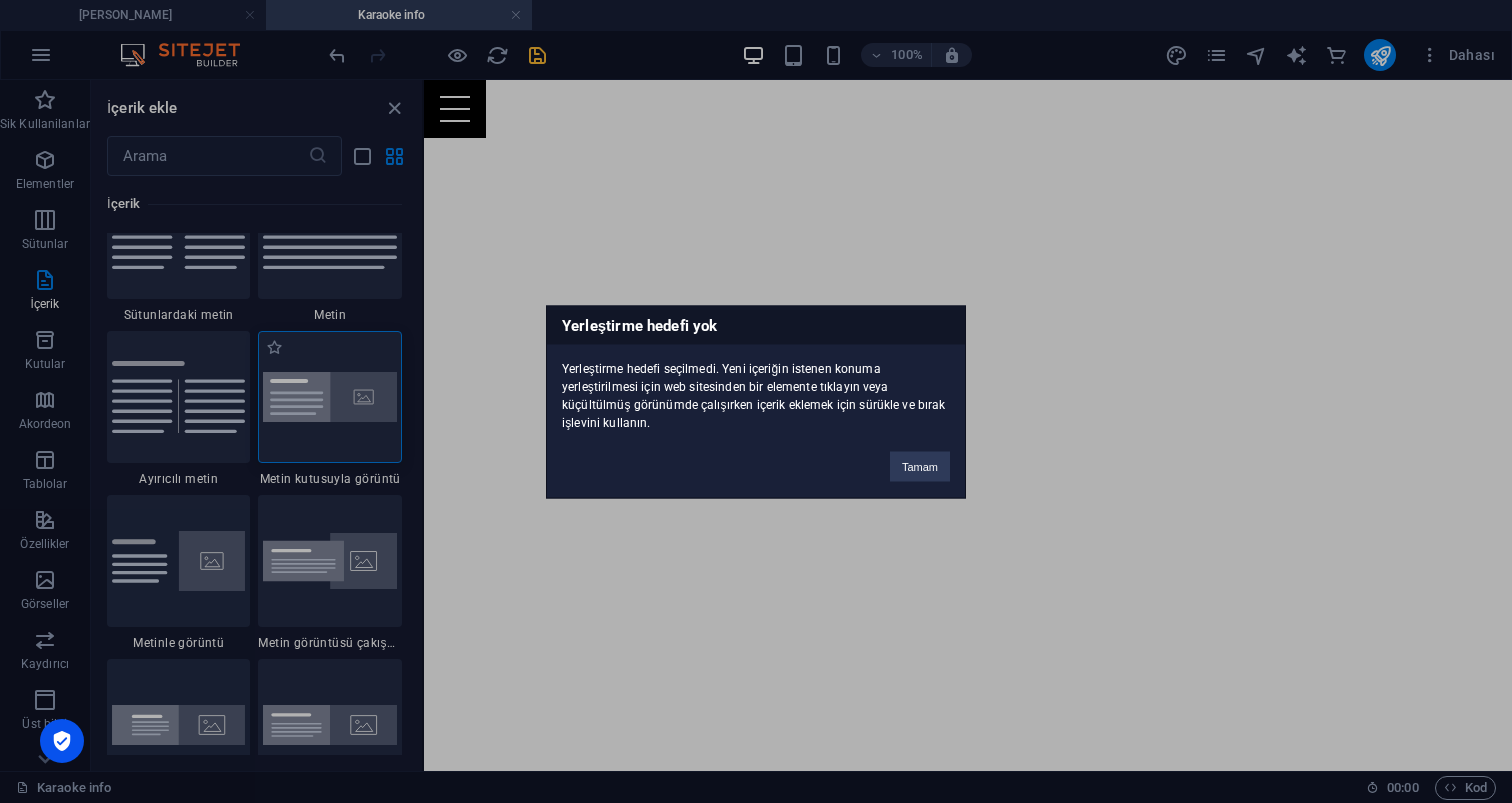 click on "Yerleştirme hedefi yok Yerleştirme hedefi seçilmedi. Yeni içeriğin istenen konuma yerleştirilmesi için web sitesinden bir elemente tıklayın veya küçültülmüş görünümde çalışırken içerik eklemek için sürükle ve bırak işlevini kullanın. Tamam" at bounding box center [756, 401] 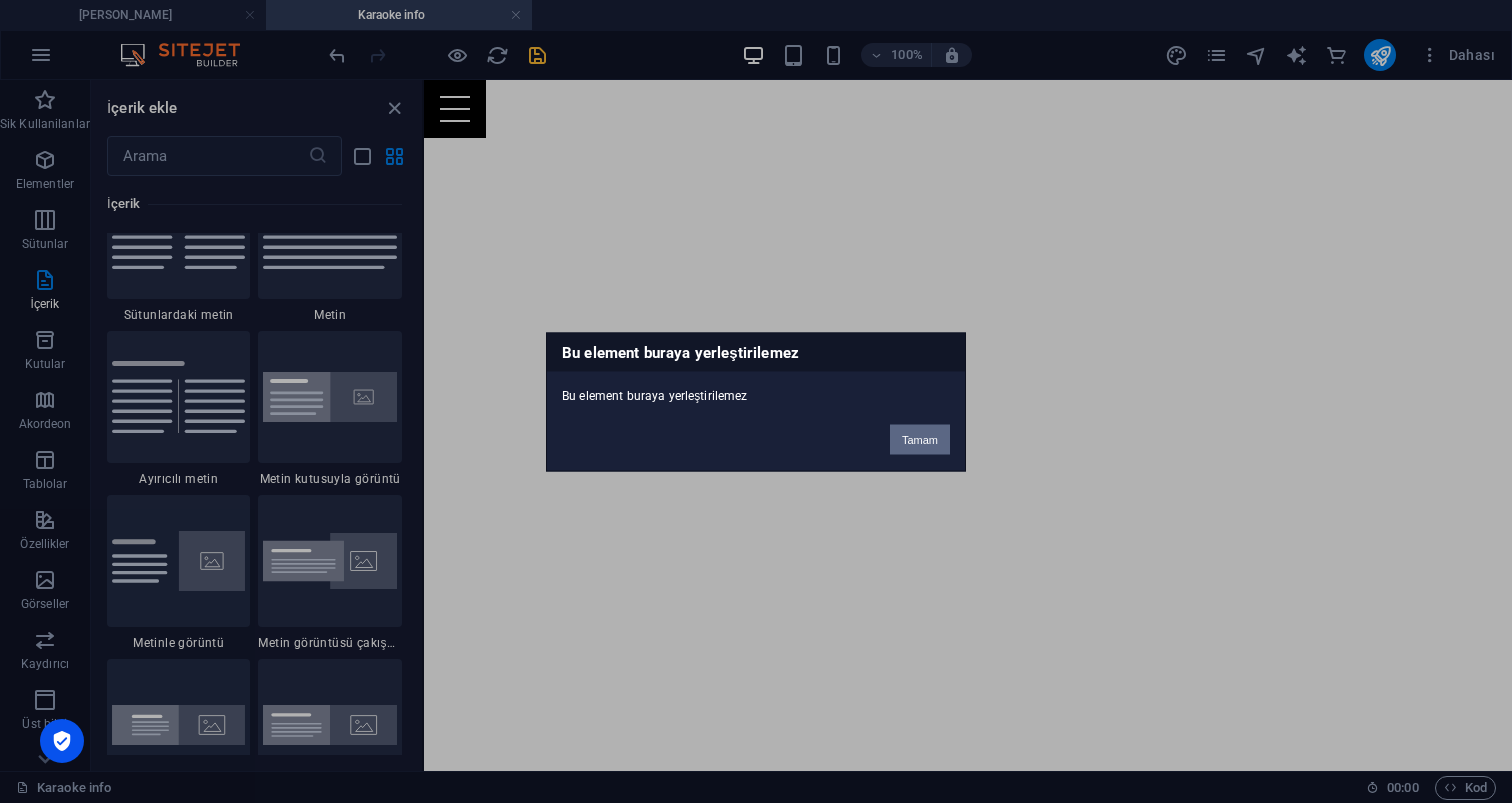 click on "Tamam" at bounding box center [920, 439] 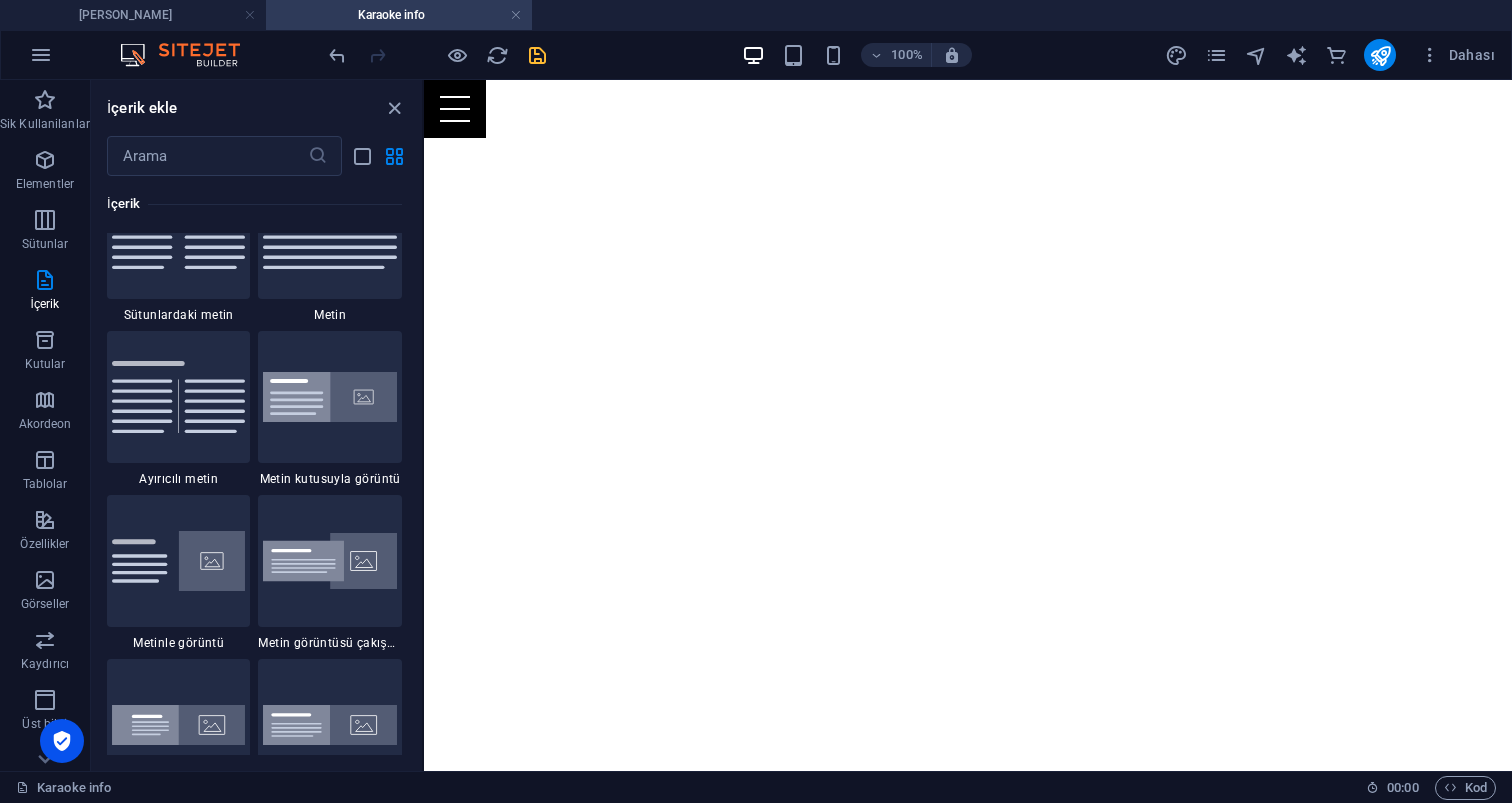 click on "Skip to main content
Ana Sayfa Hizmetler Galeri iLETİŞİM" at bounding box center (968, 80) 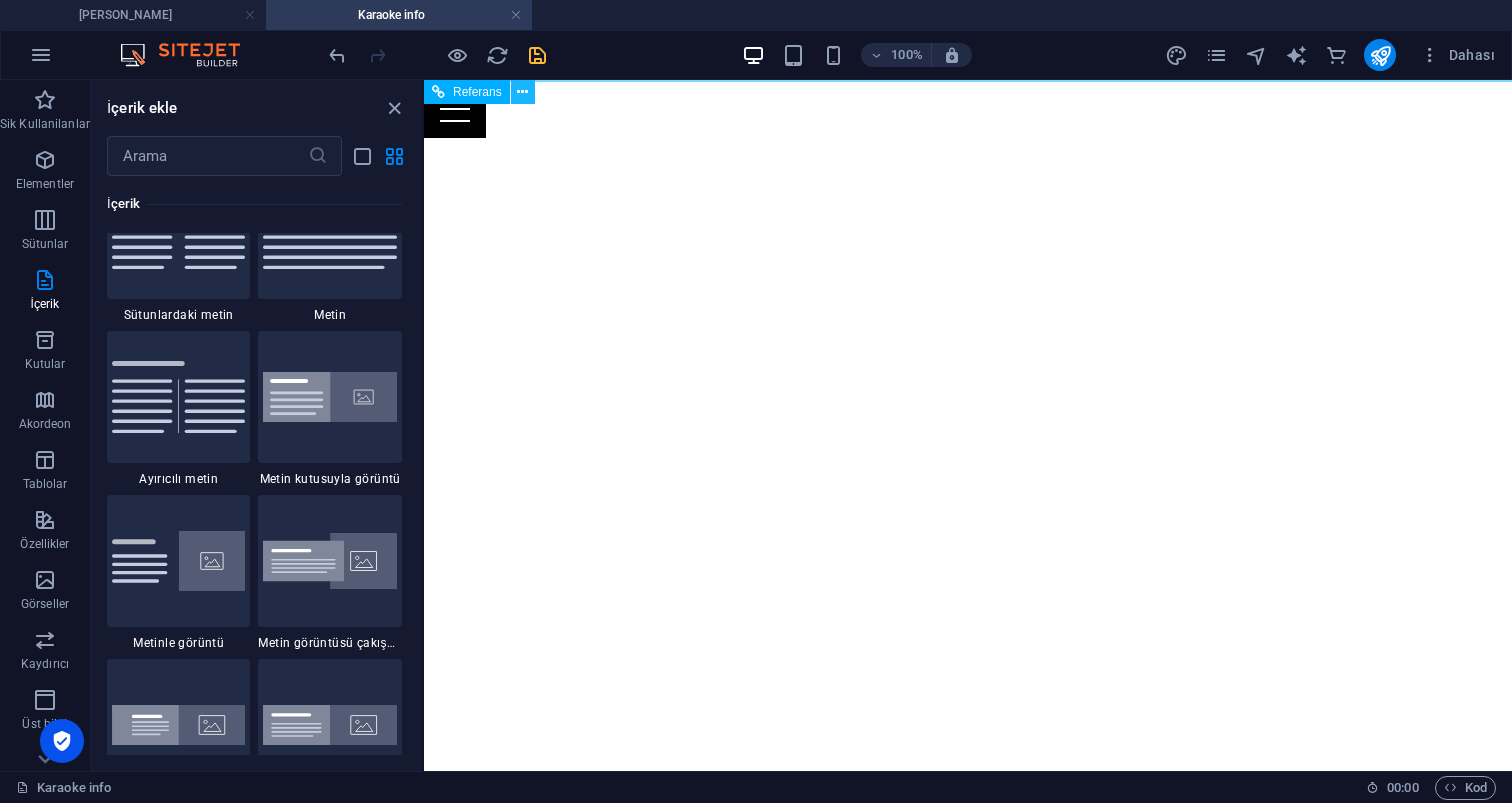 click at bounding box center (522, 92) 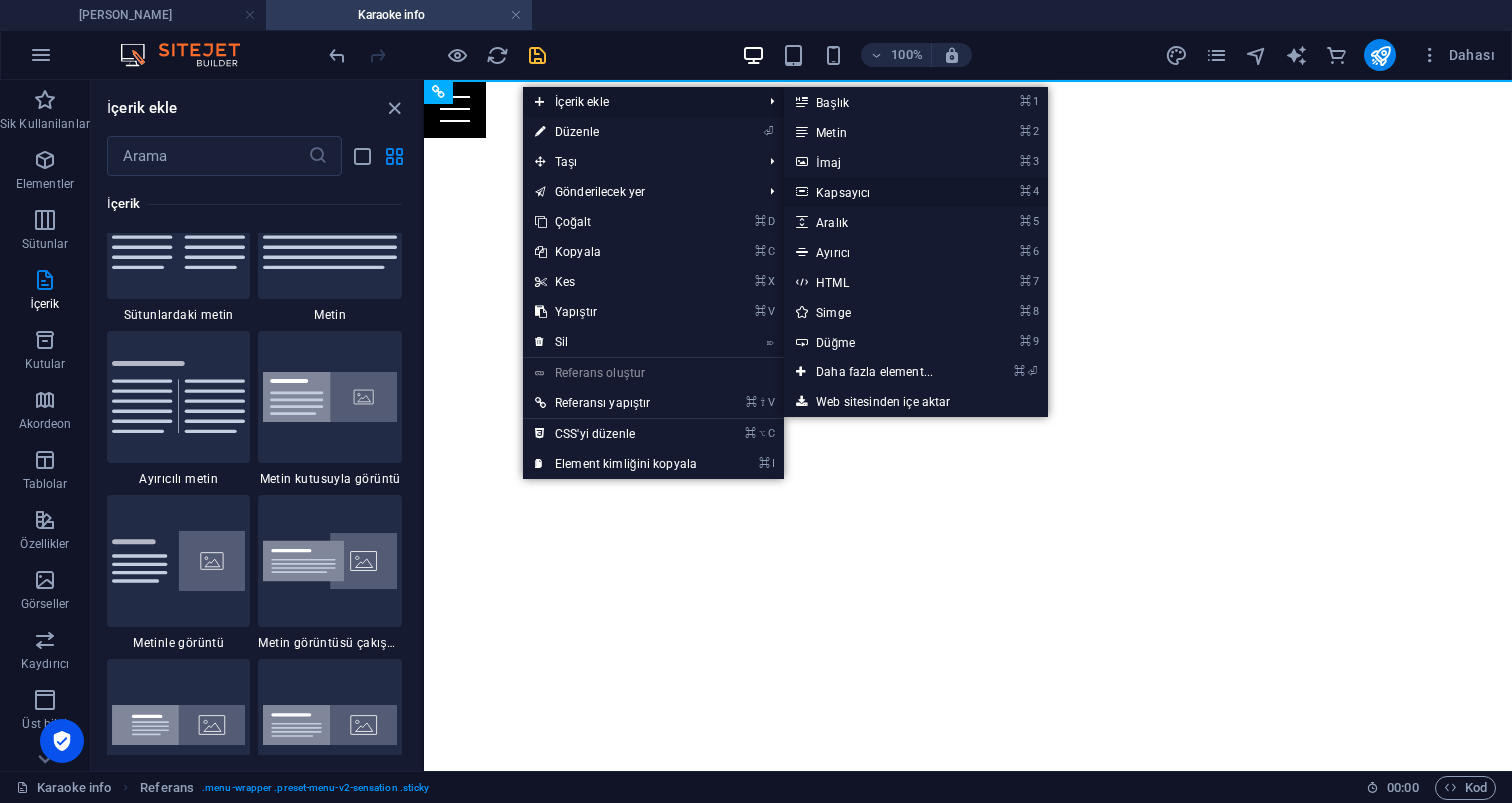click on "⌘ 4  Kapsayıcı" at bounding box center (878, 192) 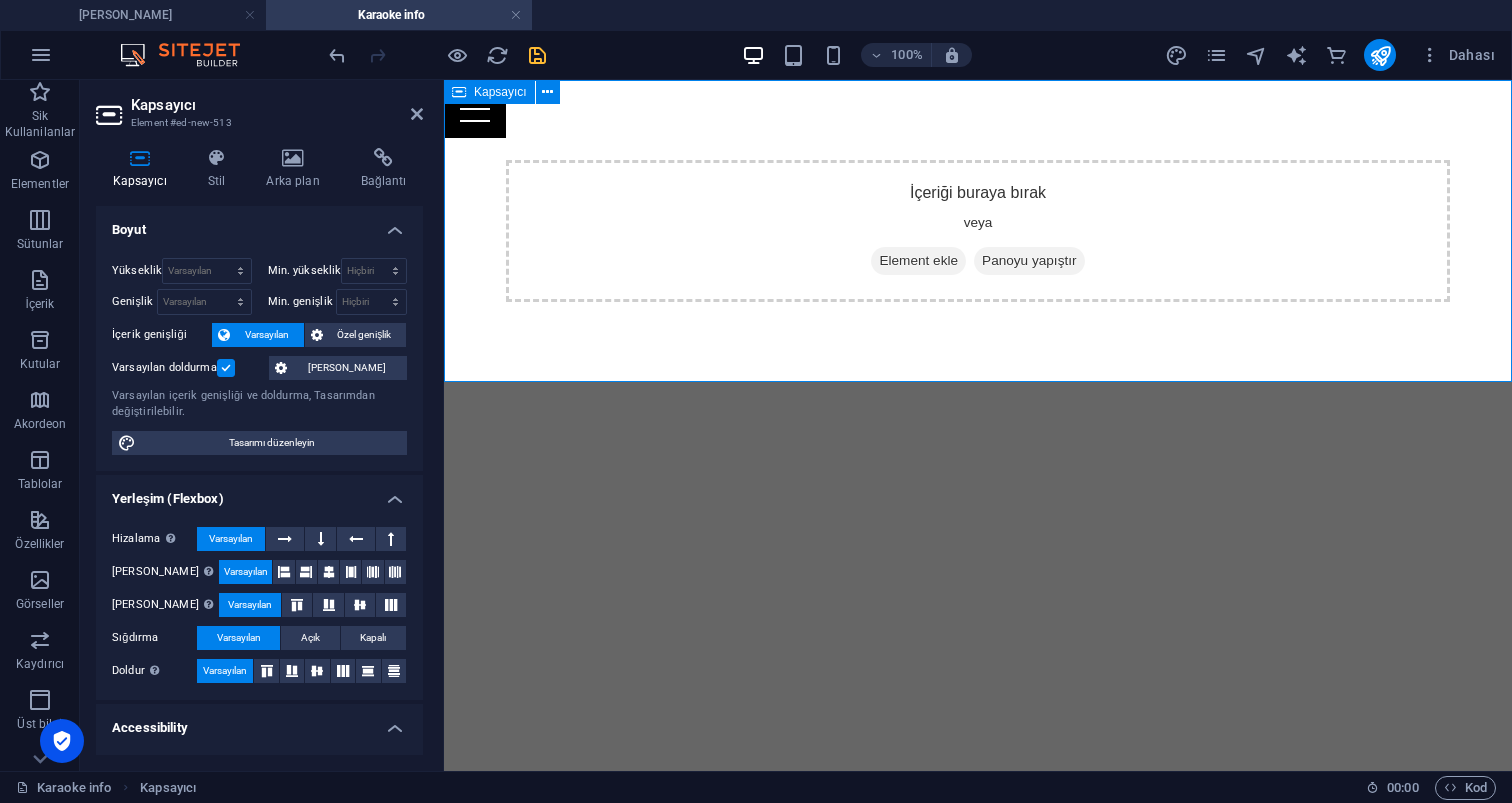 click on "Element ekle" at bounding box center (918, 261) 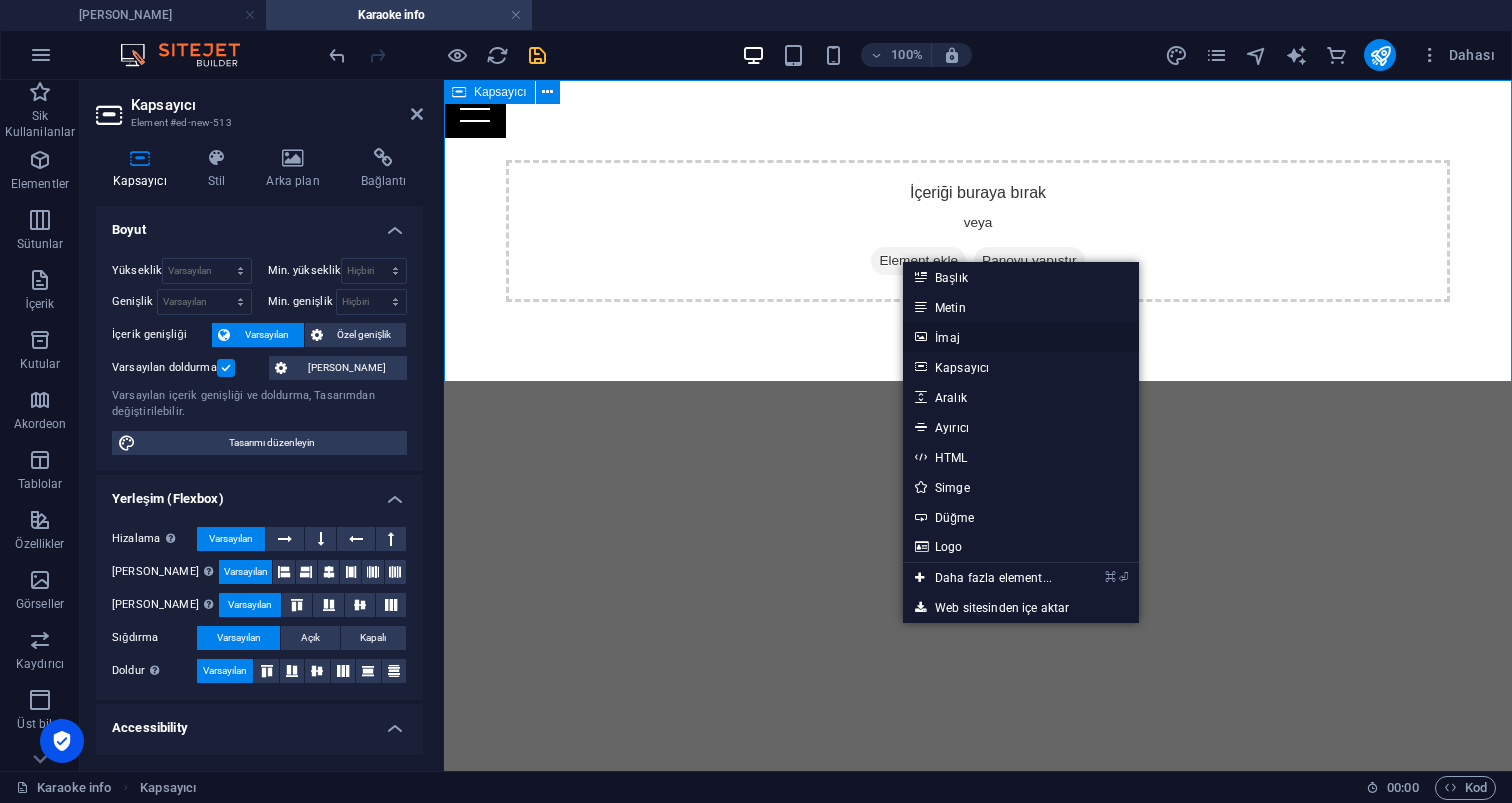 click on "İmaj" at bounding box center (1021, 337) 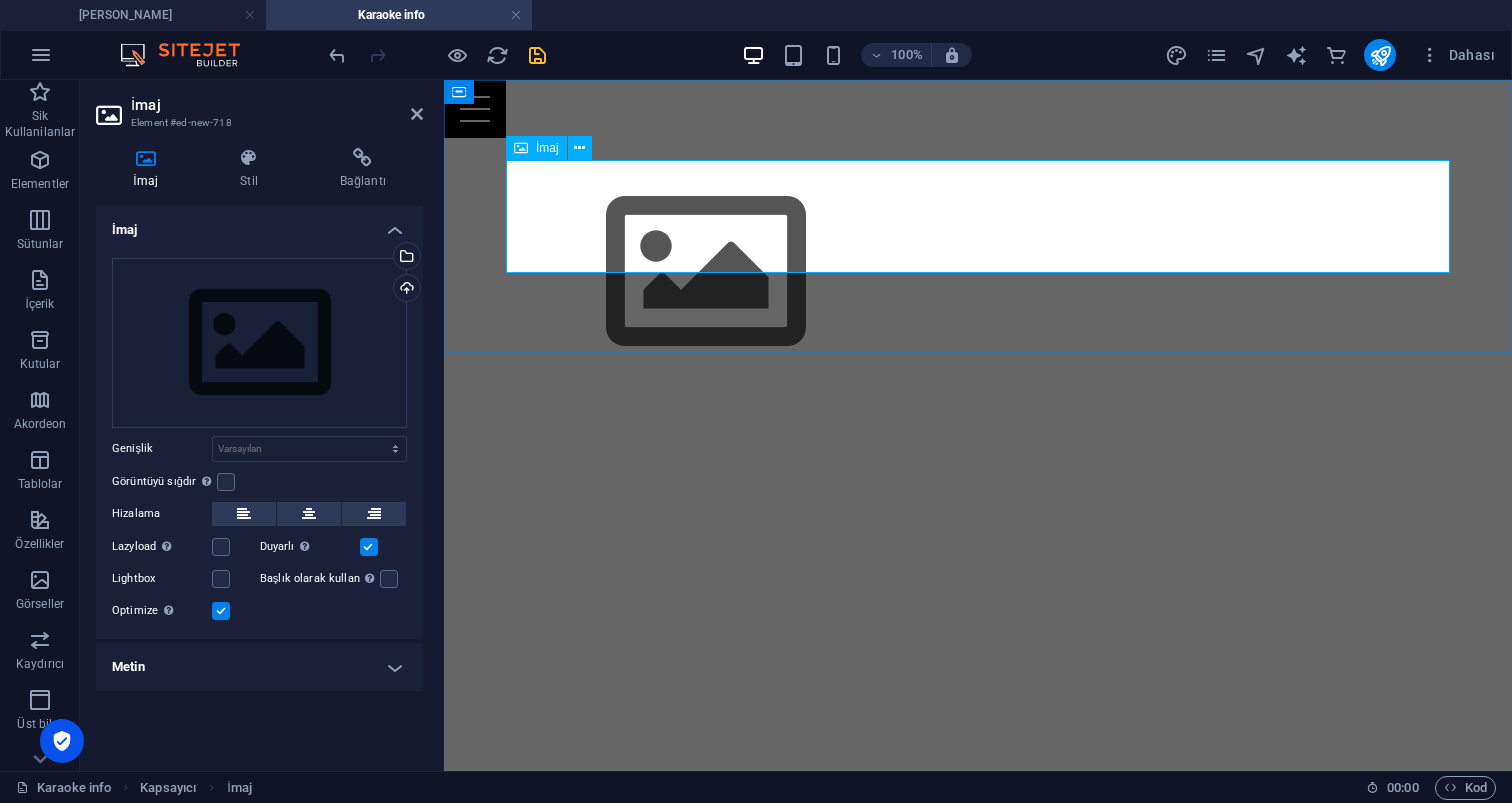 click at bounding box center [978, 272] 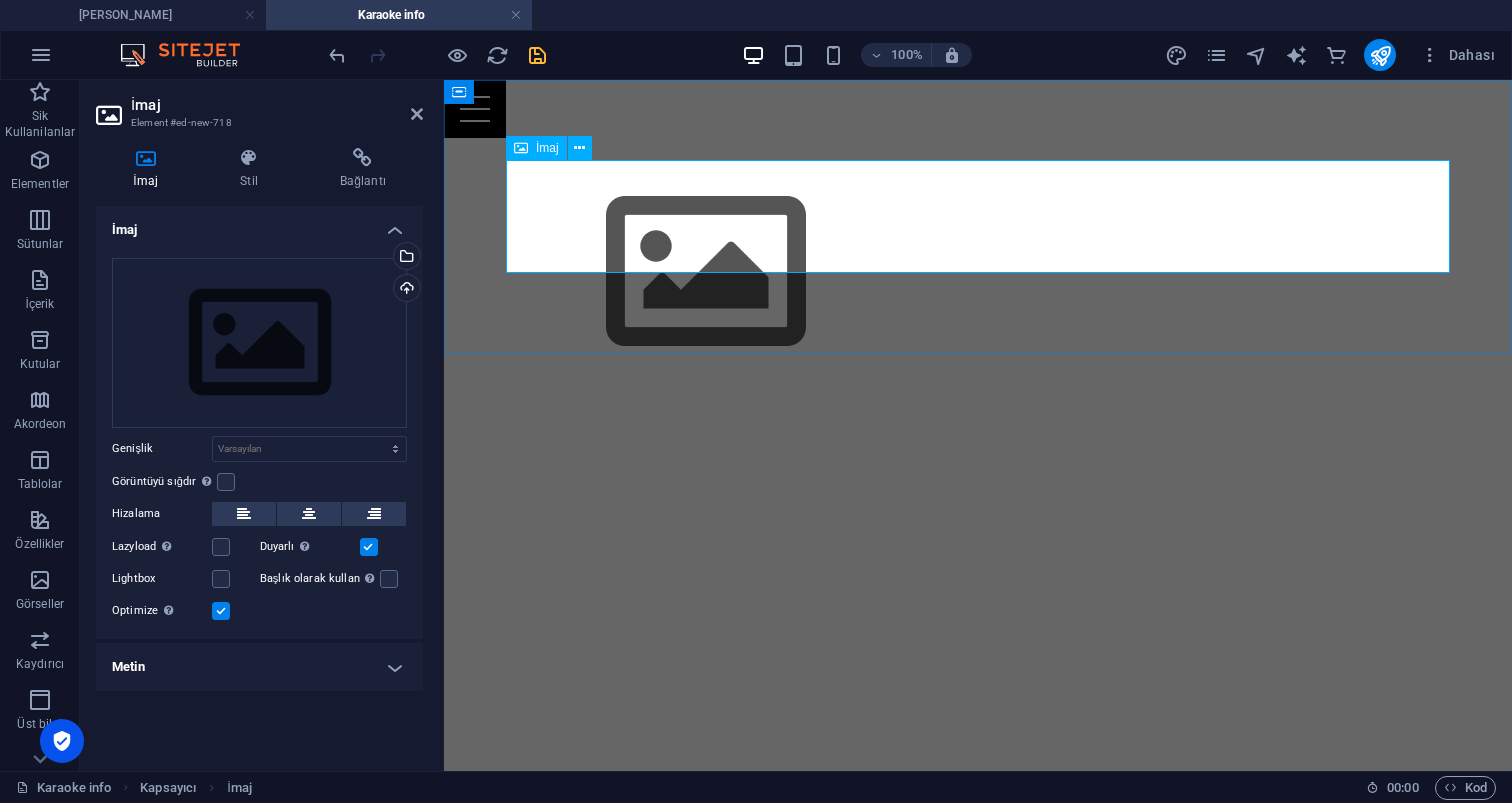 click at bounding box center (978, 272) 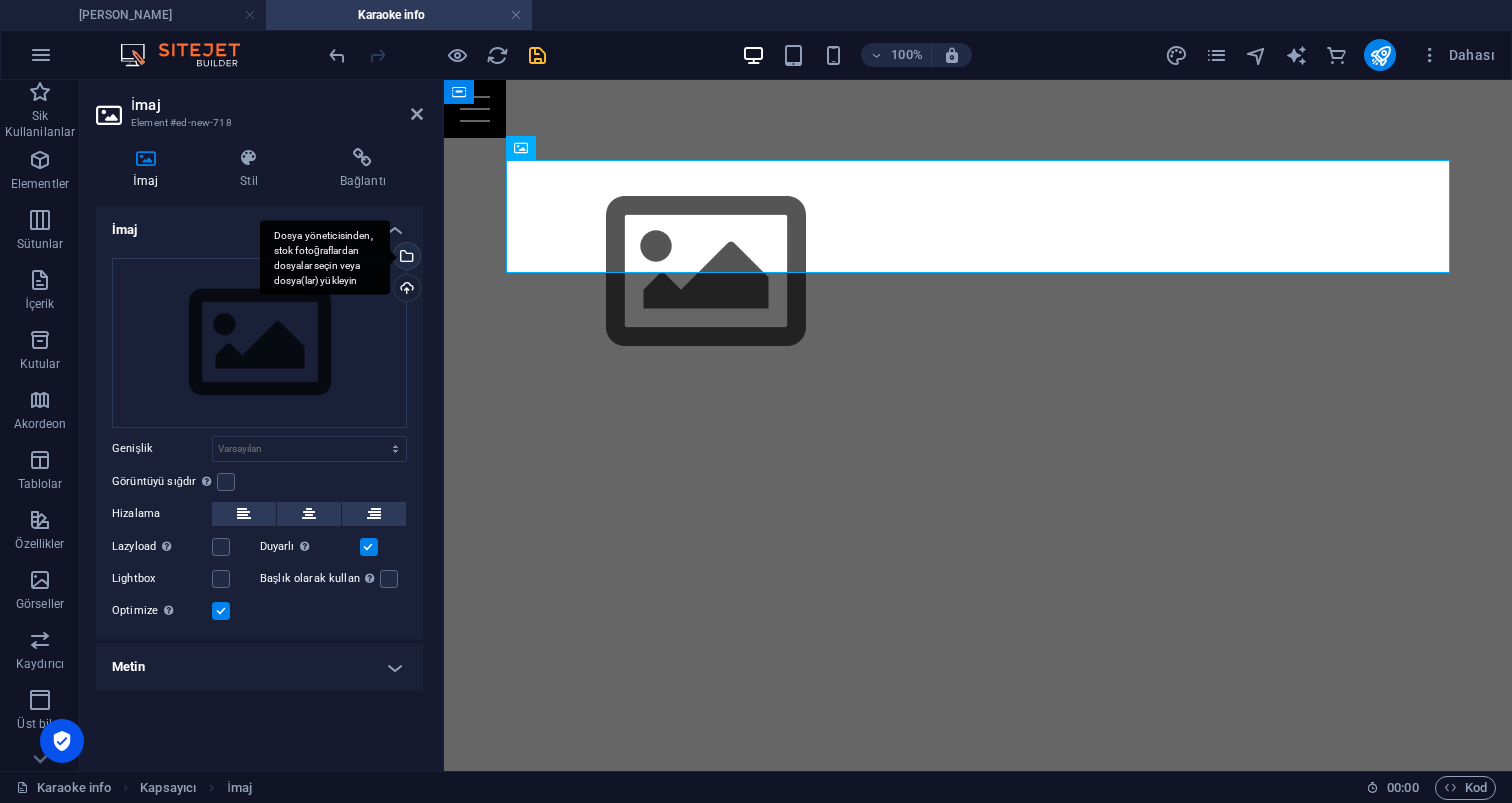 click on "Dosya yöneticisinden, stok fotoğraflardan dosyalar seçin veya dosya(lar) yükleyin" at bounding box center (405, 258) 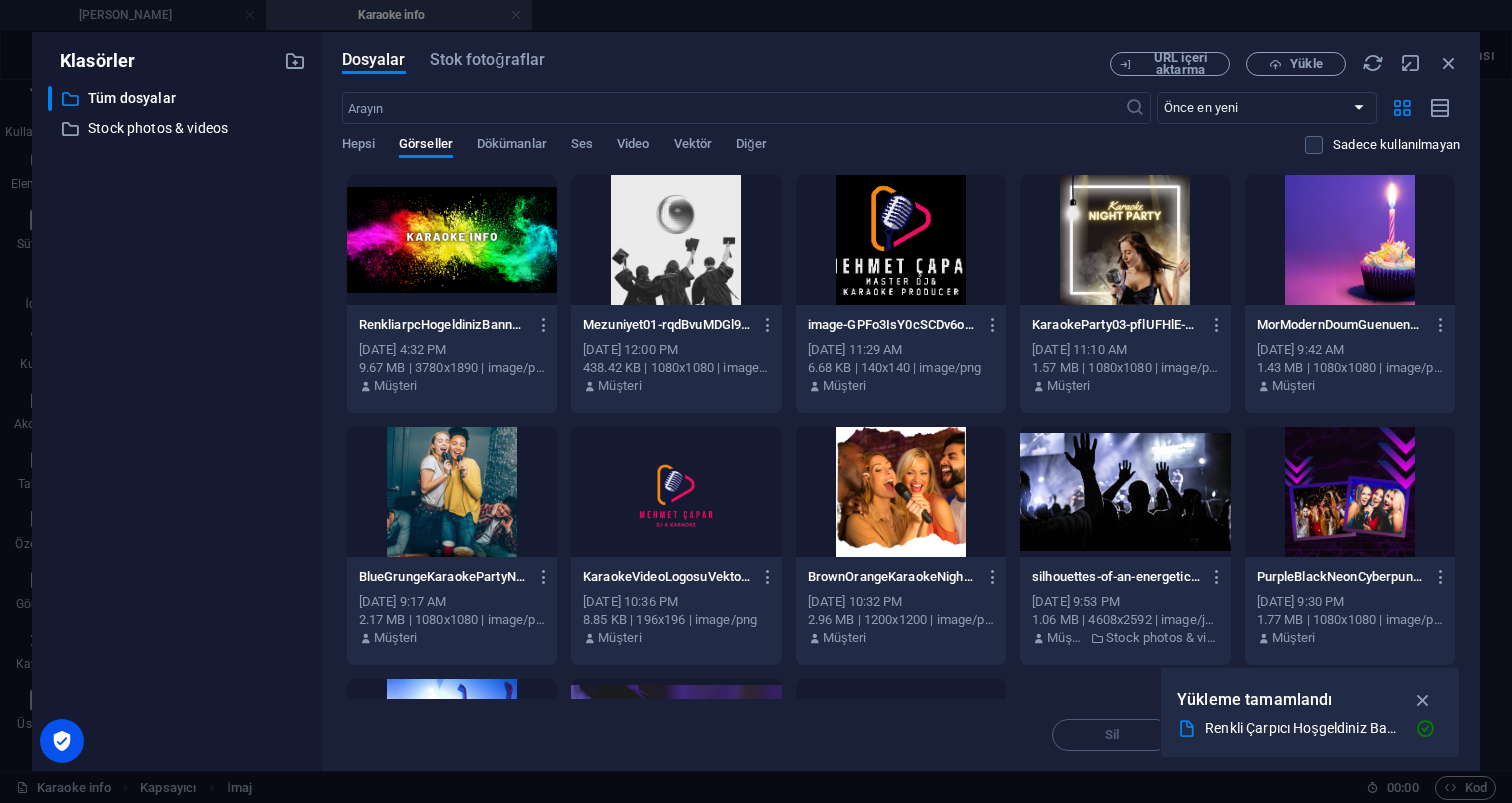 click at bounding box center [452, 240] 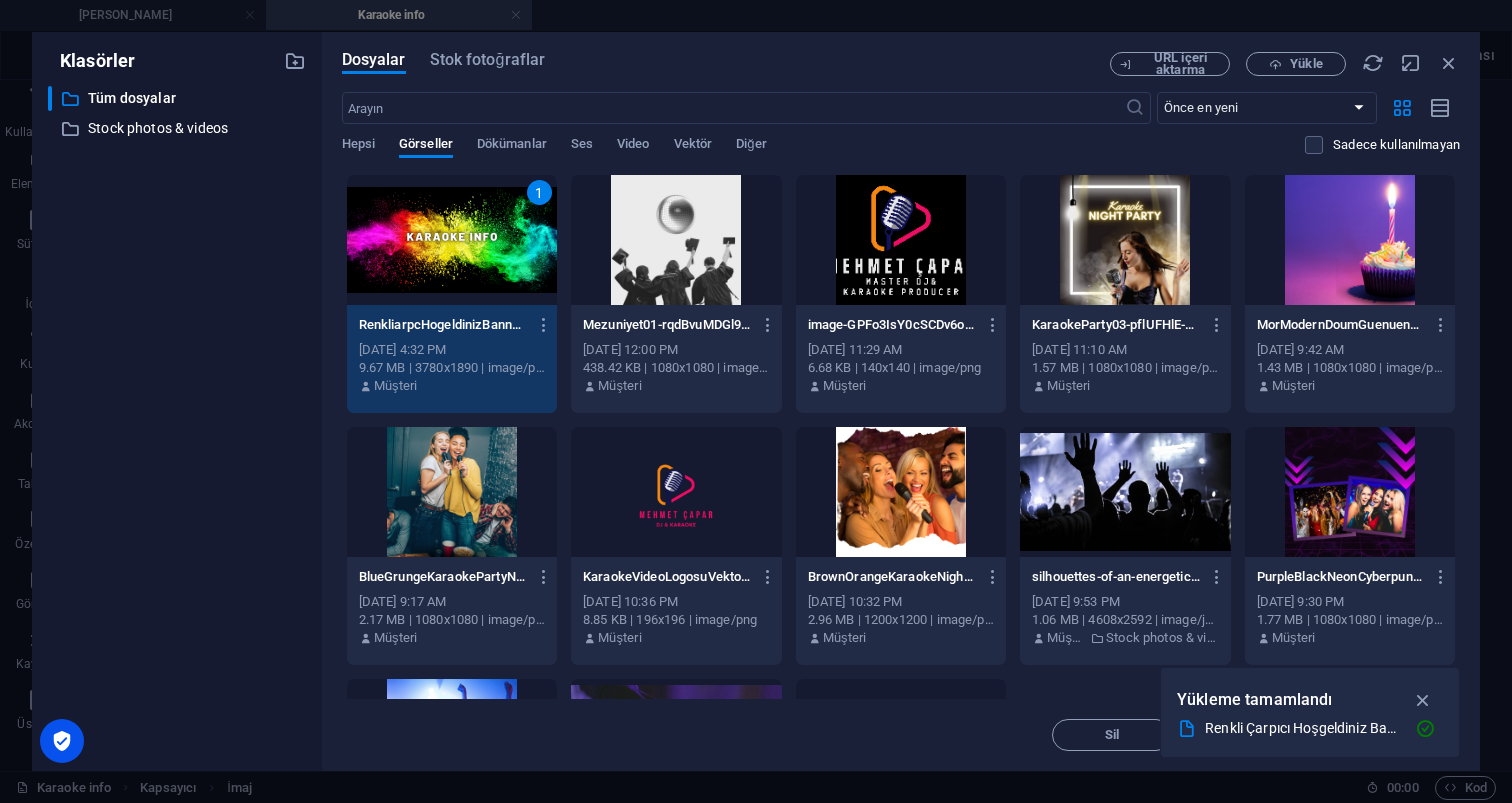 drag, startPoint x: 1423, startPoint y: 700, endPoint x: 1384, endPoint y: 711, distance: 40.5216 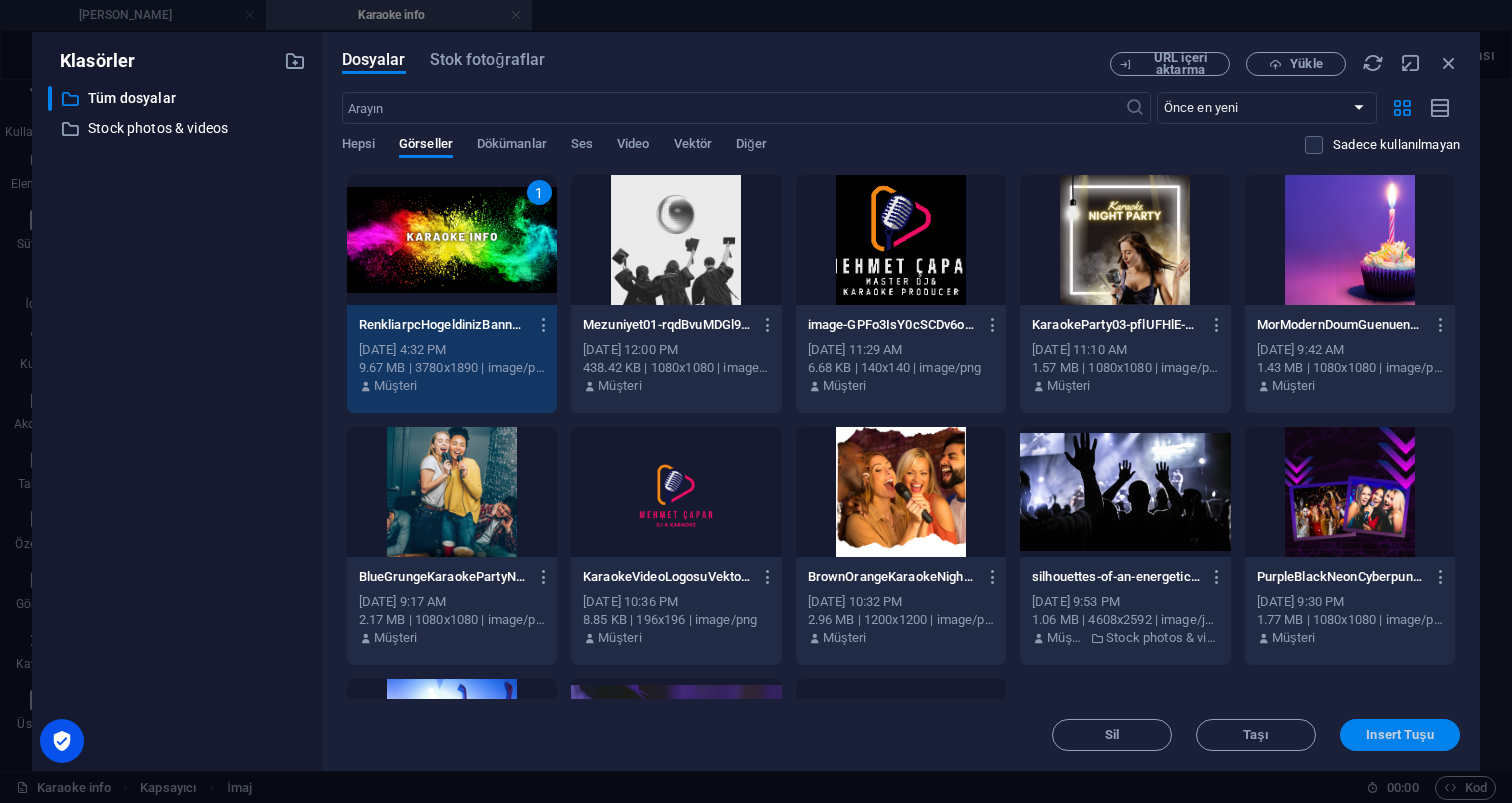 click on "Insert Tuşu" at bounding box center [1399, 735] 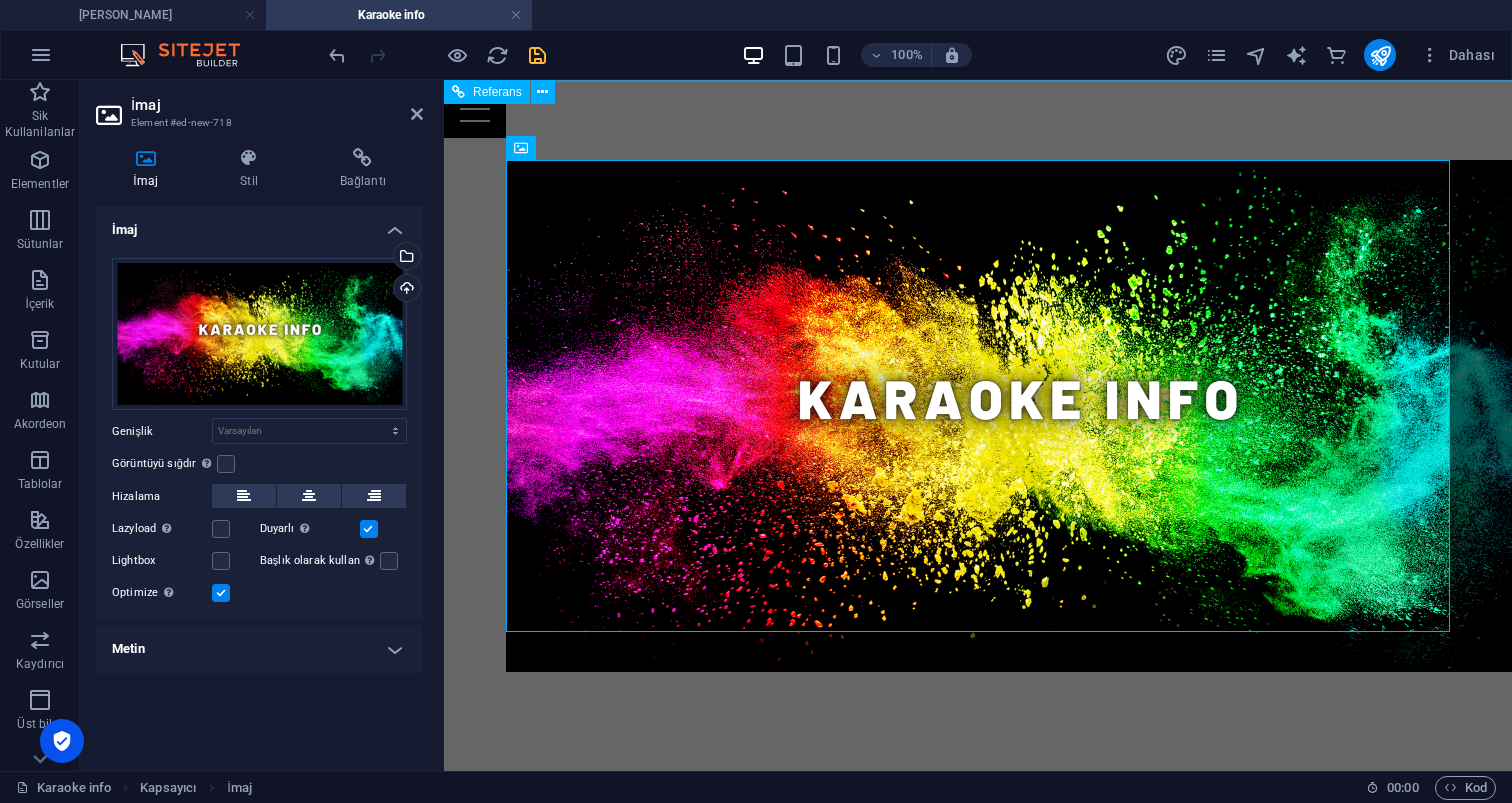 click at bounding box center [978, 109] 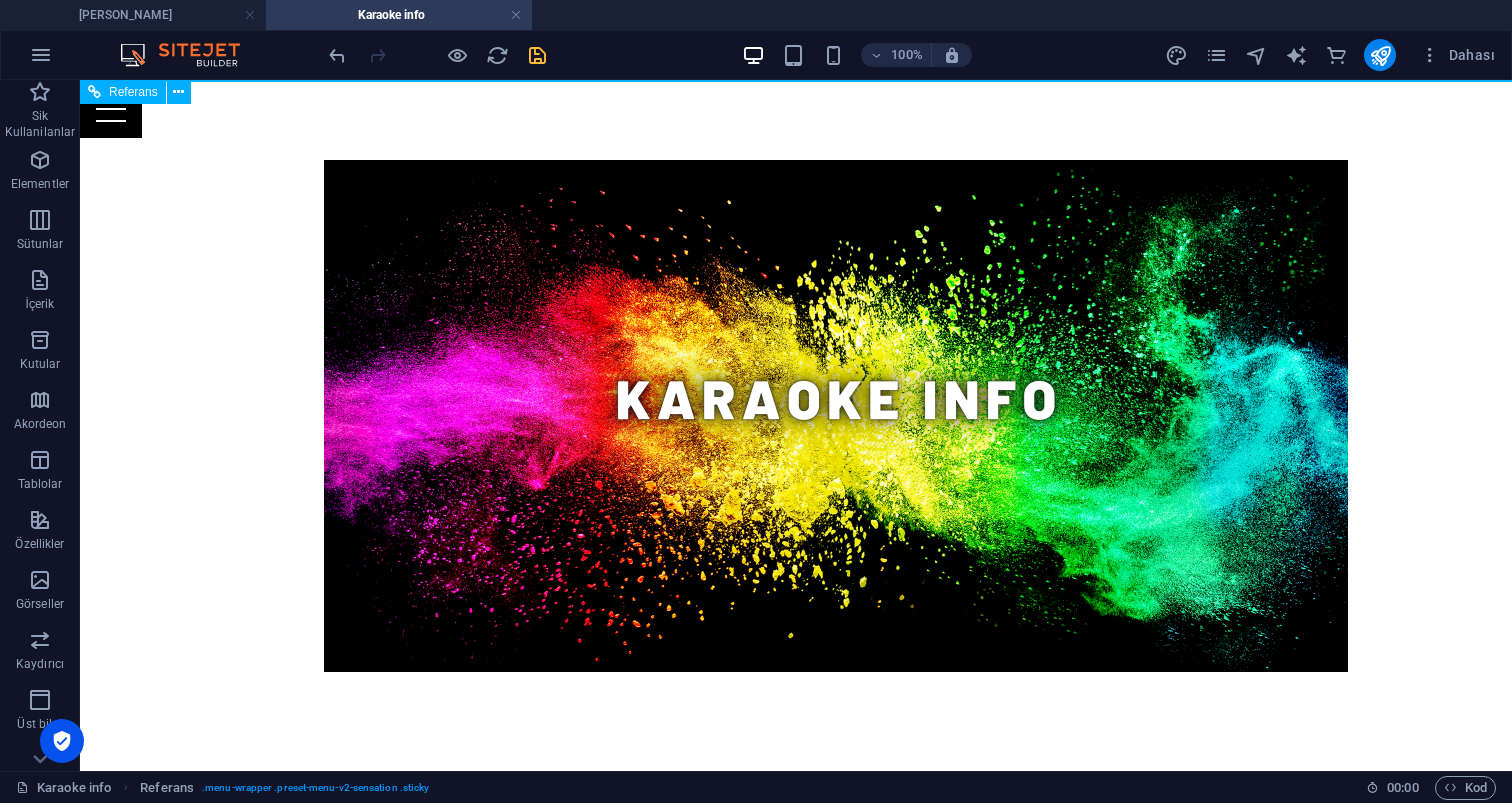 click at bounding box center [796, 109] 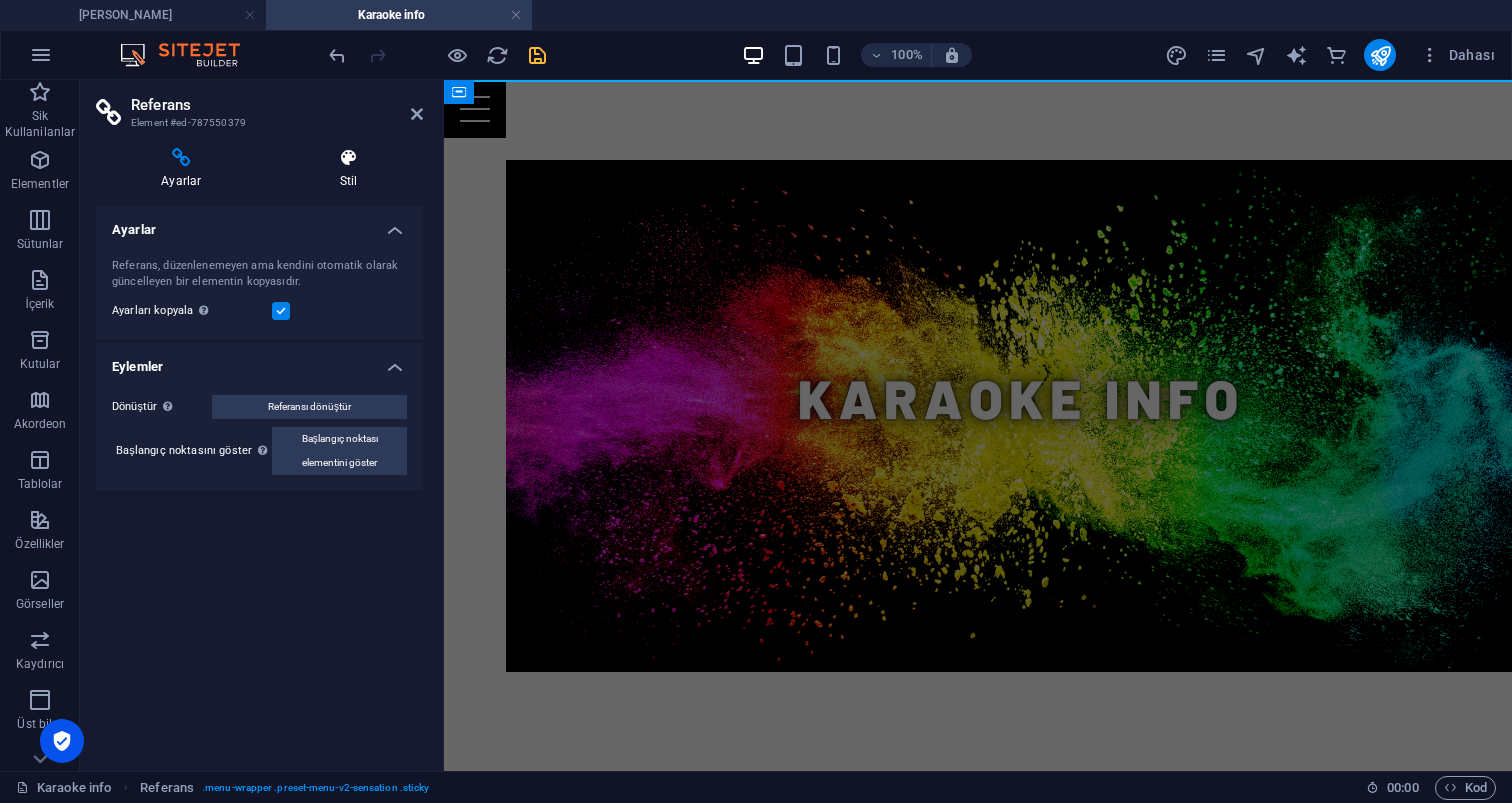 click at bounding box center [349, 158] 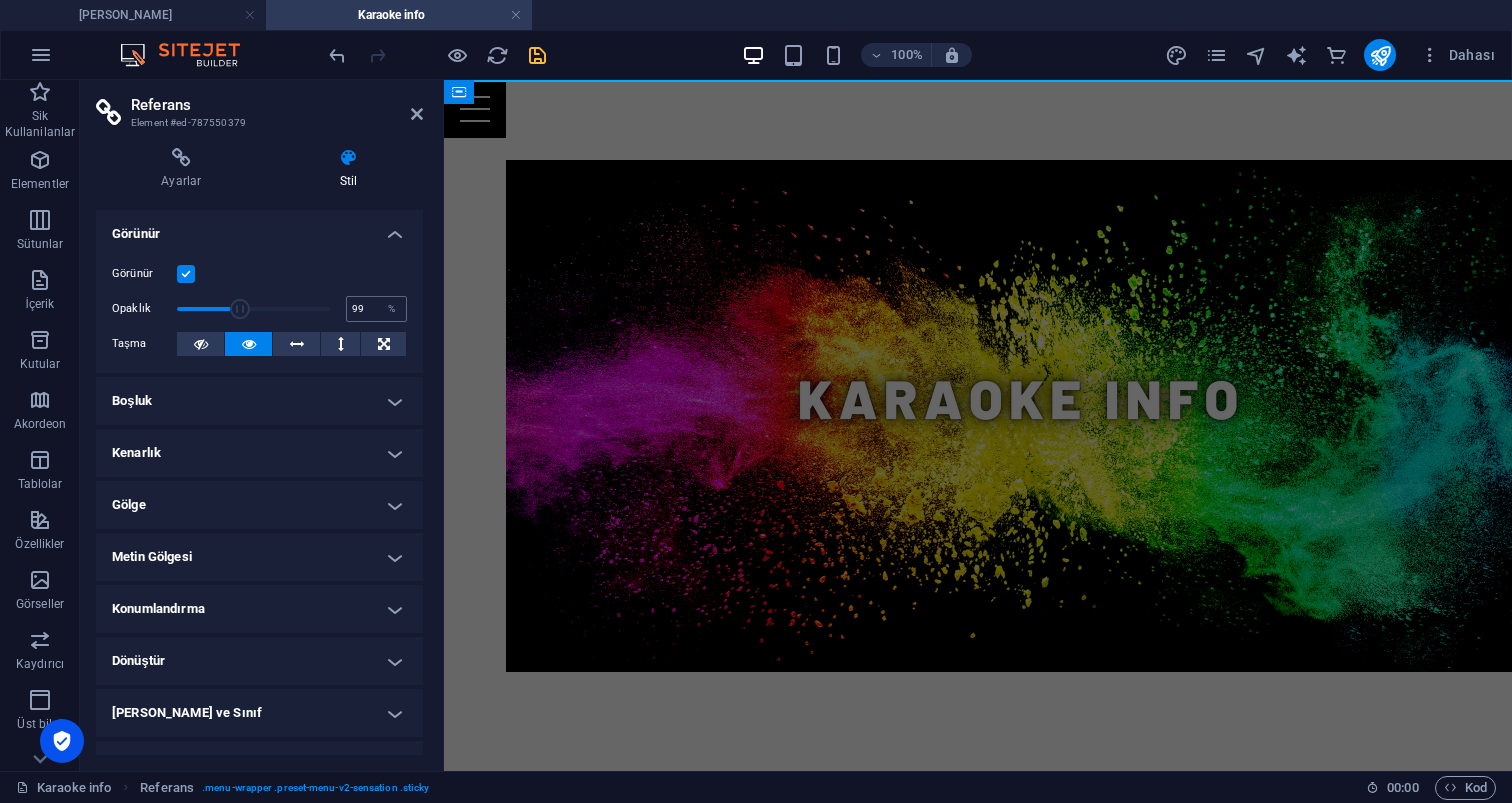 type on "100" 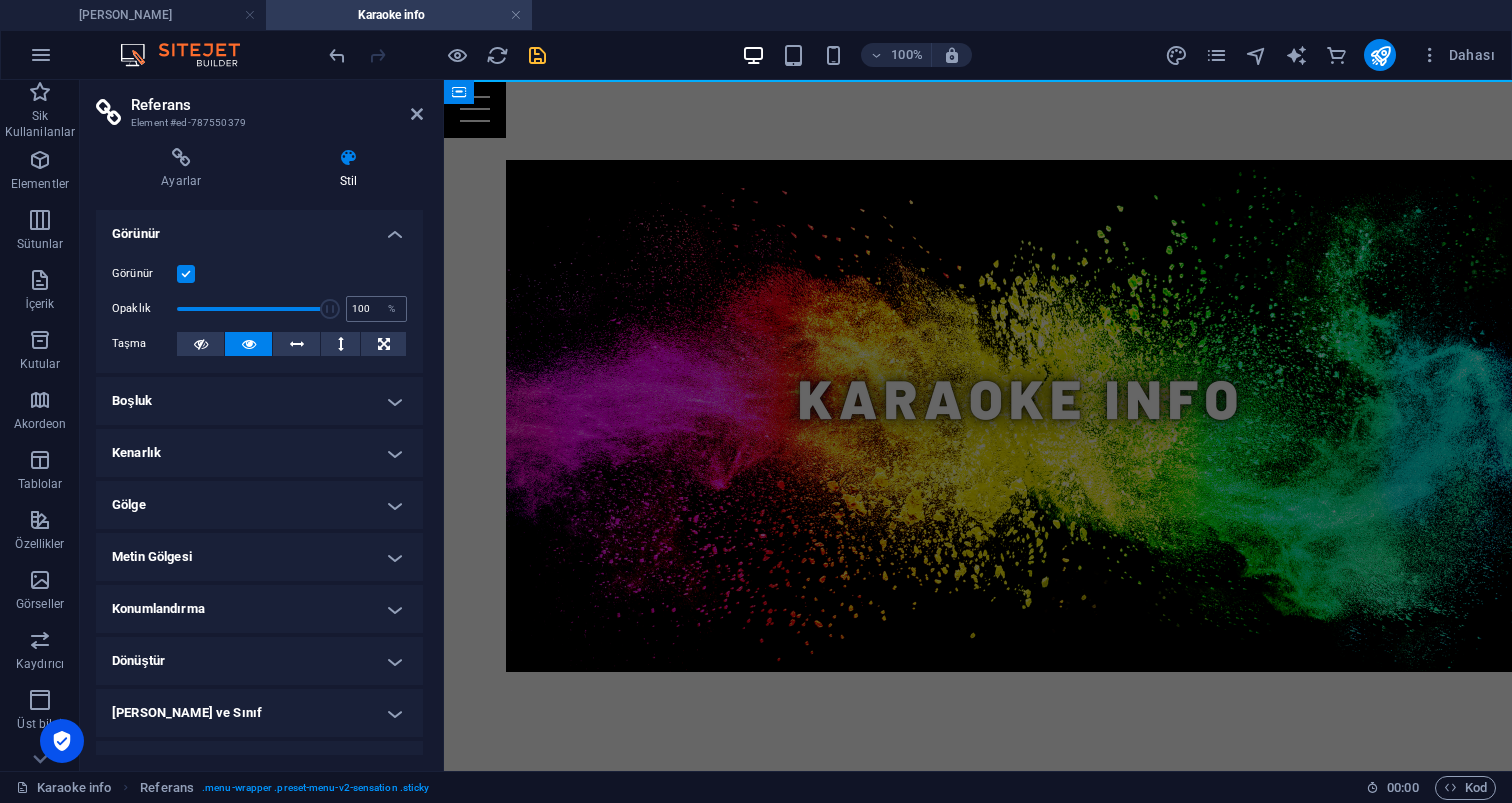 drag, startPoint x: 330, startPoint y: 309, endPoint x: 373, endPoint y: 303, distance: 43.416588 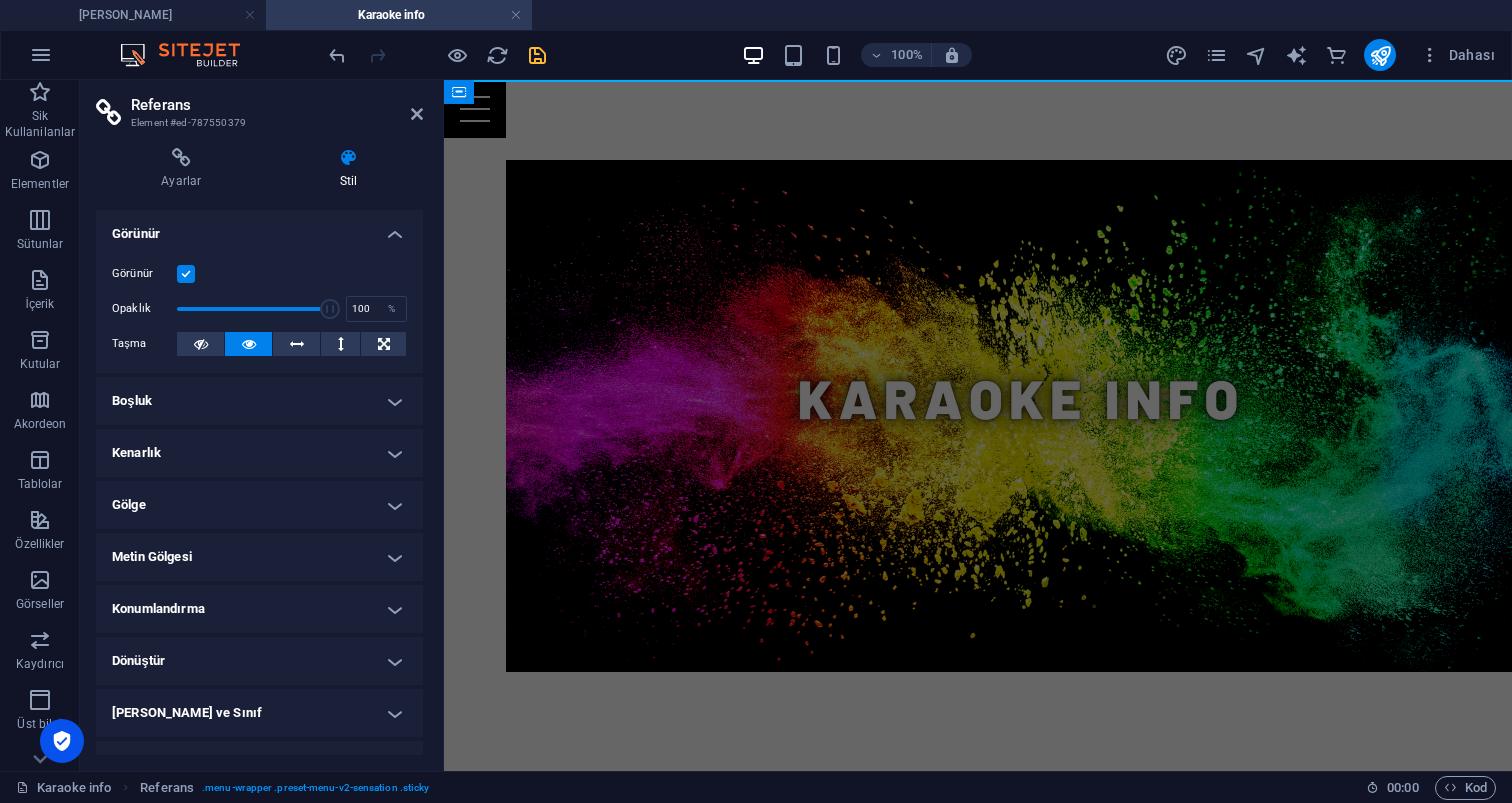 click at bounding box center [186, 274] 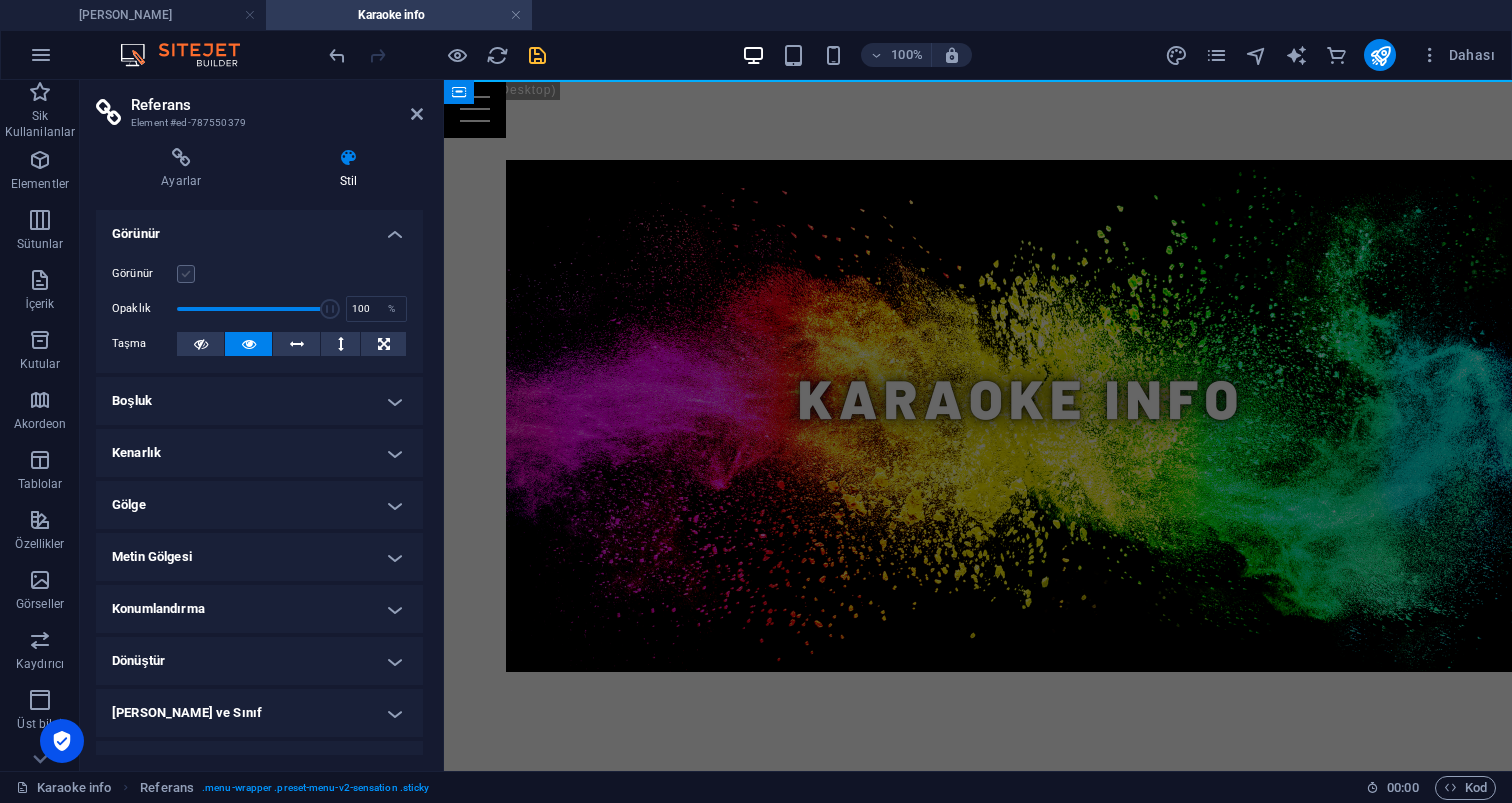click at bounding box center [186, 274] 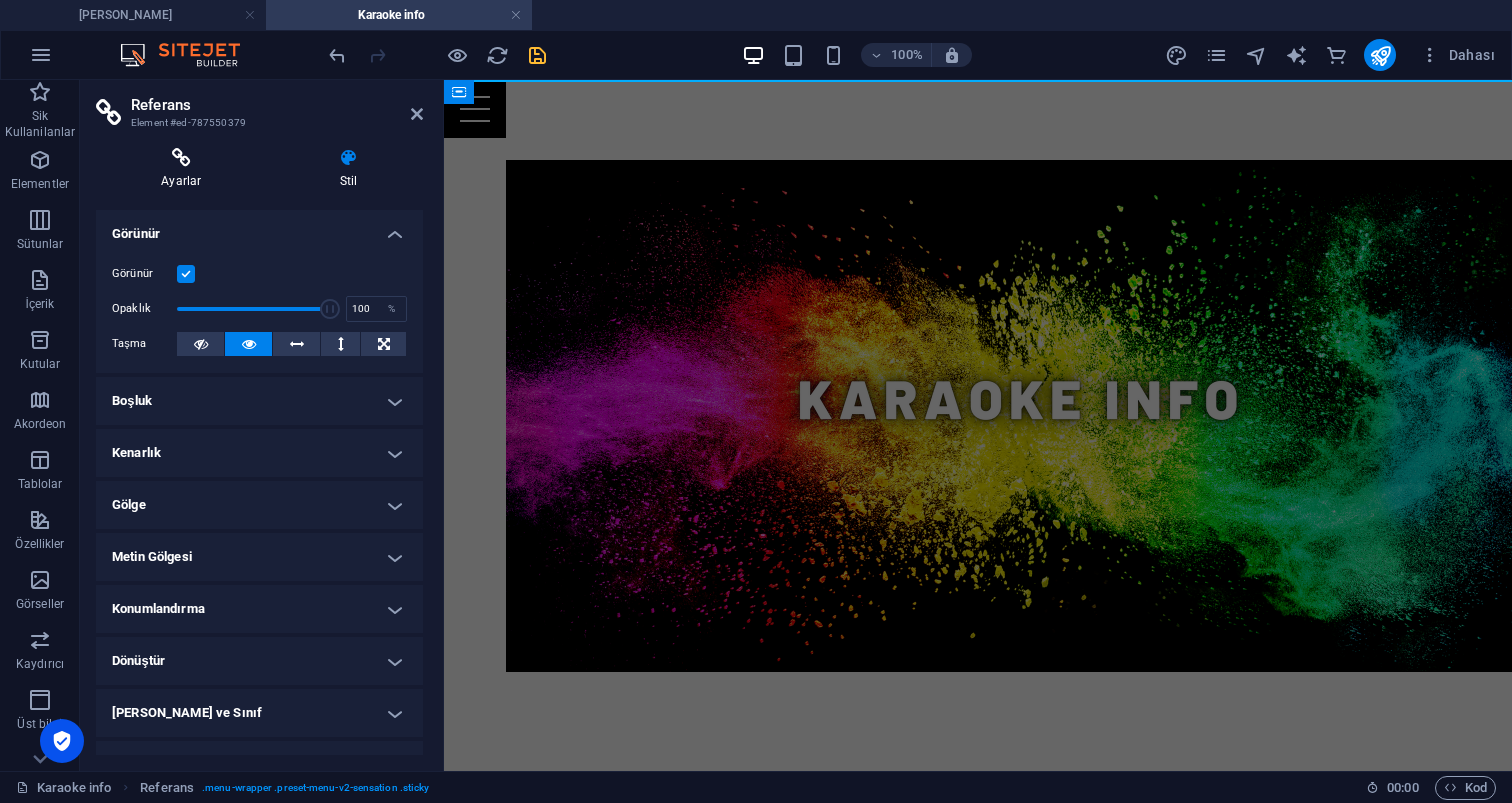 scroll, scrollTop: 0, scrollLeft: 0, axis: both 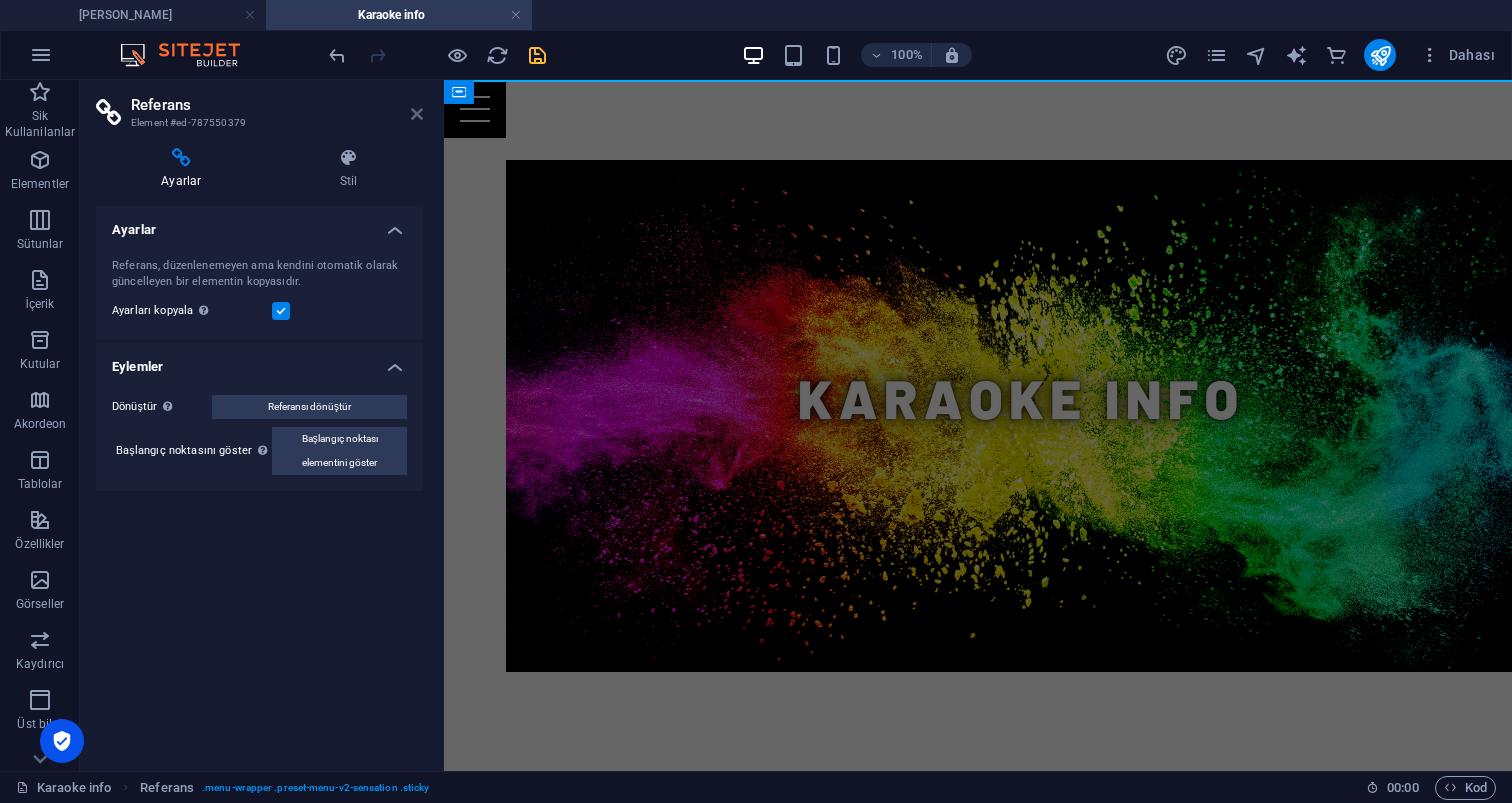 drag, startPoint x: 419, startPoint y: 110, endPoint x: 343, endPoint y: 30, distance: 110.34492 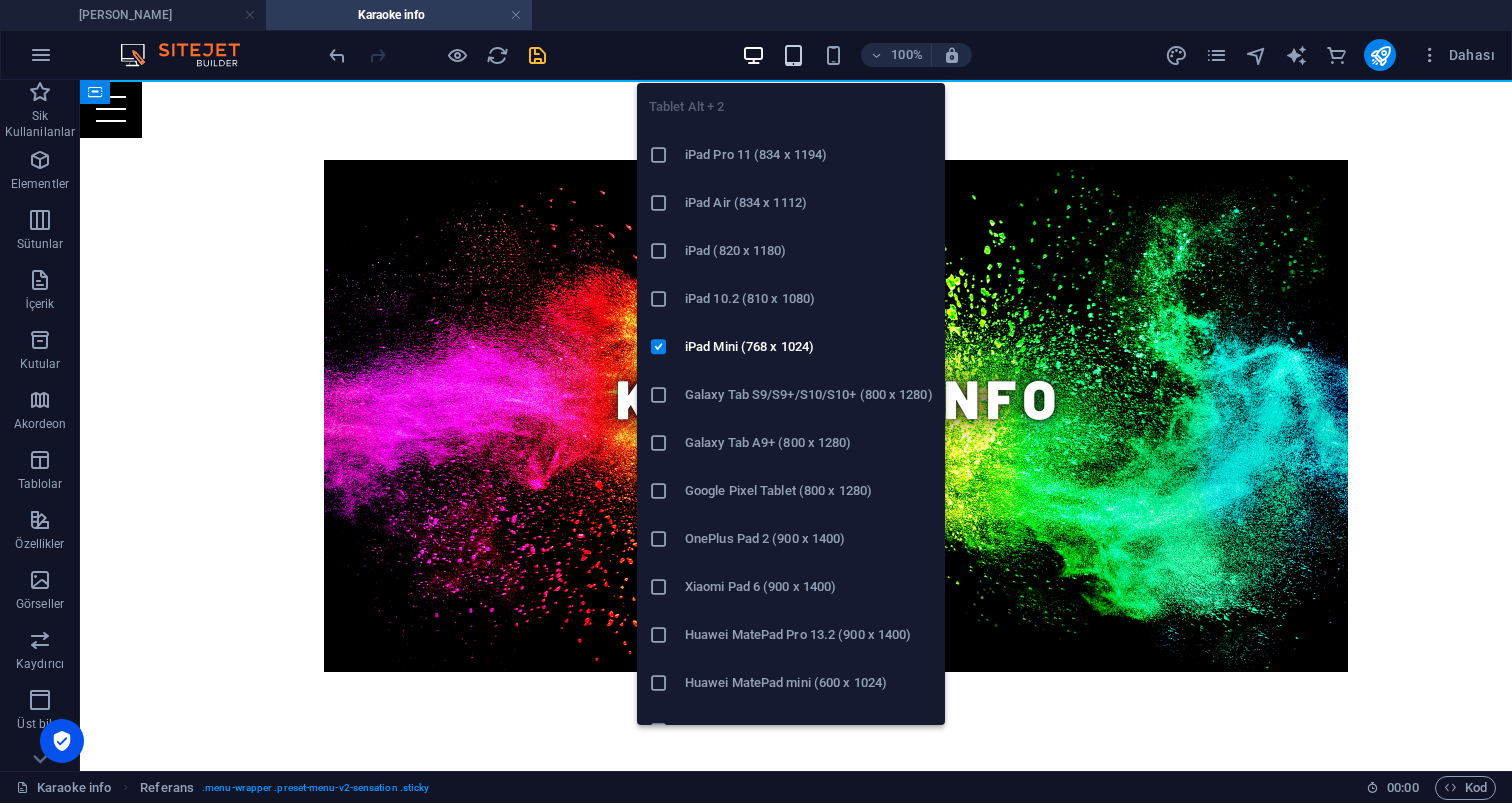 click at bounding box center [793, 55] 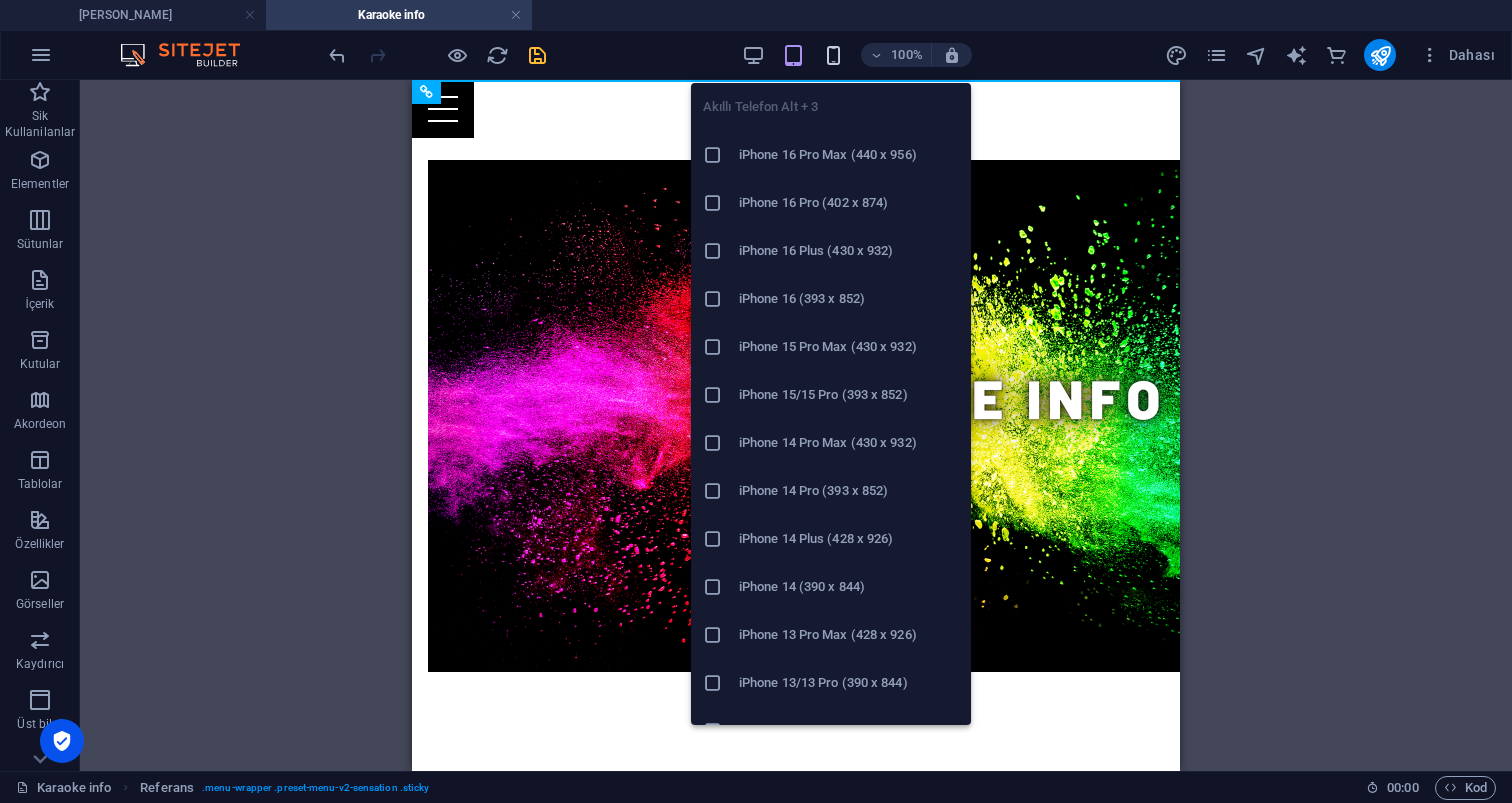 click at bounding box center (833, 55) 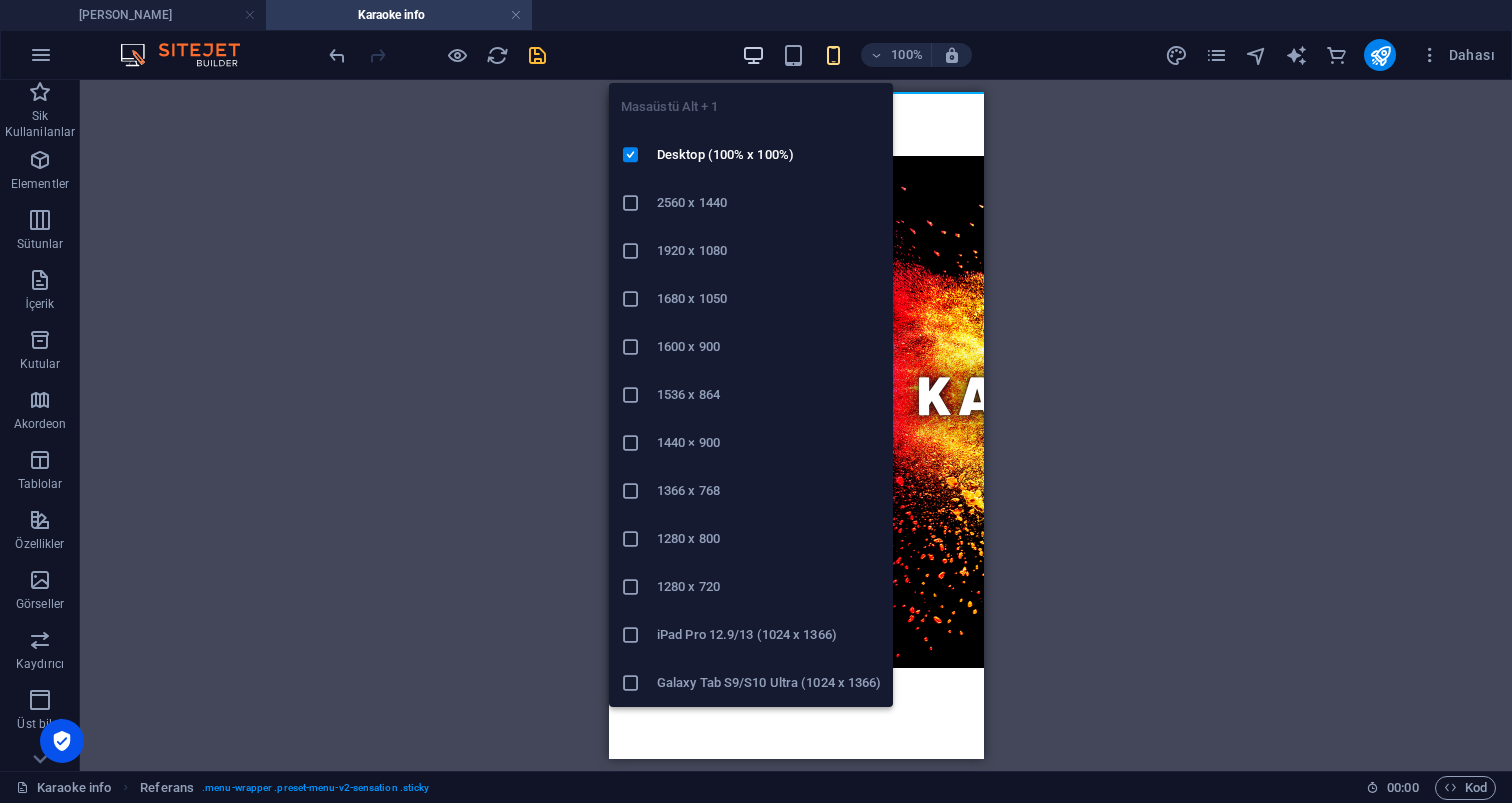 click at bounding box center [753, 55] 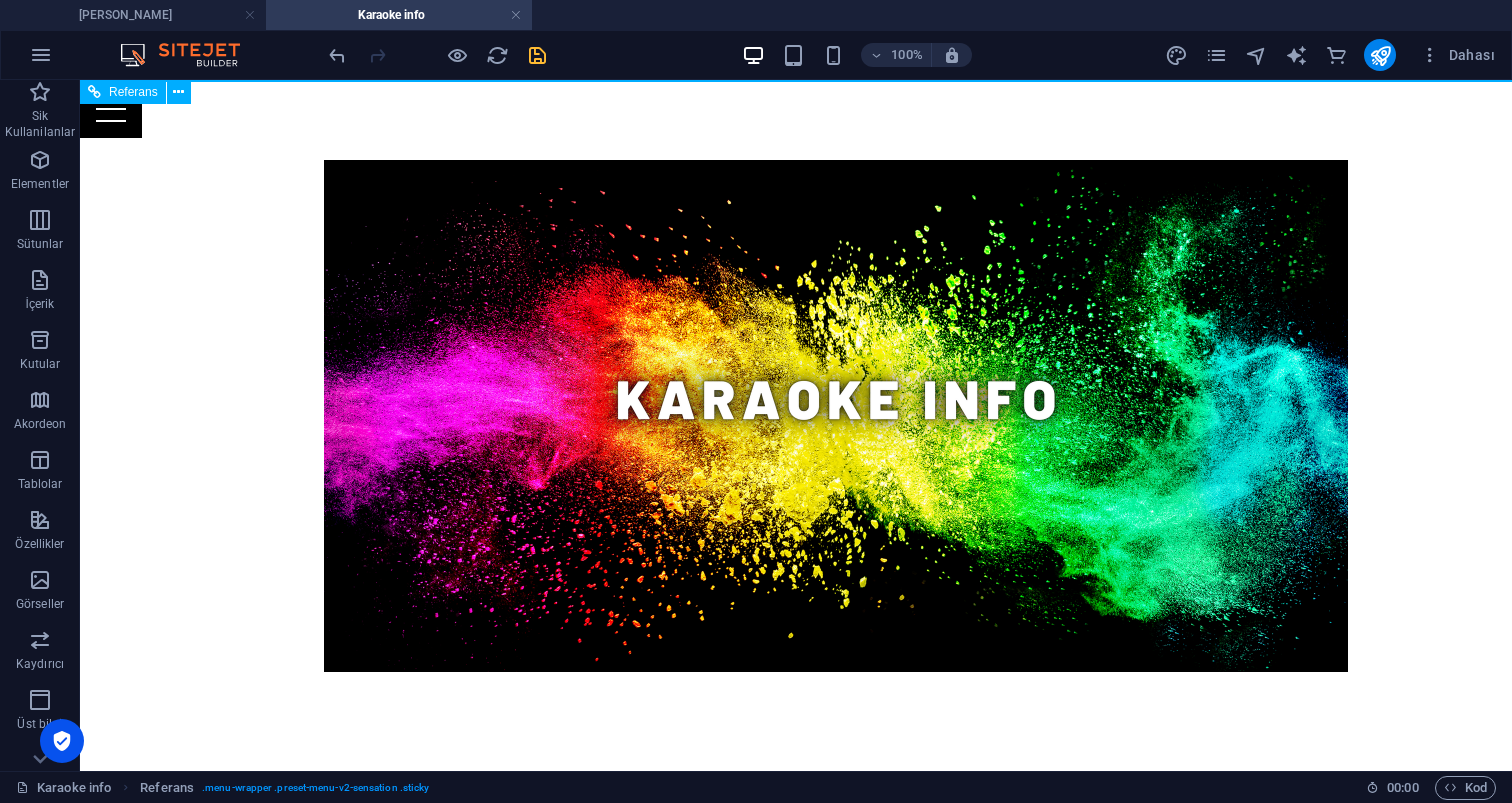 click at bounding box center (796, 109) 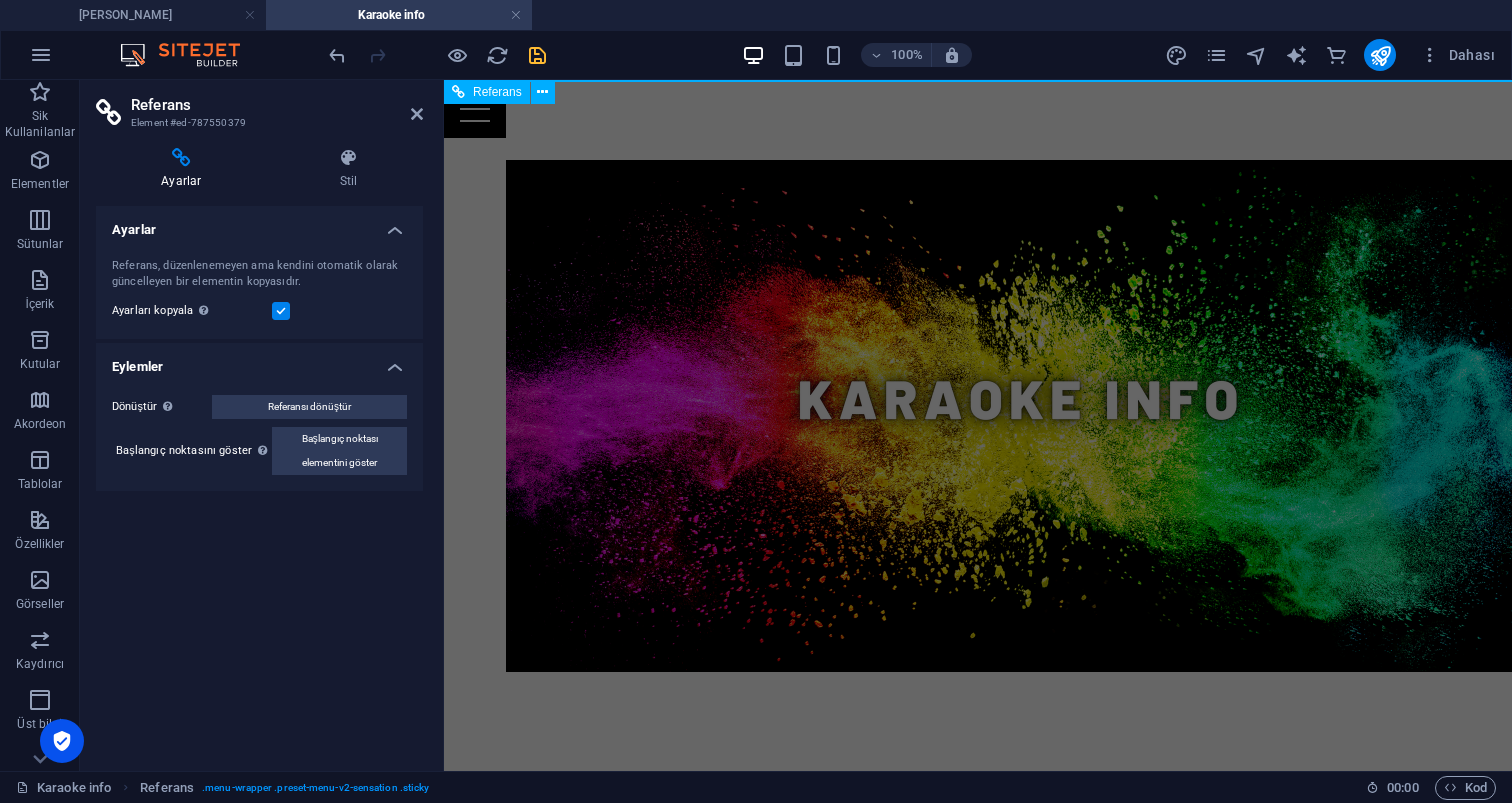 click at bounding box center (978, 109) 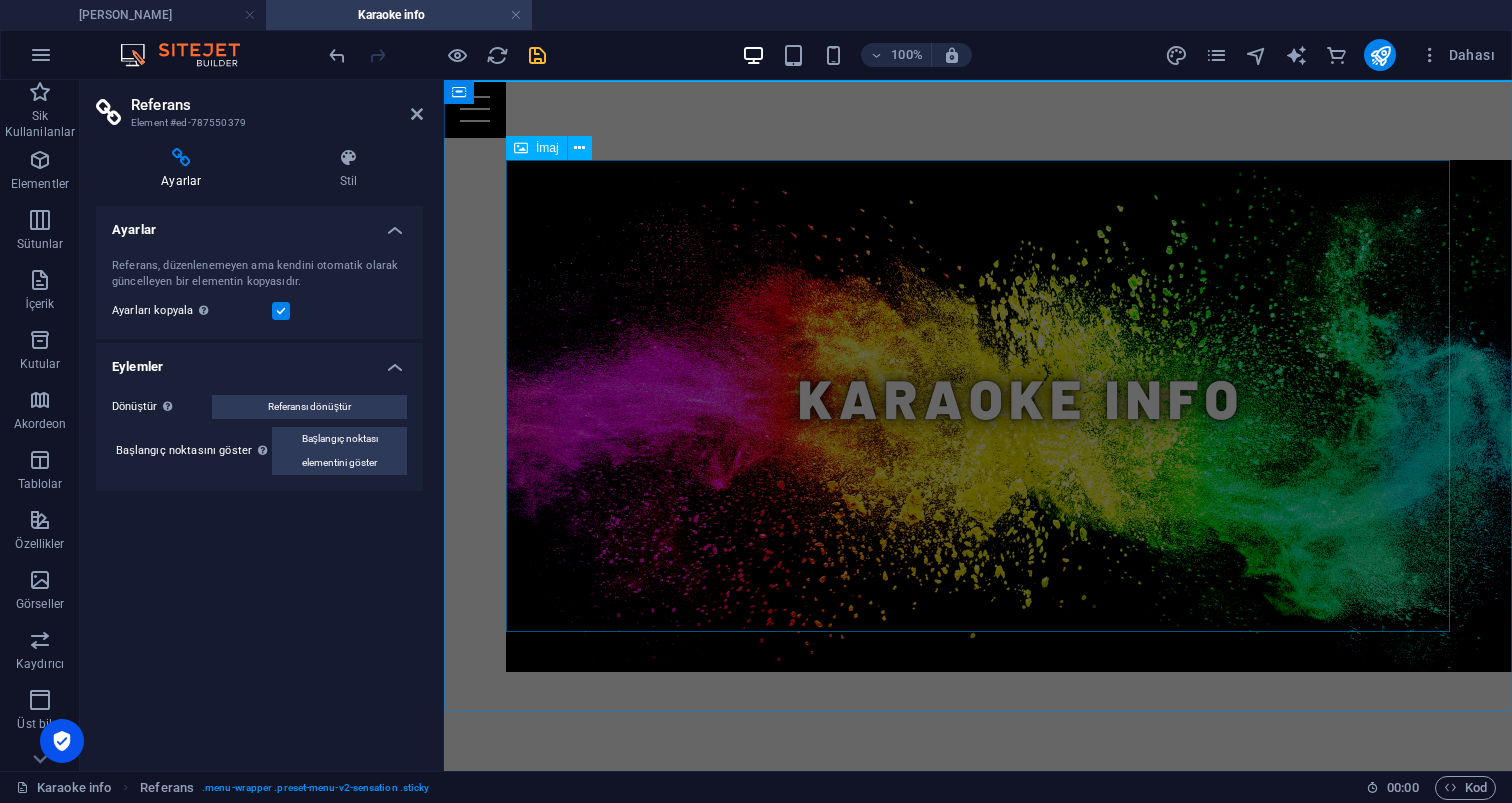 click at bounding box center (978, 416) 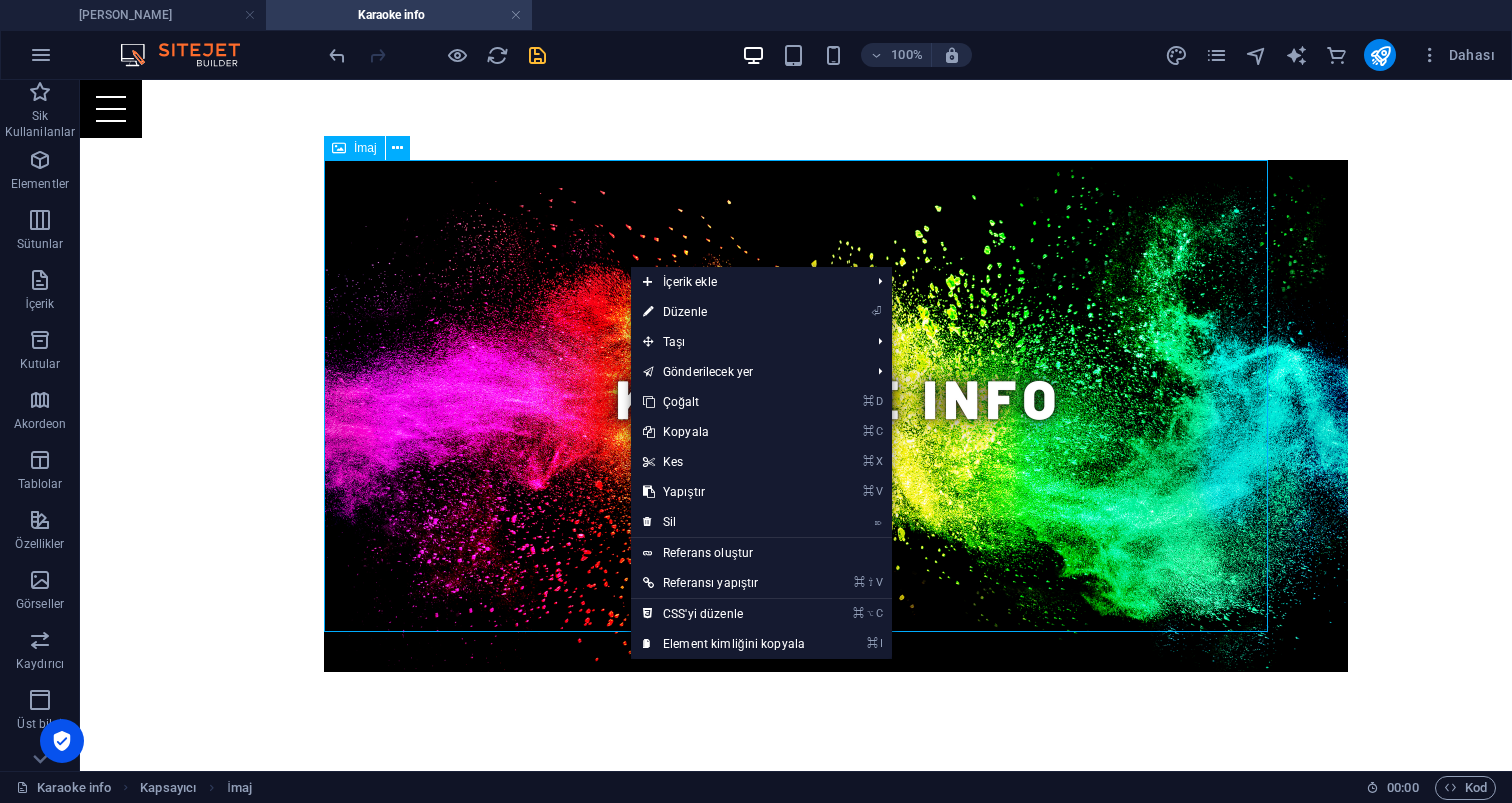 click at bounding box center [796, 416] 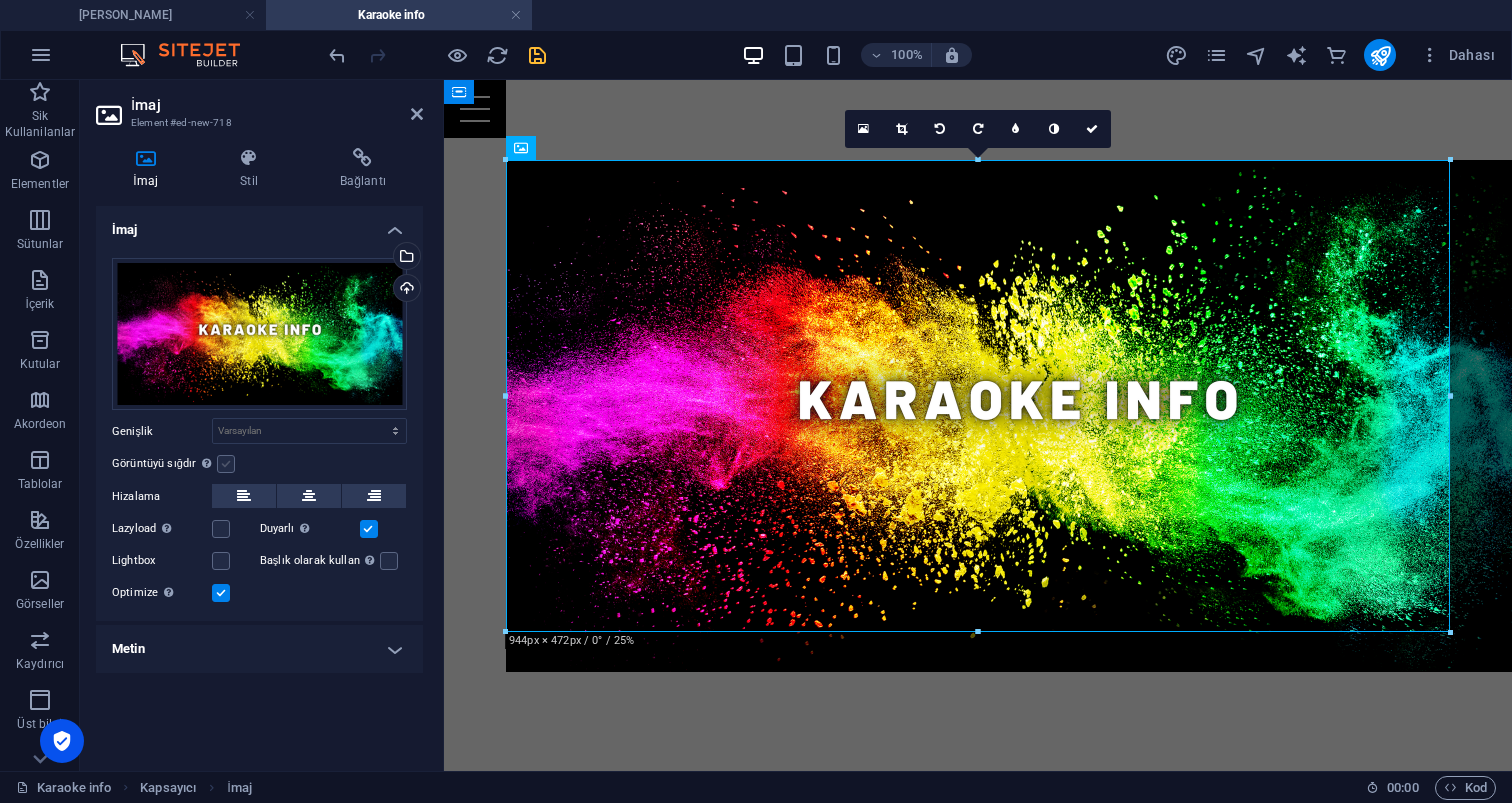 click at bounding box center [226, 464] 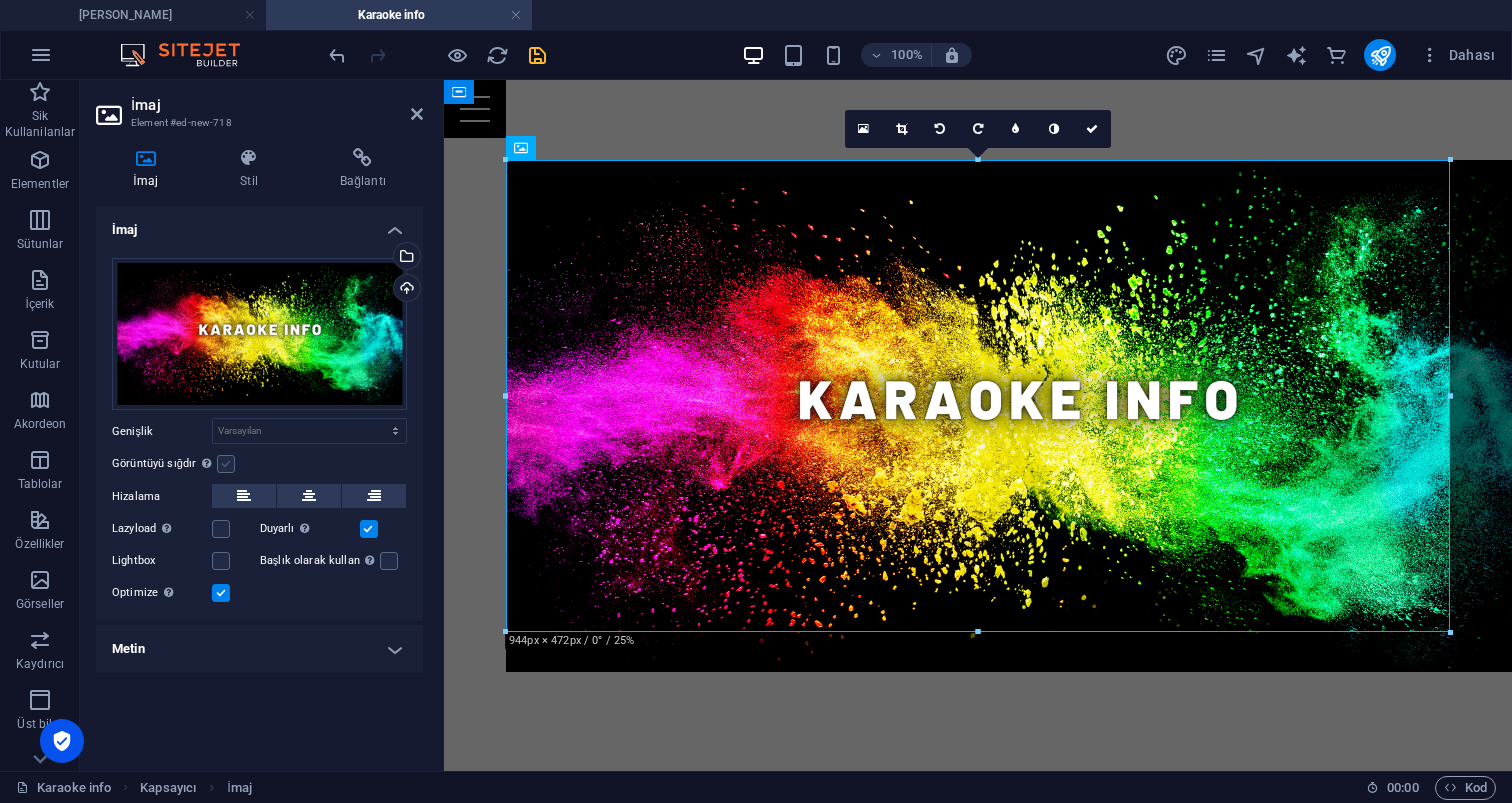 click on "Görüntüyü sığdır Görüntüyü otomatik olarak sabit bir genişliğe ve yüksekliğe sığdır" at bounding box center [0, 0] 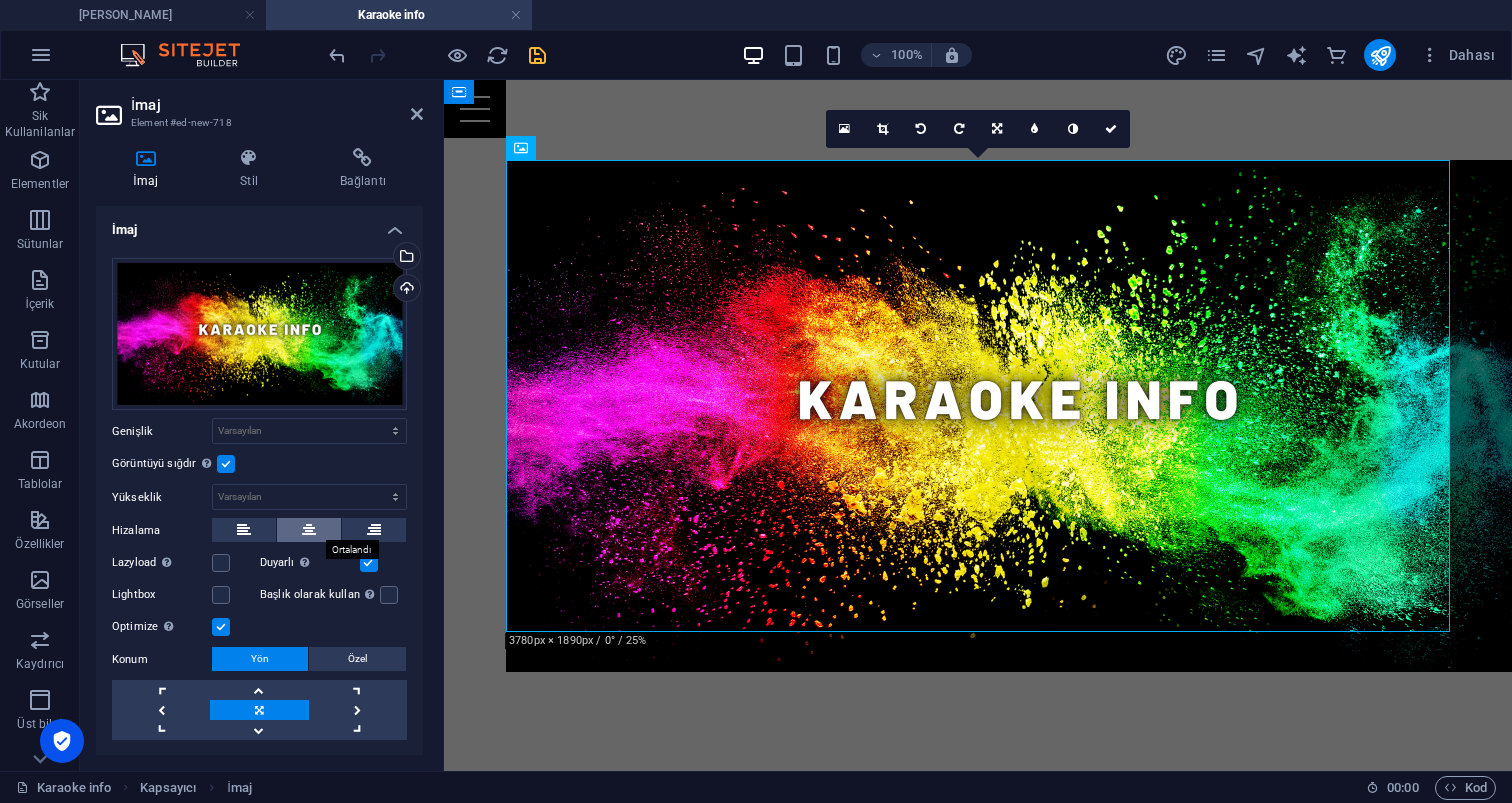 click at bounding box center [309, 530] 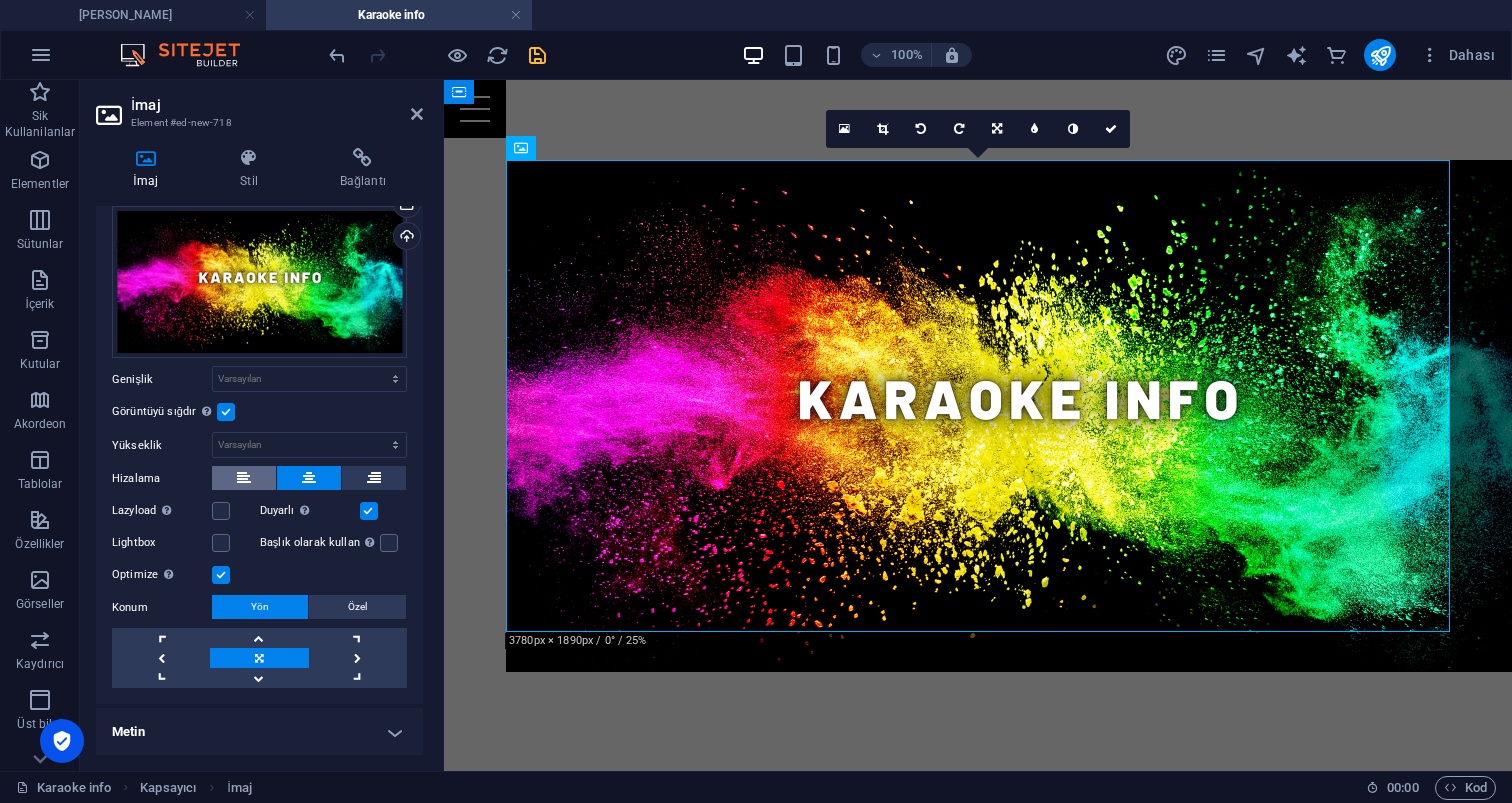 scroll, scrollTop: 51, scrollLeft: 0, axis: vertical 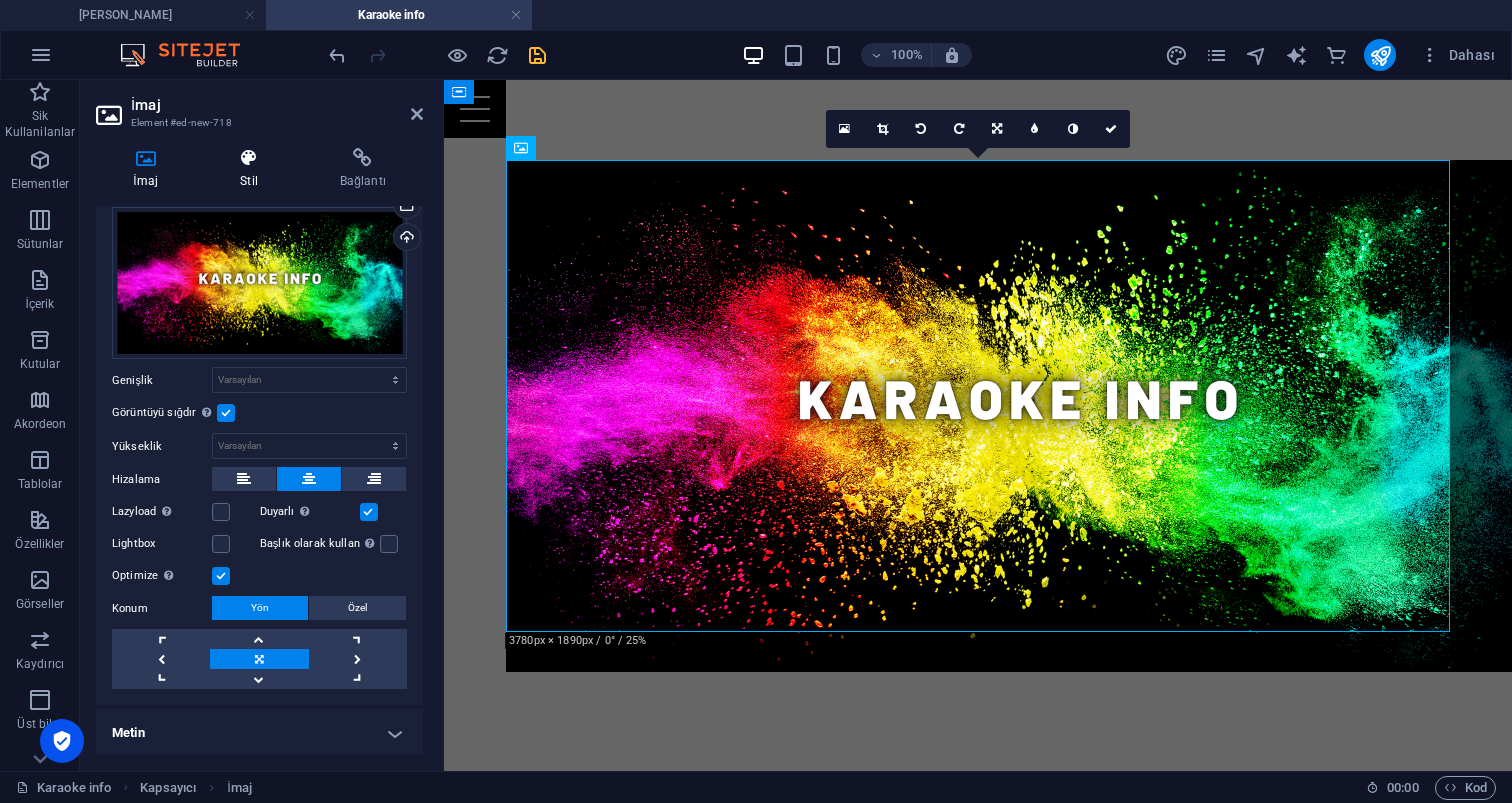 click at bounding box center (249, 158) 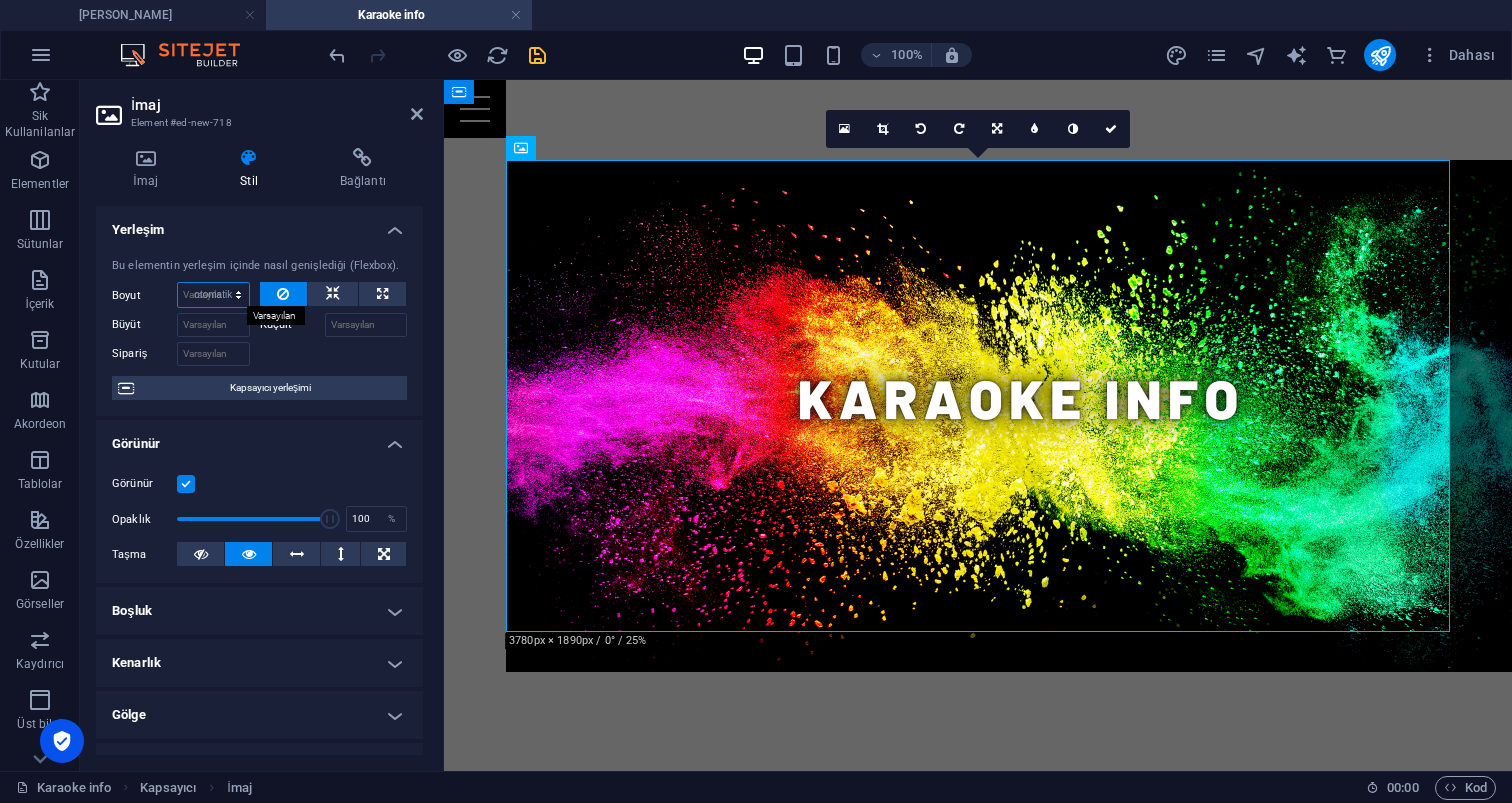 select on "DISABLED_OPTION_VALUE" 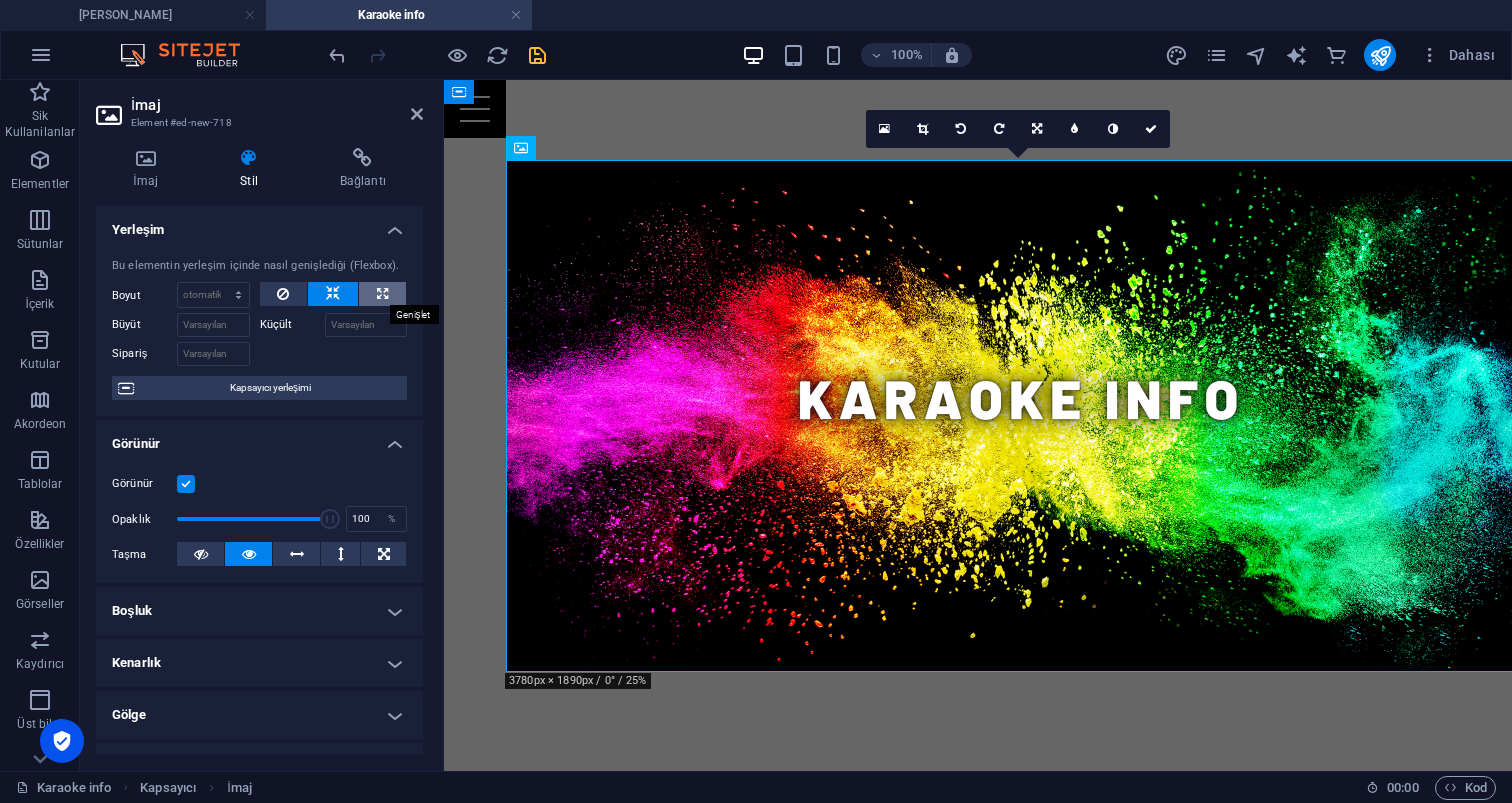 click at bounding box center [382, 294] 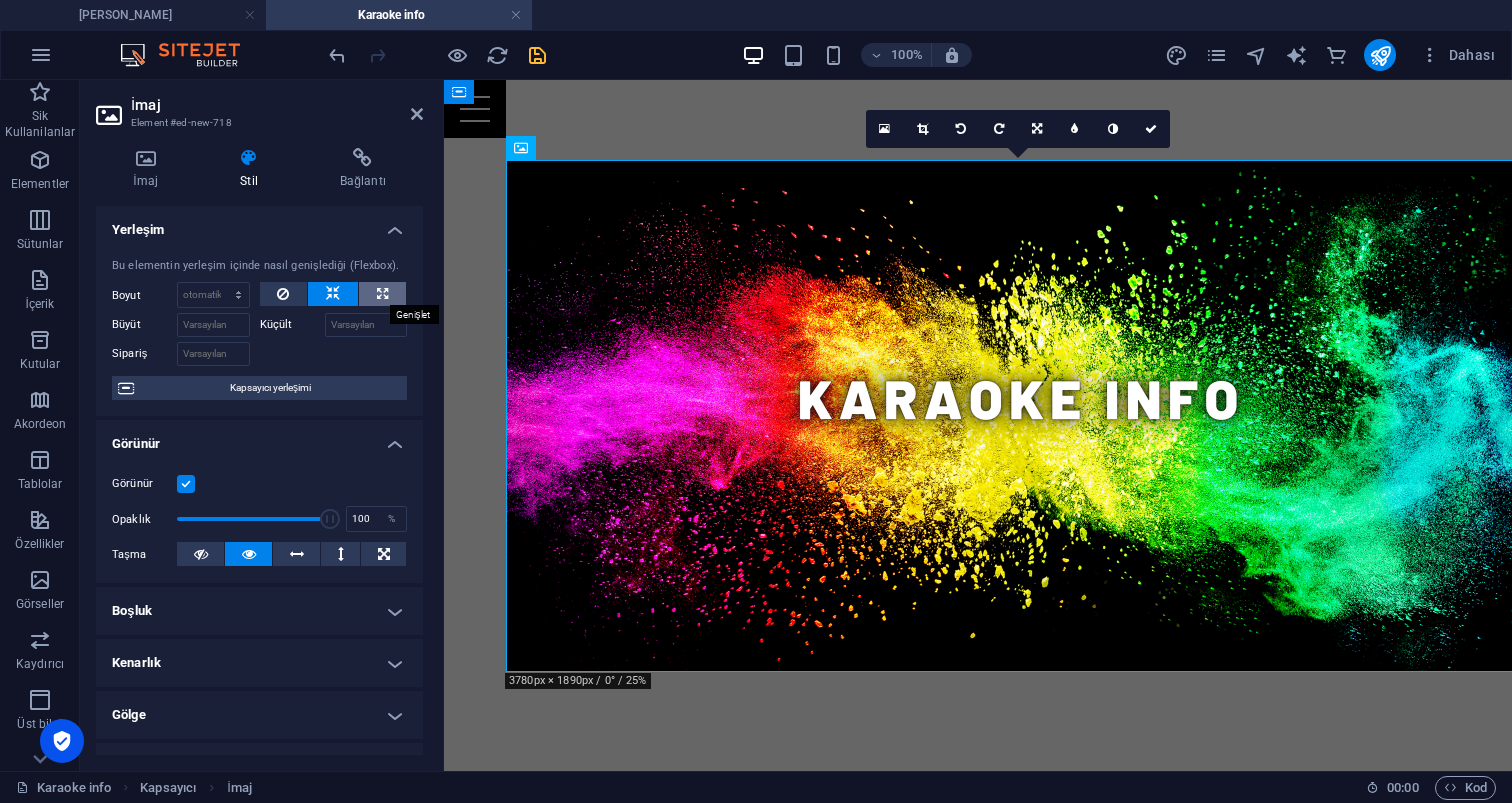 type on "100" 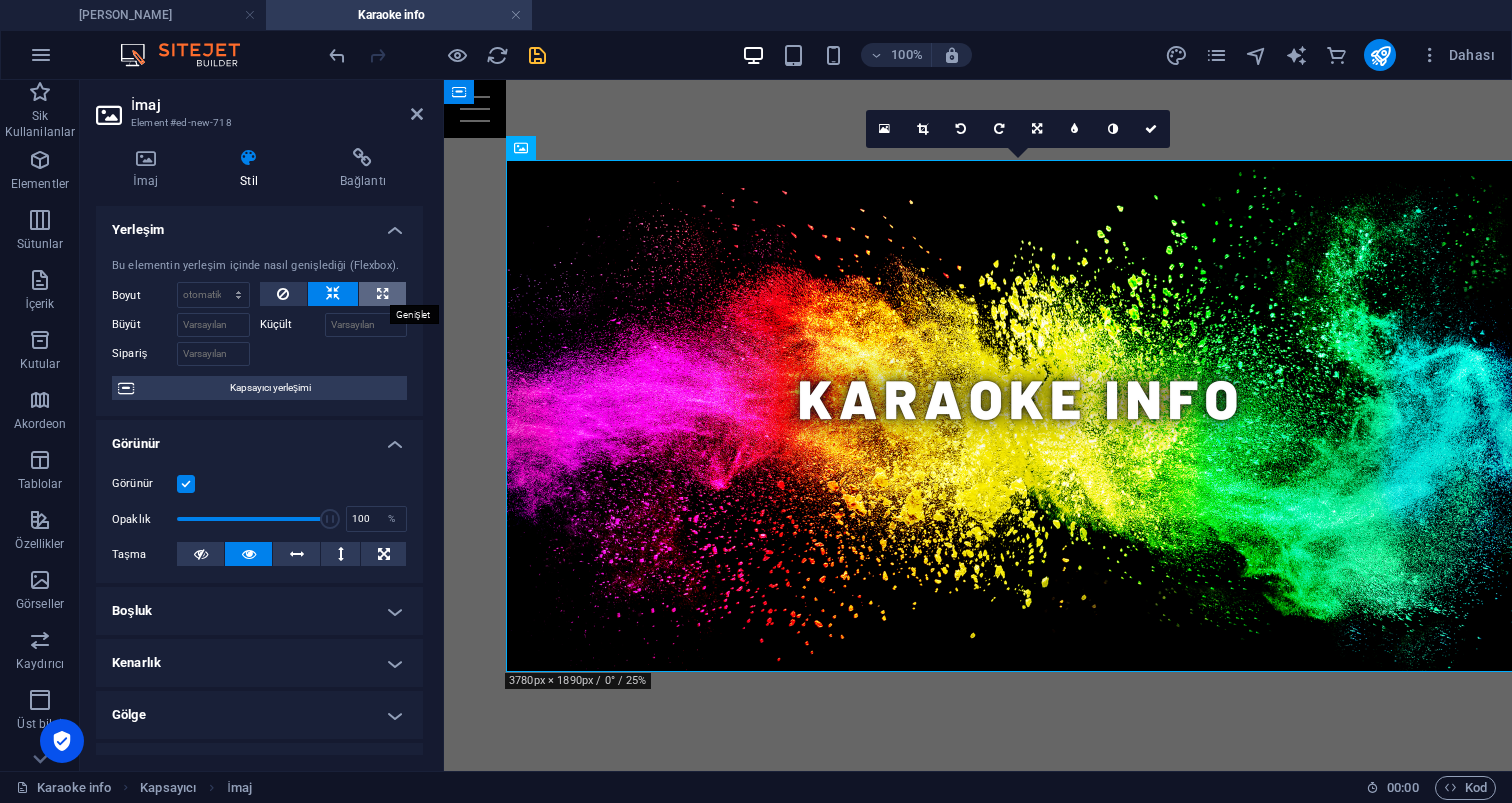 select on "%" 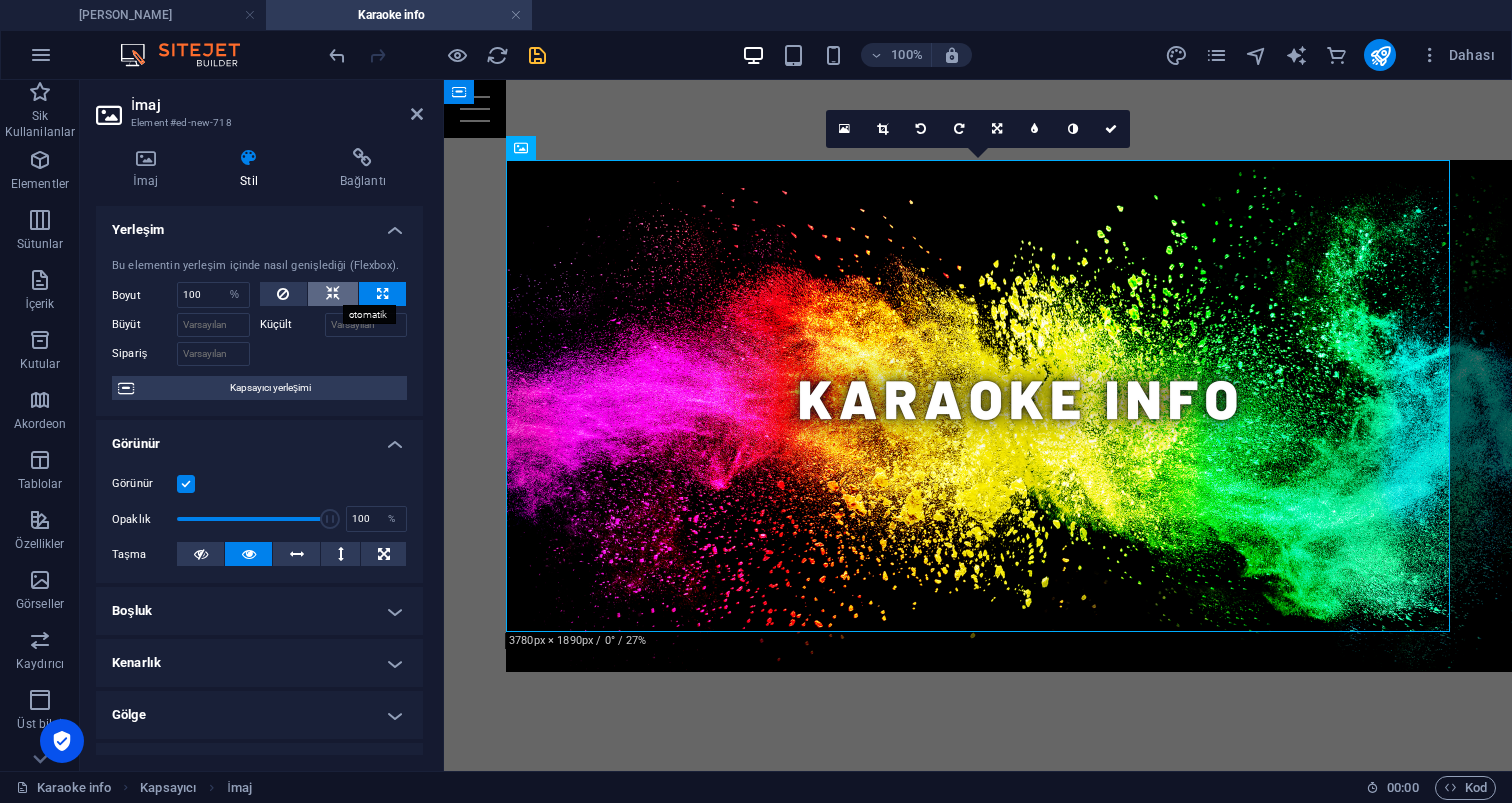 click at bounding box center [333, 294] 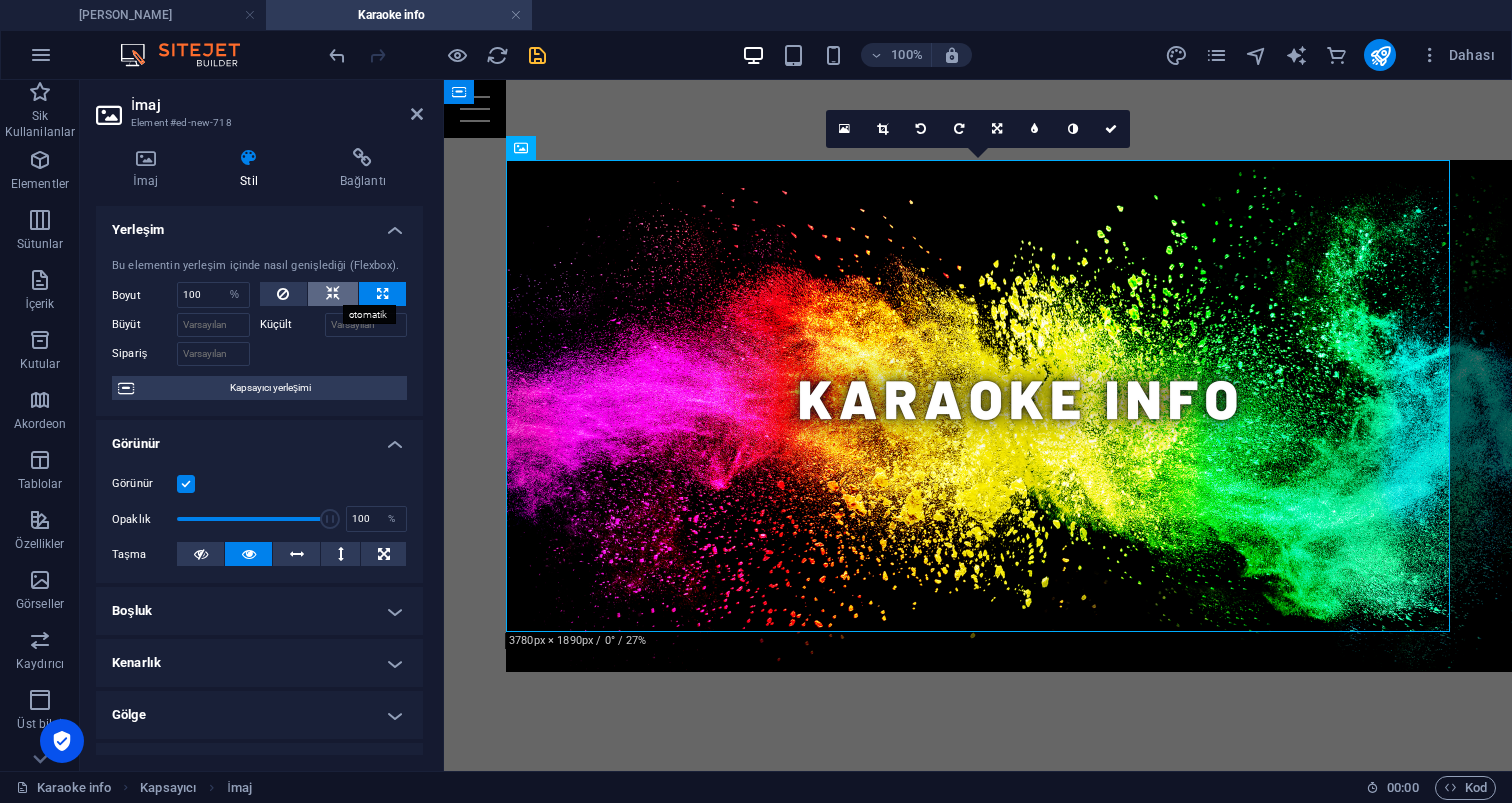 type 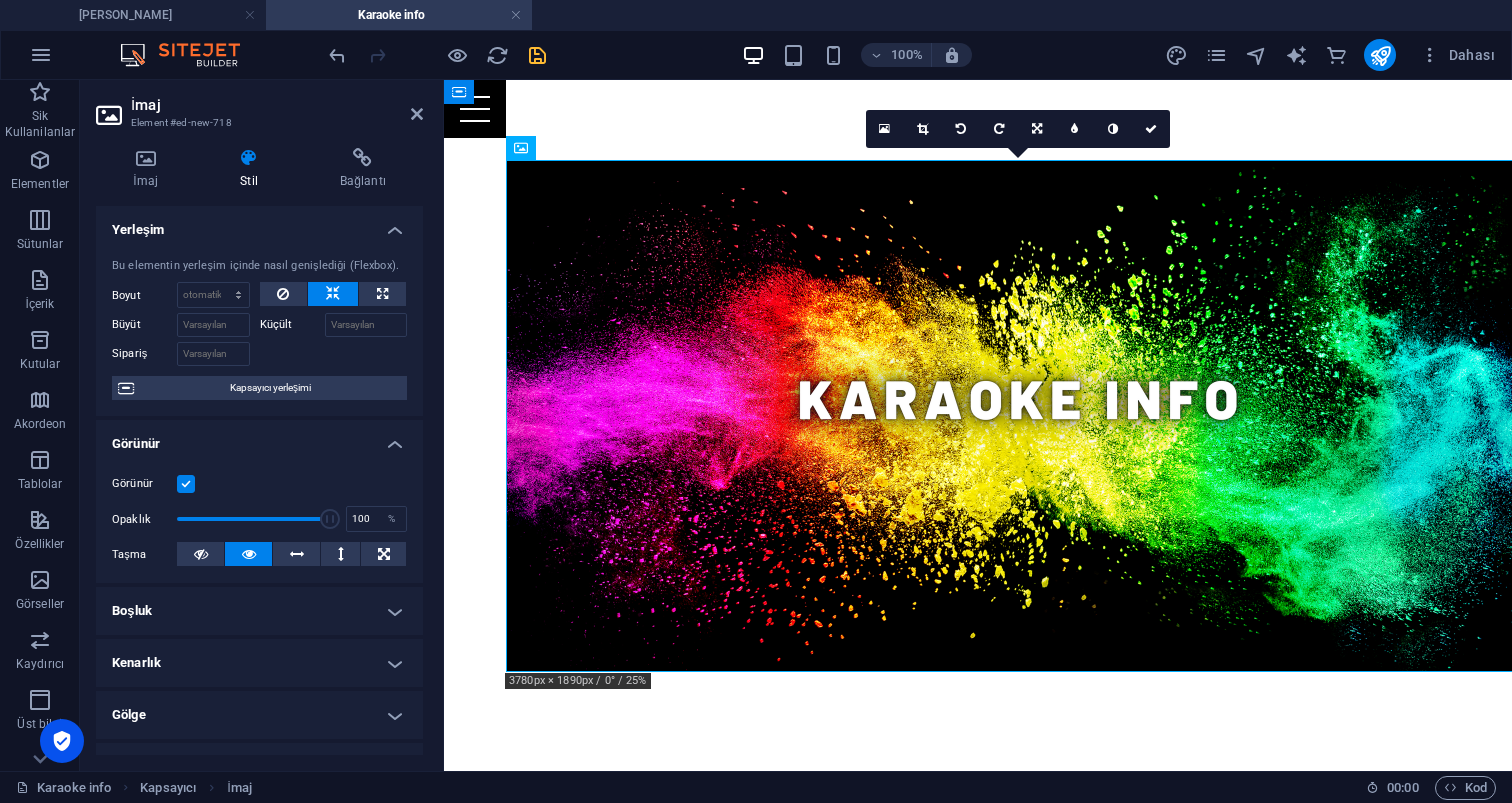 drag, startPoint x: 953, startPoint y: 239, endPoint x: 492, endPoint y: 150, distance: 469.5125 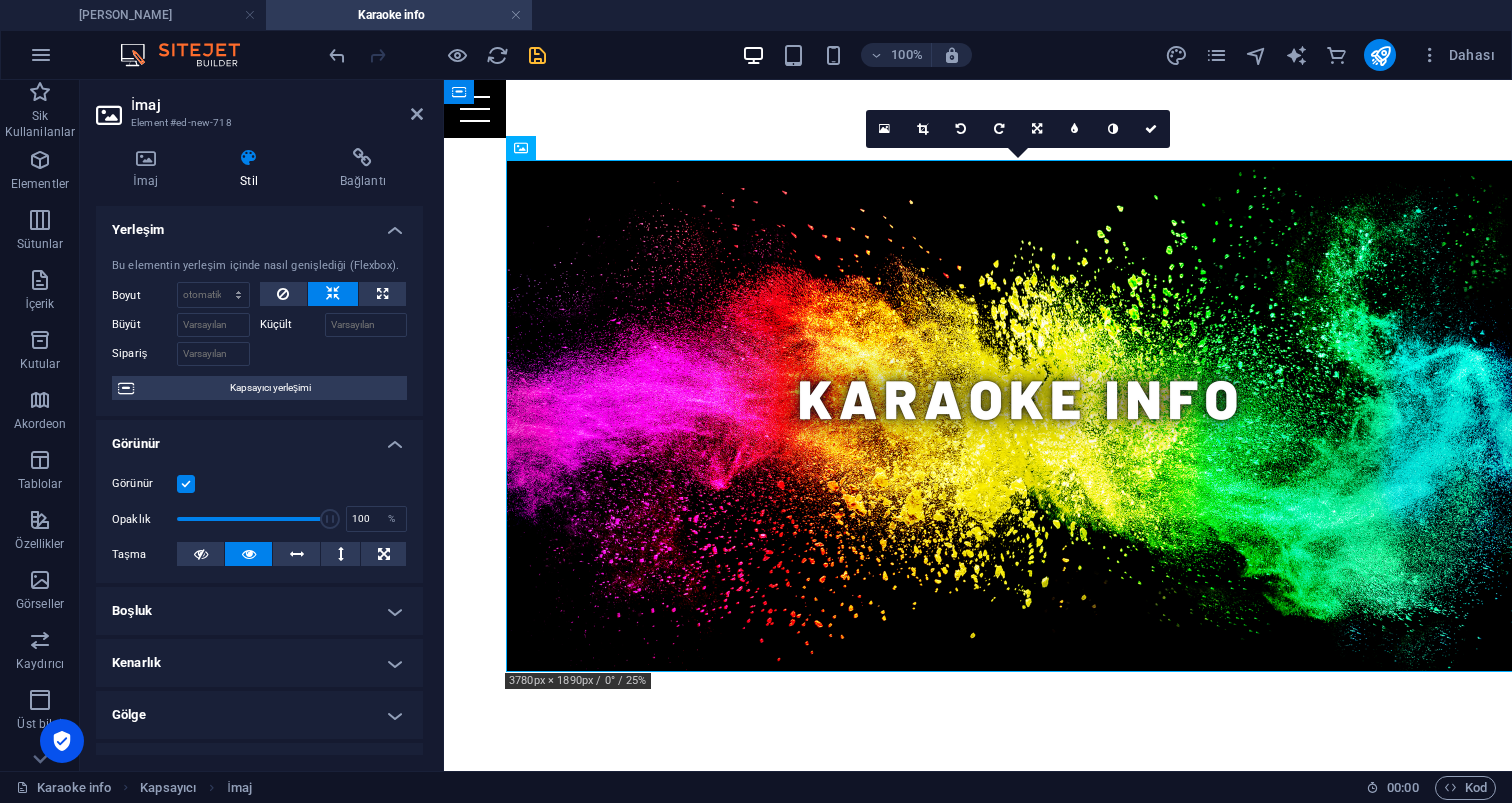 scroll, scrollTop: 0, scrollLeft: 0, axis: both 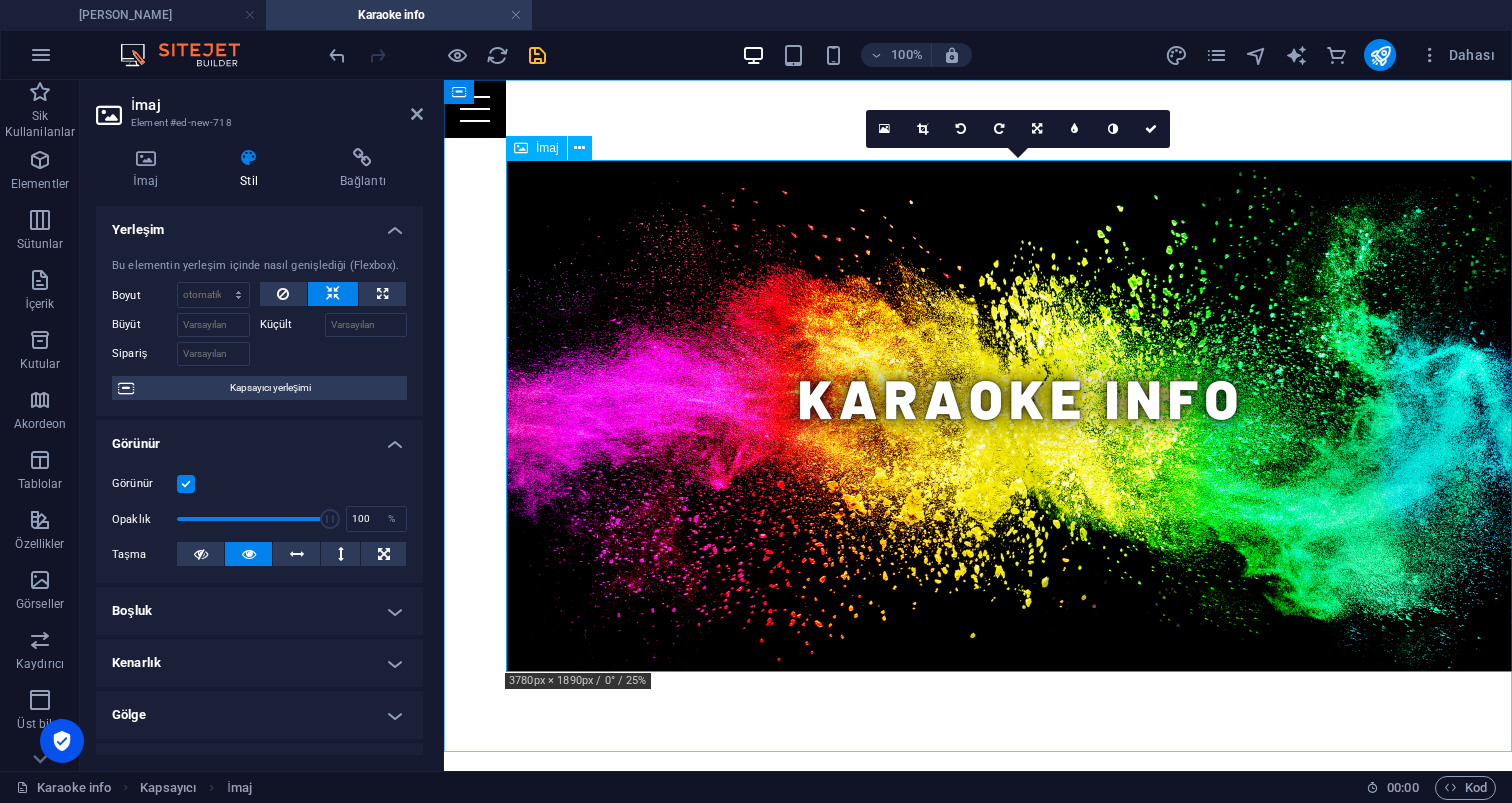 click at bounding box center (978, 416) 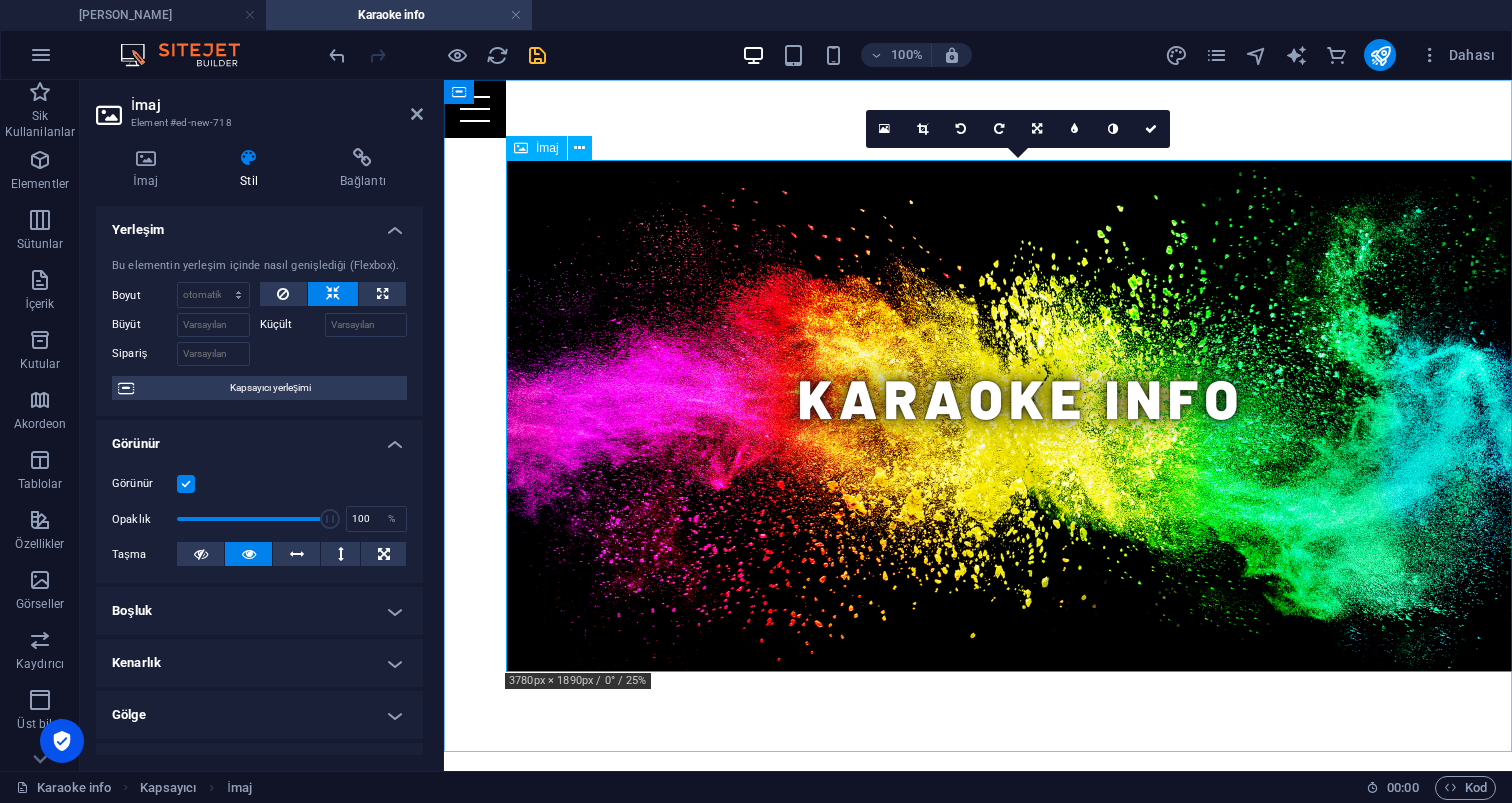 click at bounding box center [978, 416] 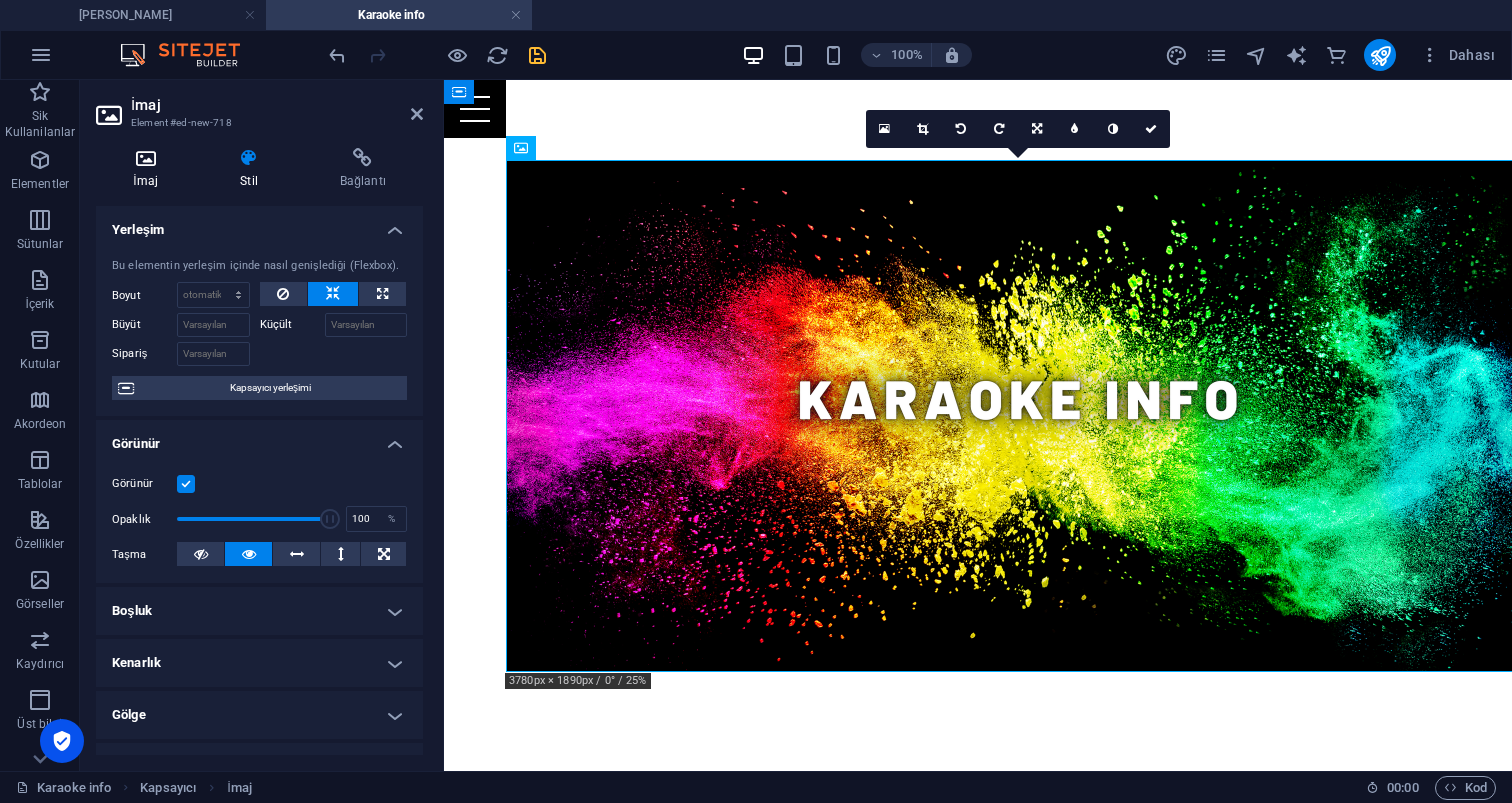 click at bounding box center (145, 158) 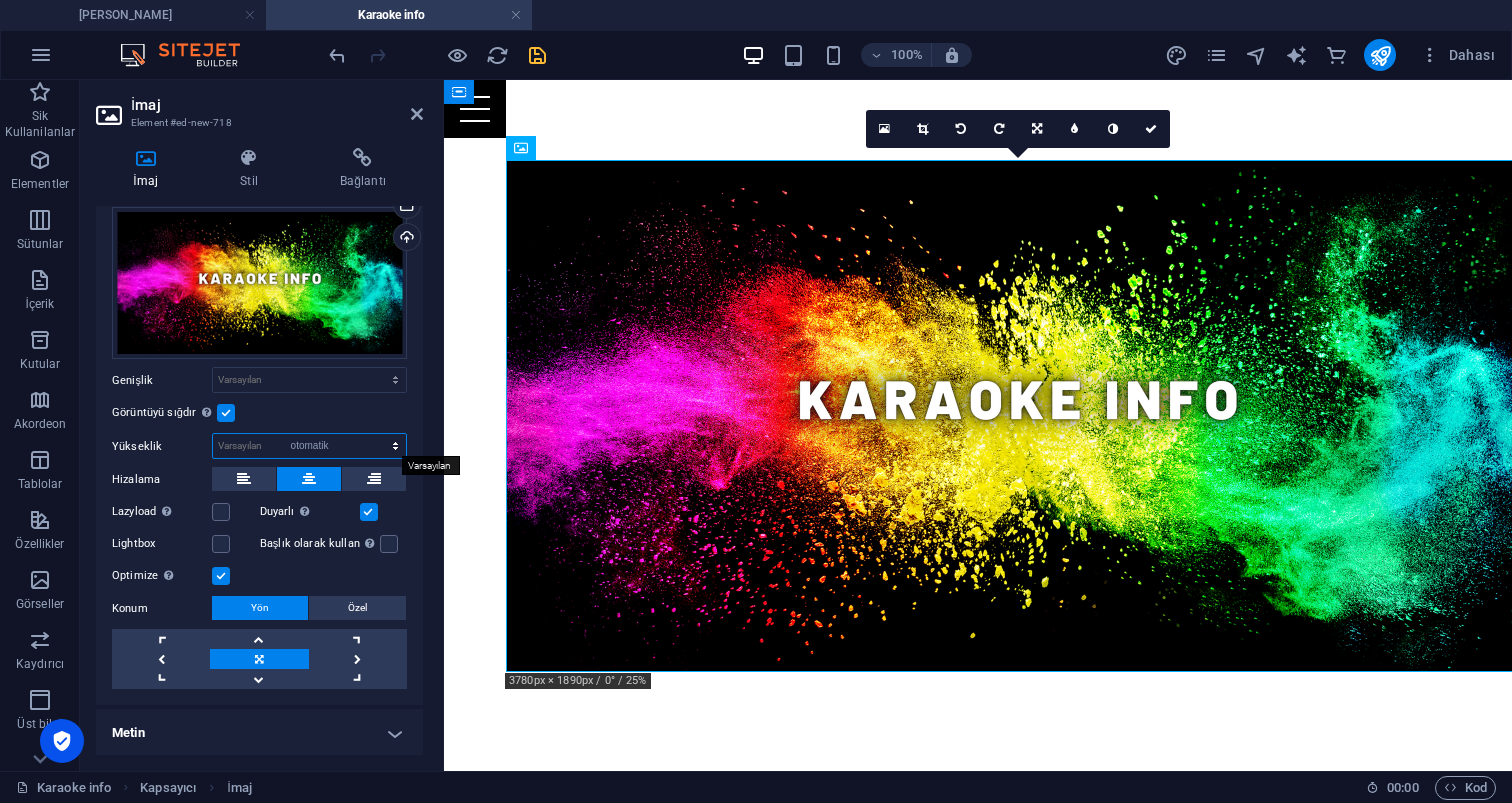 select on "DISABLED_OPTION_VALUE" 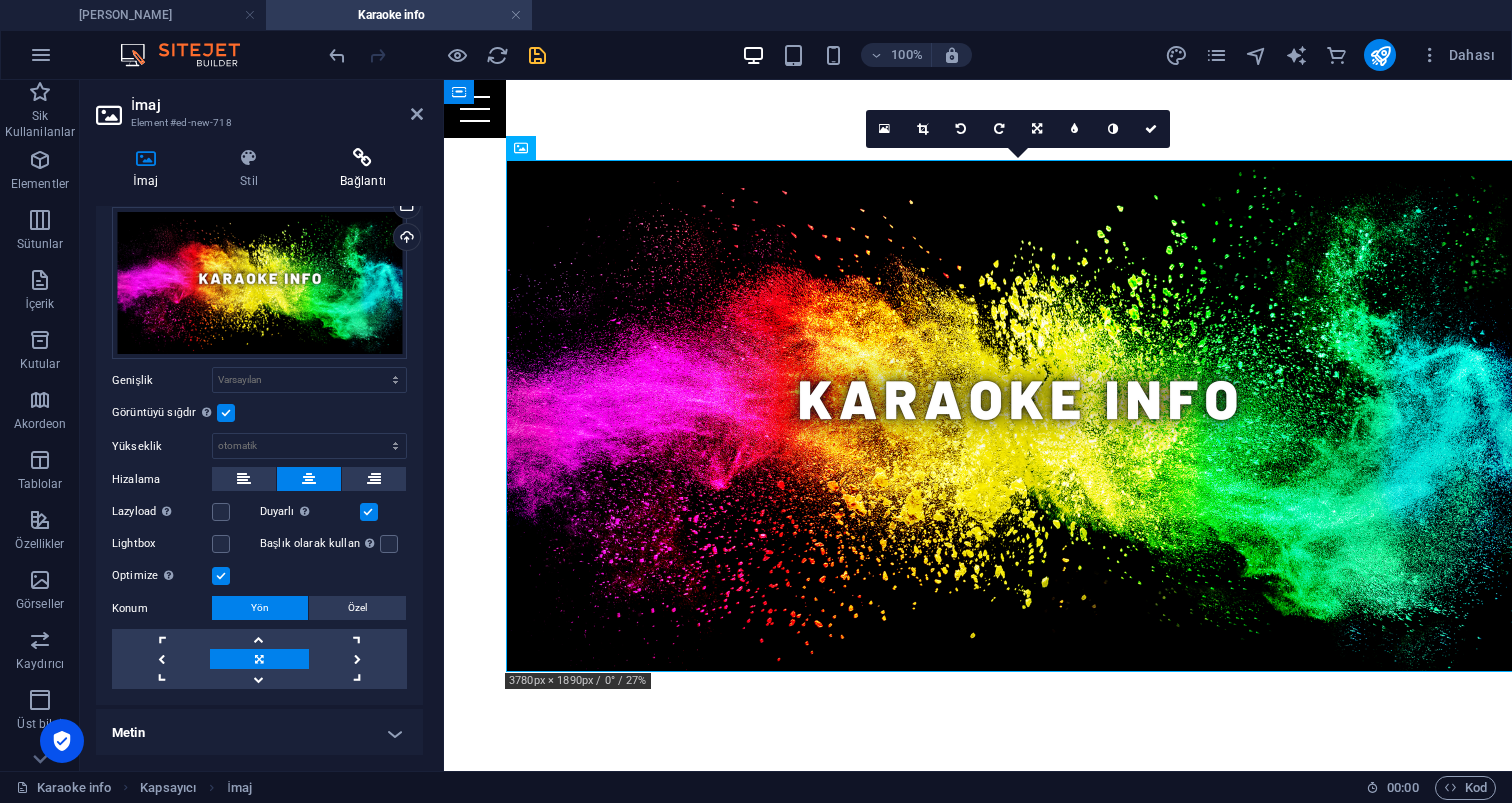 click at bounding box center [363, 158] 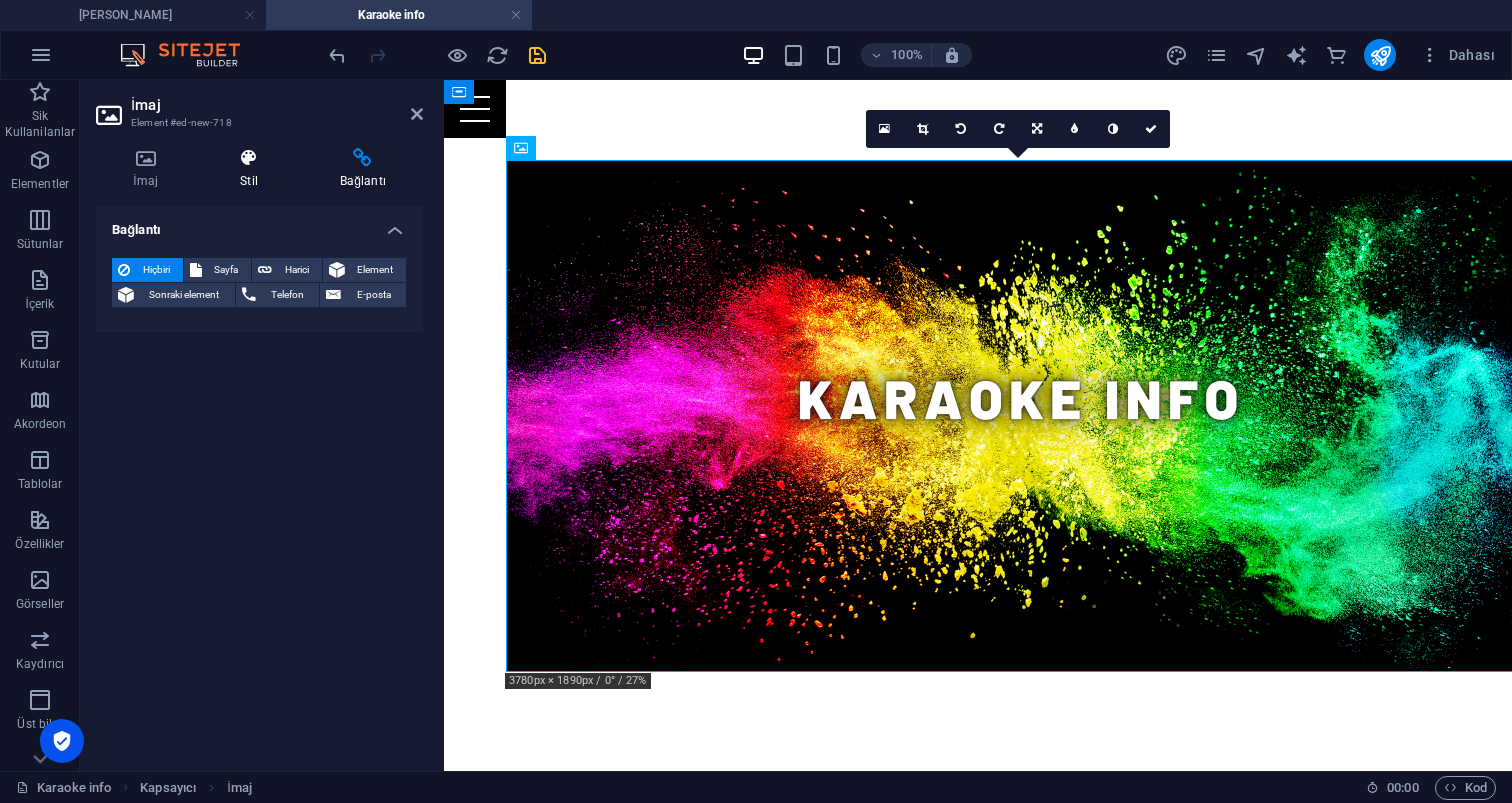 click at bounding box center [249, 158] 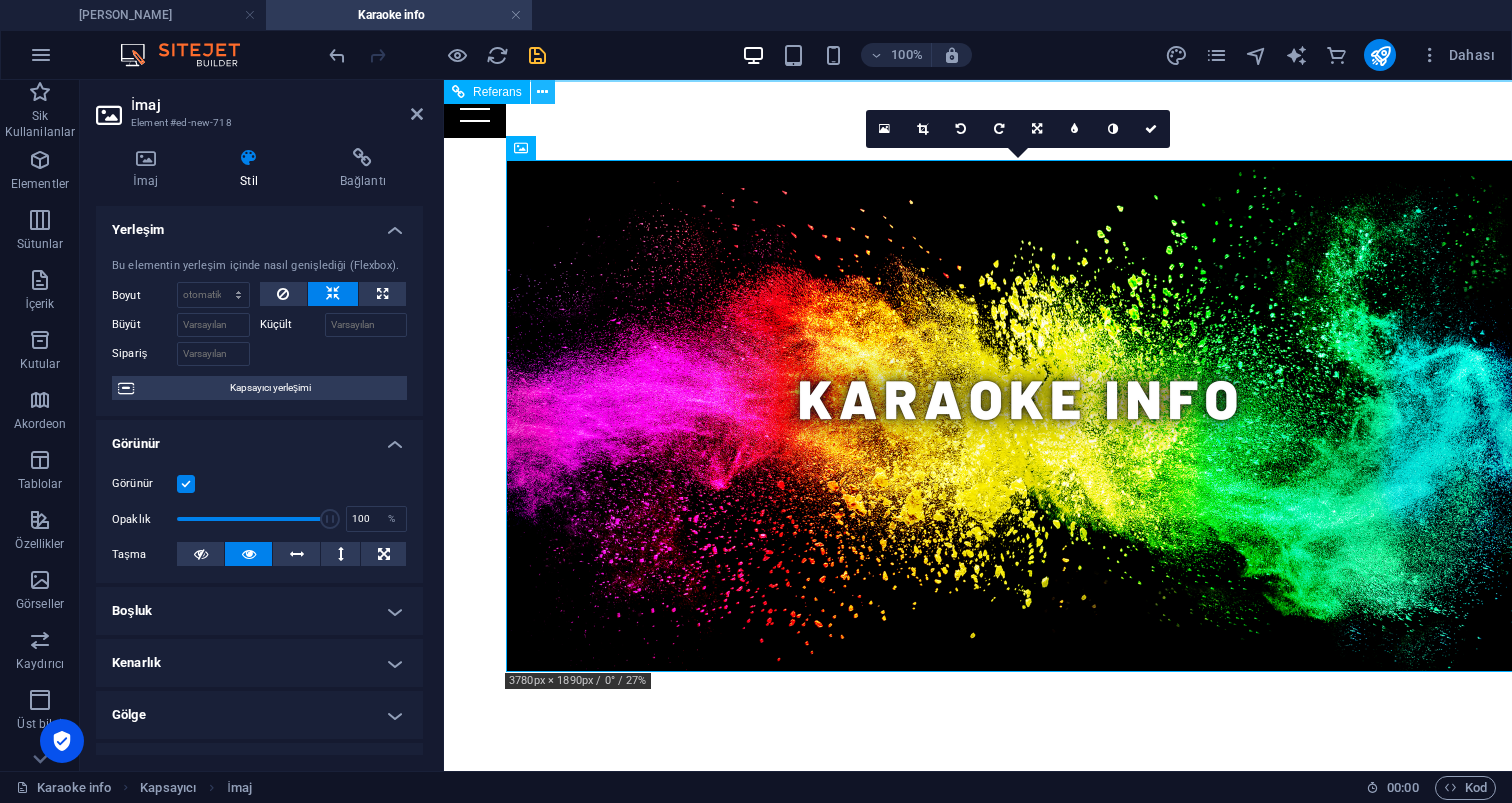 click at bounding box center [542, 92] 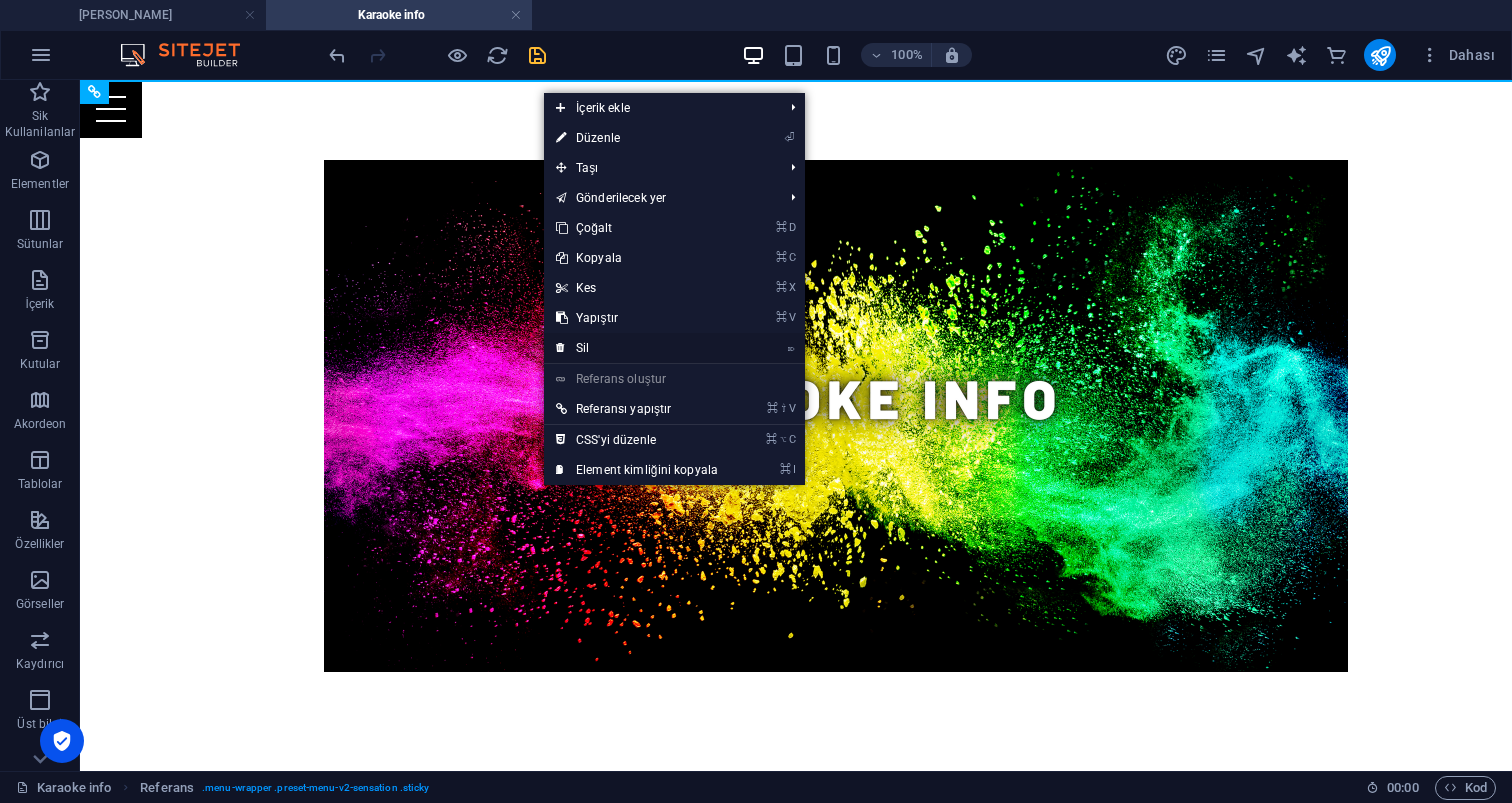 click on "⌦  Sil" at bounding box center (637, 348) 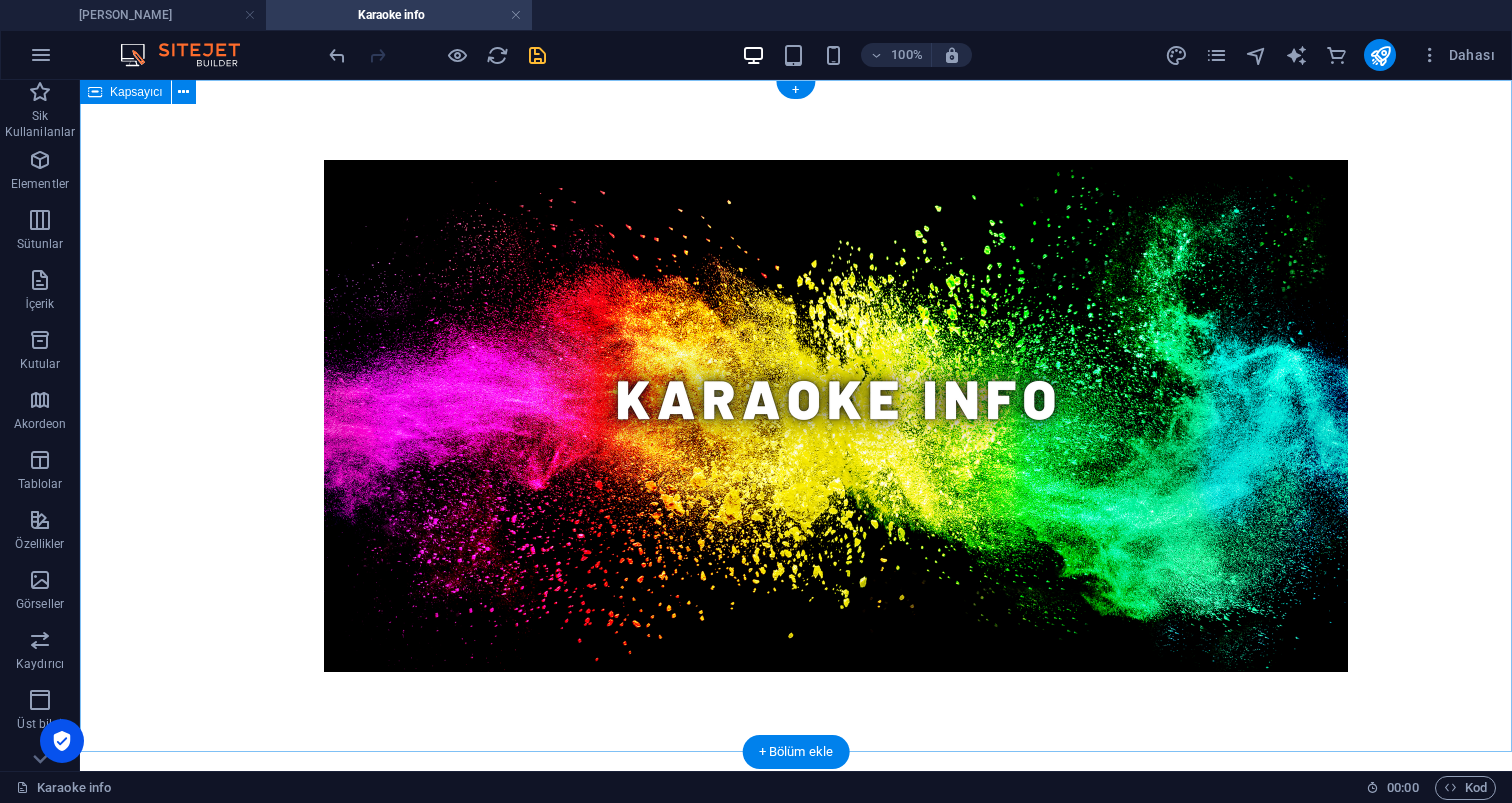 click at bounding box center [796, 416] 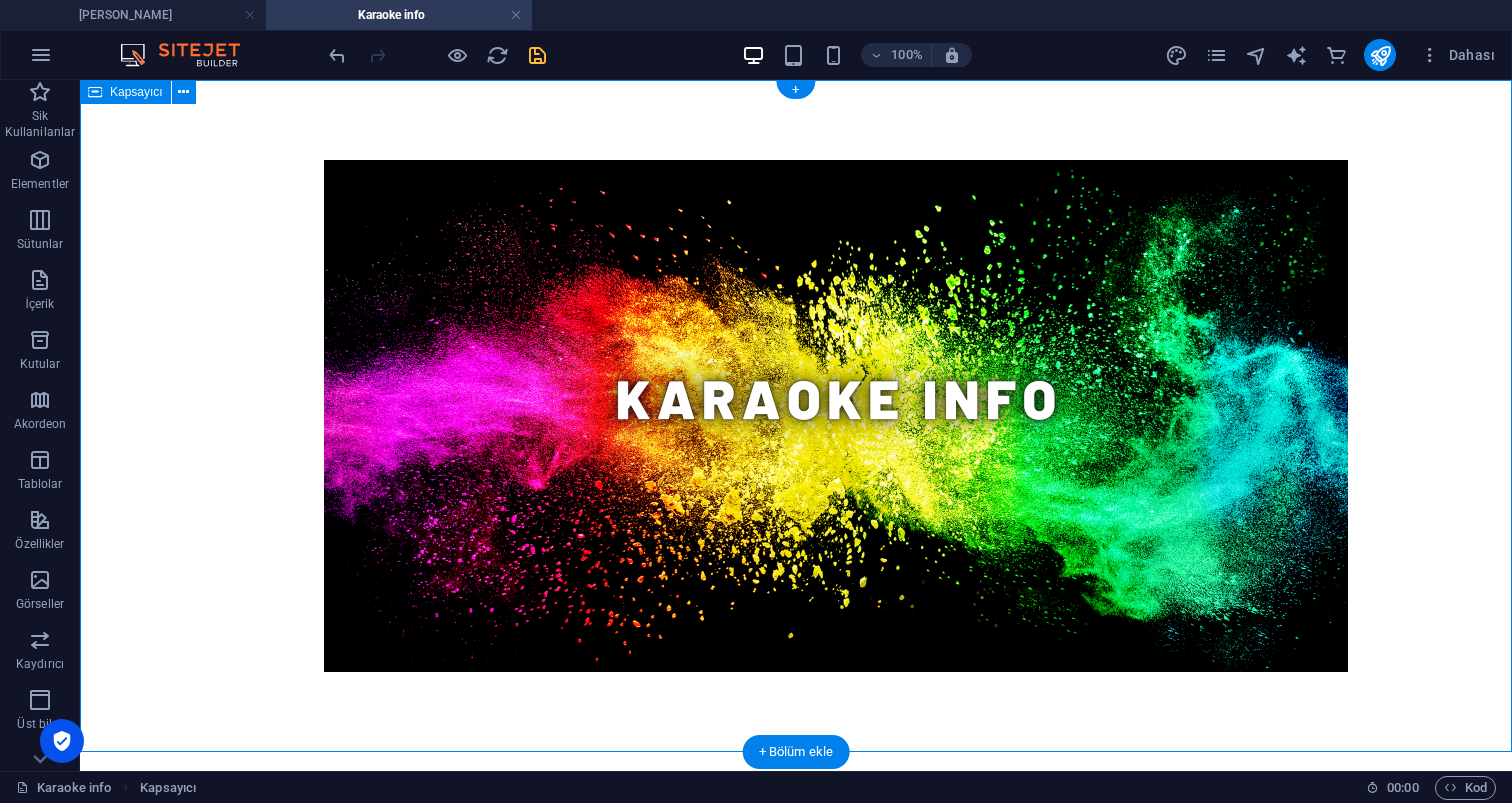click at bounding box center (796, 416) 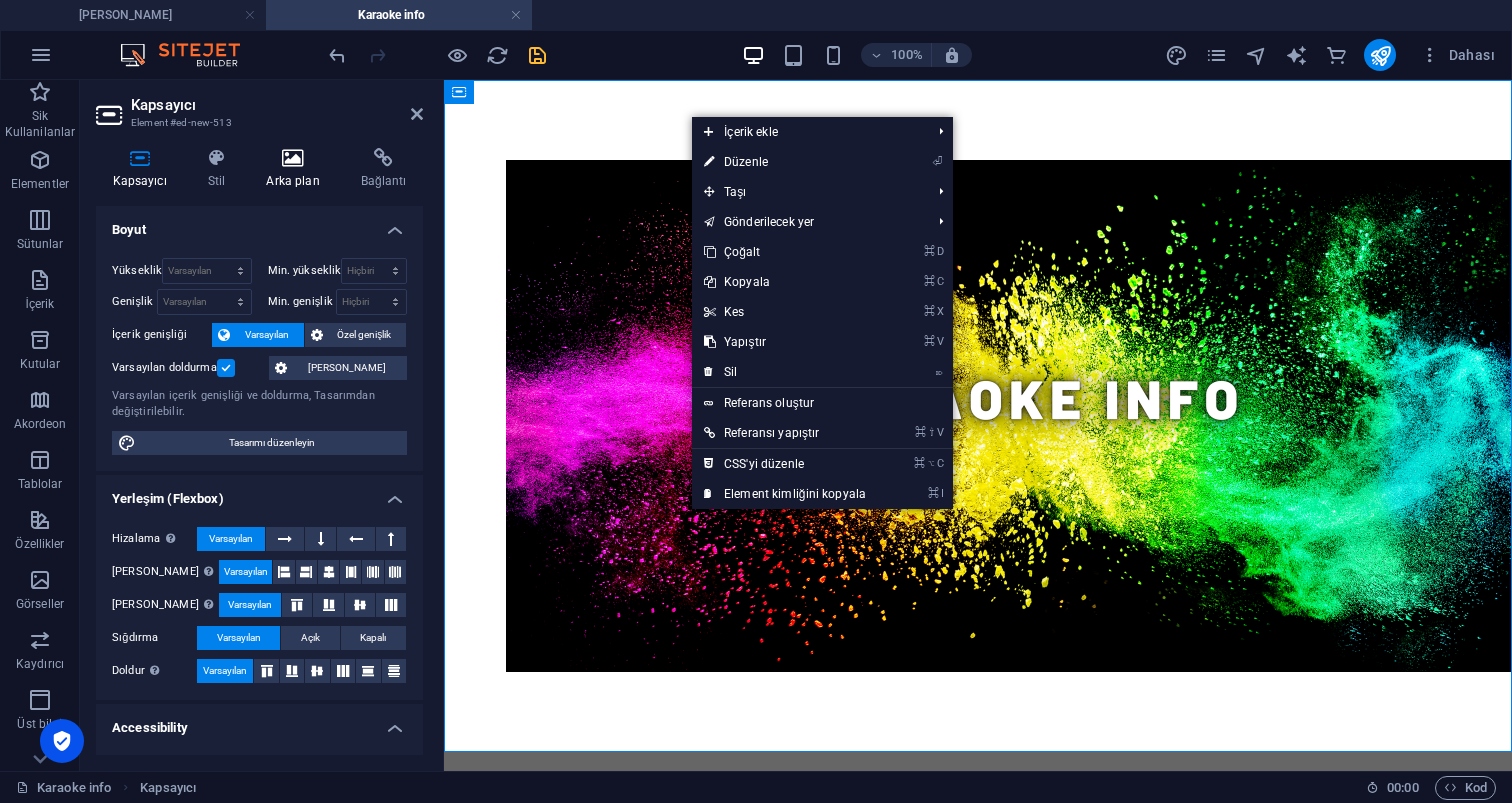 click at bounding box center [293, 158] 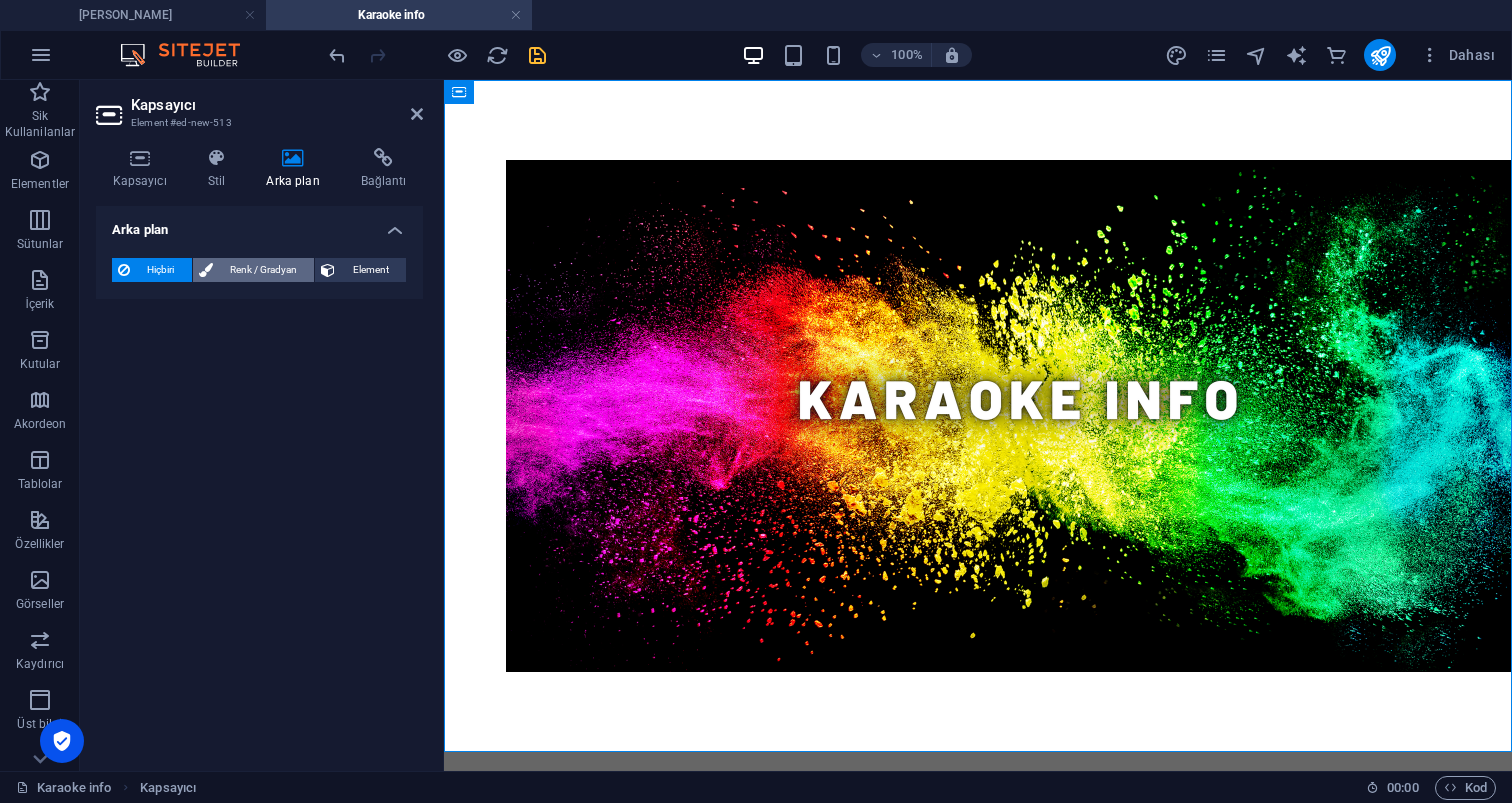 click on "Renk / Gradyan" at bounding box center [264, 270] 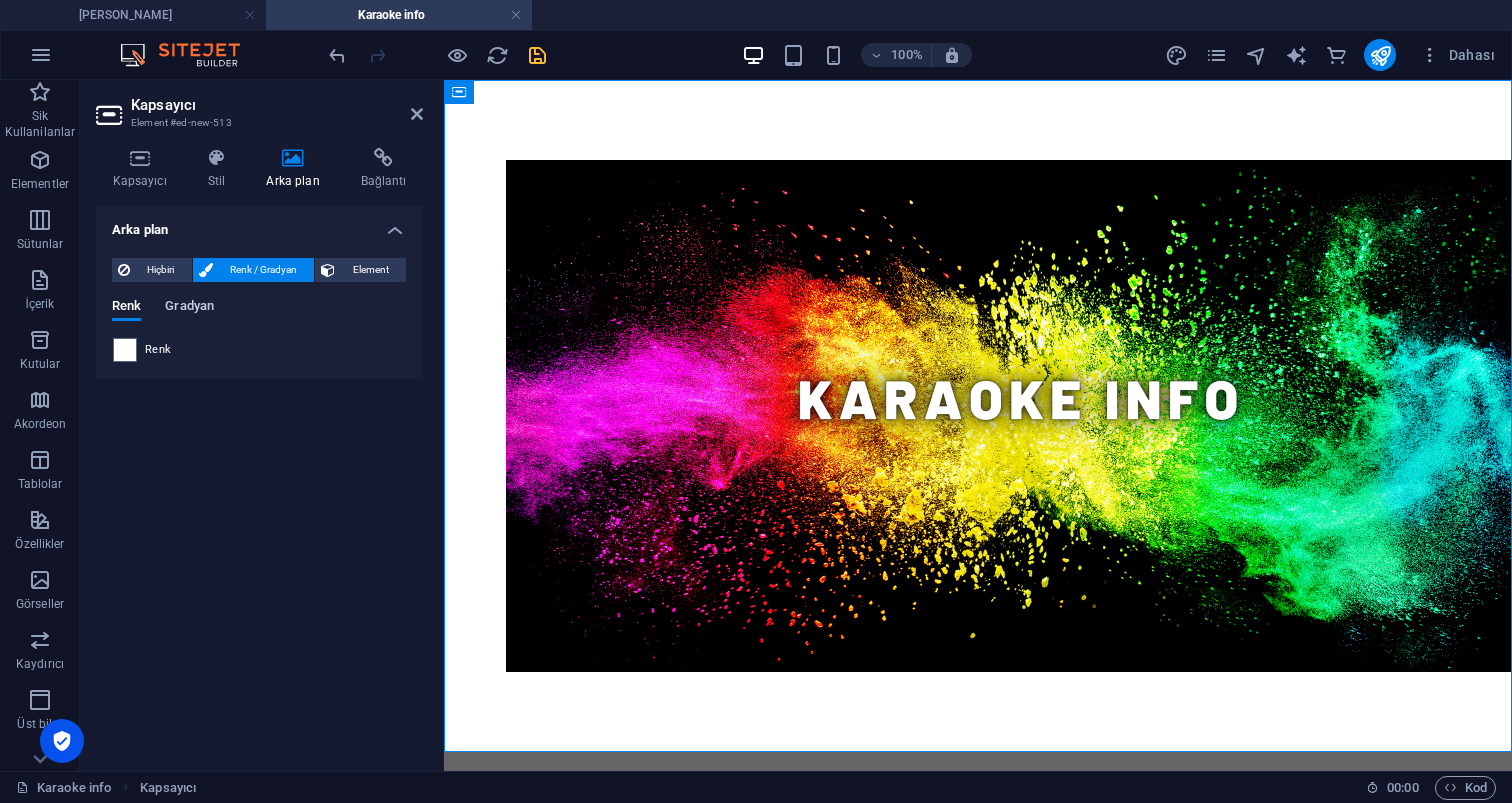 click on "Gradyan" at bounding box center (189, 308) 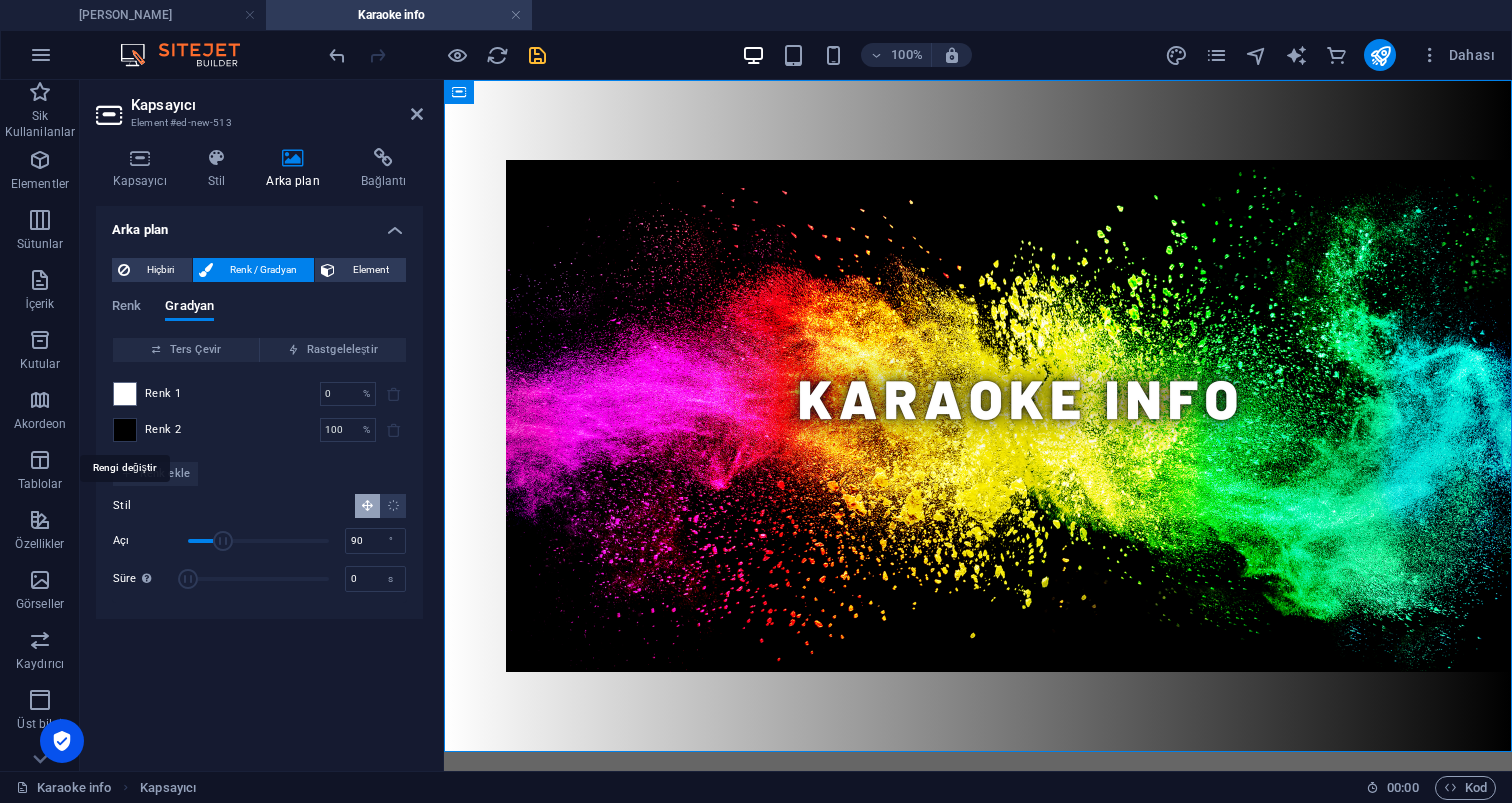 click at bounding box center [125, 430] 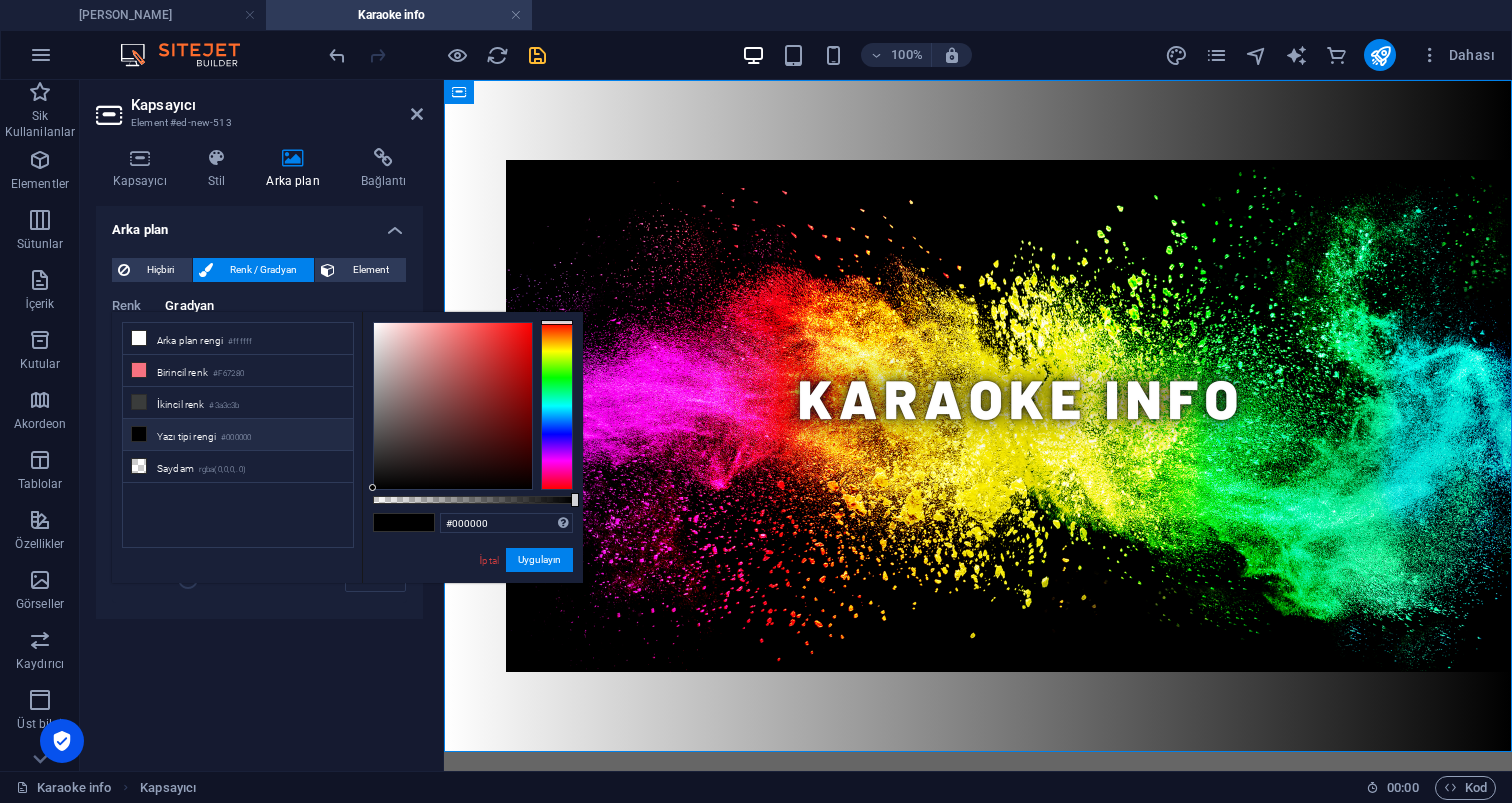 click at bounding box center (557, 406) 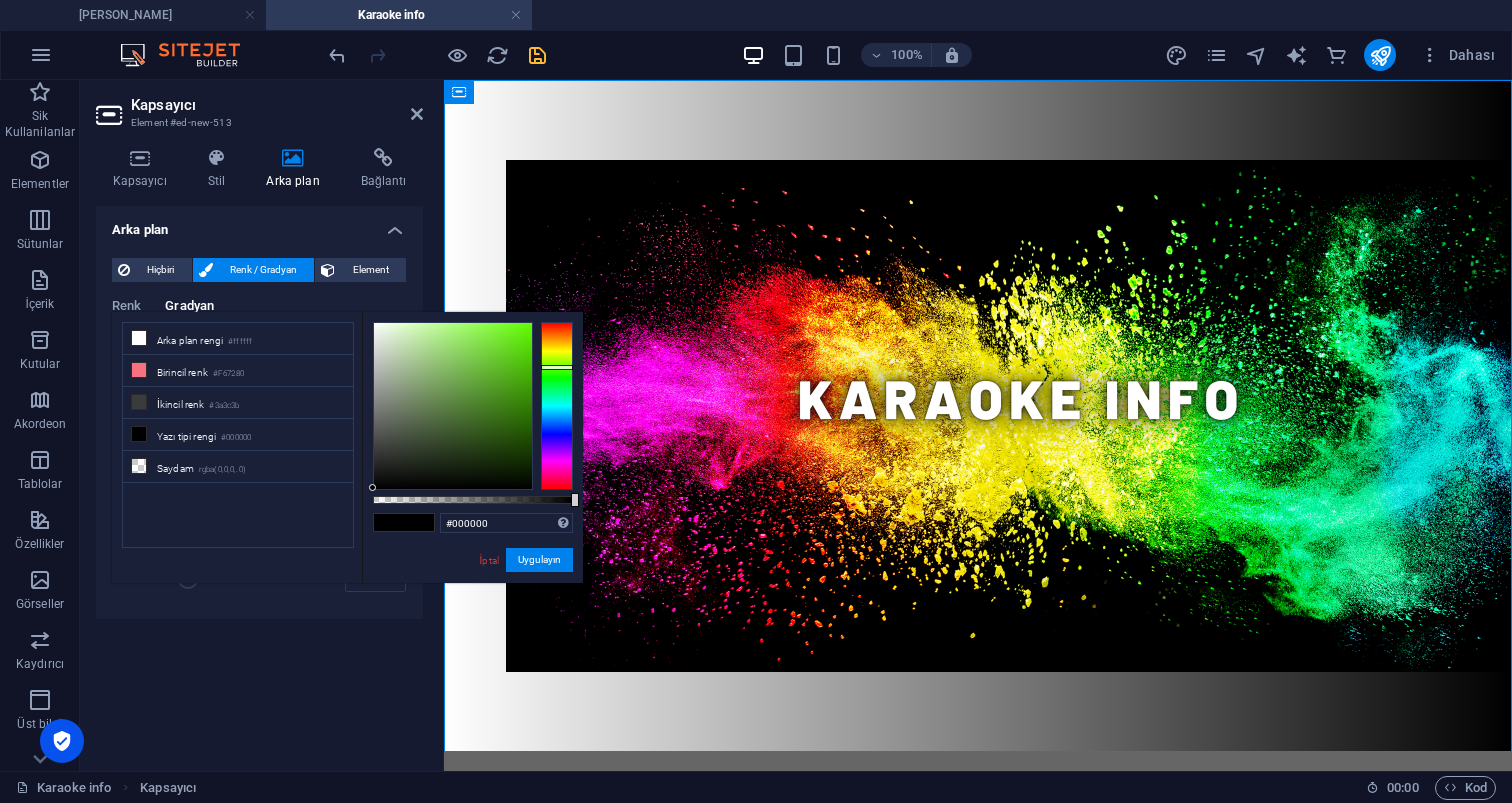 click at bounding box center (557, 367) 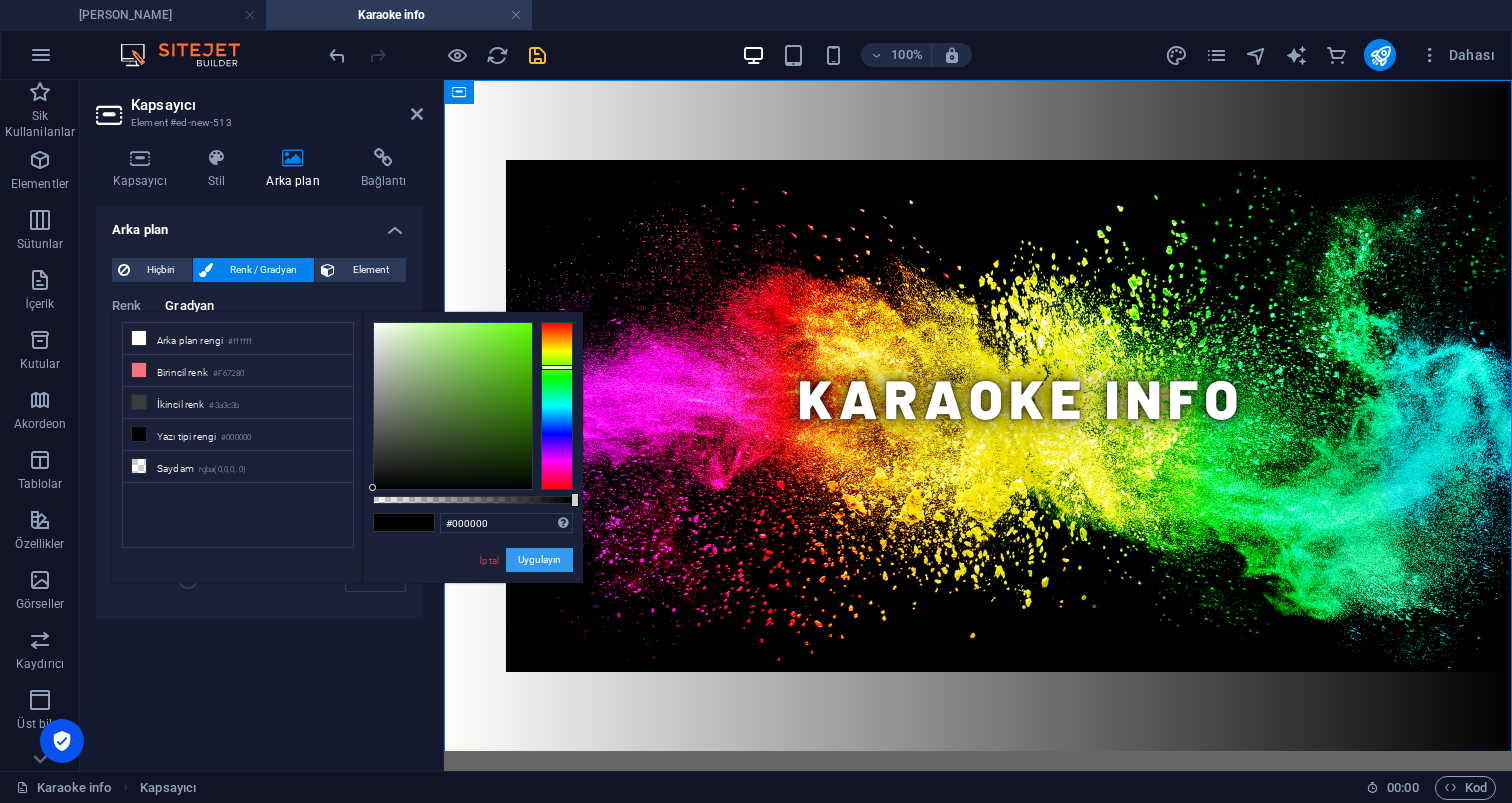 click on "Uygulayın" at bounding box center (539, 560) 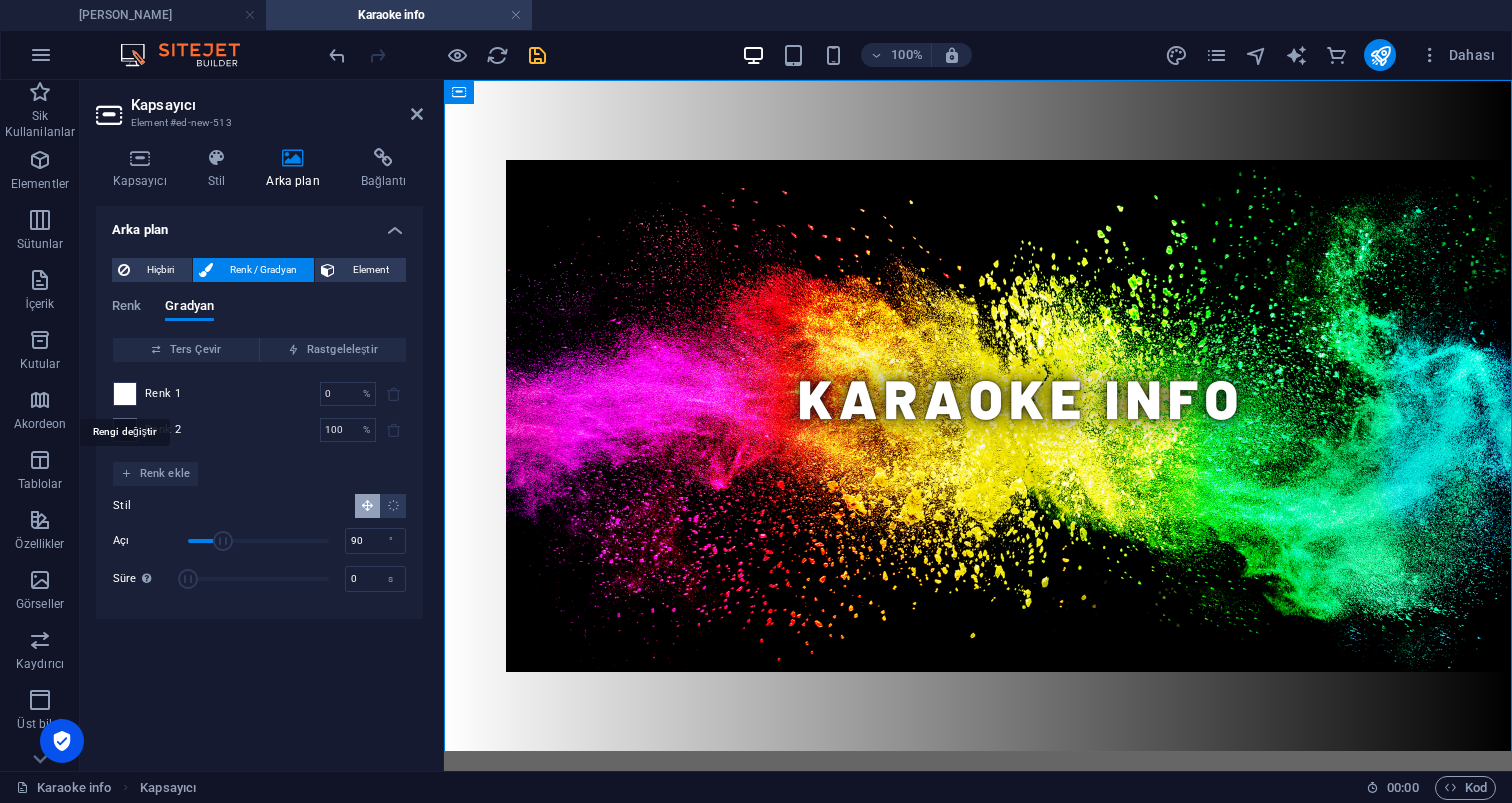 click at bounding box center (125, 394) 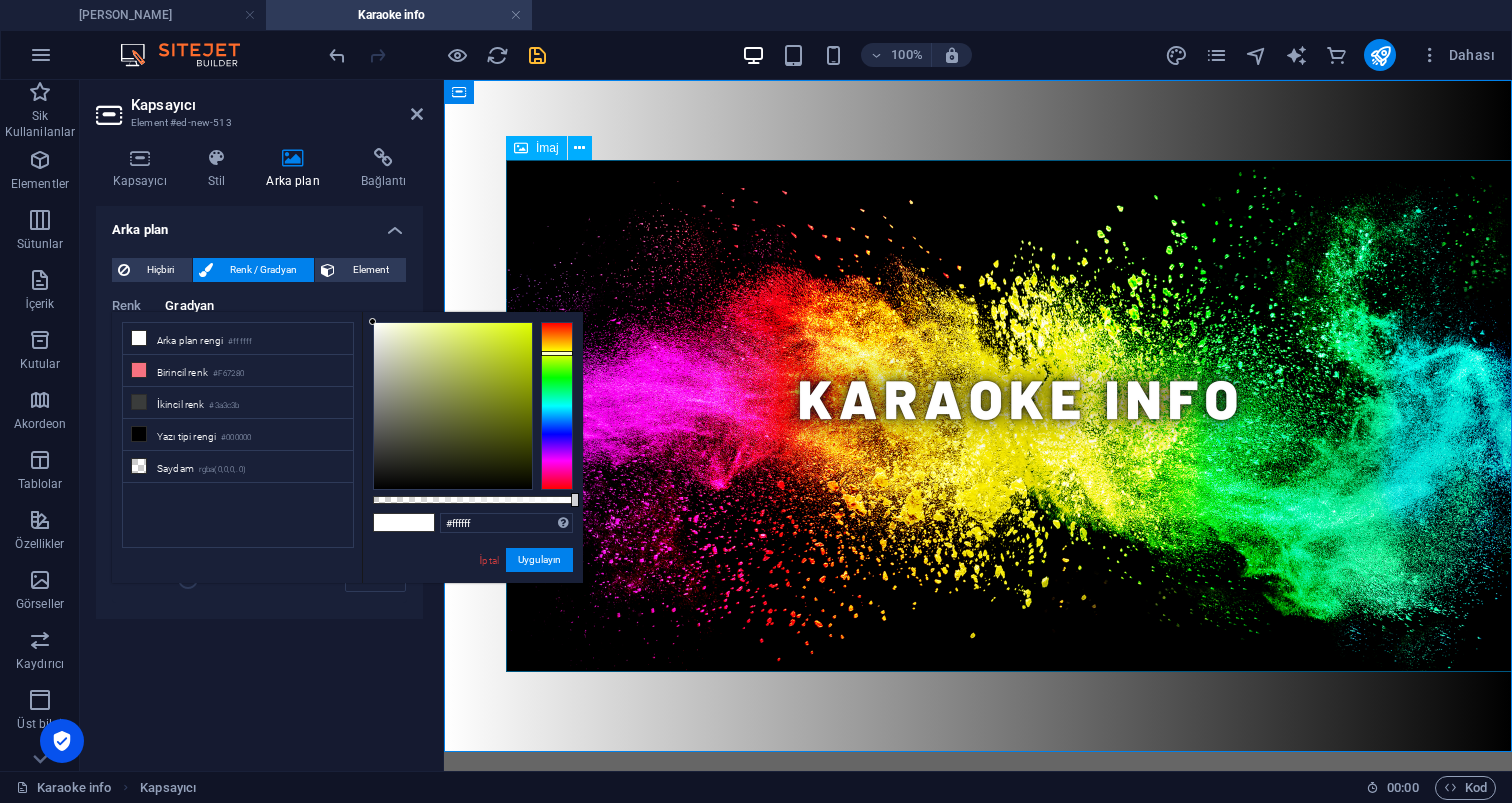 click at bounding box center [557, 406] 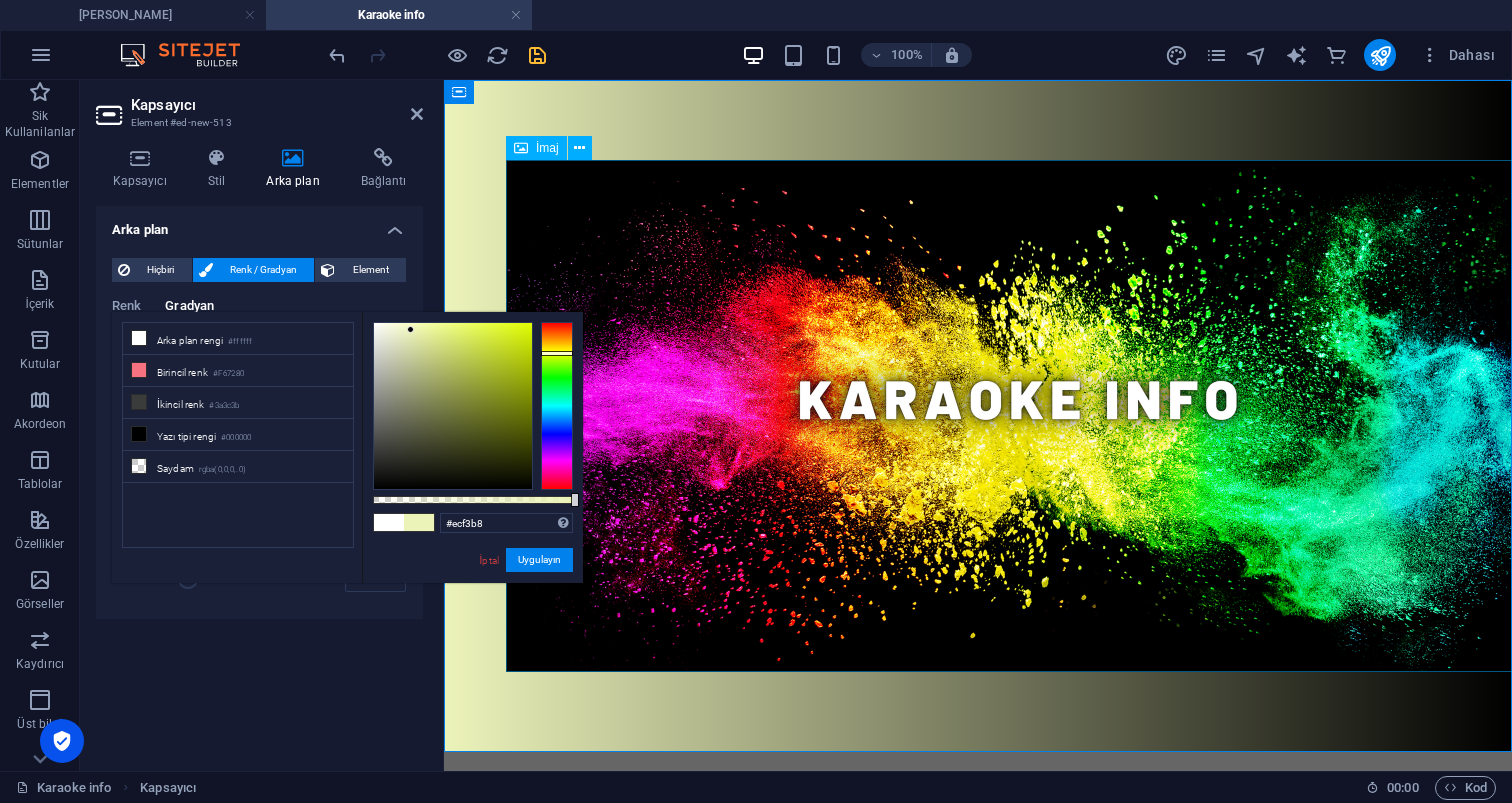 drag, startPoint x: 375, startPoint y: 322, endPoint x: 431, endPoint y: 336, distance: 57.72348 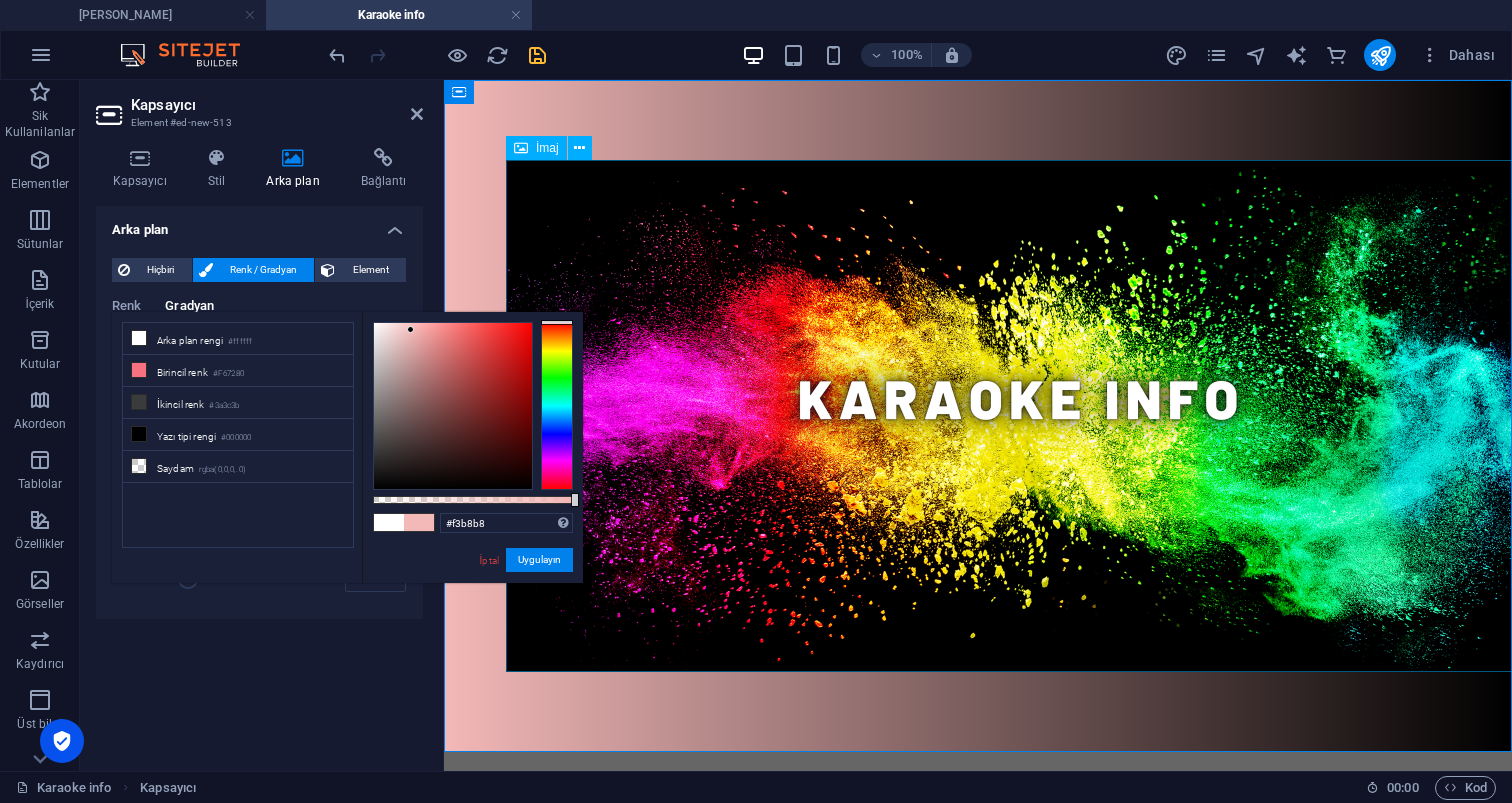 drag, startPoint x: 555, startPoint y: 347, endPoint x: 557, endPoint y: 318, distance: 29.068884 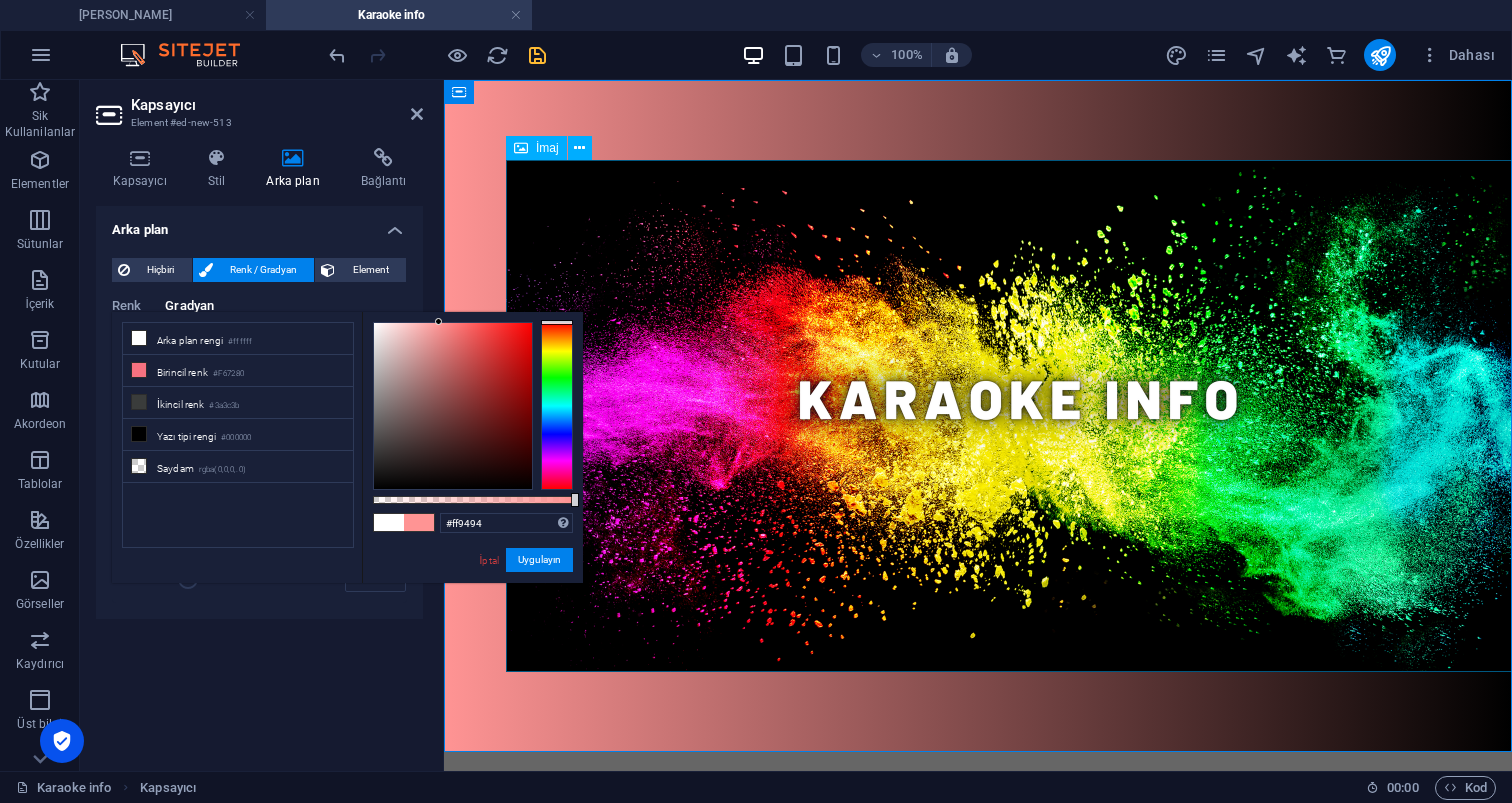 drag, startPoint x: 409, startPoint y: 330, endPoint x: 439, endPoint y: 322, distance: 31.04835 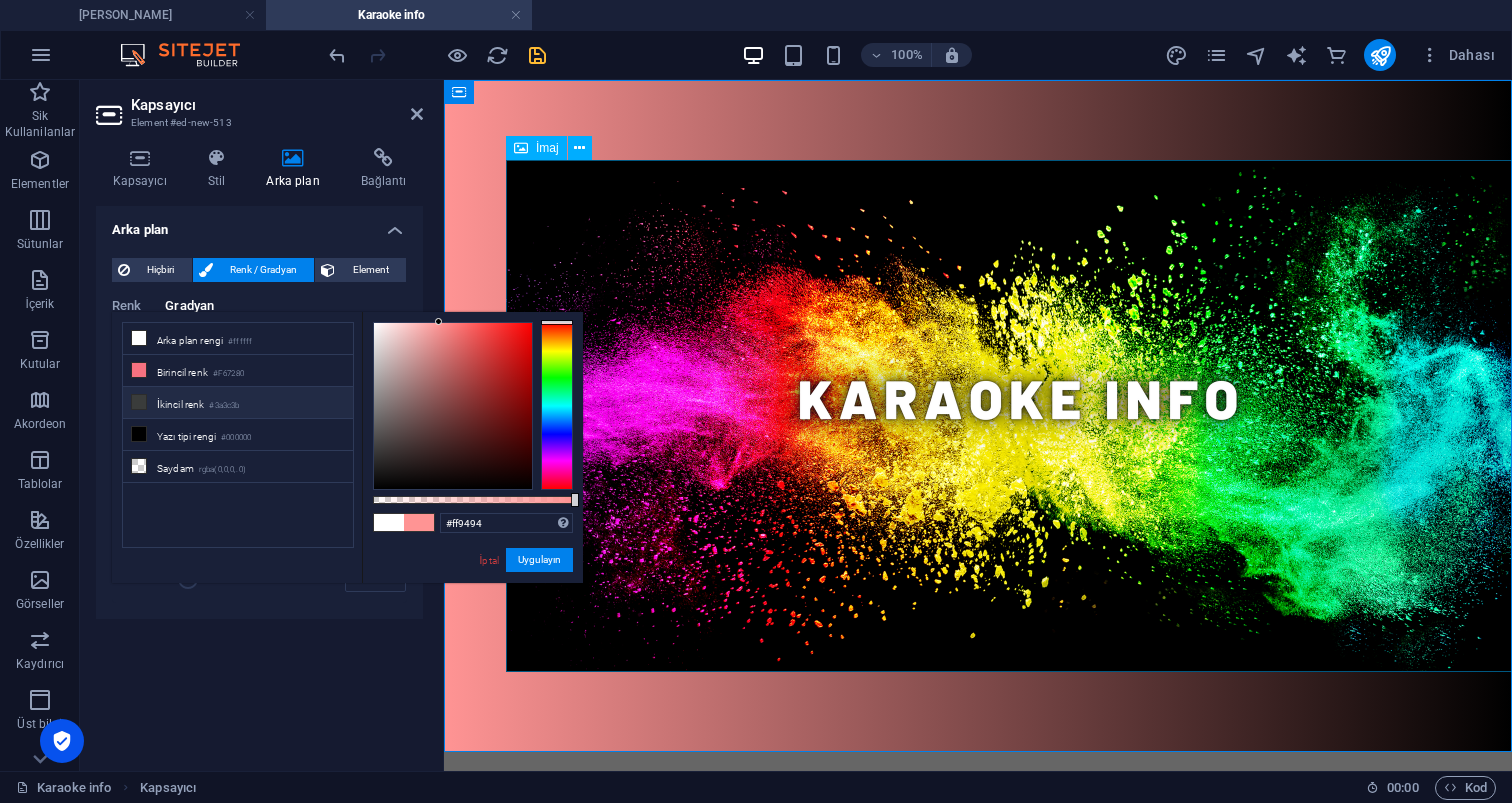 click on "İkincil renk
#3a3c3b" at bounding box center [238, 403] 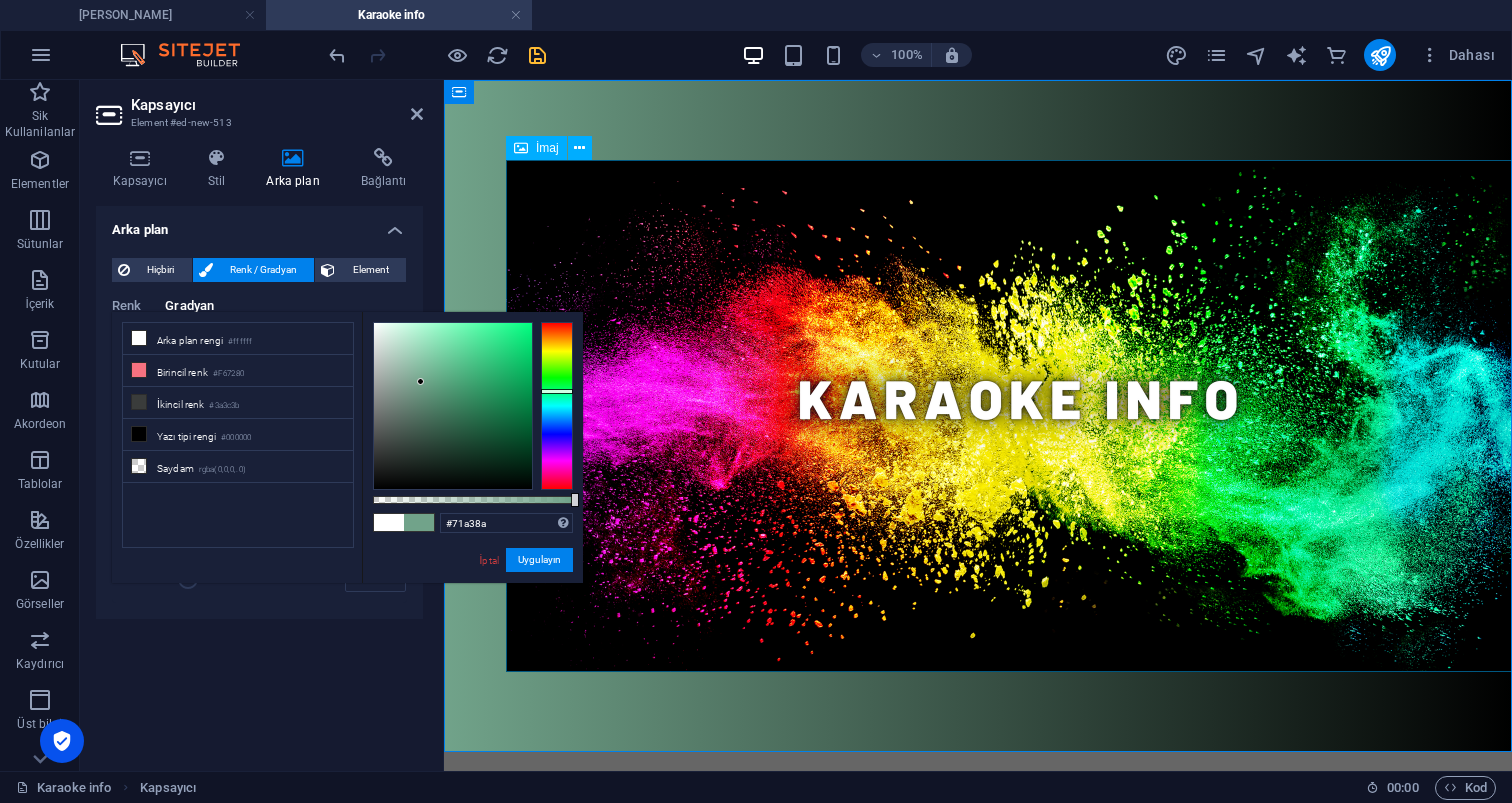 drag, startPoint x: 379, startPoint y: 446, endPoint x: 421, endPoint y: 382, distance: 76.55064 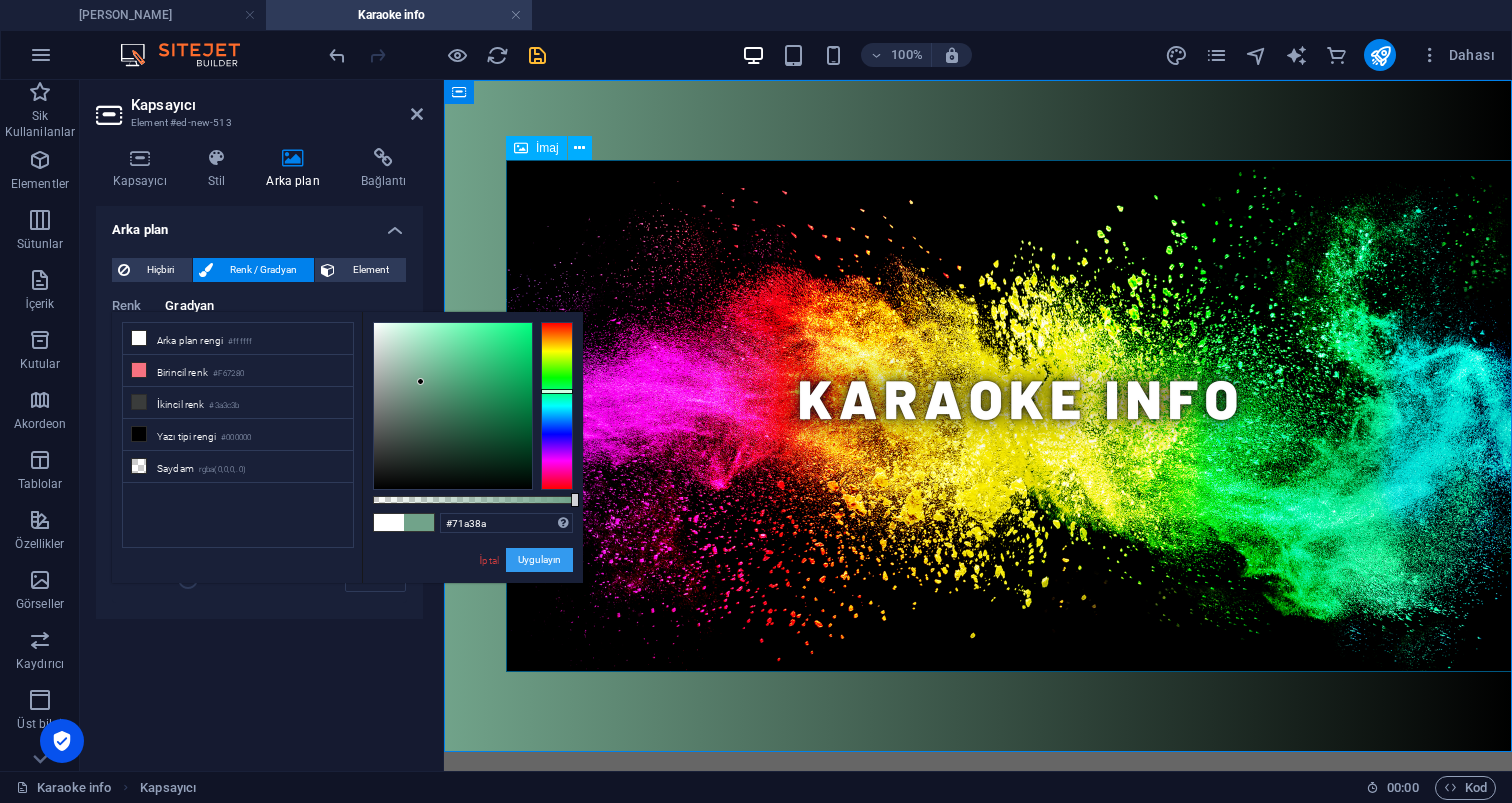 click on "Uygulayın" at bounding box center (539, 560) 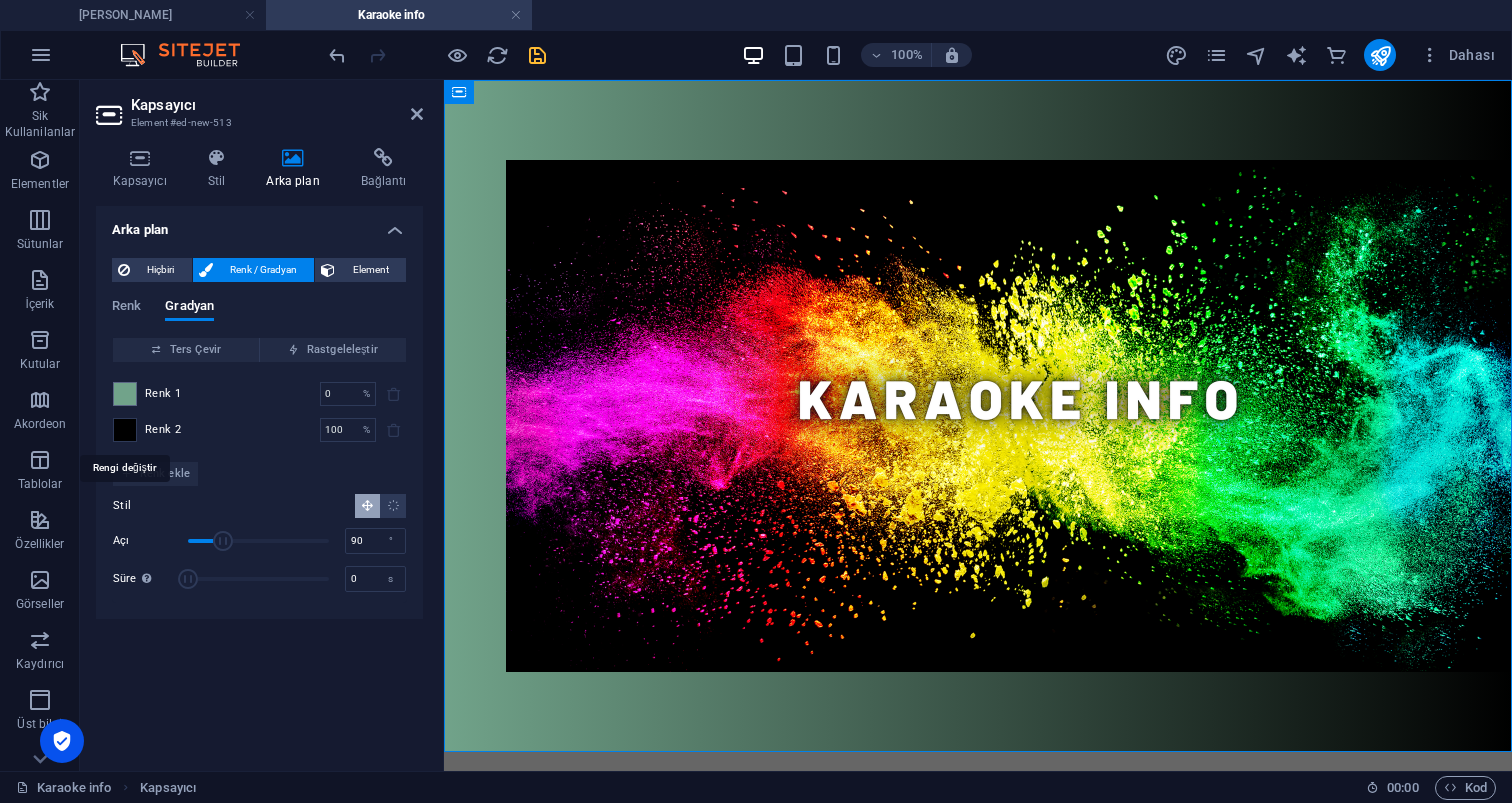 click at bounding box center [125, 430] 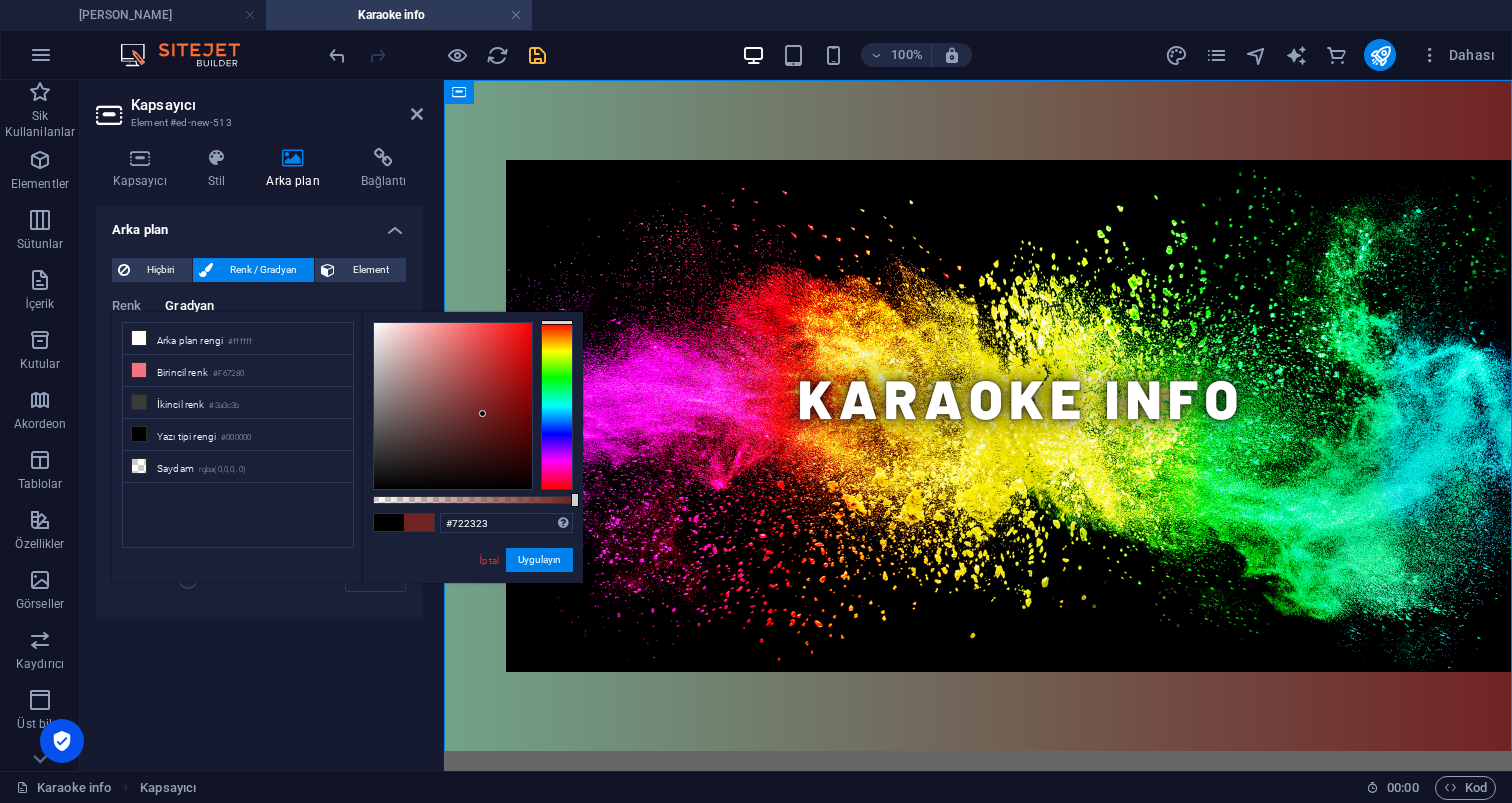 drag, startPoint x: 373, startPoint y: 487, endPoint x: 483, endPoint y: 414, distance: 132.01894 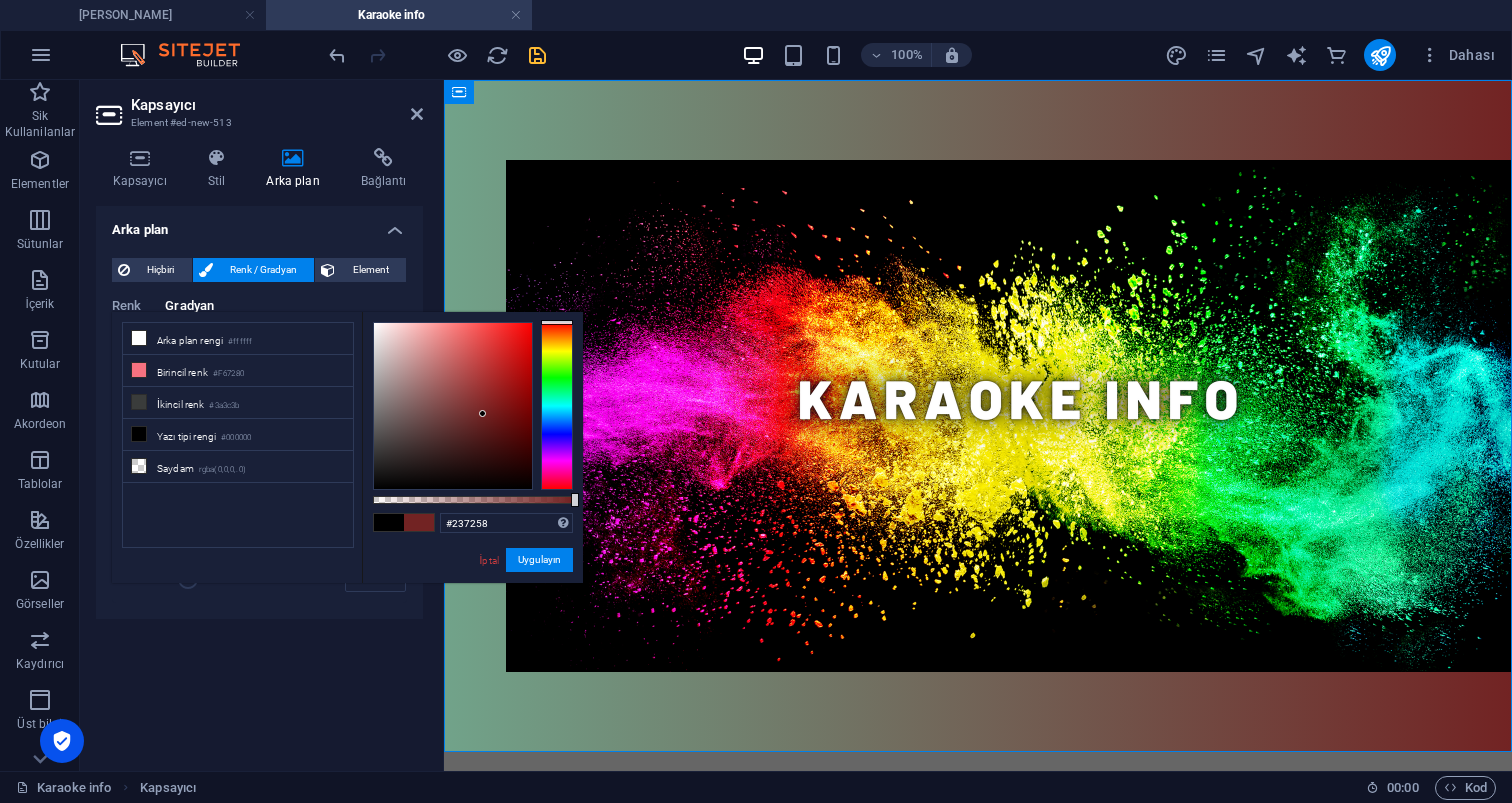 click at bounding box center [557, 406] 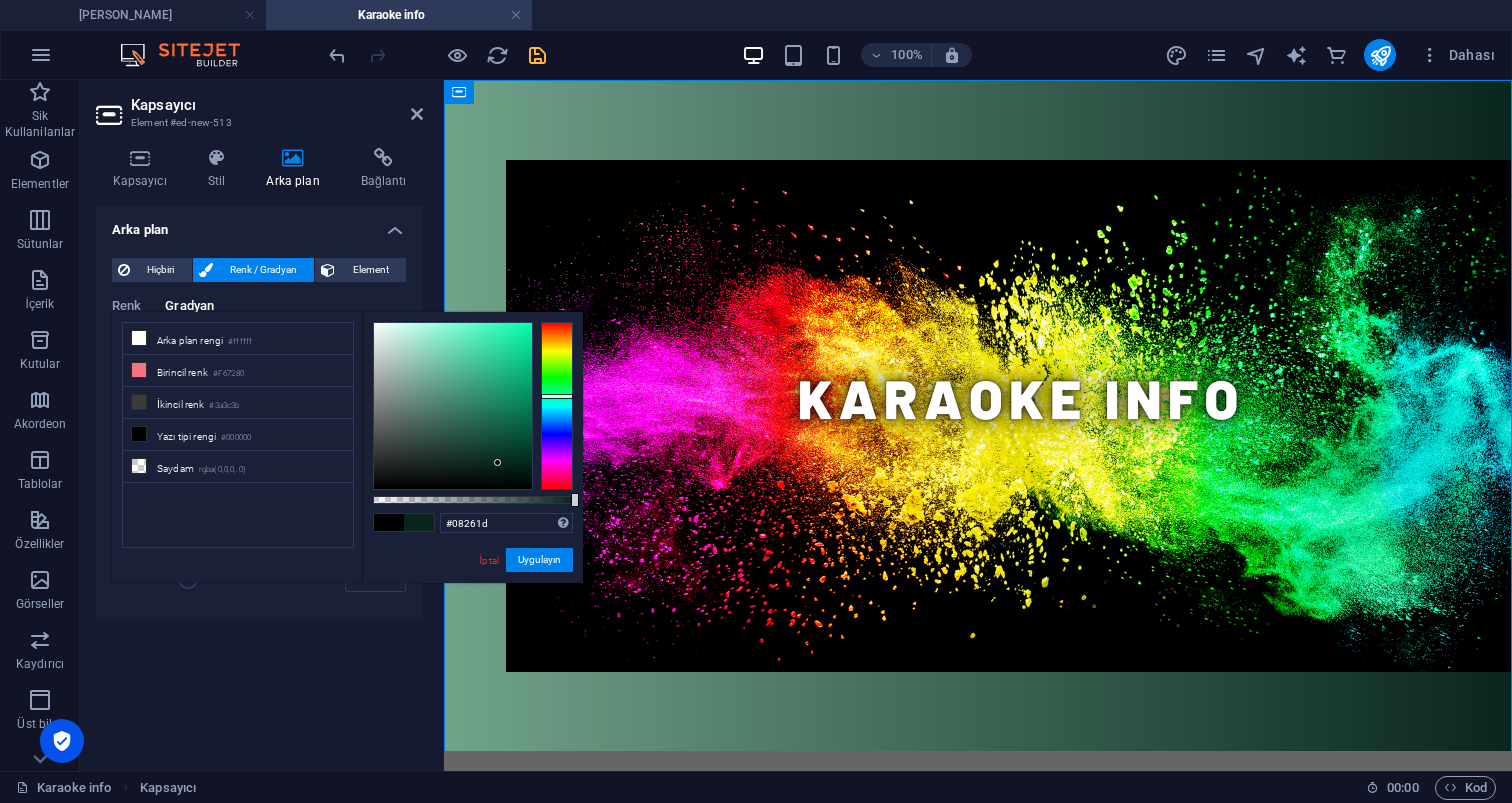 drag, startPoint x: 480, startPoint y: 409, endPoint x: 498, endPoint y: 463, distance: 56.920998 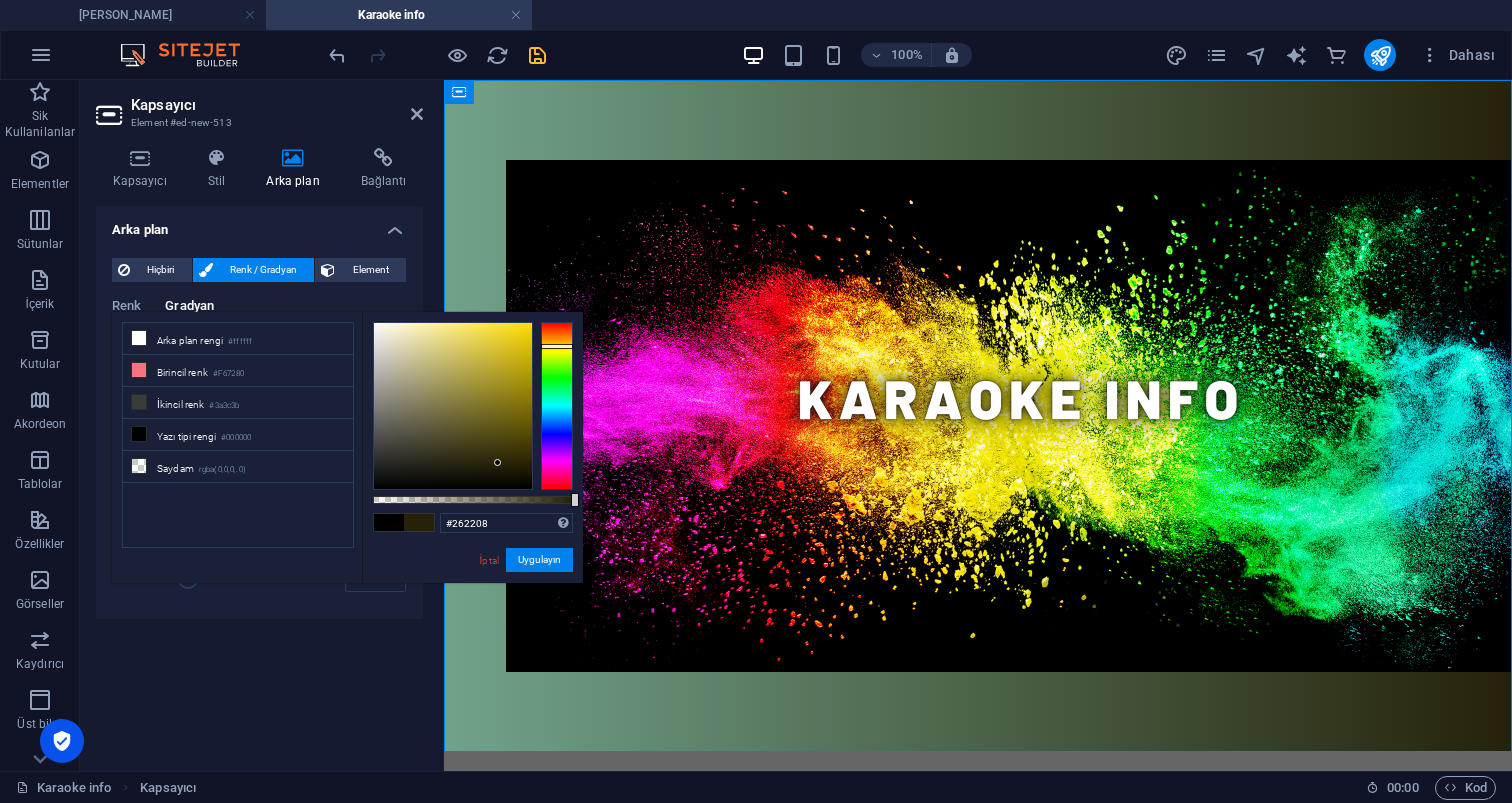 drag, startPoint x: 558, startPoint y: 386, endPoint x: 554, endPoint y: 351, distance: 35.22783 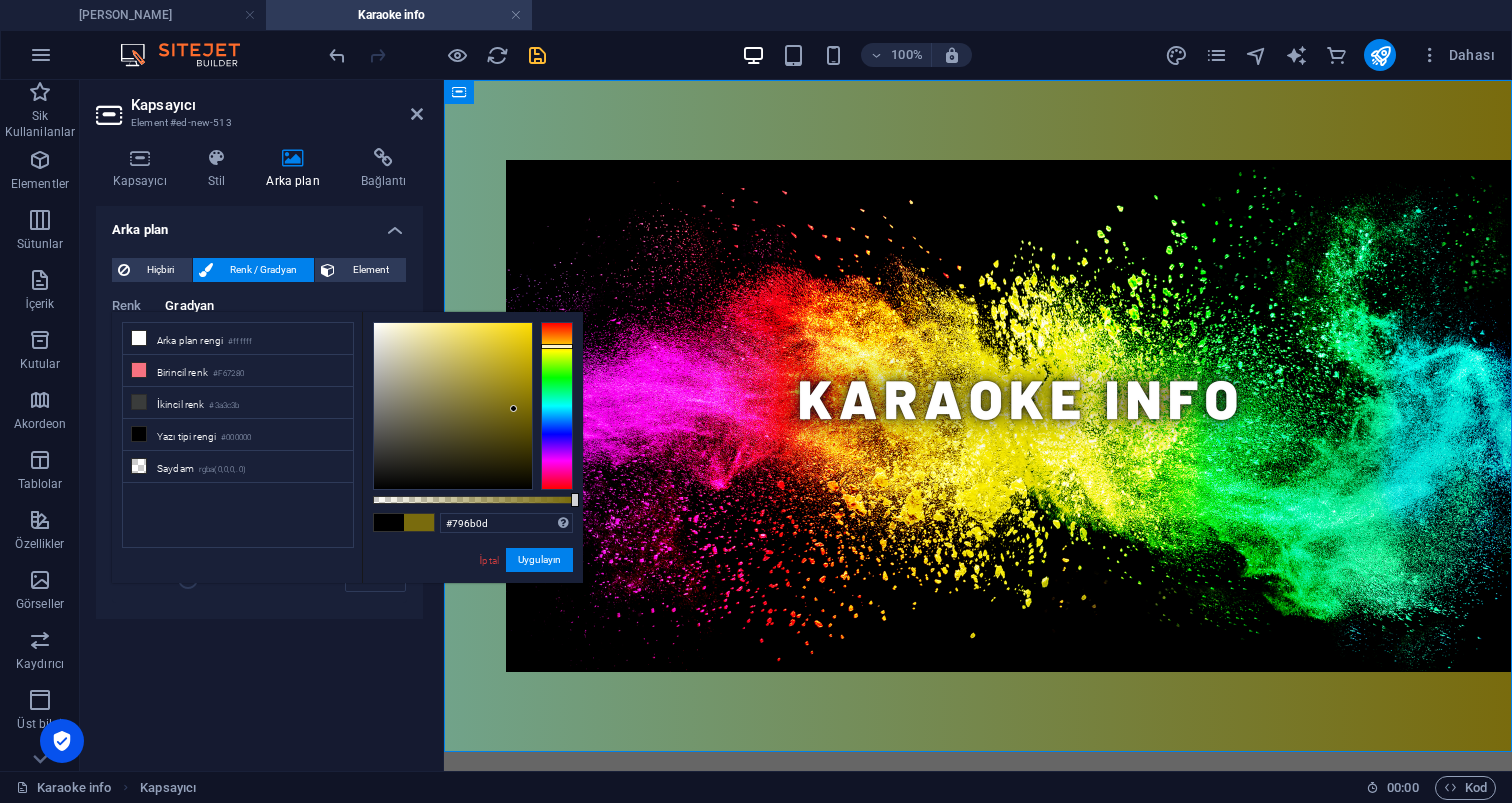 type on "#796b0e" 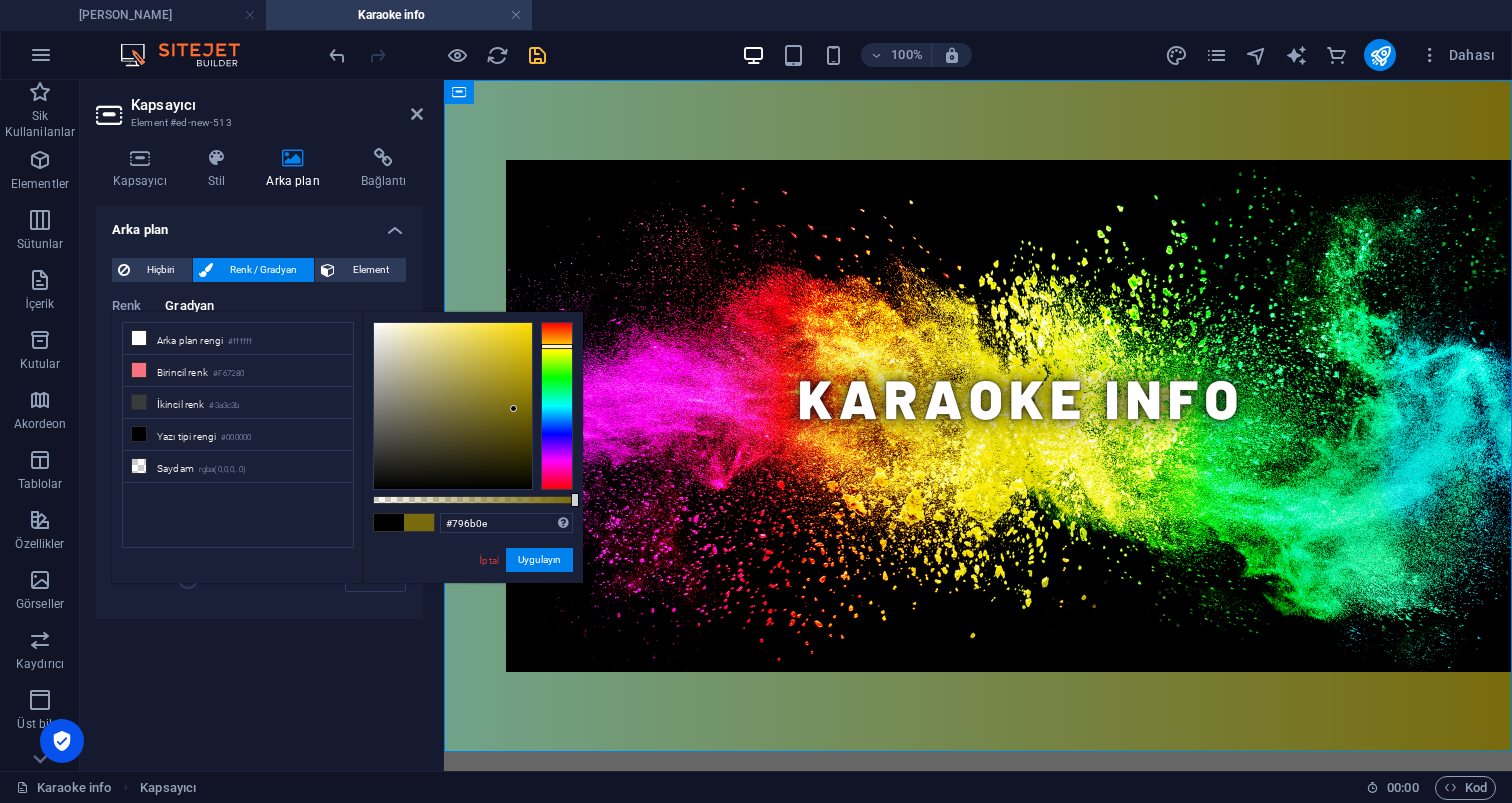 drag, startPoint x: 502, startPoint y: 453, endPoint x: 513, endPoint y: 411, distance: 43.416588 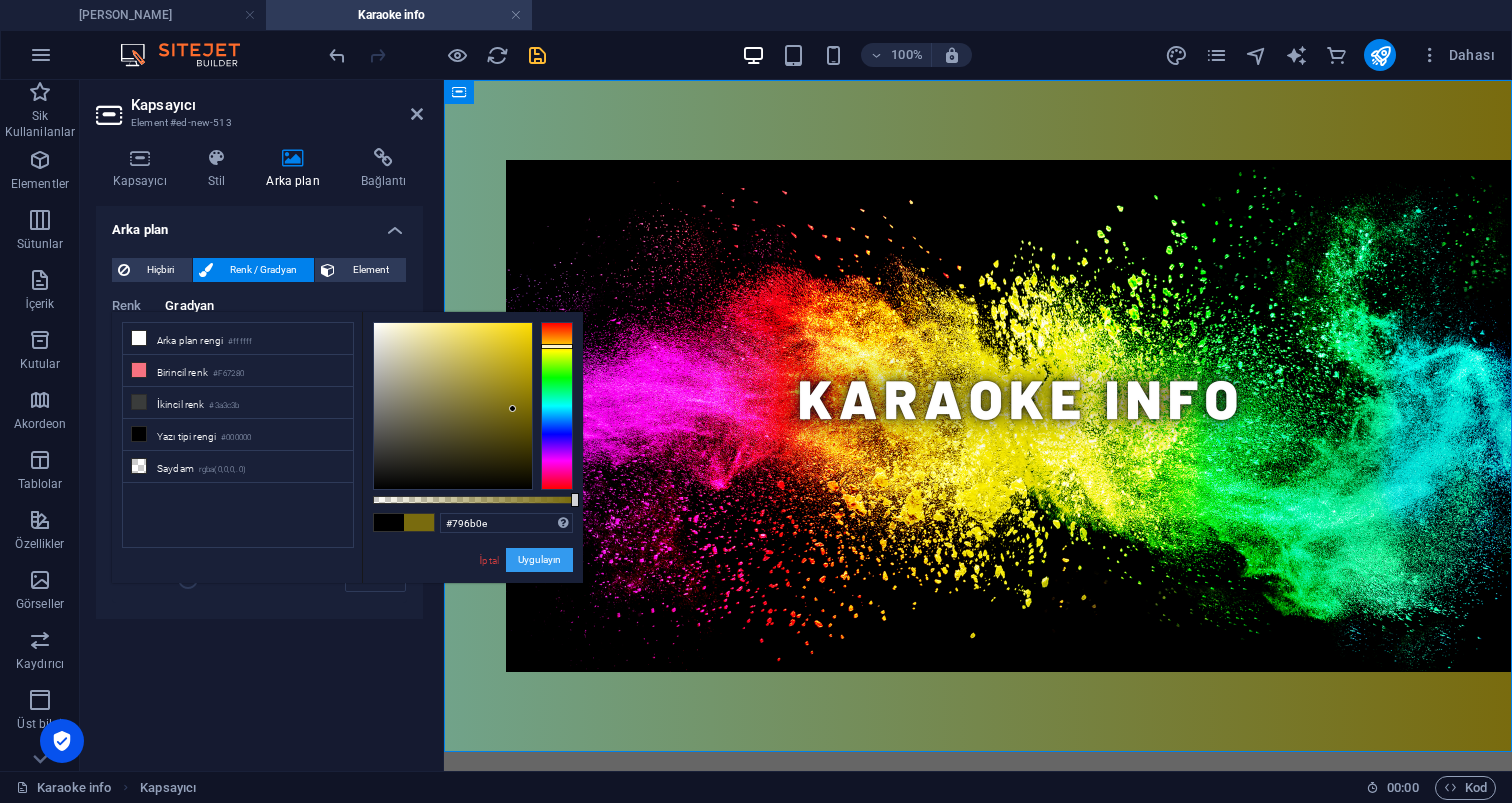 click on "Uygulayın" at bounding box center (539, 560) 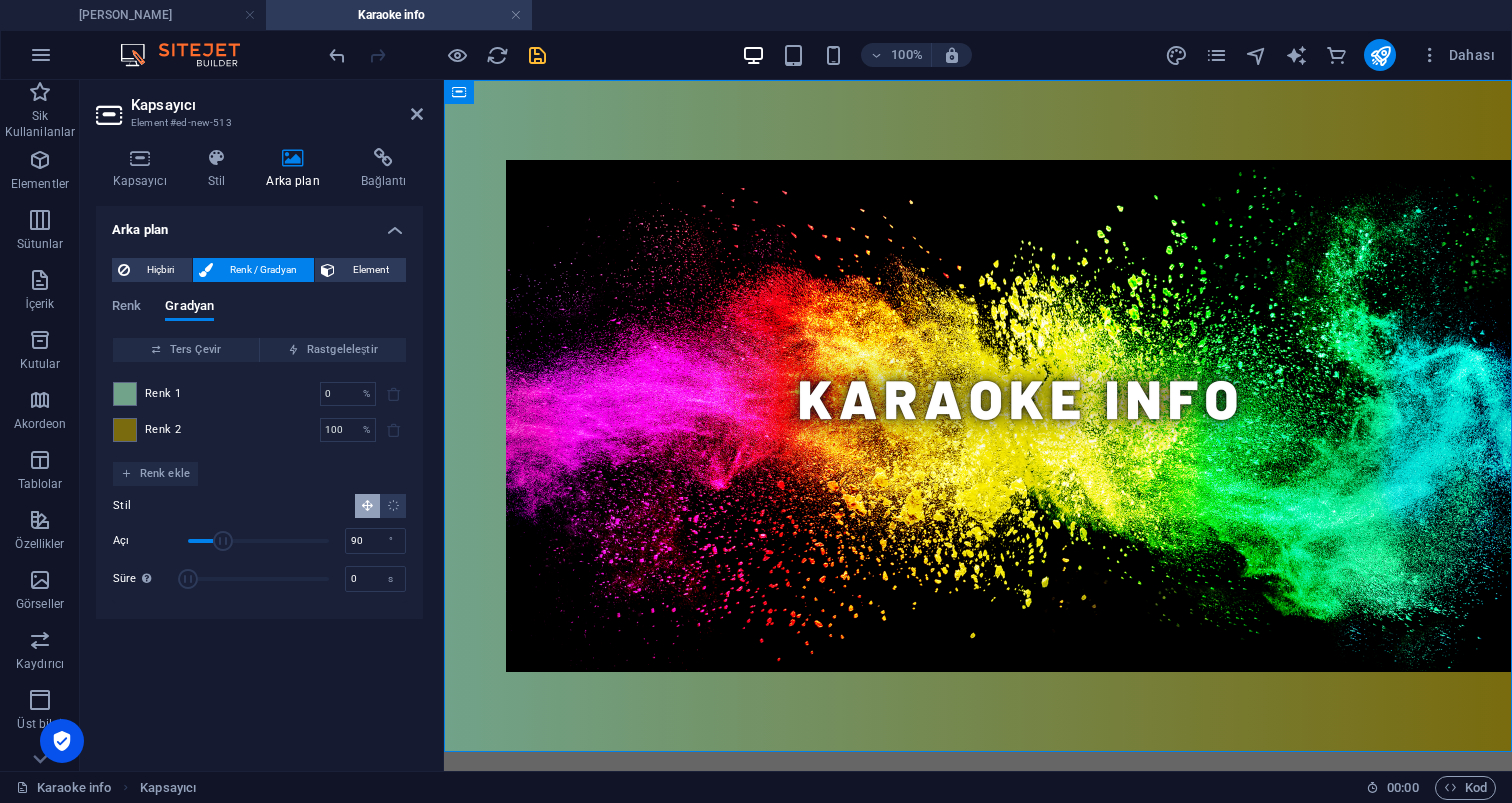 click on "Skip to main content" at bounding box center [978, 416] 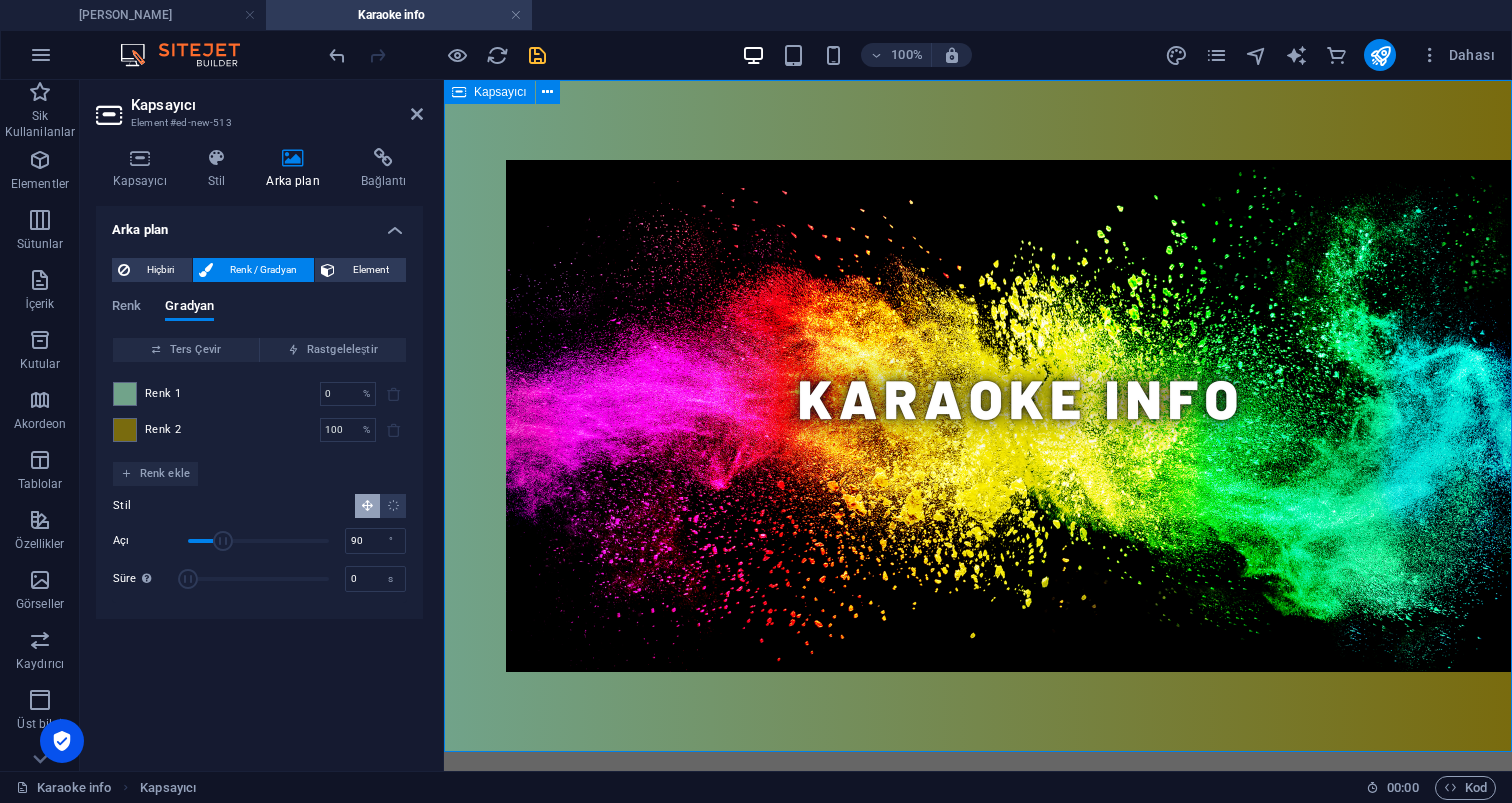 click at bounding box center (978, 416) 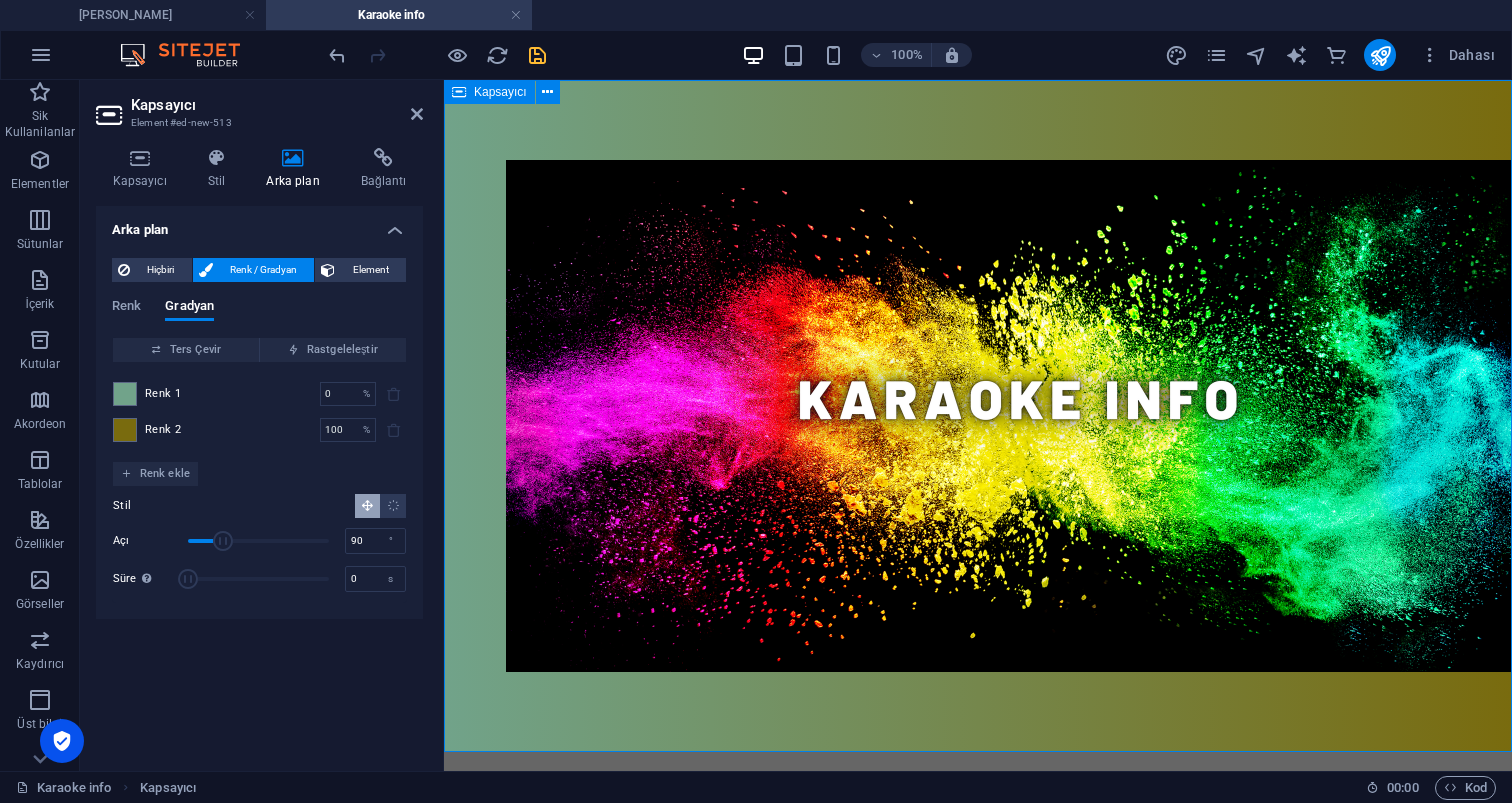 click at bounding box center (978, 416) 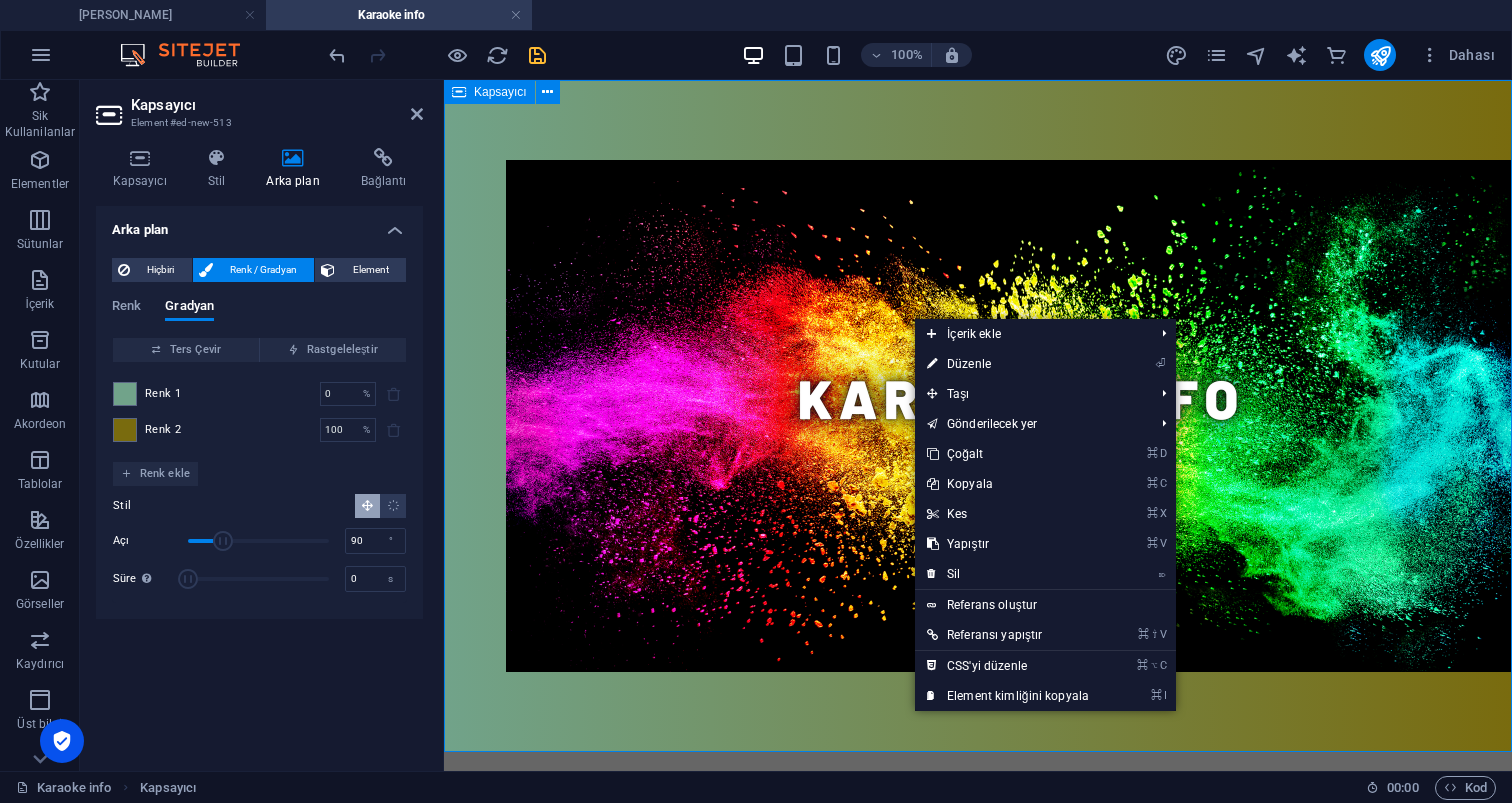 click at bounding box center [978, 416] 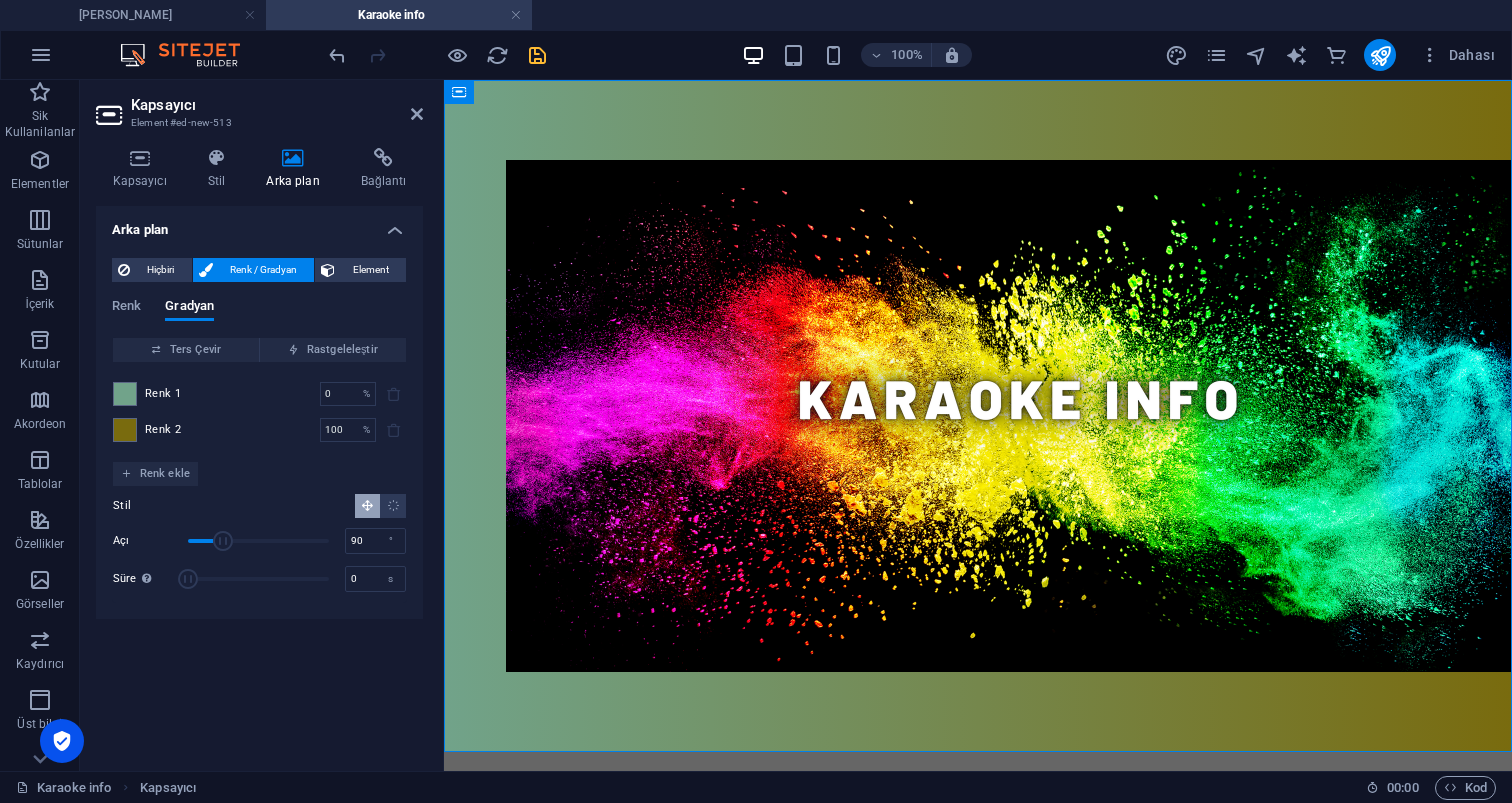 click on "Kapsayıcı Element #ed-new-513" at bounding box center [259, 106] 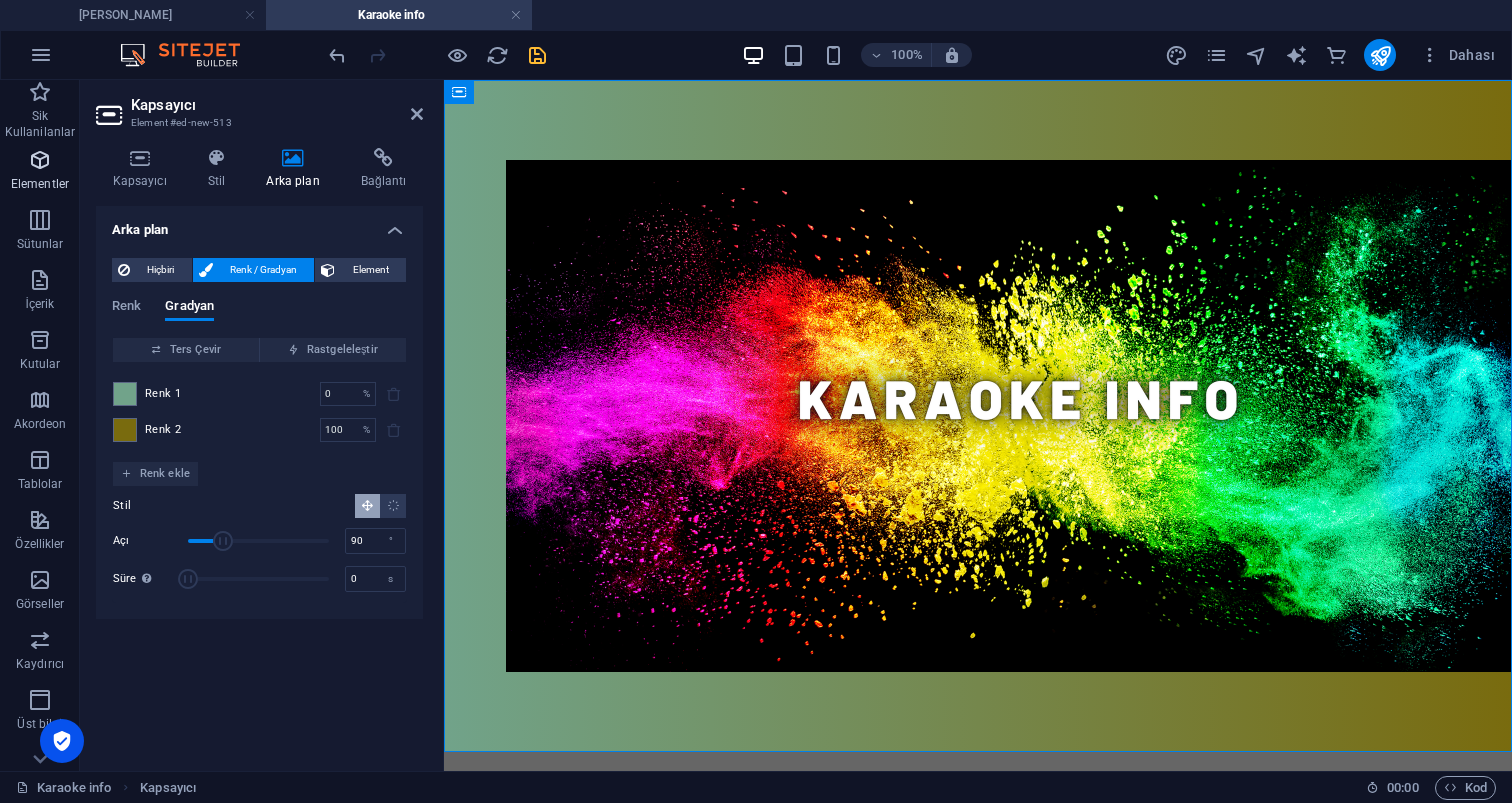 click at bounding box center [40, 160] 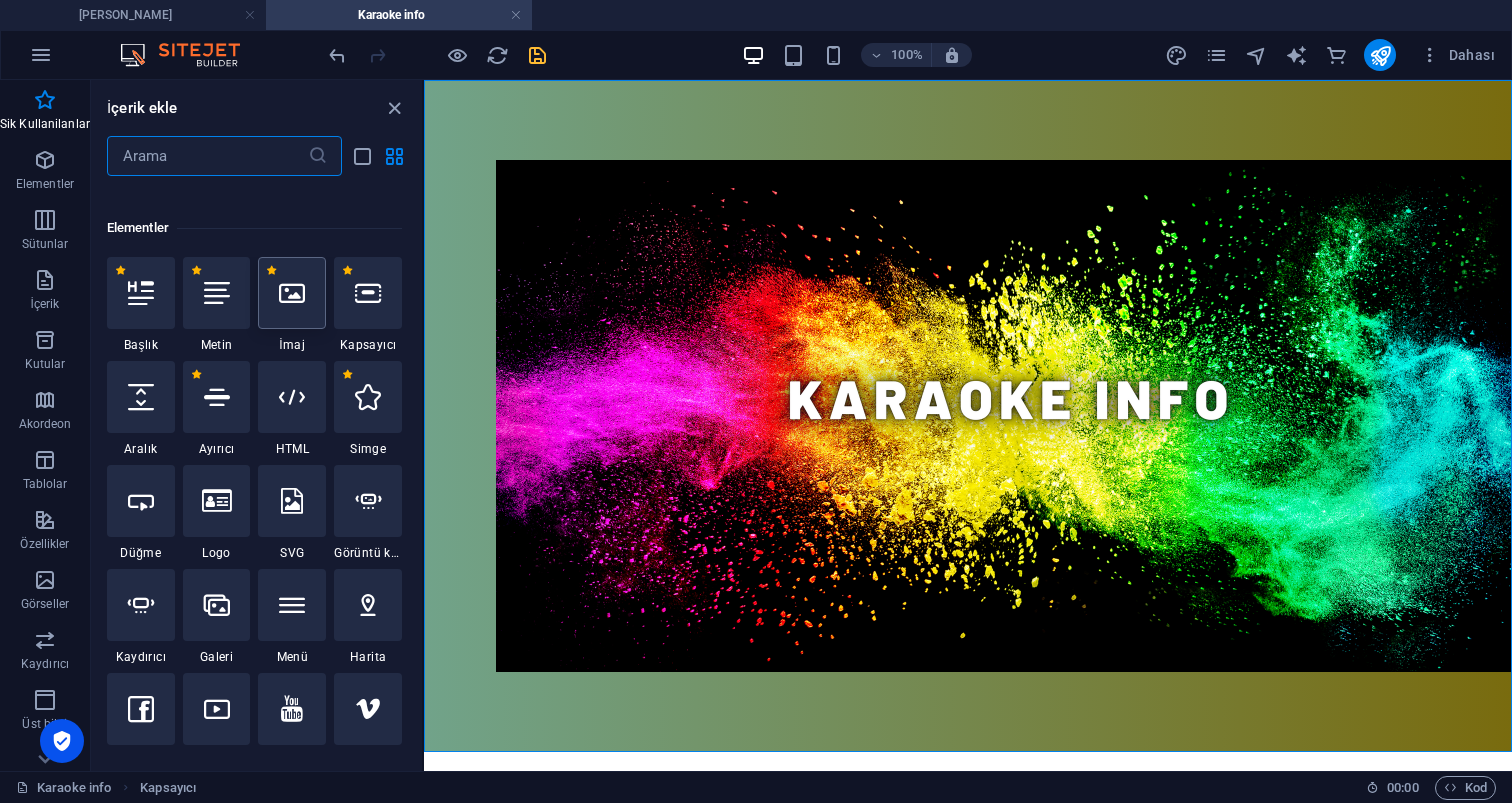 scroll, scrollTop: 675, scrollLeft: 0, axis: vertical 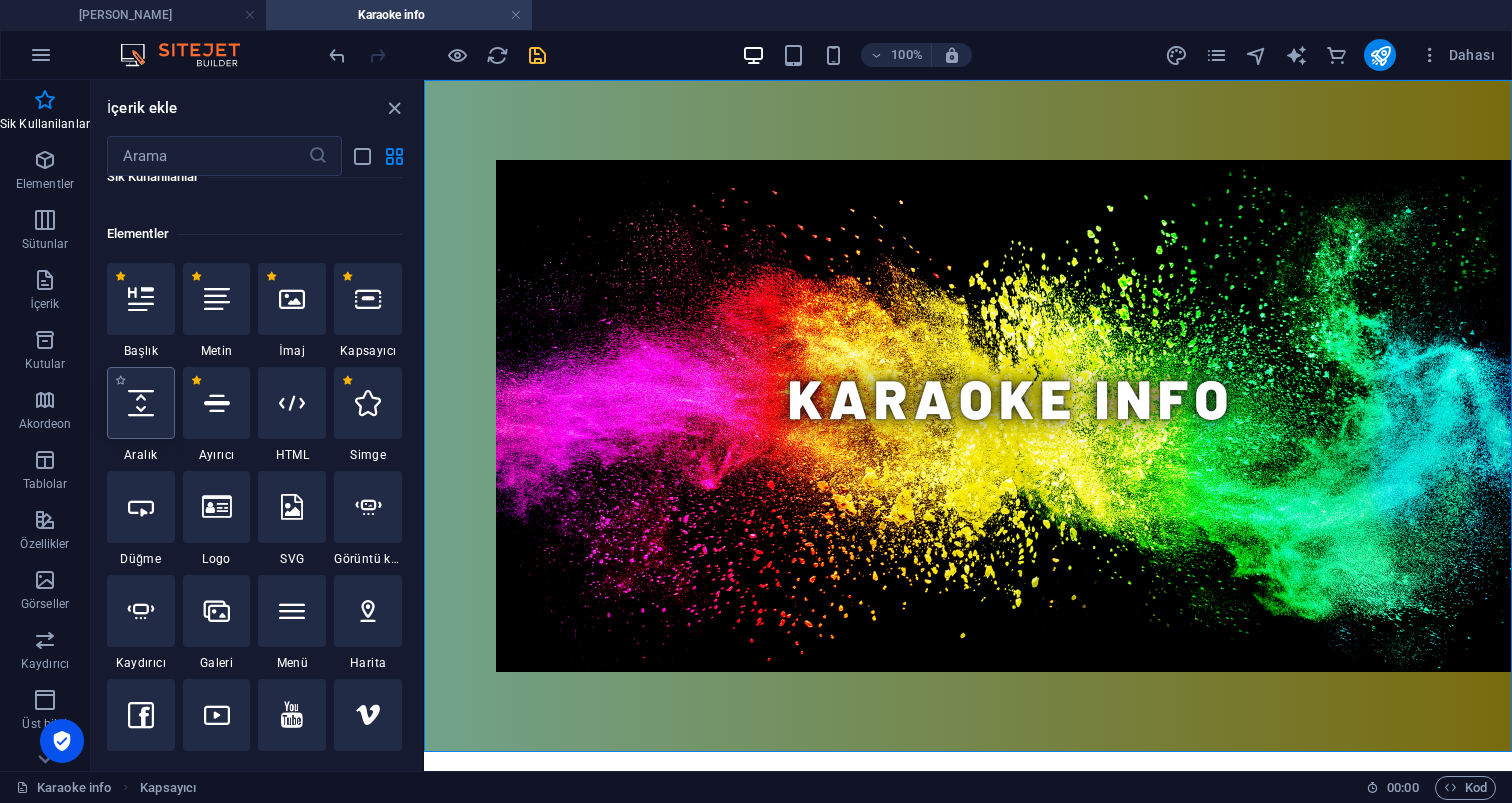 click at bounding box center (141, 403) 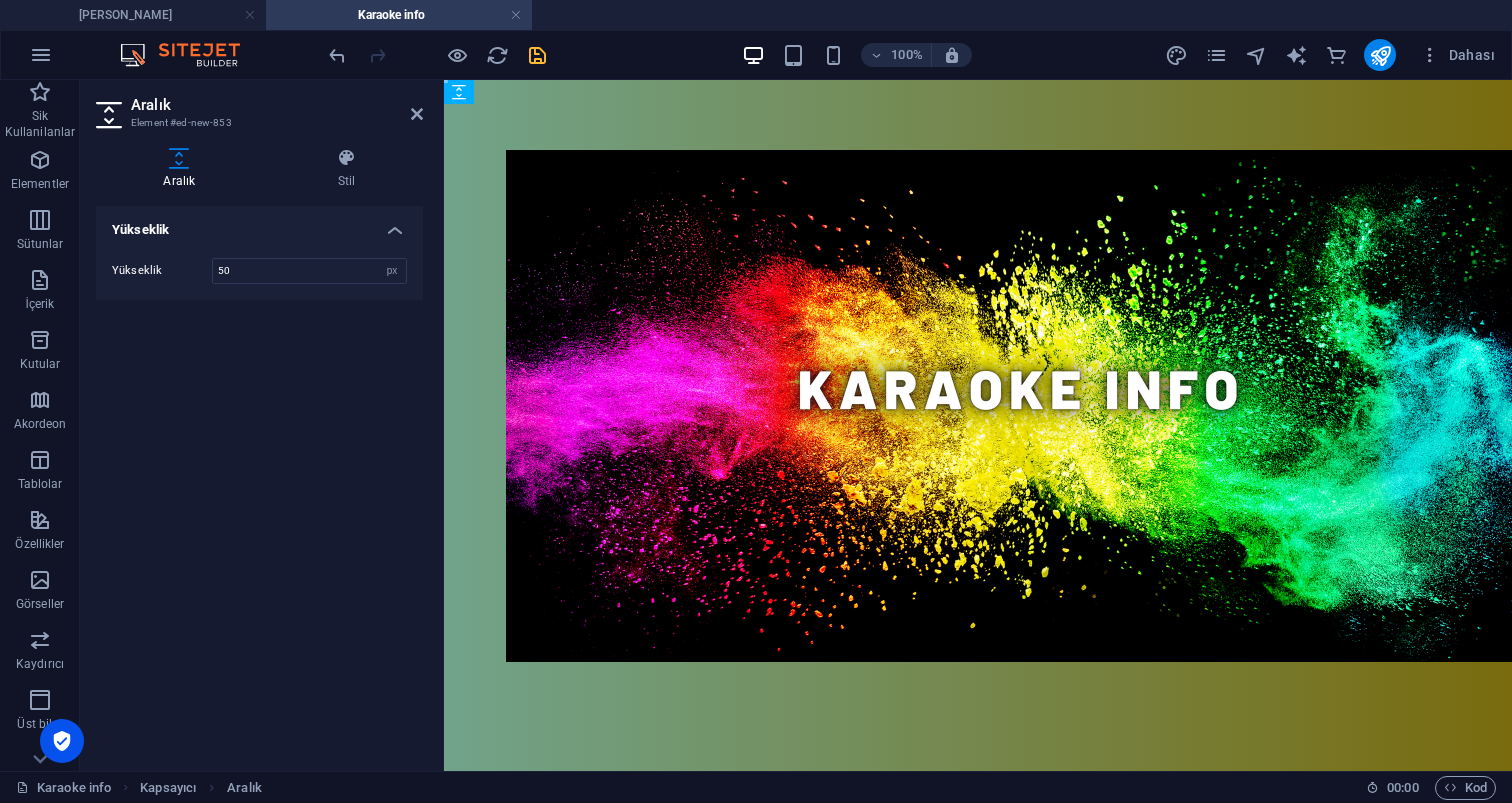 scroll, scrollTop: 31, scrollLeft: 0, axis: vertical 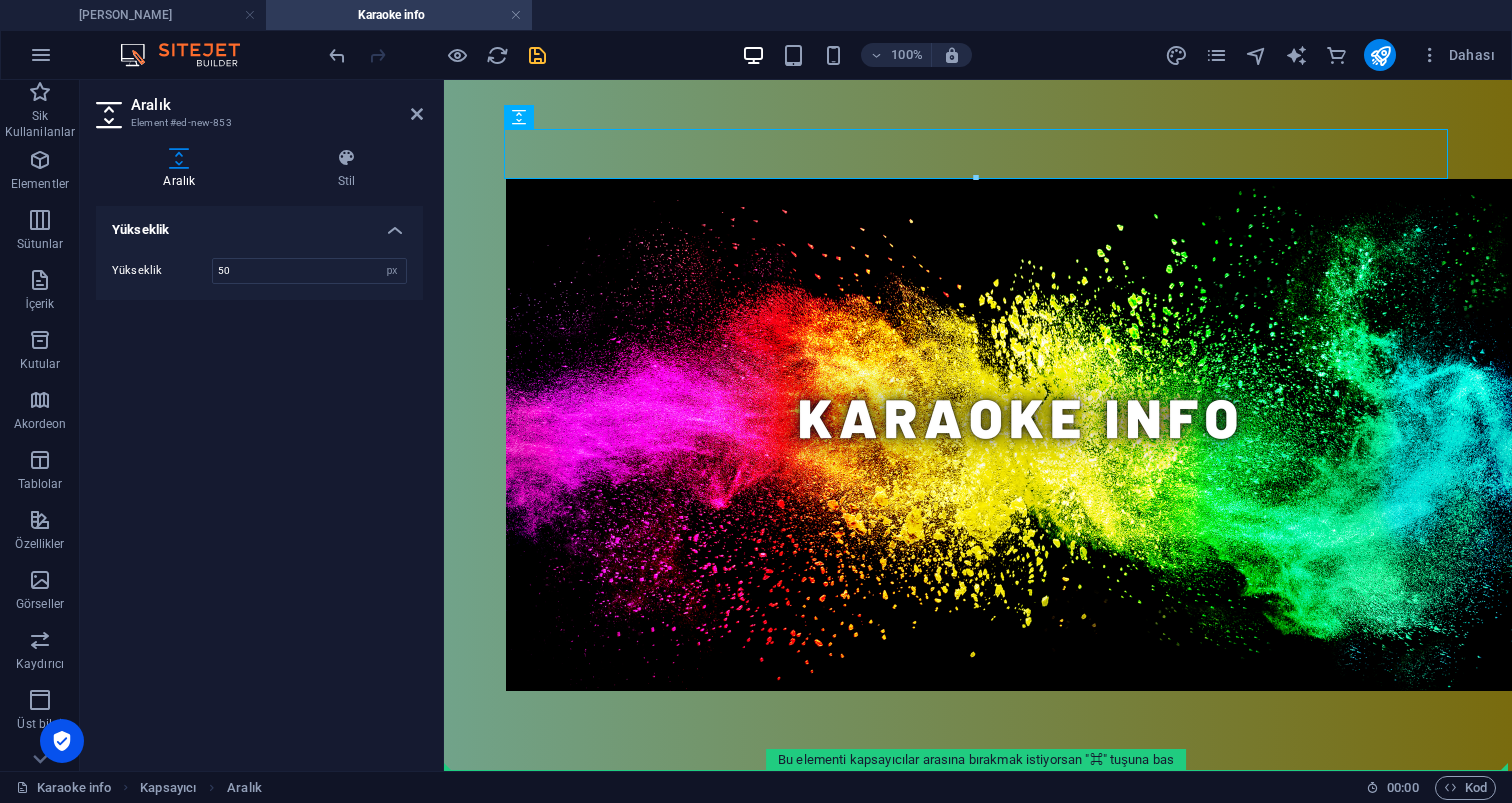 drag, startPoint x: 788, startPoint y: 183, endPoint x: 792, endPoint y: 703, distance: 520.0154 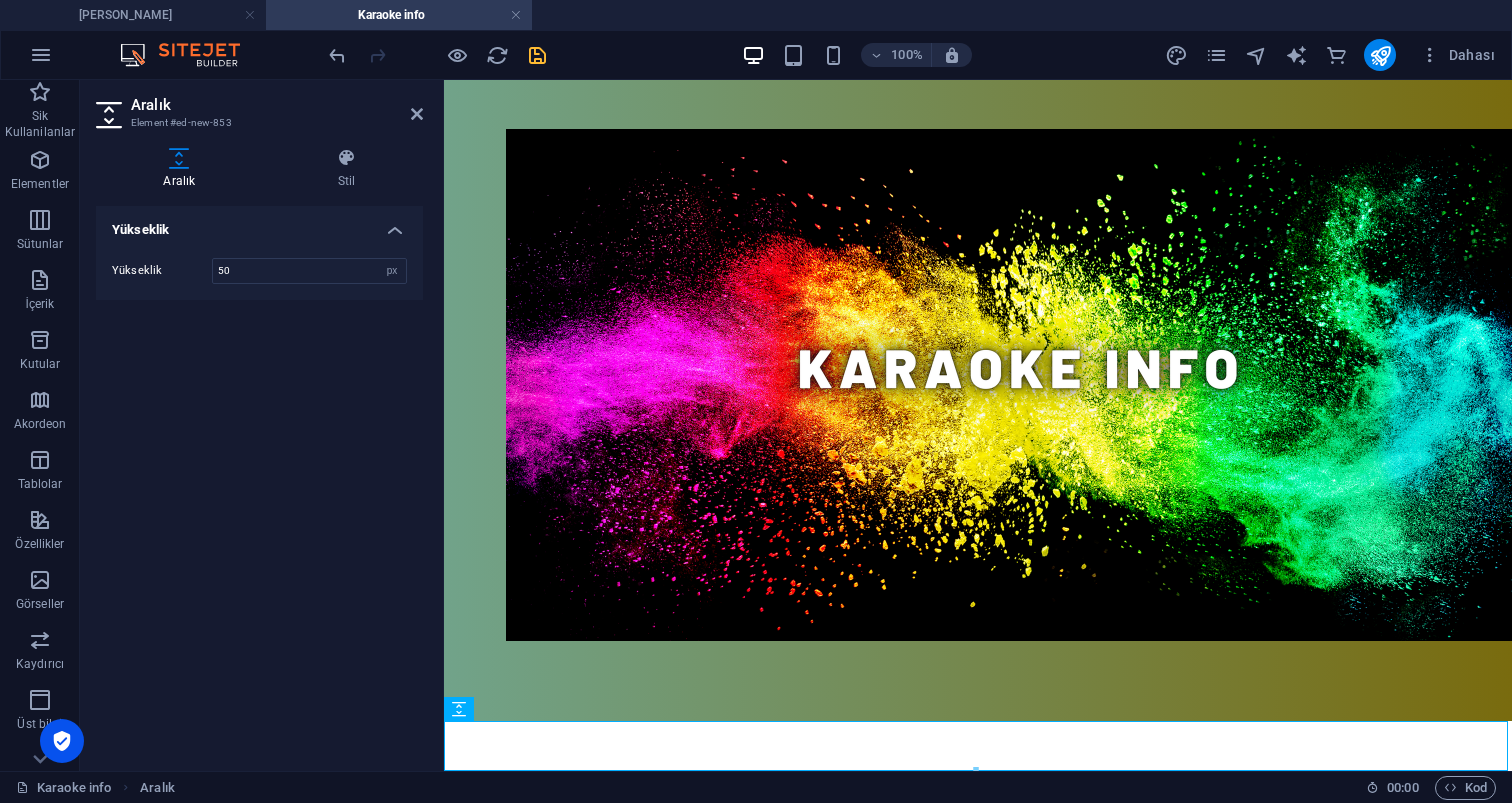 click at bounding box center [978, 385] 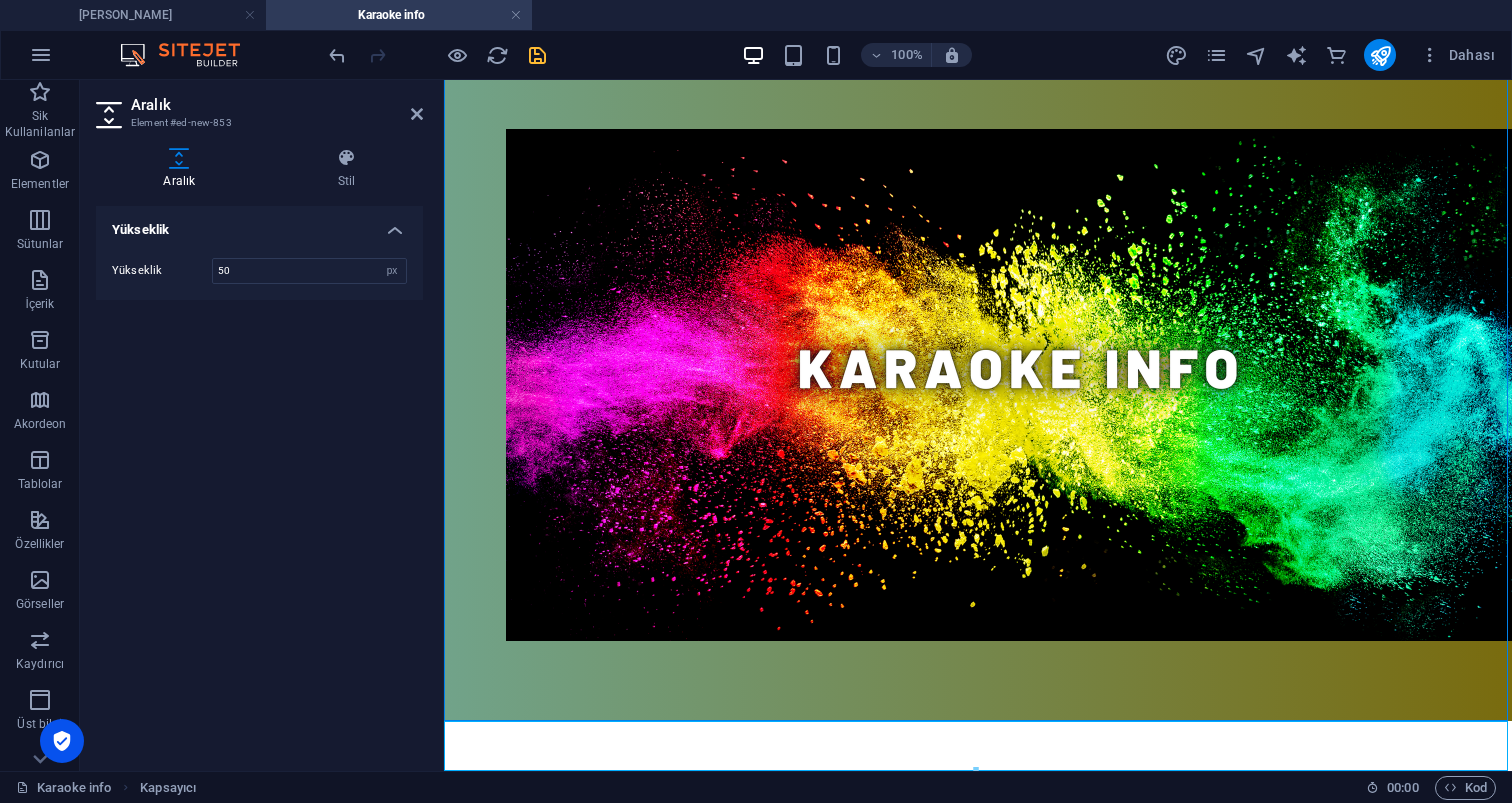 click at bounding box center (978, 385) 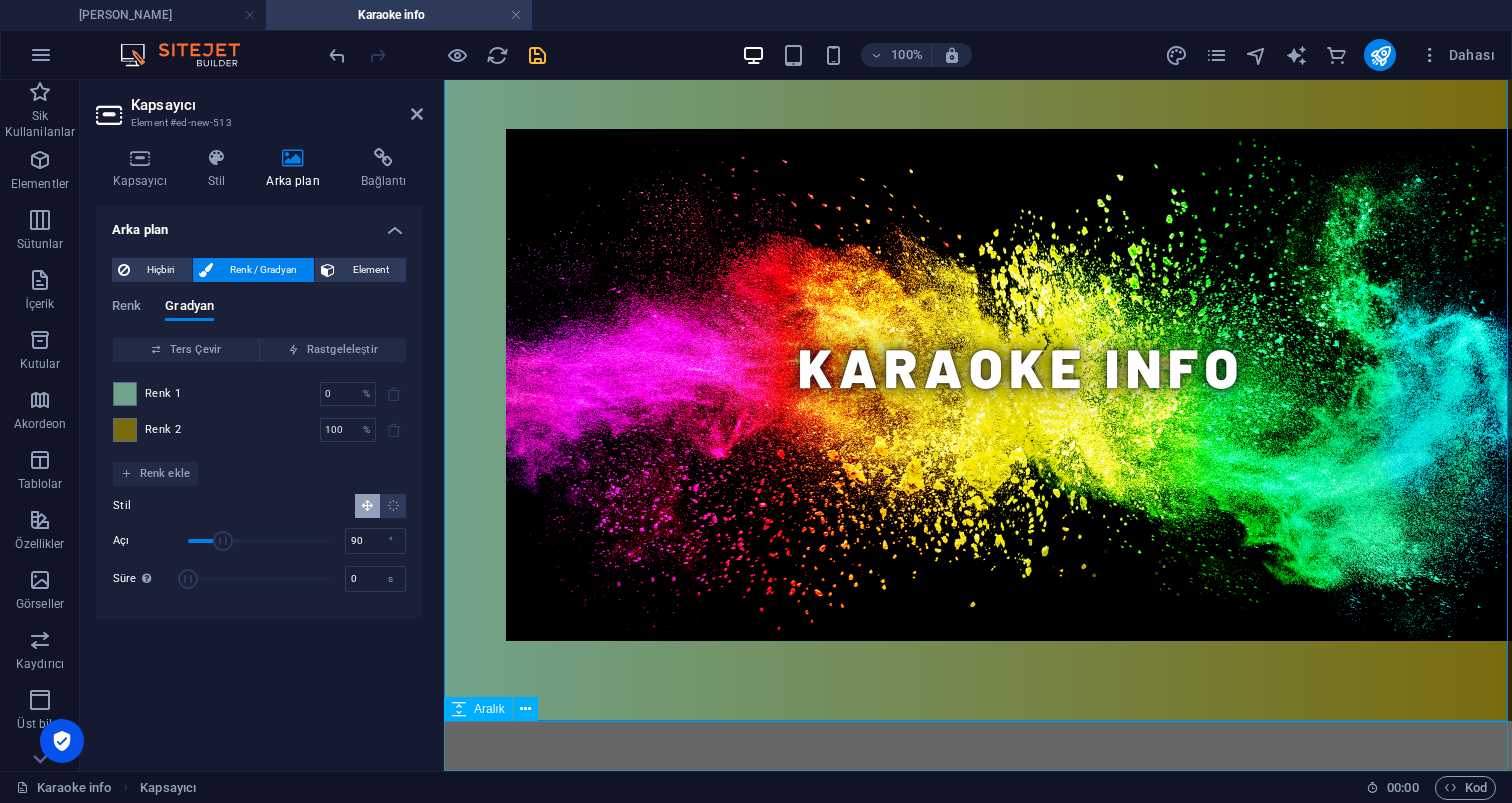click at bounding box center (978, 746) 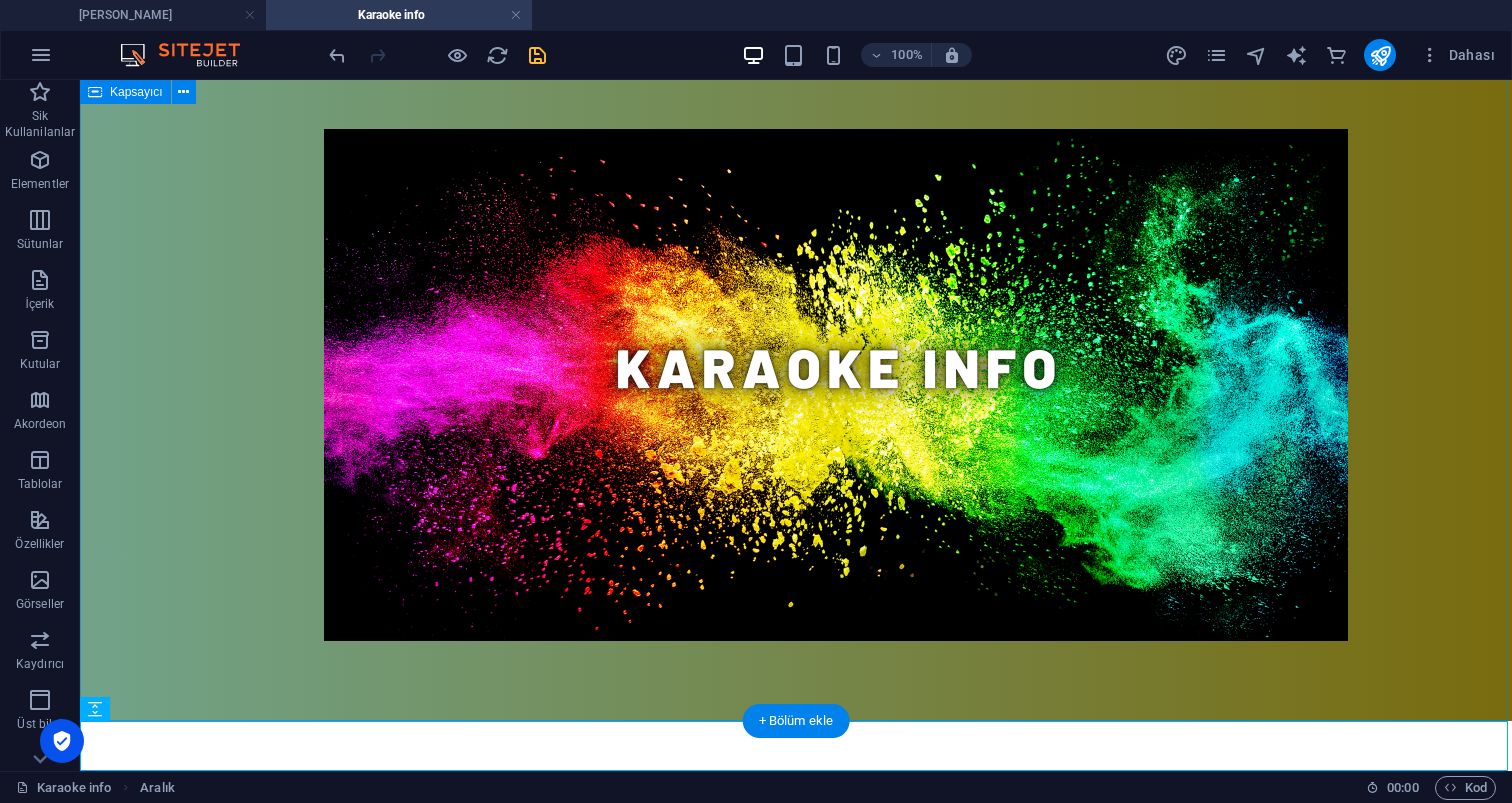 click at bounding box center (796, 385) 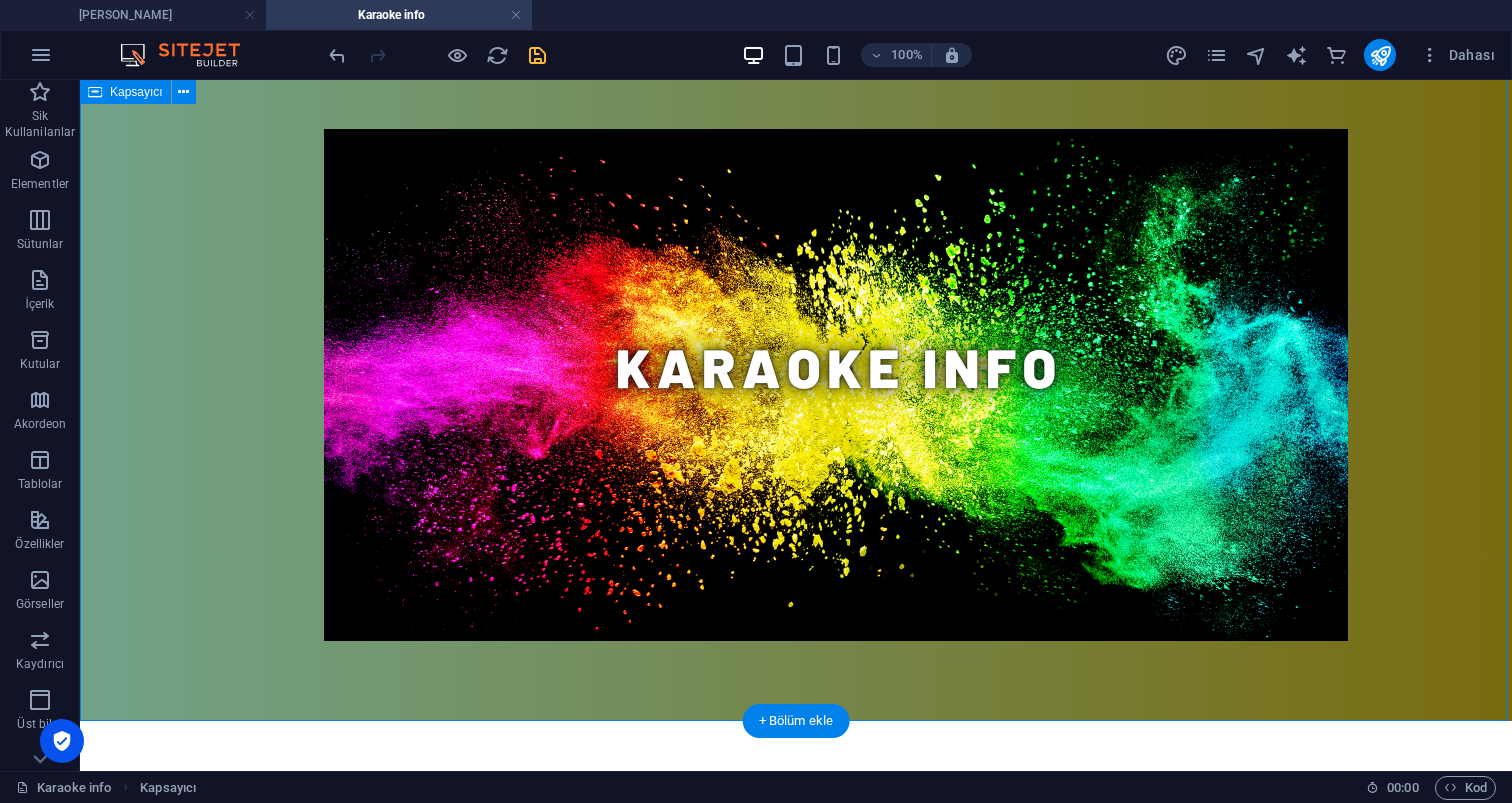 click at bounding box center (796, 385) 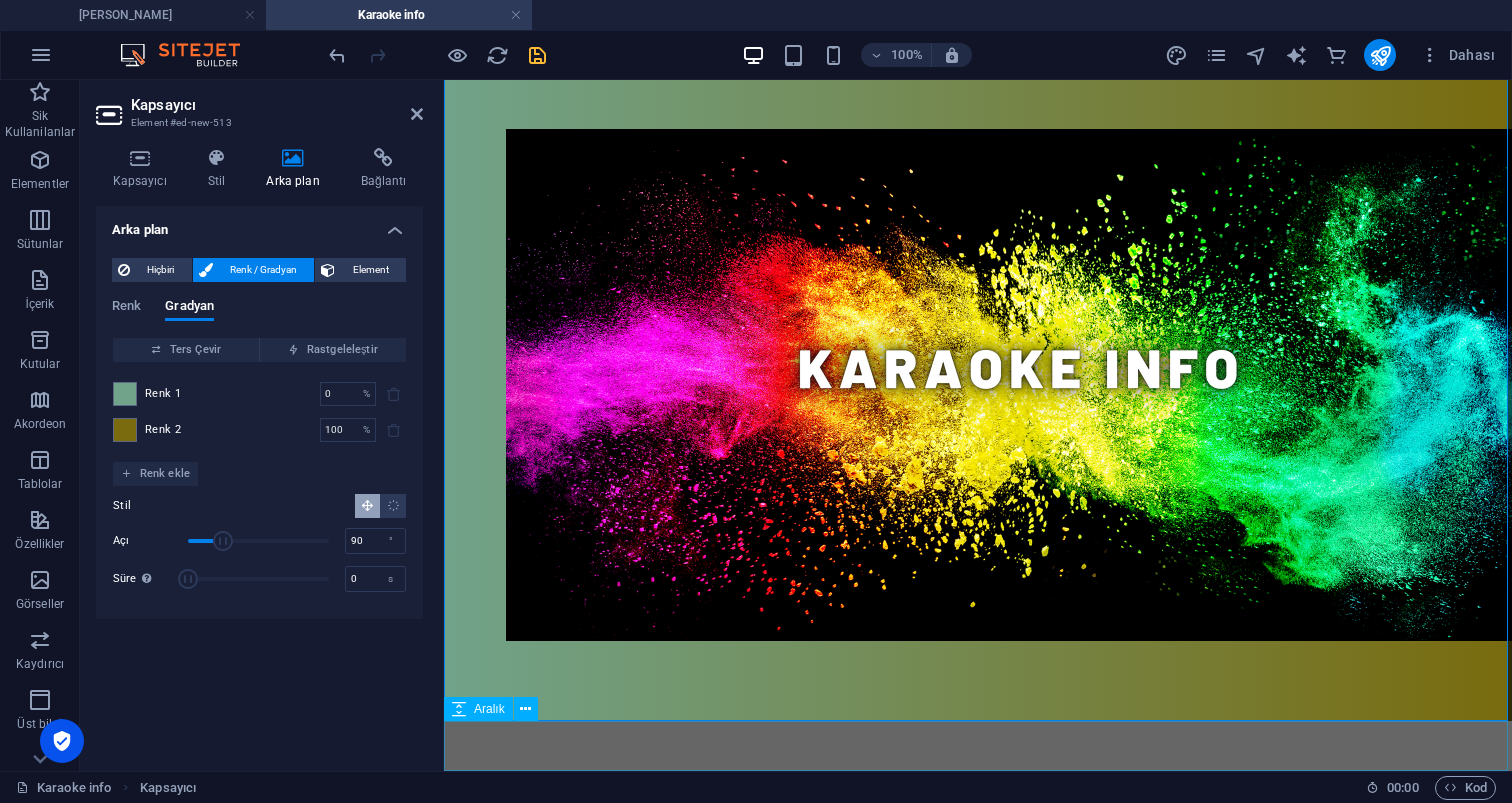 click at bounding box center [978, 746] 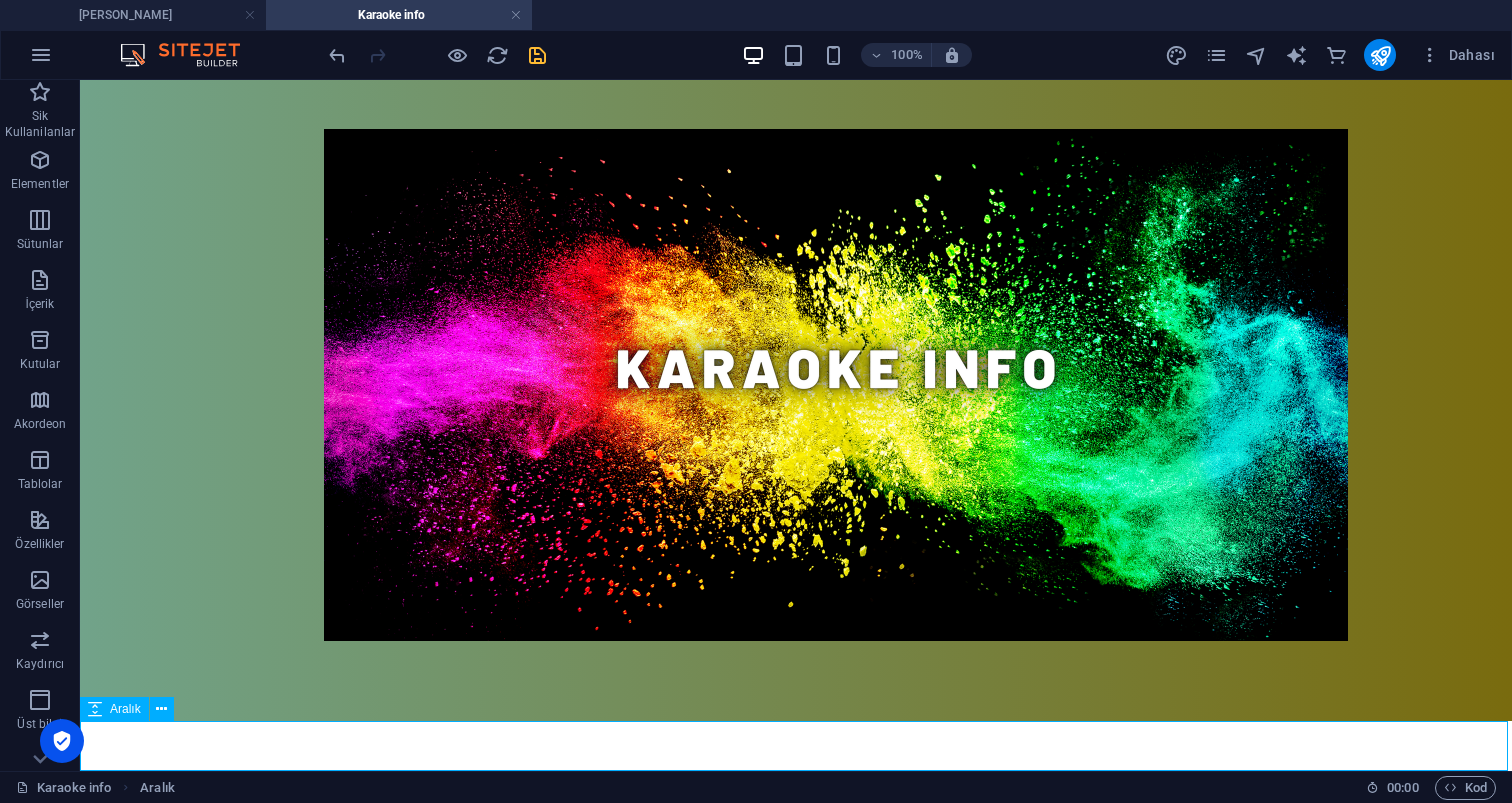 click at bounding box center [796, 746] 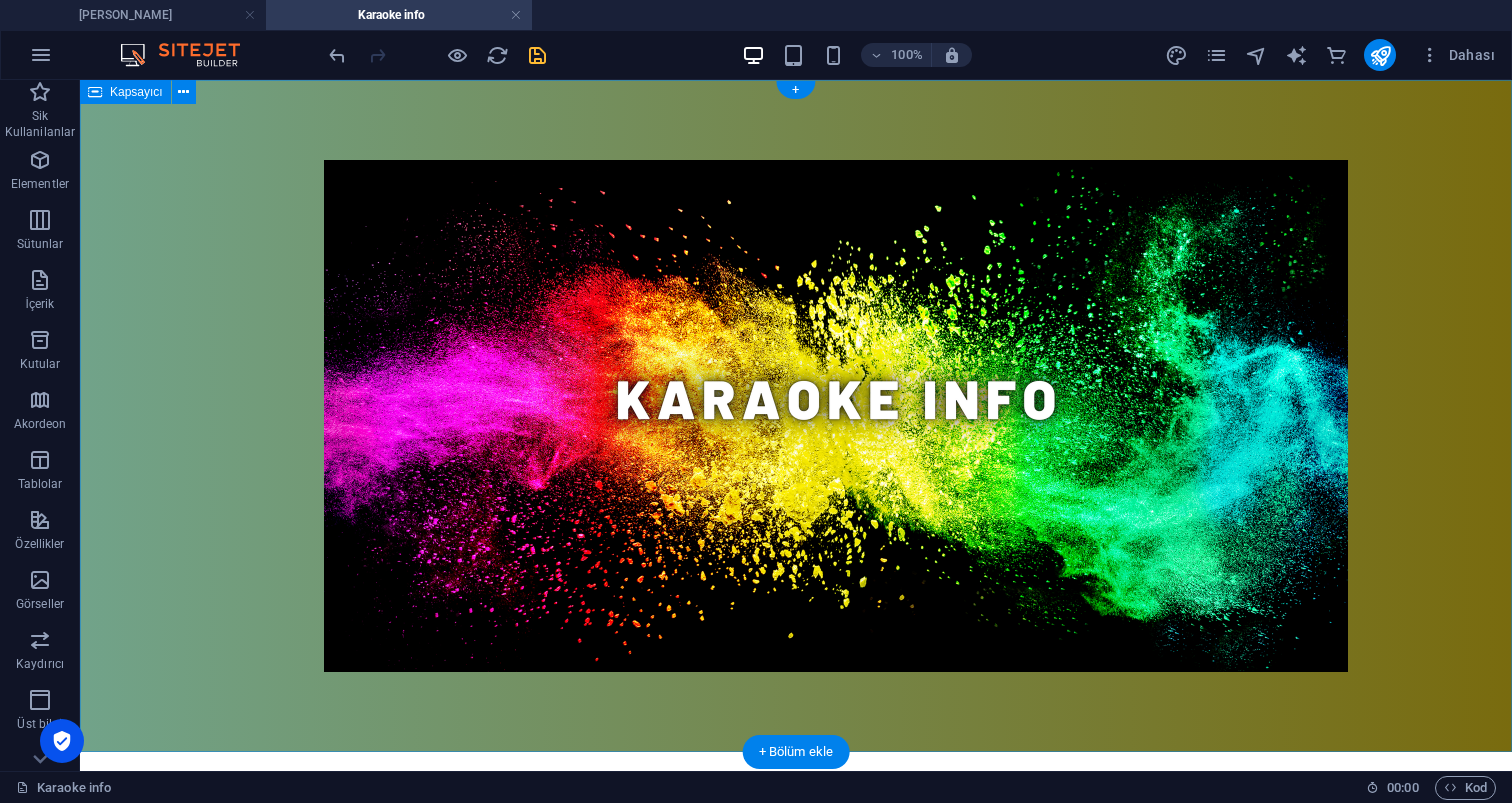 click at bounding box center (796, 416) 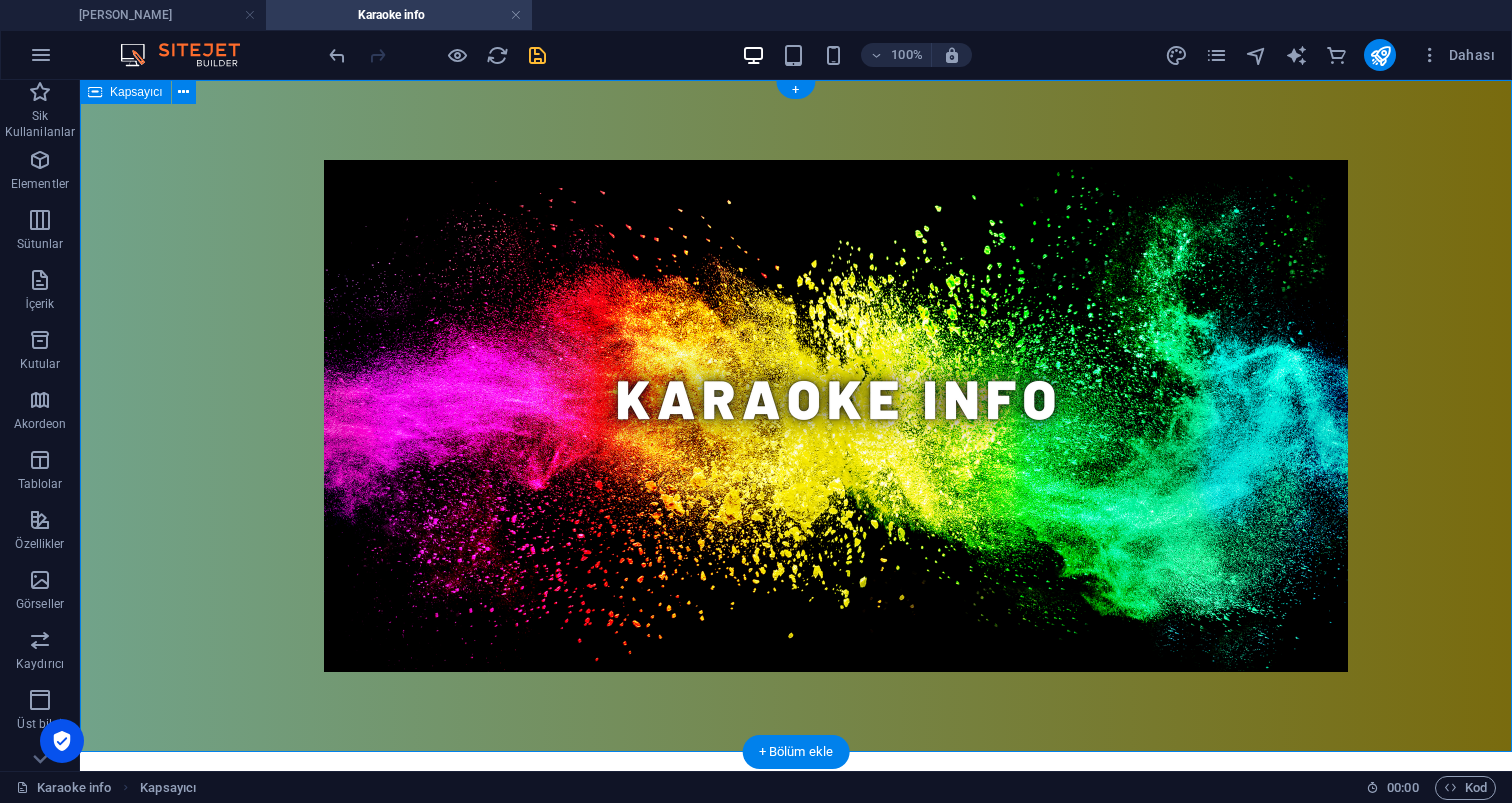 click at bounding box center [796, 416] 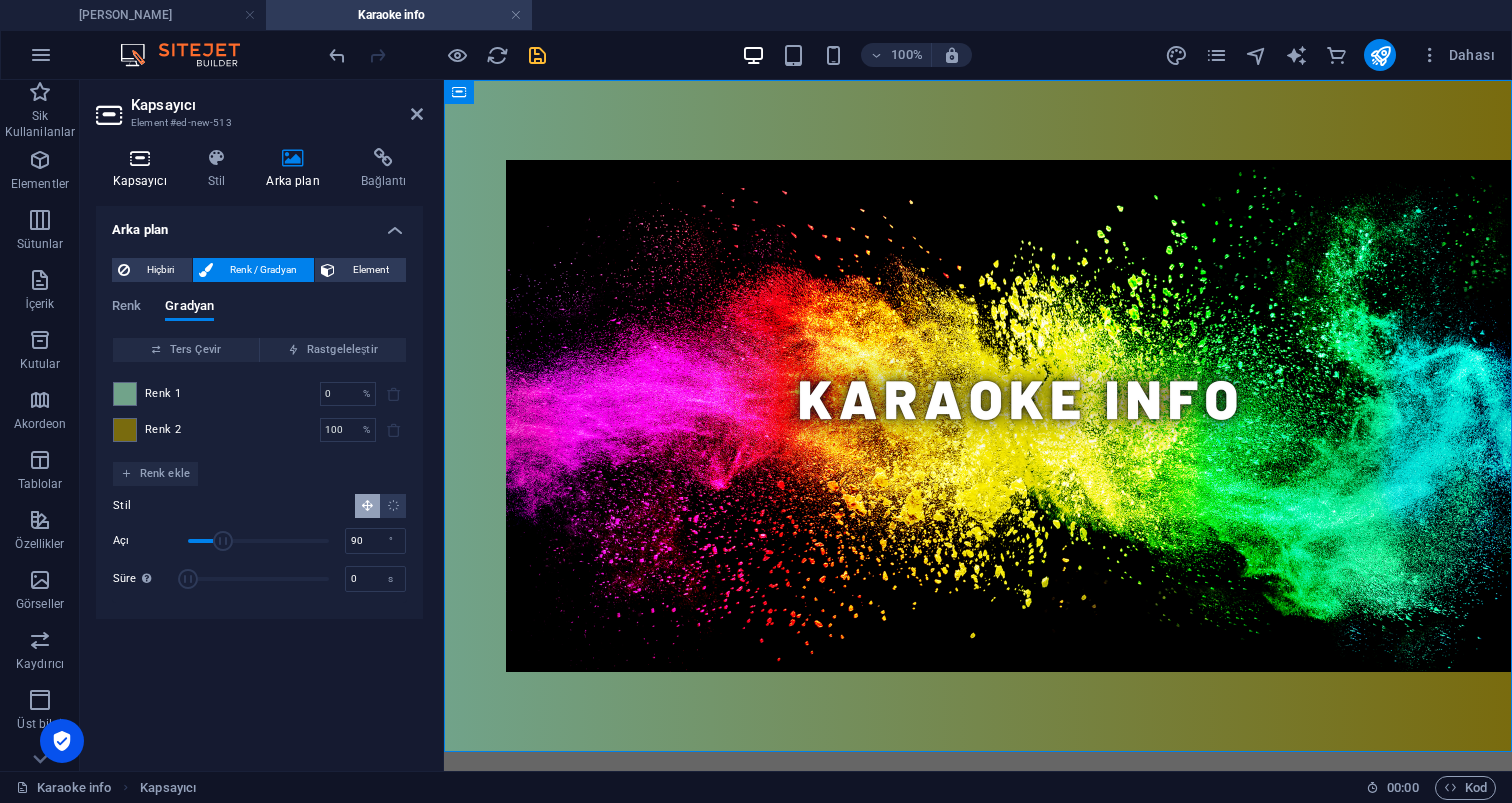 click at bounding box center (139, 158) 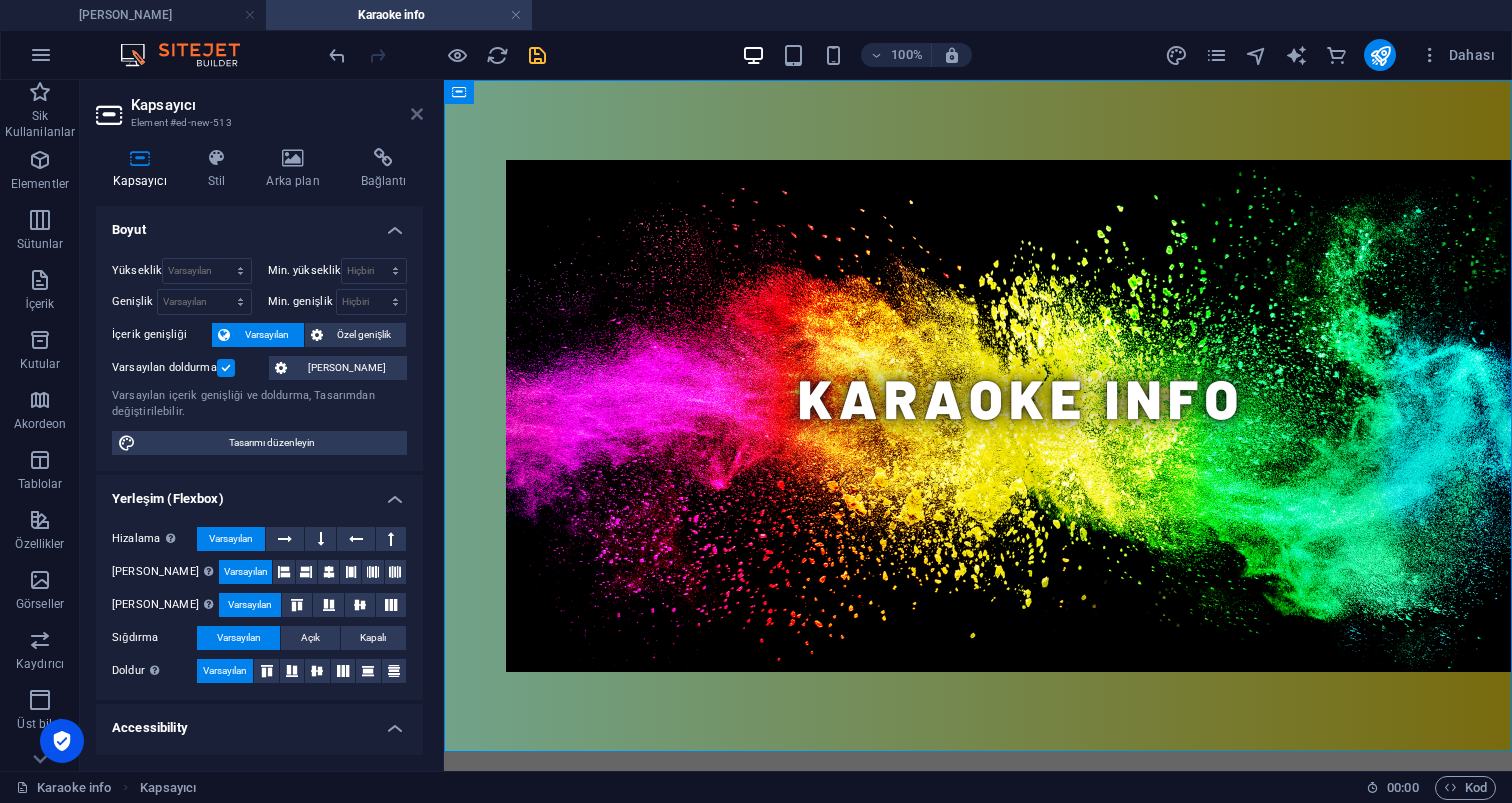 click at bounding box center (417, 114) 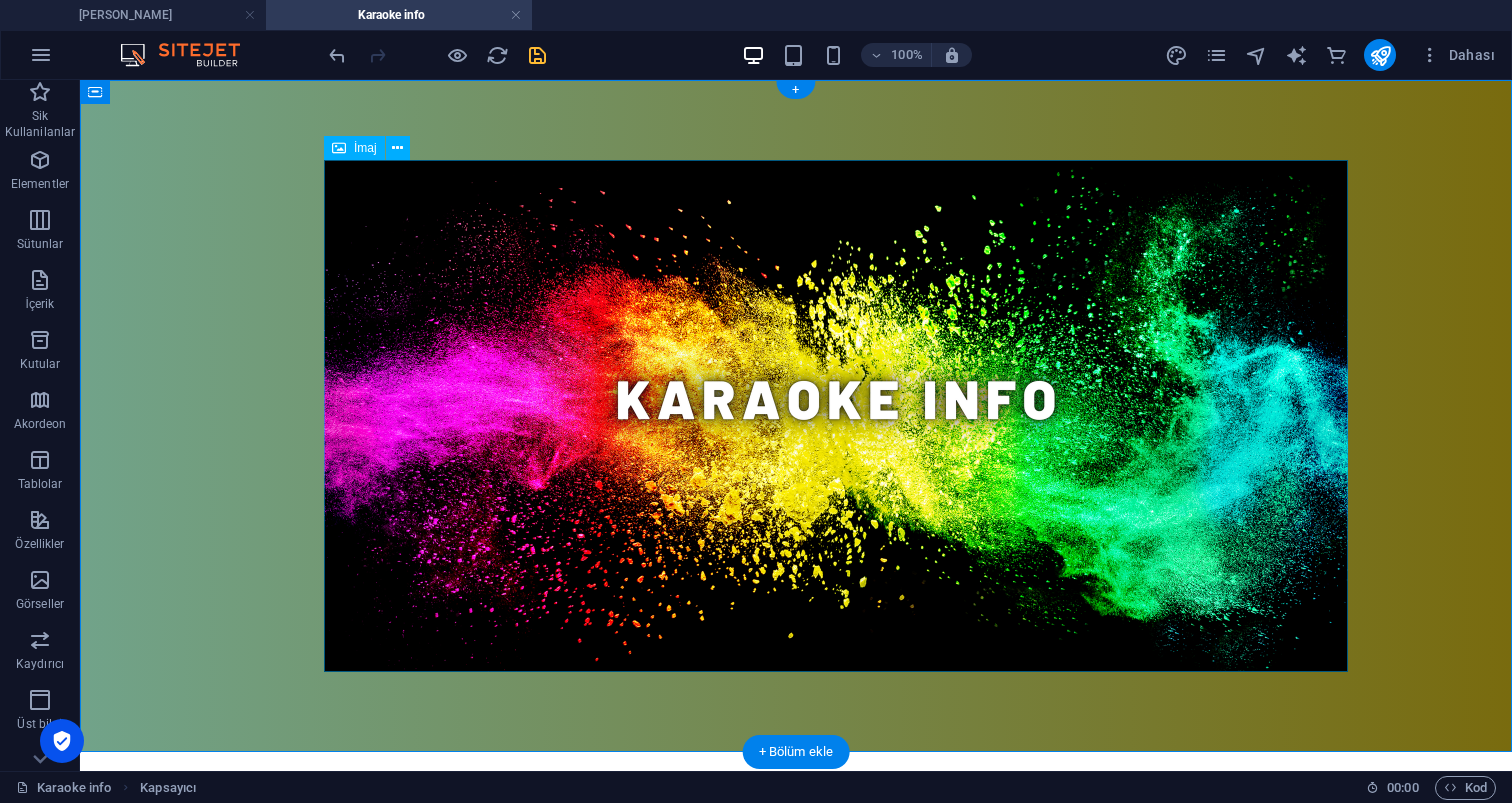 click at bounding box center (796, 416) 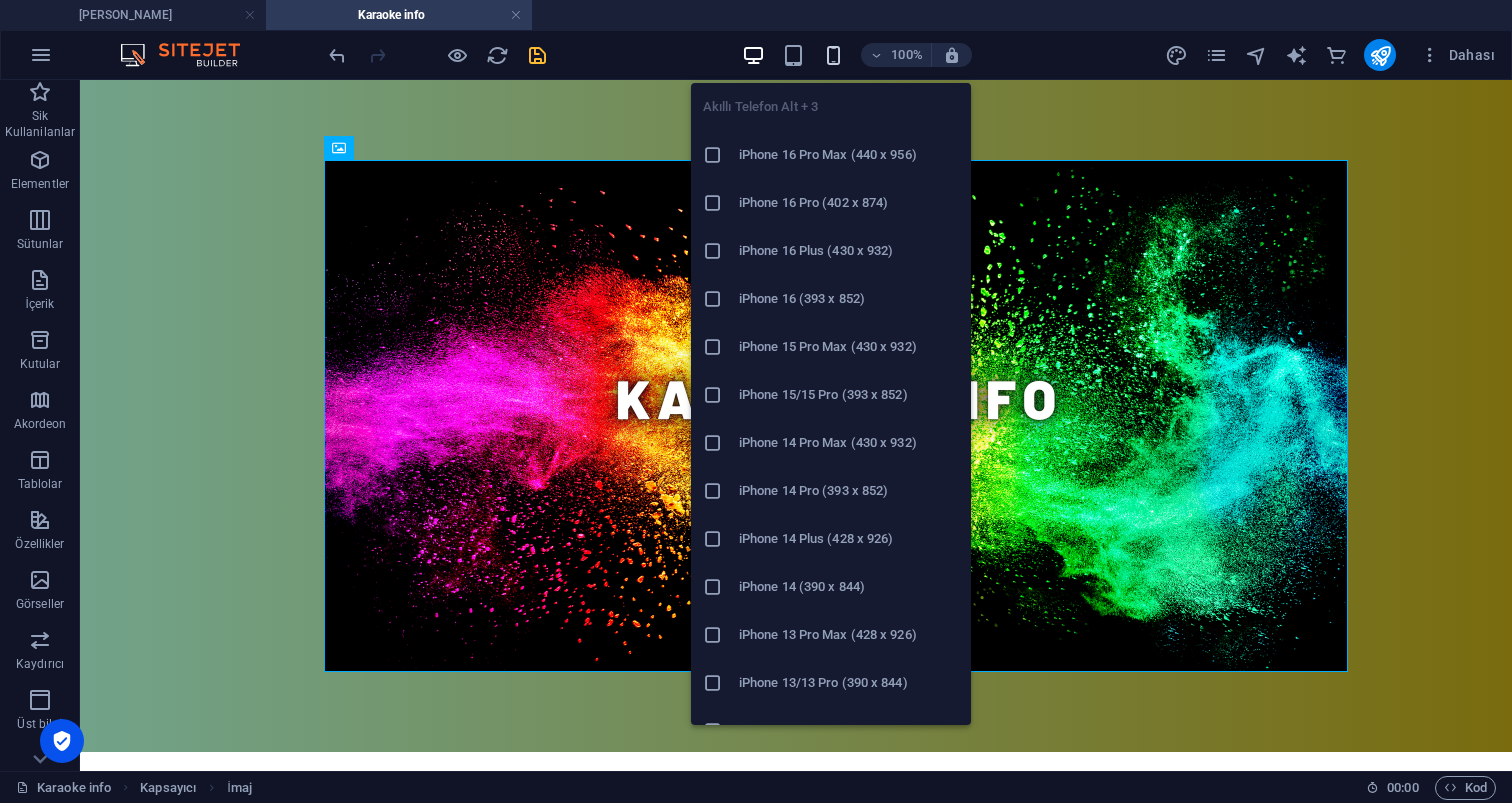 click at bounding box center (833, 55) 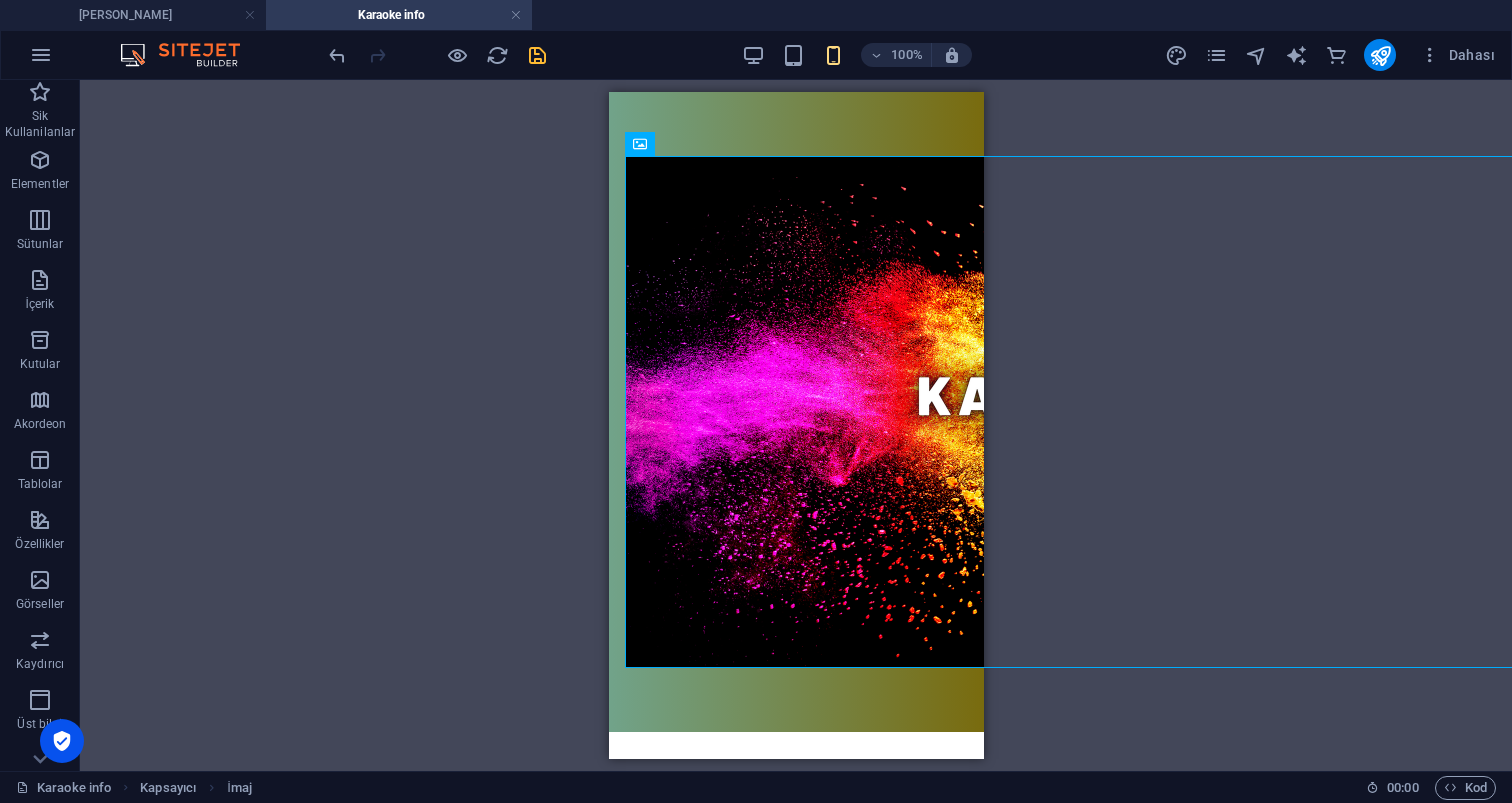 click on "Mevcut içeriği değiştirmek için buraya sürükleyin. Yeni bir element oluşturmak istiyorsanız “Ctrl” tuşuna basın.
İmaj   Kapsayıcı   Referans   İmaj   İmaj   Kapsayıcı   Kapsayıcı   Yer Tutucu   İmaj   Aralık" at bounding box center (796, 425) 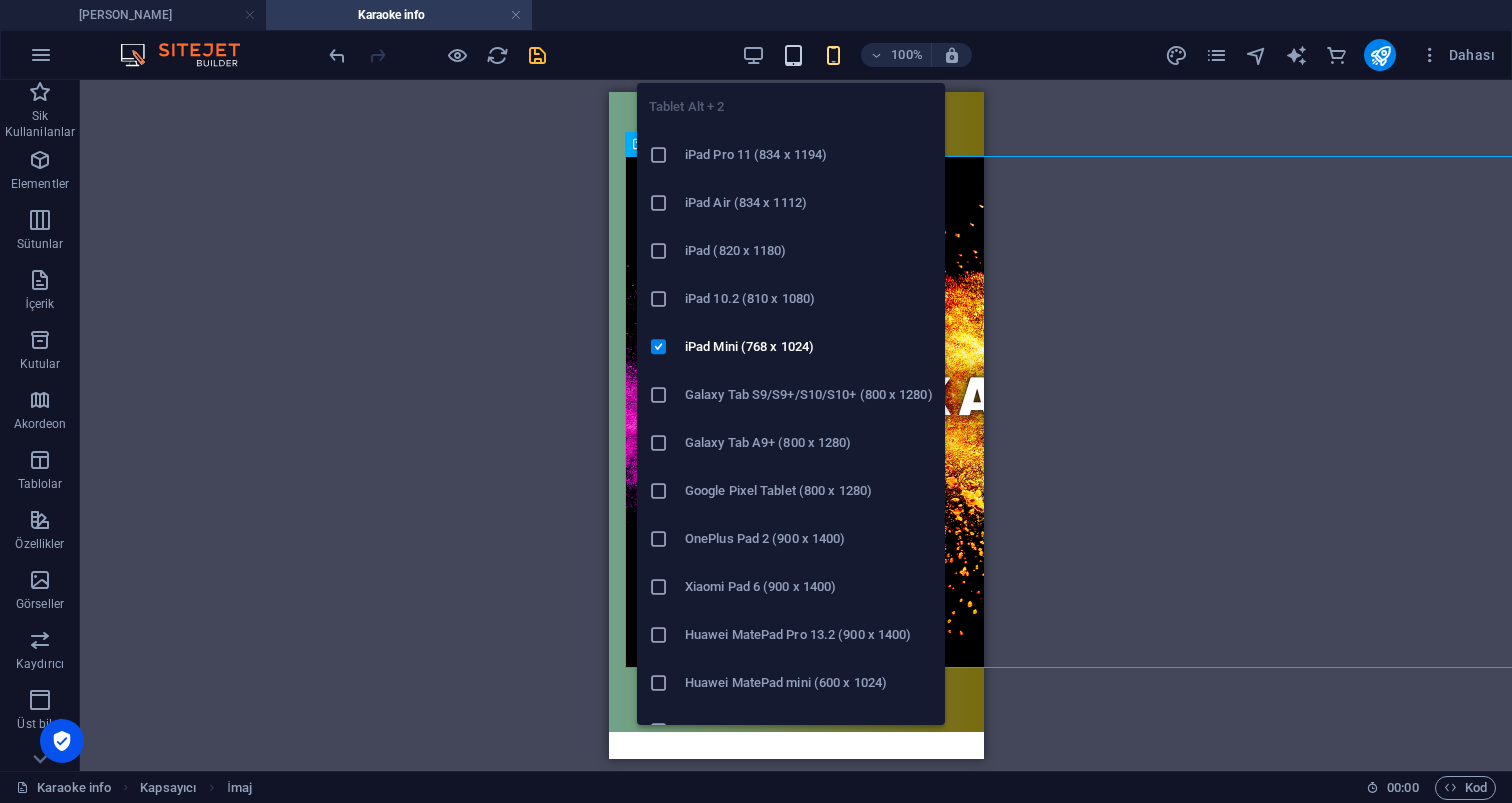click at bounding box center (793, 55) 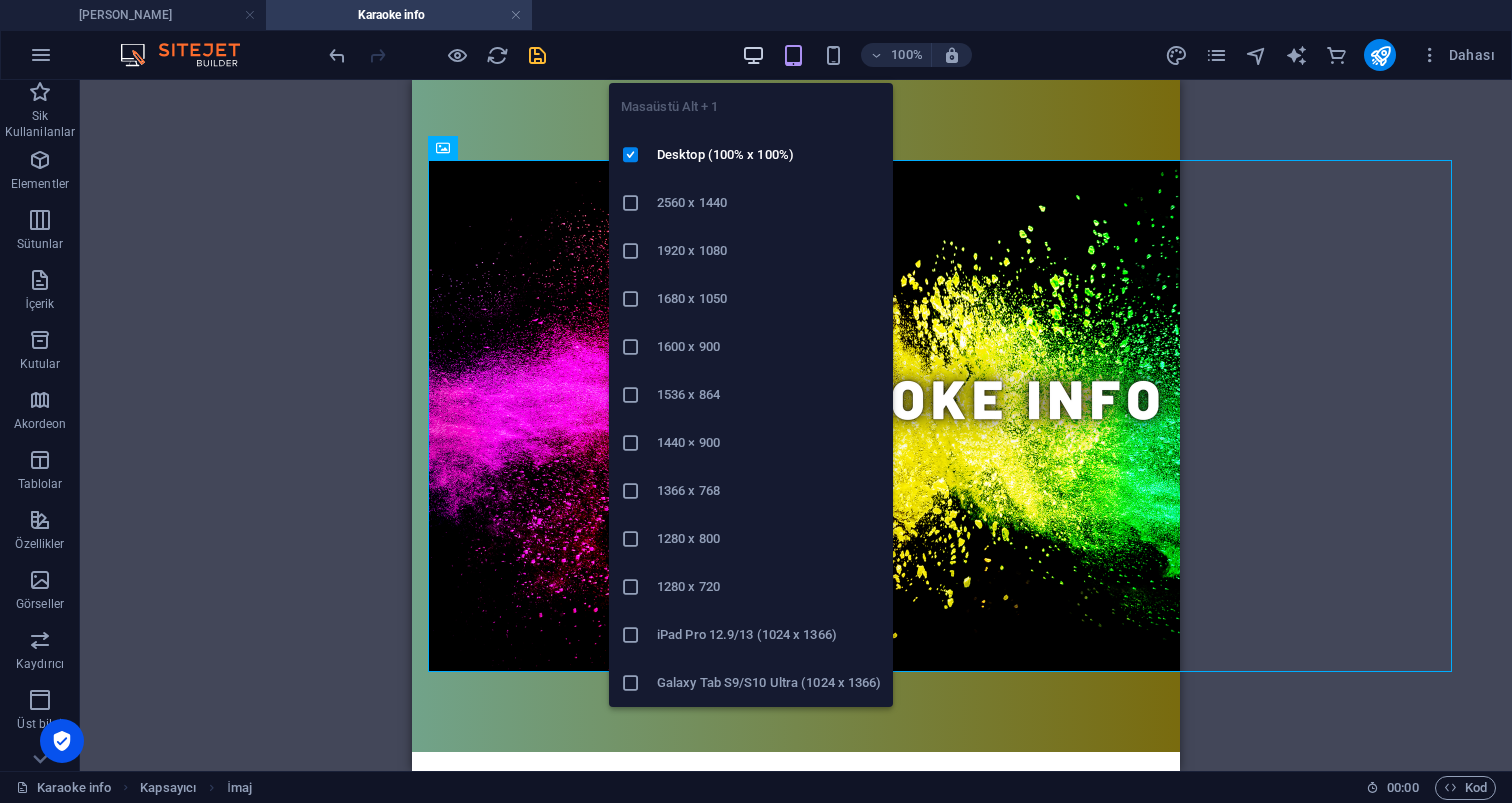 click at bounding box center [753, 55] 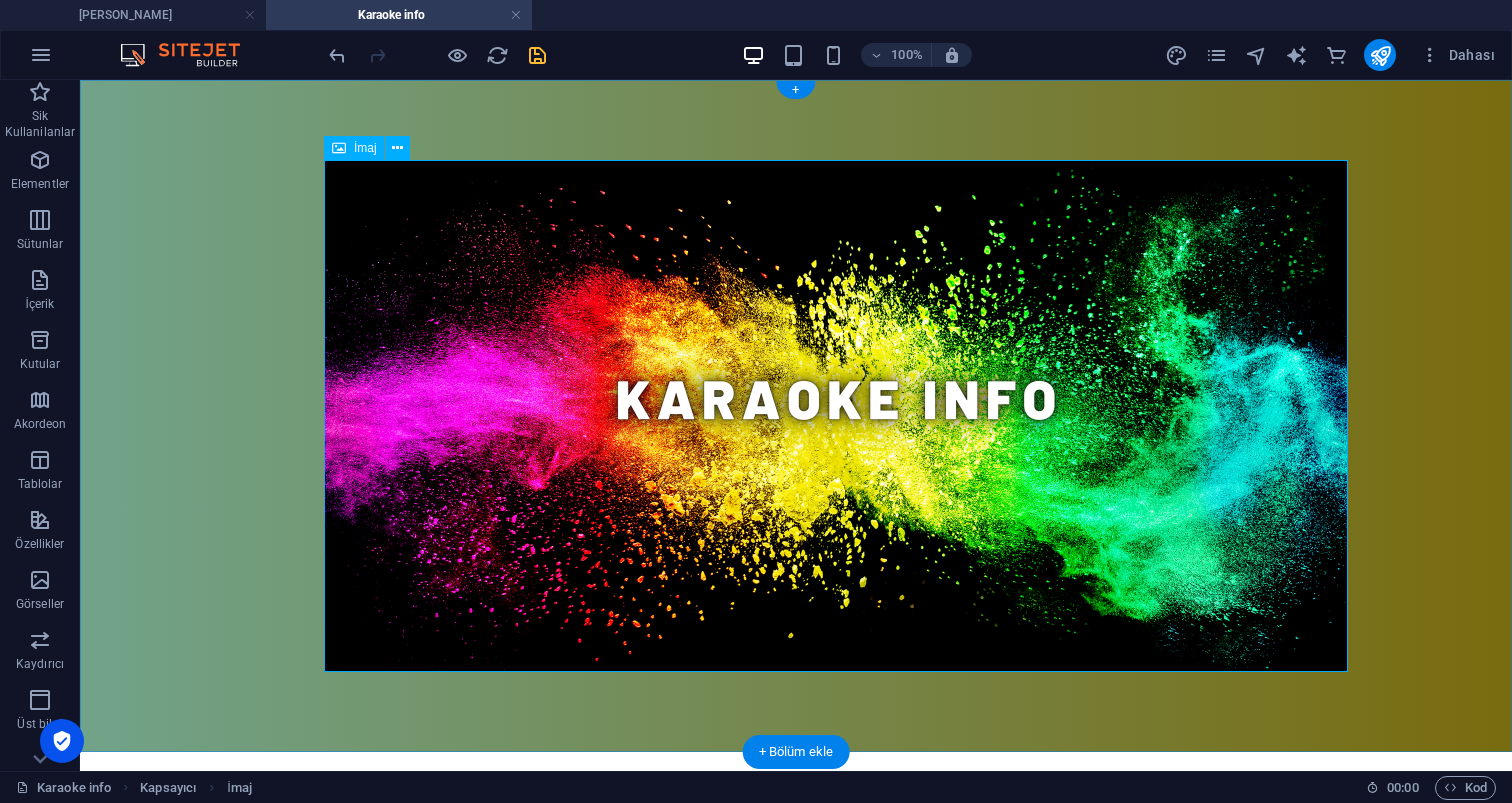 click at bounding box center (796, 416) 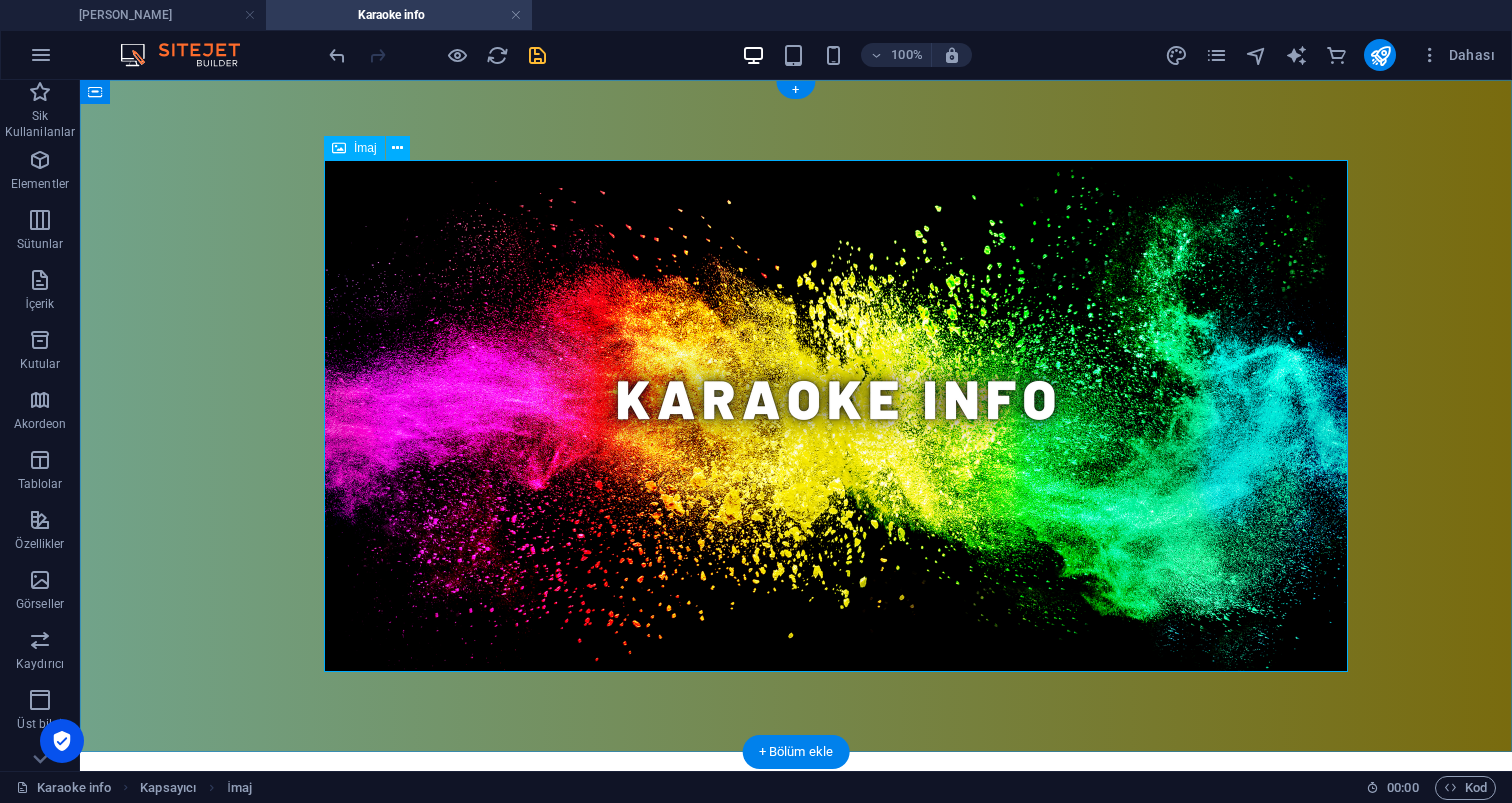 click at bounding box center (796, 416) 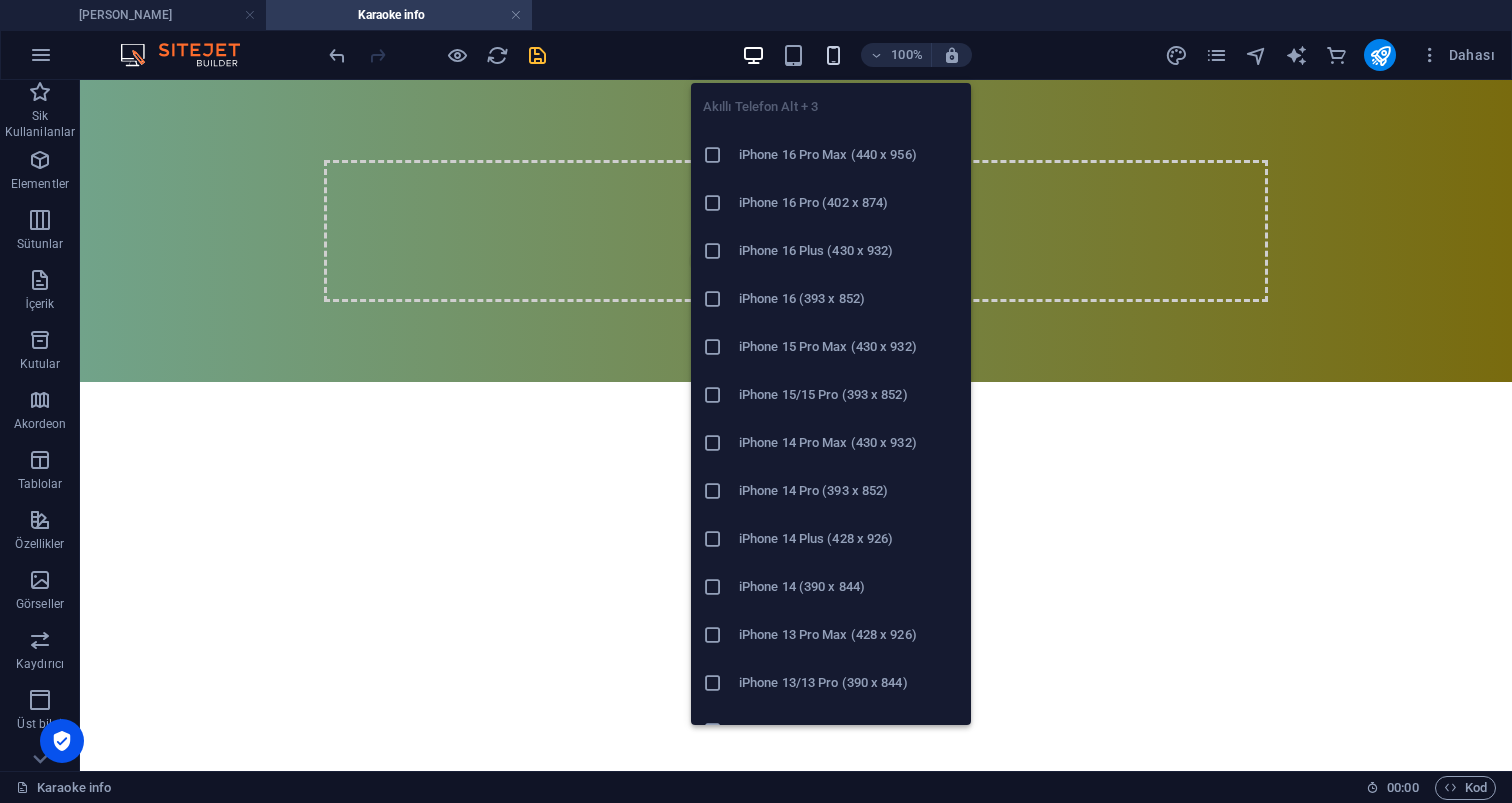 click at bounding box center [833, 55] 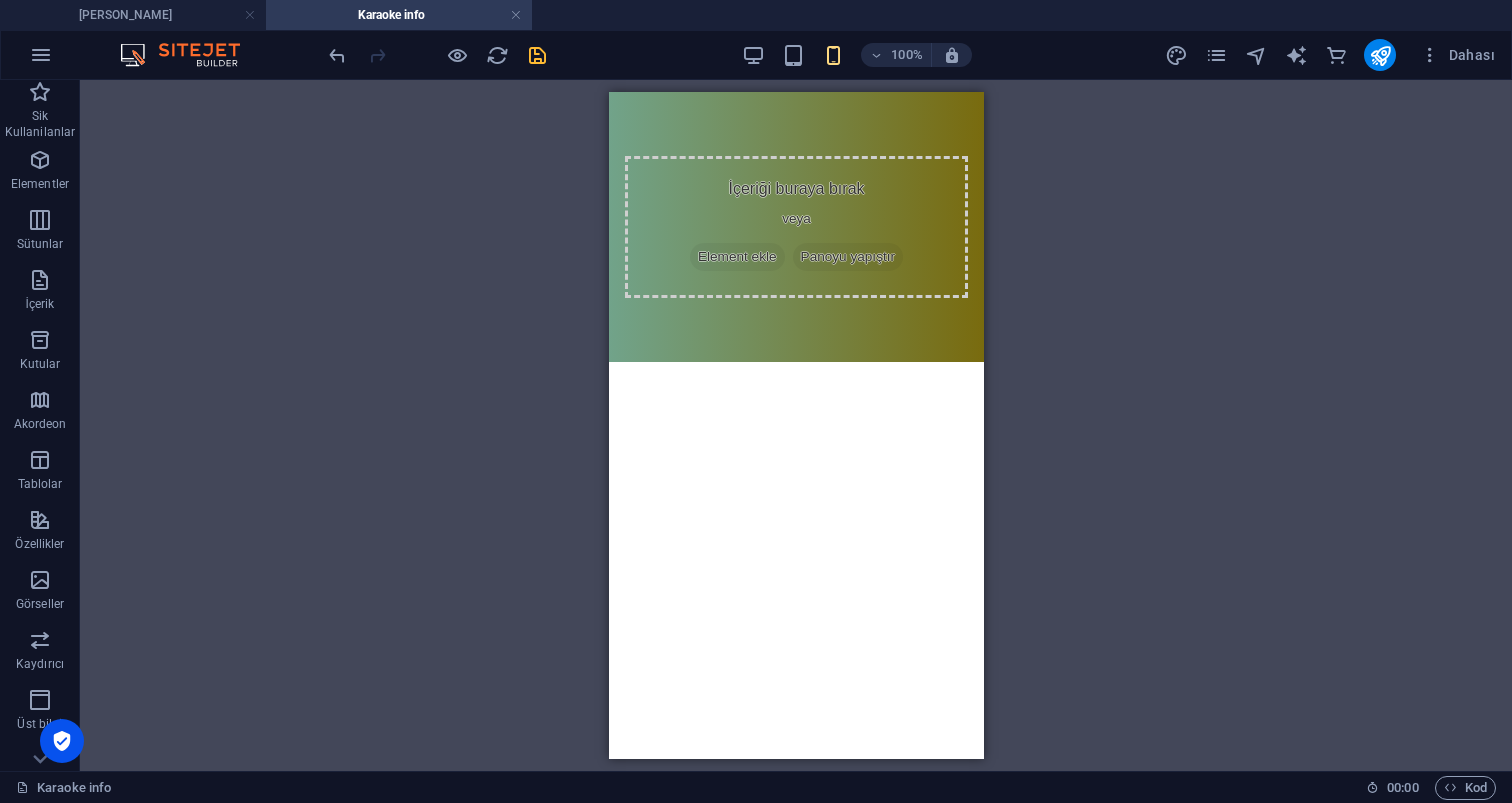 click on "Mevcut içeriği değiştirmek için buraya sürükleyin. Yeni bir element oluşturmak istiyorsanız “Ctrl” tuşuna basın.
İmaj   Kapsayıcı   Referans   İmaj   İmaj   Kapsayıcı   Yer Tutucu   İmaj   Aralık" at bounding box center [796, 425] 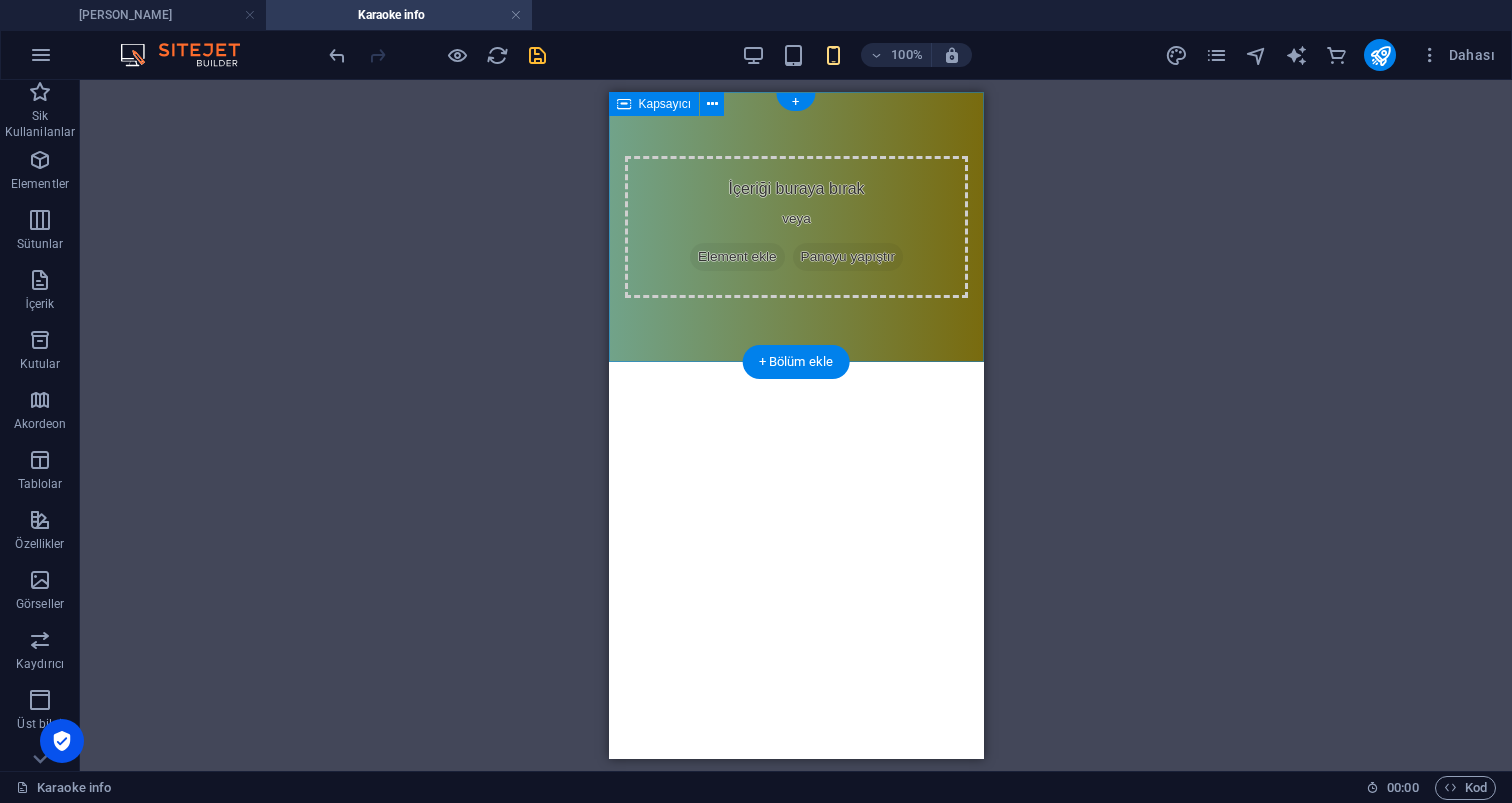 click on "İçeriği buraya bırak veya  Element ekle  Panoyu yapıştır" at bounding box center [795, 227] 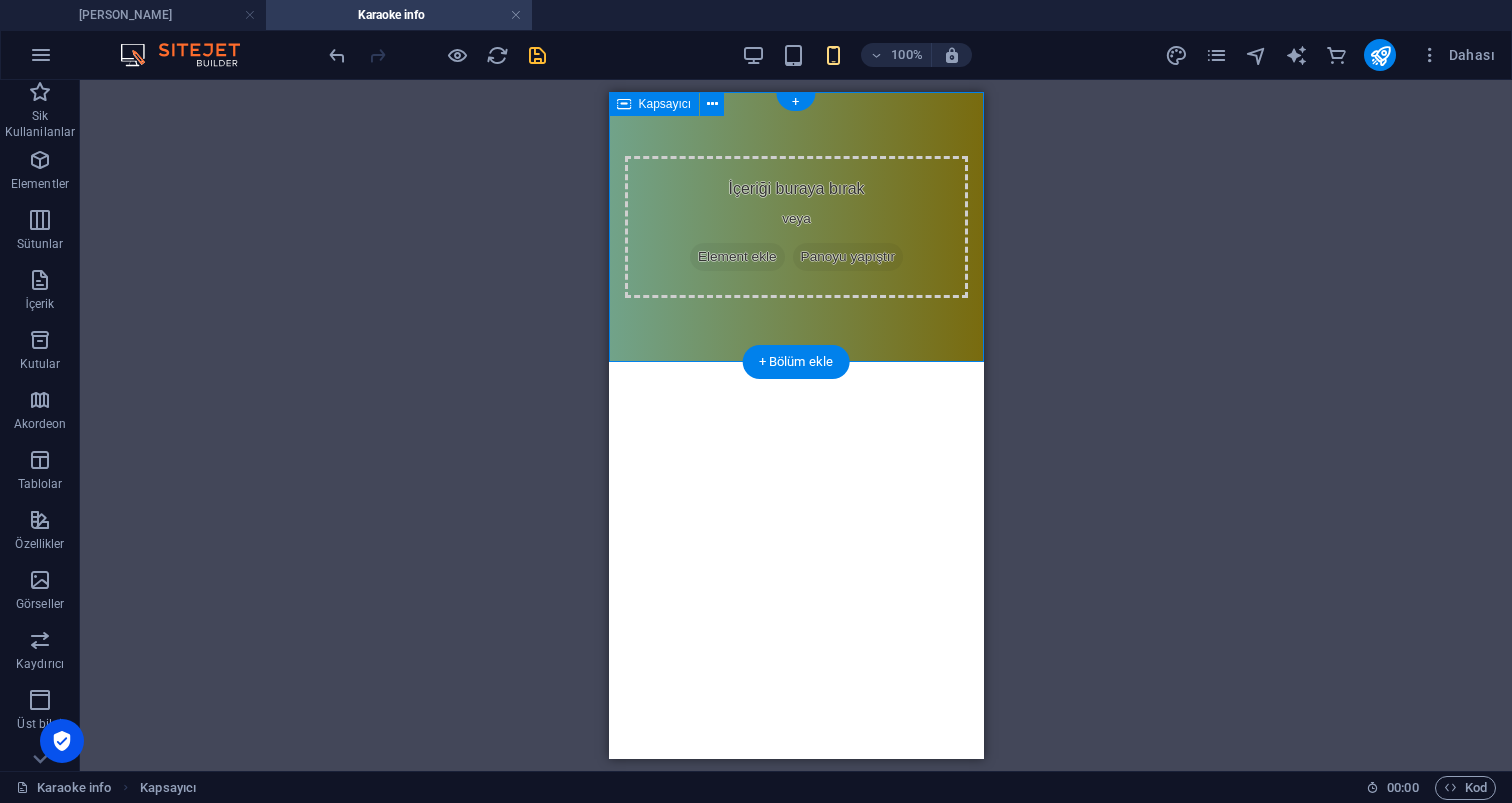 click on "Element ekle" at bounding box center [736, 257] 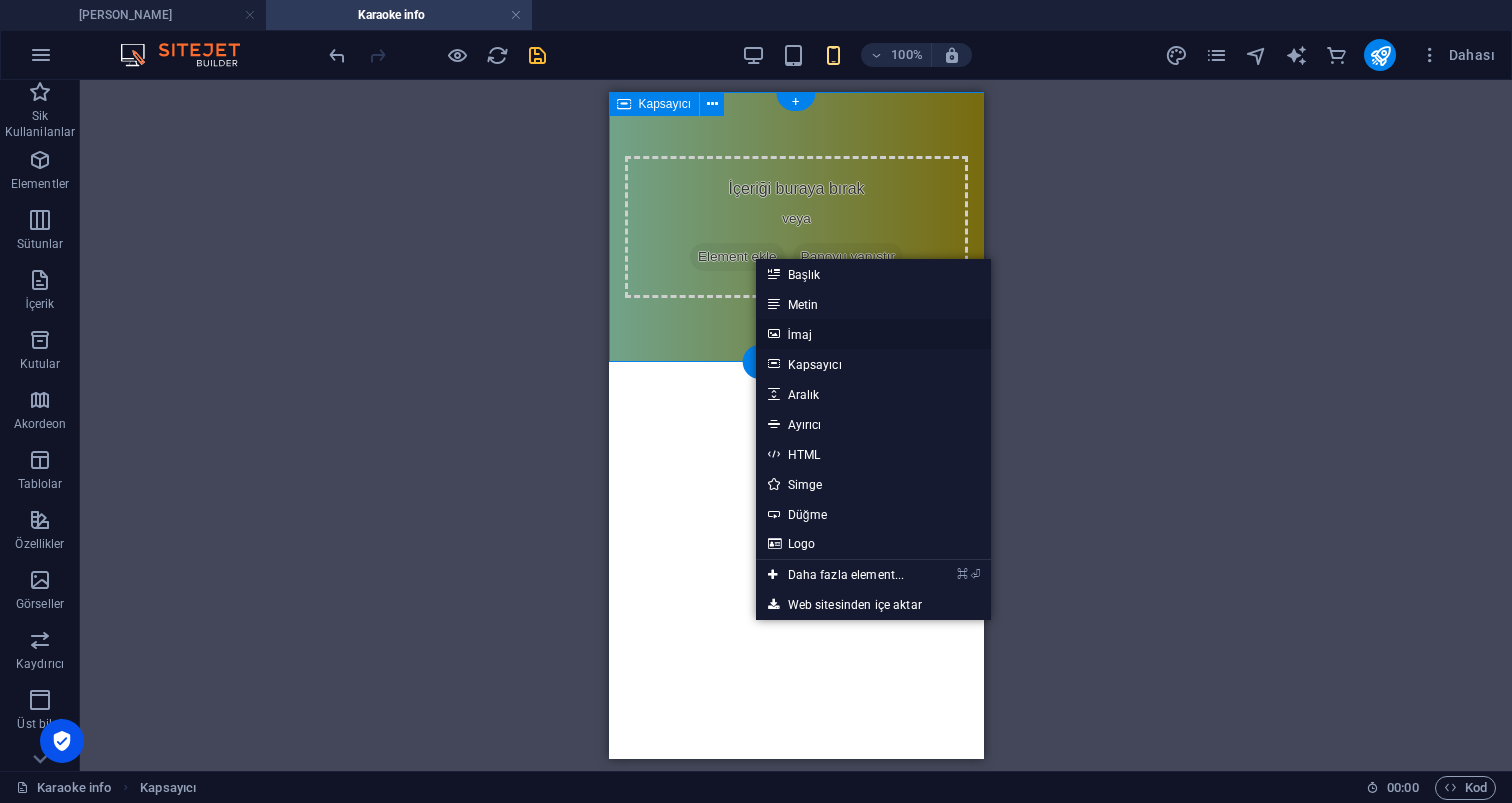 click on "İmaj" at bounding box center (874, 334) 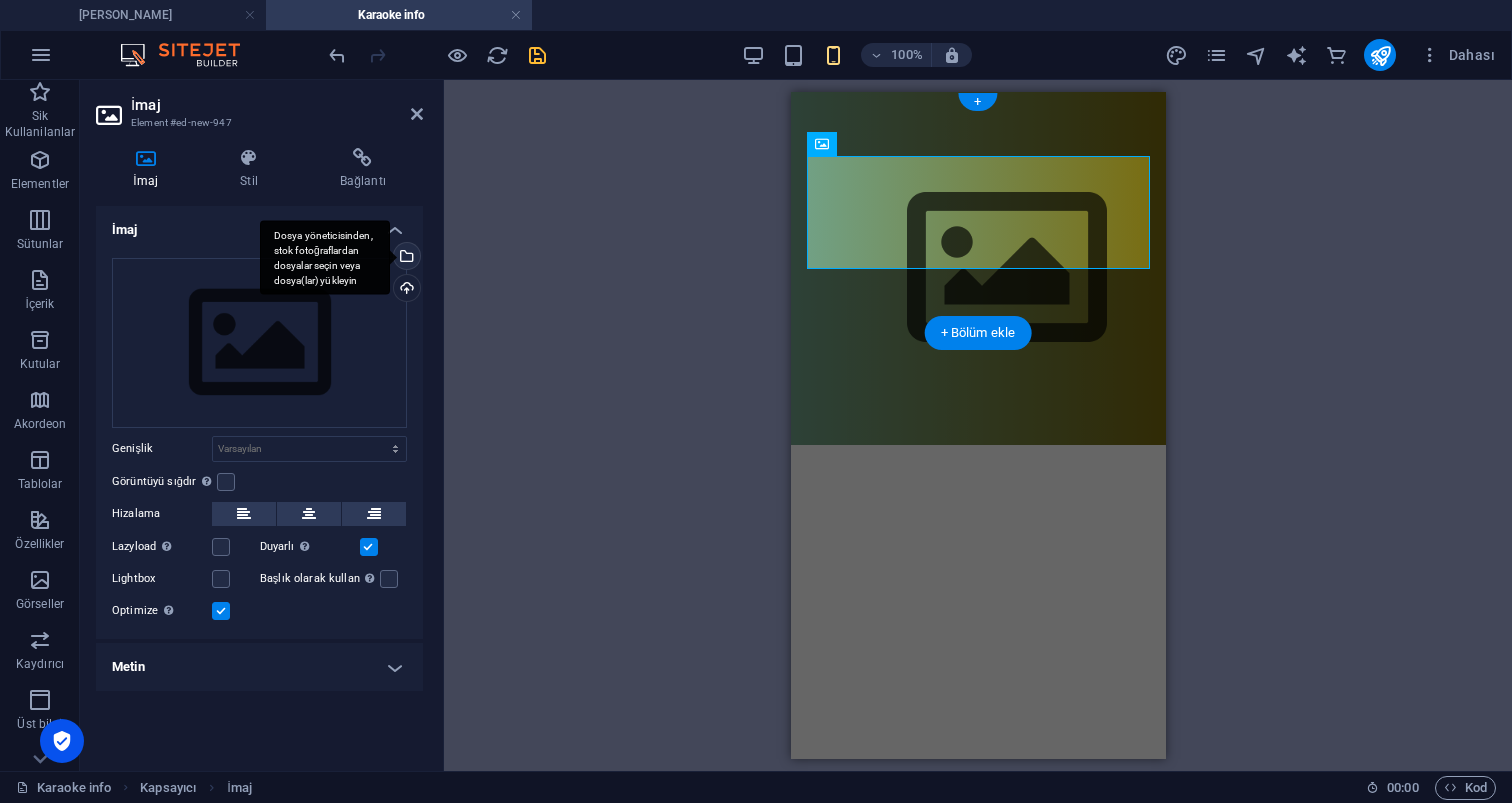 click on "Dosya yöneticisinden, stok fotoğraflardan dosyalar seçin veya dosya(lar) yükleyin" at bounding box center [405, 258] 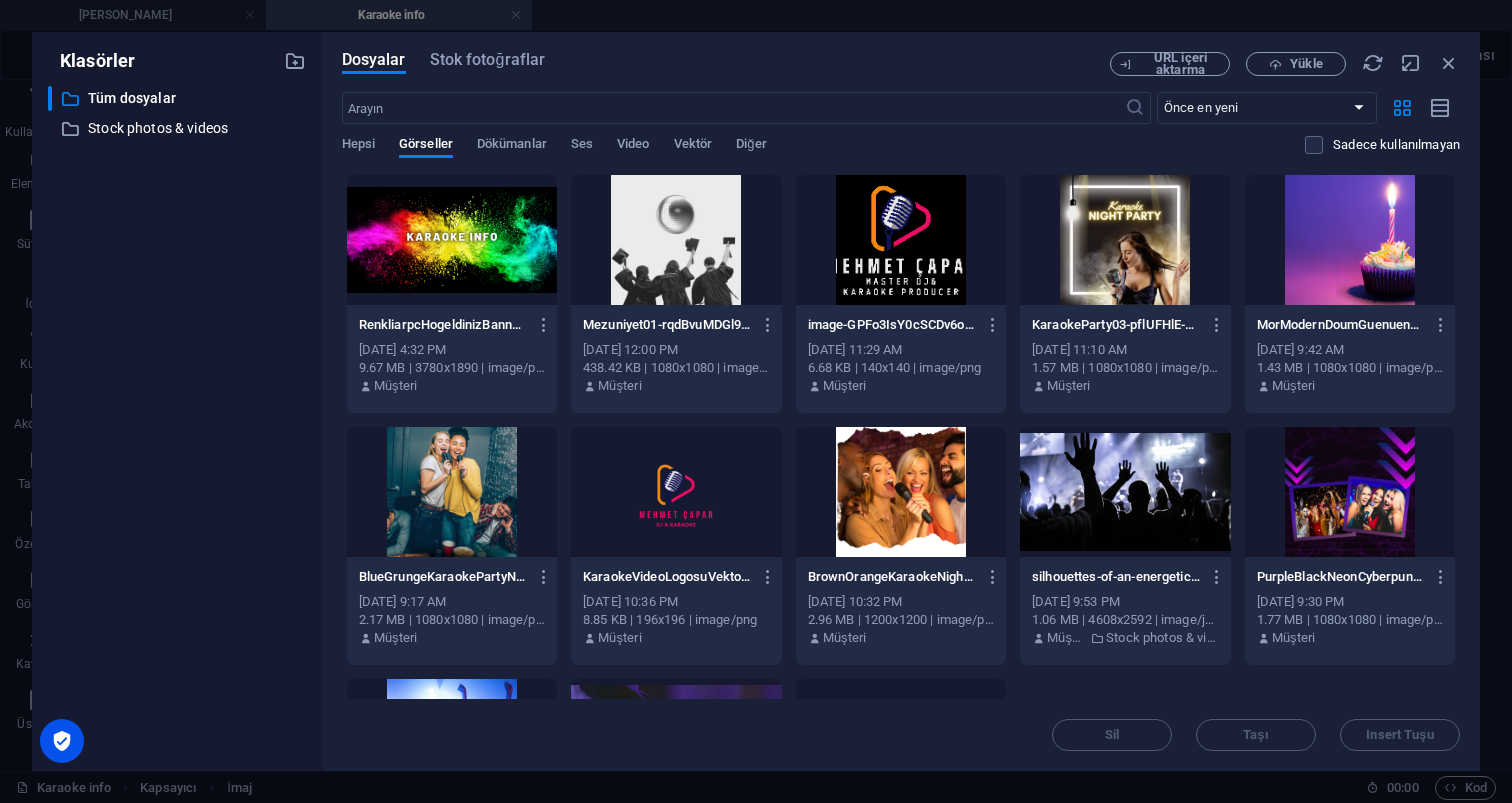 click at bounding box center [452, 240] 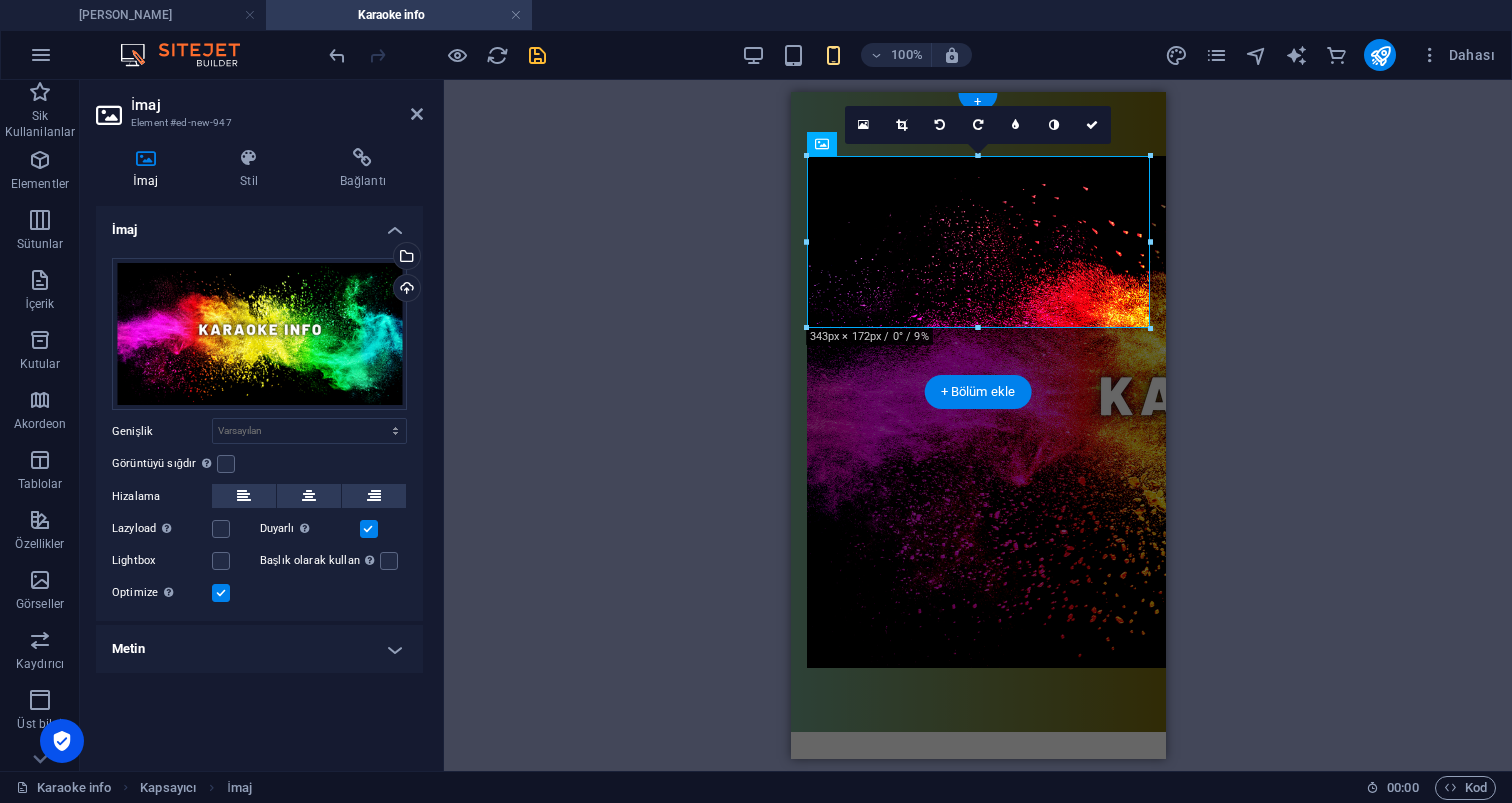 click on "Mevcut içeriği değiştirmek için buraya sürükleyin. Yeni bir element oluşturmak istiyorsanız “Ctrl” tuşuna basın.
İmaj   Kapsayıcı   Referans   İmaj   İmaj   Kapsayıcı   Kapsayıcı   Yer Tutucu   İmaj   Aralık + + Bölüm ekle   İmaj 180 170 160 150 140 130 120 110 100 90 80 70 60 50 40 30 20 10 0 -10 -20 -30 -40 -50 -60 -70 -80 -90 -100 -110 -120 -130 -140 -150 -160 -170 343px × 172px / 0° / 9% 16:10 16:9 4:3 1:1 1:2 0" at bounding box center (978, 425) 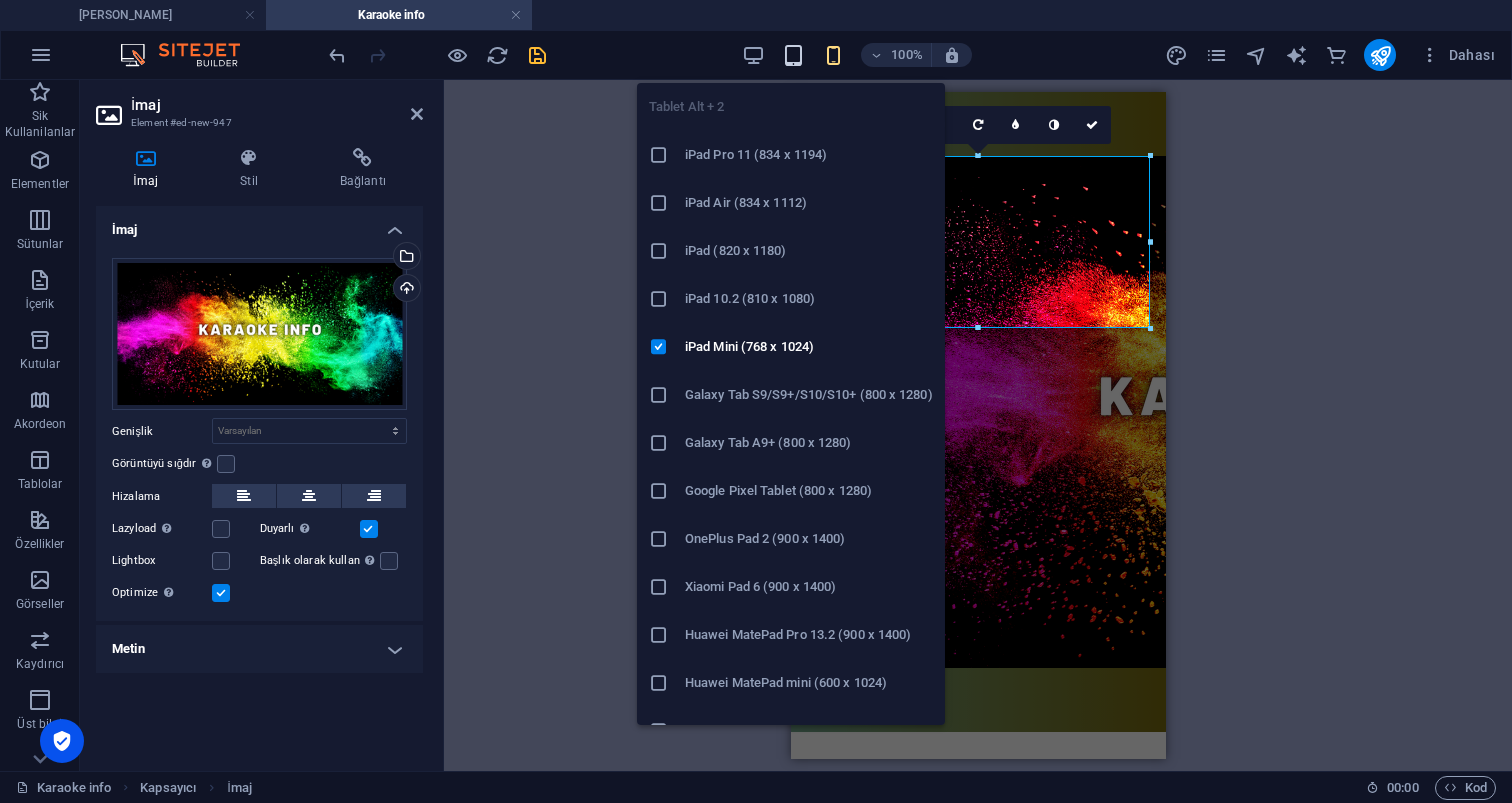 click at bounding box center (793, 55) 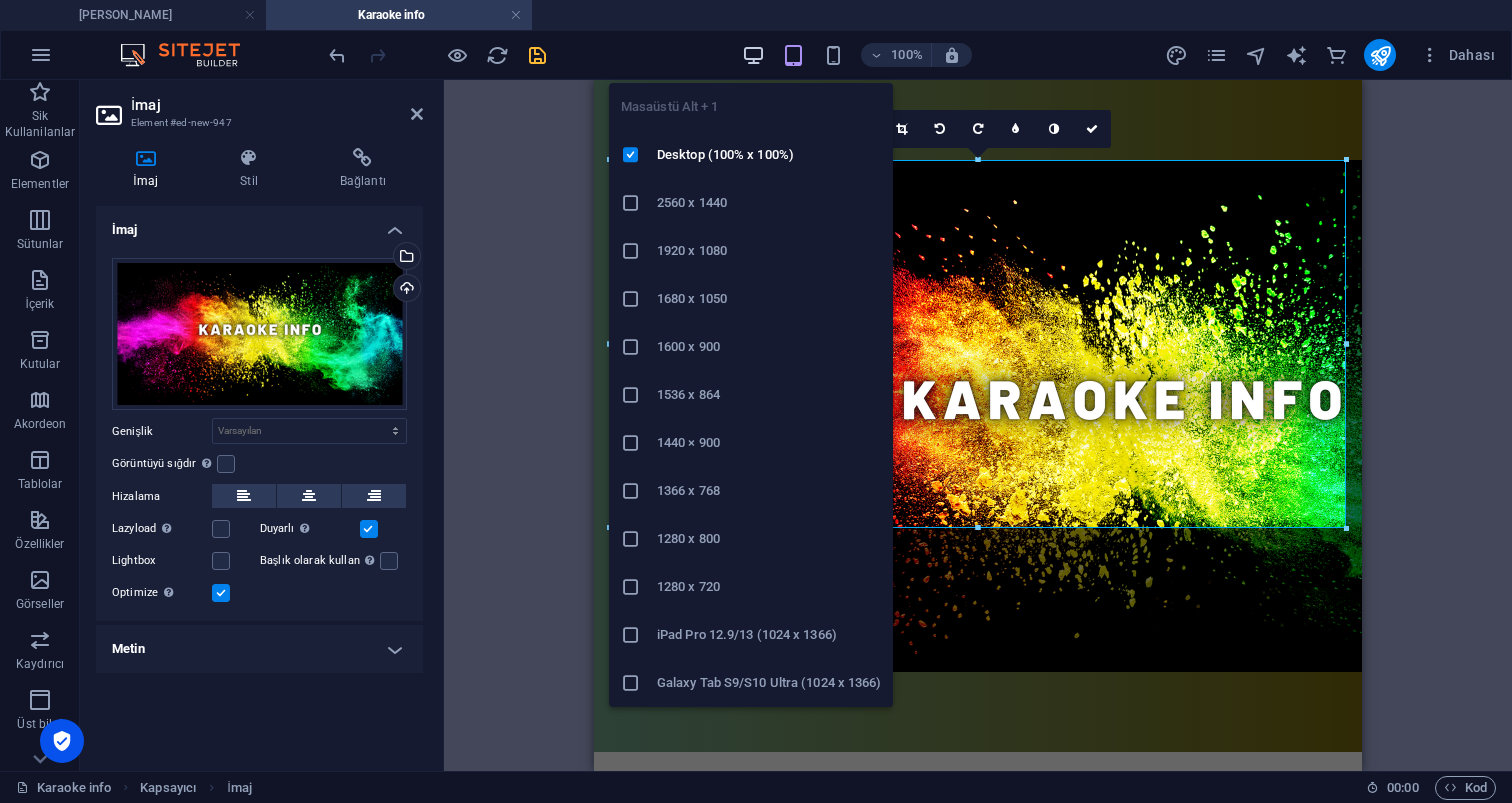 click at bounding box center [753, 55] 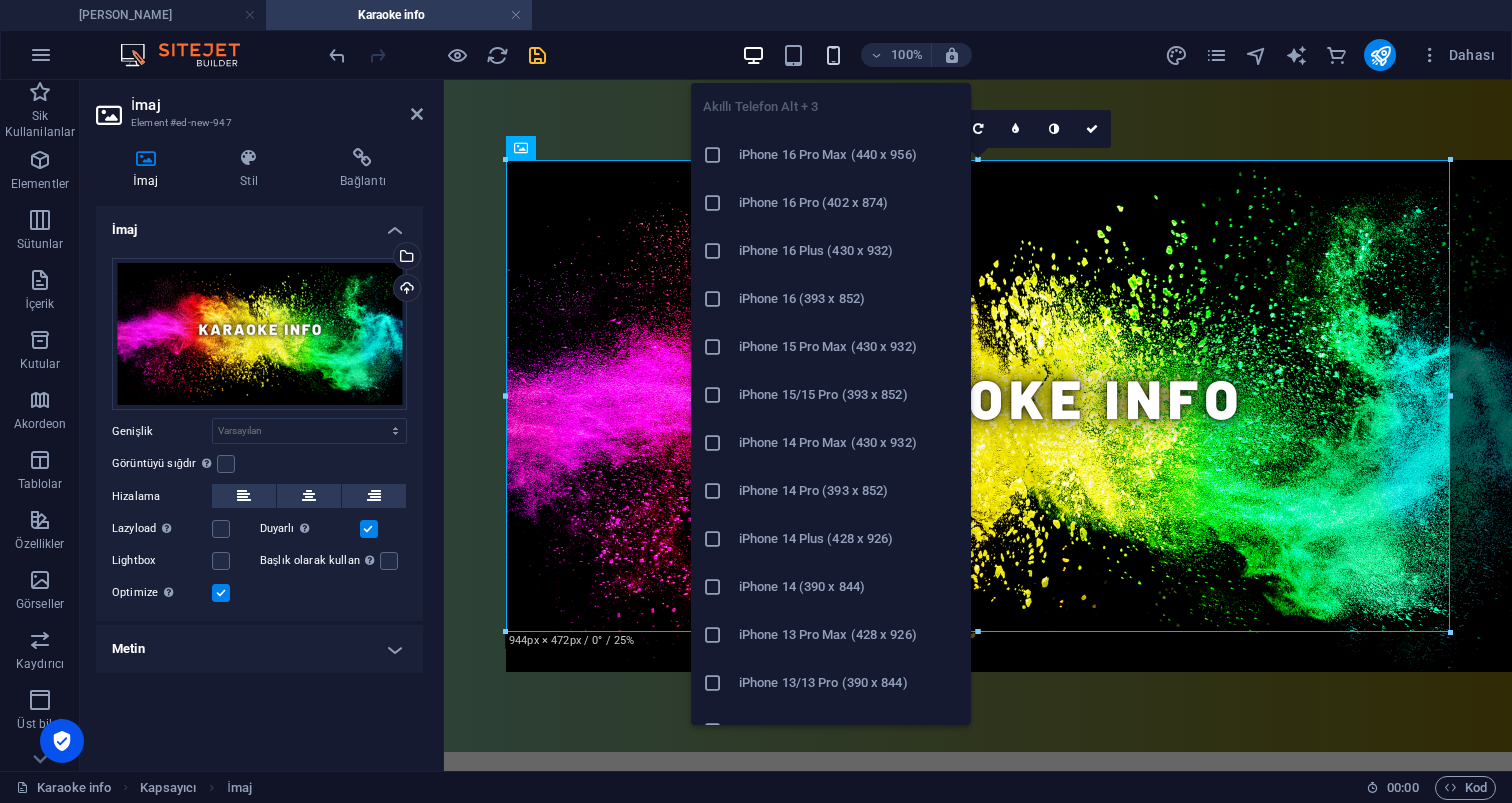 click at bounding box center [833, 55] 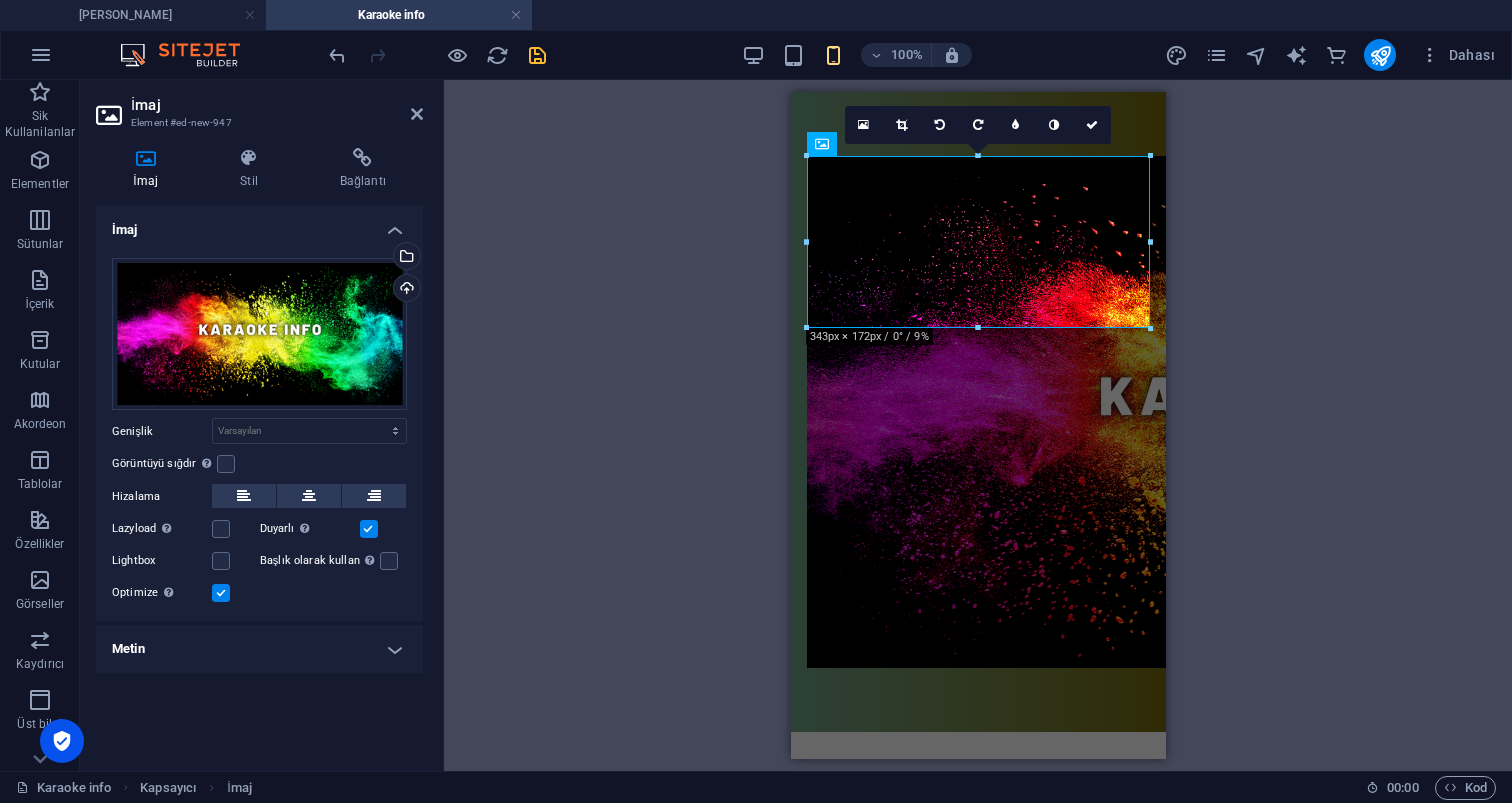 click on "Mevcut içeriği değiştirmek için buraya sürükleyin. Yeni bir element oluşturmak istiyorsanız “Ctrl” tuşuna basın.
İmaj   Kapsayıcı   Referans   İmaj   İmaj   Kapsayıcı   Kapsayıcı   Yer Tutucu   İmaj   Aralık   İmaj 180 170 160 150 140 130 120 110 100 90 80 70 60 50 40 30 20 10 0 -10 -20 -30 -40 -50 -60 -70 -80 -90 -100 -110 -120 -130 -140 -150 -160 -170 343px × 172px / 0° / 9% 16:10 16:9 4:3 1:1 1:2 0" at bounding box center (978, 425) 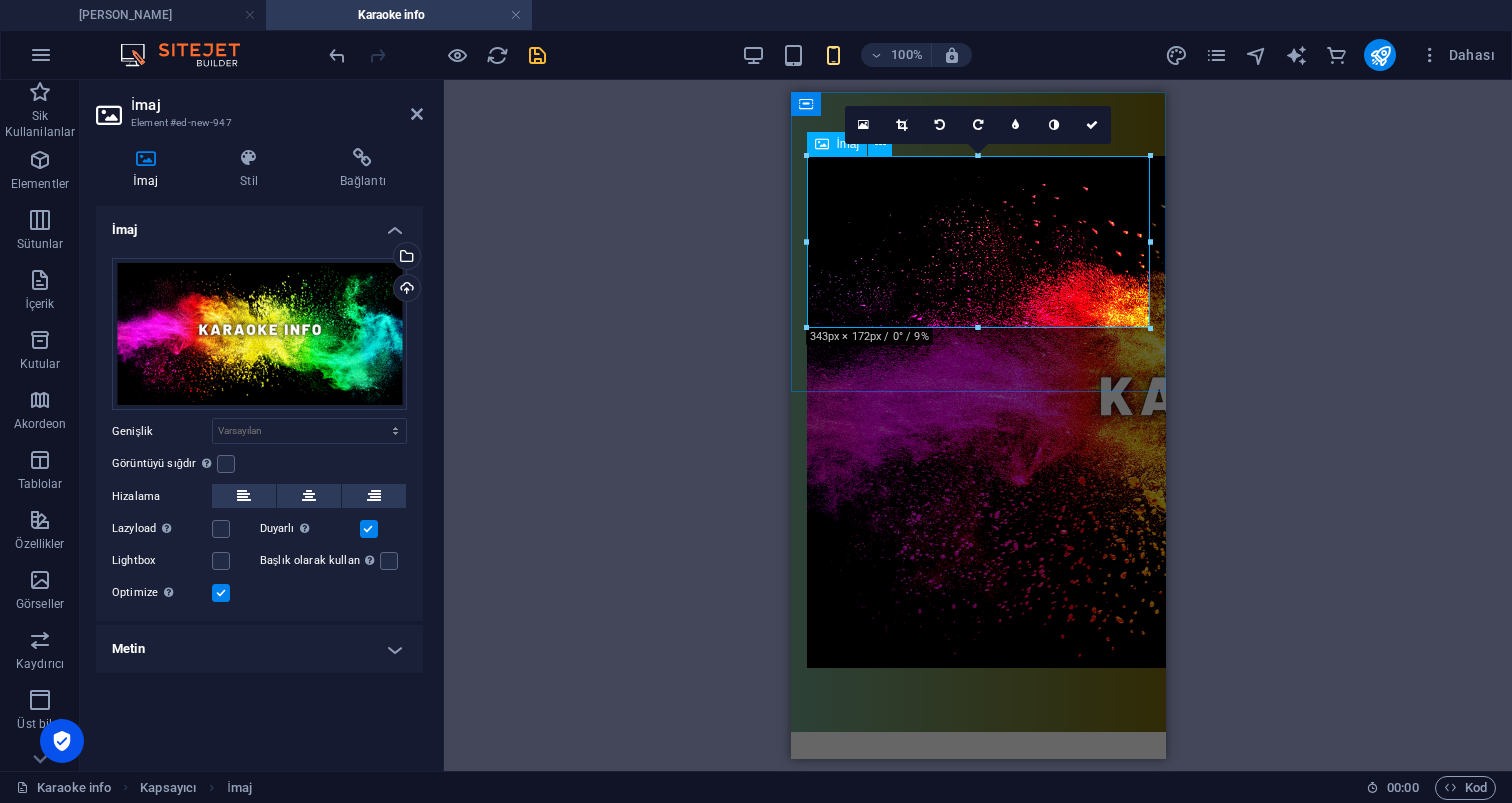 drag, startPoint x: 1770, startPoint y: 417, endPoint x: 974, endPoint y: 326, distance: 801.18475 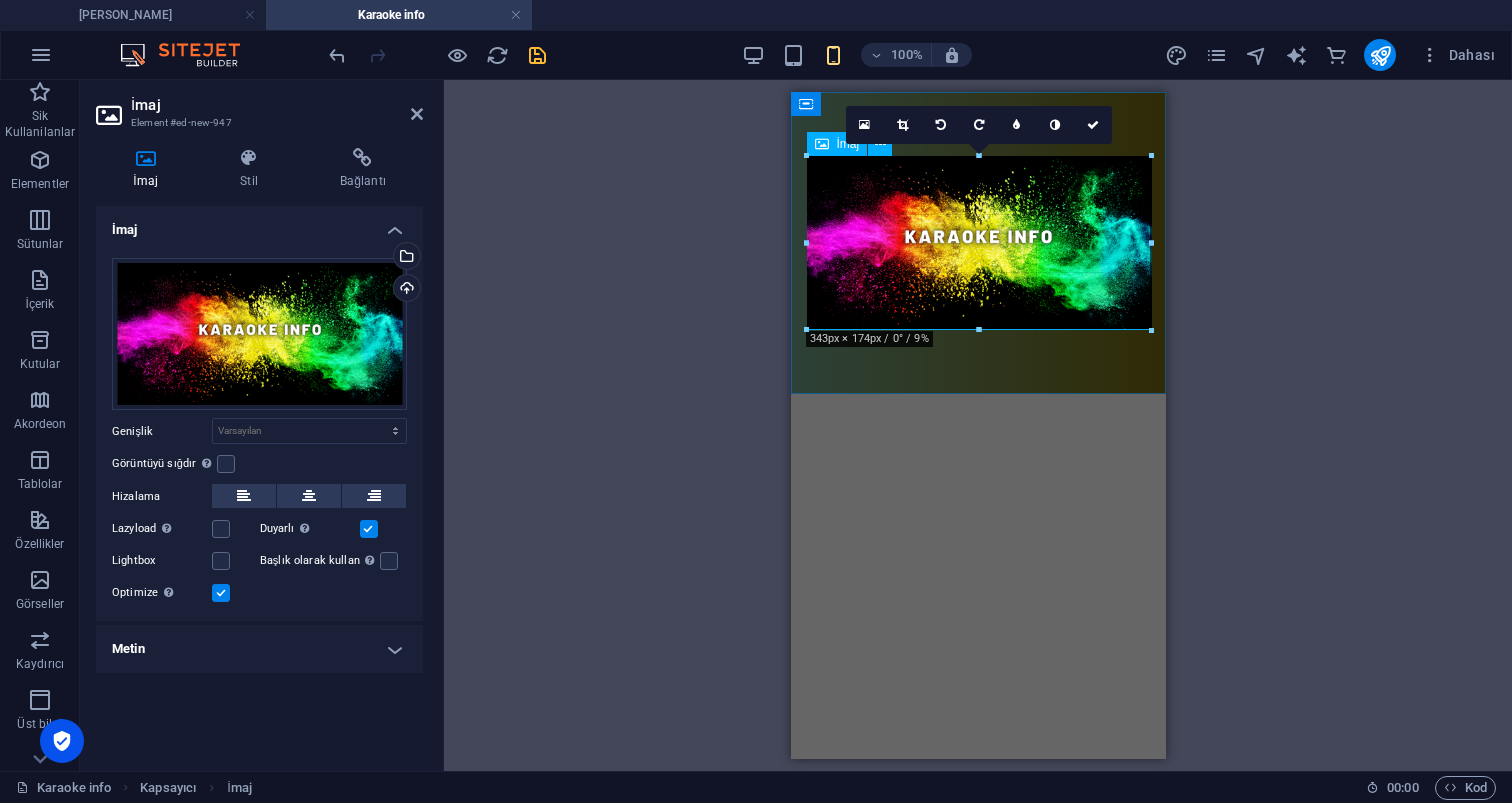 type on "339" 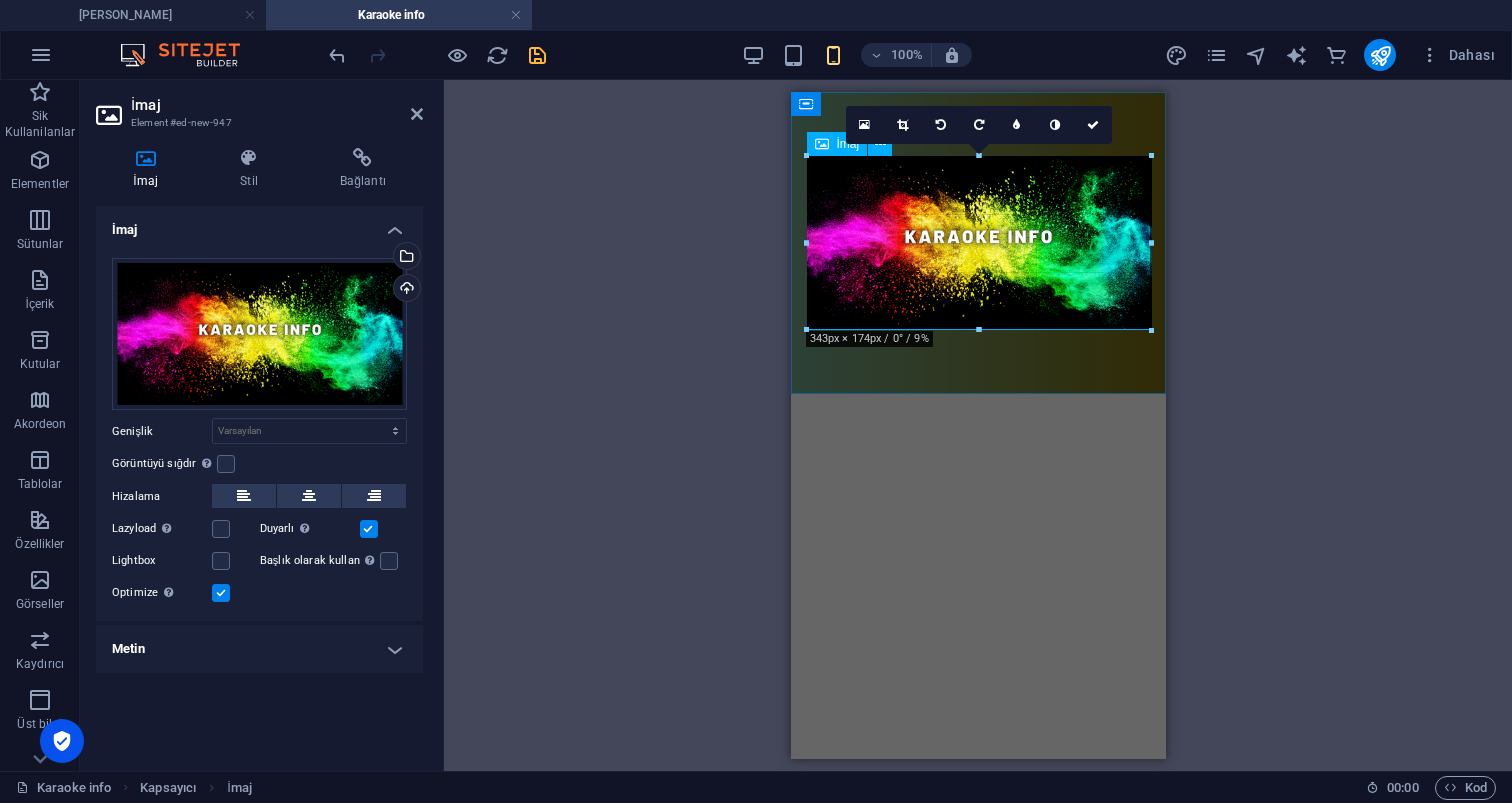 select on "px" 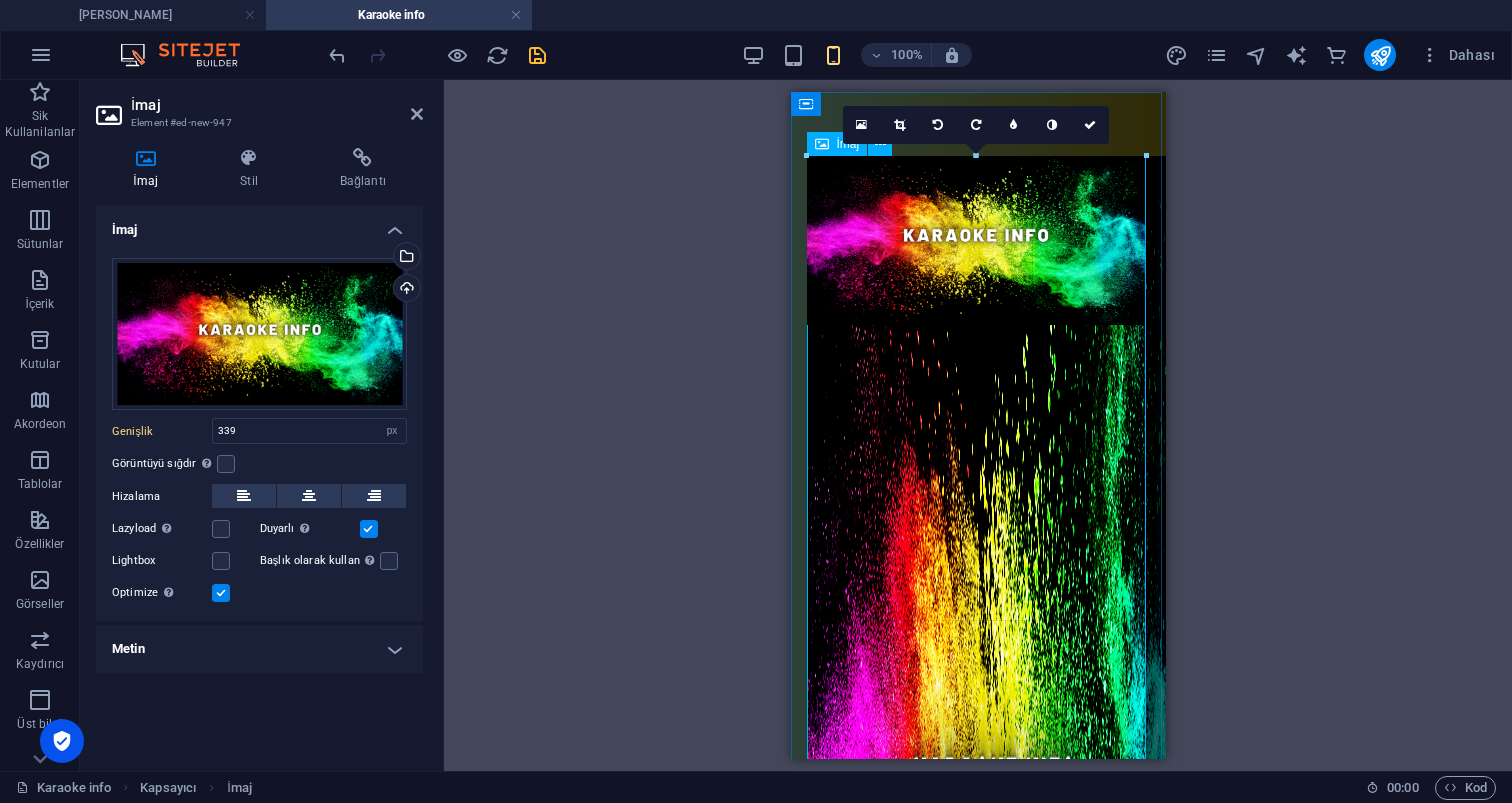 drag, startPoint x: 807, startPoint y: 240, endPoint x: 772, endPoint y: 241, distance: 35.014282 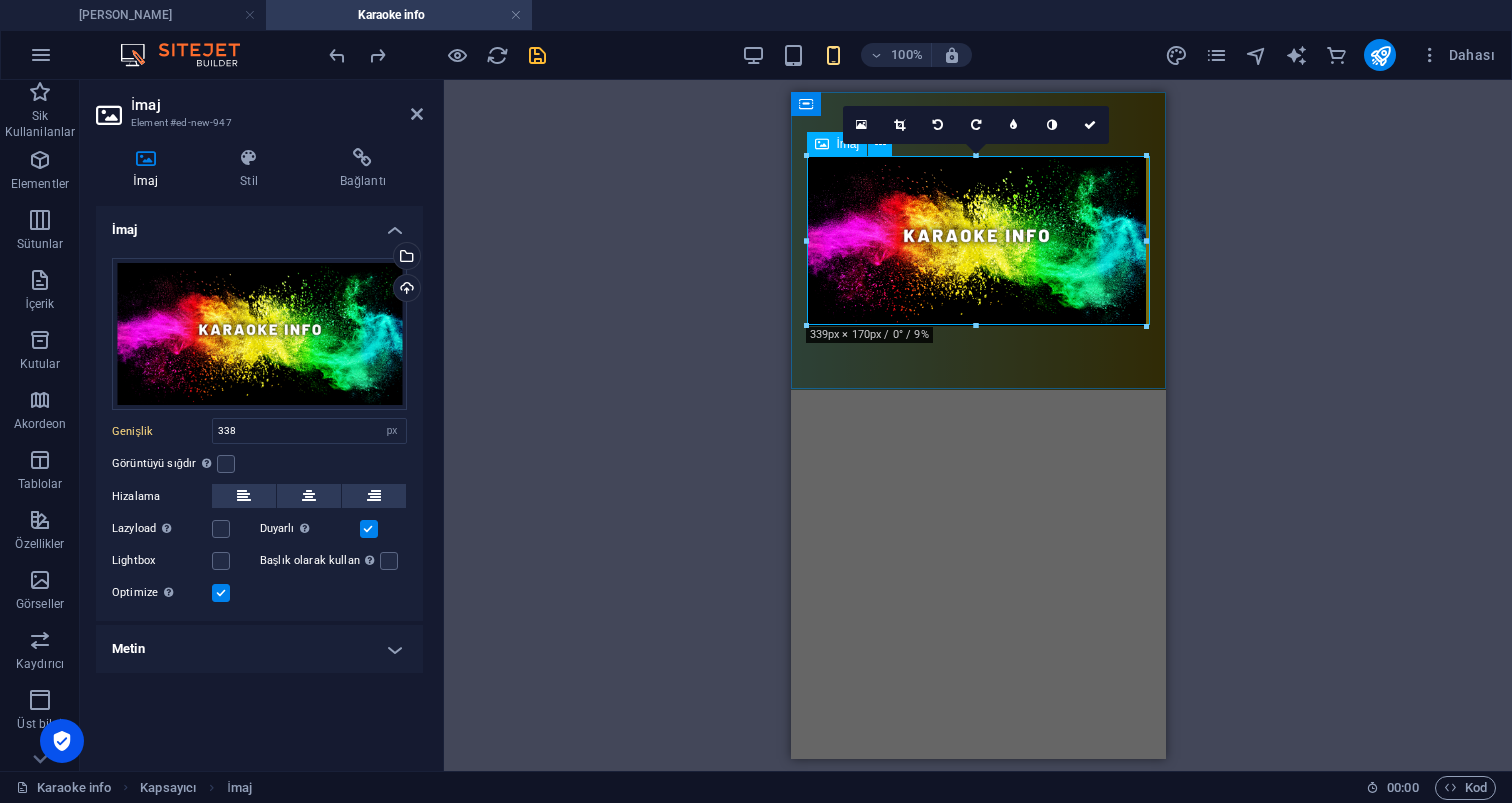 type on "339" 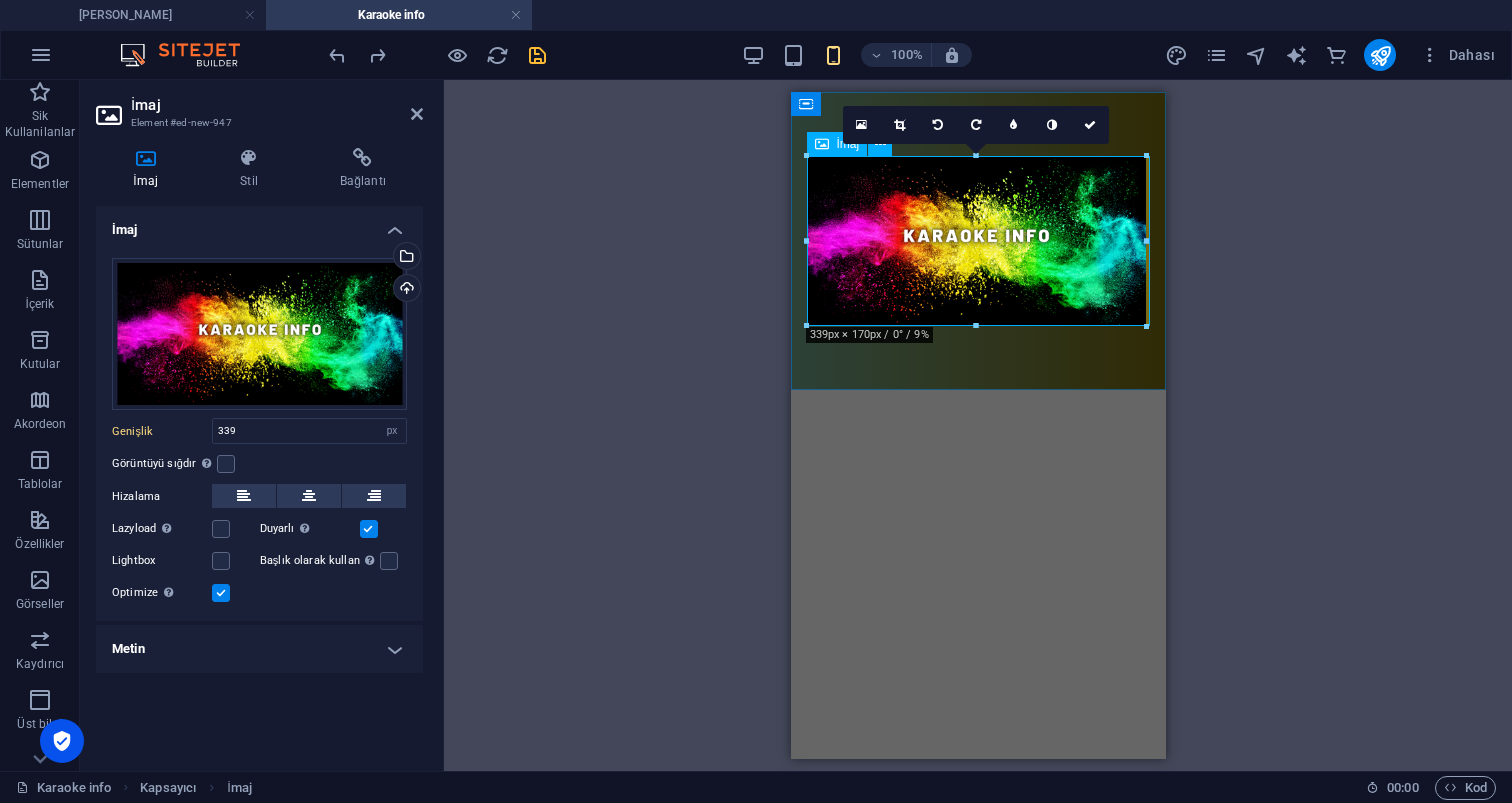 click on "Mevcut içeriği değiştirmek için buraya sürükleyin. Yeni bir element oluşturmak istiyorsanız “Ctrl” tuşuna basın.
İmaj   Kapsayıcı   Referans   İmaj   İmaj   Kapsayıcı   Yer Tutucu   İmaj   Aralık   İmaj 180 170 160 150 140 130 120 110 100 90 80 70 60 50 40 30 20 10 0 -10 -20 -30 -40 -50 -60 -70 -80 -90 -100 -110 -120 -130 -140 -150 -160 -170 339px × 170px / 0° / 9% 16:10 16:9 4:3 1:1 1:2 0" at bounding box center (978, 425) 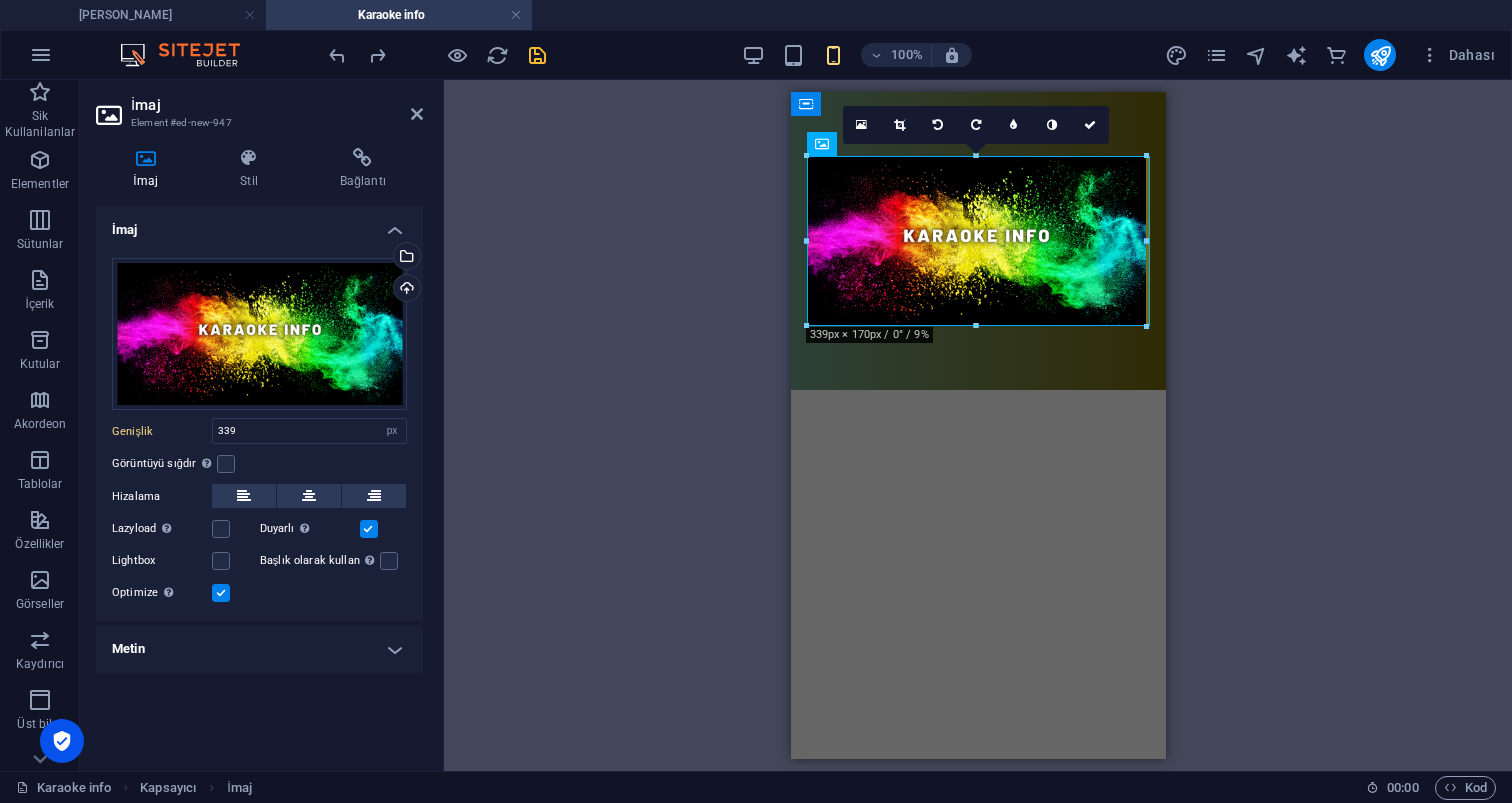 drag, startPoint x: 1327, startPoint y: 353, endPoint x: 1191, endPoint y: 371, distance: 137.186 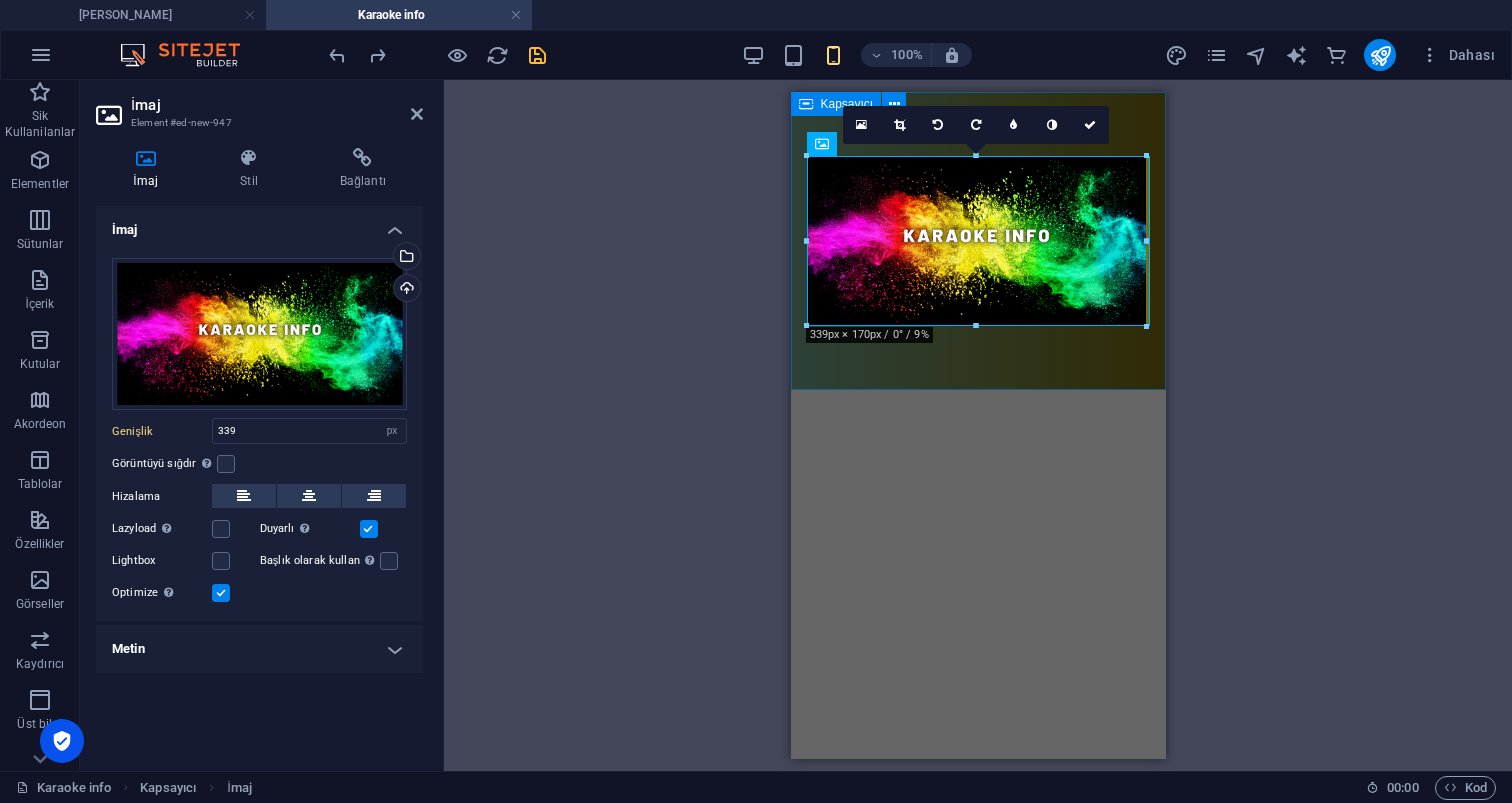 click at bounding box center (977, 241) 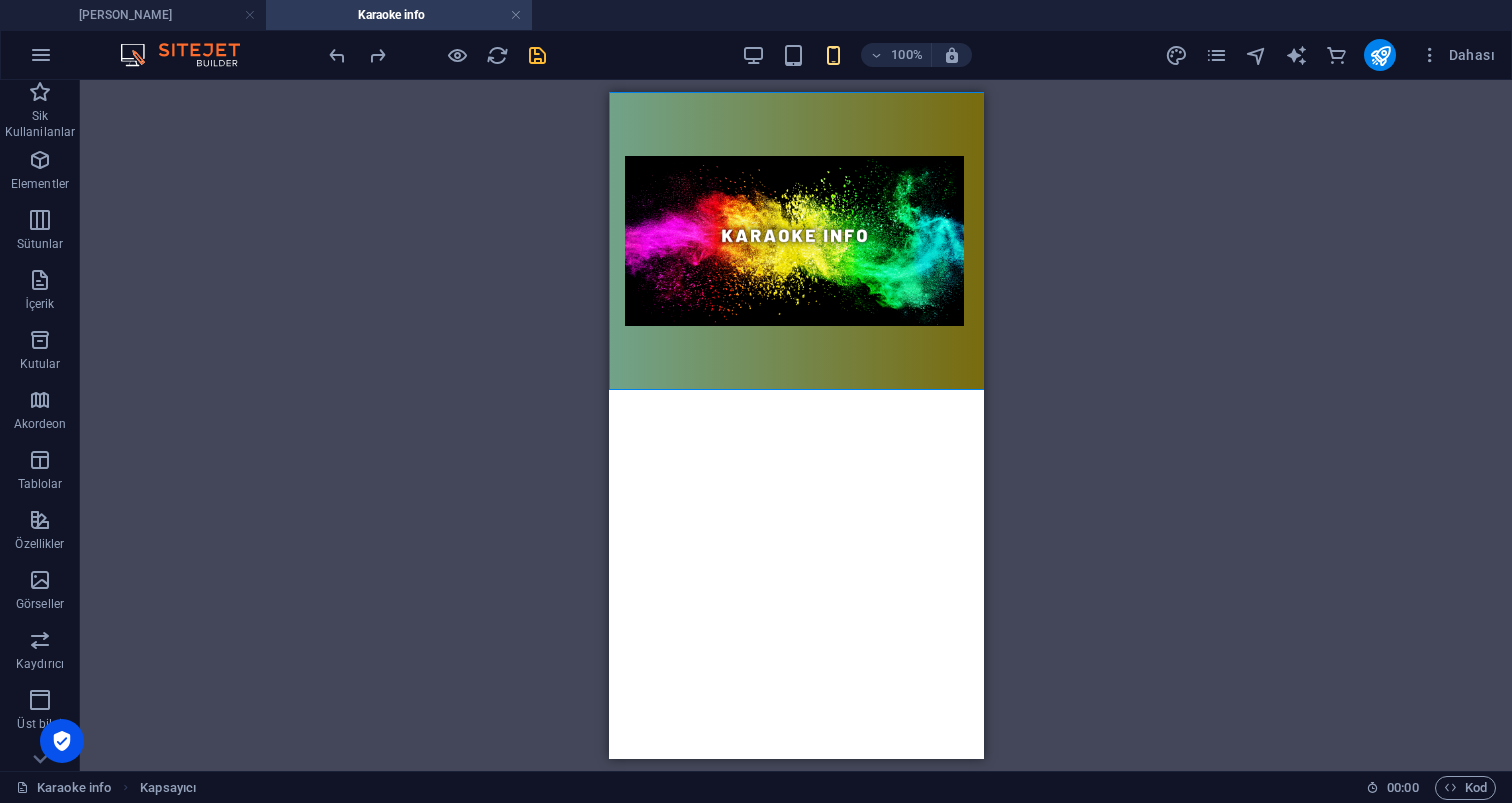click on "Mevcut içeriği değiştirmek için buraya sürükleyin. Yeni bir element oluşturmak istiyorsanız “Ctrl” tuşuna basın.
İmaj   Kapsayıcı   Referans   İmaj   İmaj   Kapsayıcı   Kapsayıcı   Yer Tutucu   İmaj   Aralık   İmaj" at bounding box center [796, 425] 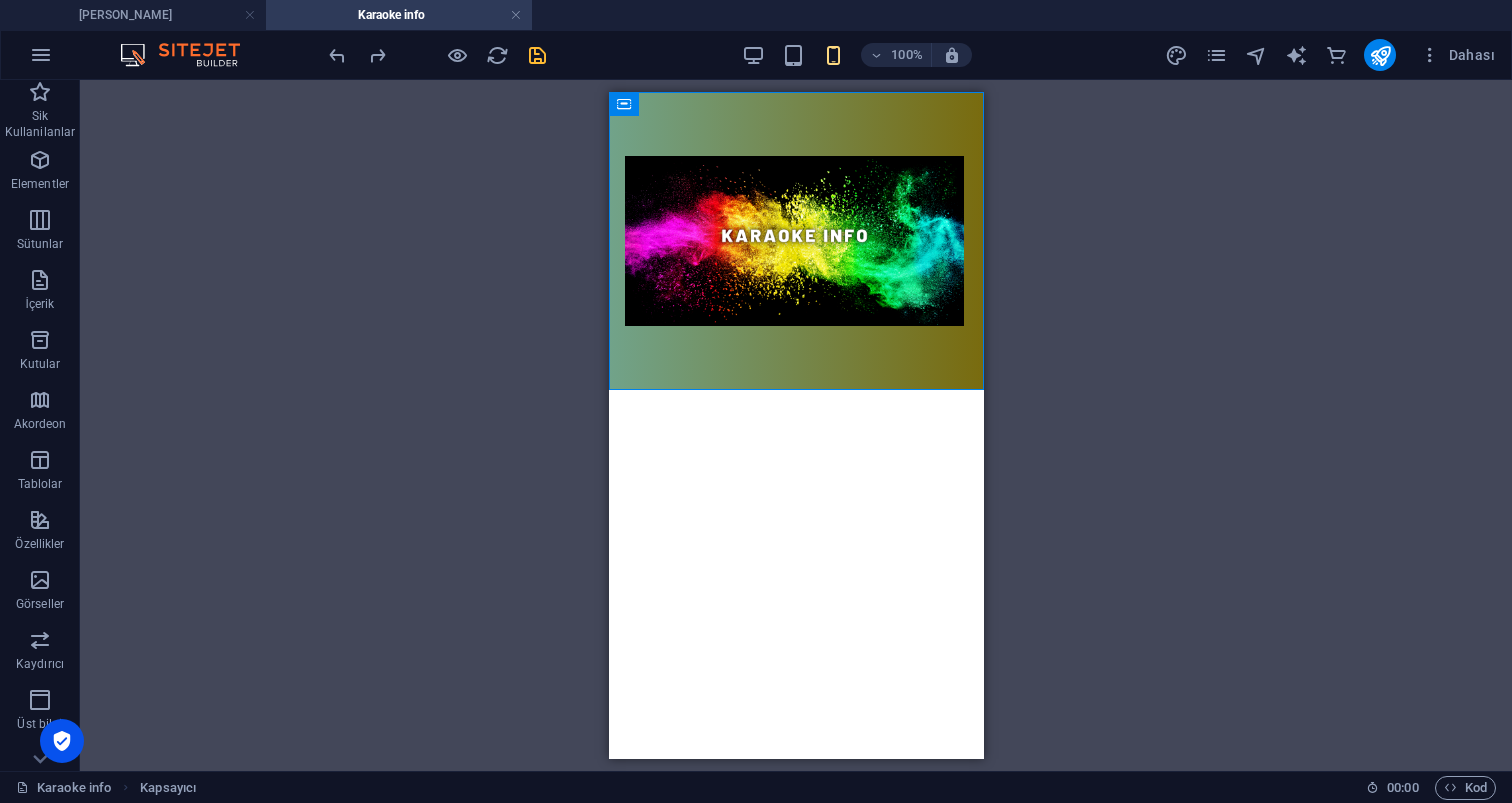 click on "Skip to main content" at bounding box center (795, 241) 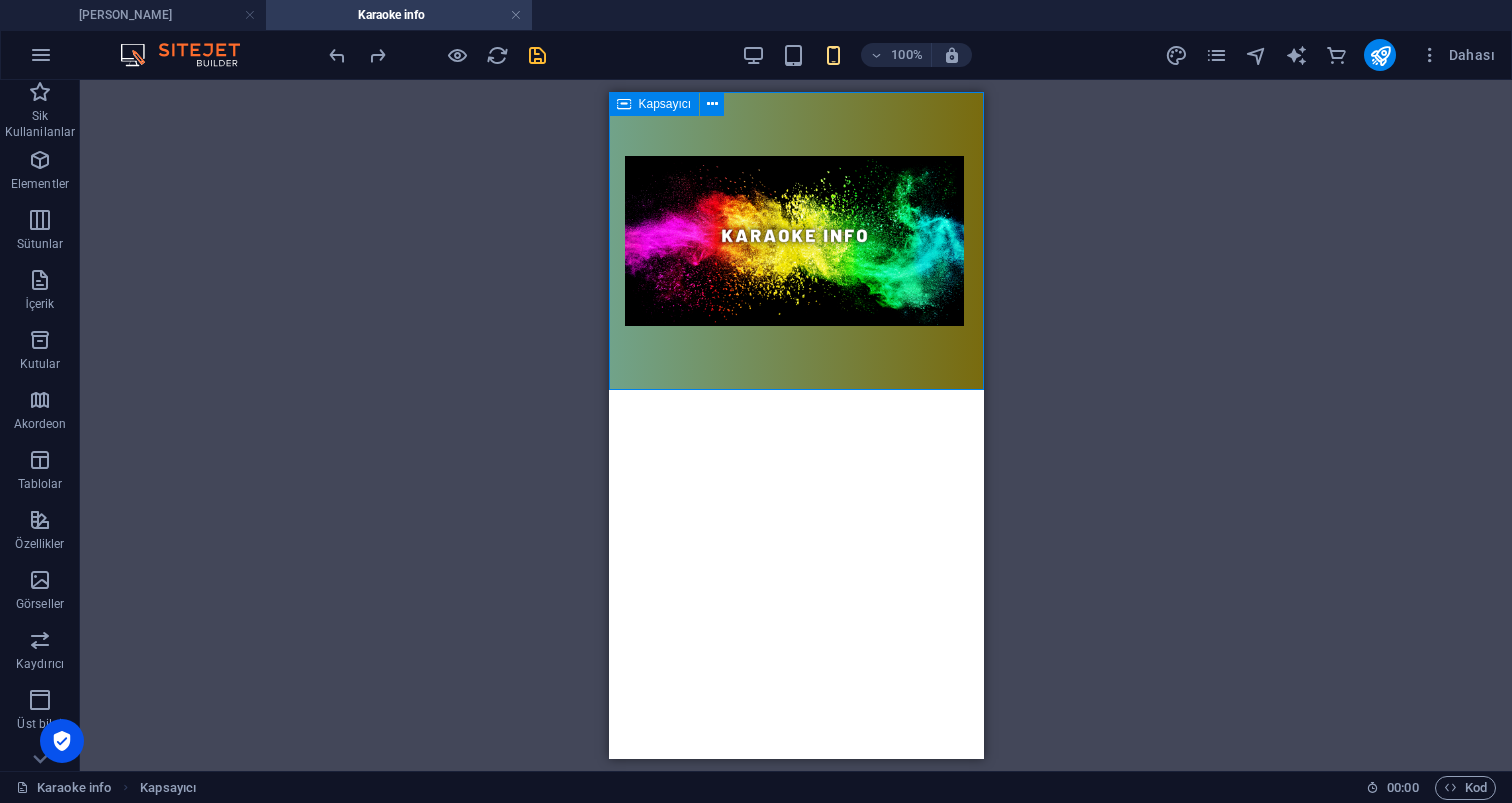 click at bounding box center (795, 241) 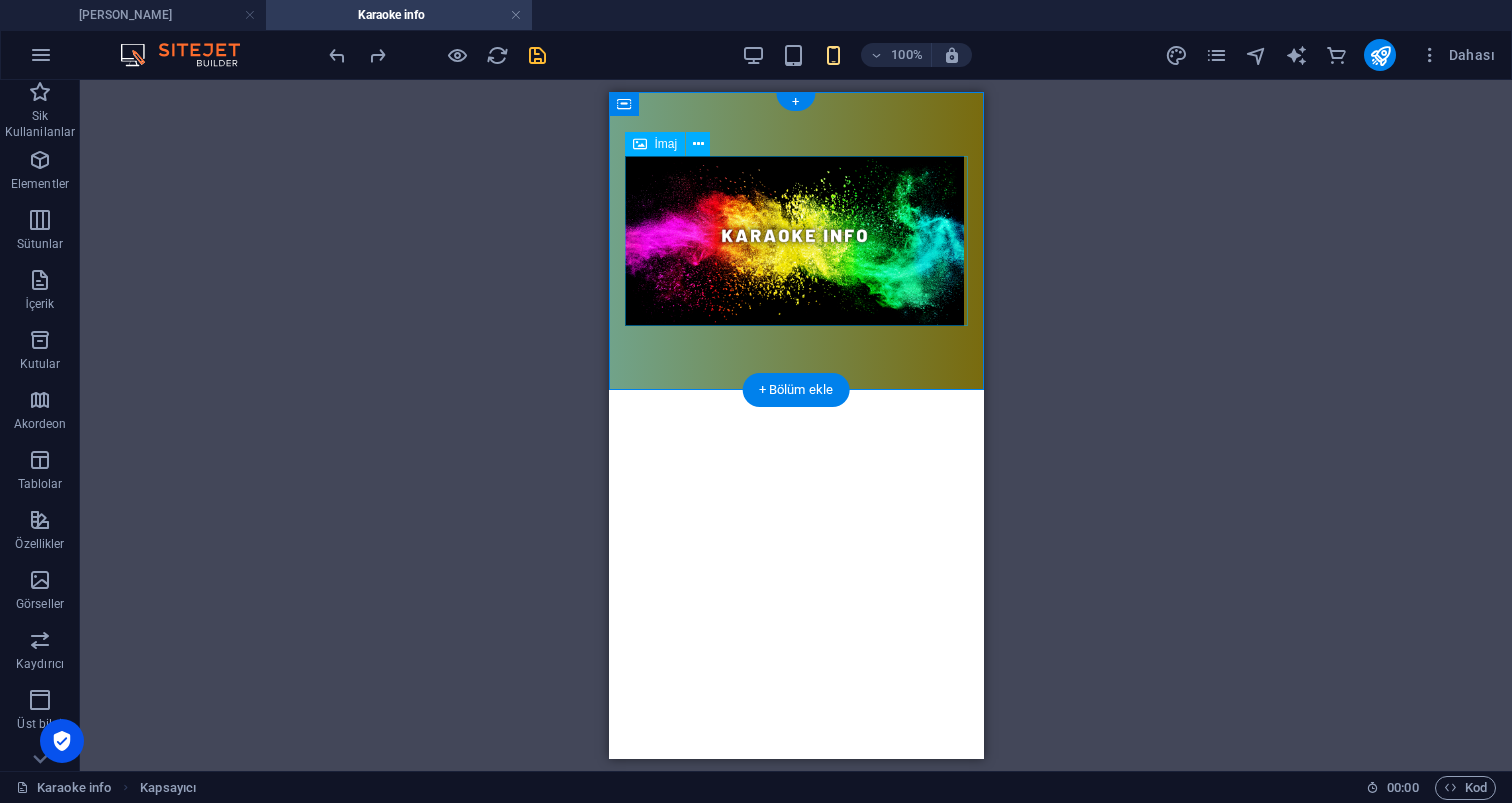 click at bounding box center (795, 241) 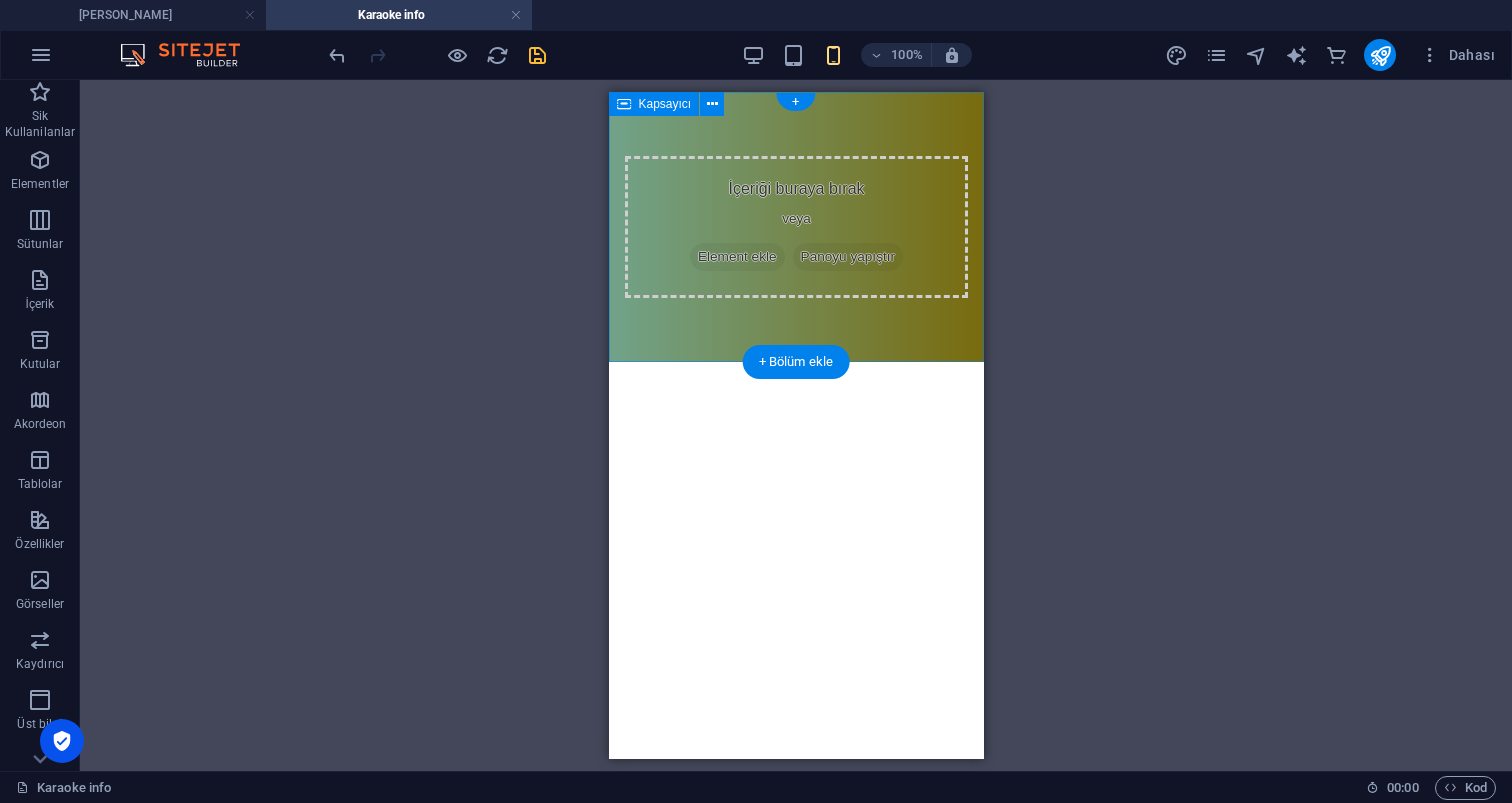 click on "İçeriği buraya bırak veya  Element ekle  Panoyu yapıştır" at bounding box center [795, 227] 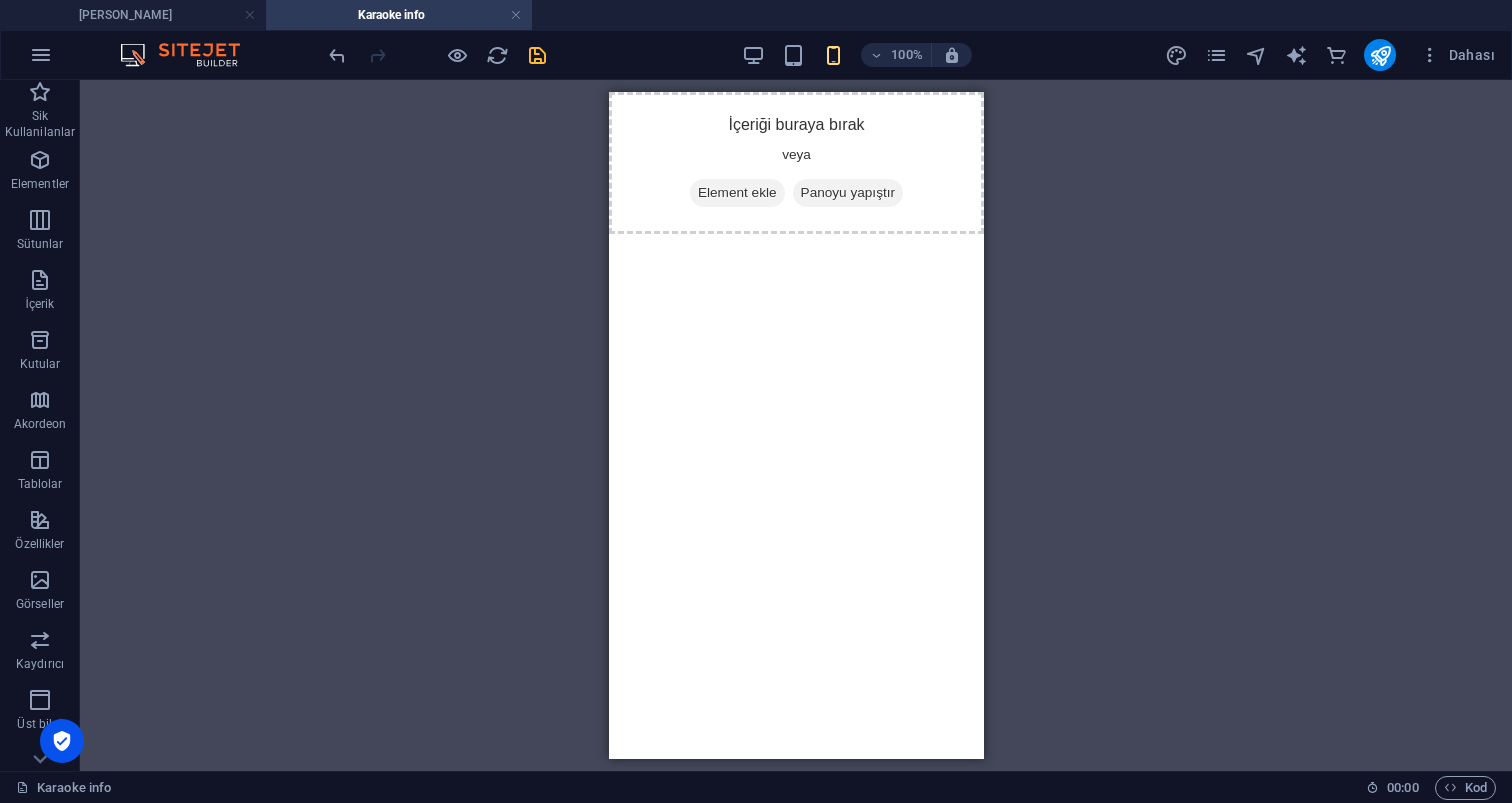click on "İçeriği buraya bırak veya  Element ekle  Panoyu yapıştır" at bounding box center [795, 163] 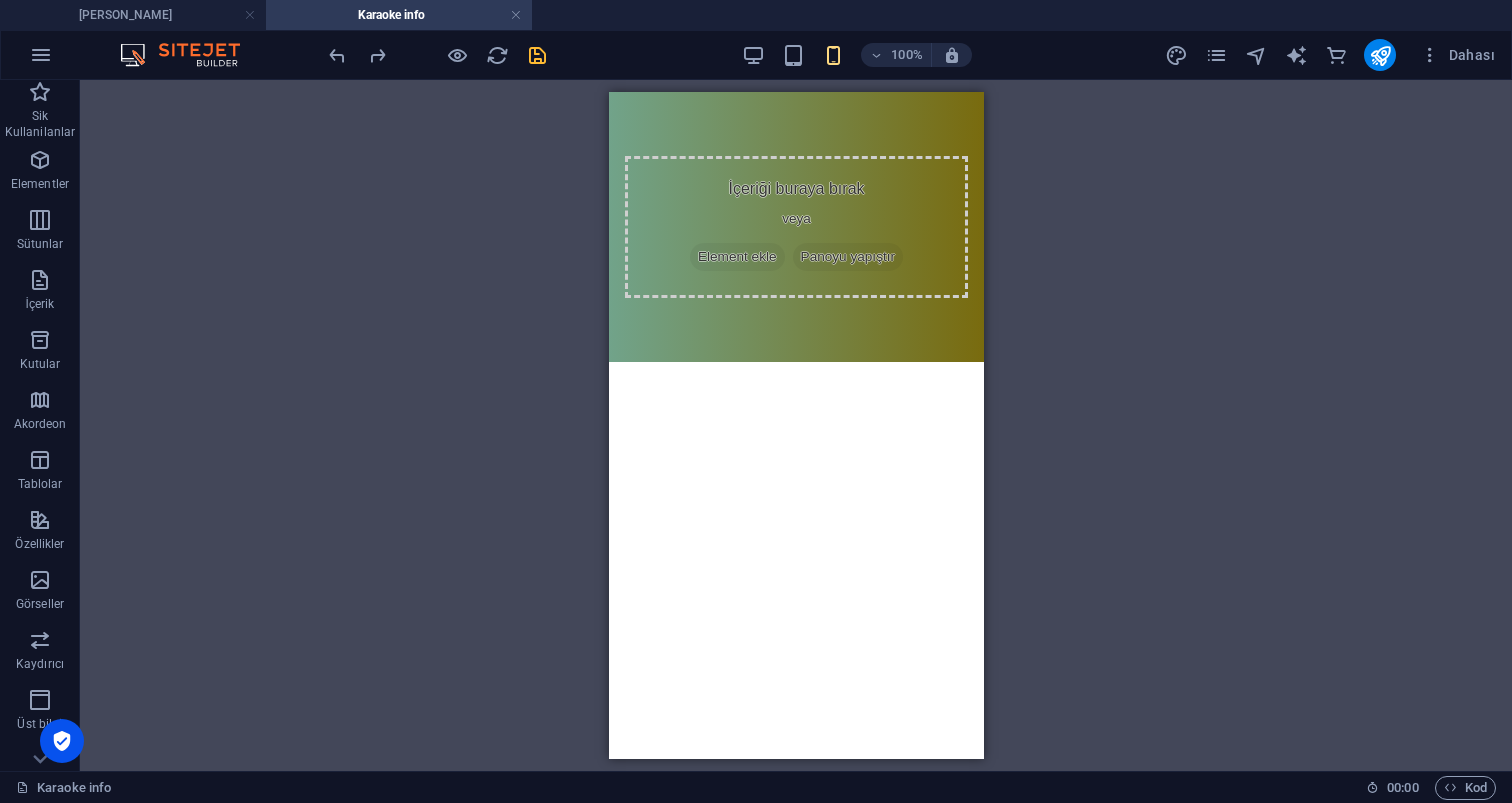 click on "Skip to main content
İçeriği buraya bırak veya  Element ekle  Panoyu yapıştır" at bounding box center [795, 227] 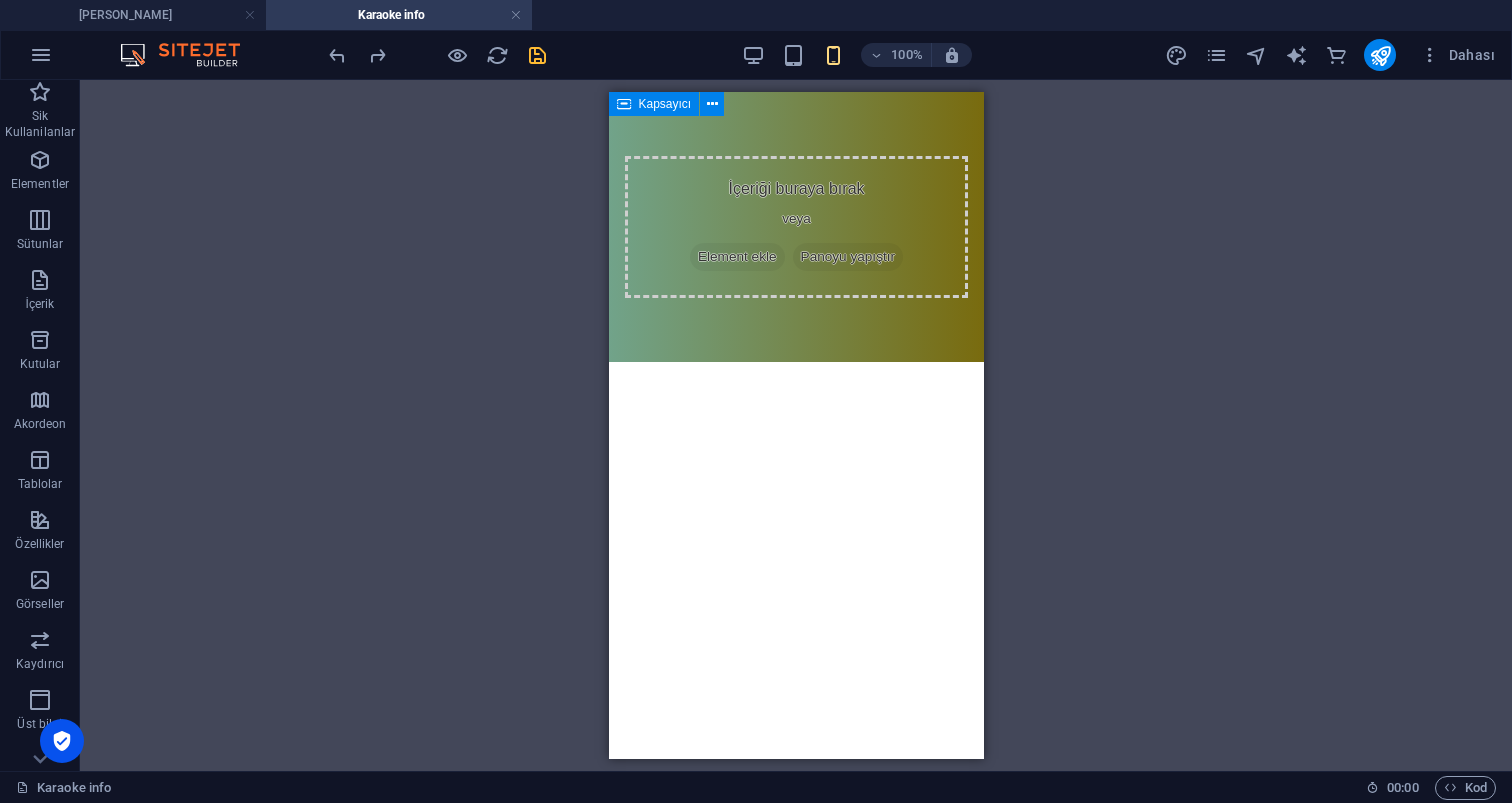 click on "İçeriği buraya bırak veya  Element ekle  Panoyu yapıştır" at bounding box center [795, 227] 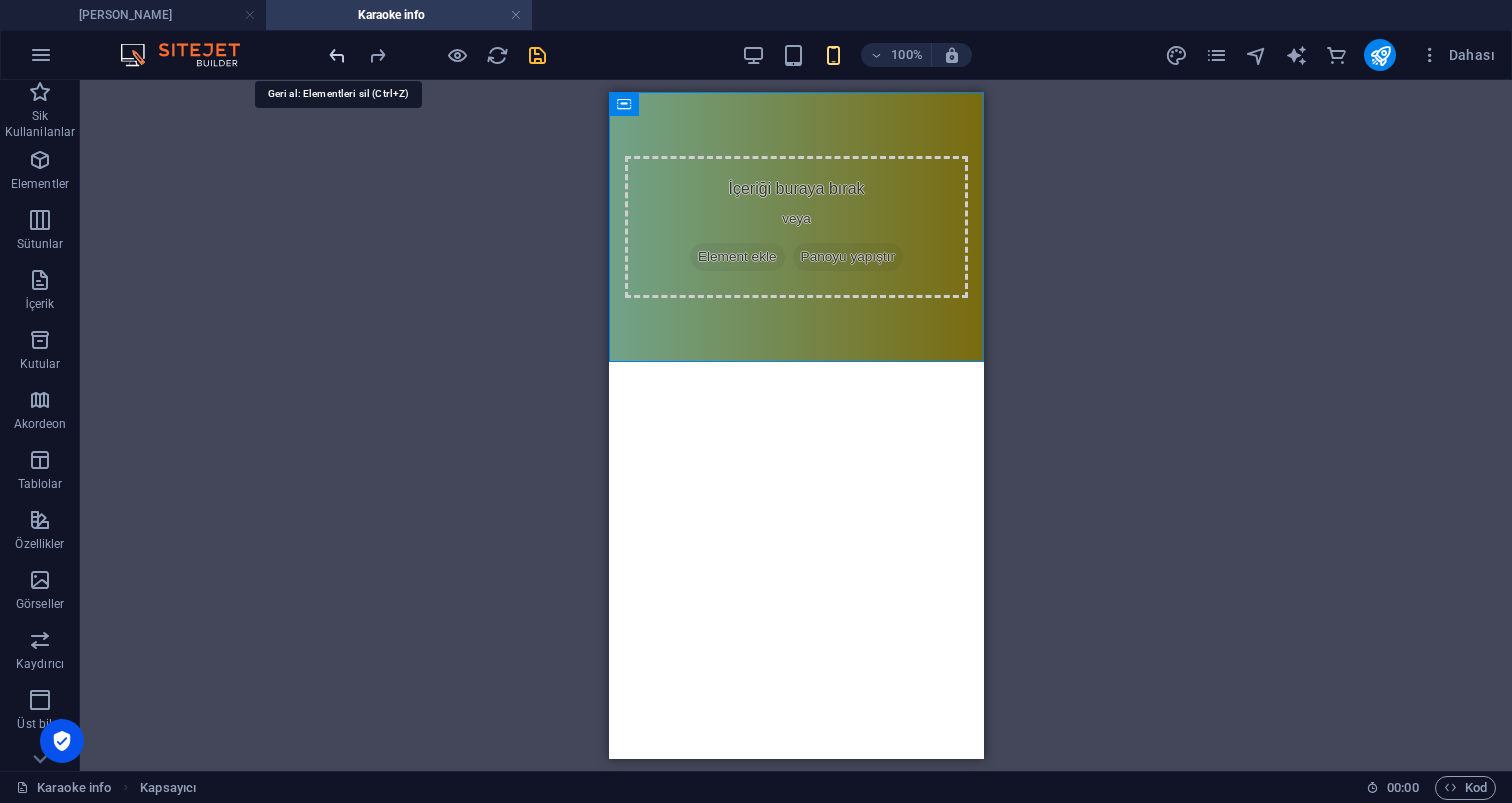 click at bounding box center [337, 55] 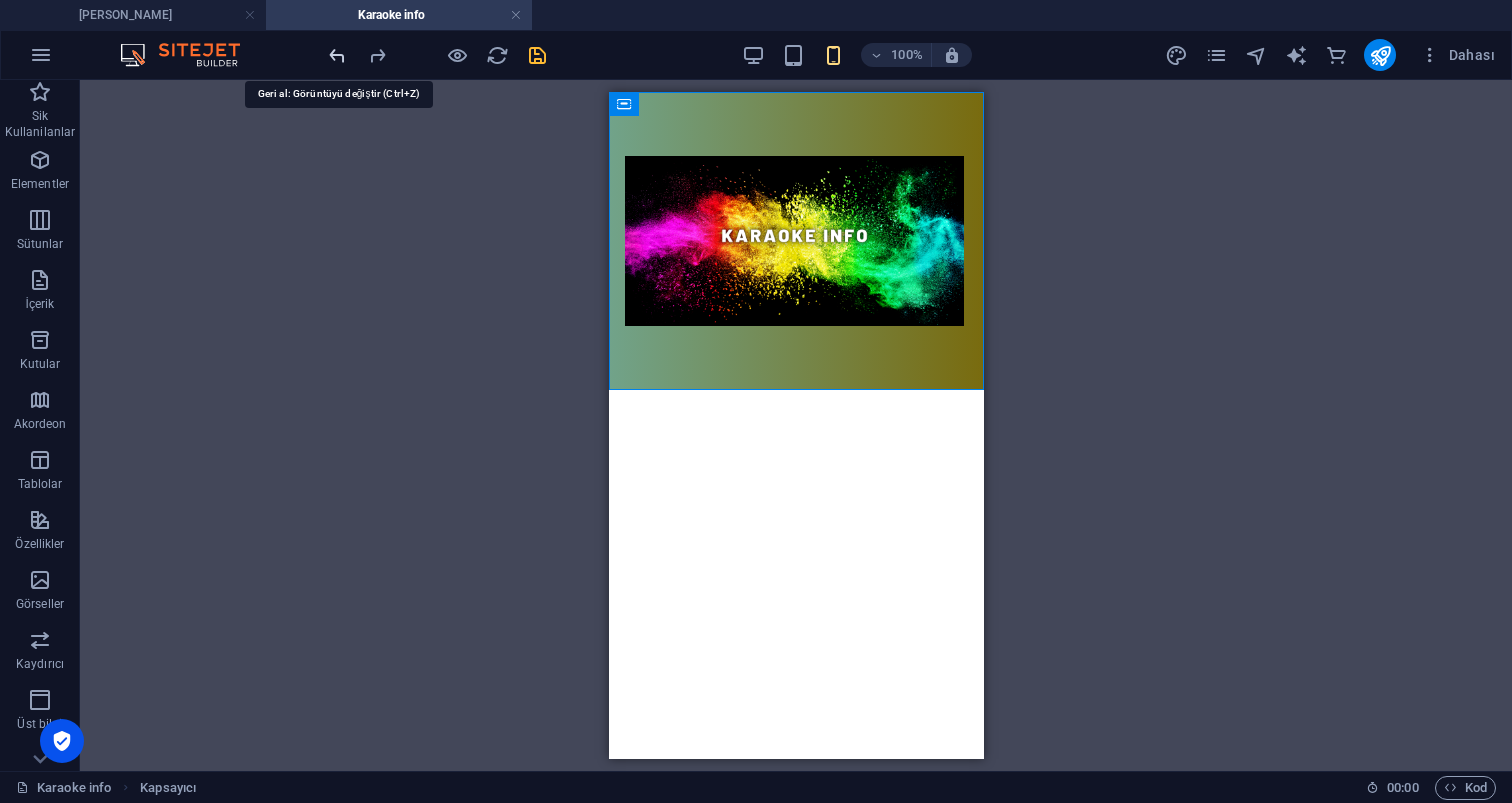 click at bounding box center (337, 55) 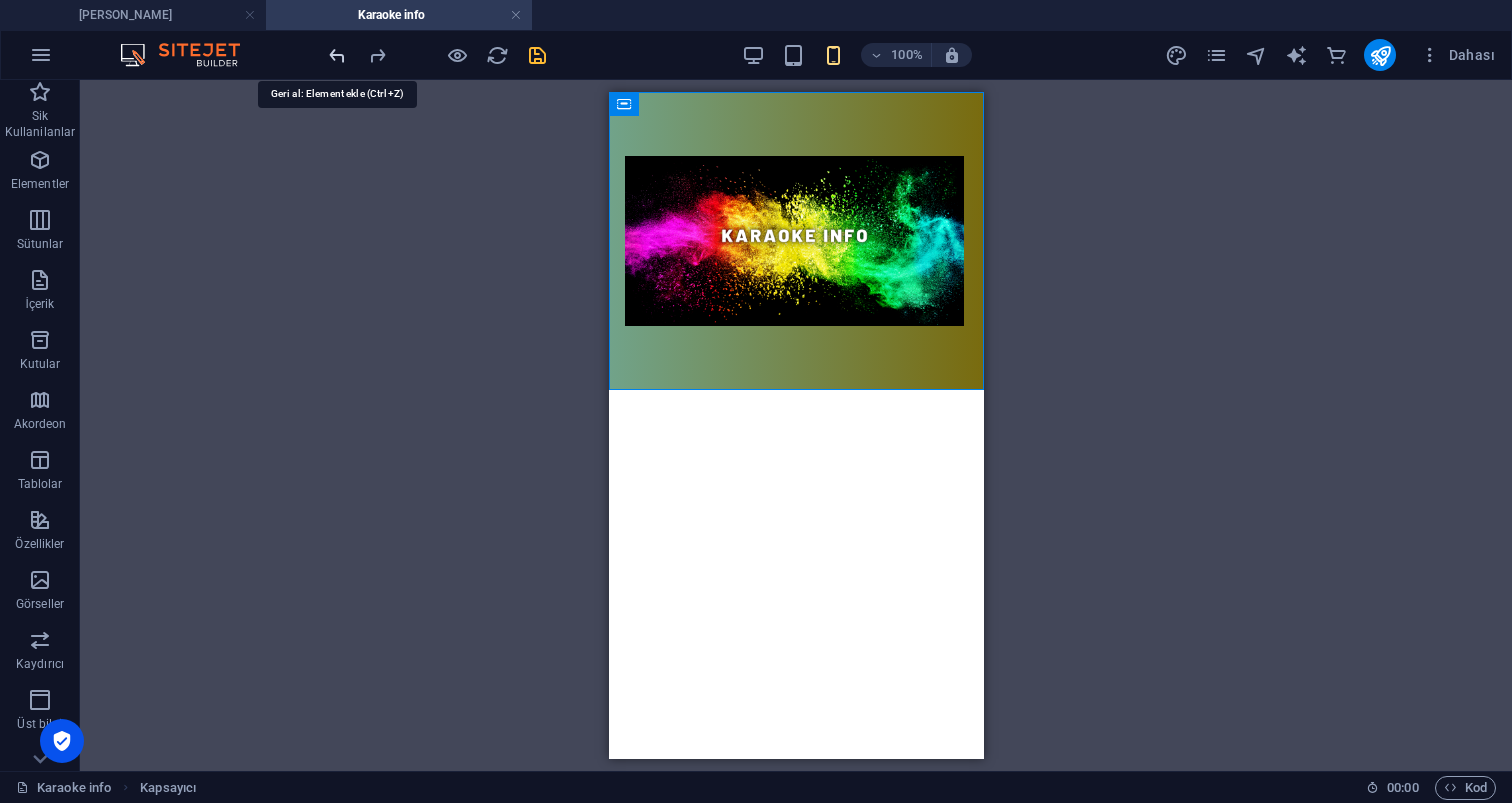 click at bounding box center (337, 55) 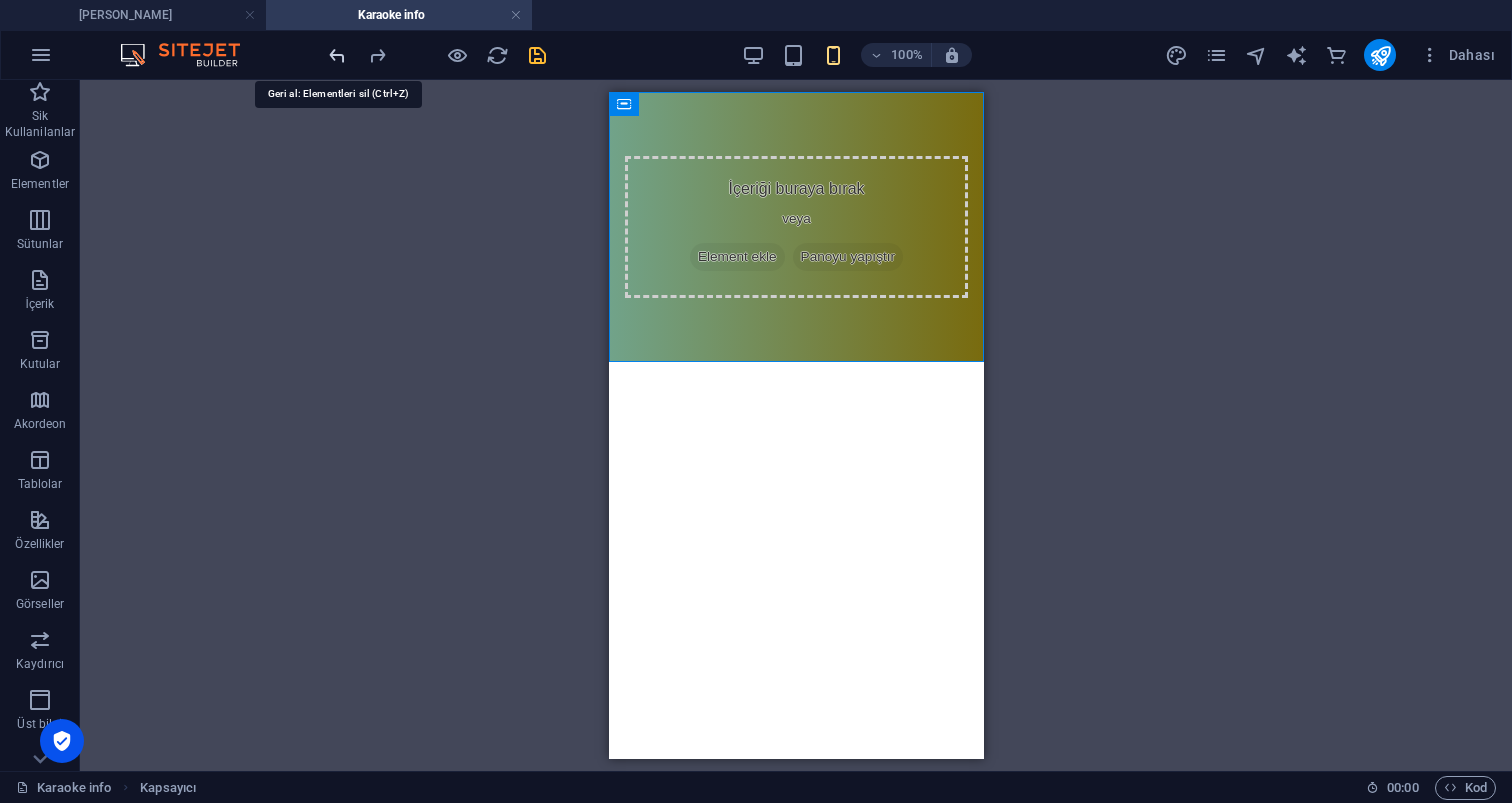 click at bounding box center [337, 55] 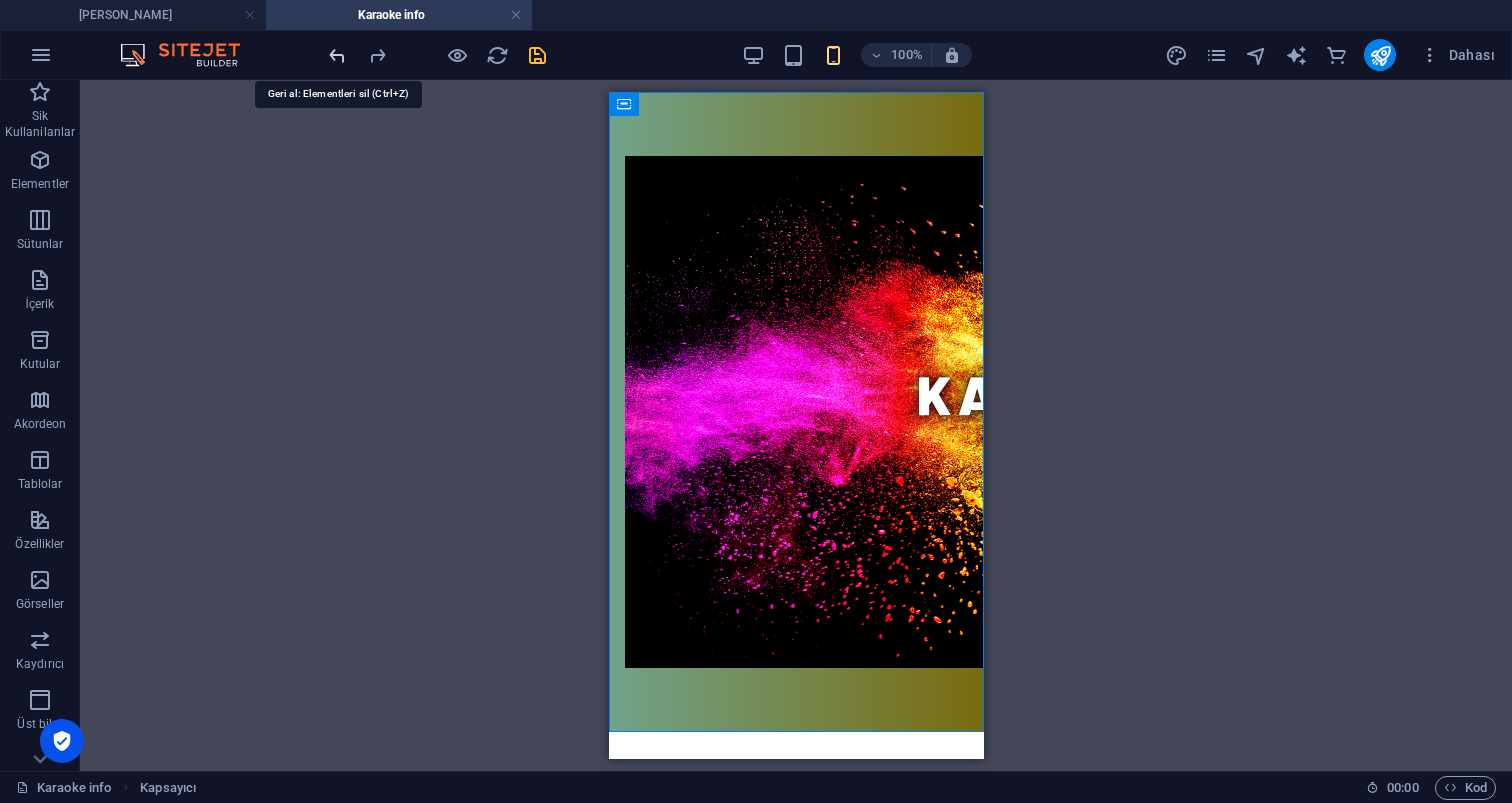 click at bounding box center (337, 55) 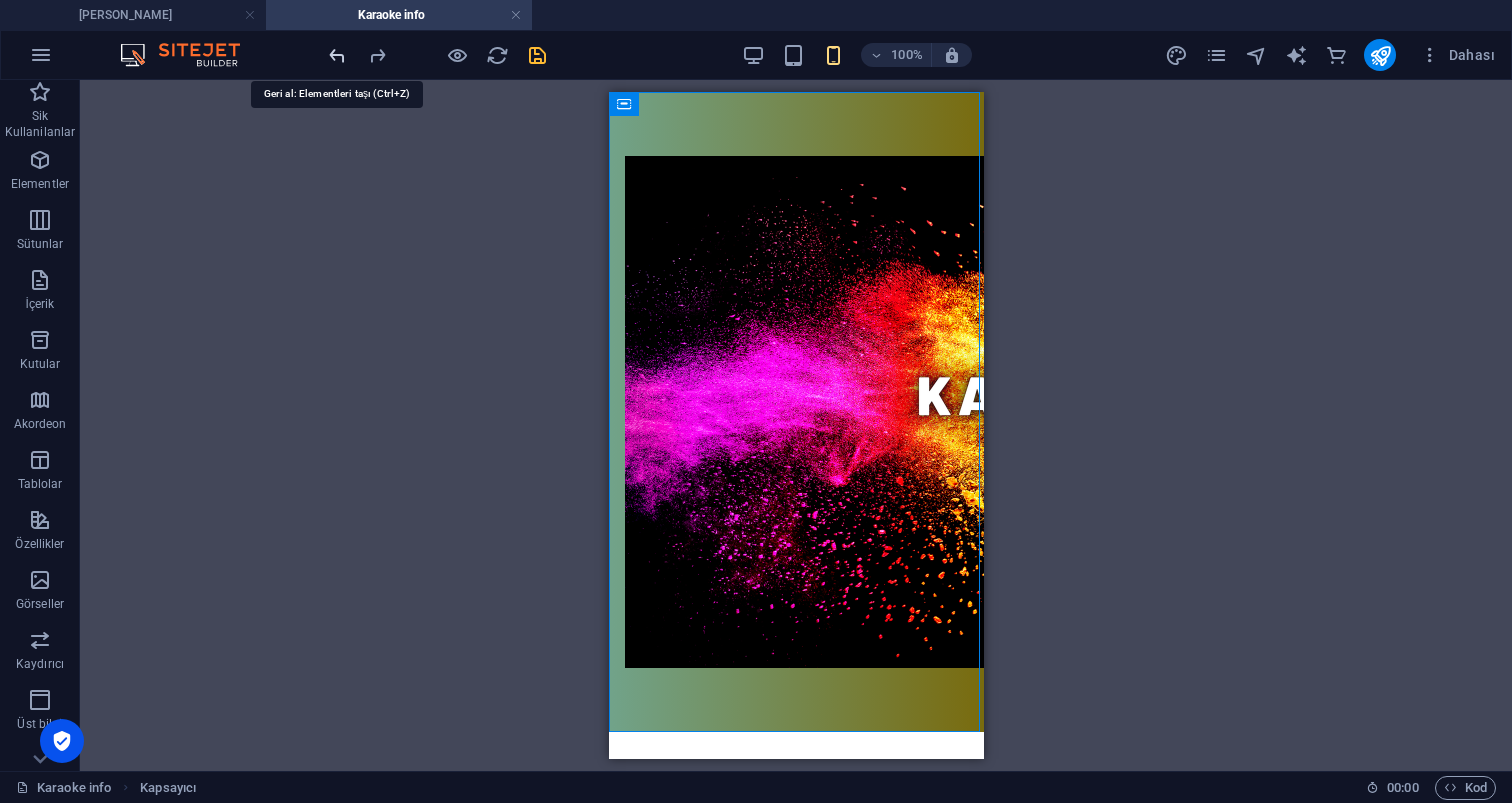click at bounding box center [337, 55] 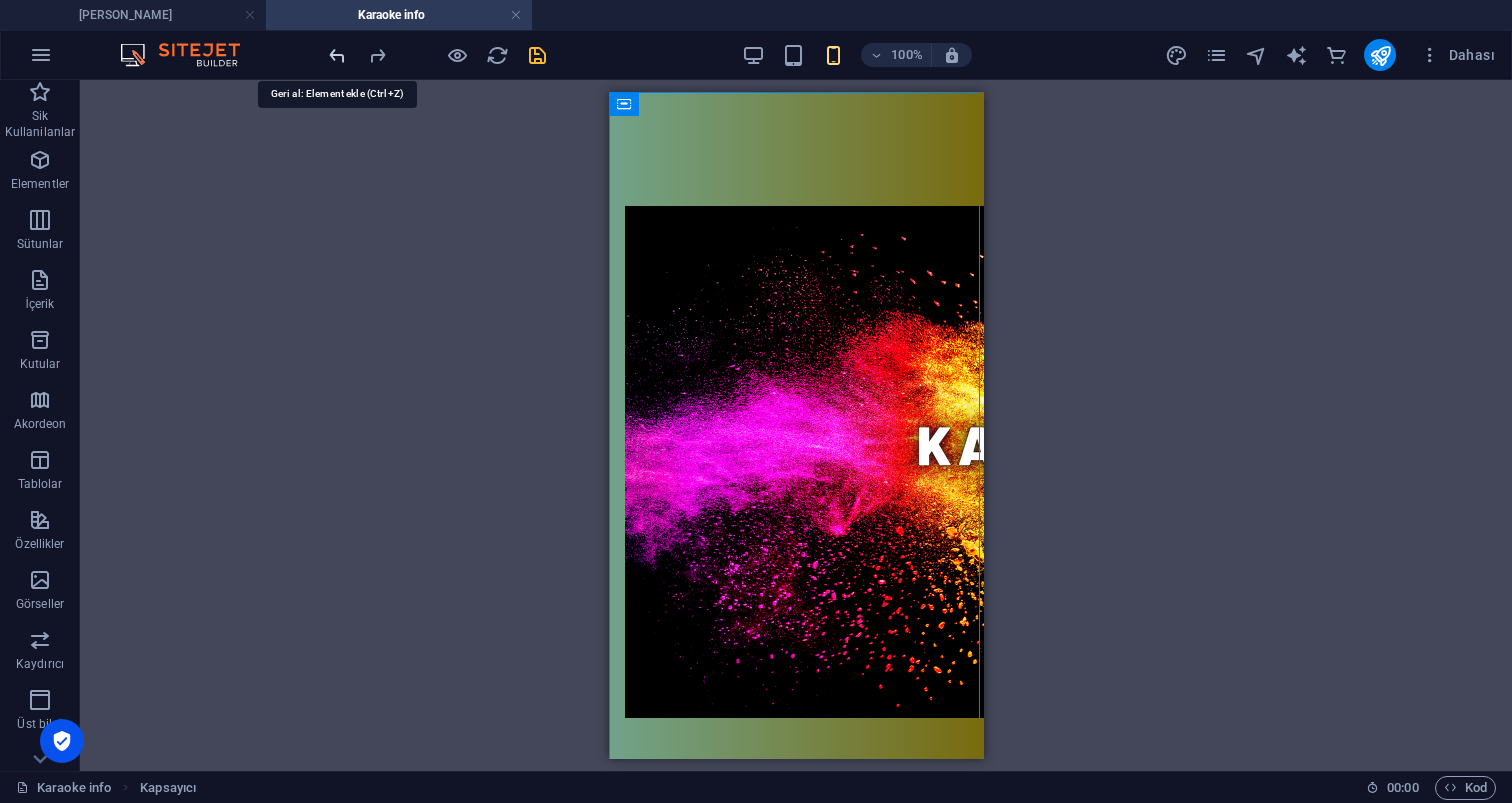 click at bounding box center [337, 55] 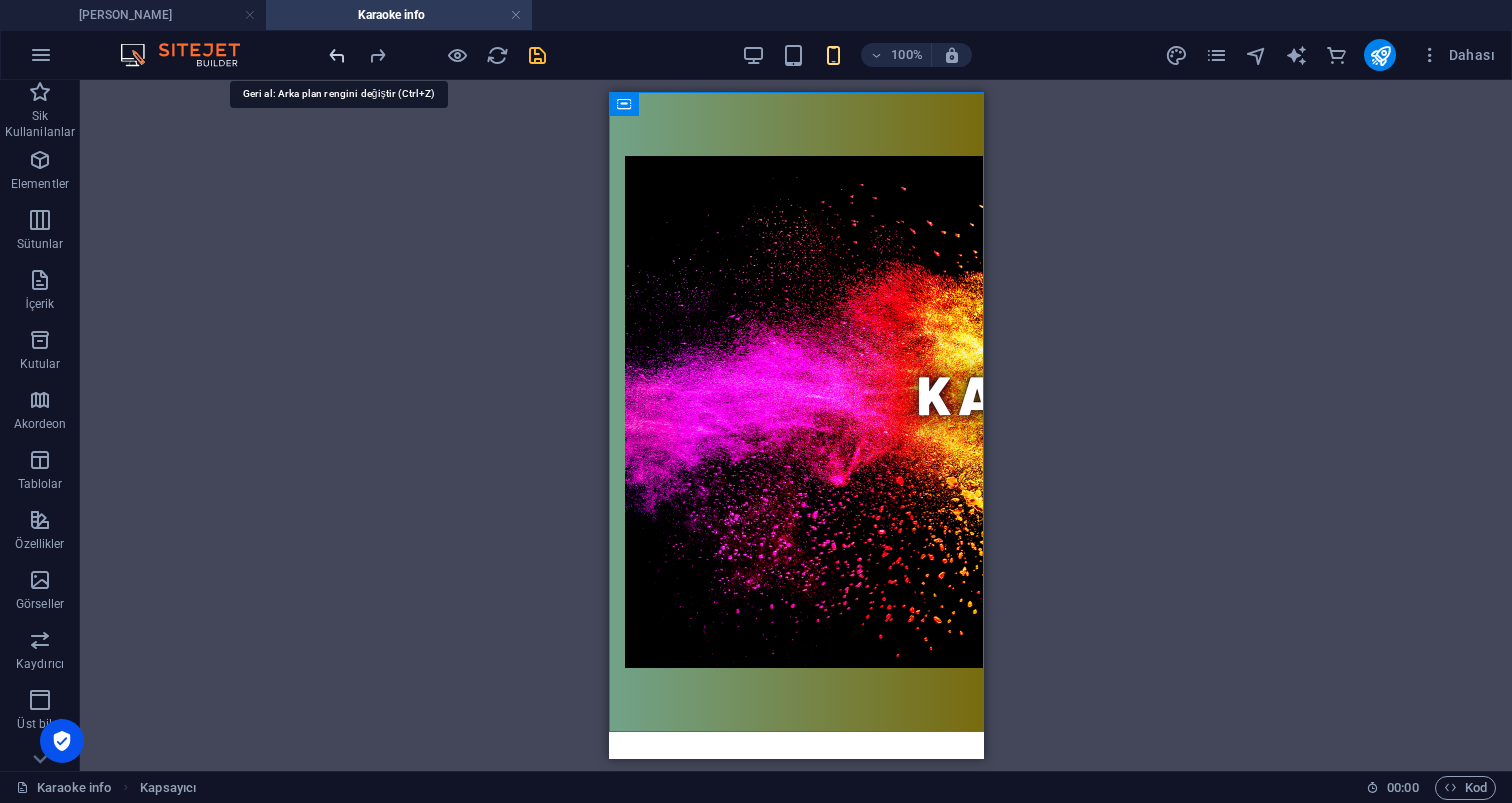 click at bounding box center (337, 55) 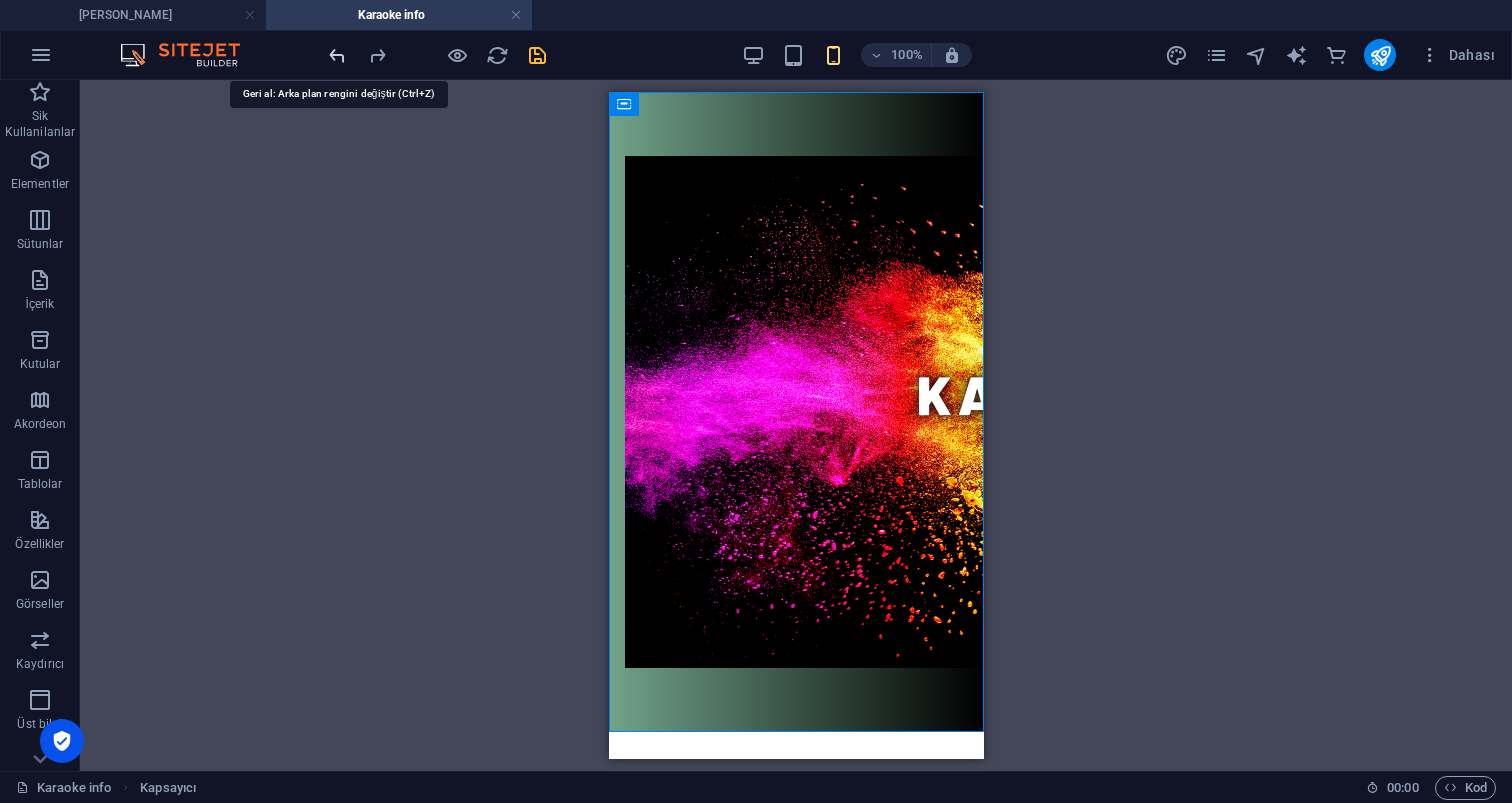 click at bounding box center (337, 55) 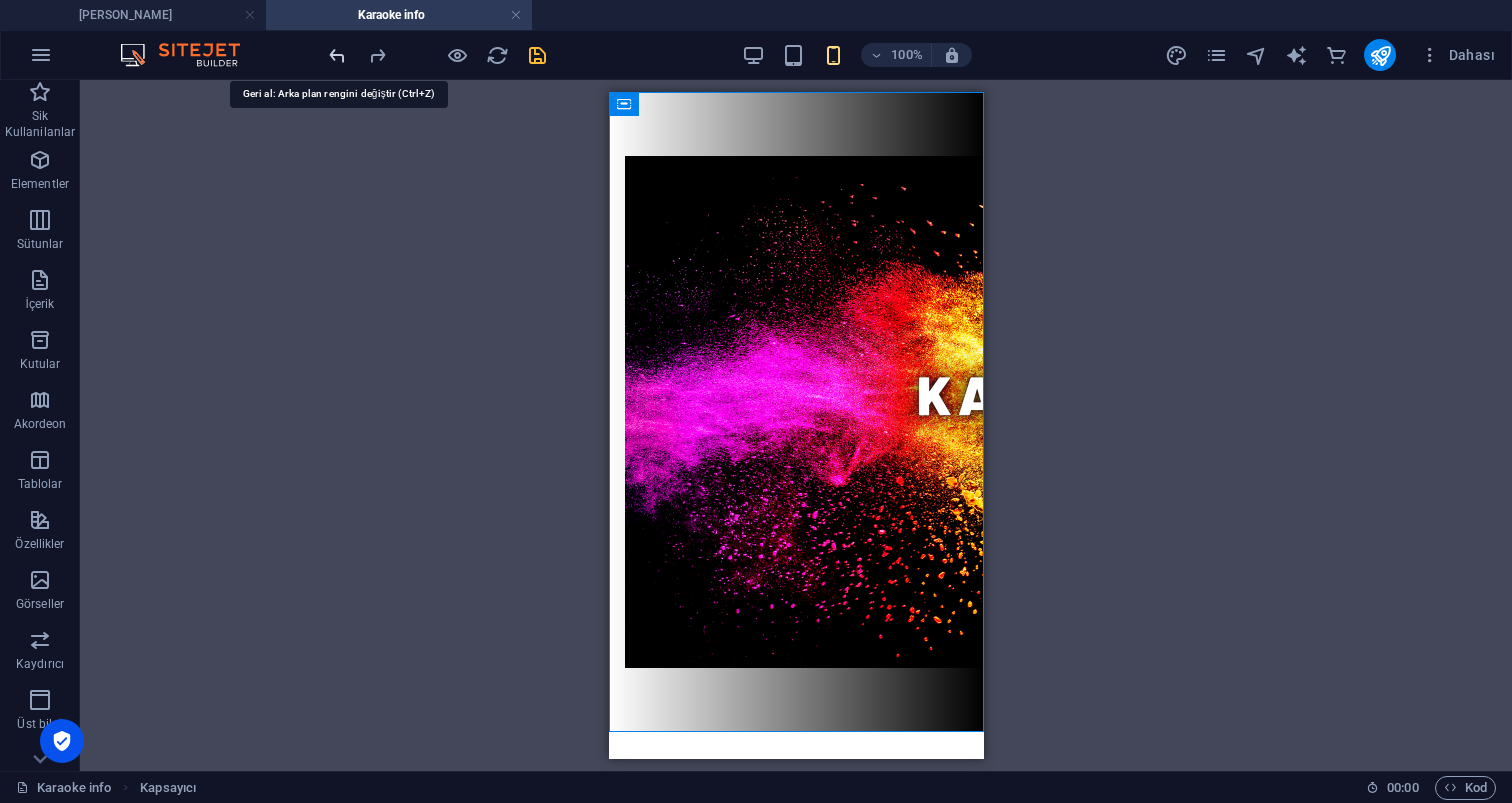 click at bounding box center [337, 55] 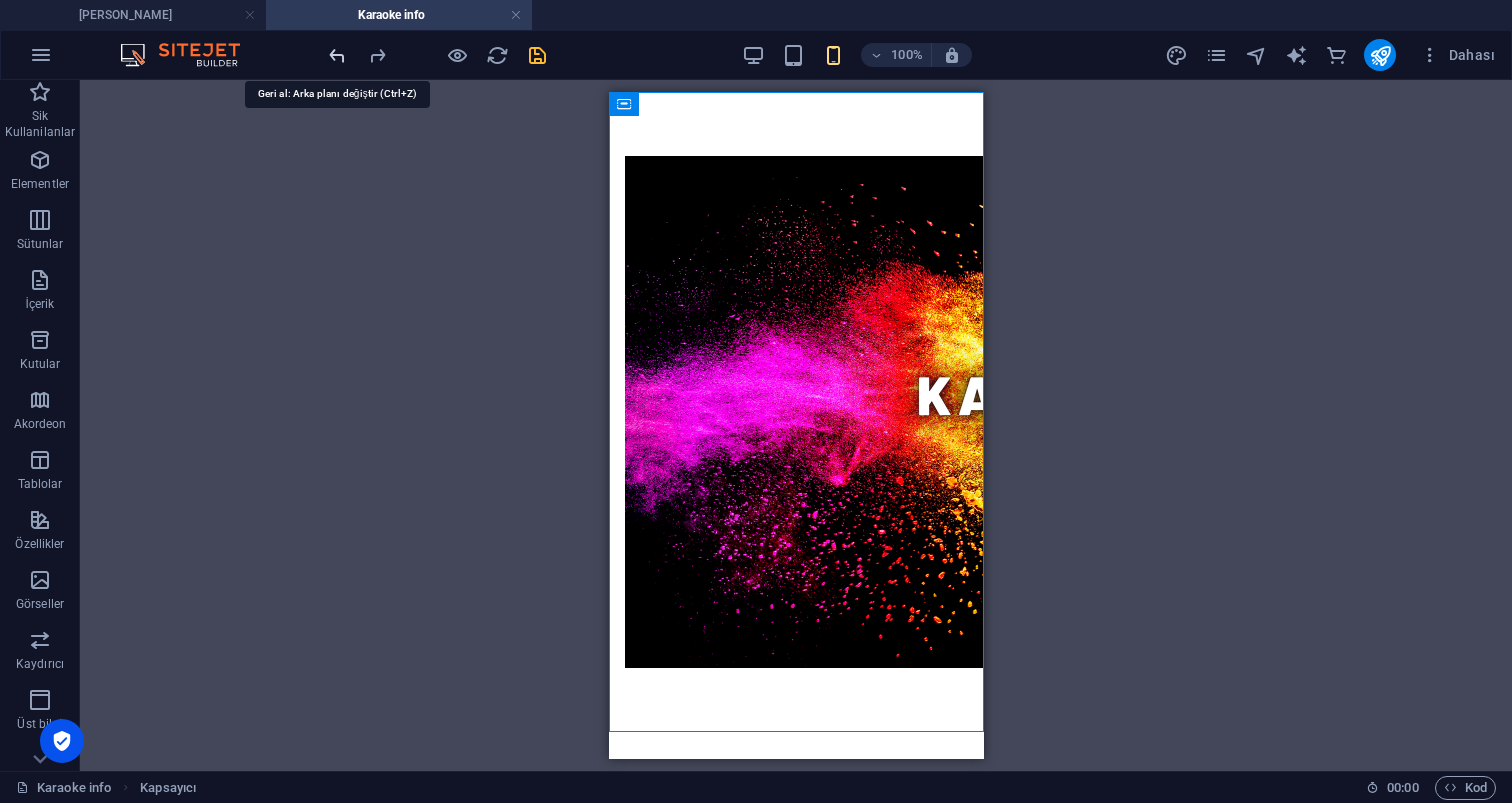 click at bounding box center [337, 55] 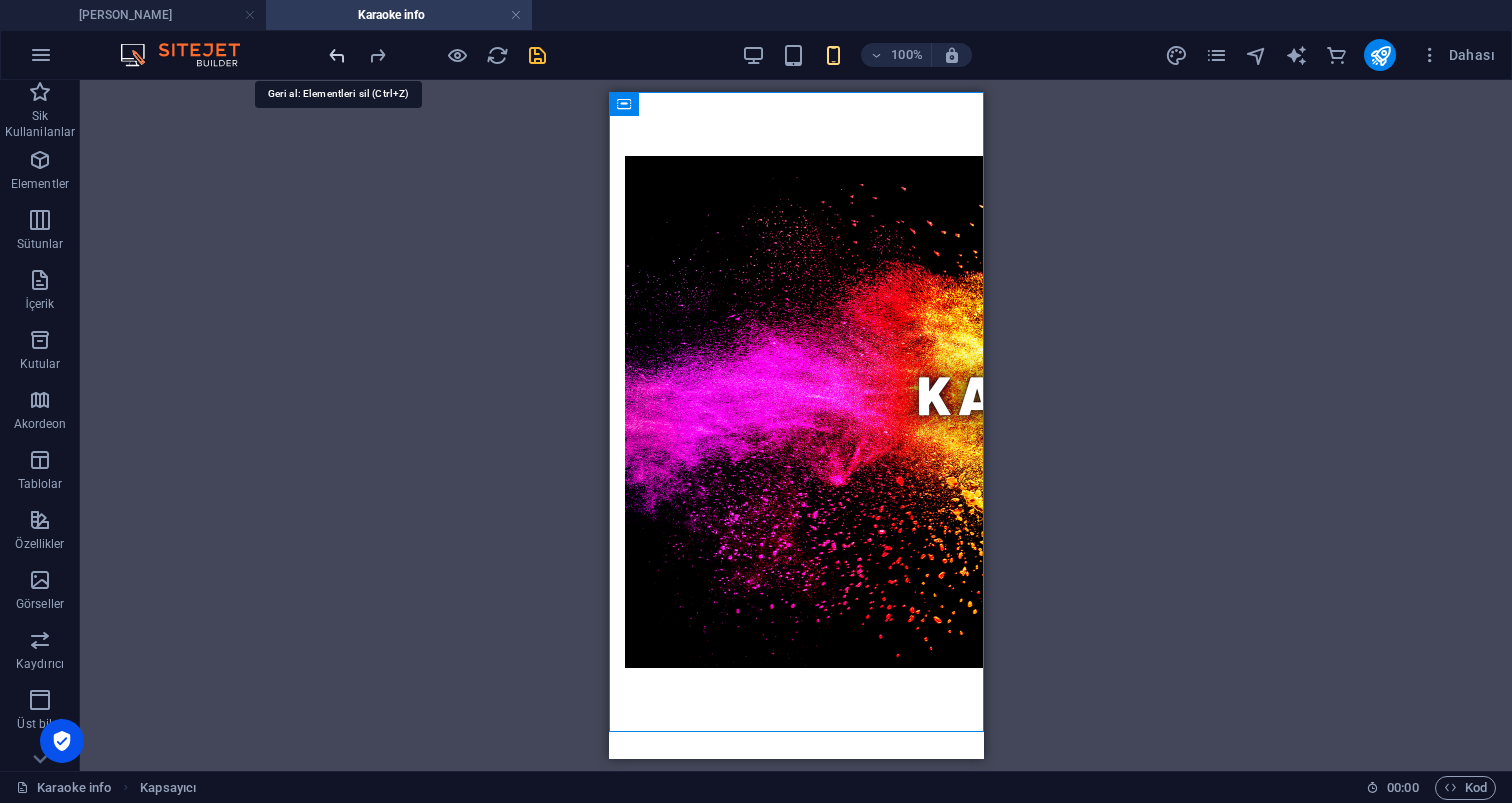 click at bounding box center [337, 55] 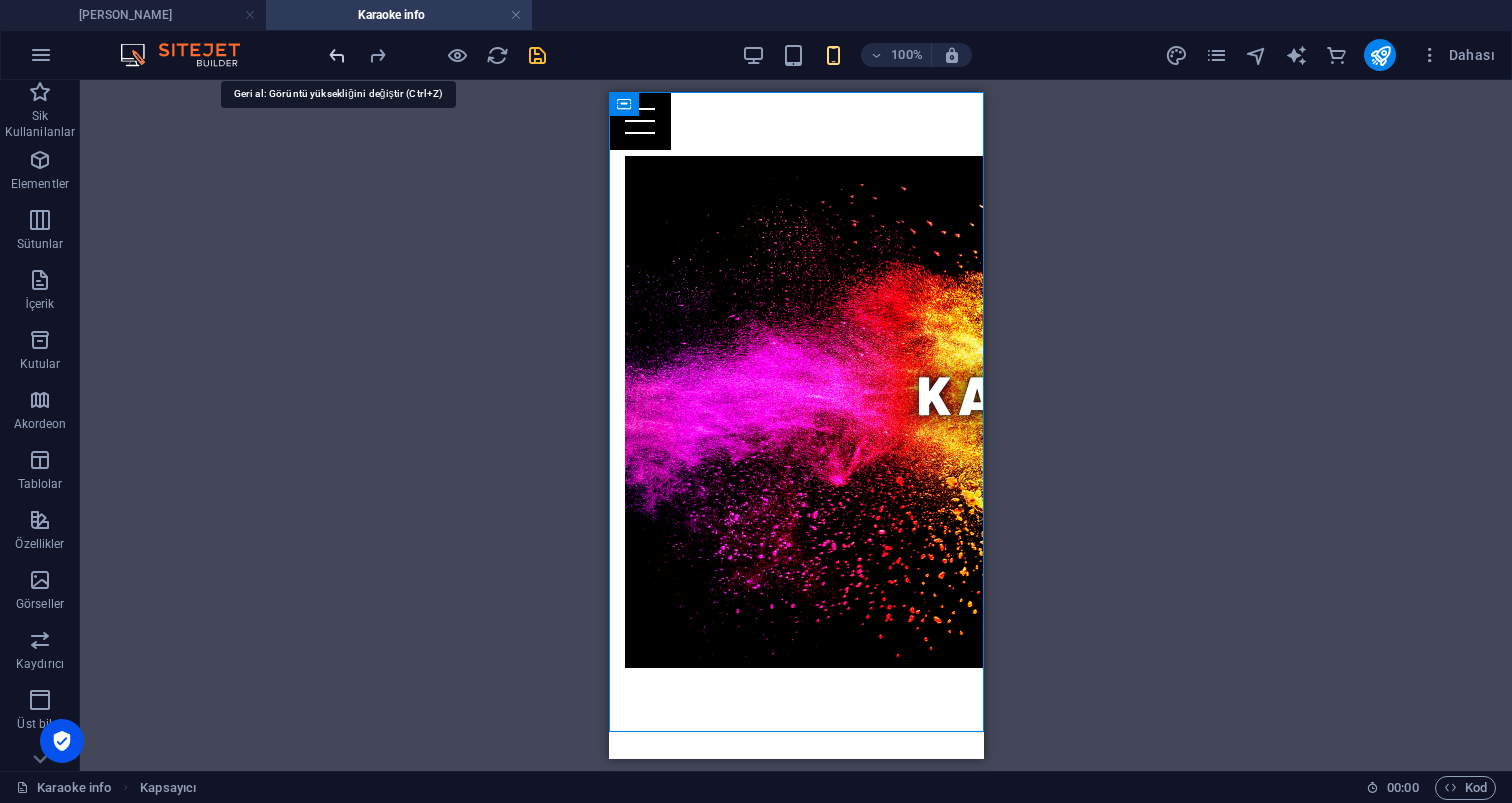 click at bounding box center [337, 55] 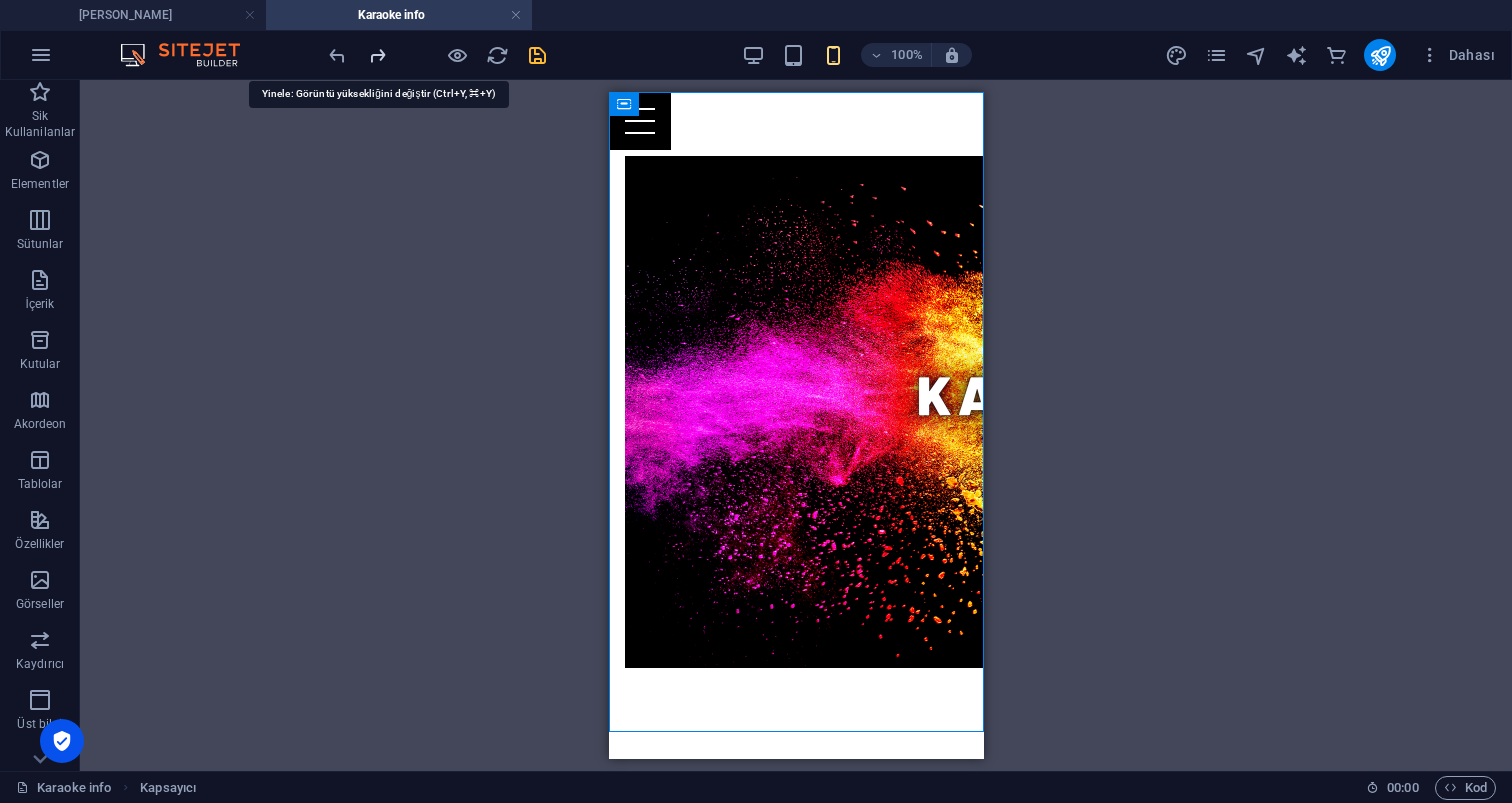 click at bounding box center [377, 55] 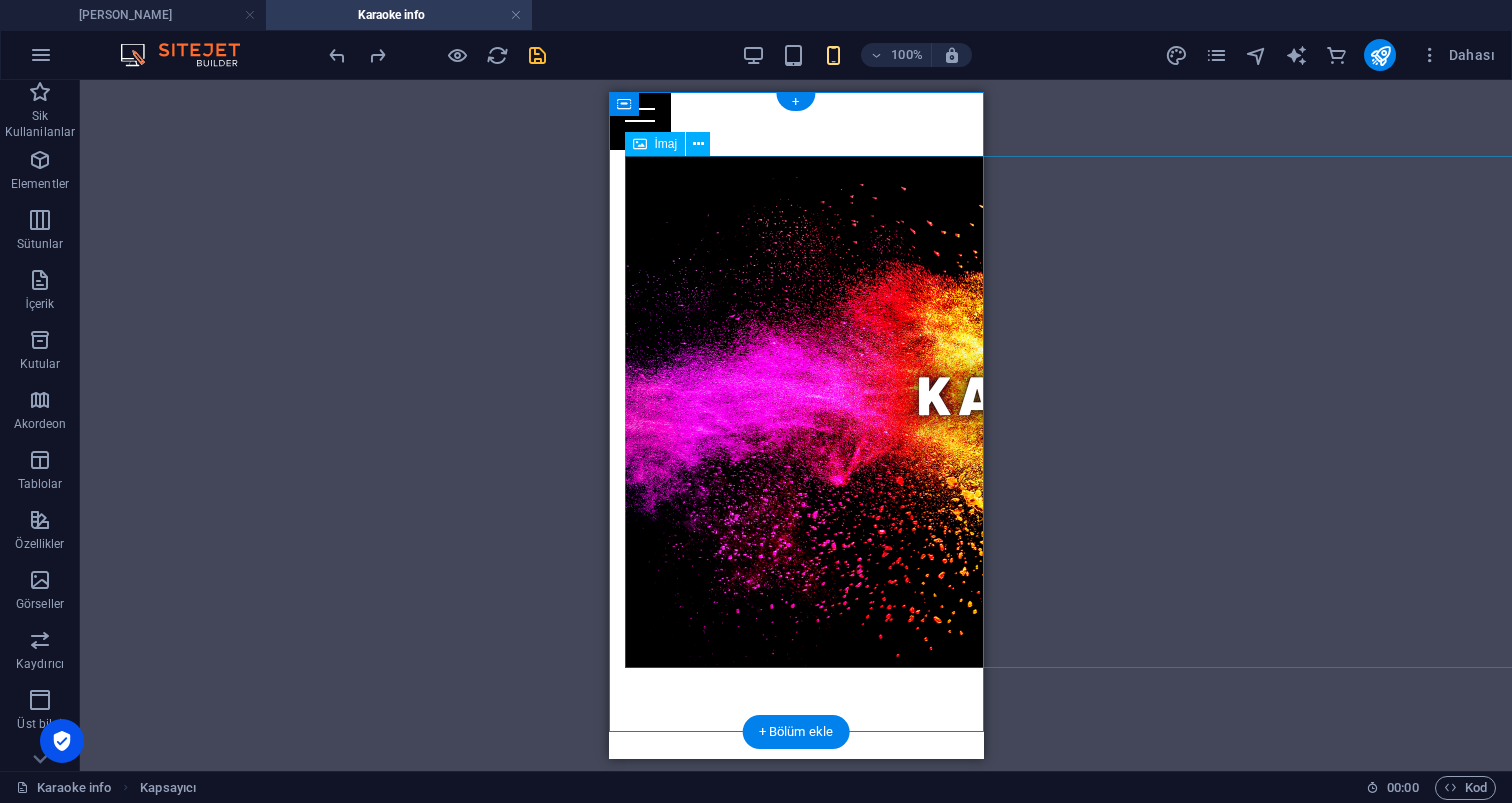 click at bounding box center (795, 412) 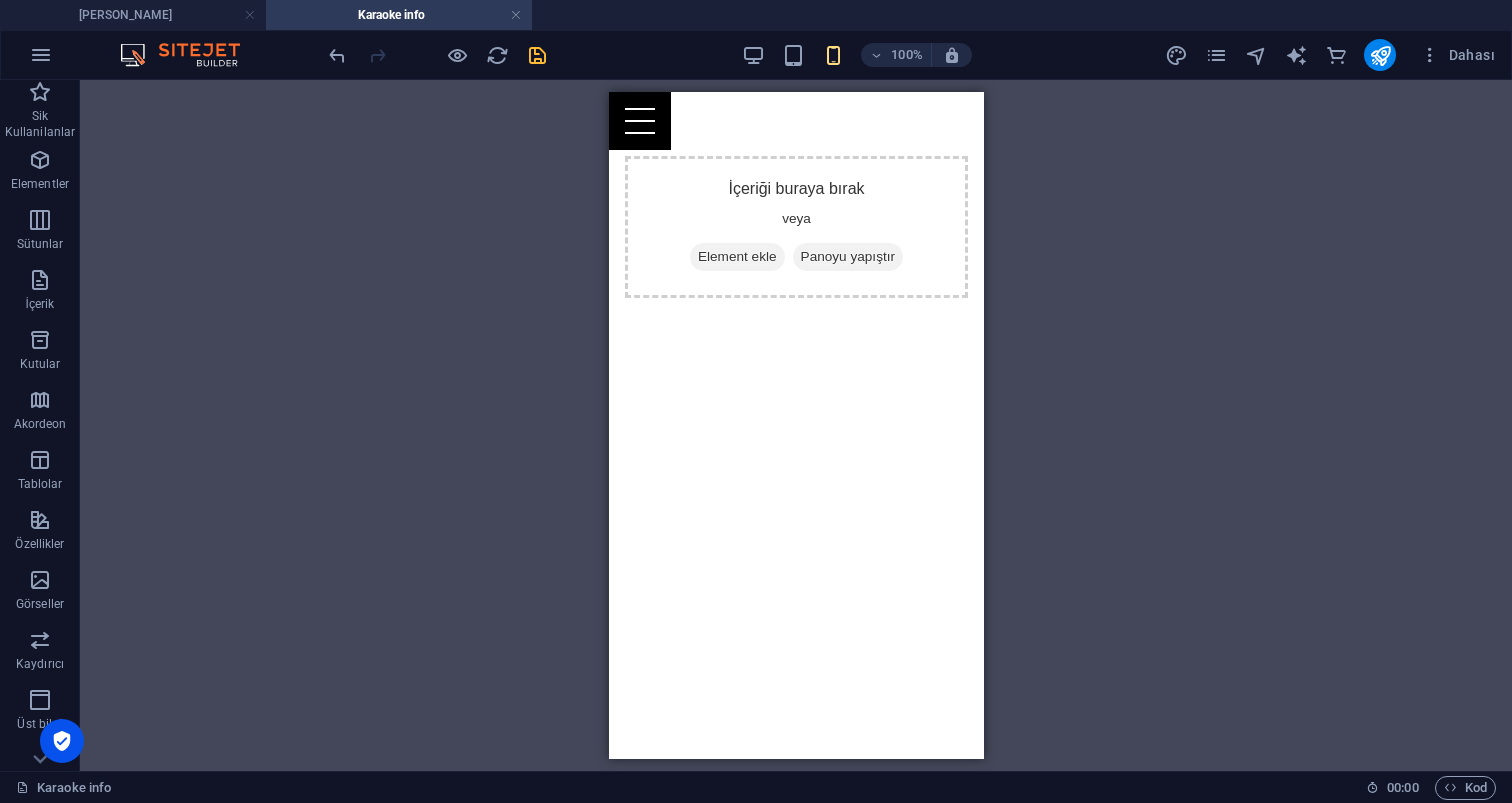 click on "Skip to main content
Ana Sayfa Hizmetler Galeri iLETİŞİM
İçeriği buraya bırak veya  Element ekle  Panoyu yapıştır" at bounding box center (795, 227) 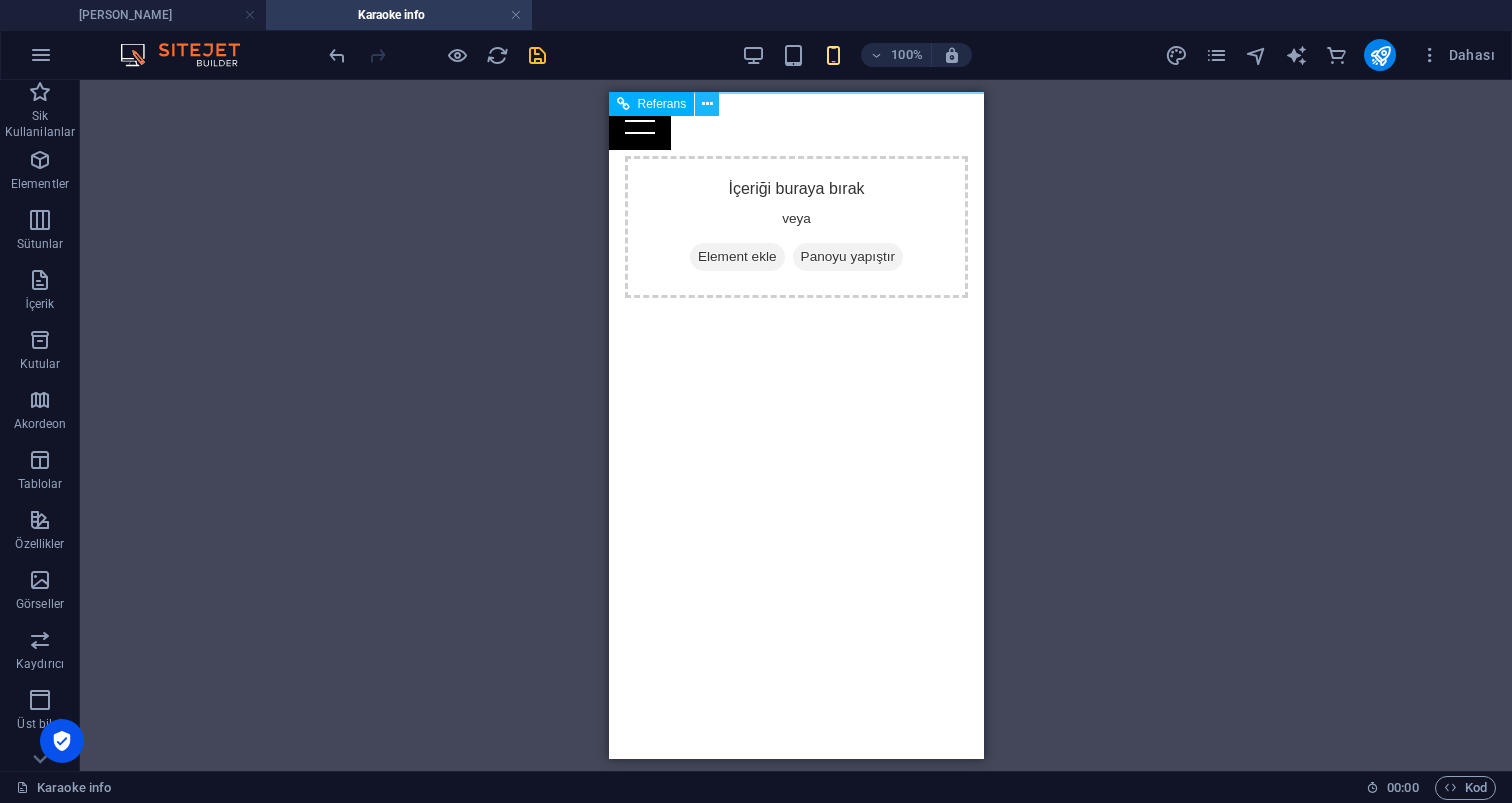 click at bounding box center [707, 104] 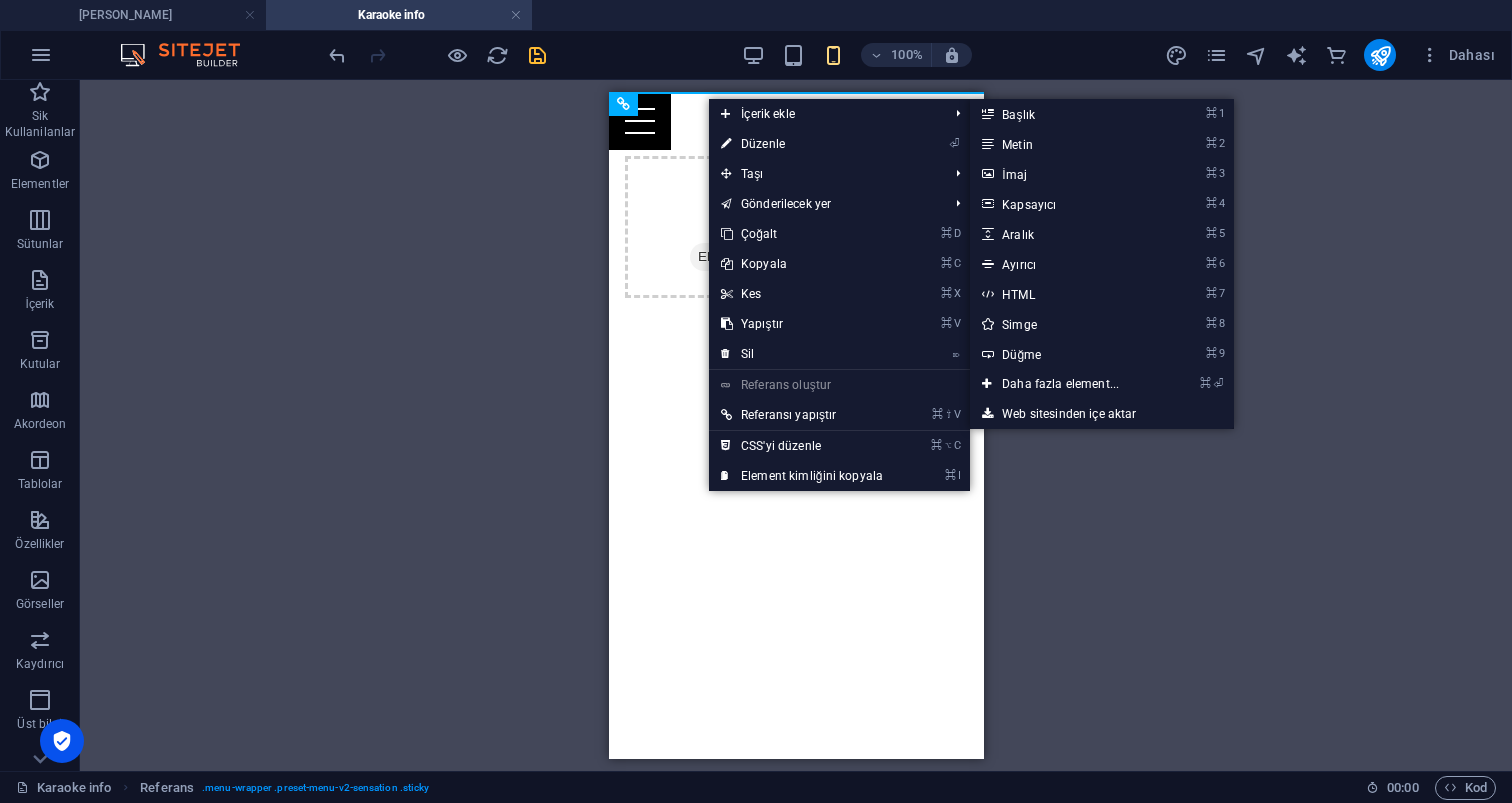 click on "Mevcut içeriği değiştirmek için buraya sürükleyin. Yeni bir element oluşturmak istiyorsanız “Ctrl” tuşuna basın.
İmaj   Kapsayıcı   Referans   İmaj   İmaj   Kapsayıcı   Yer Tutucu   İmaj   Aralık   İmaj   Yer Tutucu" at bounding box center (796, 425) 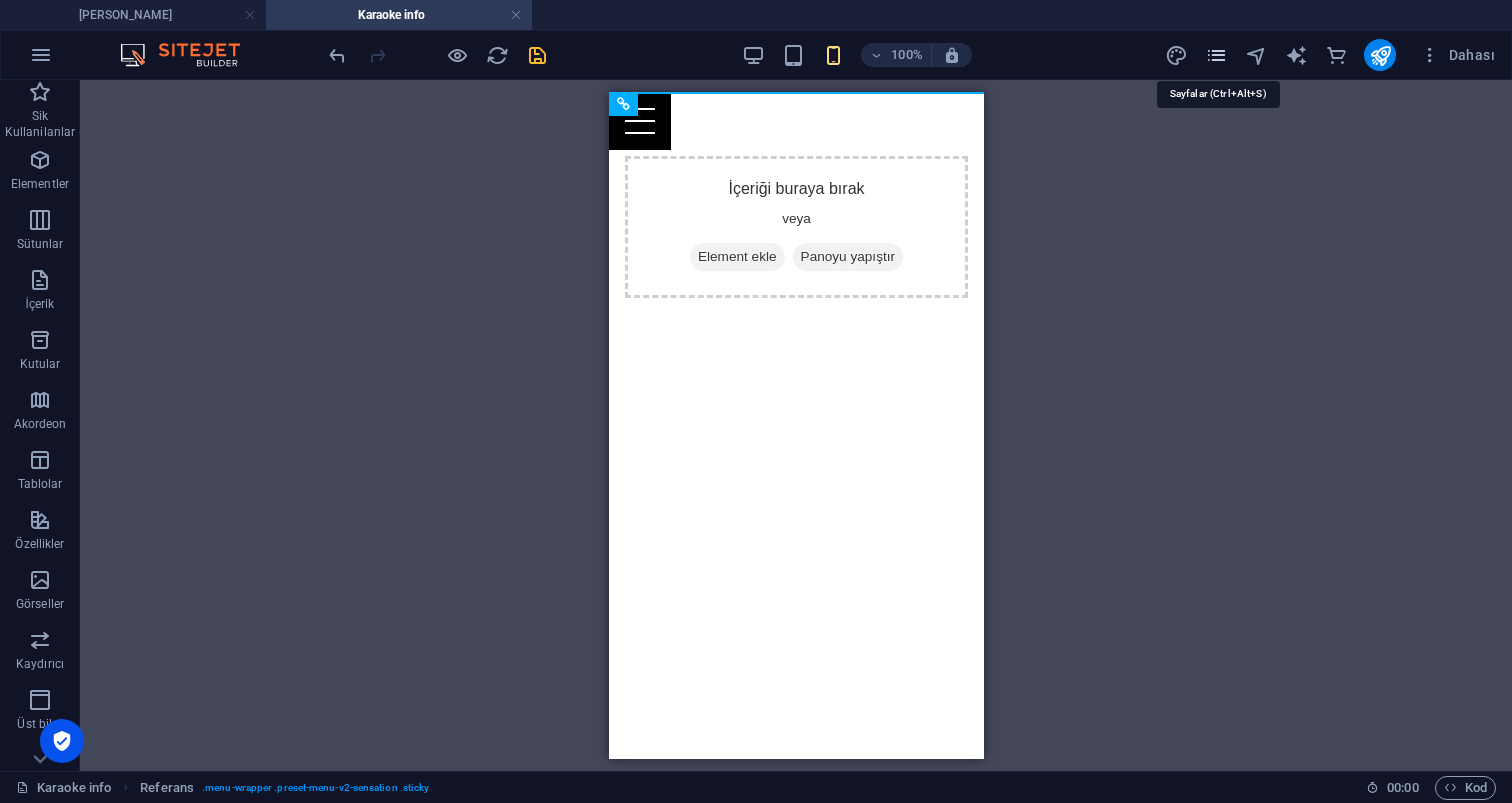 click at bounding box center (1216, 55) 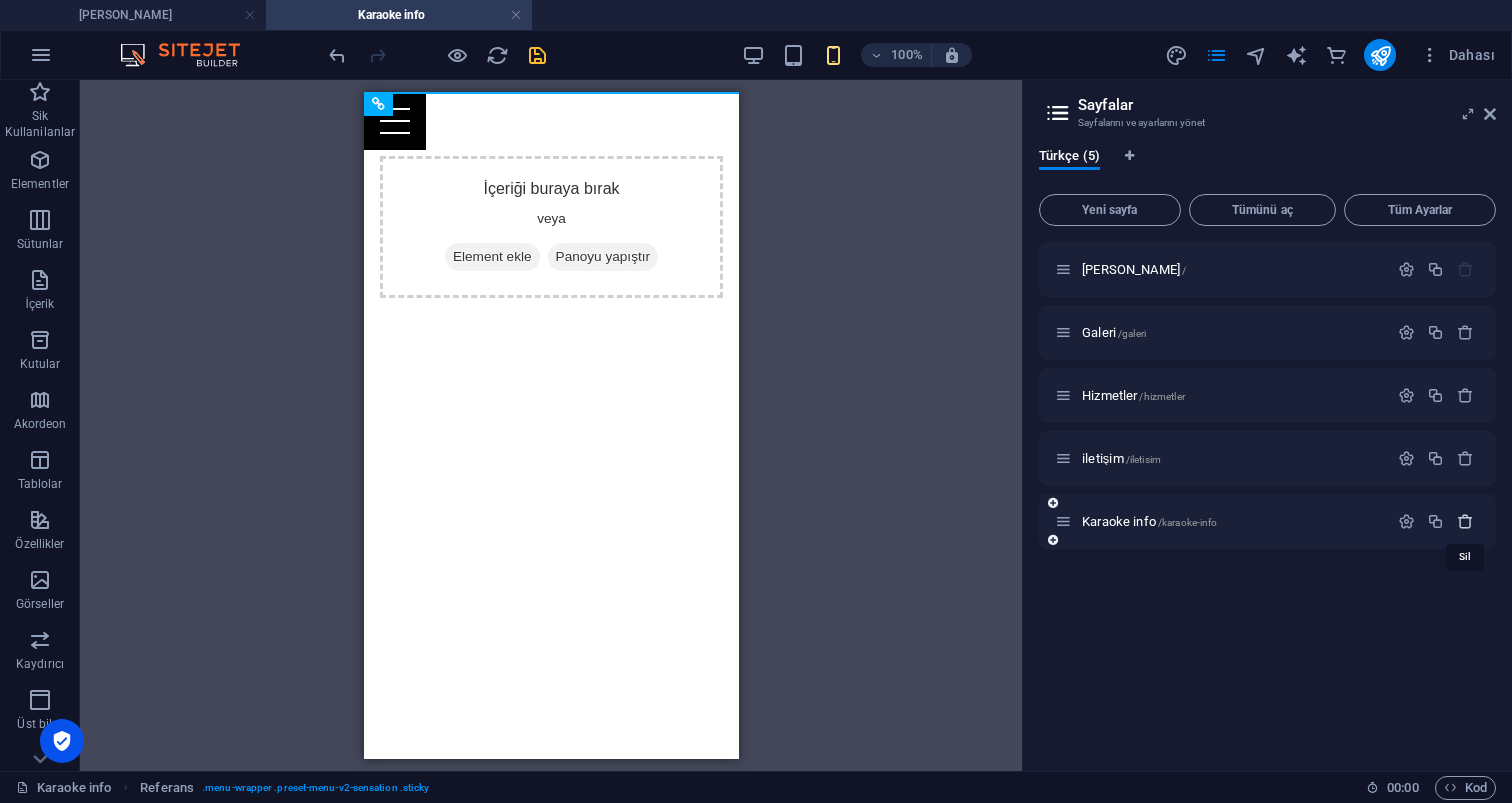 click at bounding box center [1465, 521] 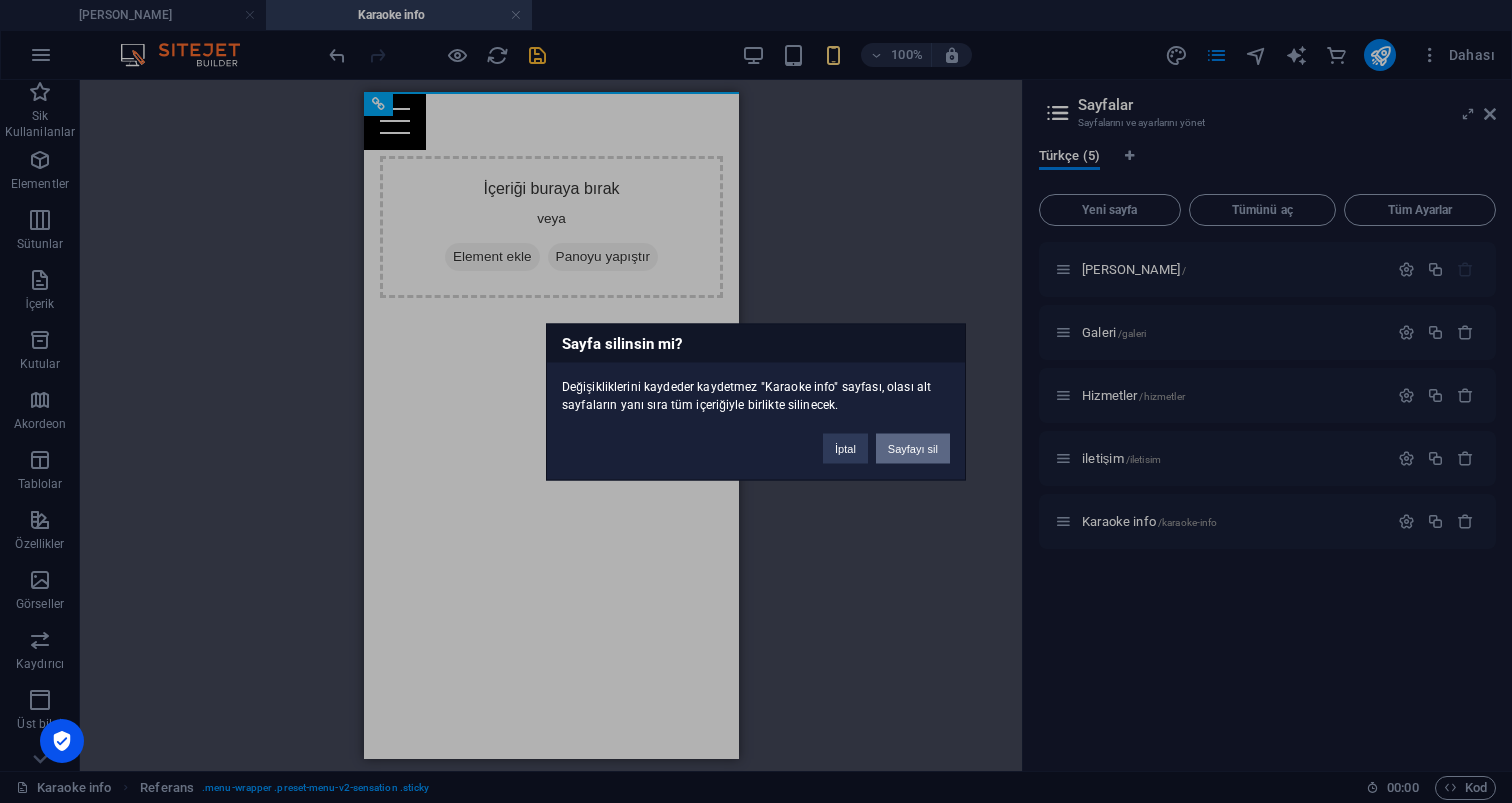 click on "Sayfayı sil" at bounding box center (913, 448) 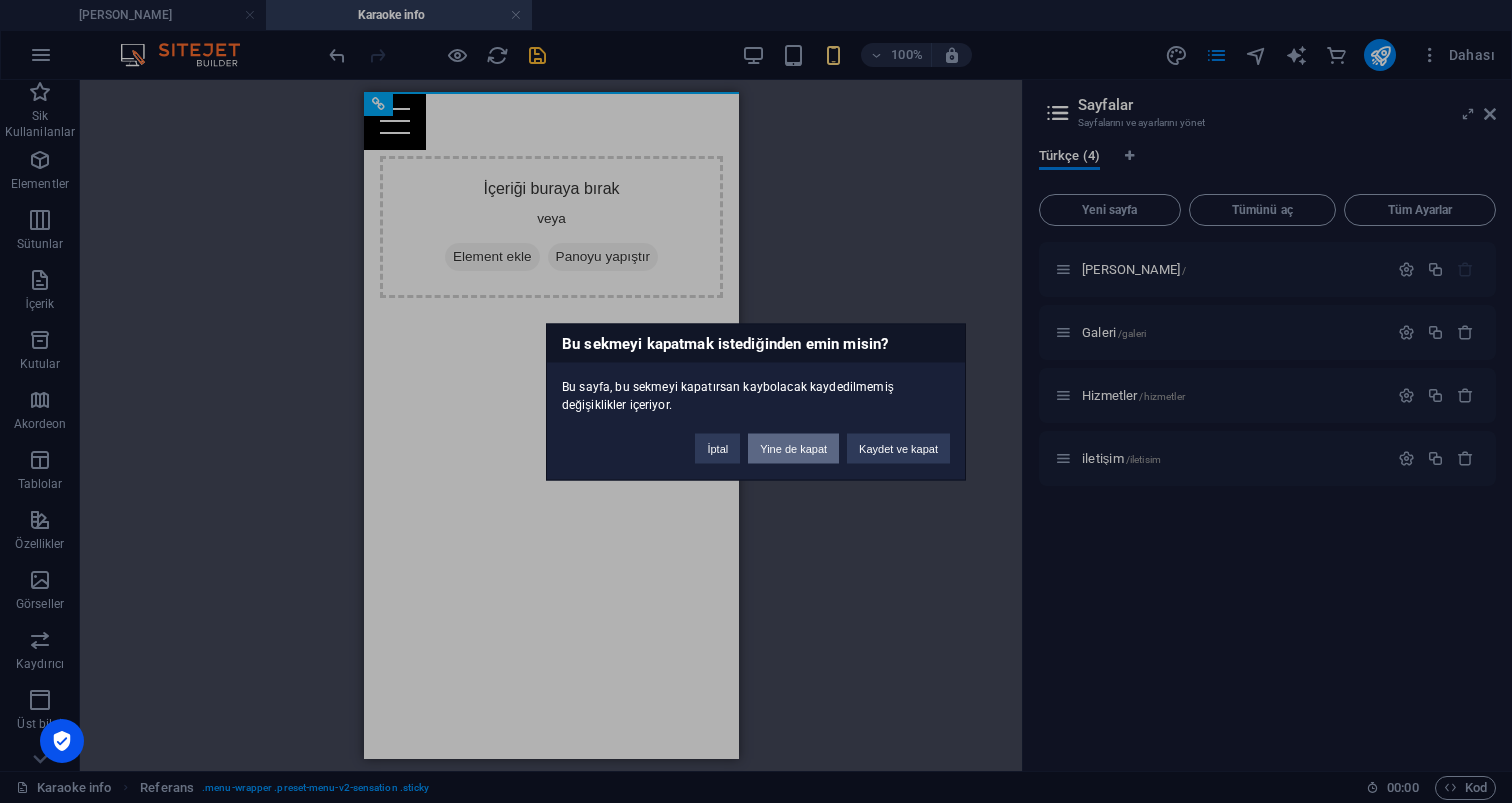 click on "Yine de kapat" at bounding box center [793, 448] 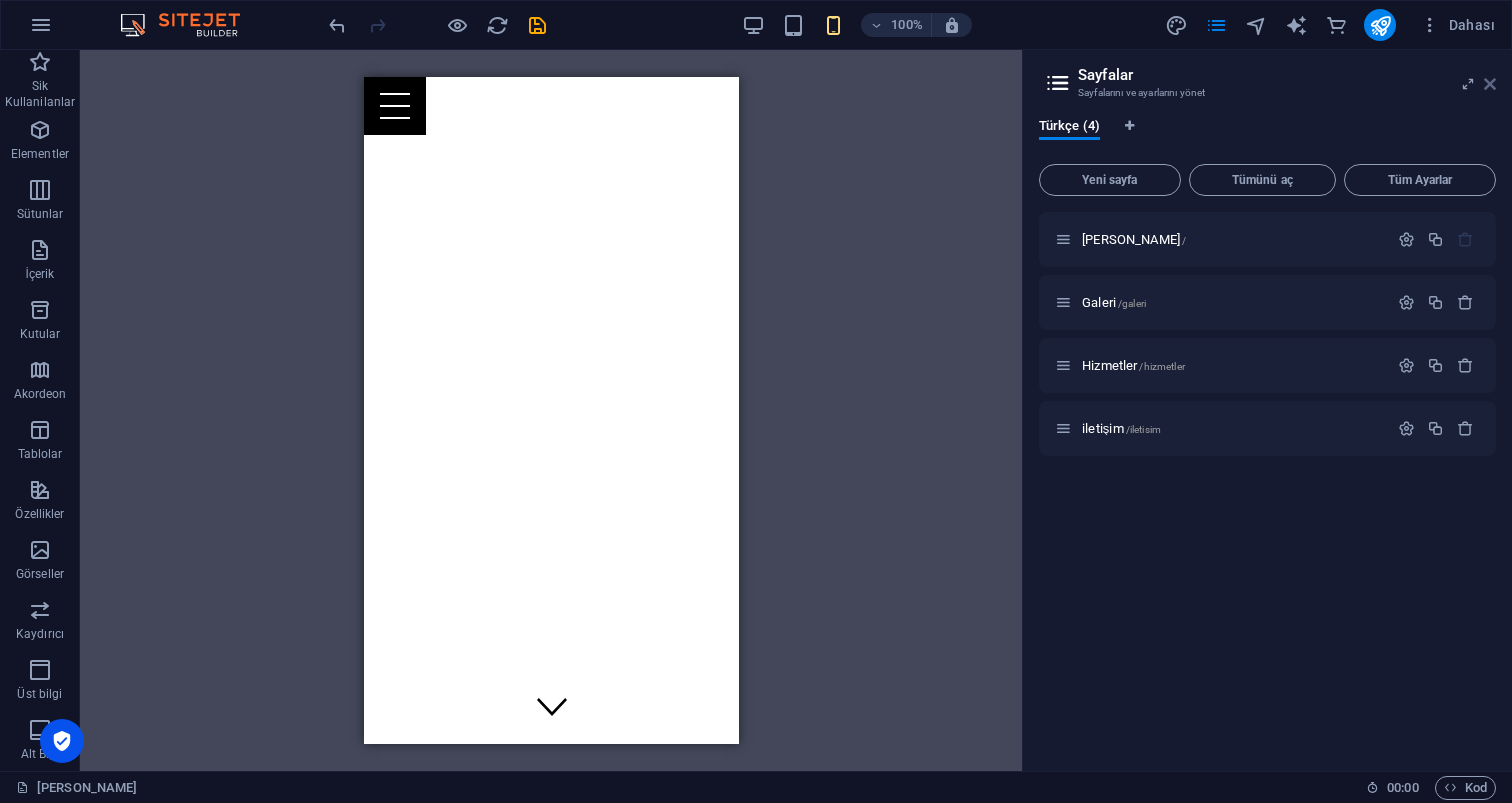 click at bounding box center (1490, 84) 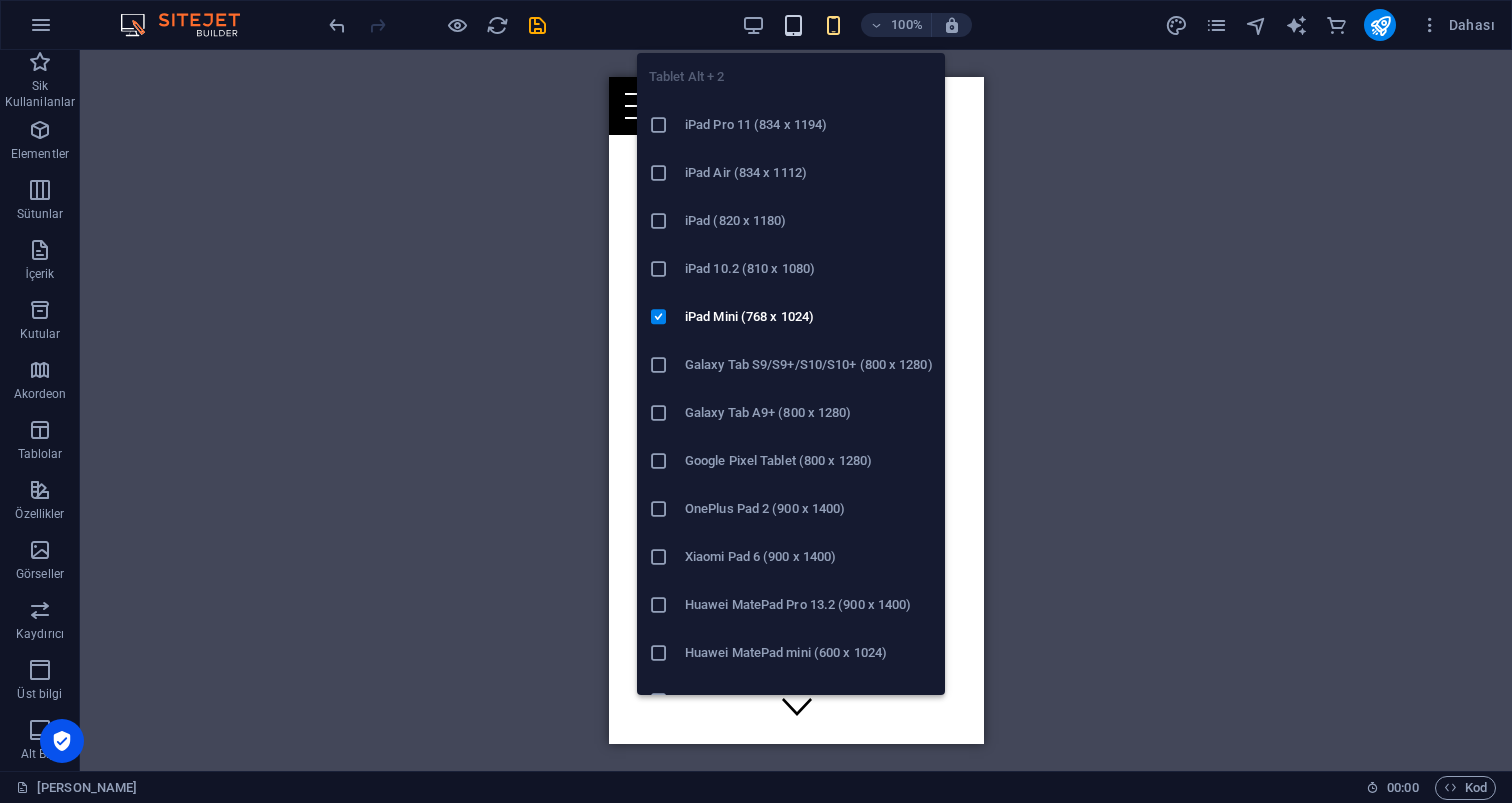 click at bounding box center [793, 25] 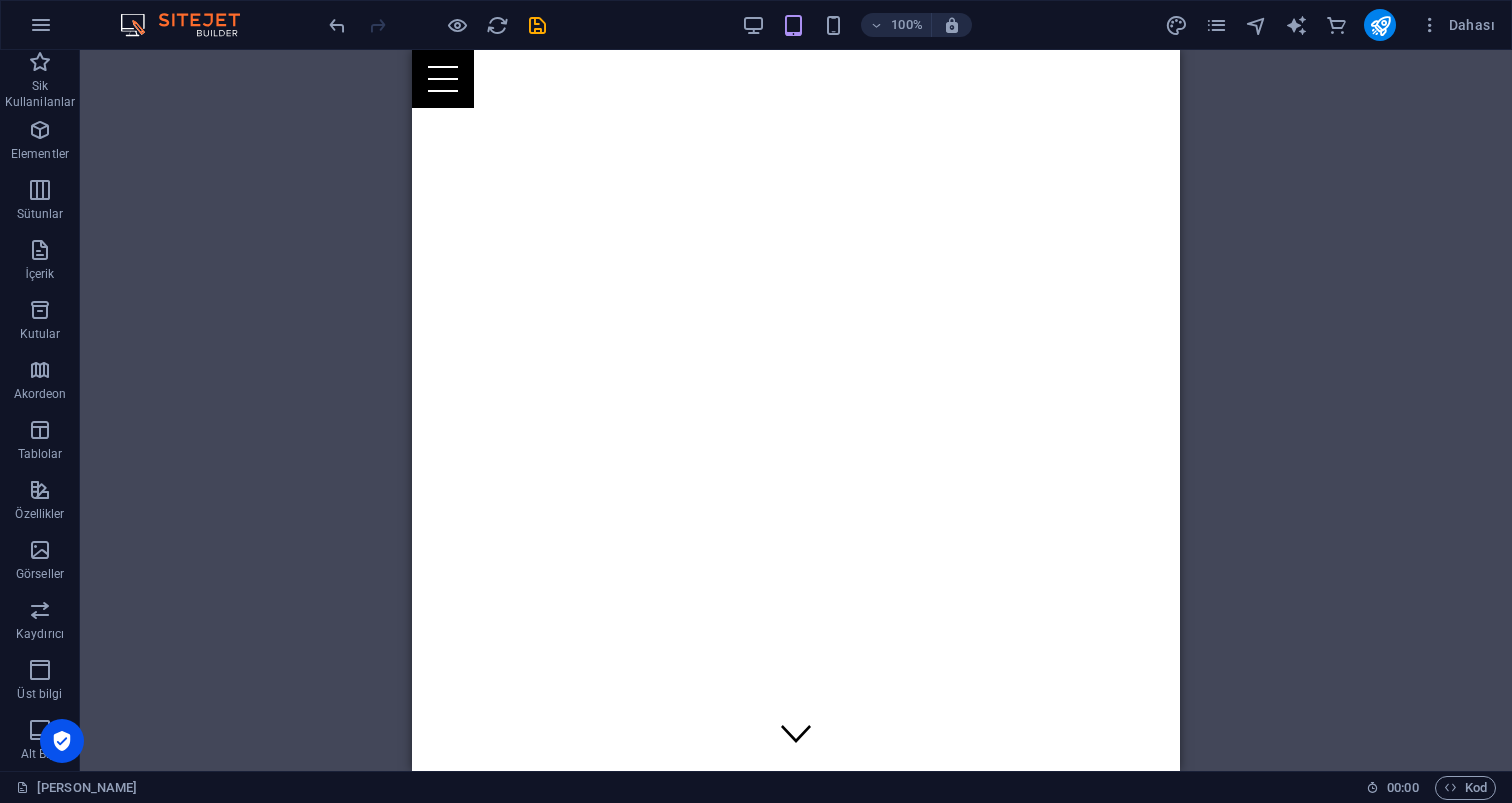 click on "Mevcut içeriği değiştirmek için buraya sürükleyin. Yeni bir element oluşturmak istiyorsanız “Ctrl” tuşuna basın.
H5   Banner   Banner   Kapsayıcı   Menü Çubuğu   Kapsayıcı   Menü Çubuğu   HTML" at bounding box center (796, 410) 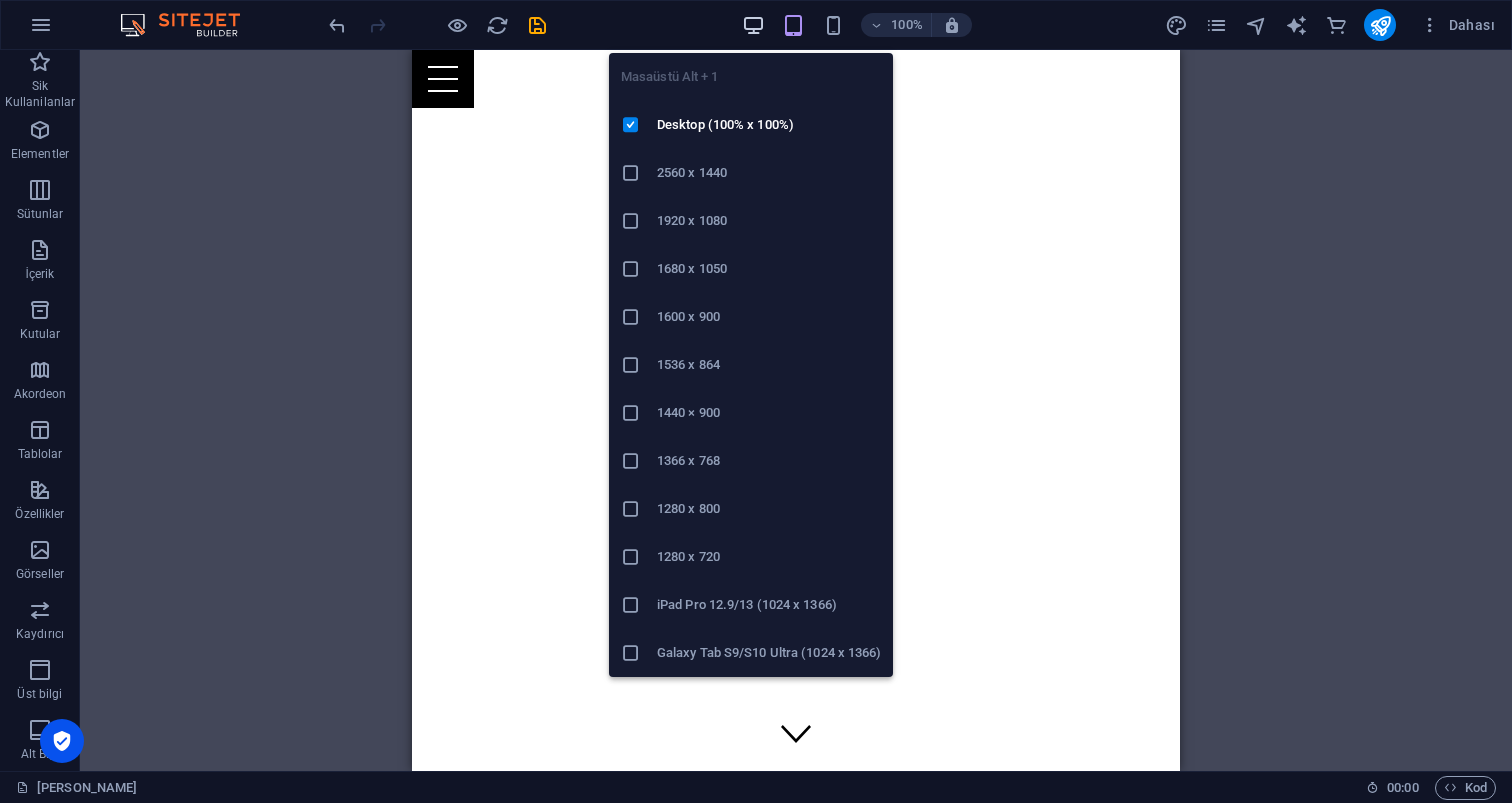 click at bounding box center (753, 25) 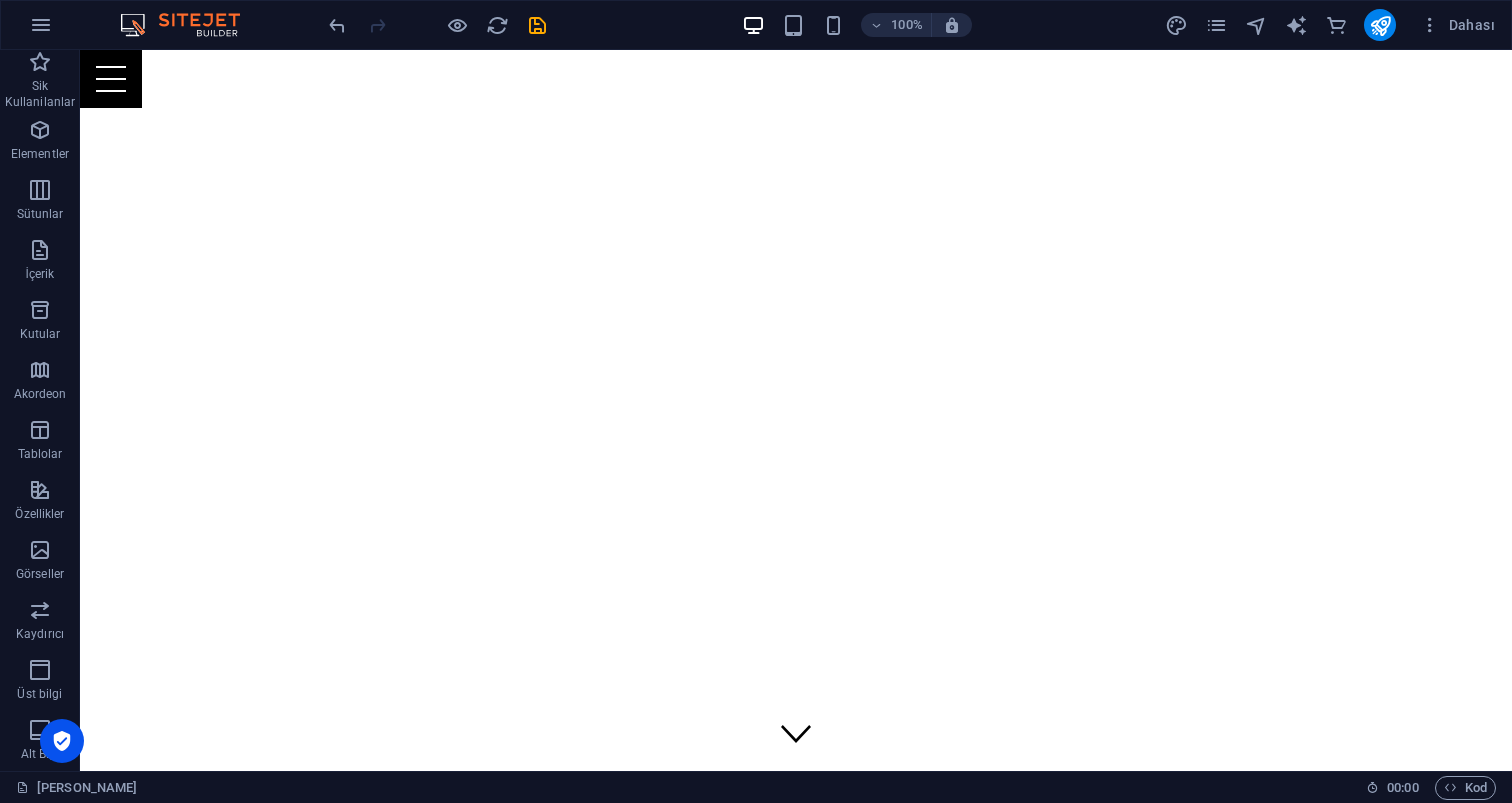 scroll, scrollTop: 0, scrollLeft: 0, axis: both 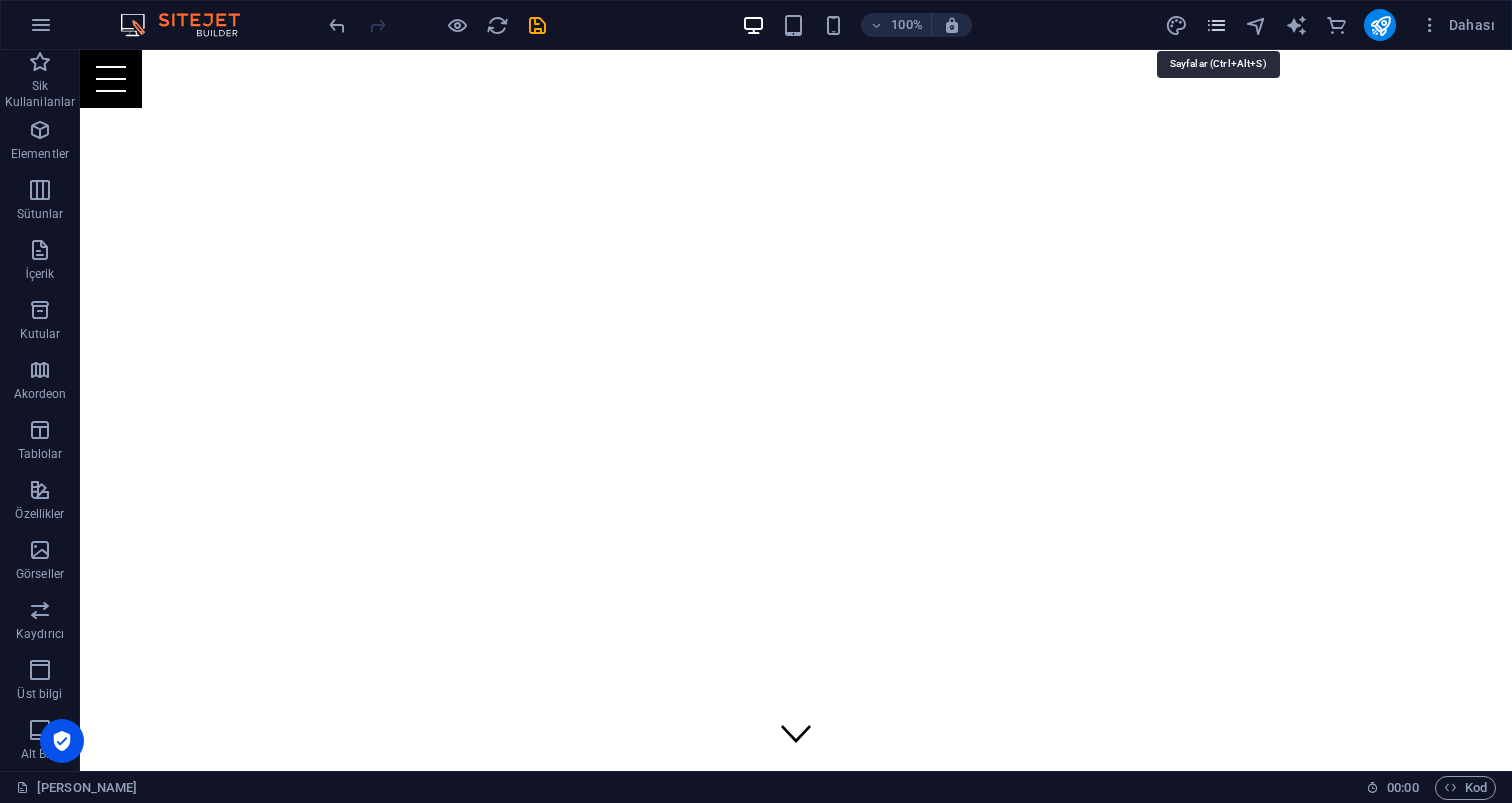 click at bounding box center [1216, 25] 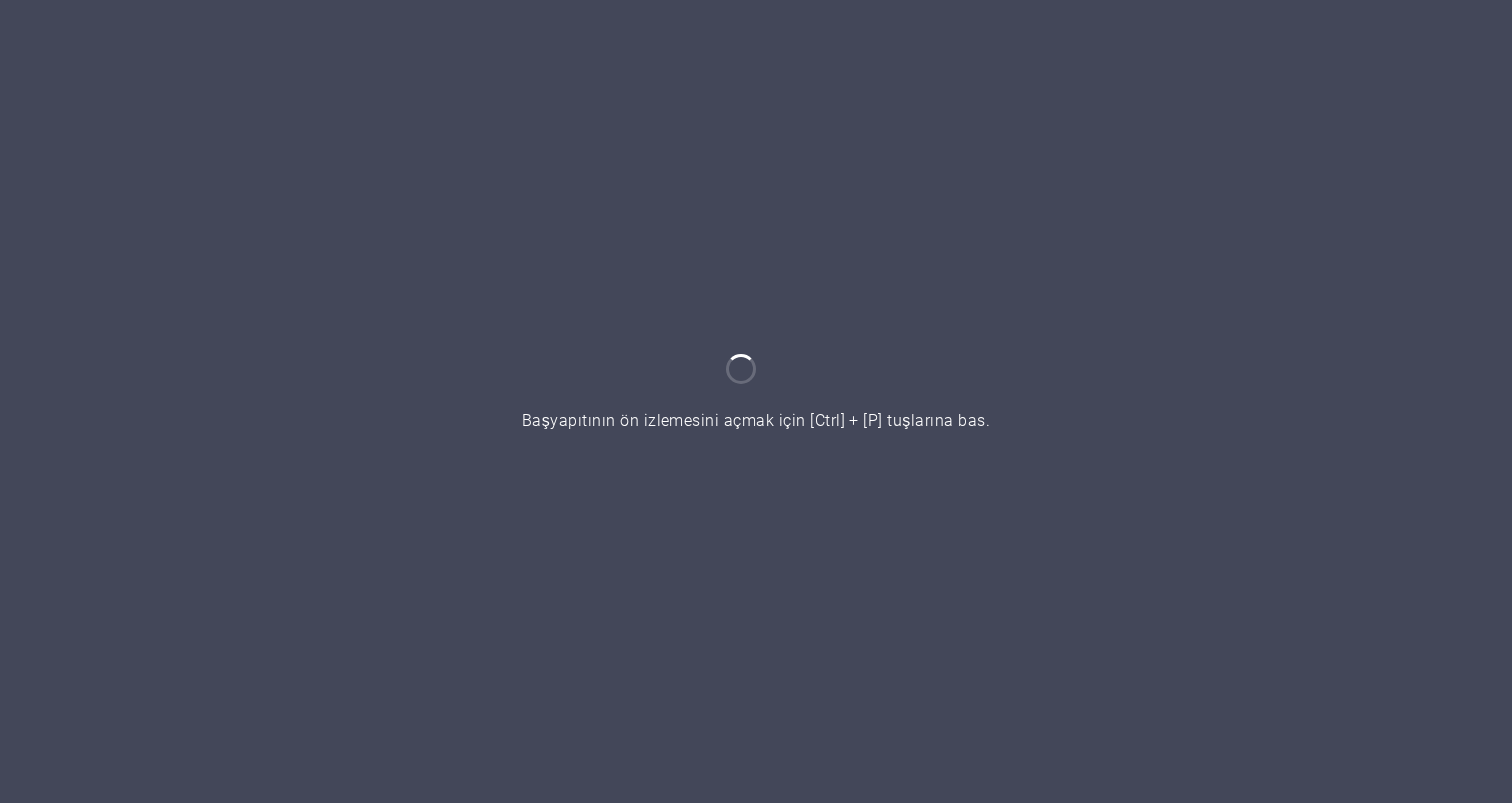 scroll, scrollTop: 0, scrollLeft: 0, axis: both 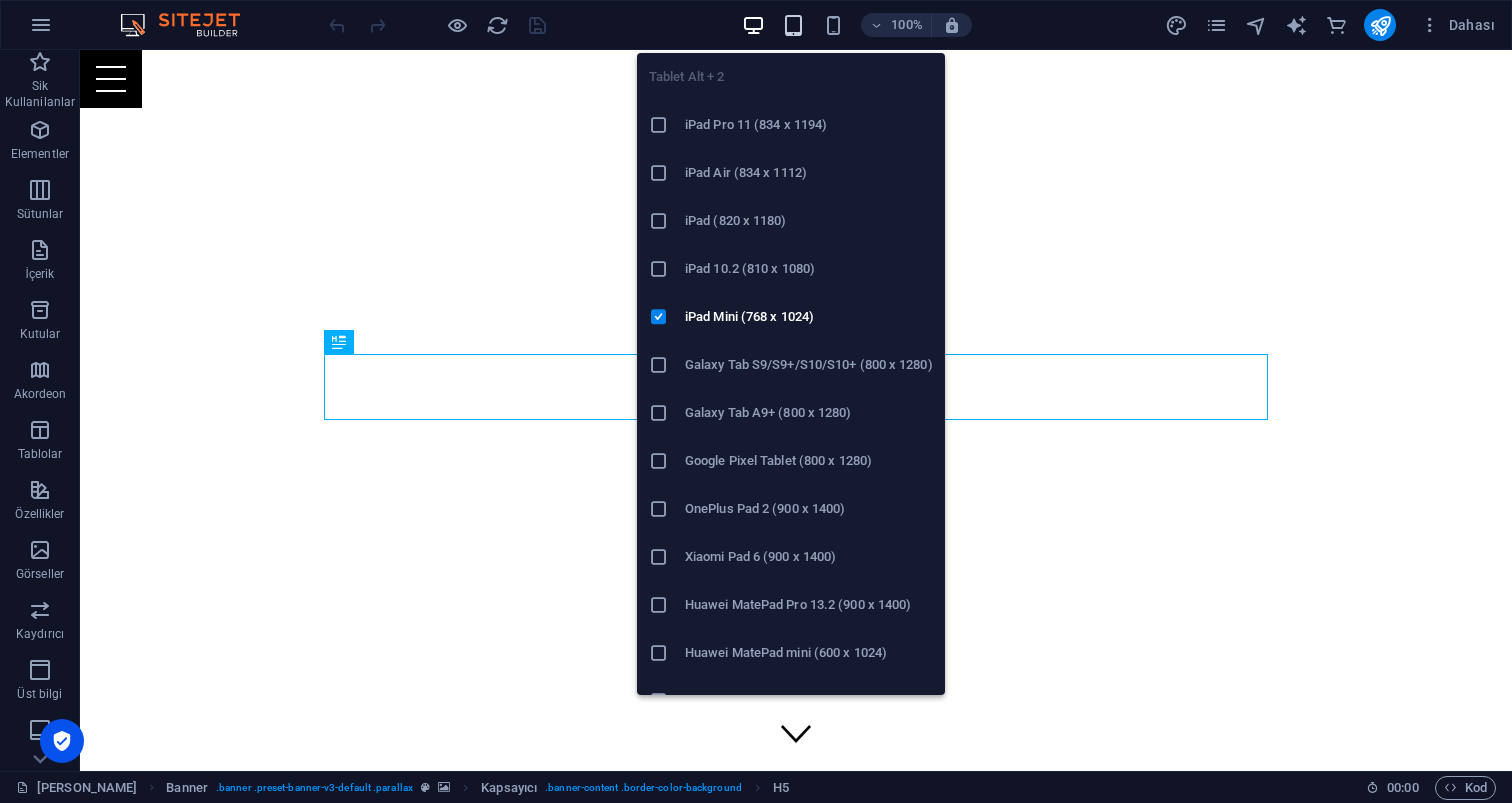 click at bounding box center (793, 25) 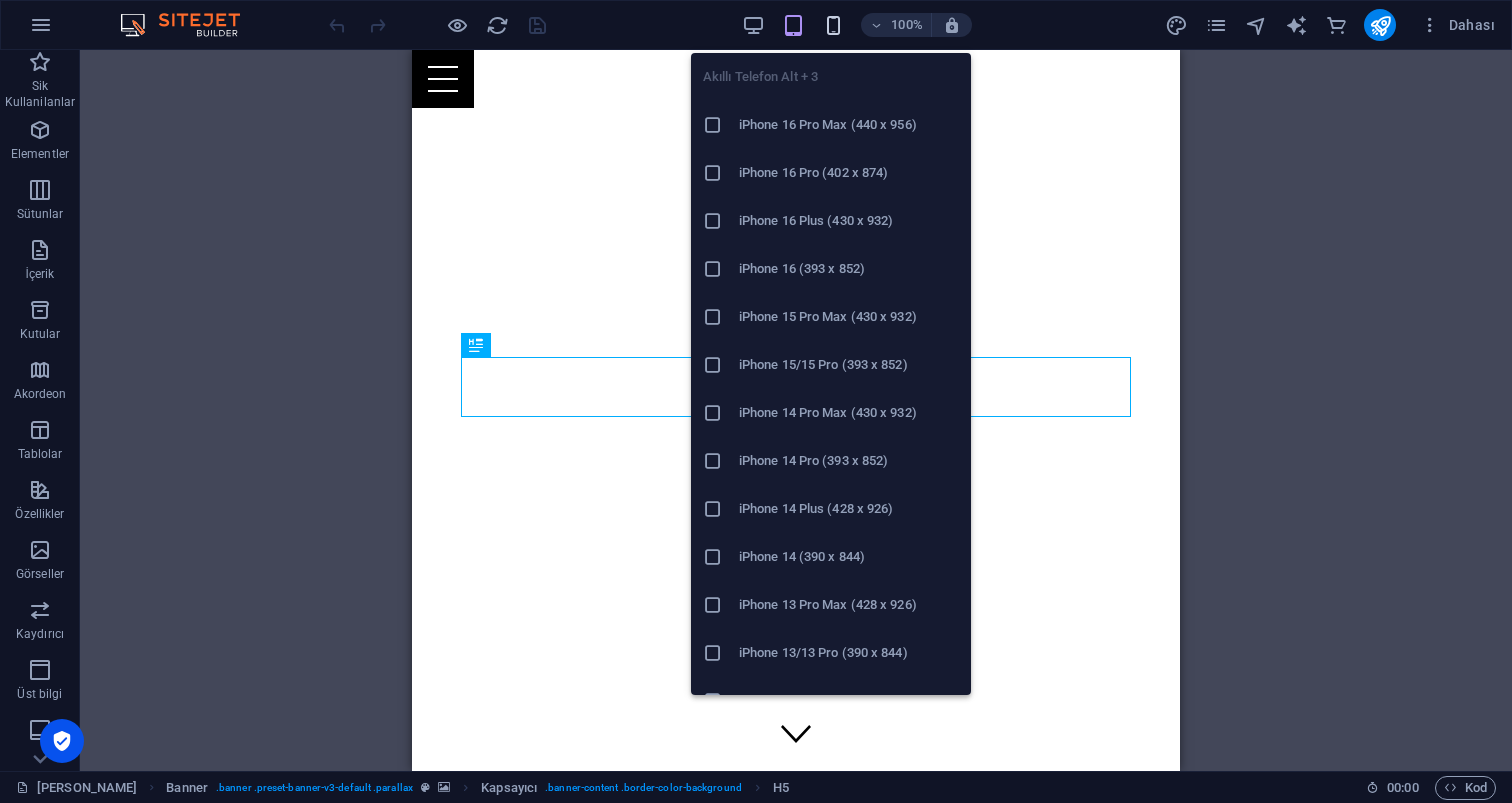click at bounding box center (833, 25) 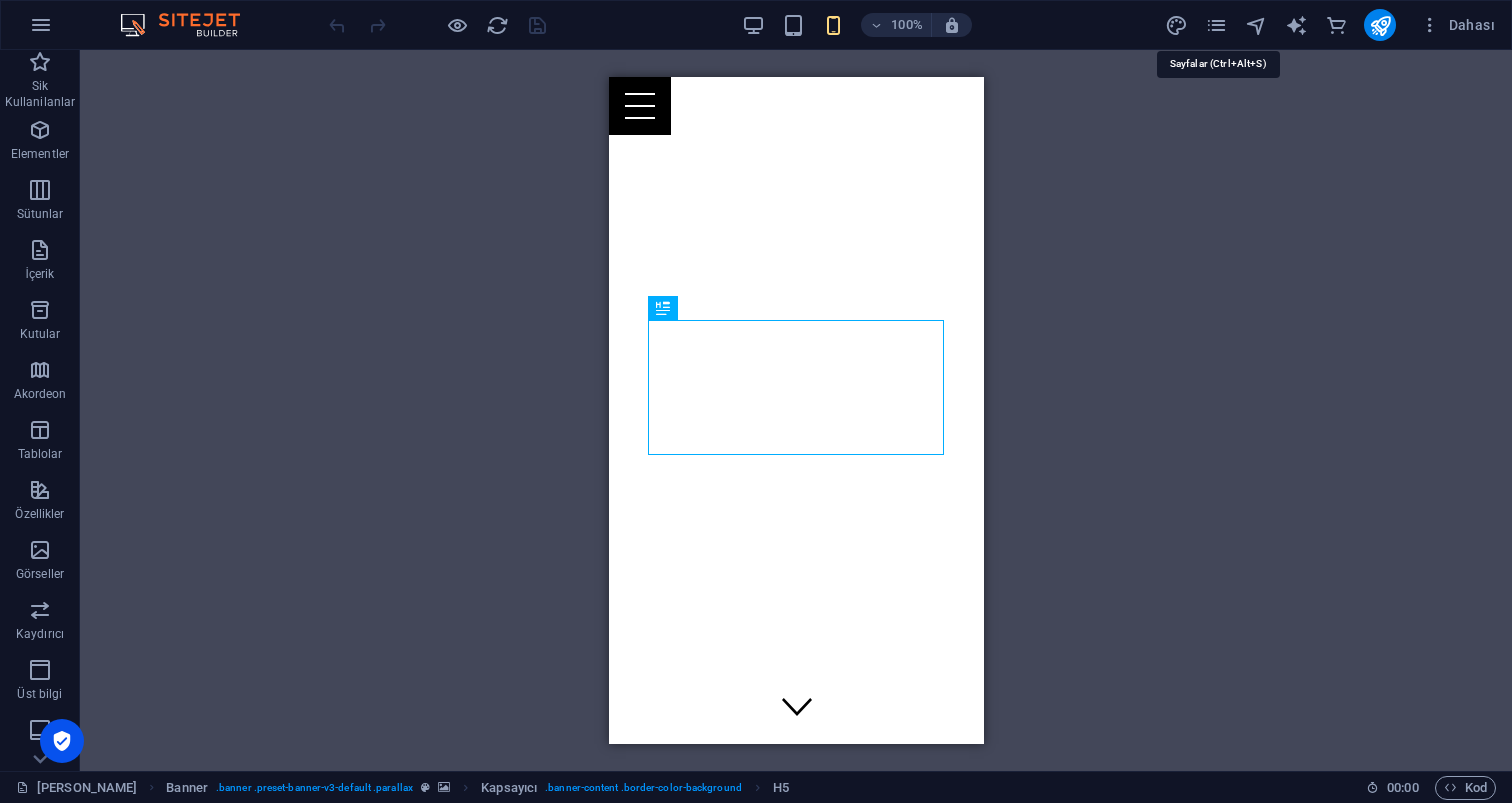 drag, startPoint x: 1222, startPoint y: 30, endPoint x: 1227, endPoint y: 47, distance: 17.720045 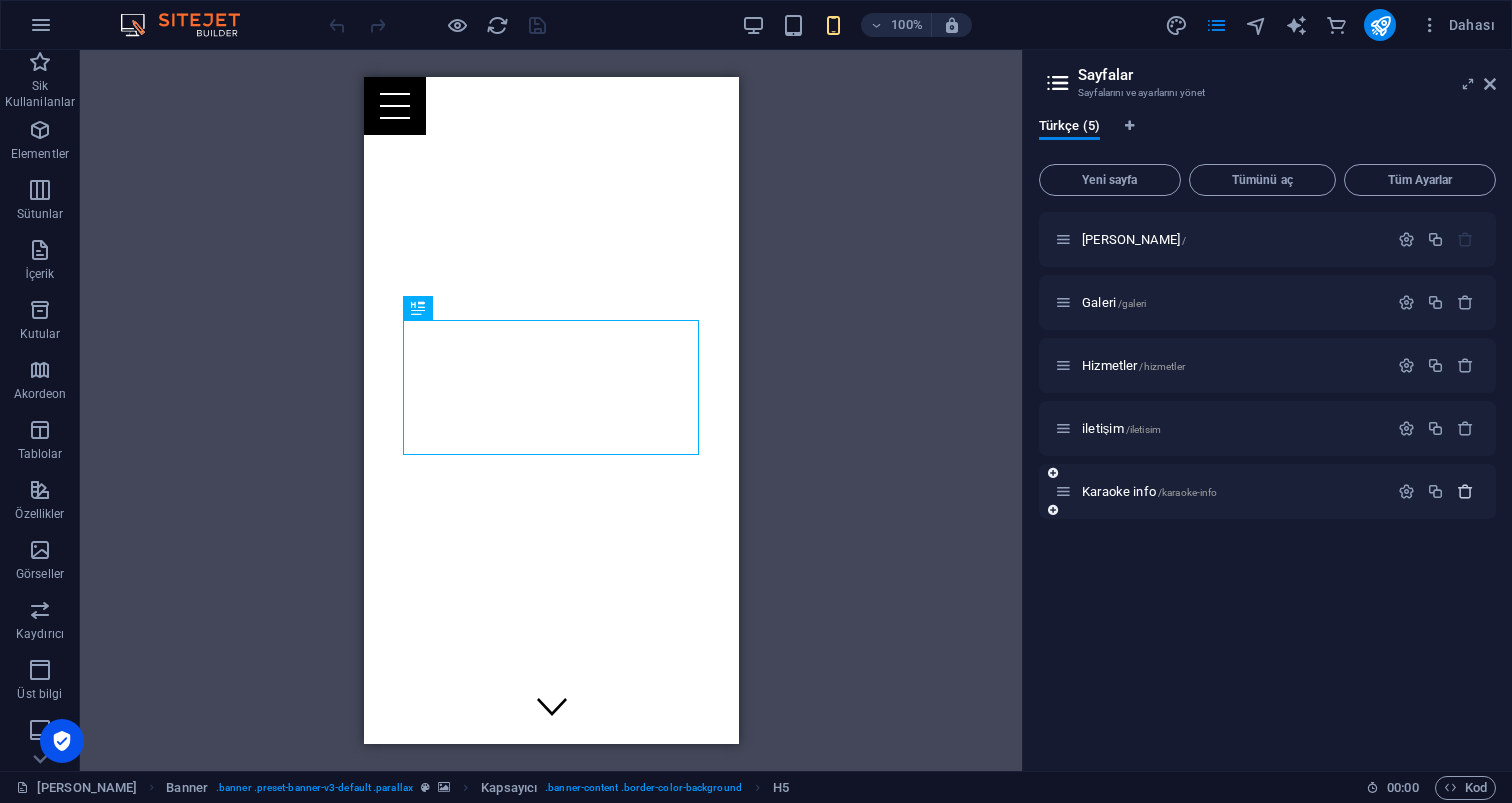 click at bounding box center [1465, 491] 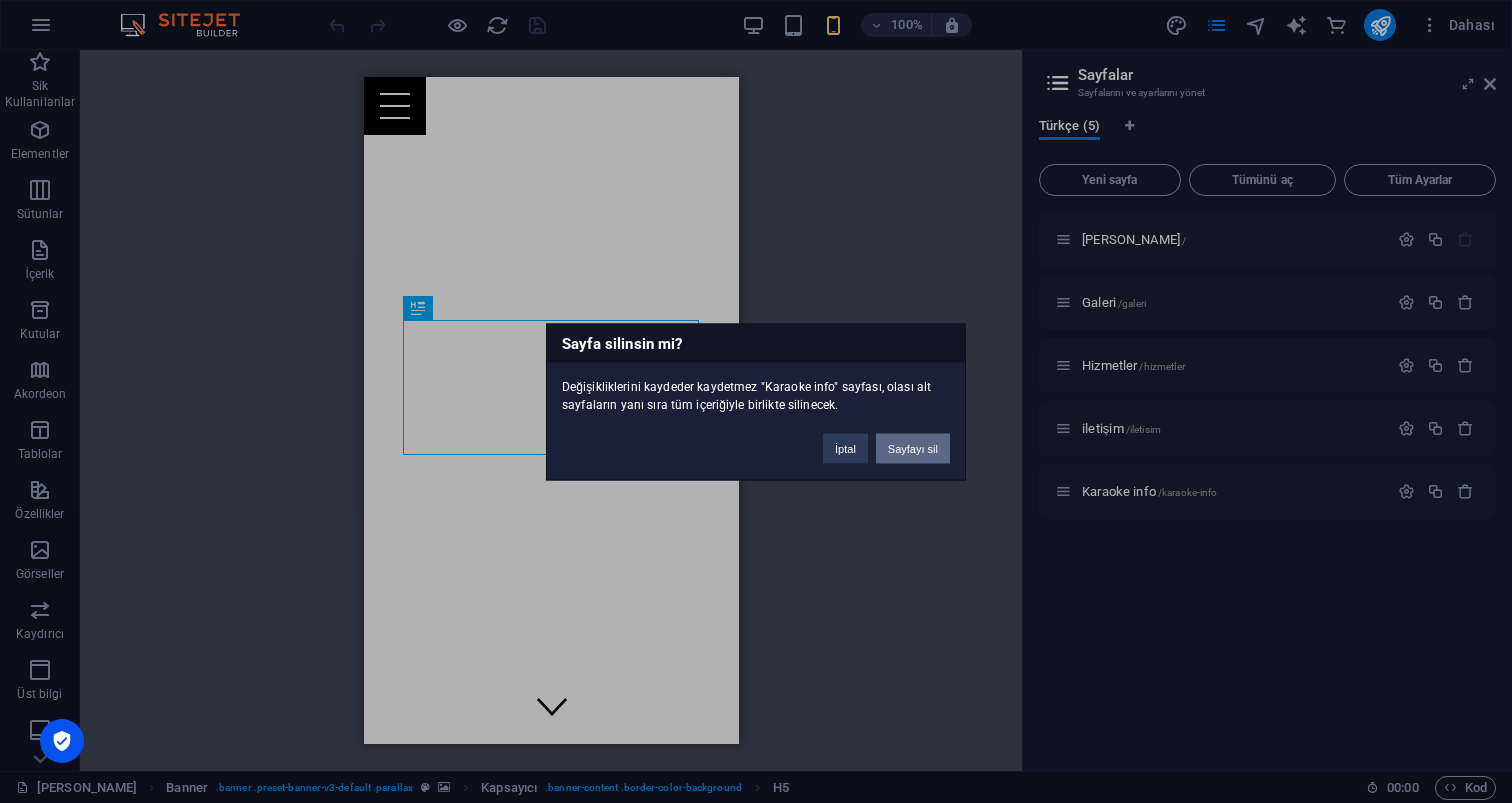 click on "Sayfayı sil" at bounding box center (913, 448) 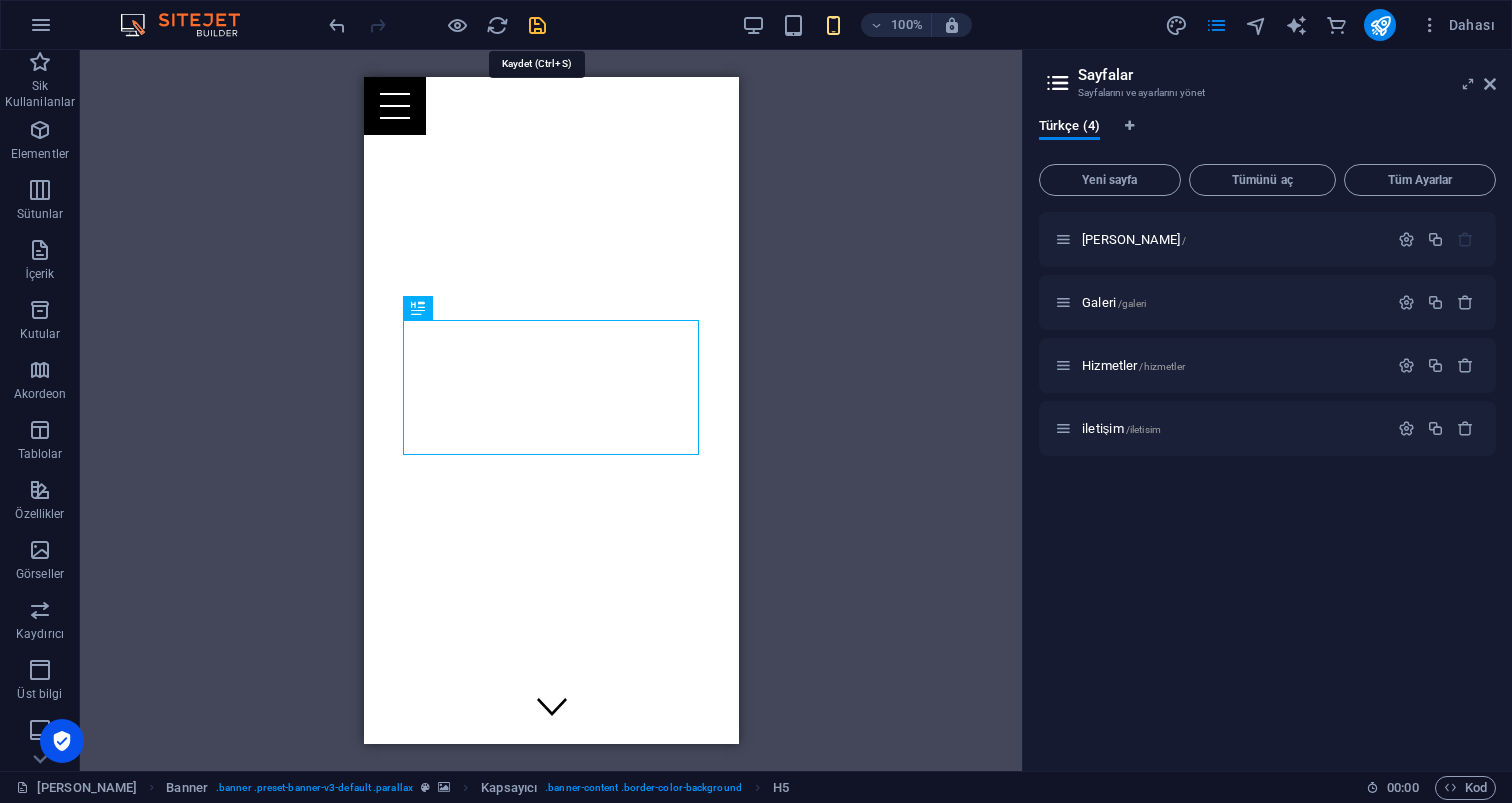 click at bounding box center [537, 25] 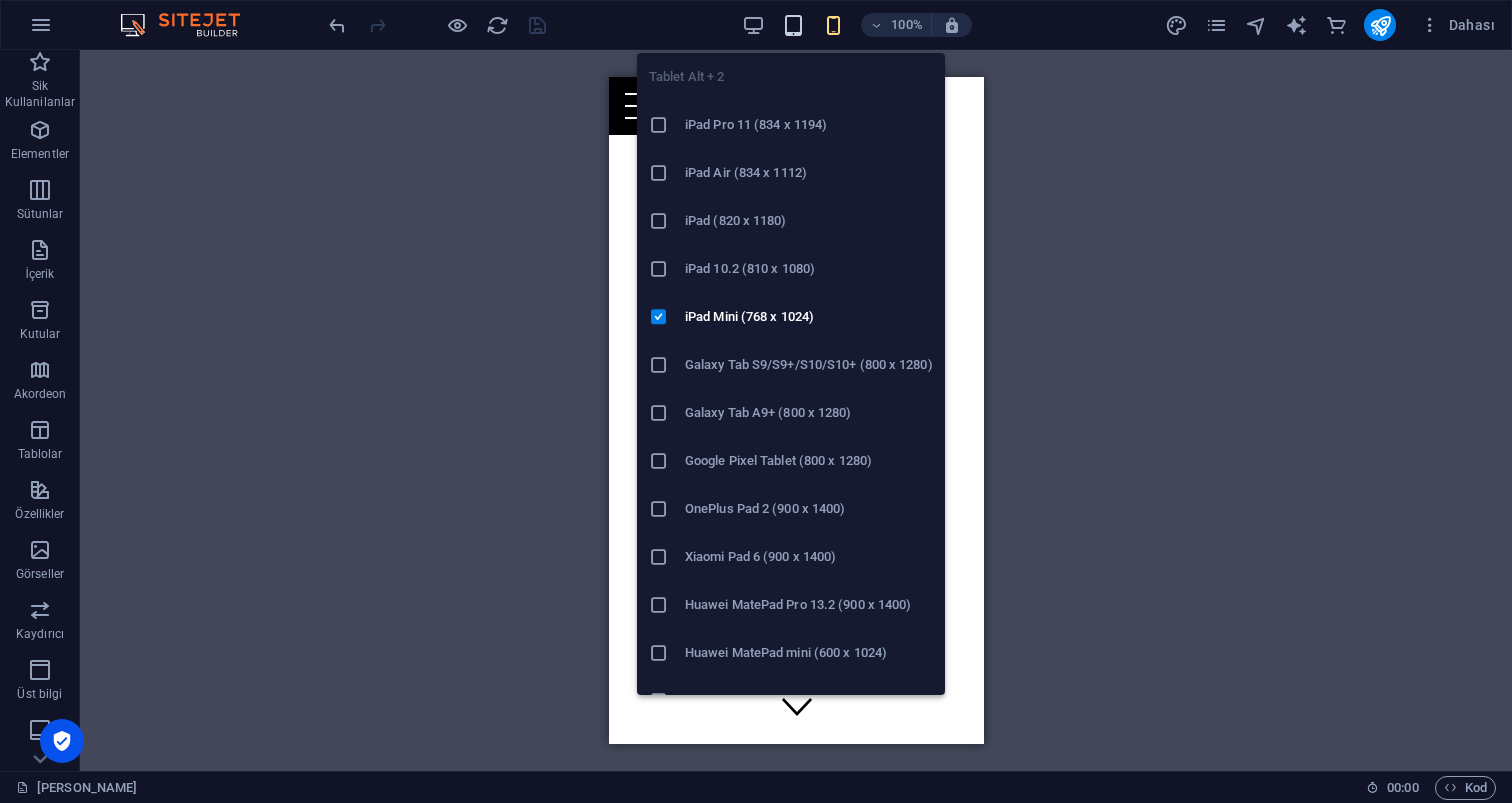click at bounding box center [793, 25] 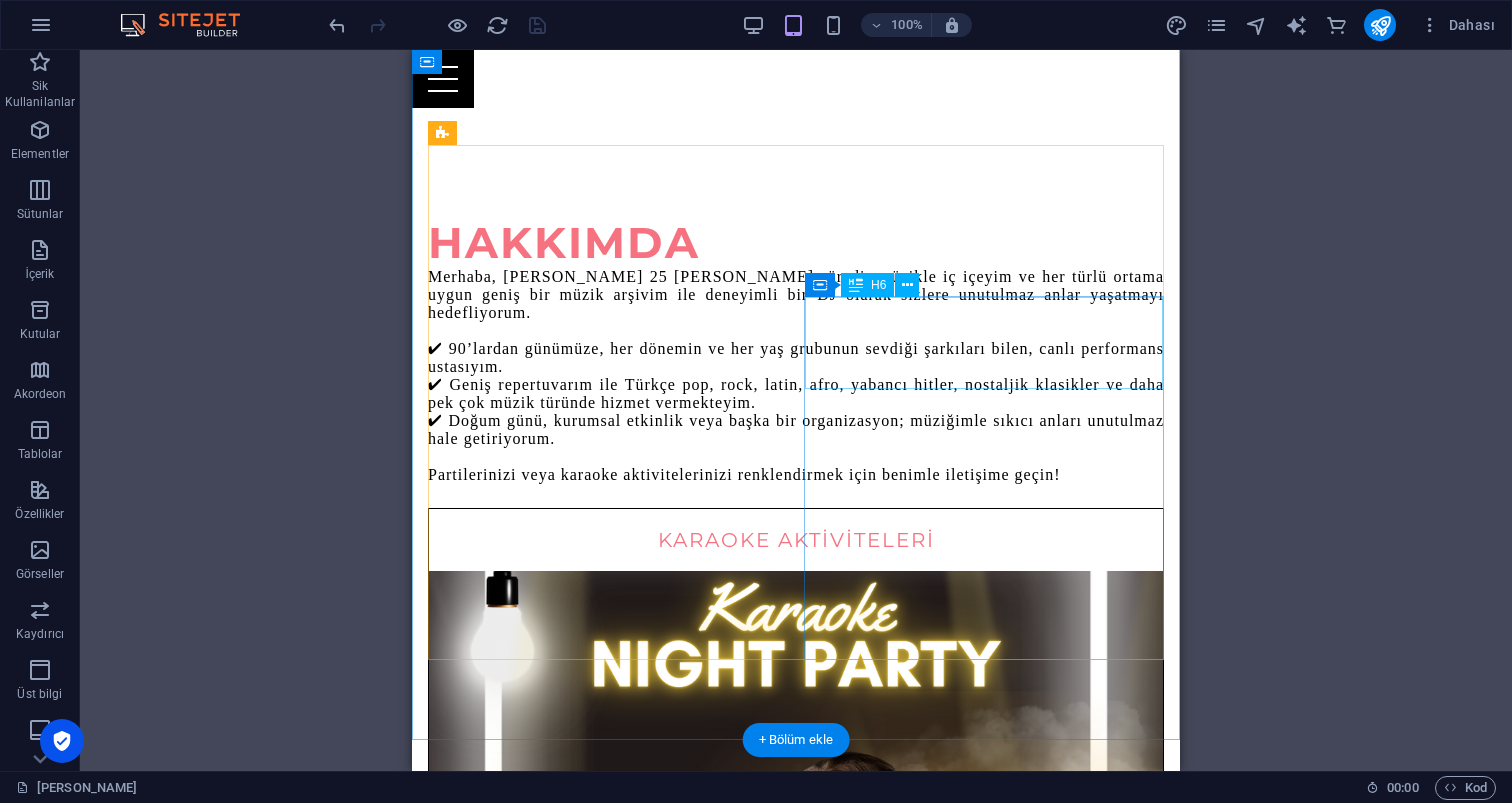 scroll, scrollTop: 1074, scrollLeft: 0, axis: vertical 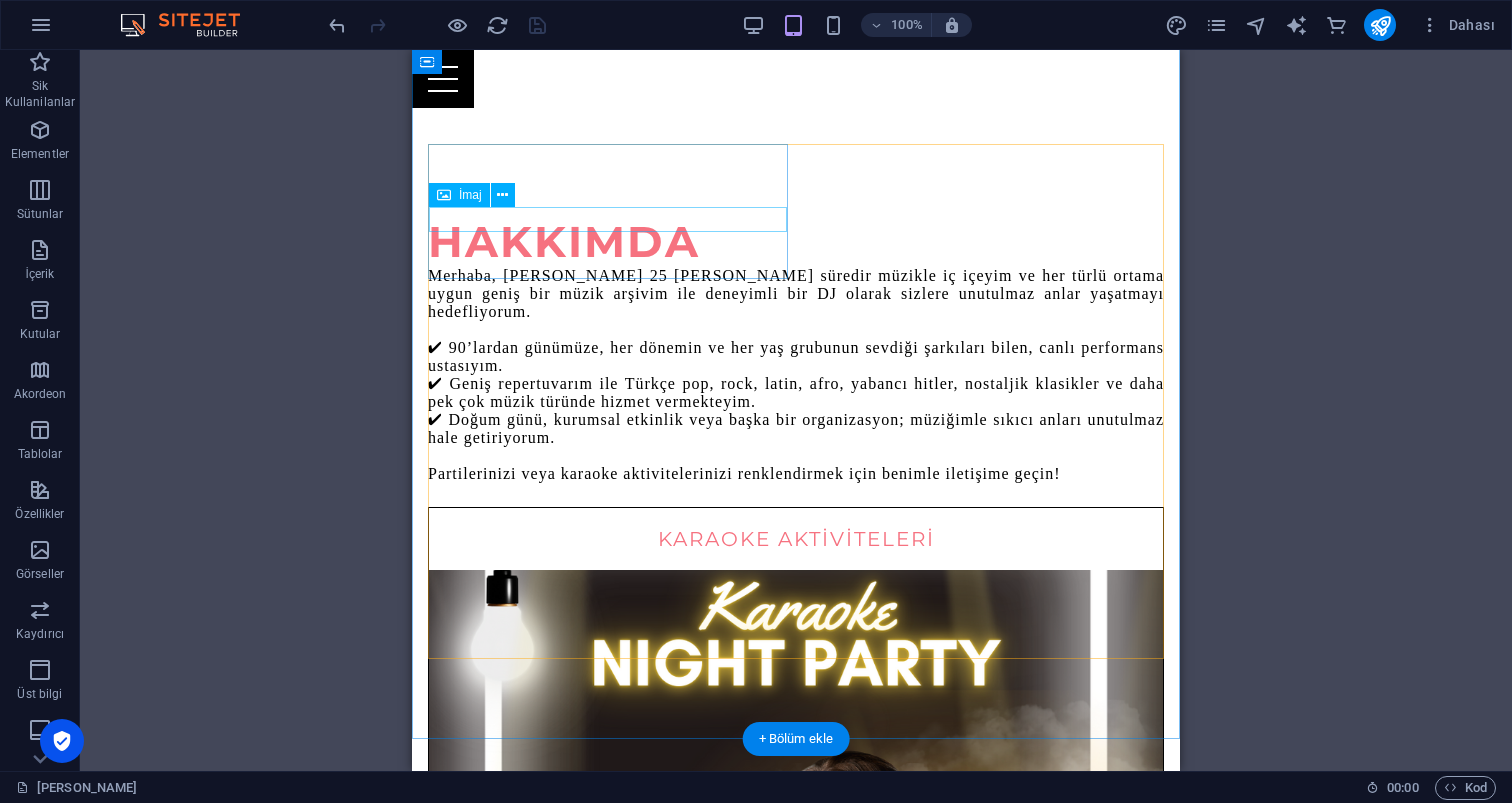 click on "İmaj" at bounding box center [470, 195] 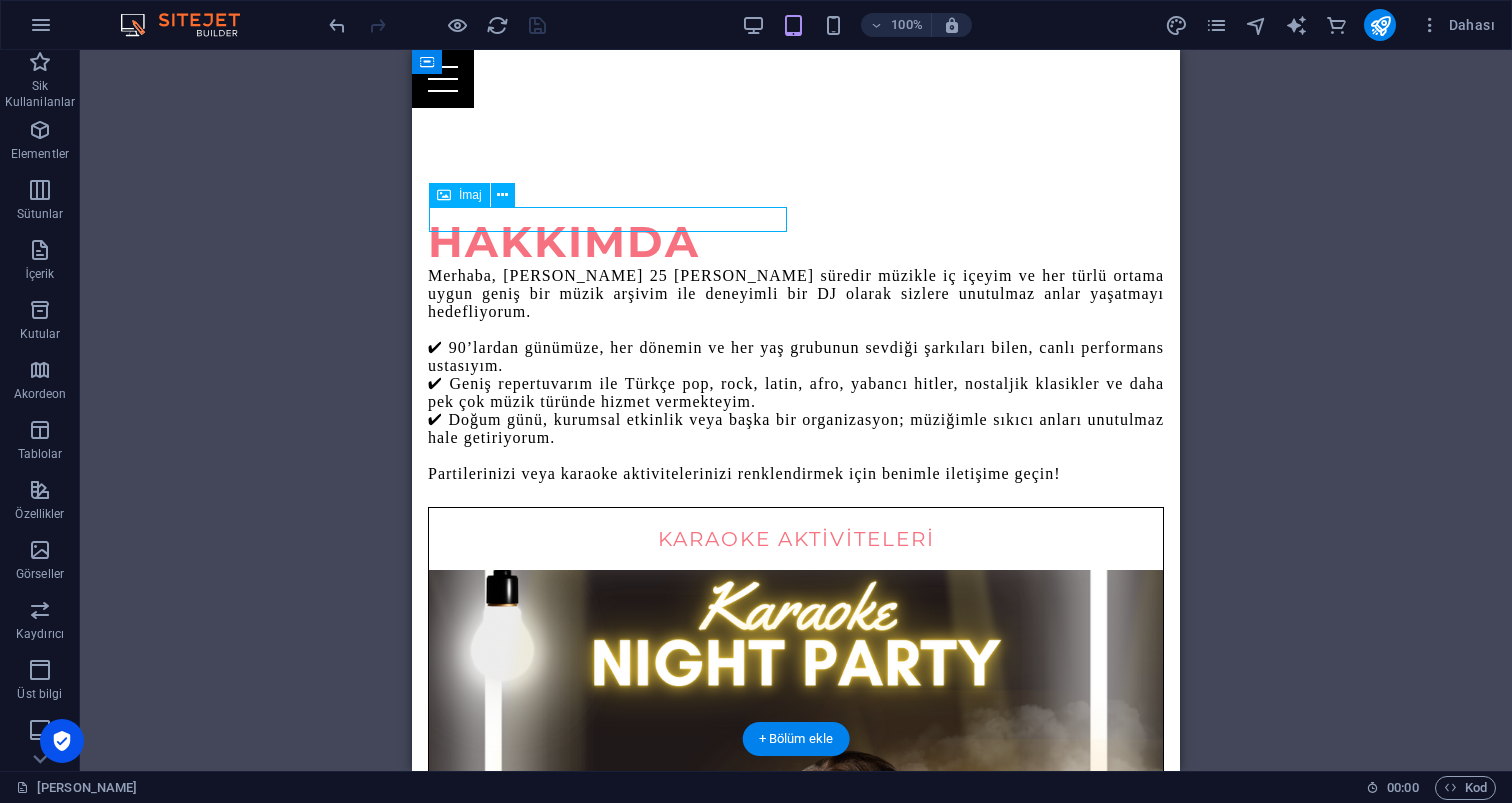 click on "İmaj" at bounding box center [470, 195] 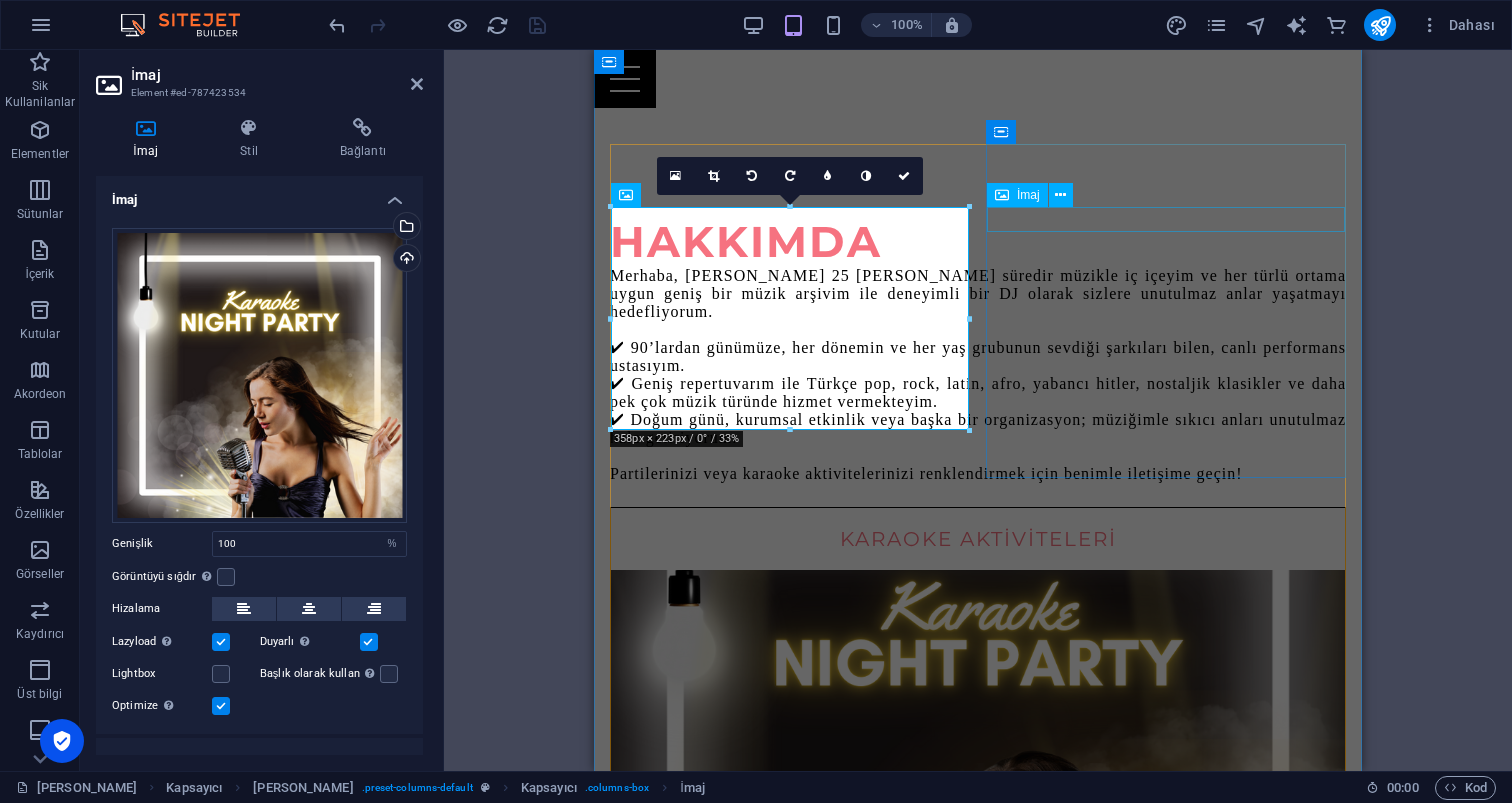 click on "İmaj" at bounding box center (1028, 195) 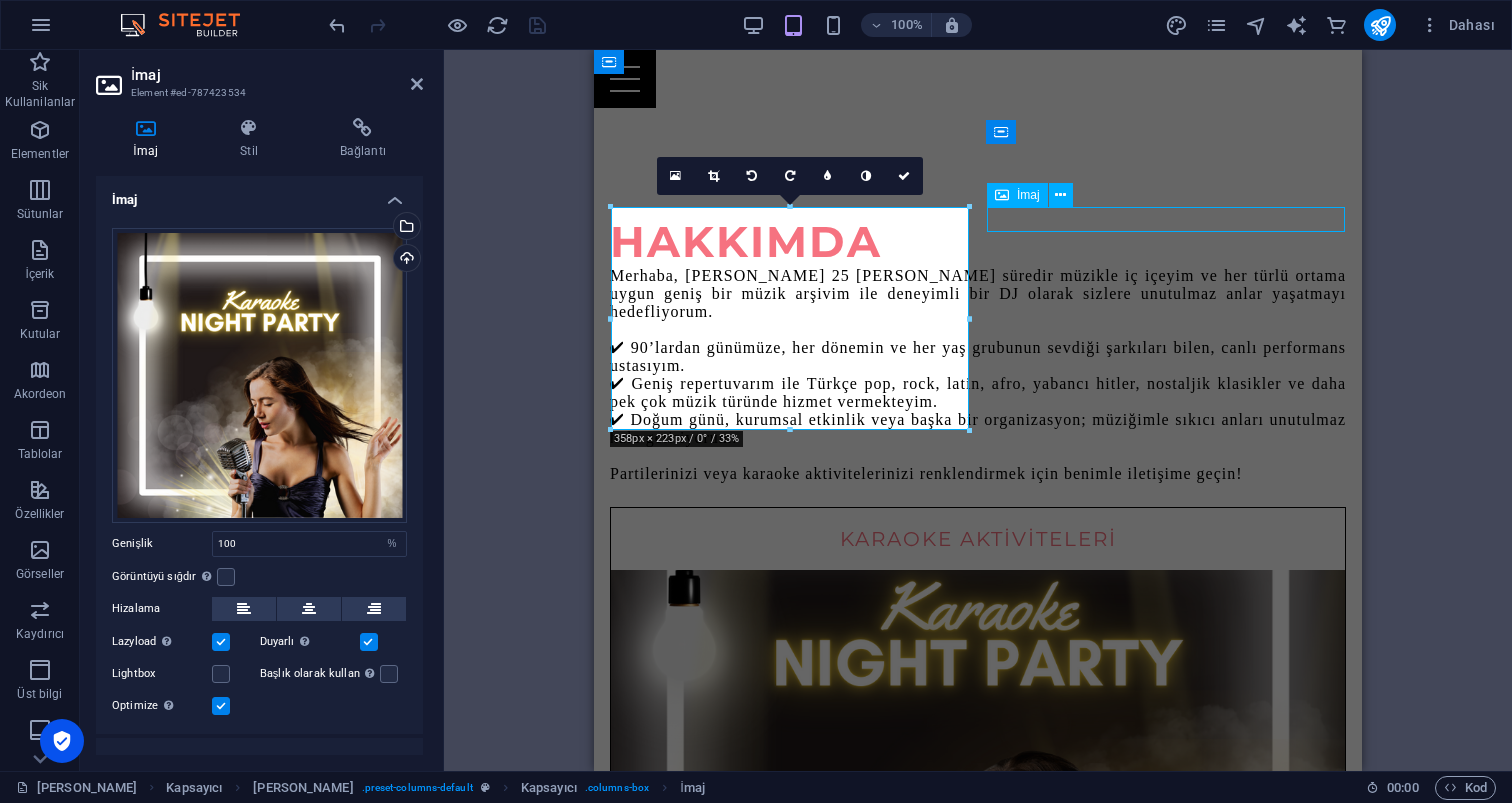 click on "İmaj" at bounding box center [1028, 195] 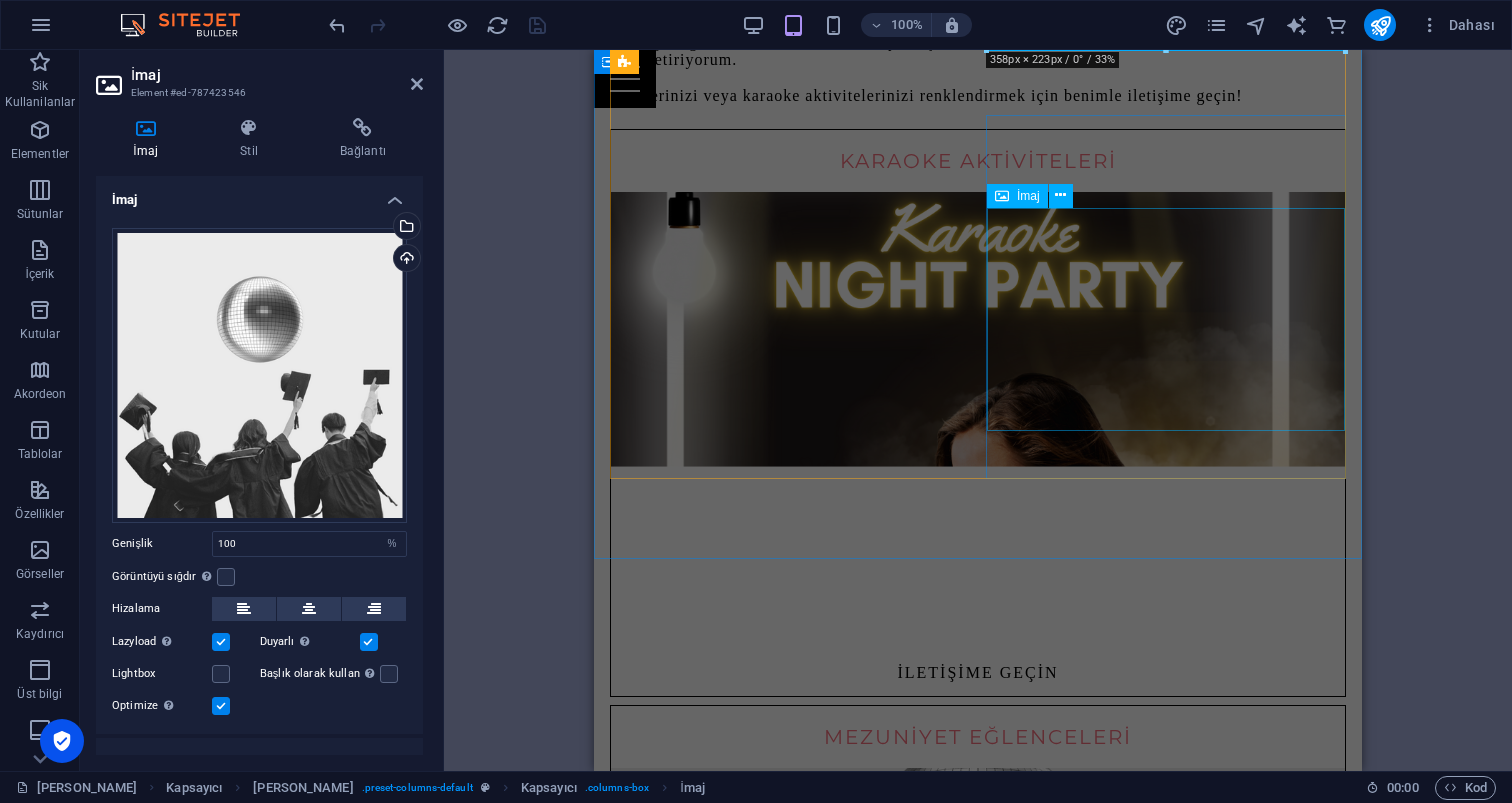 scroll, scrollTop: 1453, scrollLeft: 0, axis: vertical 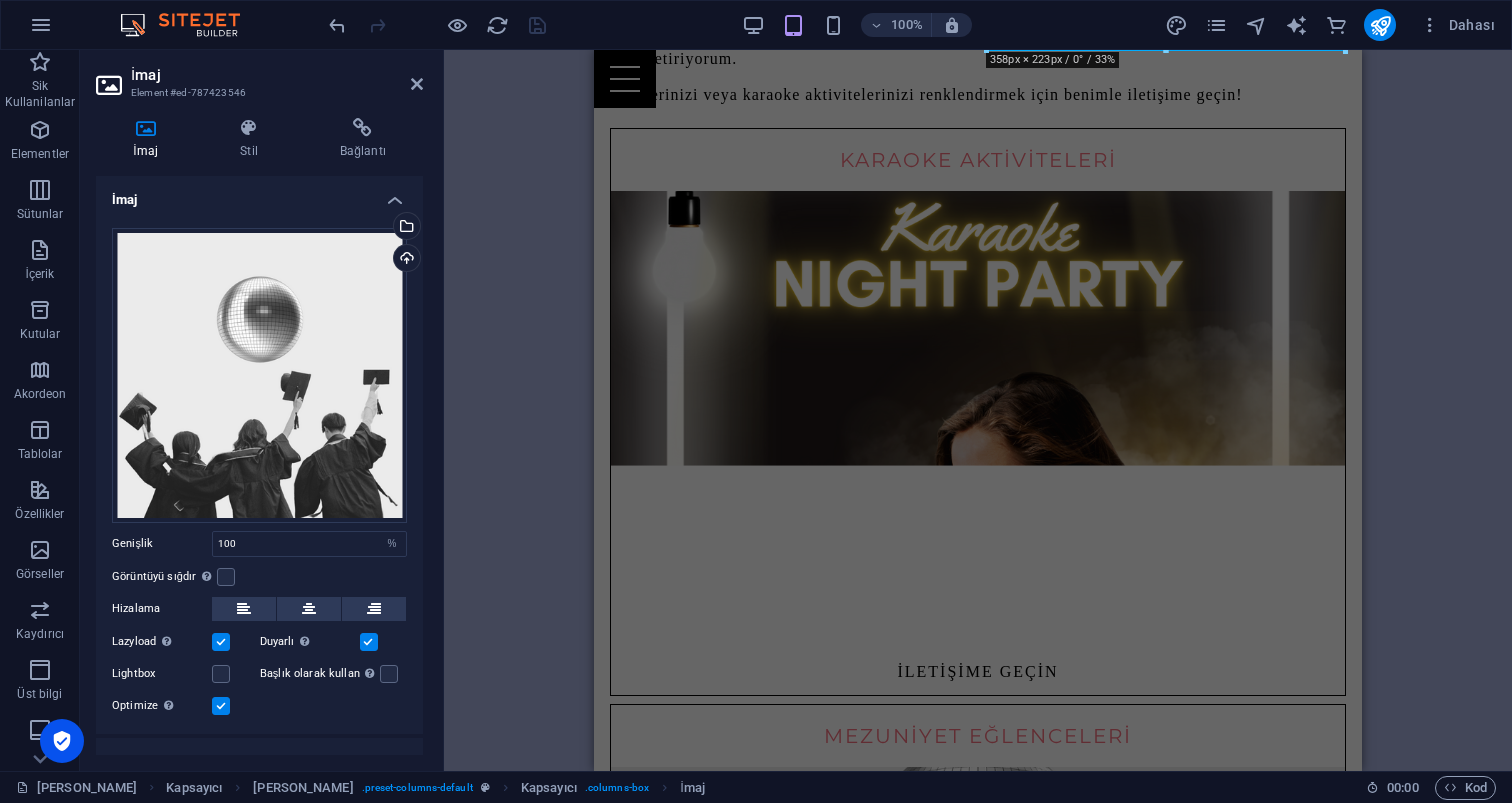 click on "Mevcut içeriği değiştirmek için buraya sürükleyin. Yeni bir element oluşturmak istiyorsanız “Ctrl” tuşuna basın.
H5   Banner   Banner   Kapsayıcı   Menü Çubuğu   Kapsayıcı   Menü Çubuğu   HTML   Kaydırma göstergesi   Aralık   Kapsayıcı   H6   Kapsayıcı   Ön ayar   Kapsayıcı   Düğme   Kapsayıcı   Düğme   Kapsayıcı   İmaj   Ön ayar   Kapsayıcı   H6   İmaj 180 170 160 150 140 130 120 110 100 90 80 70 60 50 40 30 20 10 0 -10 -20 -30 -40 -50 -60 -70 -80 -90 -100 -110 -120 -130 -140 -150 -160 -170 358px × 223px / 0° / 33% 16:10 16:9 4:3 1:1 1:2 0   İmaj" at bounding box center [978, 410] 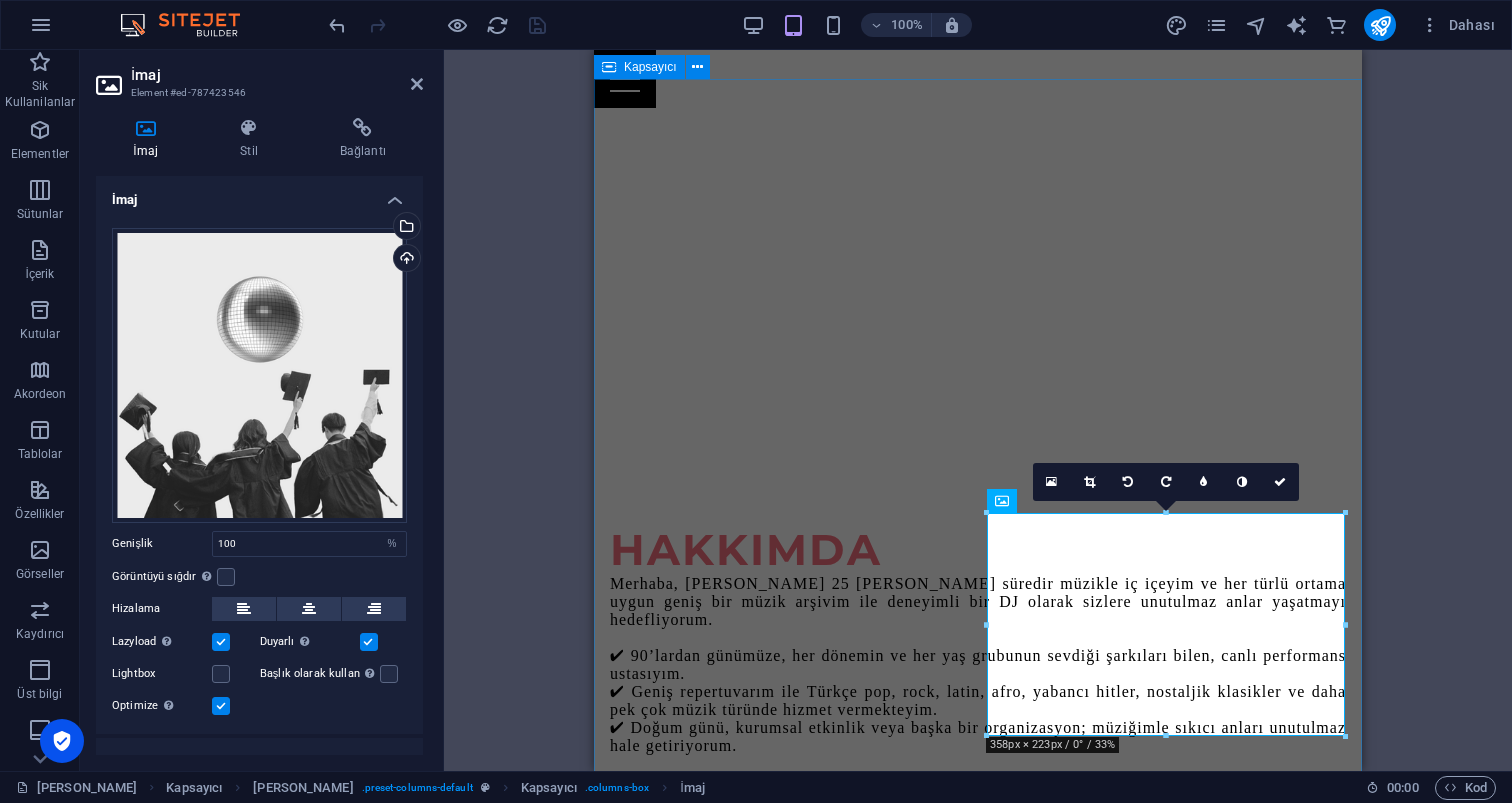 scroll, scrollTop: 758, scrollLeft: 0, axis: vertical 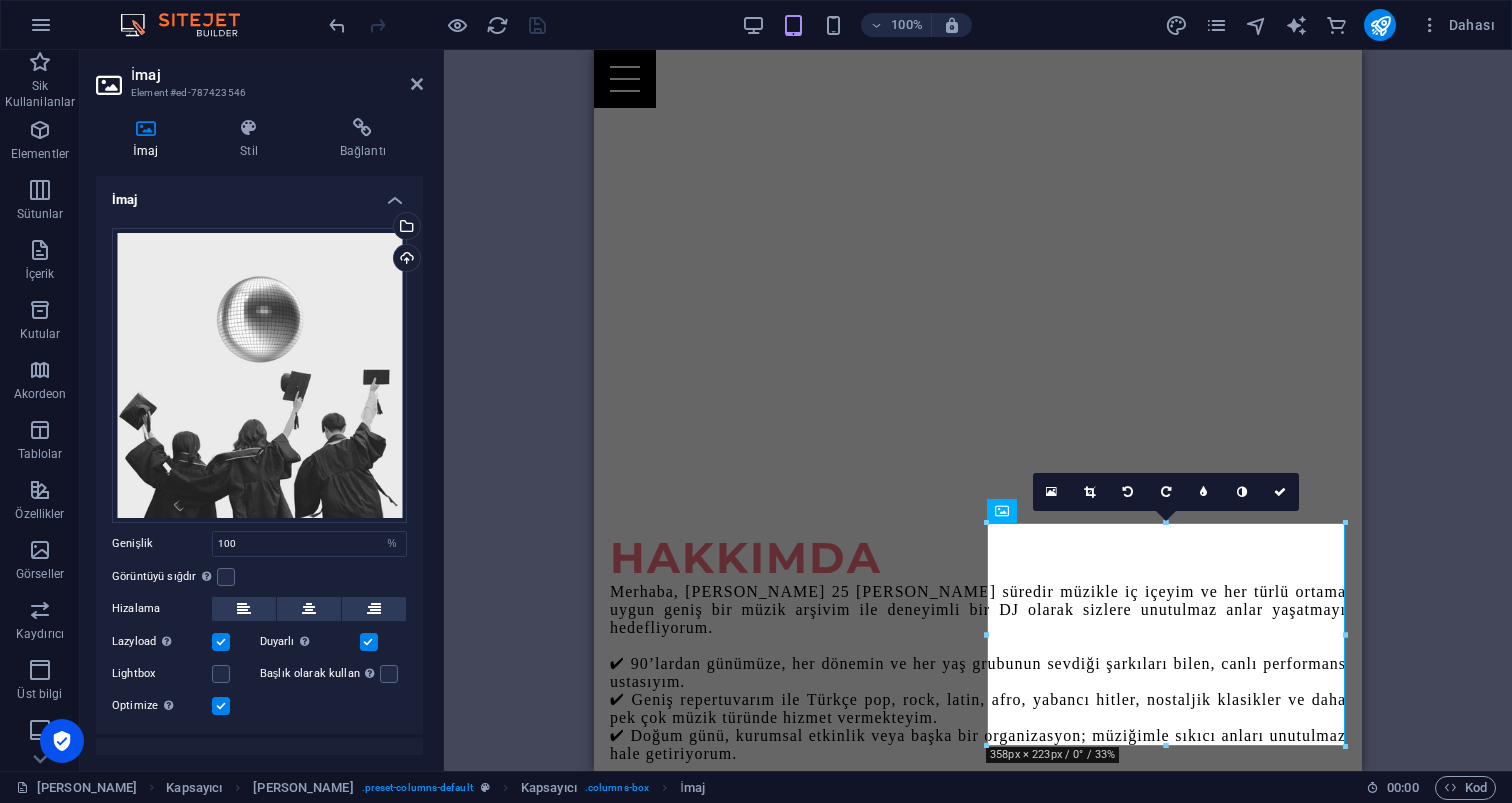 click on "Mevcut içeriği değiştirmek için buraya sürükleyin. Yeni bir element oluşturmak istiyorsanız “Ctrl” tuşuna basın.
H5   Banner   Banner   Kapsayıcı   Menü Çubuğu   Kapsayıcı   Menü Çubuğu   HTML   Kaydırma göstergesi   Aralık   Kapsayıcı   H6   Kapsayıcı   Ön ayar   Kapsayıcı   Düğme   Kapsayıcı   Düğme   Kapsayıcı   İmaj   Ön ayar   Kapsayıcı   H6   İmaj 180 170 160 150 140 130 120 110 100 90 80 70 60 50 40 30 20 10 0 -10 -20 -30 -40 -50 -60 -70 -80 -90 -100 -110 -120 -130 -140 -150 -160 -170 358px × 223px / 0° / 33% 16:10 16:9 4:3 1:1 1:2 0   İmaj   Kapsayıcı   H6   Aralık   Ön ayar   Metin" at bounding box center [978, 410] 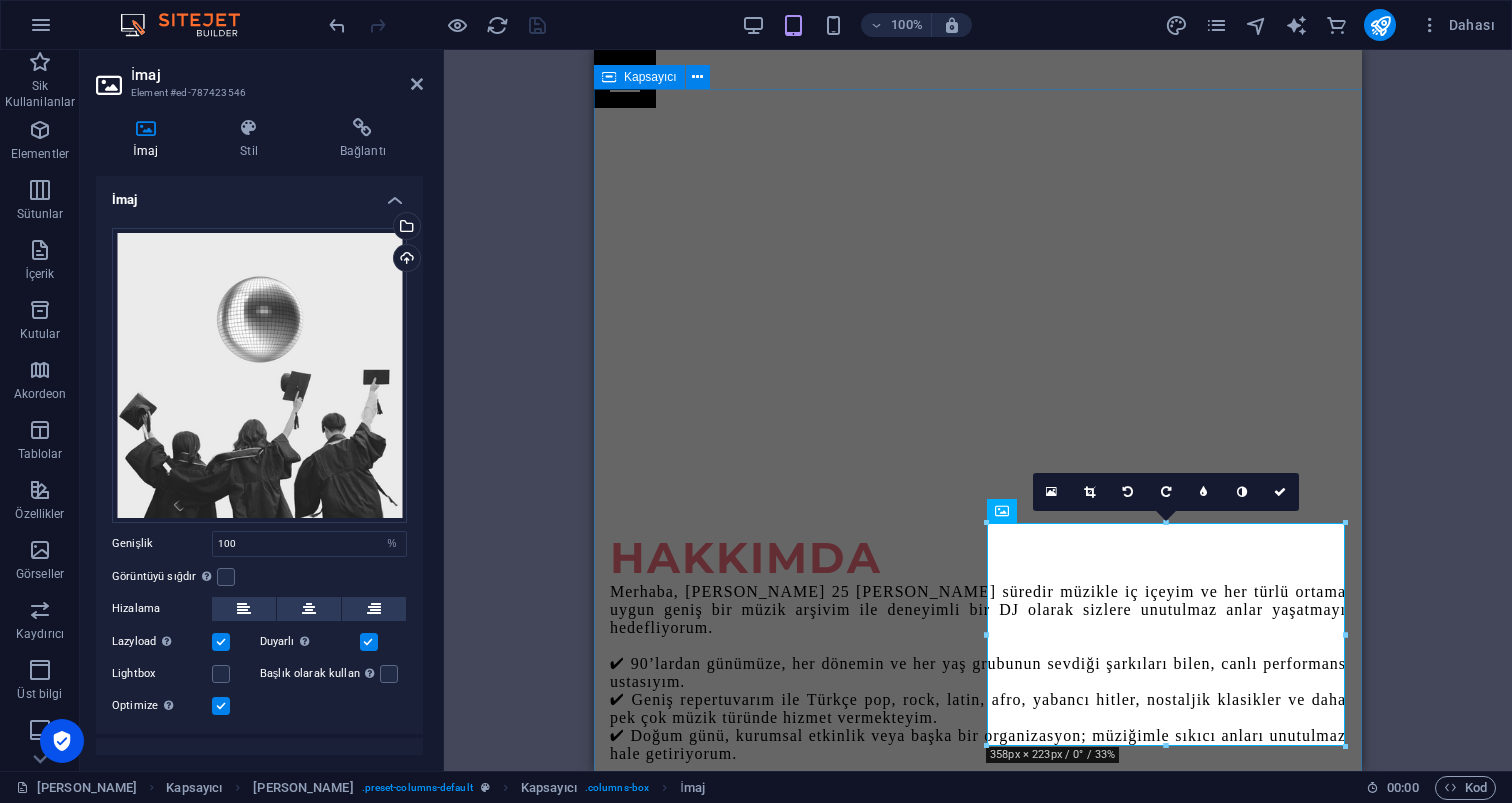 click on "[PERSON_NAME], [PERSON_NAME] 25 [PERSON_NAME] süredir müzikle iç içeyim ve her türlü ortama uygun geniş bir müzik arşivim ile deneyimli bir DJ olarak sizlere unutulmaz anlar yaşatmayı hedefliyorum. ✔ 90’lardan günümüze, her dönemin ve her yaş grubunun sevdiği şarkıları bilen, canlı performans ustasıyım.   ✔ Geniş repertuvarım ile Türkçe pop, rock, latin, afro, yabancı [PERSON_NAME], nostaljik klasikler ve daha pek çok müzik türünde hizmet vermekteyim.   ✔ Doğum günü, kurumsal etkinlik veya başka bir organizasyon; müziğimle sıkıcı anları unutulmaz hale getiriyorum. Partilerinizi veya karaoke aktivitelerinizi renklendirmek için benimle iletişime geçin! KAraoke Aktiviteleri iletişime geçin Mezuniyet Eğlenceleri iletişime geçin Kurumsal Eğlenceler iletişime geçin PROFESYONEL DJ PERFORMANSLARI iletişime geçin" at bounding box center [978, 1826] 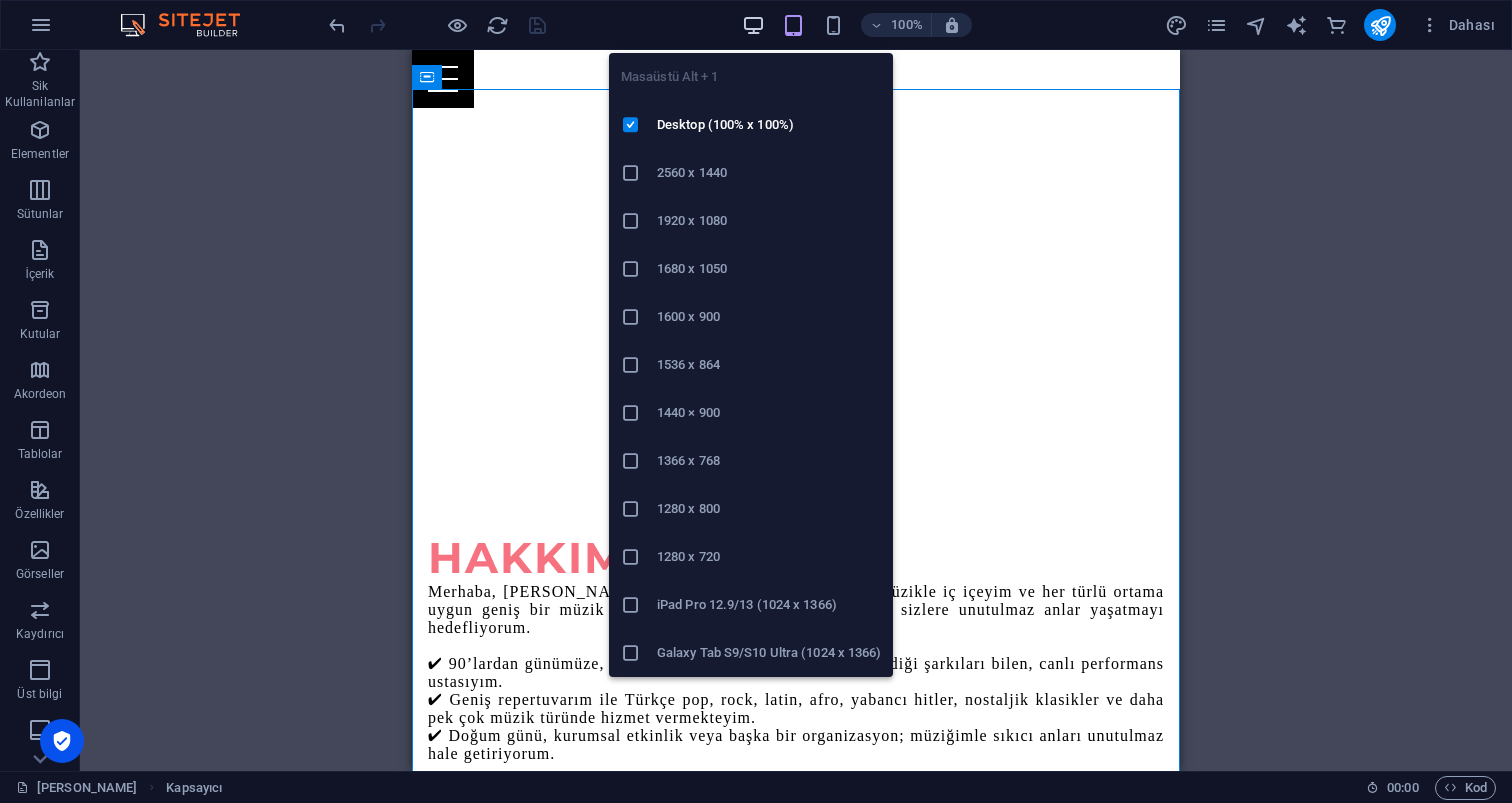 click at bounding box center [753, 25] 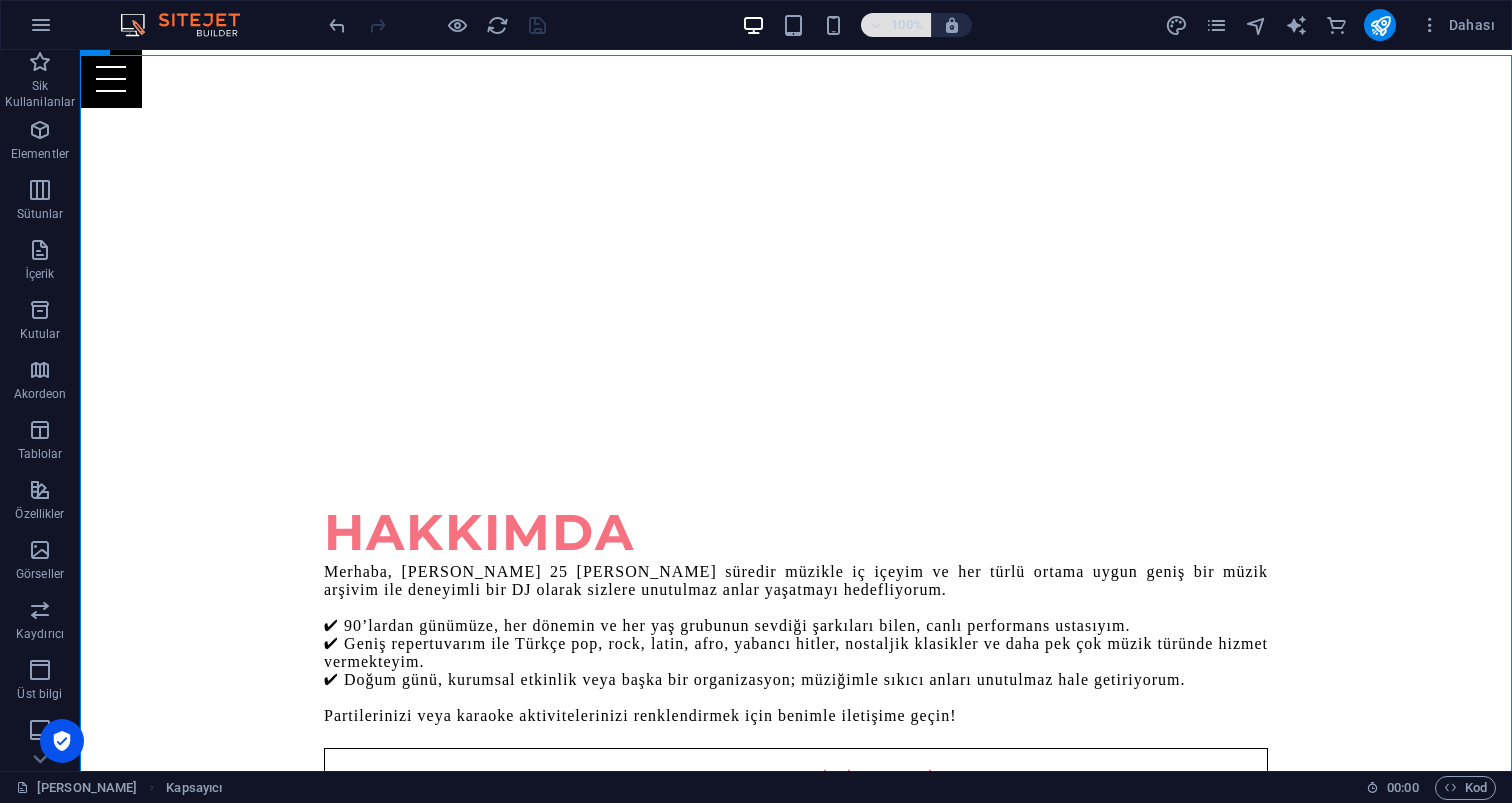 scroll, scrollTop: 792, scrollLeft: 0, axis: vertical 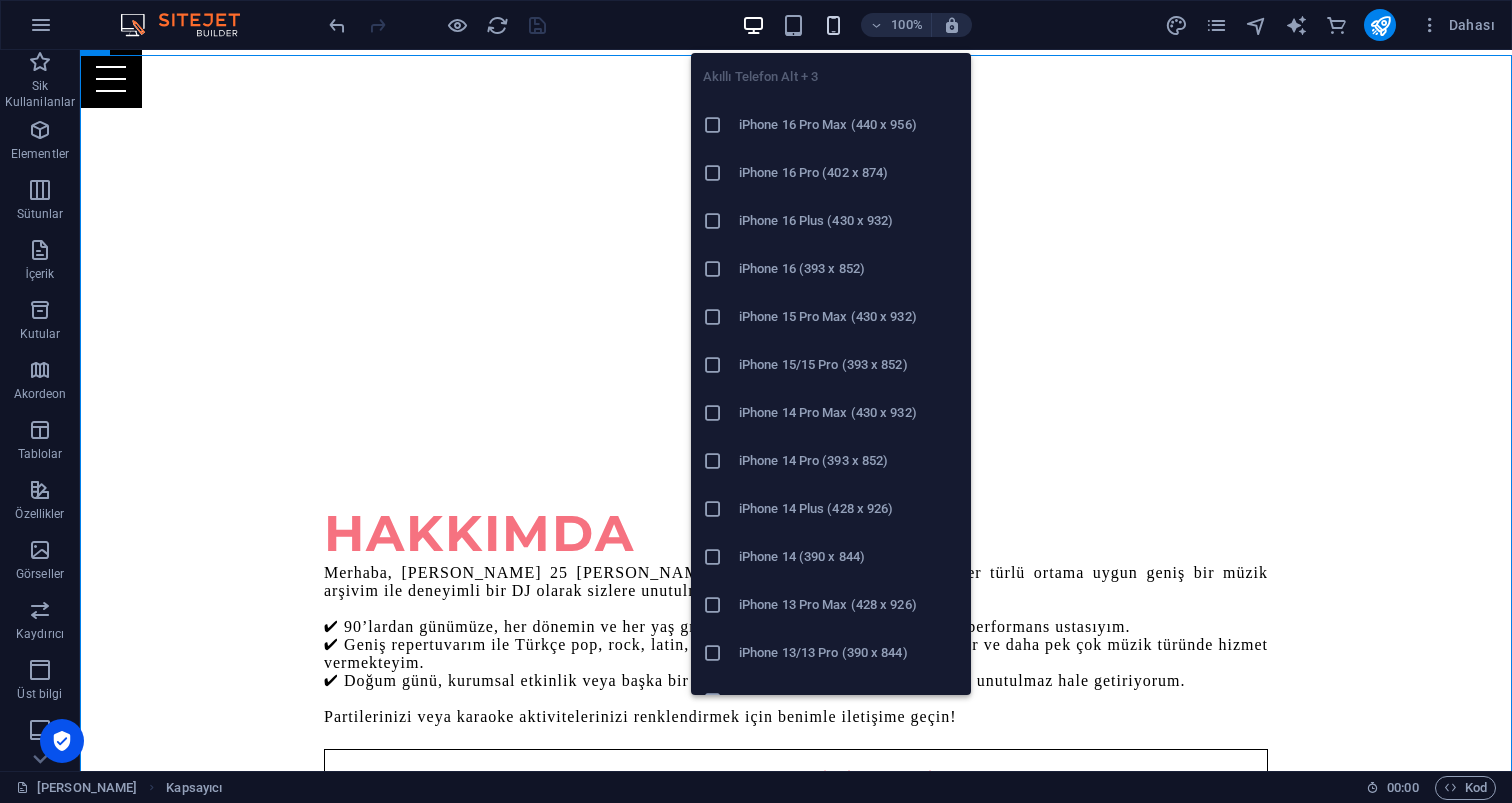 click at bounding box center (833, 25) 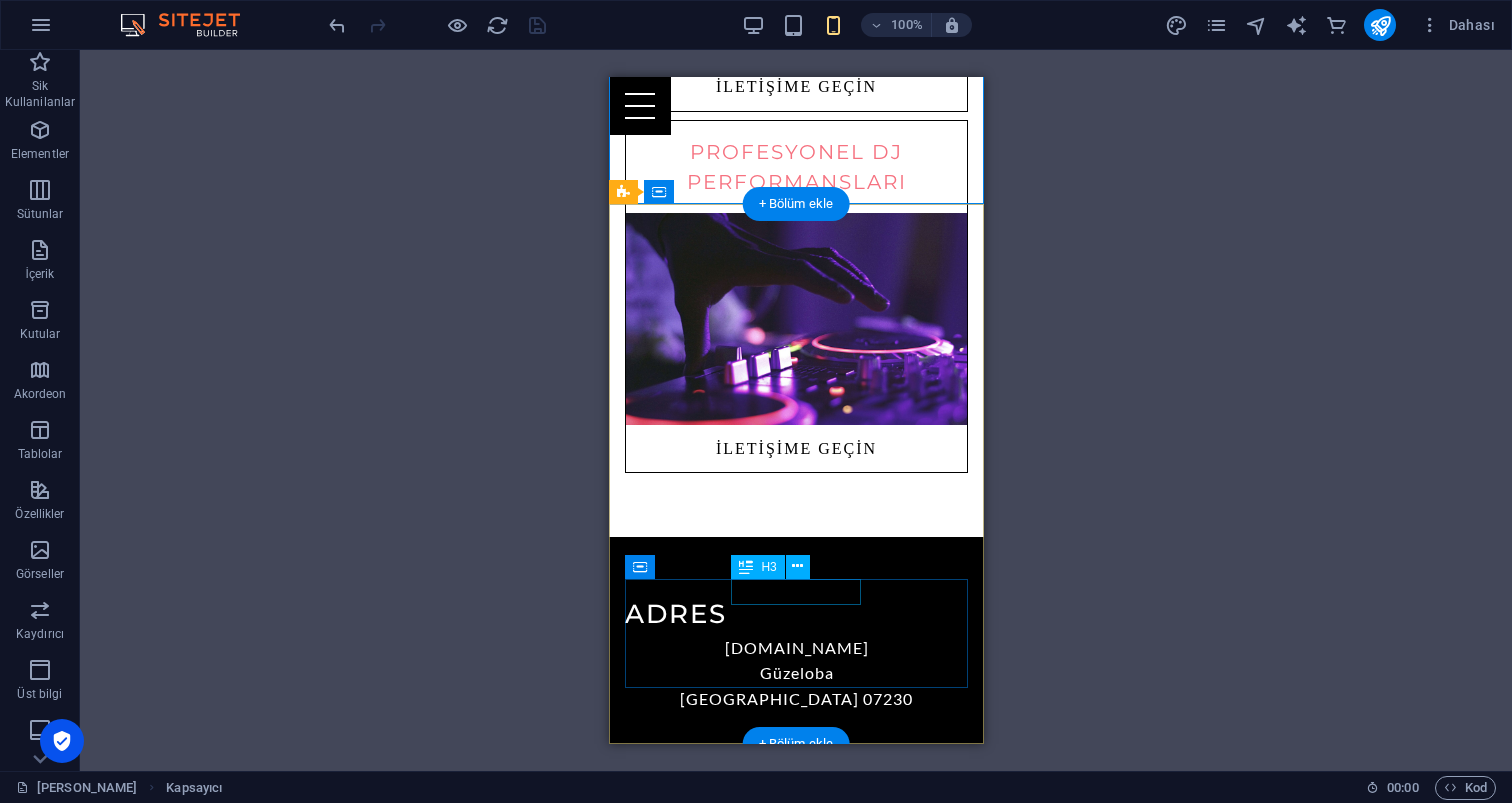 scroll, scrollTop: 2573, scrollLeft: 0, axis: vertical 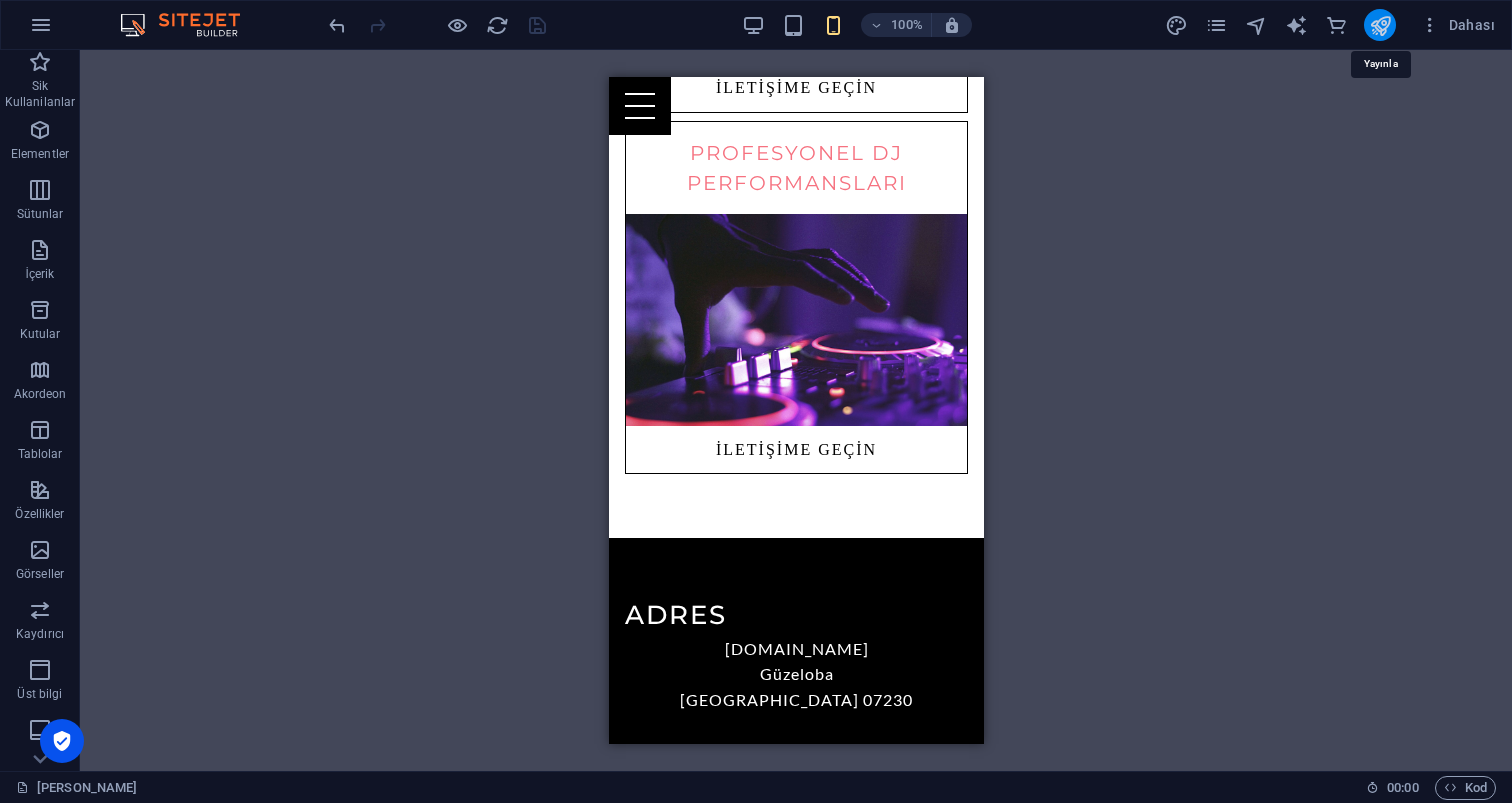 click at bounding box center [1380, 25] 